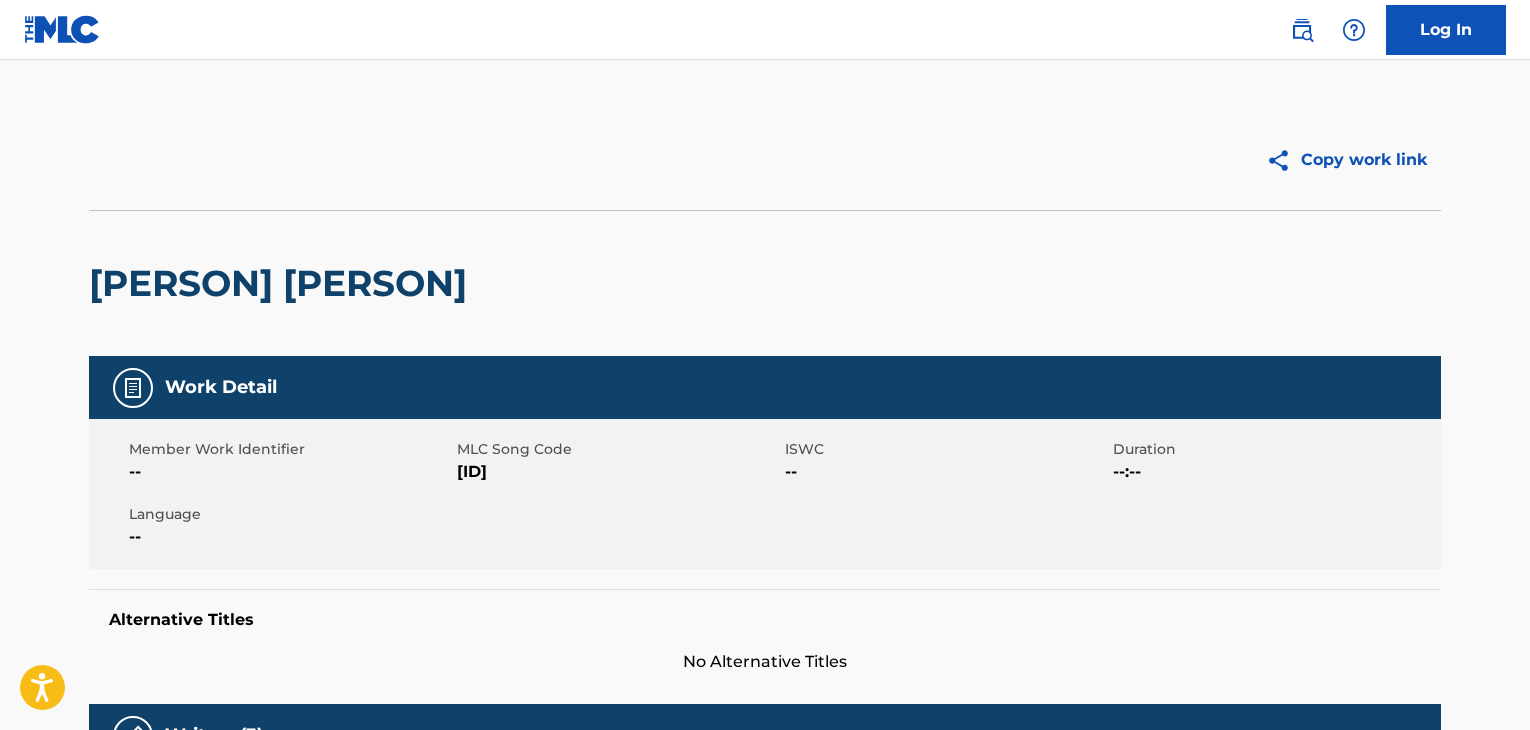 scroll, scrollTop: 0, scrollLeft: 0, axis: both 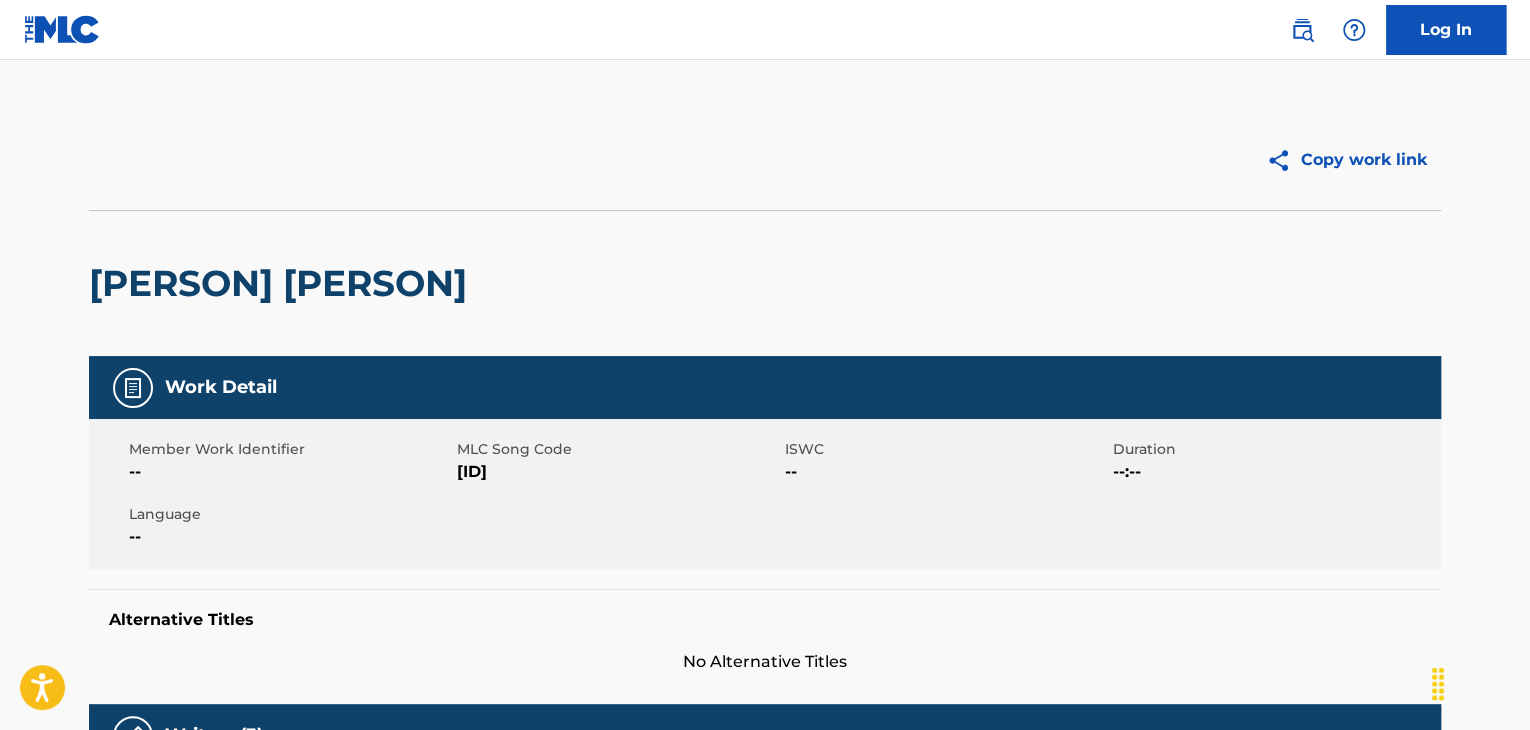 click at bounding box center [1302, 30] 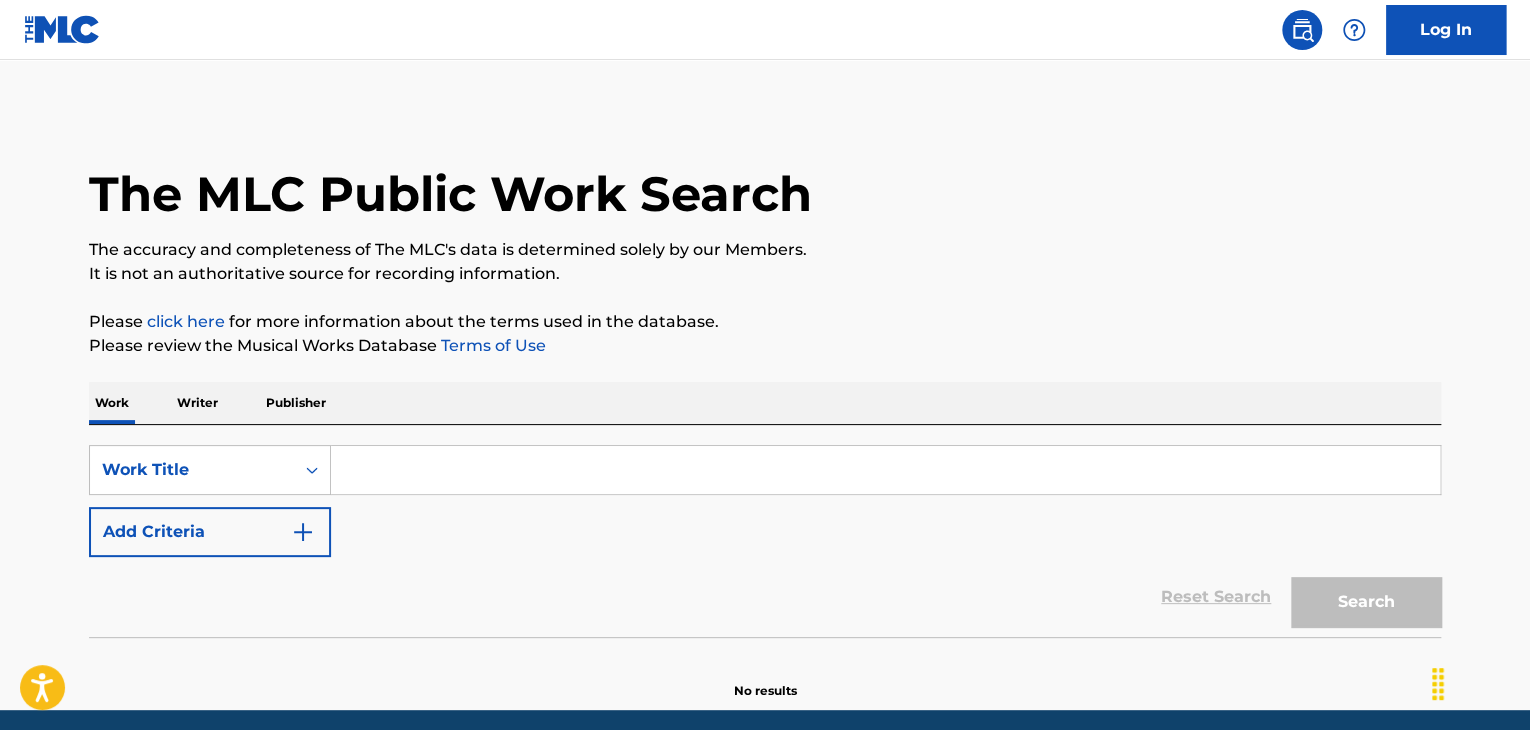 click on "Writer" at bounding box center [197, 403] 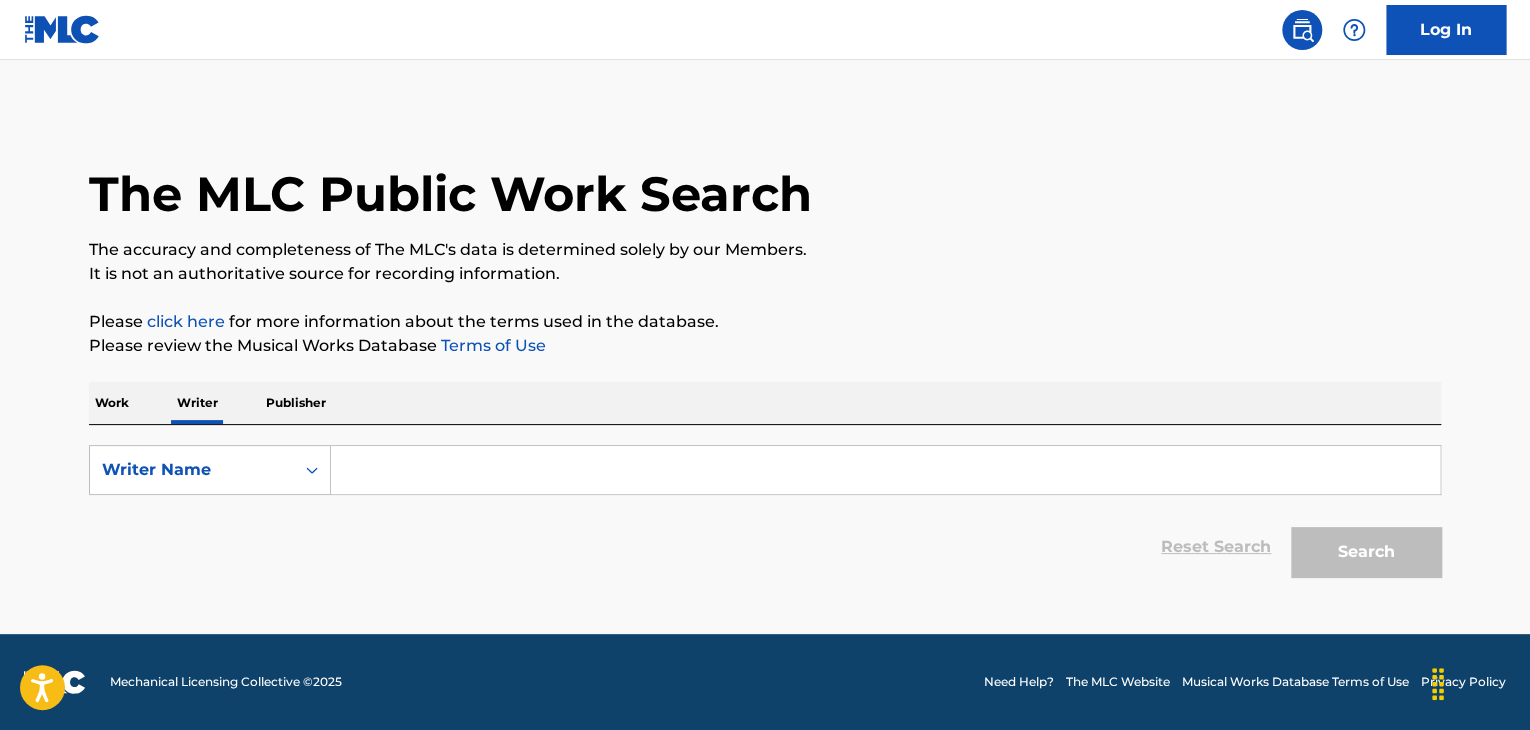 click at bounding box center (885, 470) 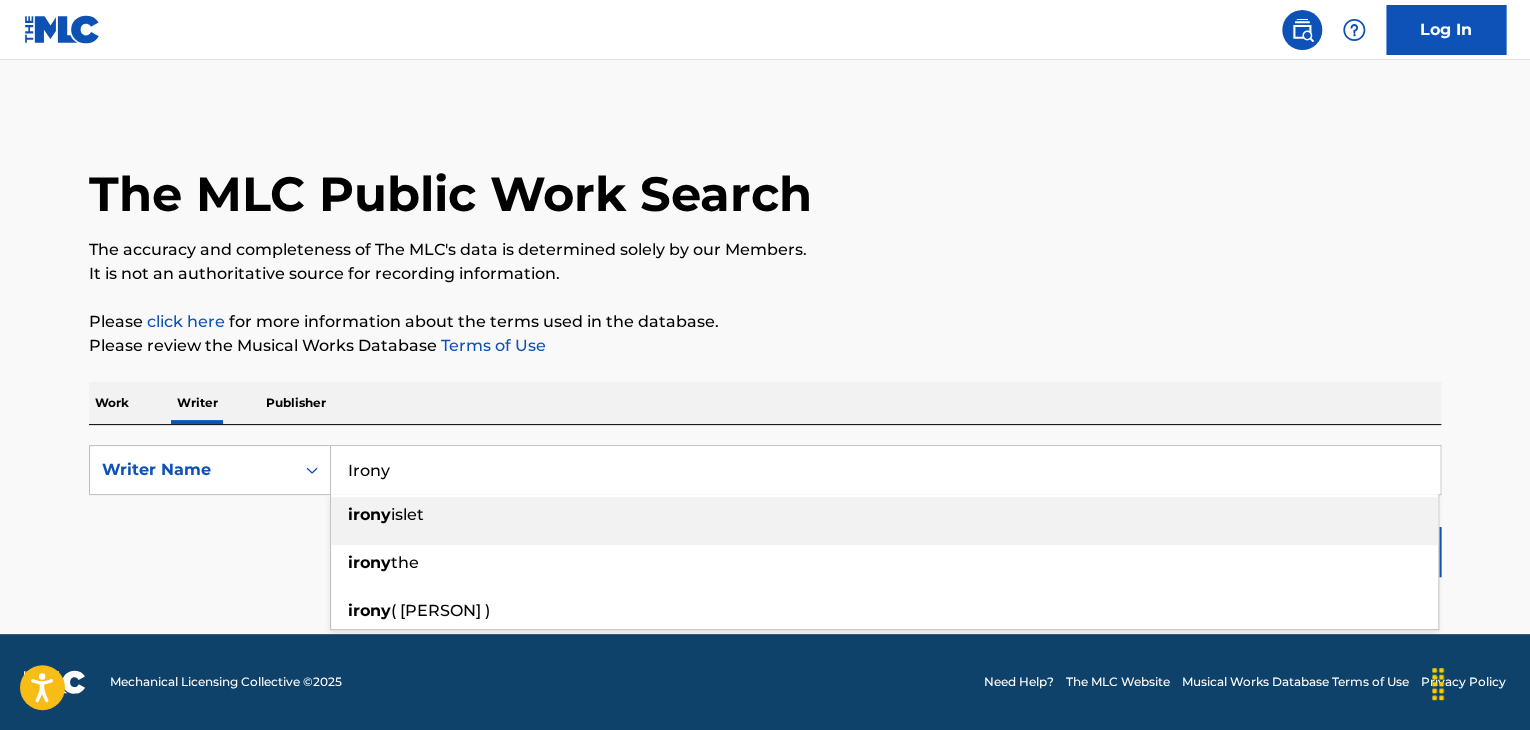 click on "Irony" at bounding box center (885, 470) 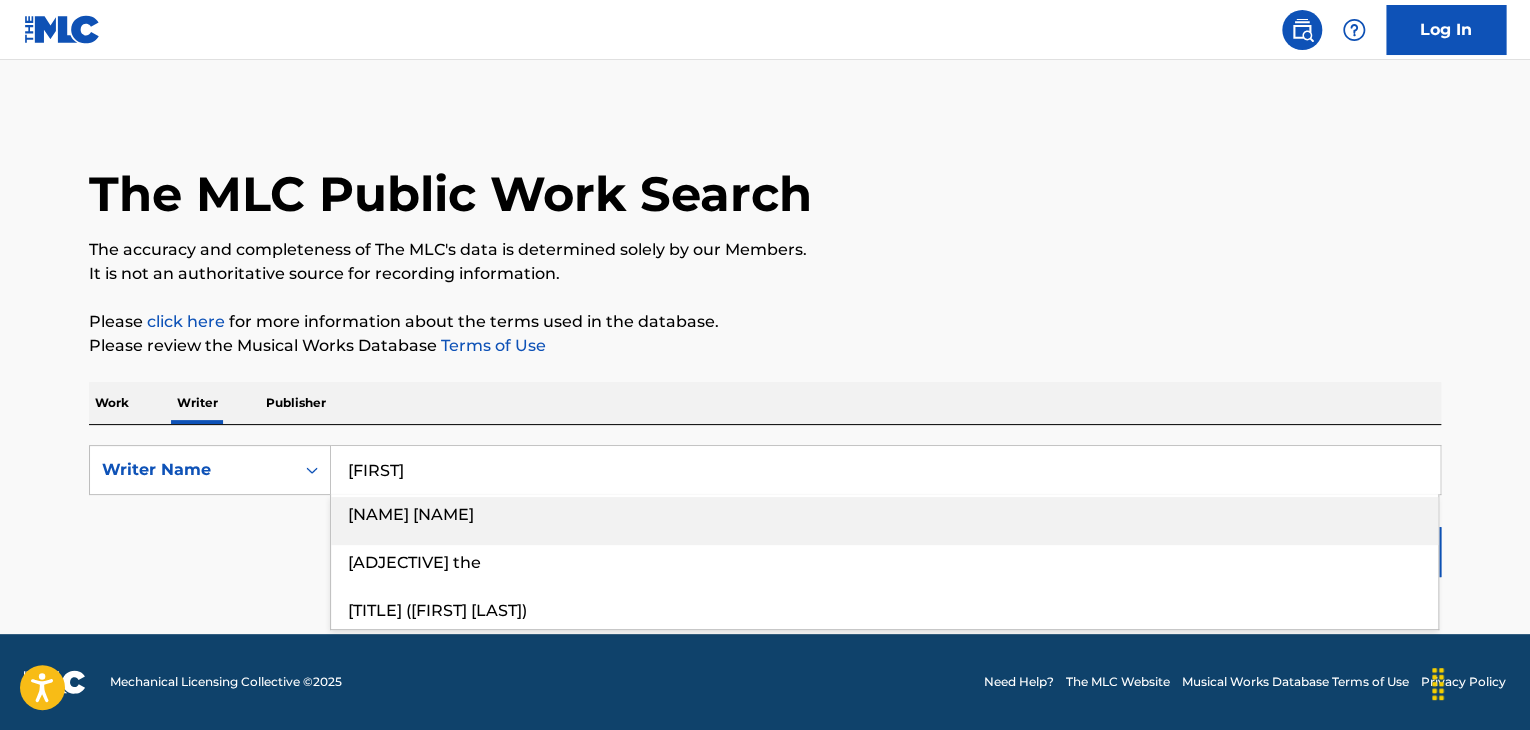 type on "[FIRST]" 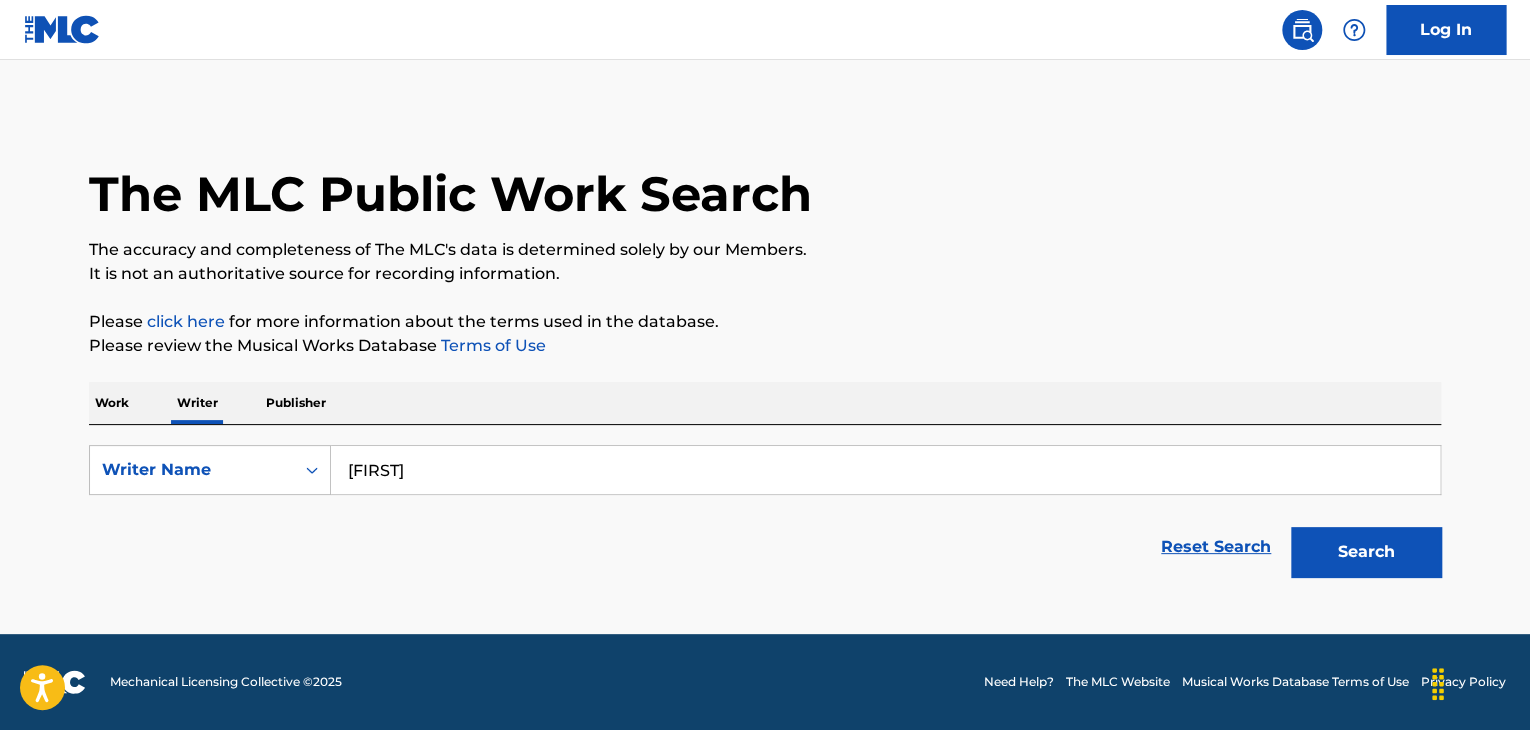 click on "Search" at bounding box center [1366, 552] 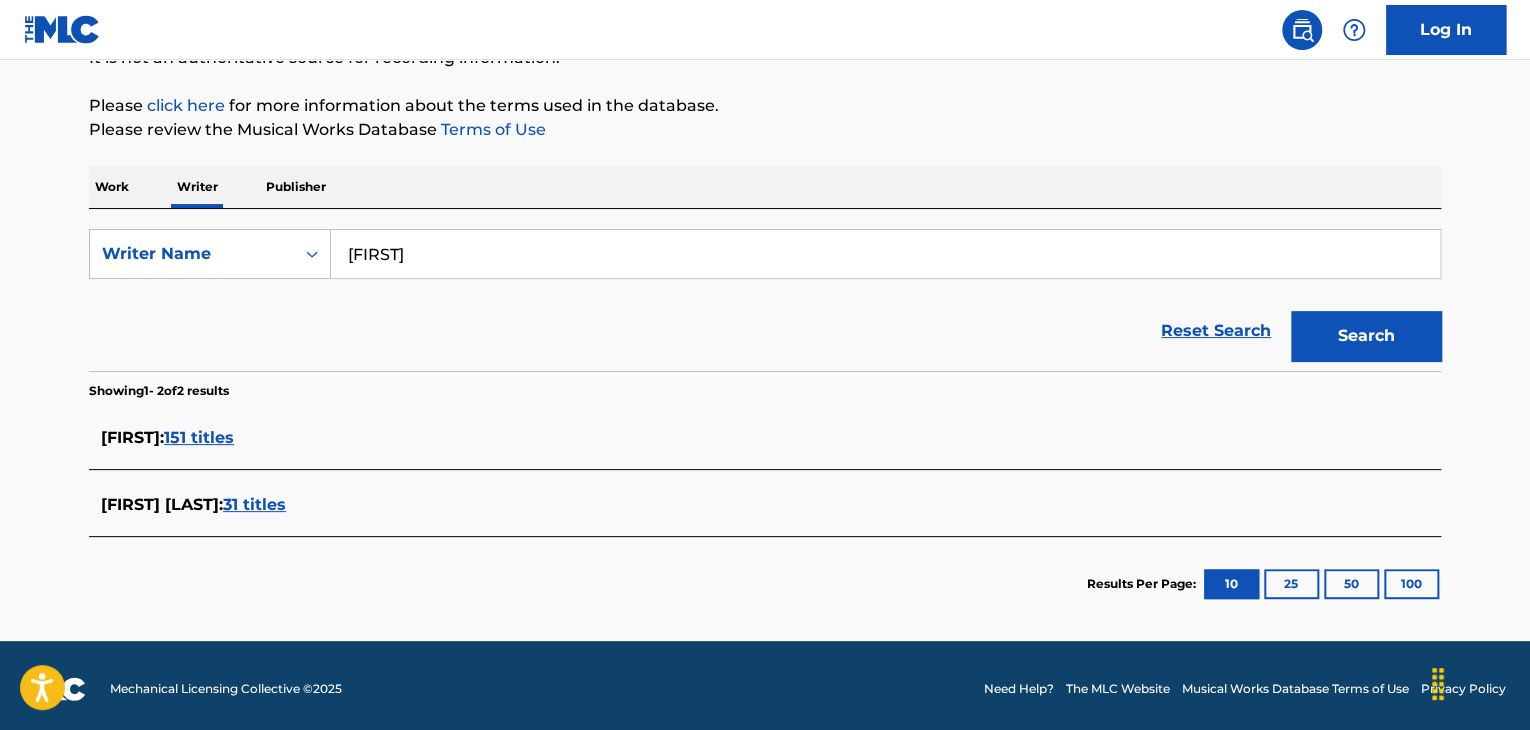 scroll, scrollTop: 223, scrollLeft: 0, axis: vertical 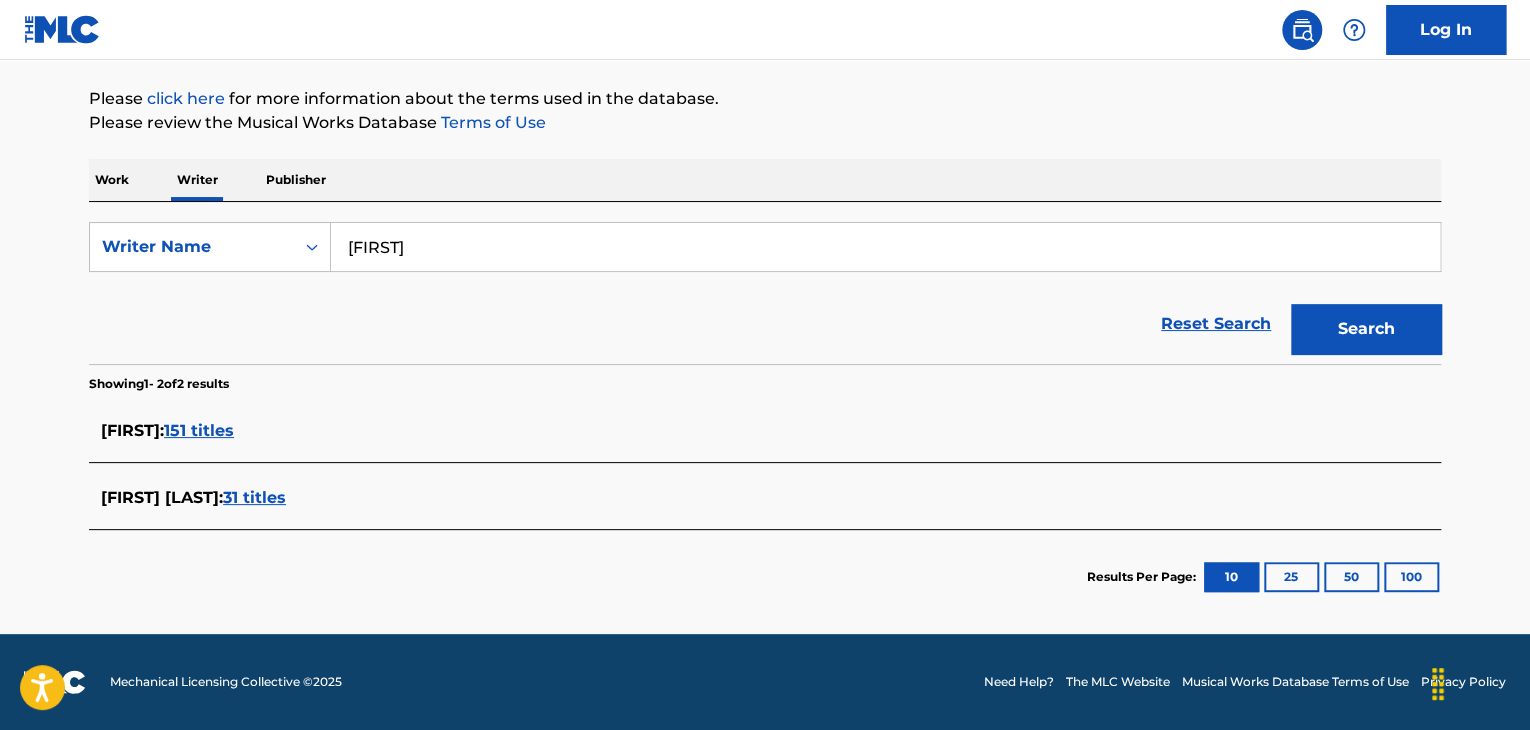 click on "31 titles" at bounding box center (254, 497) 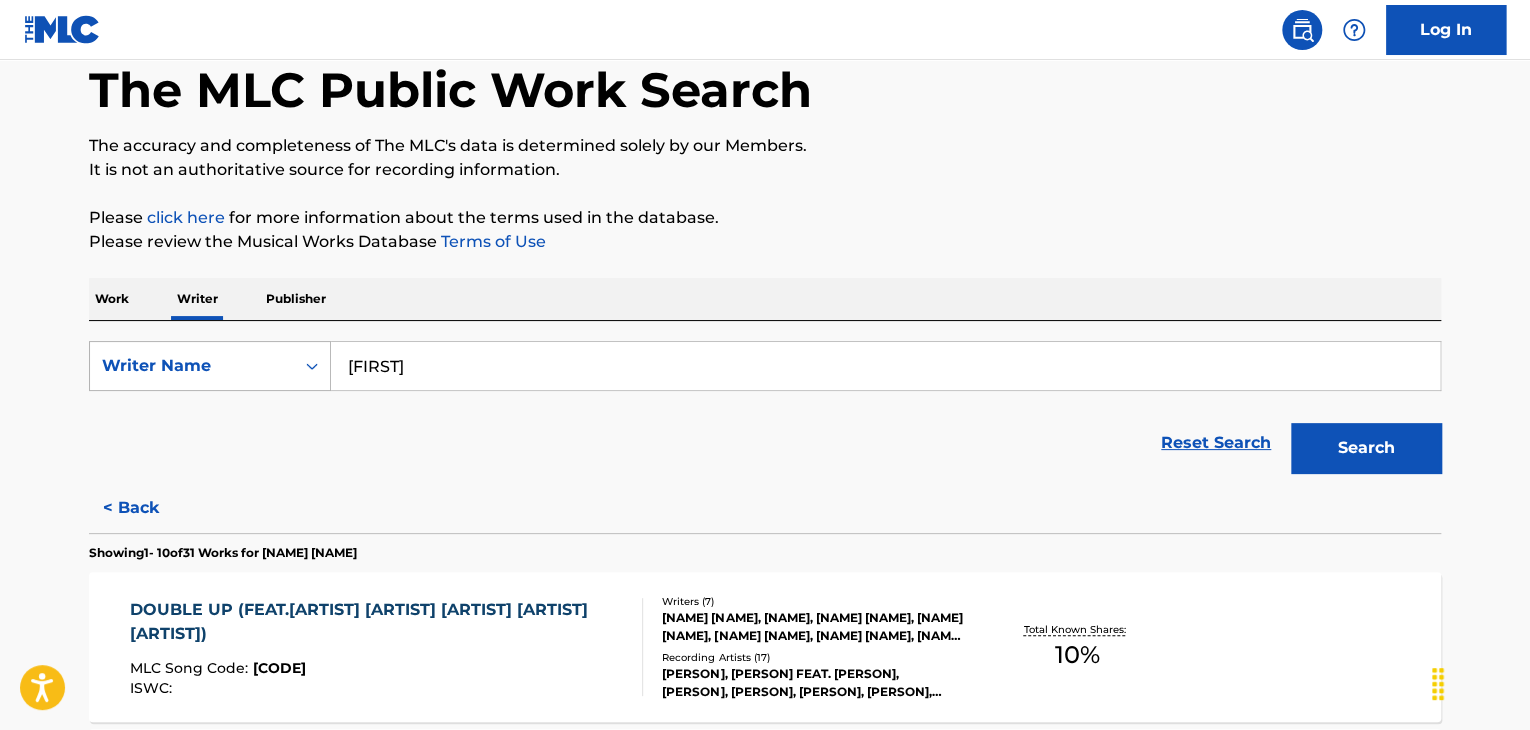 scroll, scrollTop: 0, scrollLeft: 0, axis: both 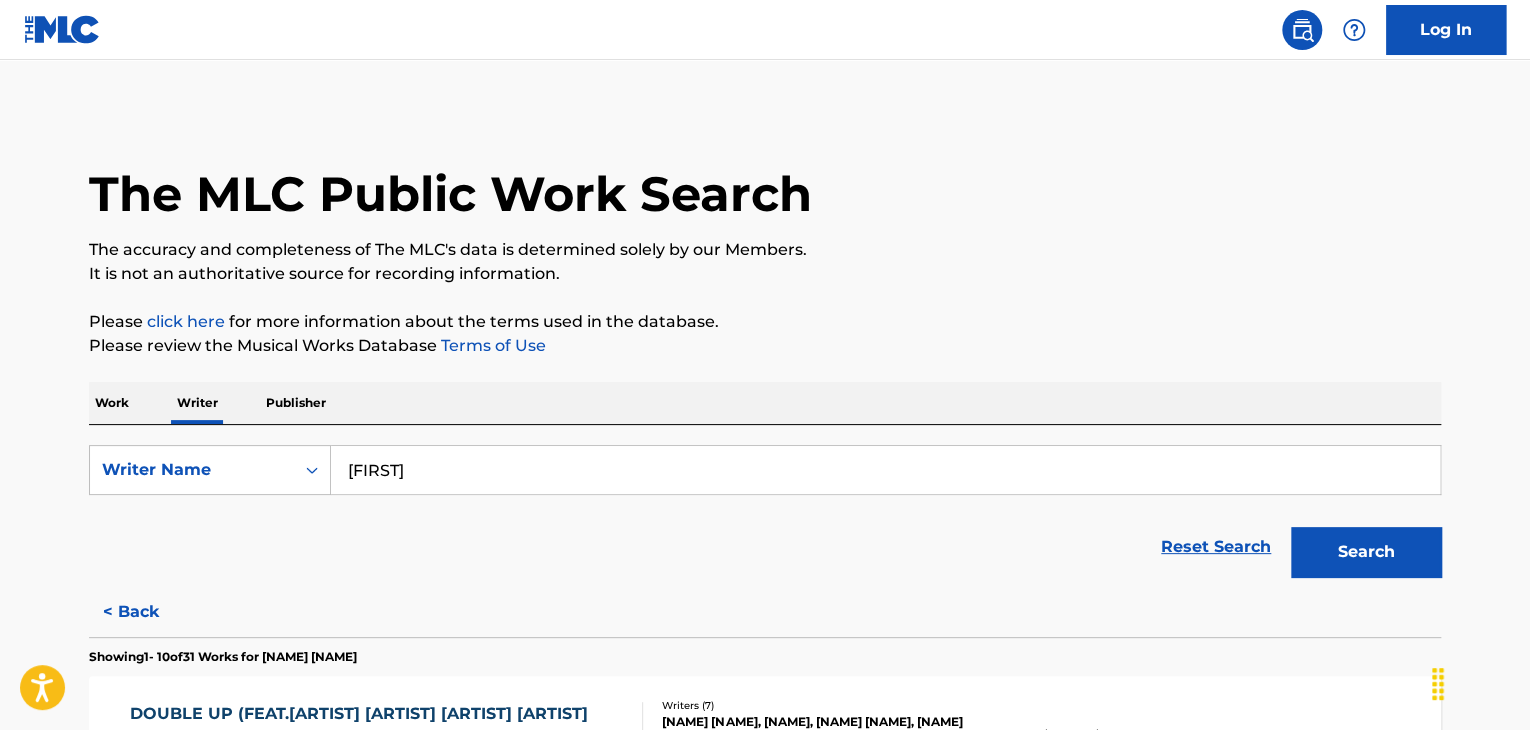 click on "Work" at bounding box center (112, 403) 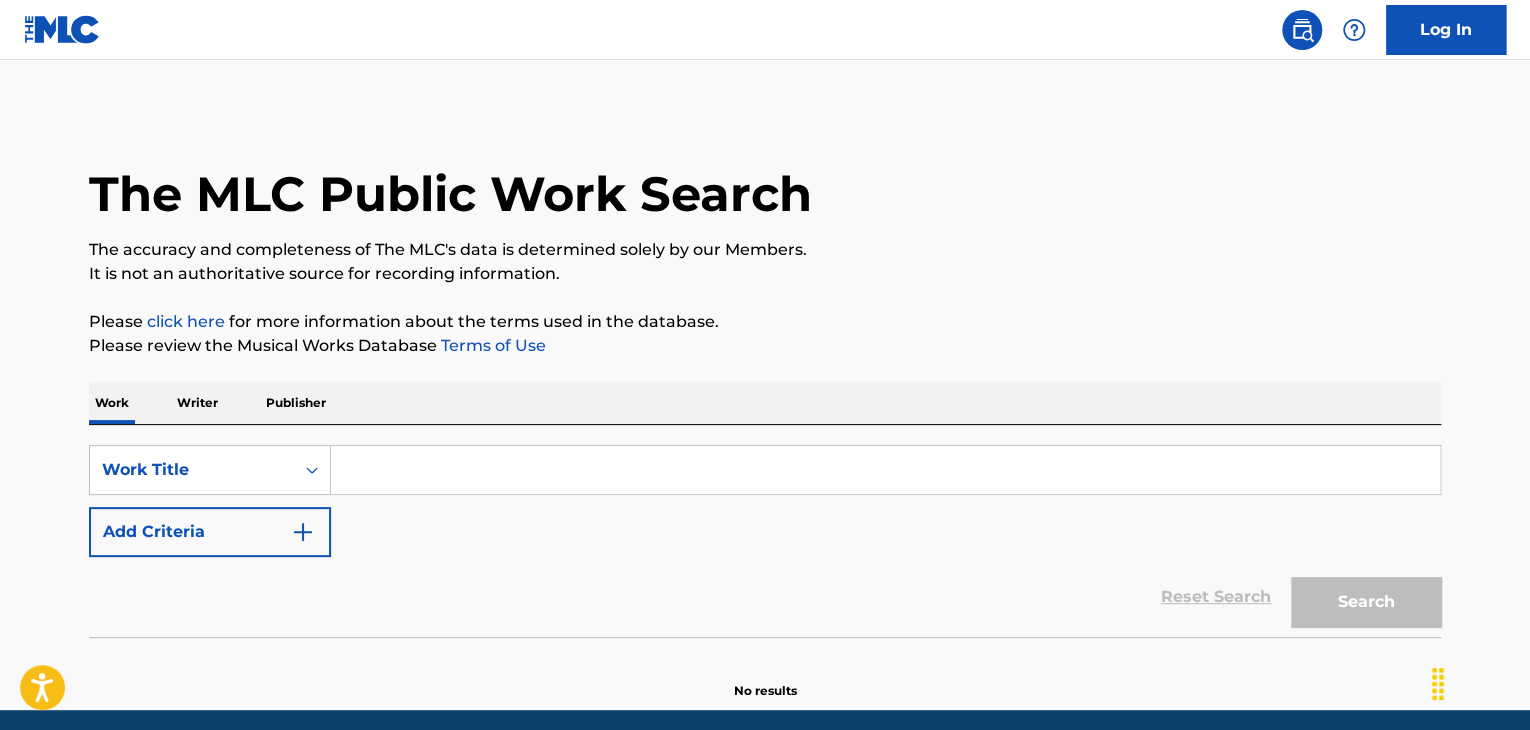 click at bounding box center [885, 470] 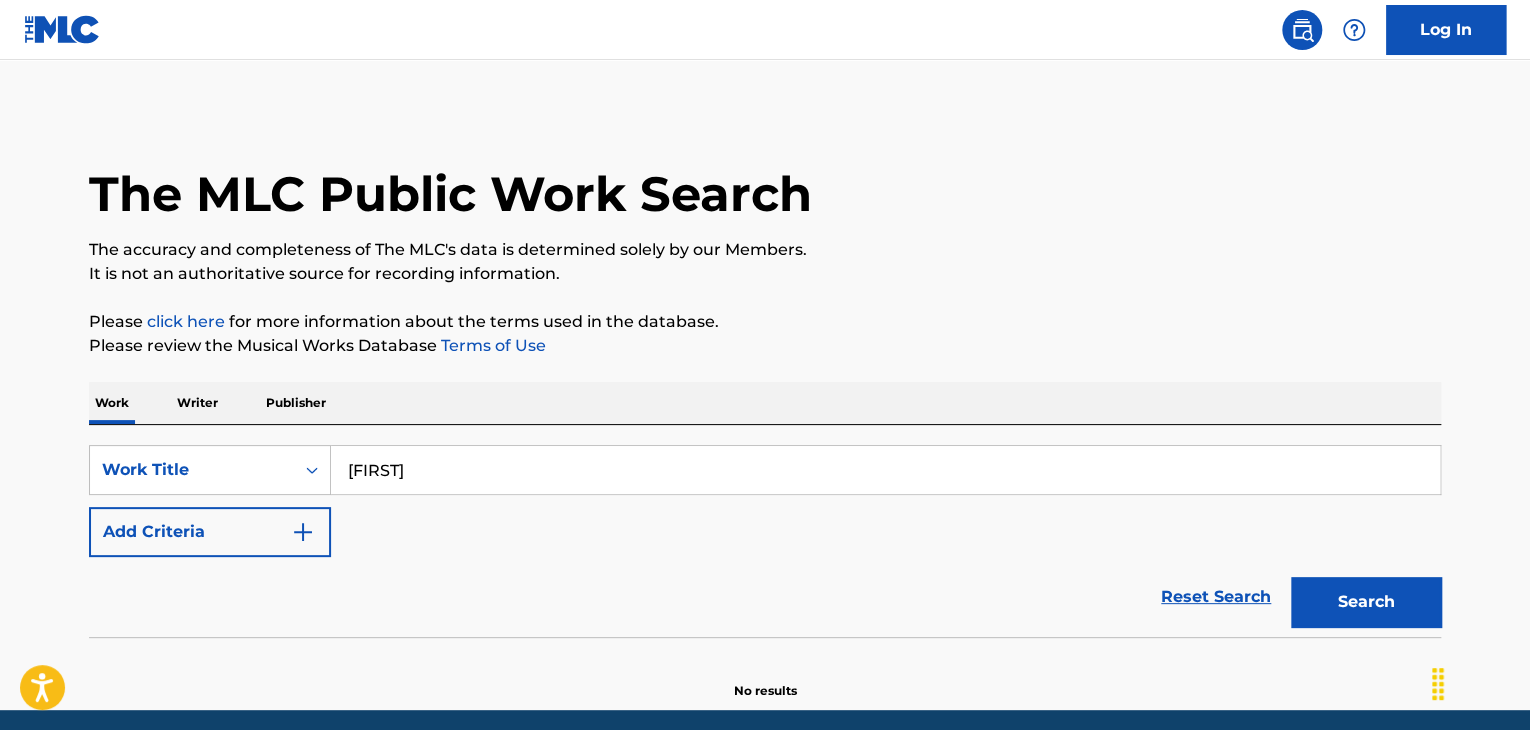 click on "Add Criteria" at bounding box center [210, 532] 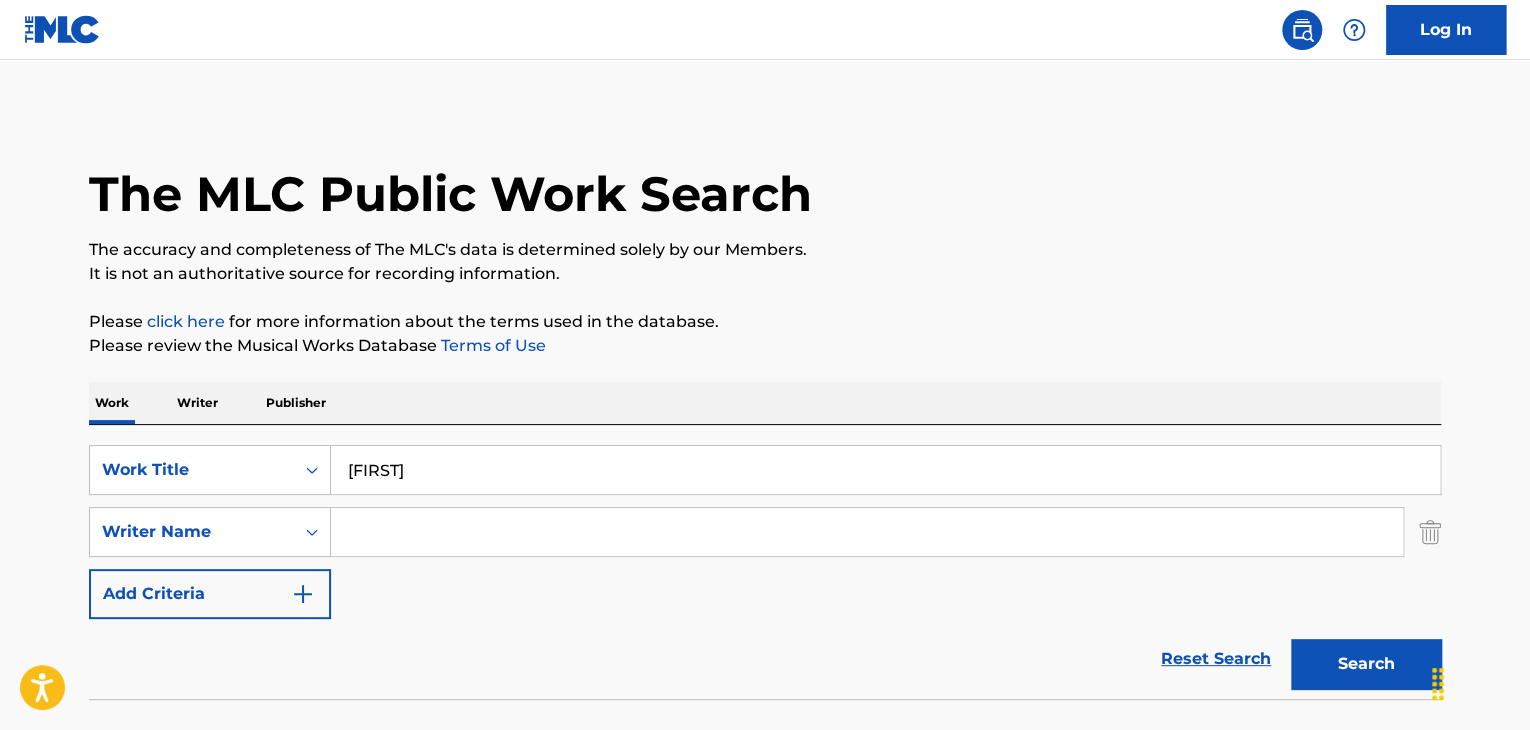 click on "[FIRST]" at bounding box center (885, 470) 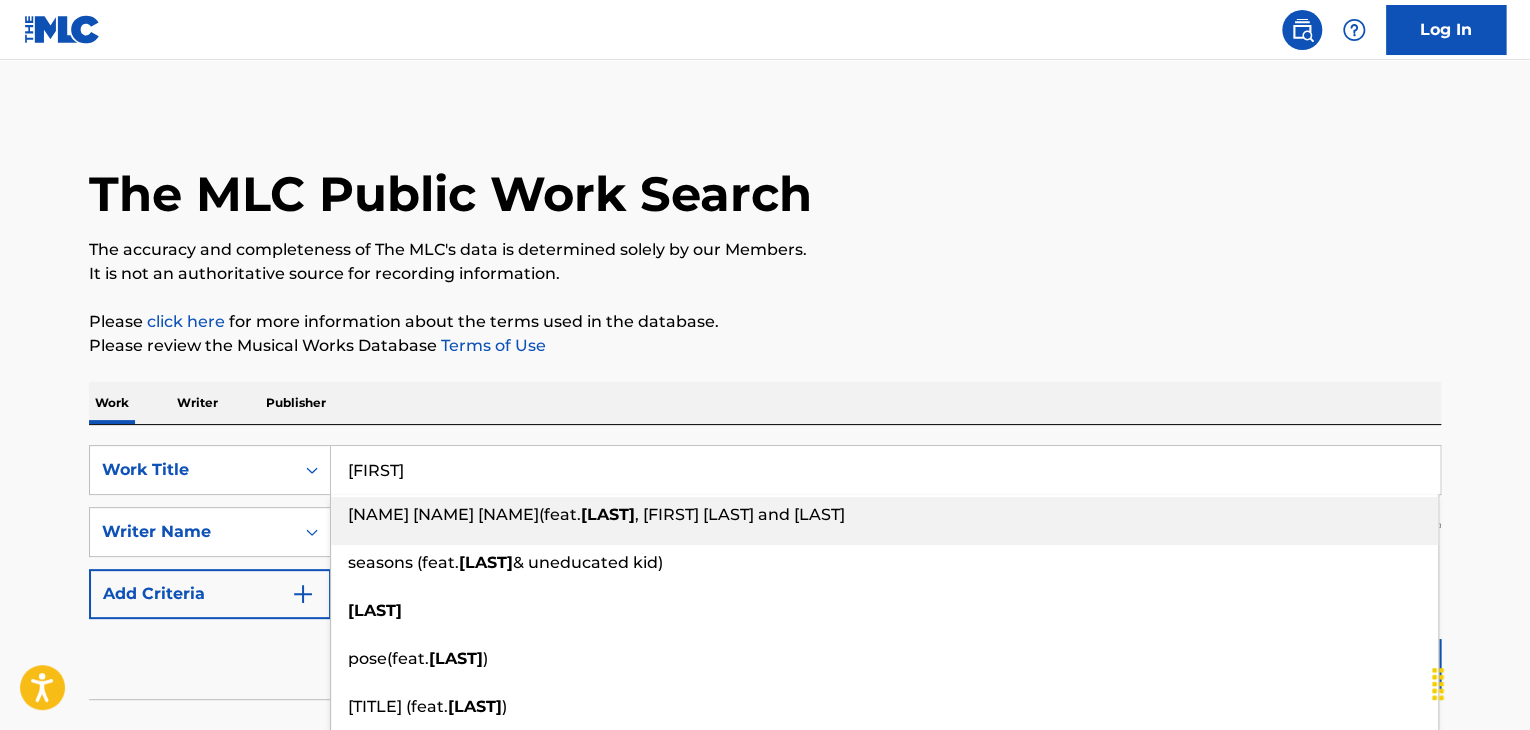 paste on "Irony" 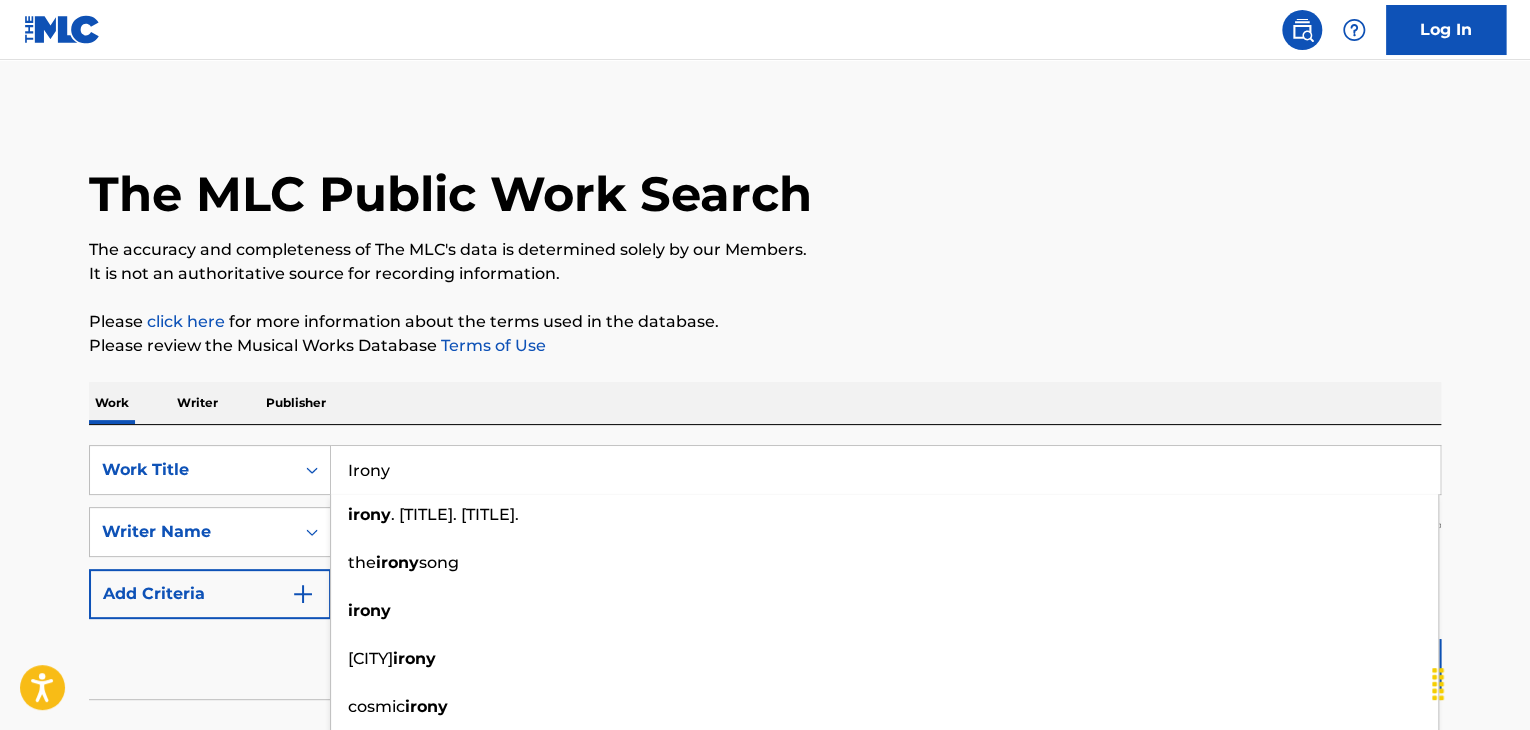 type on "Irony" 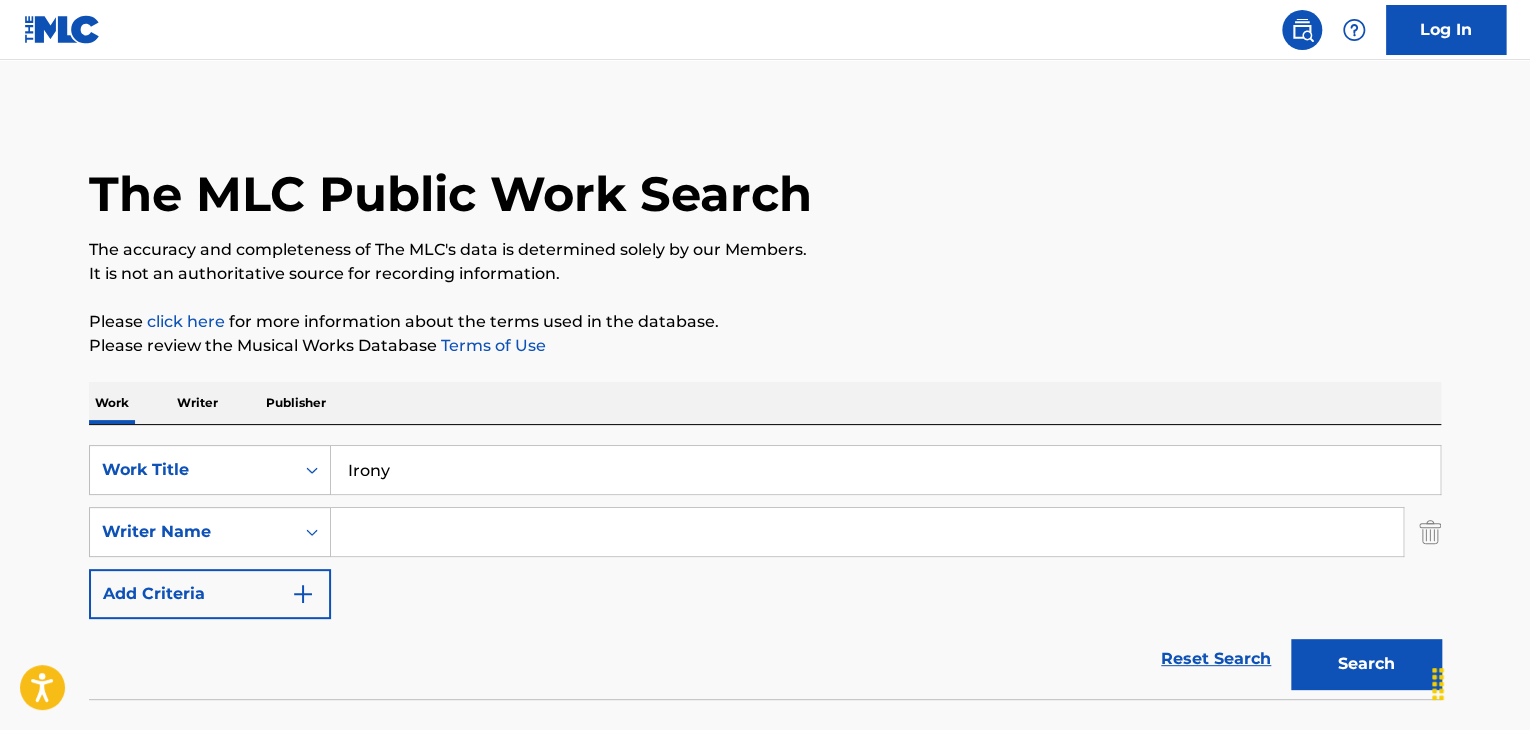 click on "Work Writer Publisher" at bounding box center (765, 403) 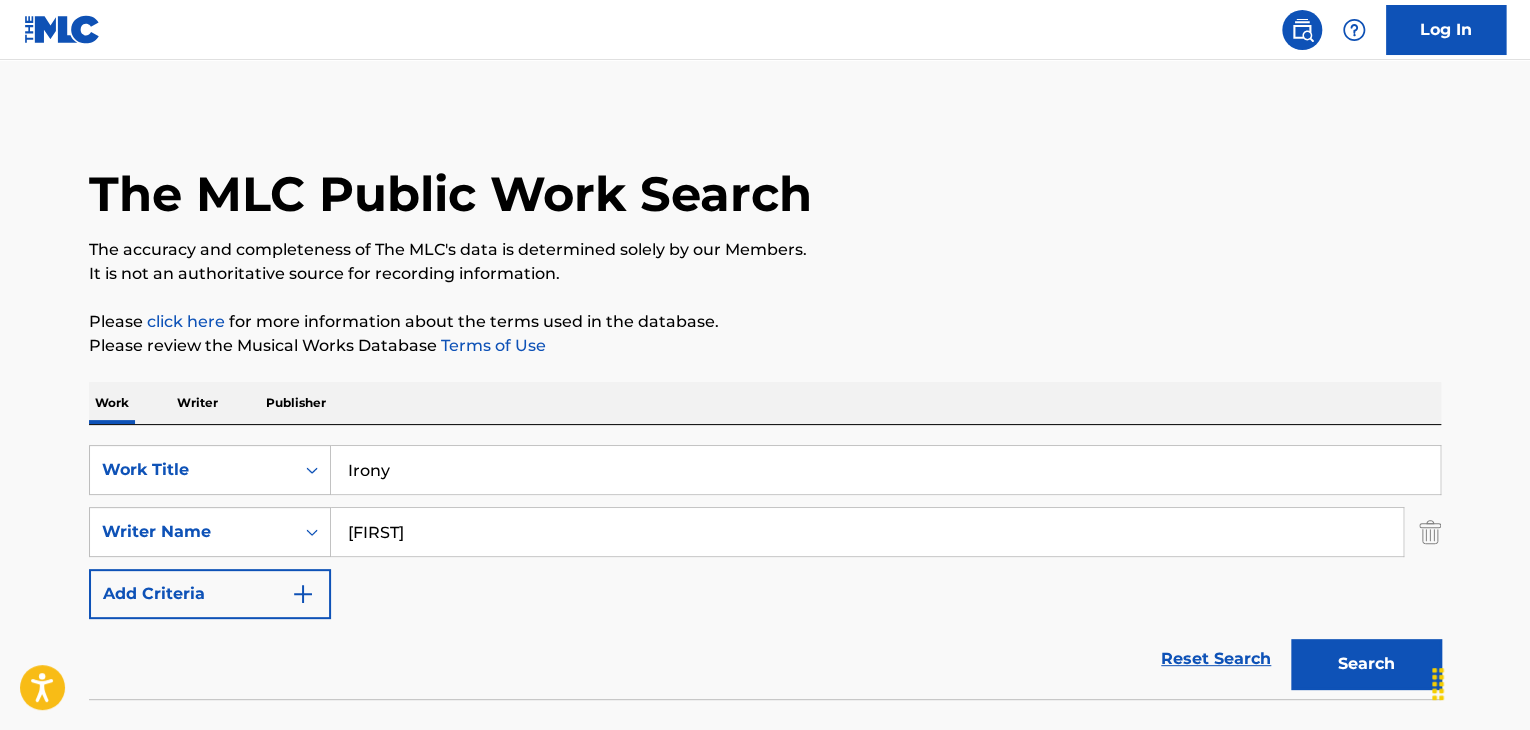 type on "[FIRST]" 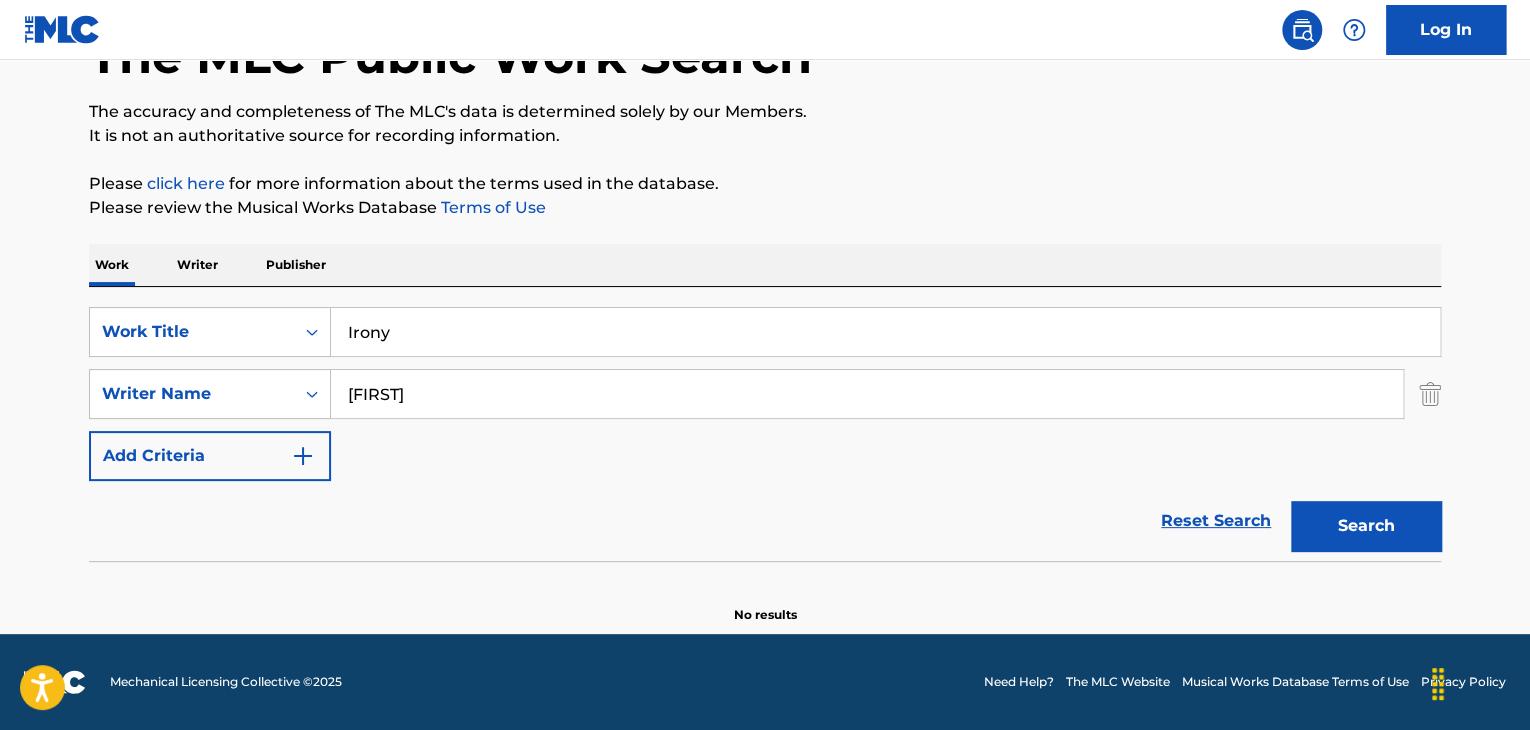 click on "Writer" at bounding box center [197, 265] 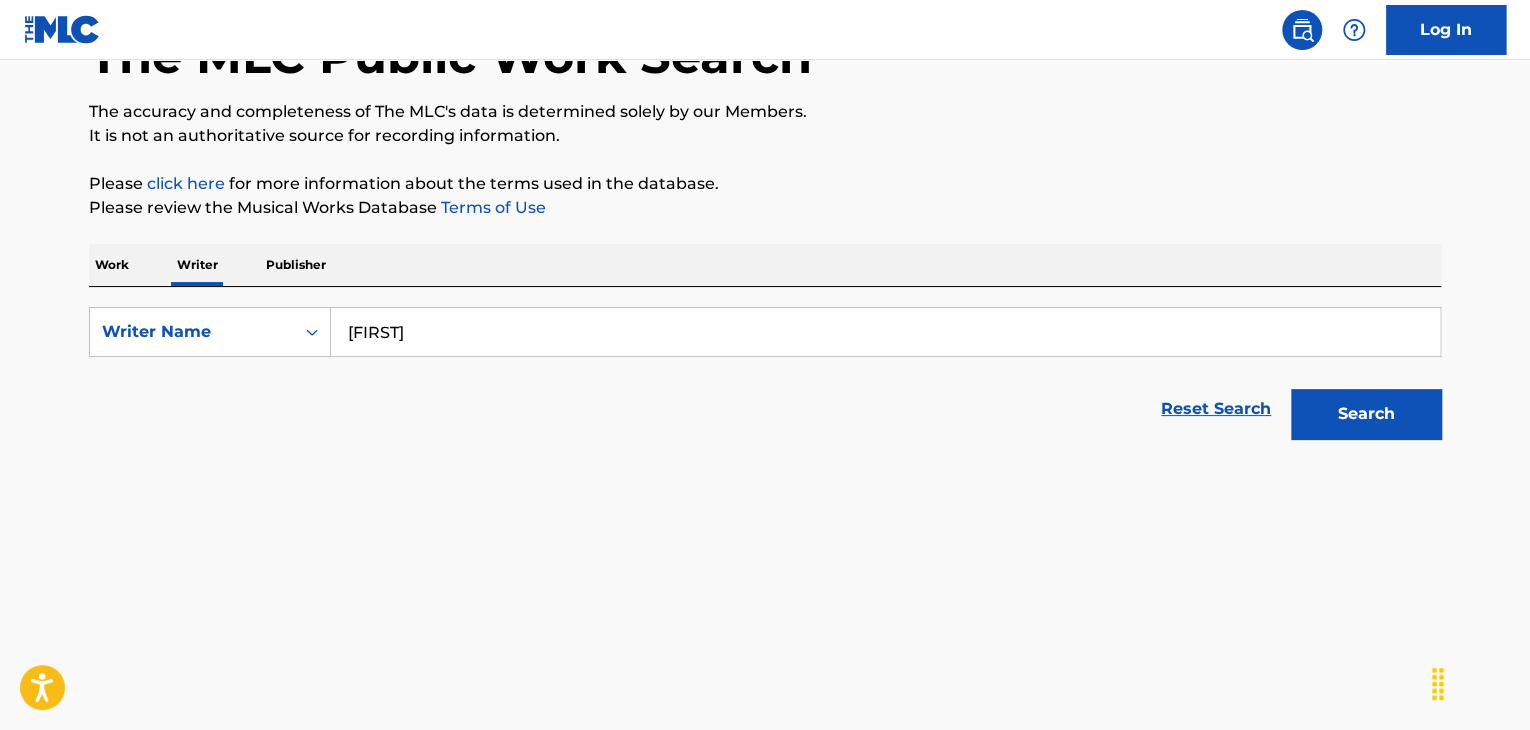 scroll, scrollTop: 0, scrollLeft: 0, axis: both 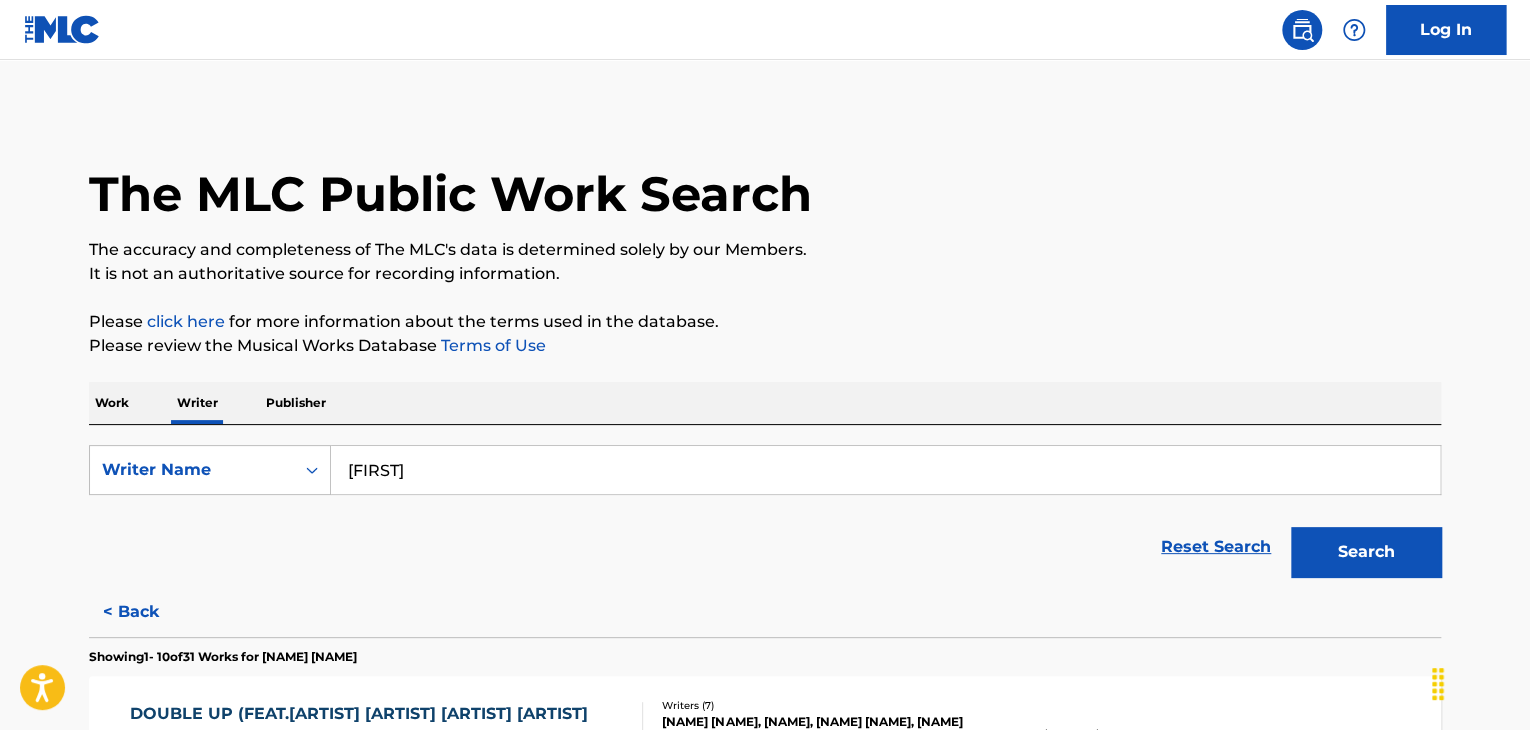 click on "[FIRST]" at bounding box center [885, 470] 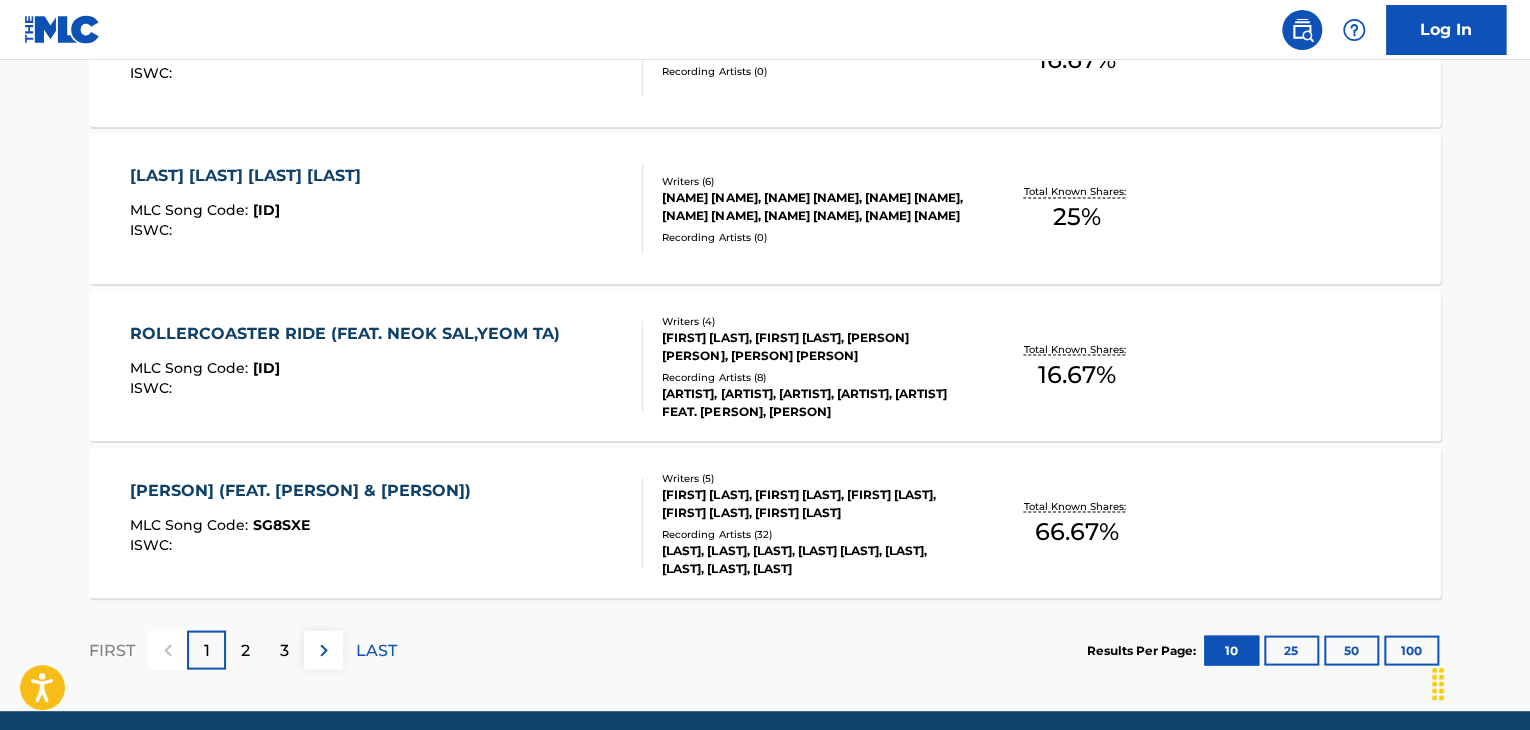 scroll, scrollTop: 1718, scrollLeft: 0, axis: vertical 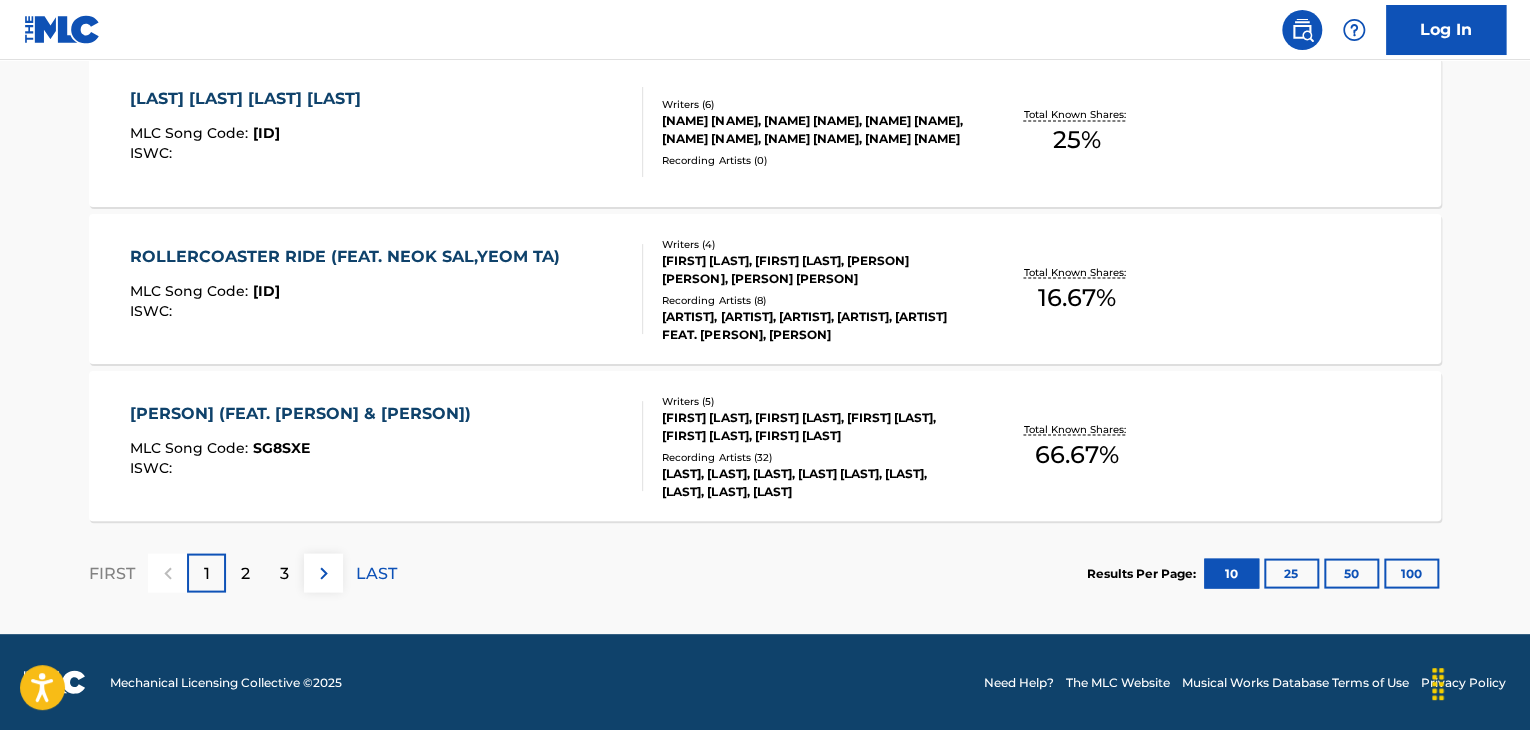click on "[ARTIST], [ARTIST], [ARTIST], [ARTIST], [ARTIST] FEAT. [PERSON], [PERSON]" at bounding box center [813, 325] 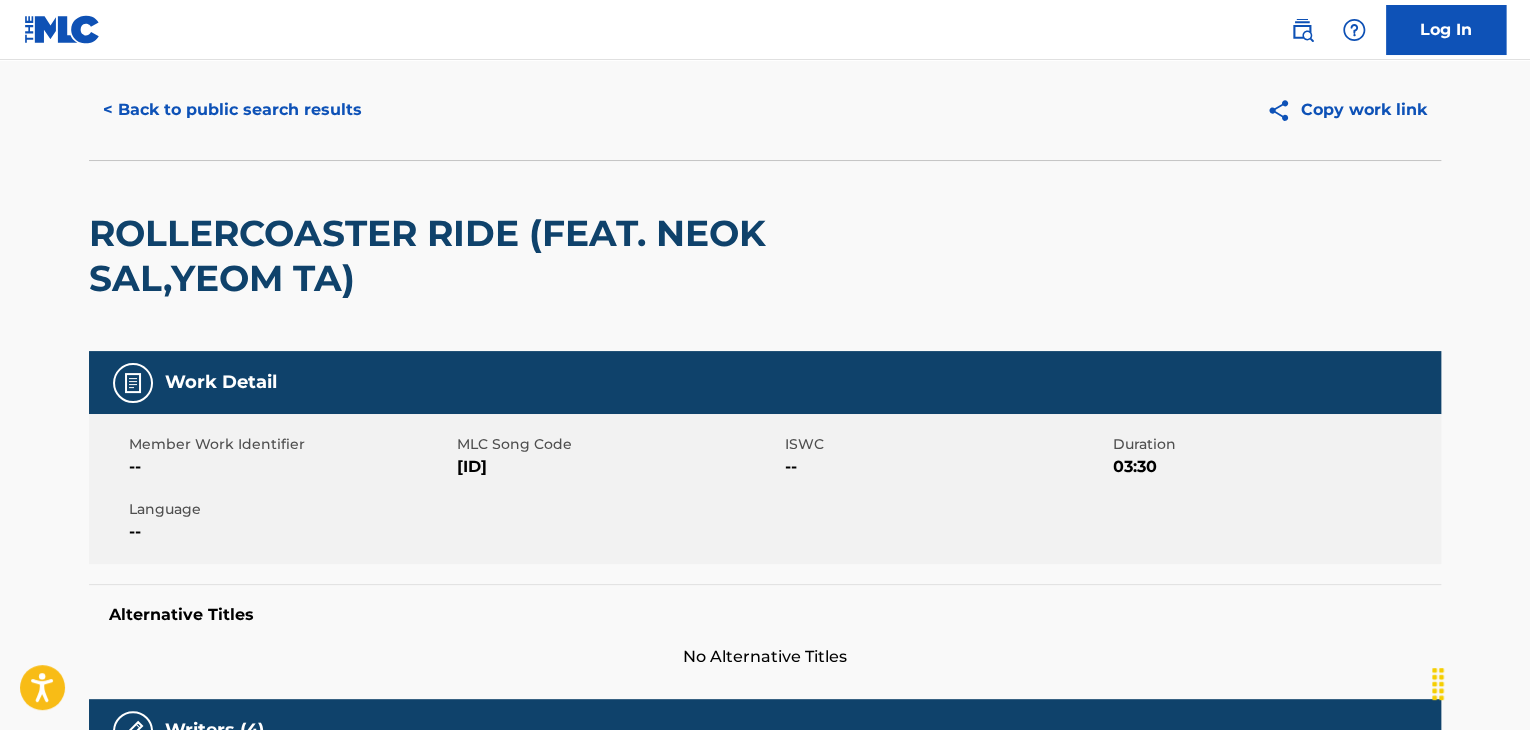 scroll, scrollTop: 0, scrollLeft: 0, axis: both 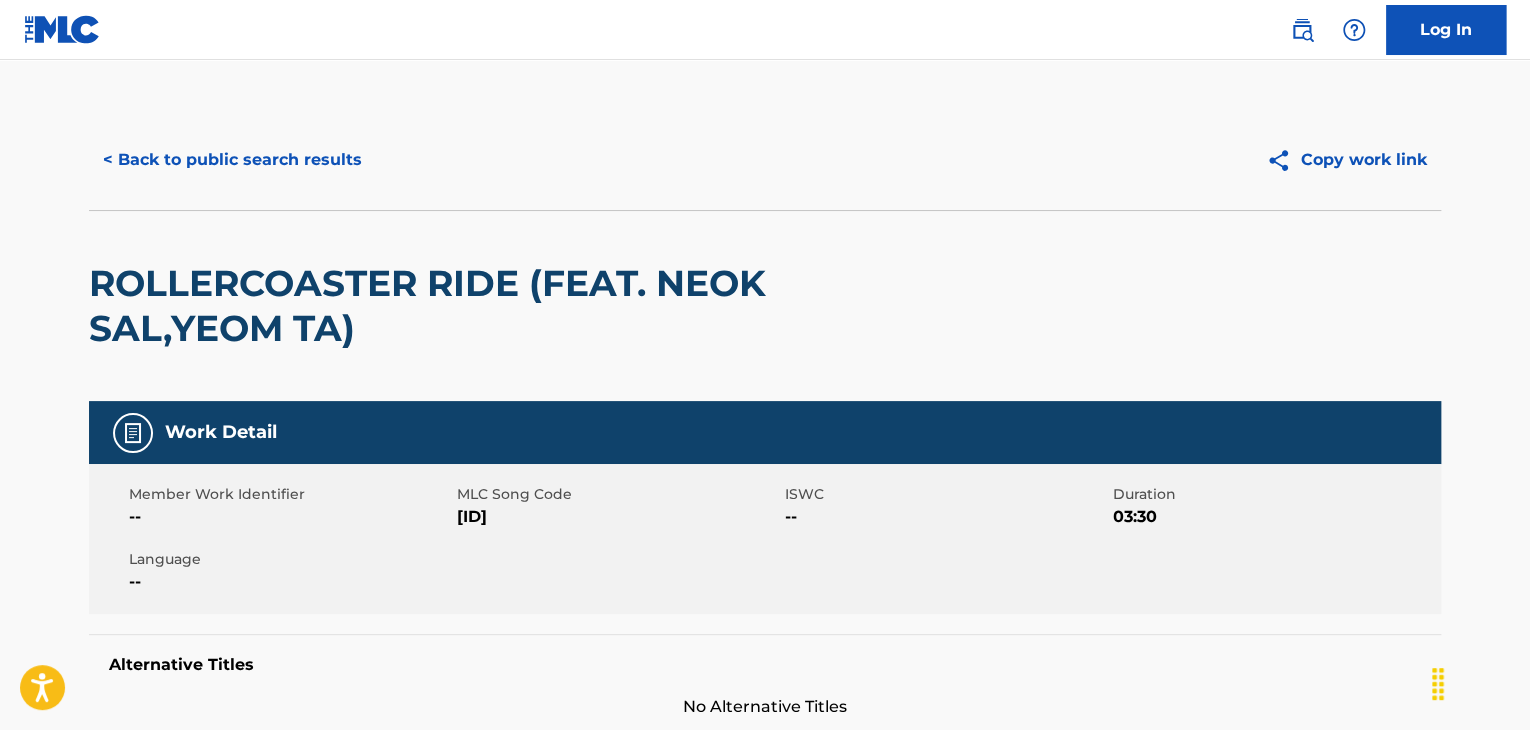 click on "[ID]" at bounding box center [618, 517] 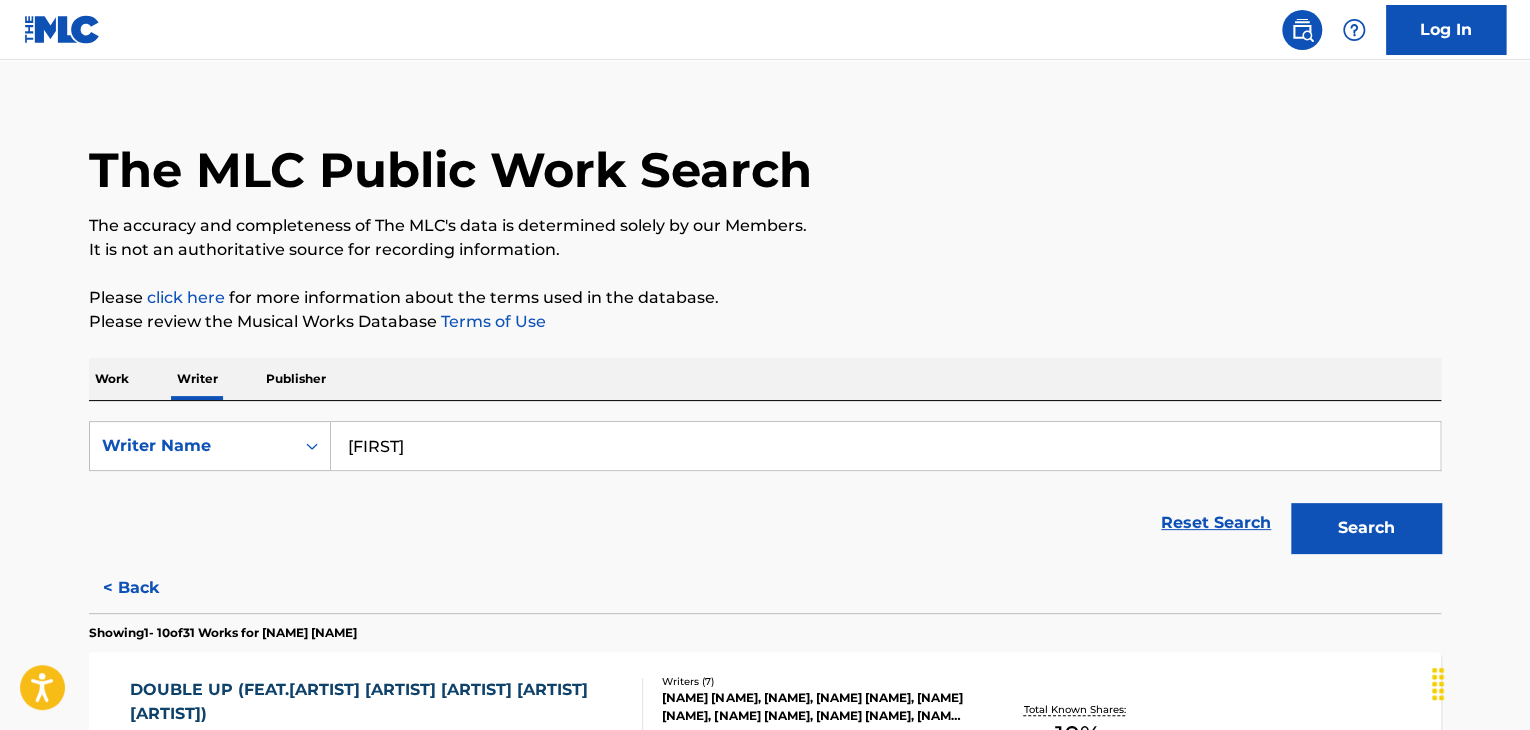 click on "Work" at bounding box center (112, 379) 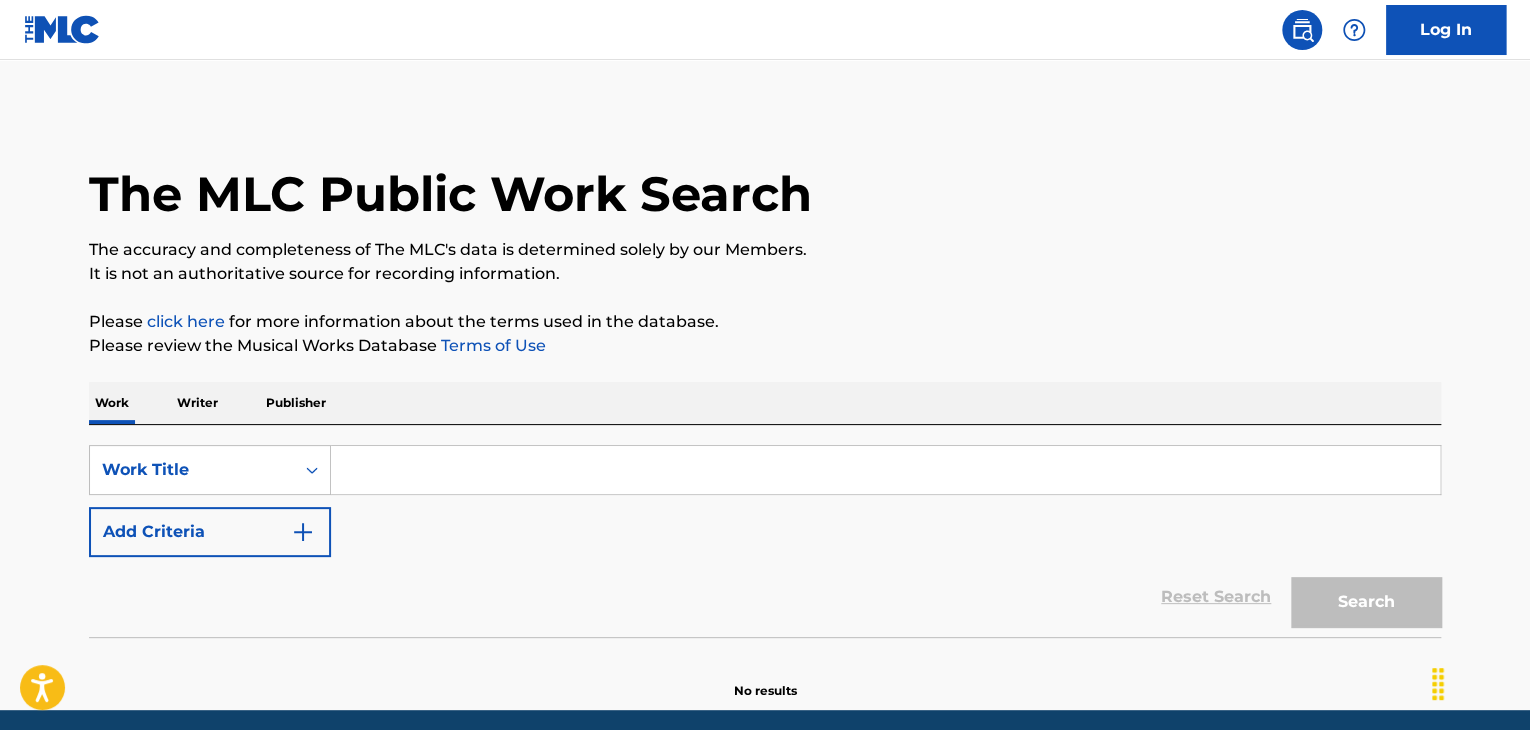 click at bounding box center (885, 470) 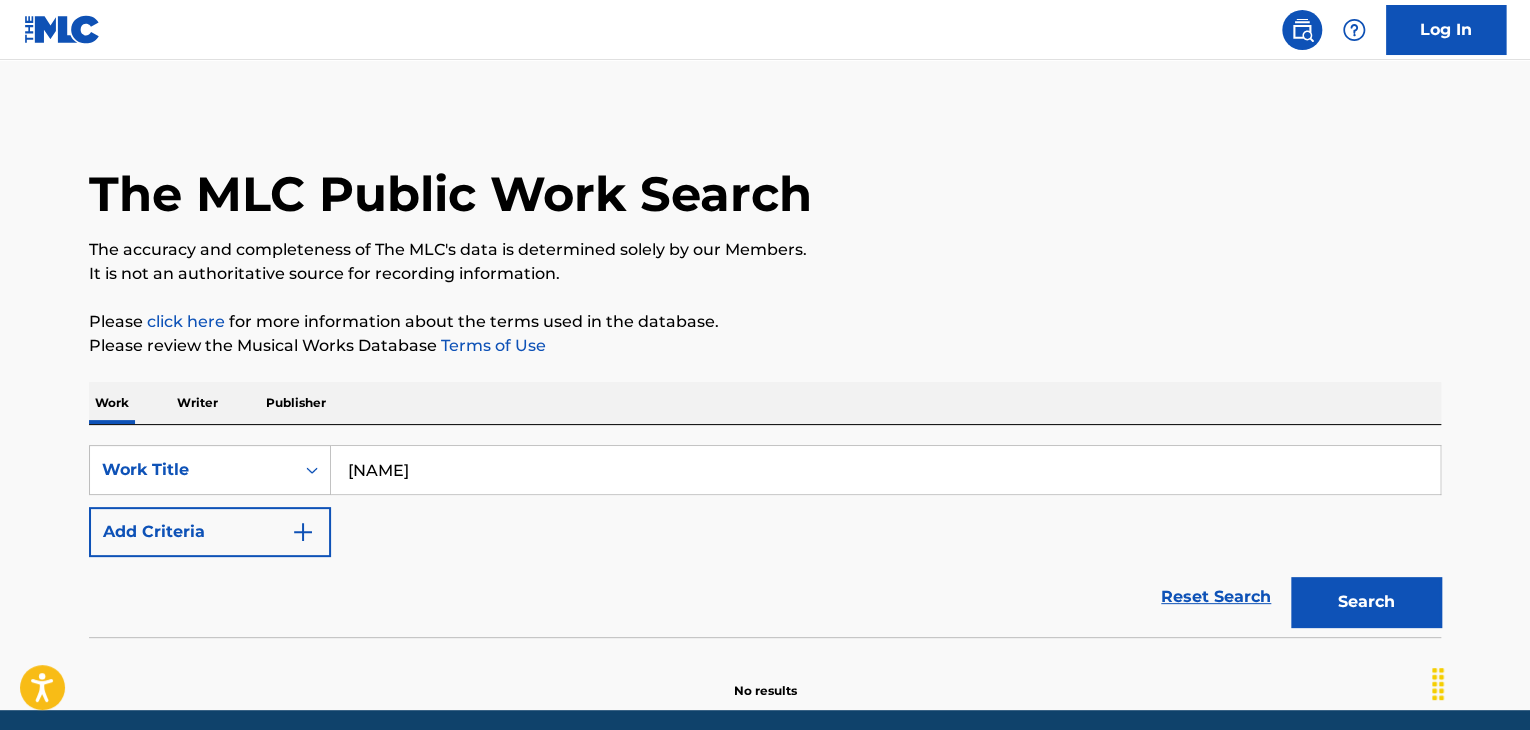 type on "[NAME]" 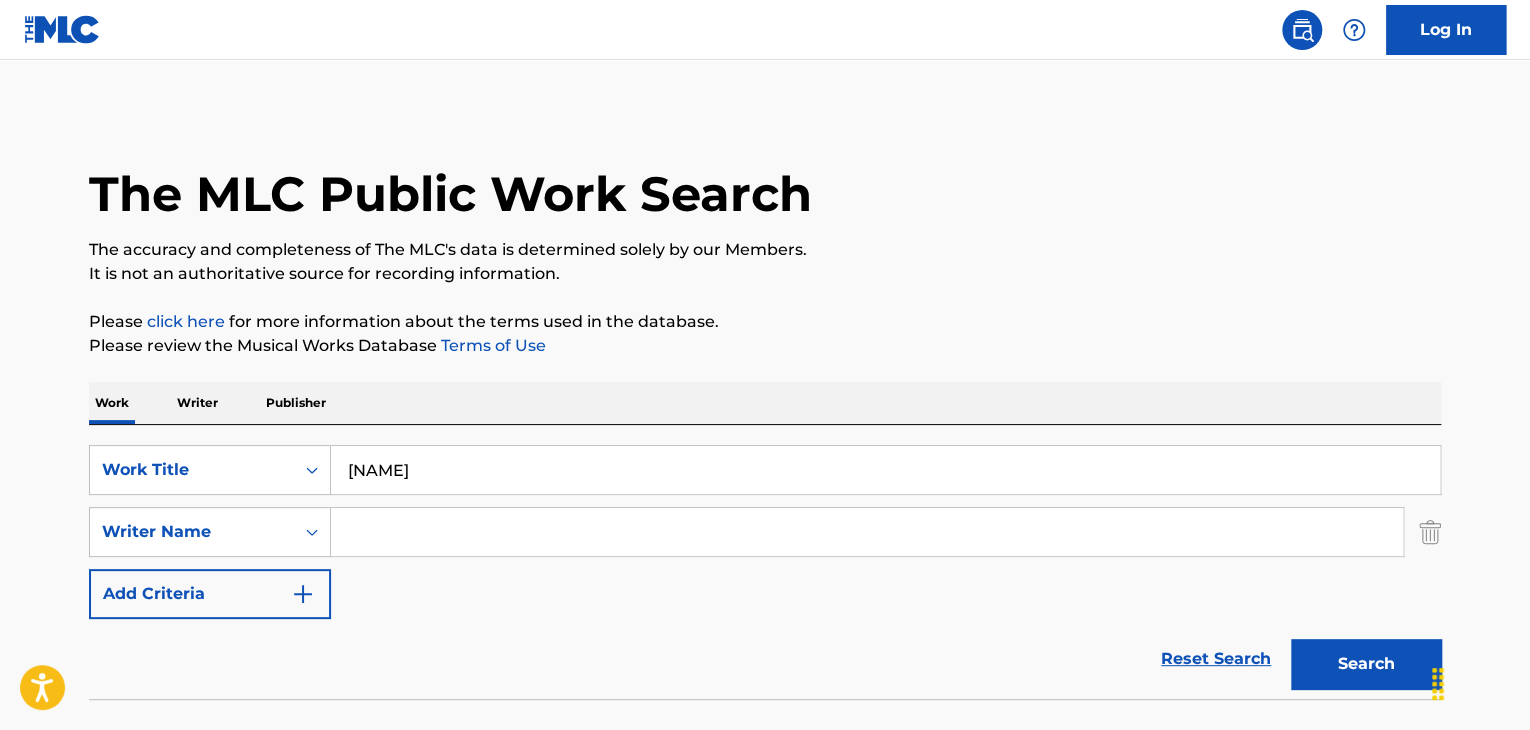 click at bounding box center [867, 532] 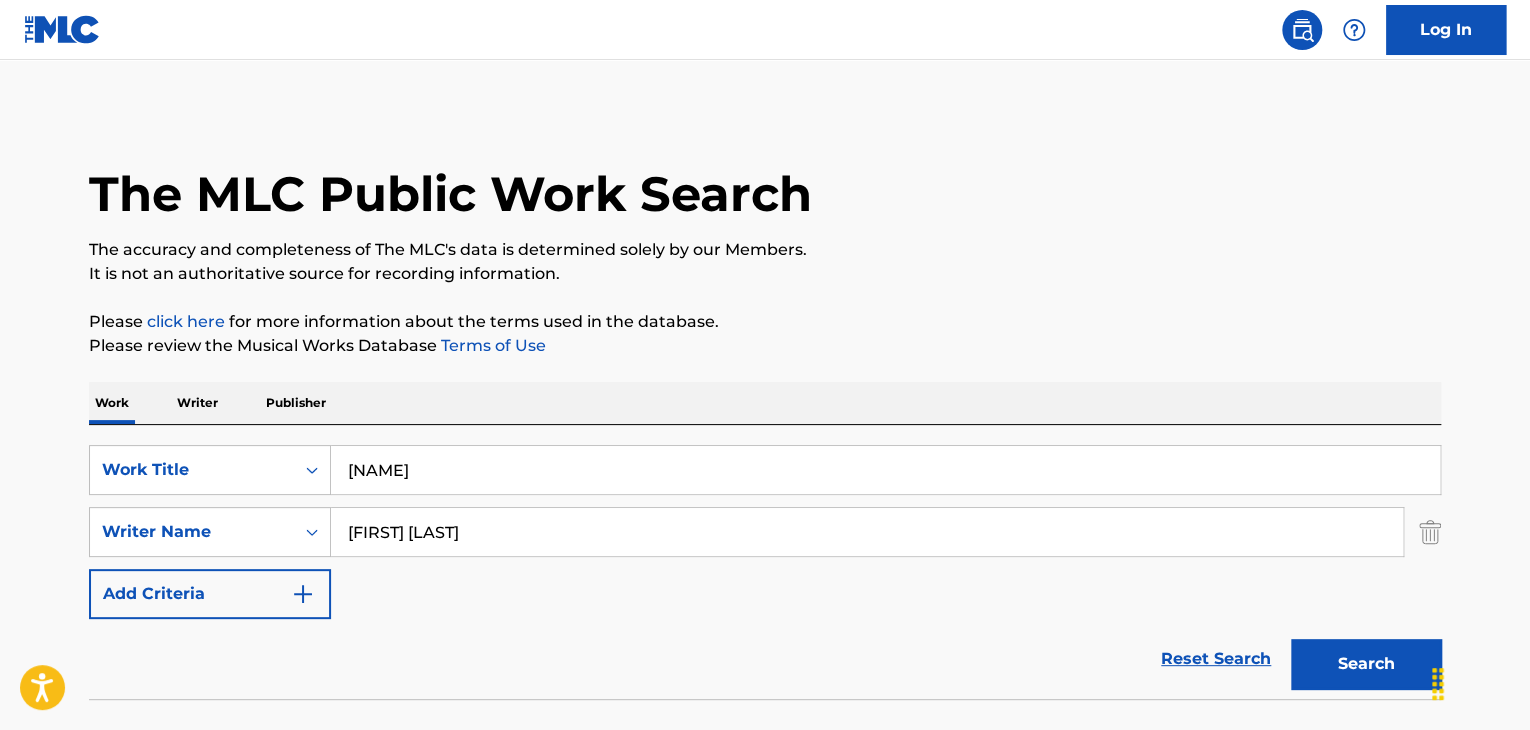 click on "Search" at bounding box center [1361, 659] 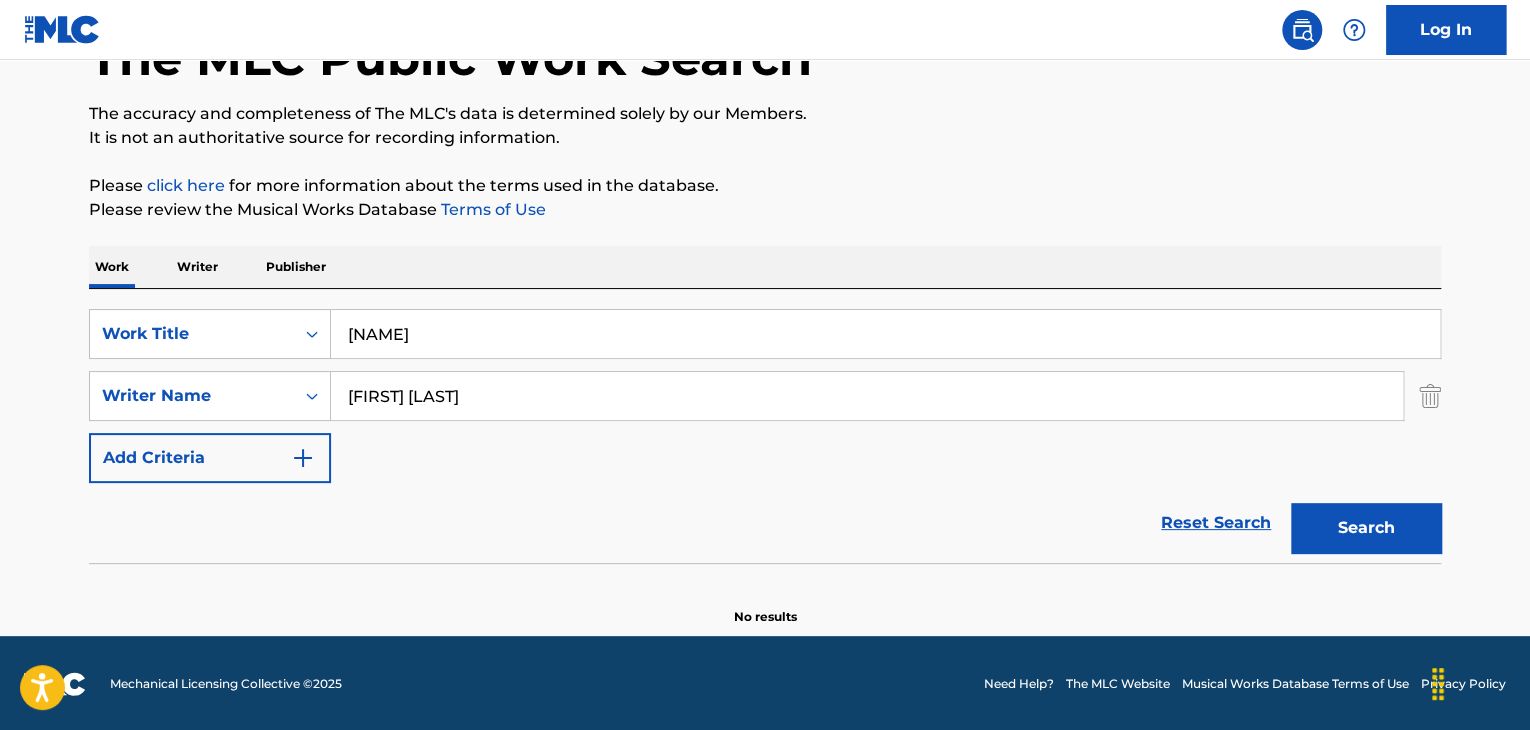 scroll, scrollTop: 138, scrollLeft: 0, axis: vertical 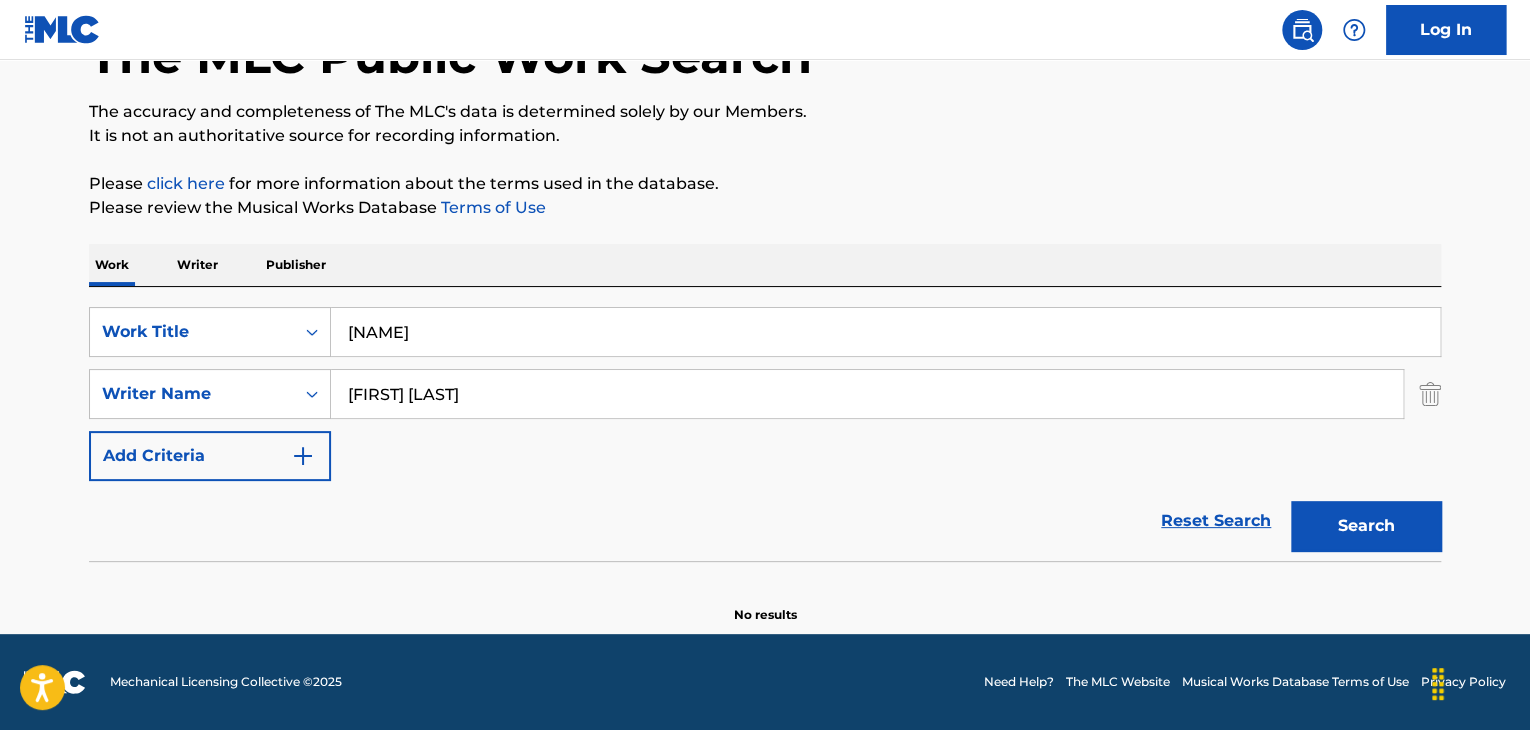 click on "[FIRST] [LAST]" at bounding box center [867, 394] 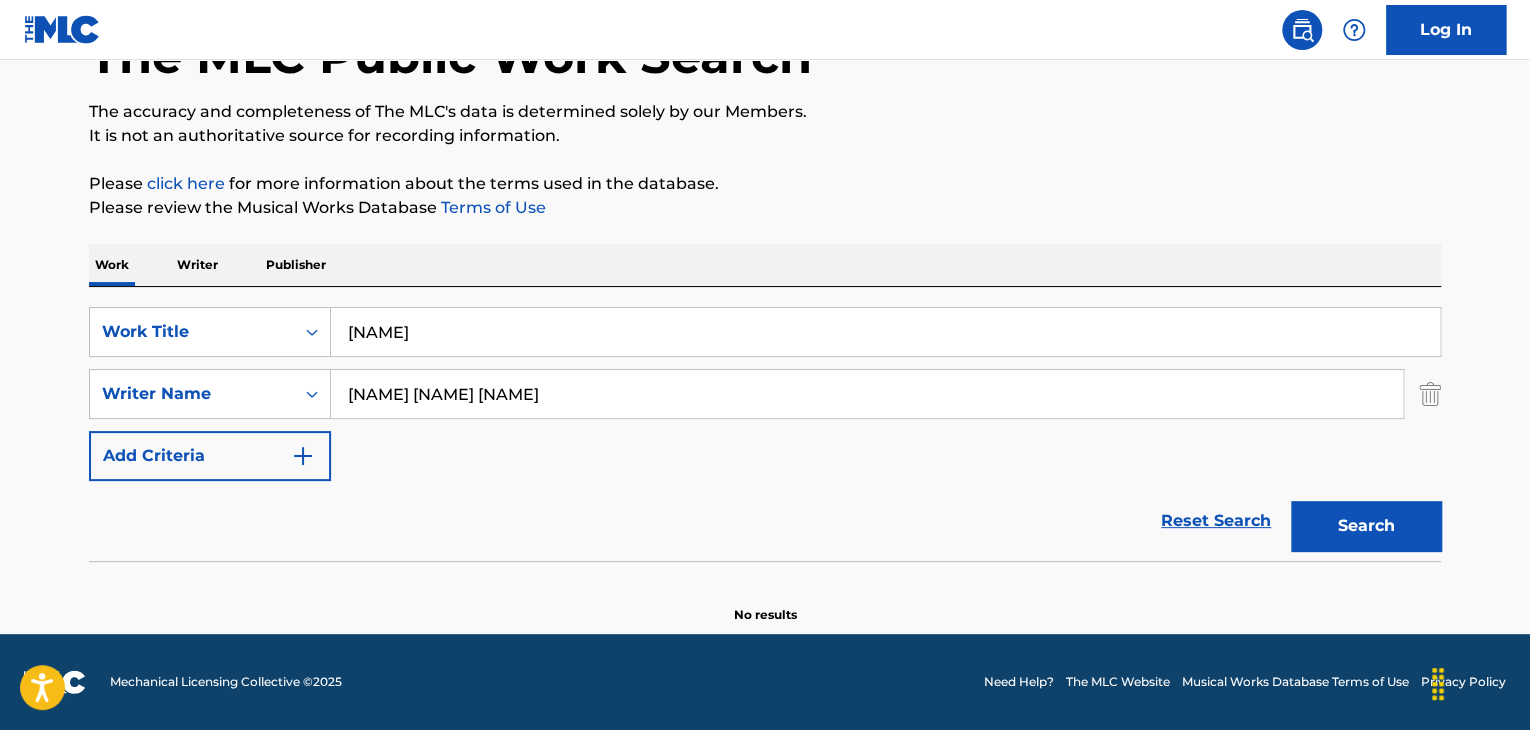 type on "[NAME] [NAME] [NAME]" 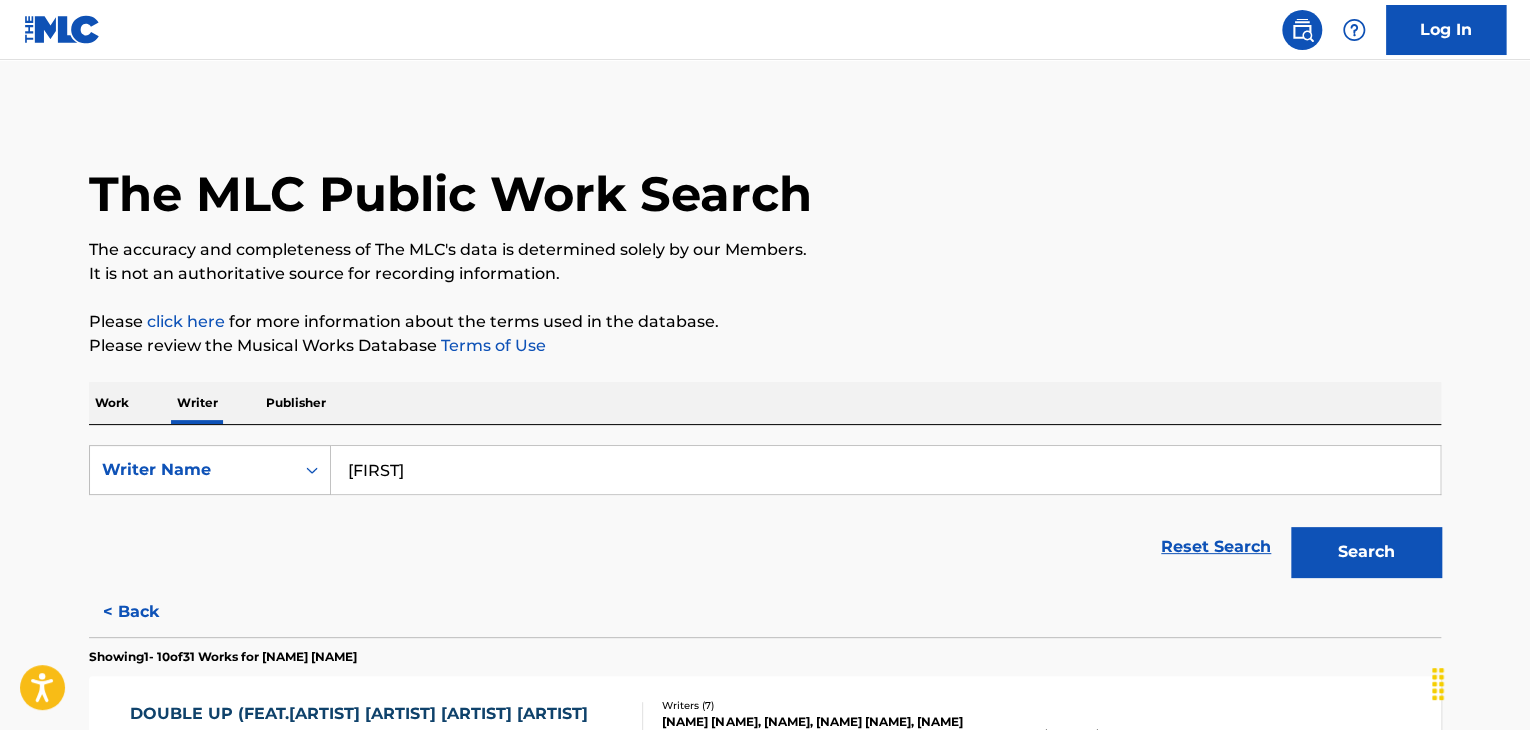 click on "[FIRST]" at bounding box center (885, 470) 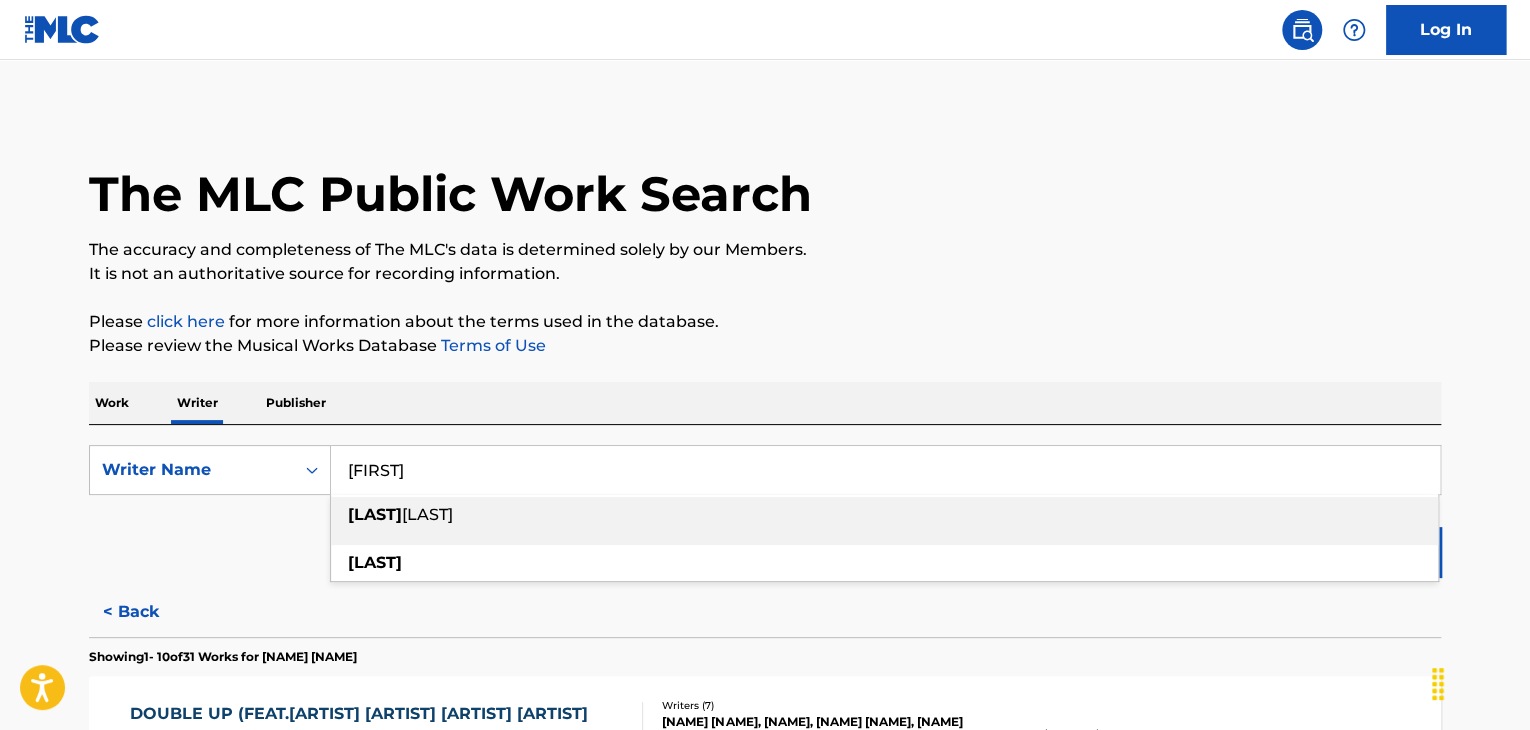 paste on "[FIRST] [LAST]" 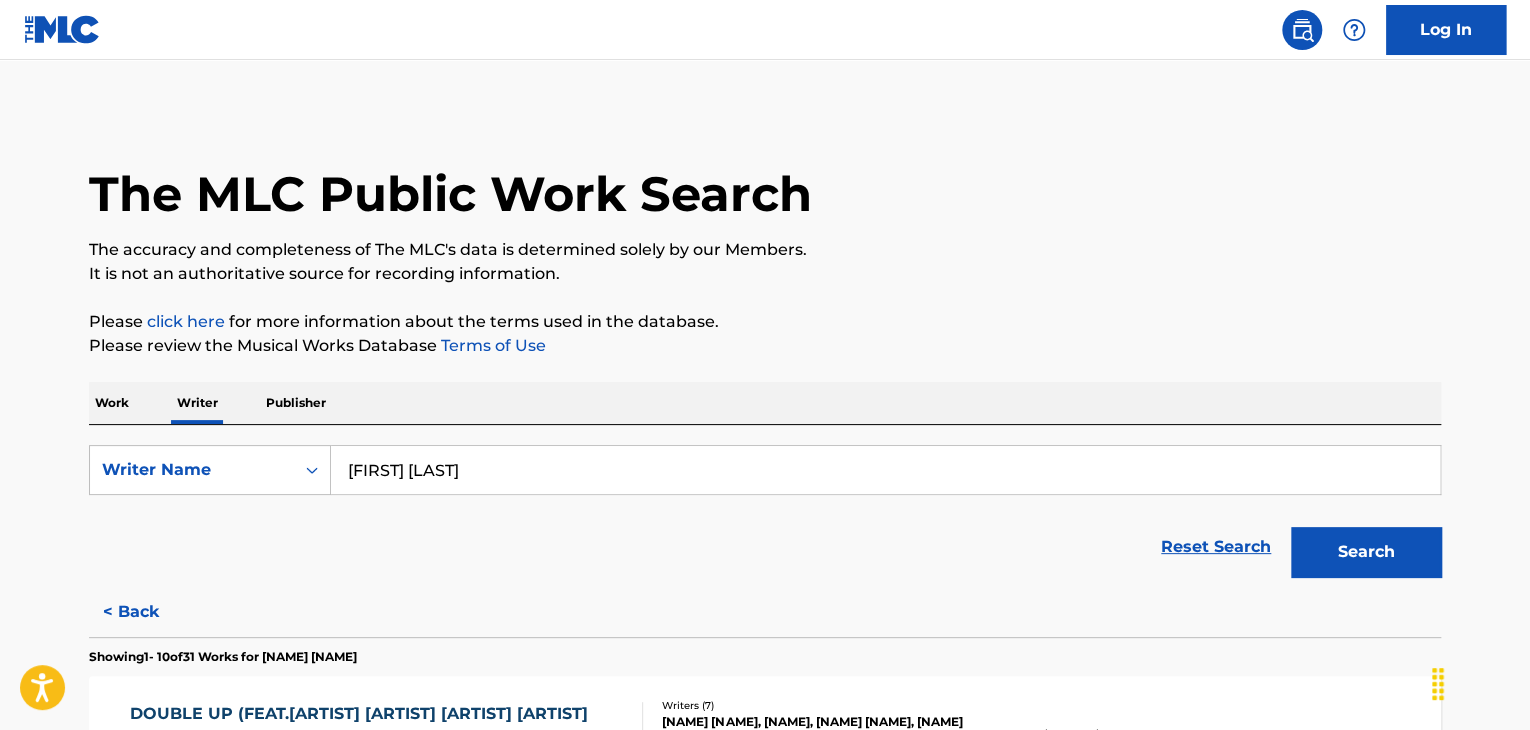 click on "Search" at bounding box center (1366, 552) 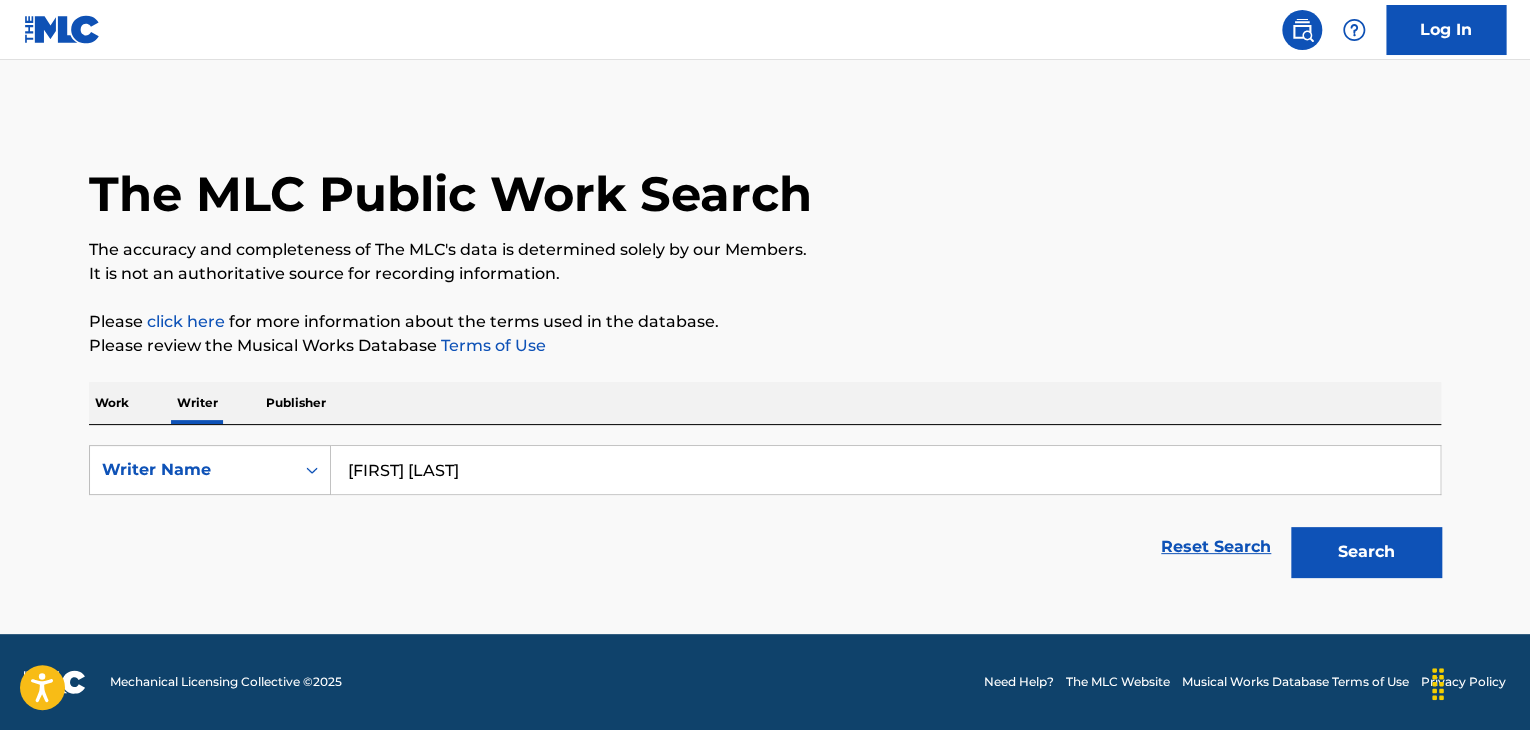 click on "[FIRST] [LAST]" at bounding box center [885, 470] 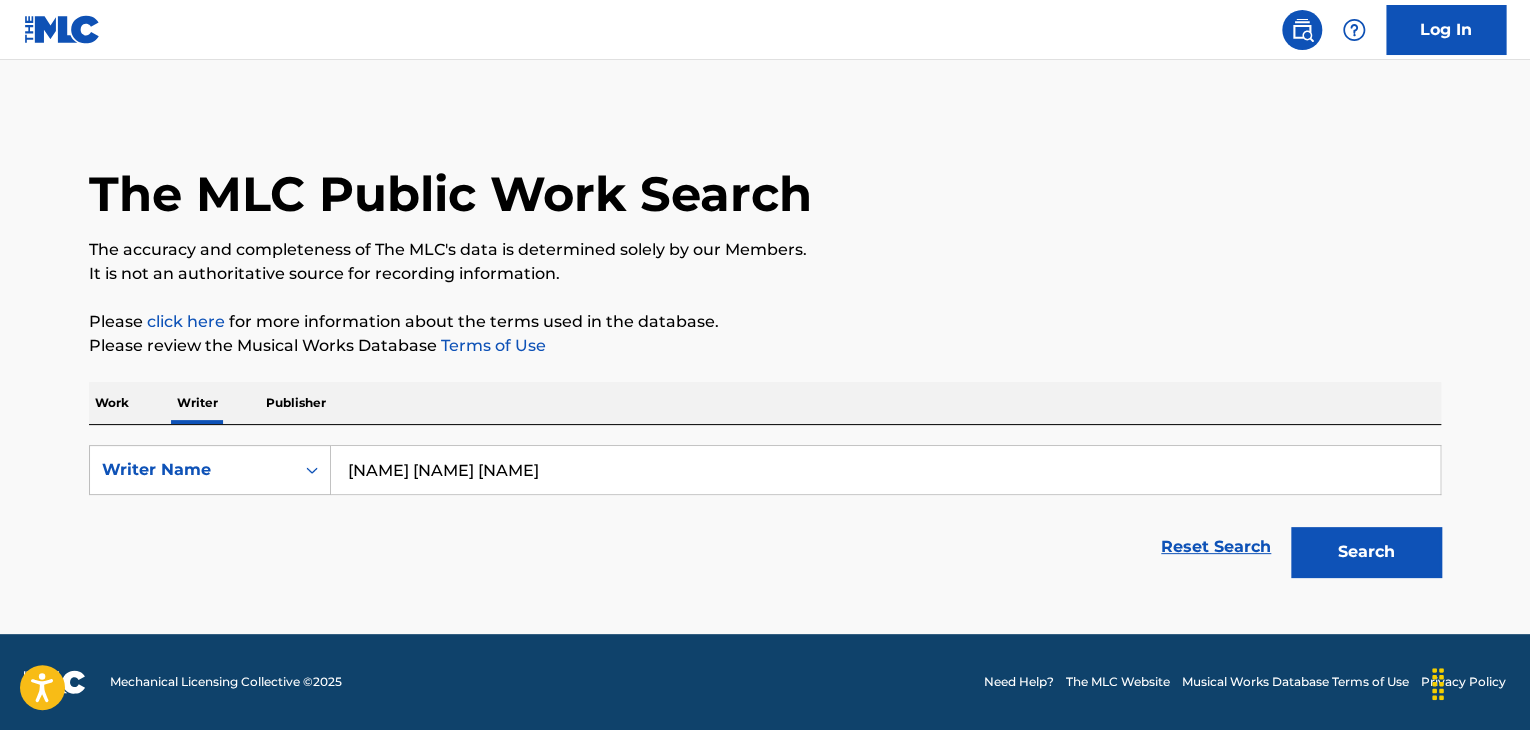 click on "Please review the Musical Works Database Terms of Use" at bounding box center [765, 346] 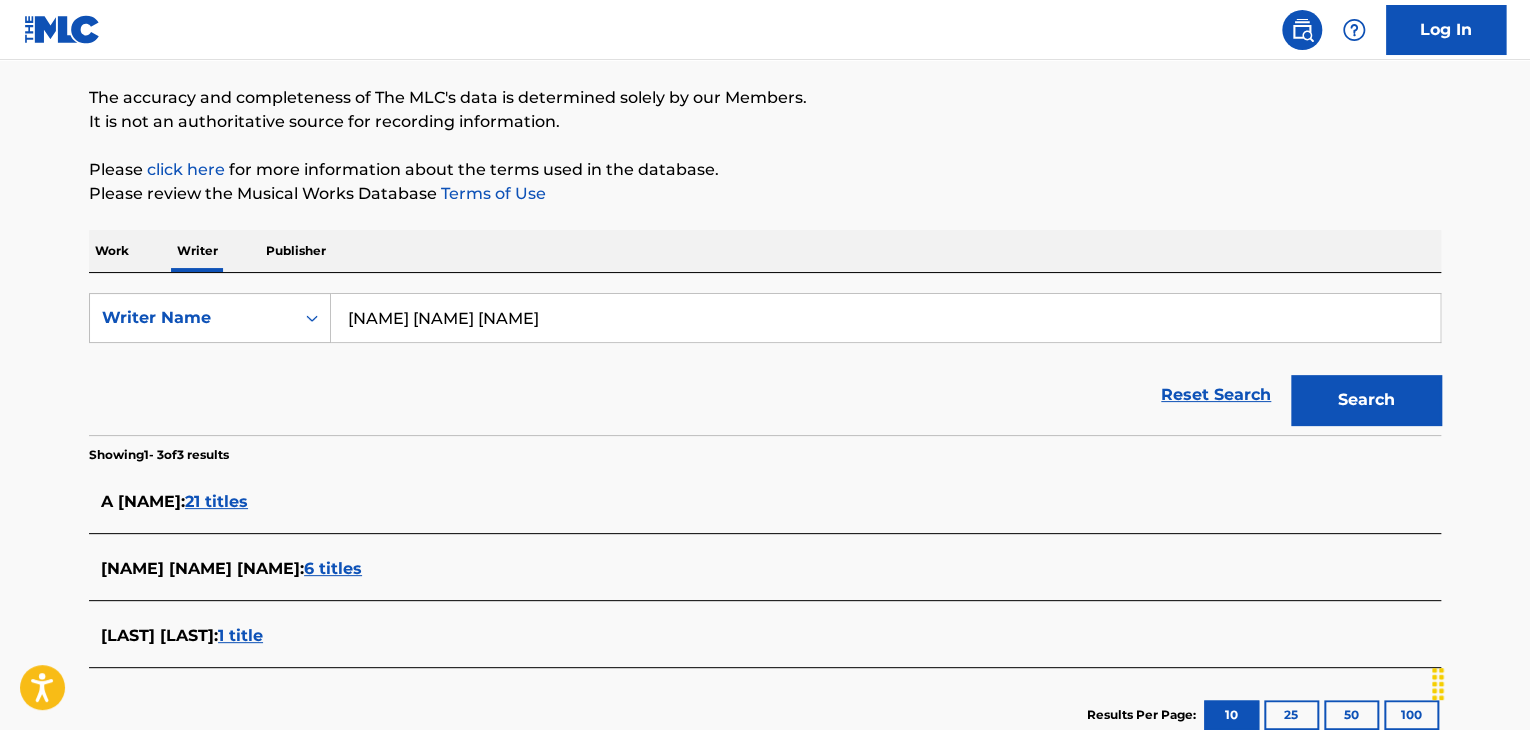 scroll, scrollTop: 200, scrollLeft: 0, axis: vertical 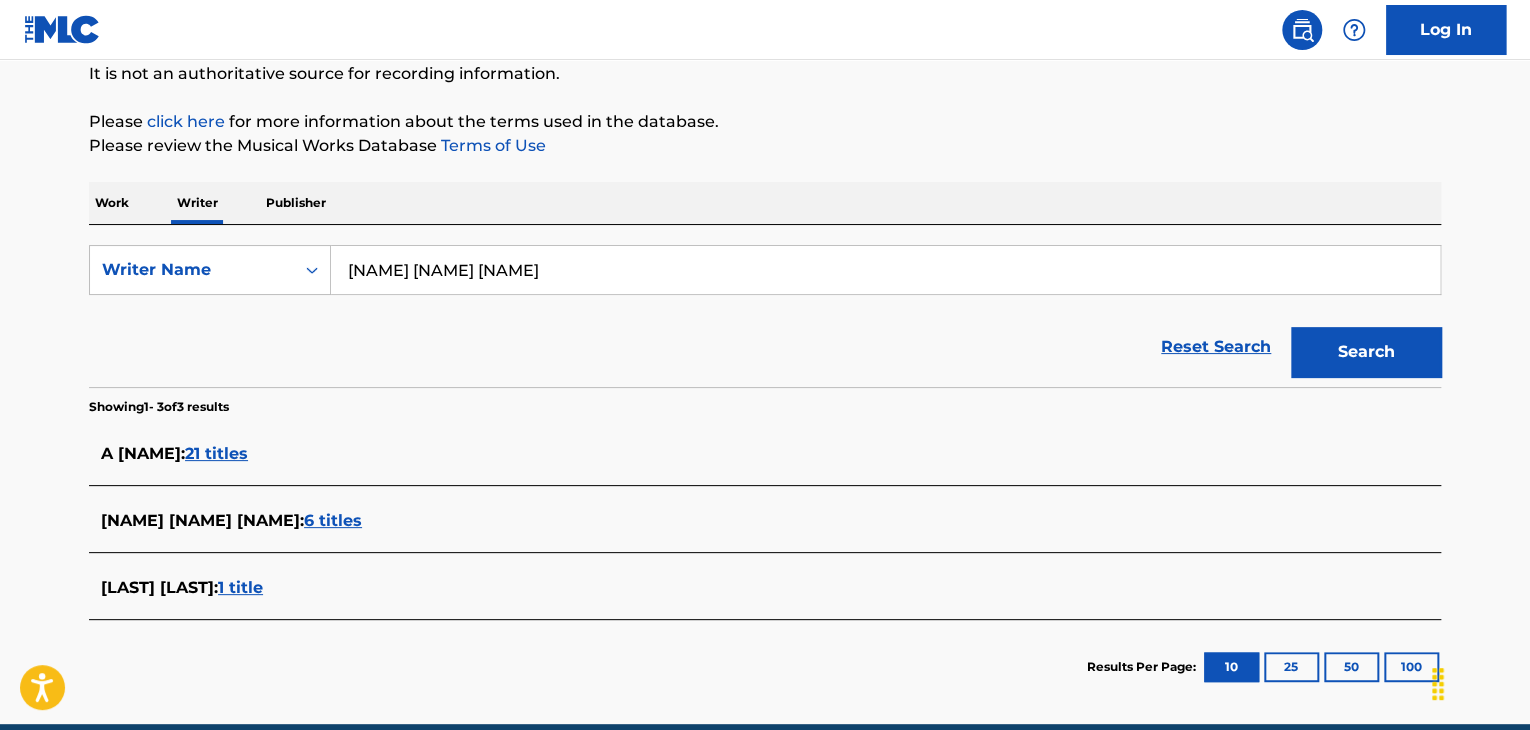 click on "[NAME] [NAME] [NAME]" at bounding box center [885, 270] 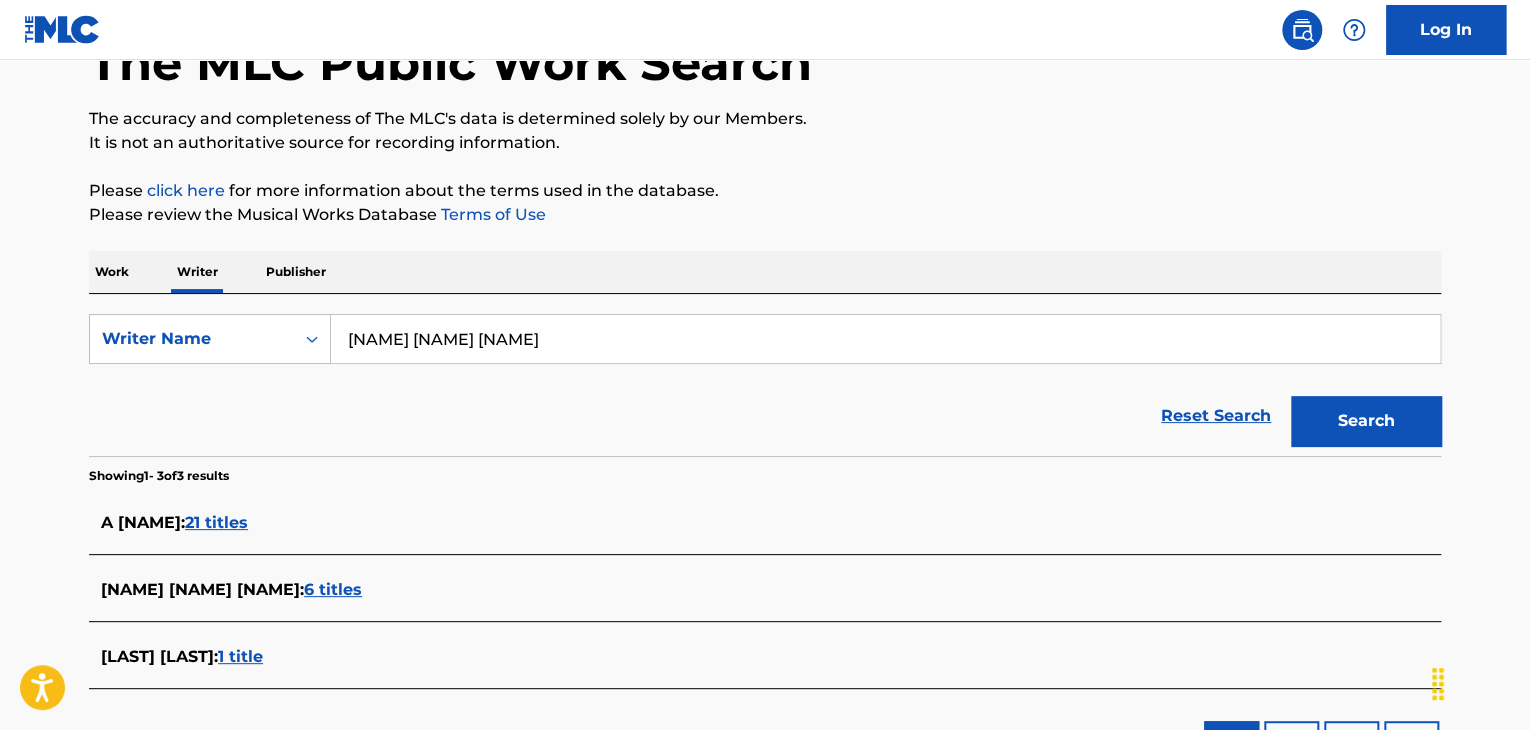 scroll, scrollTop: 100, scrollLeft: 0, axis: vertical 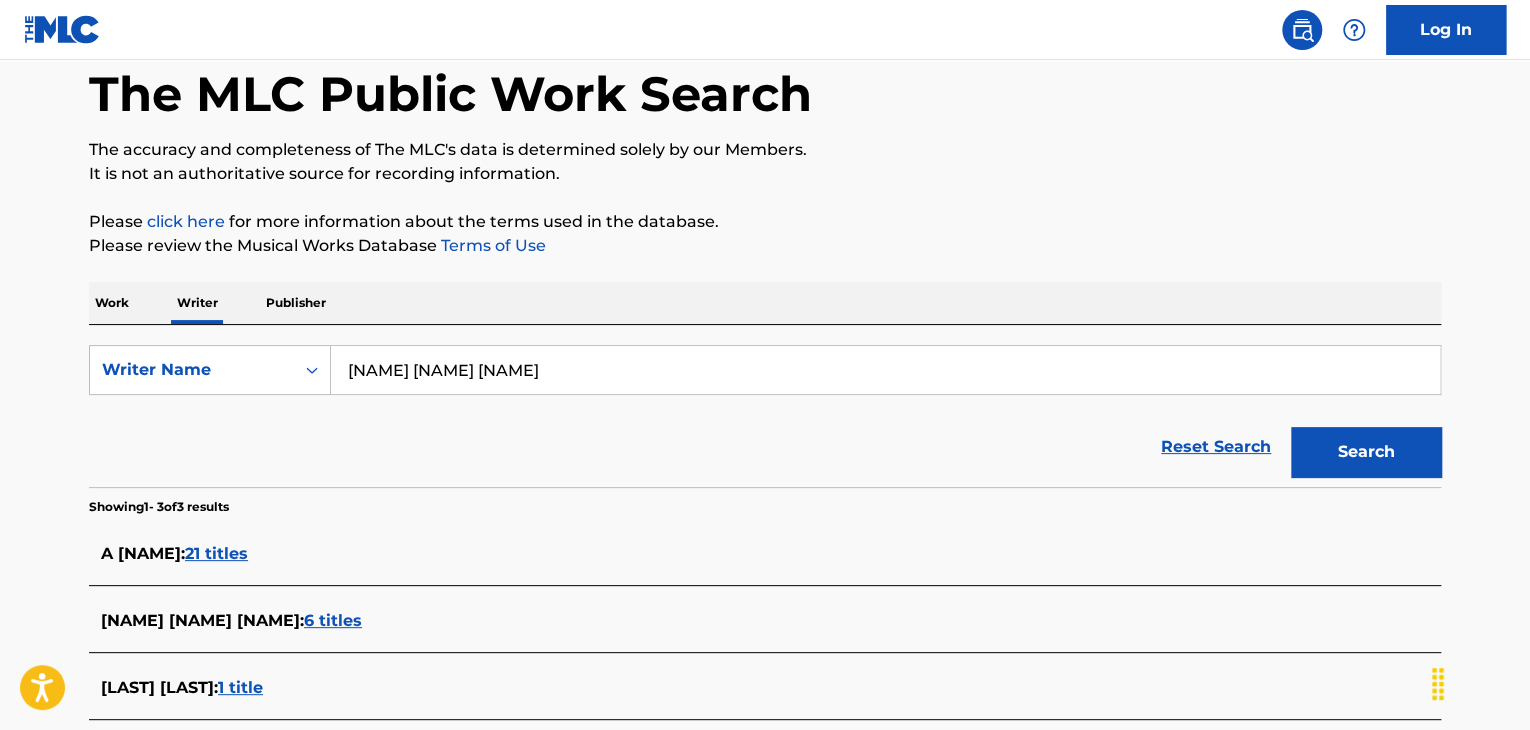 click on "[NAME] [NAME] [NAME]" at bounding box center (885, 370) 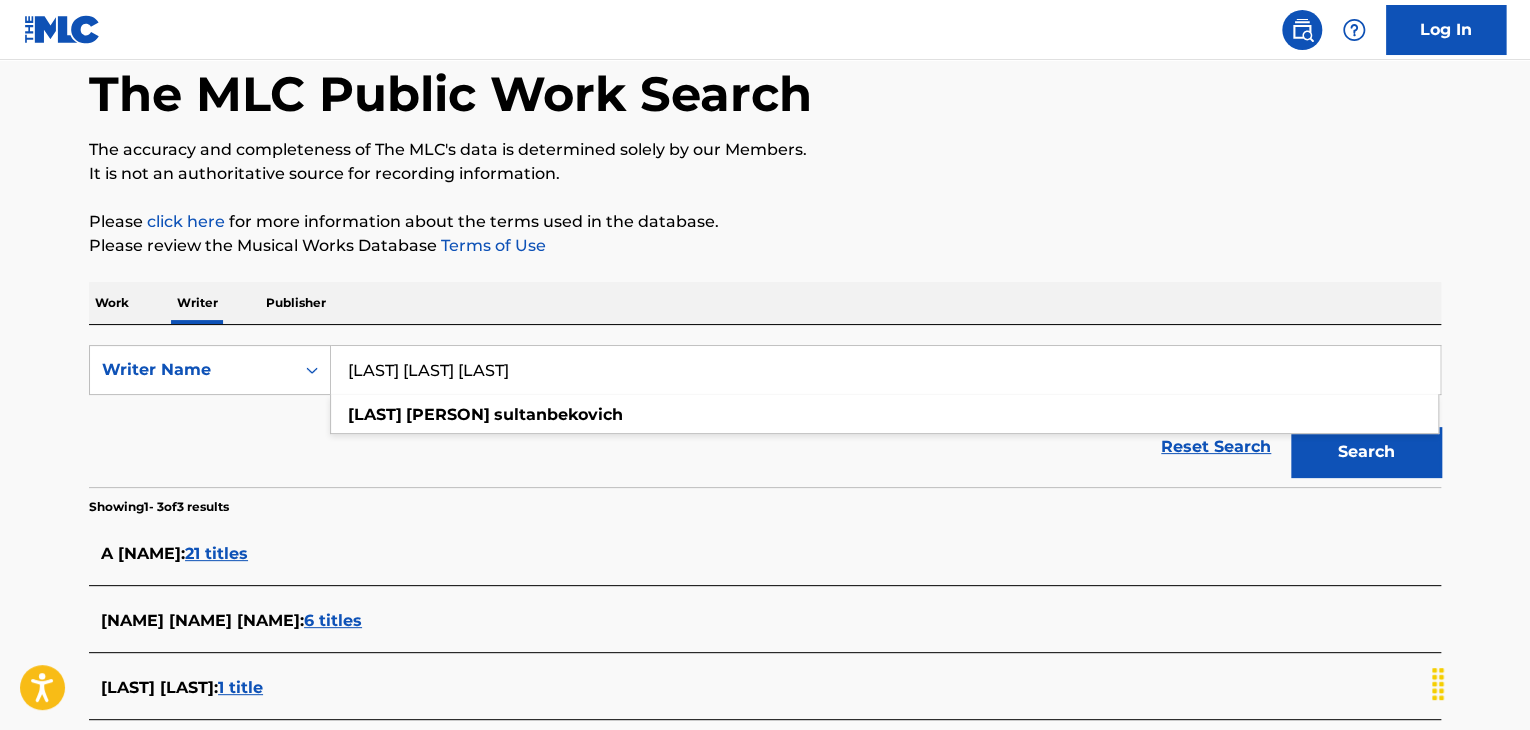 type on "[LAST] [LAST] [LAST]" 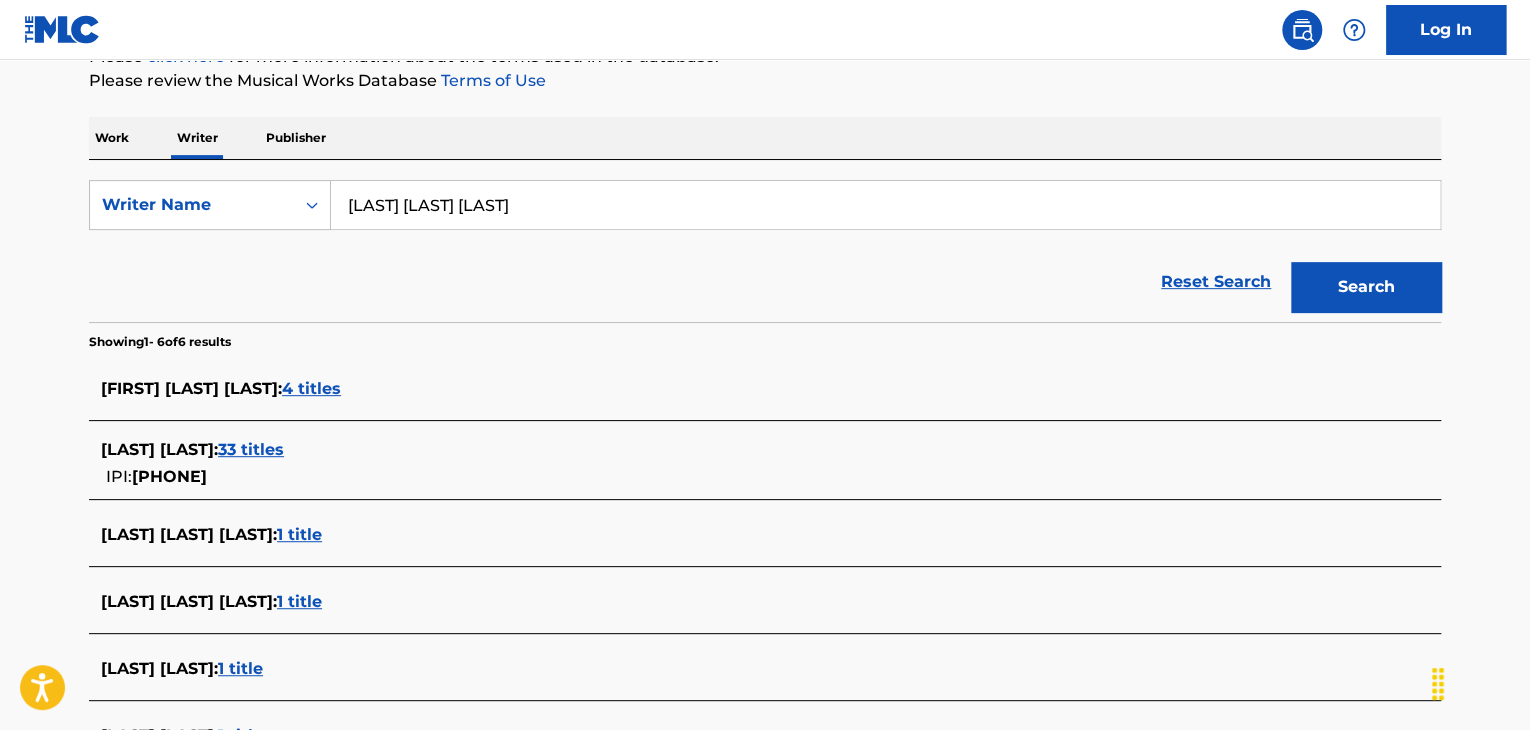 scroll, scrollTop: 300, scrollLeft: 0, axis: vertical 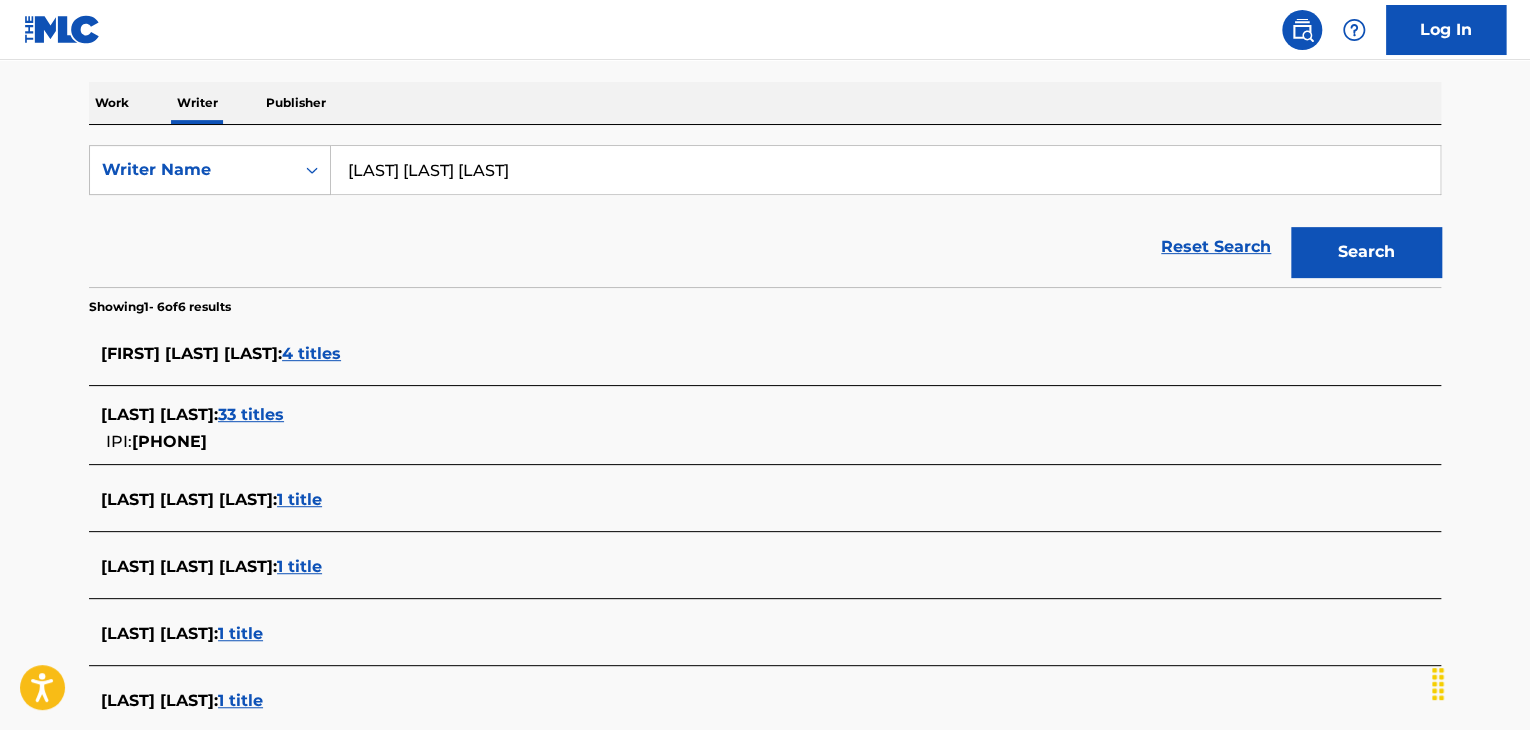 click on "1 title" at bounding box center [299, 566] 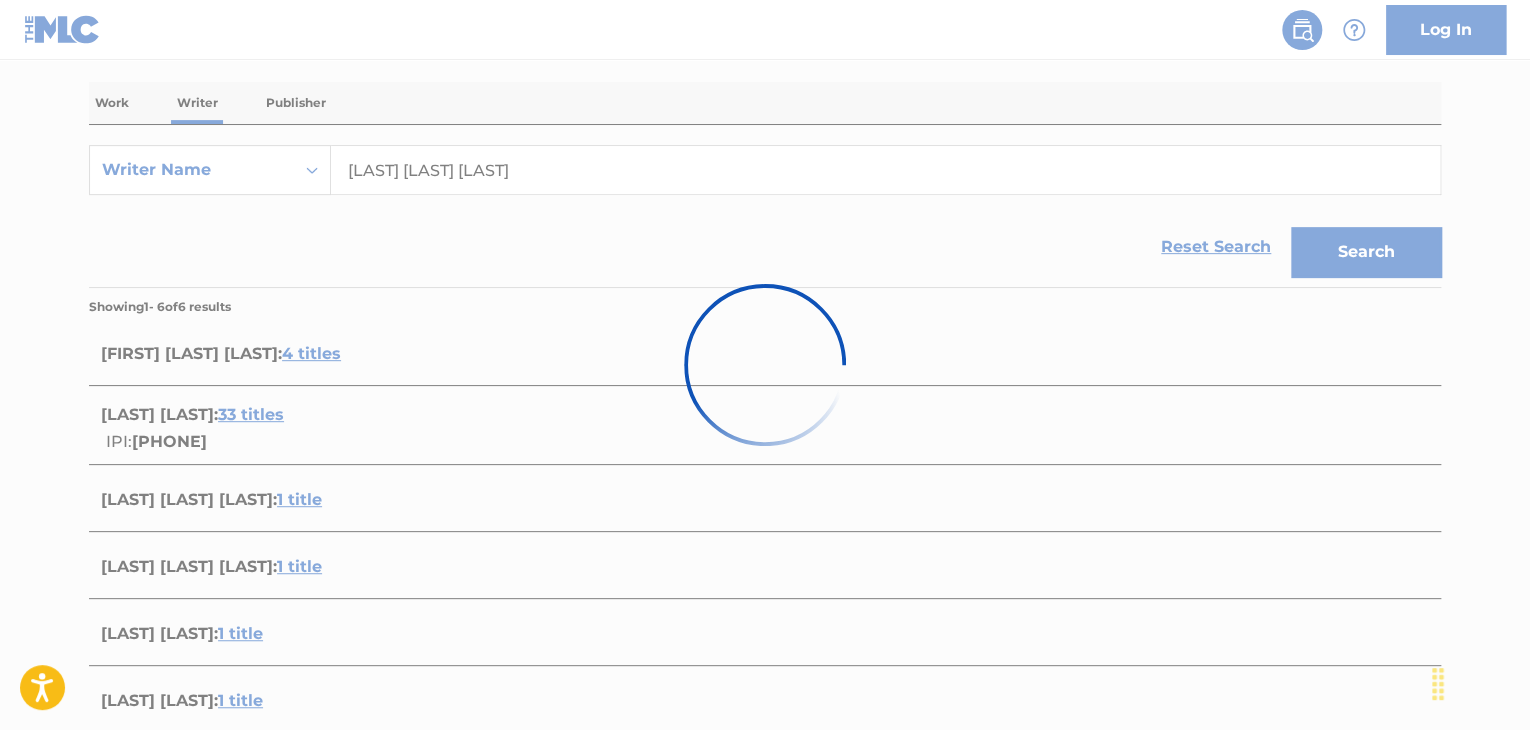 scroll, scrollTop: 296, scrollLeft: 0, axis: vertical 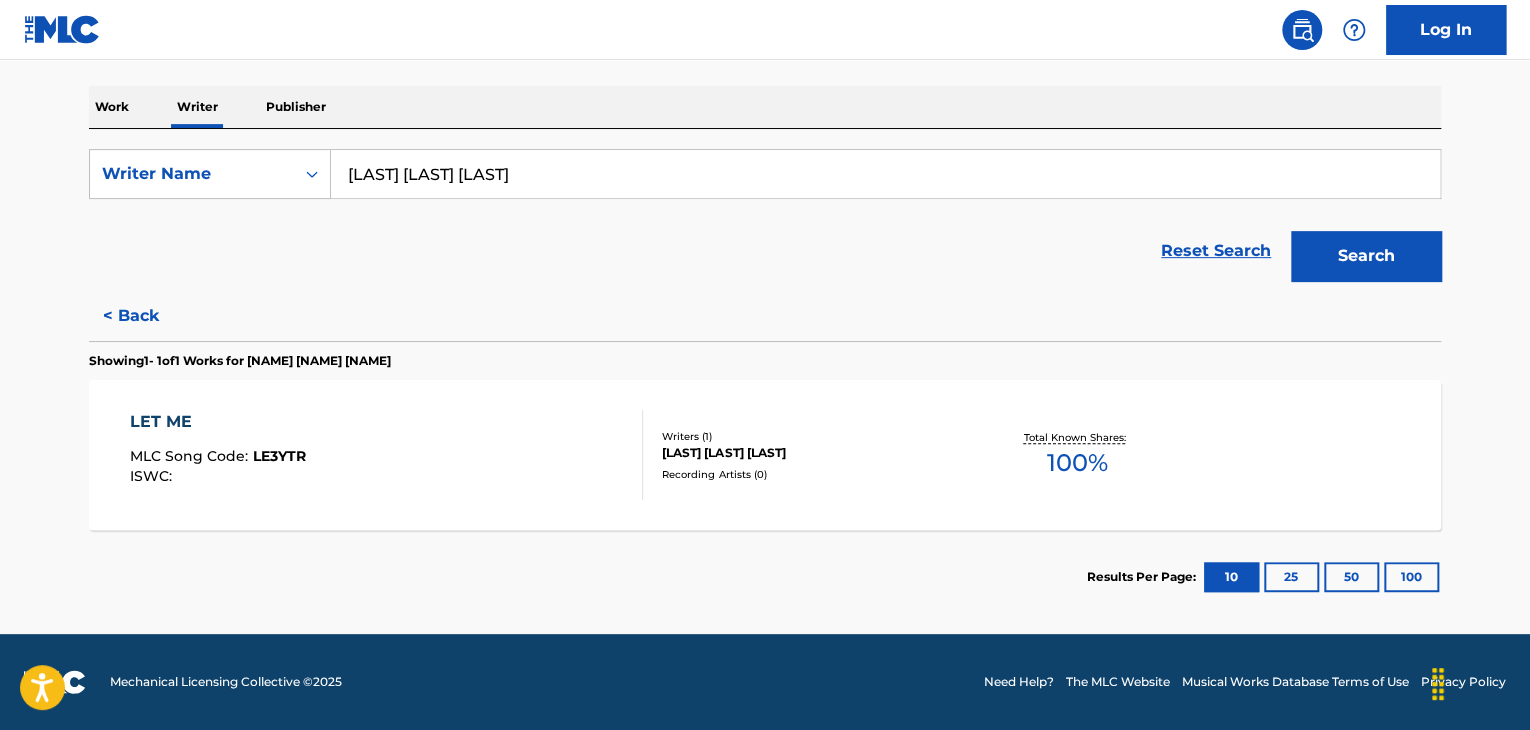 click on "LET ME MLC Song Code : LE3YTR ISWC :" at bounding box center [387, 455] 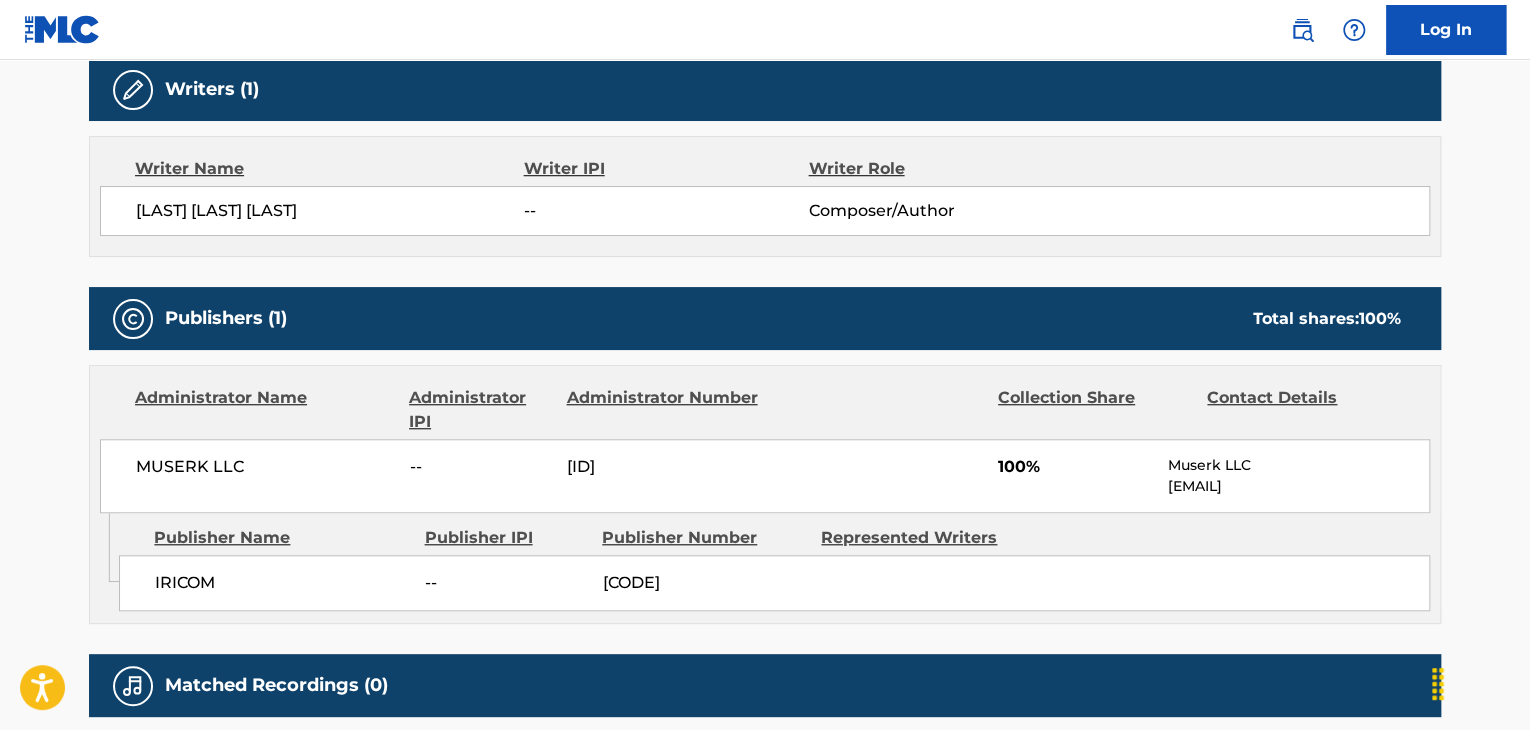 scroll, scrollTop: 800, scrollLeft: 0, axis: vertical 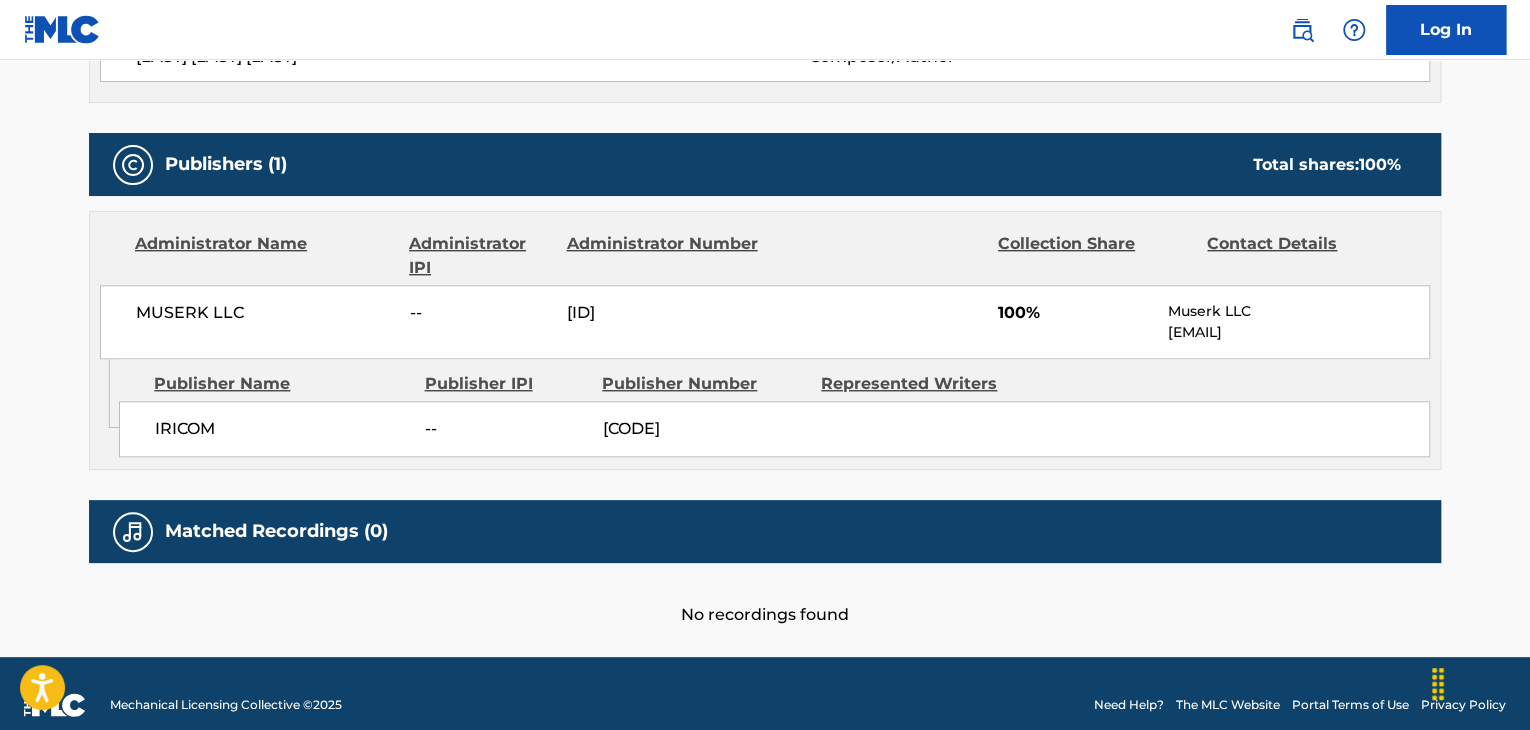click on "MUSERK LLC" at bounding box center (265, 313) 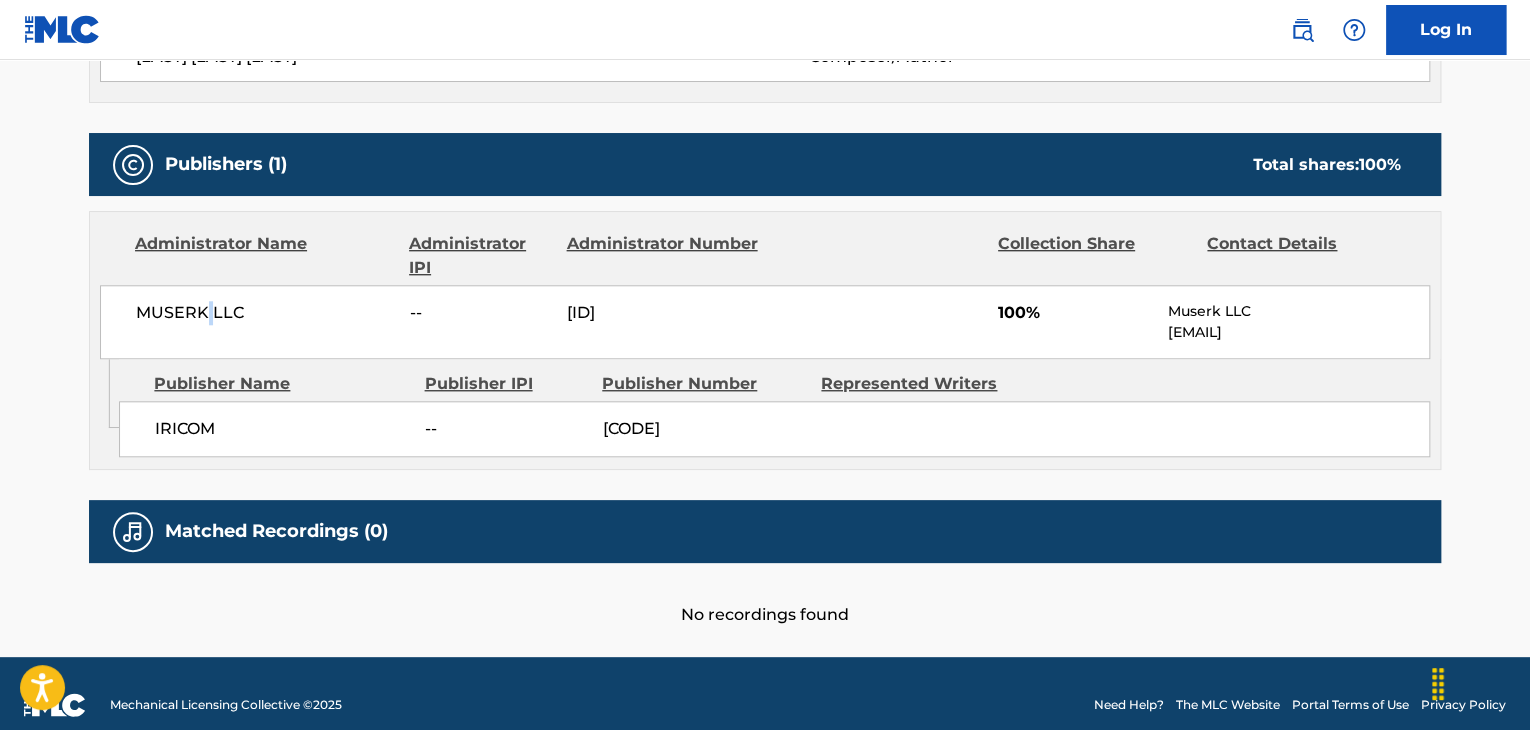 click on "MUSERK LLC" at bounding box center [265, 313] 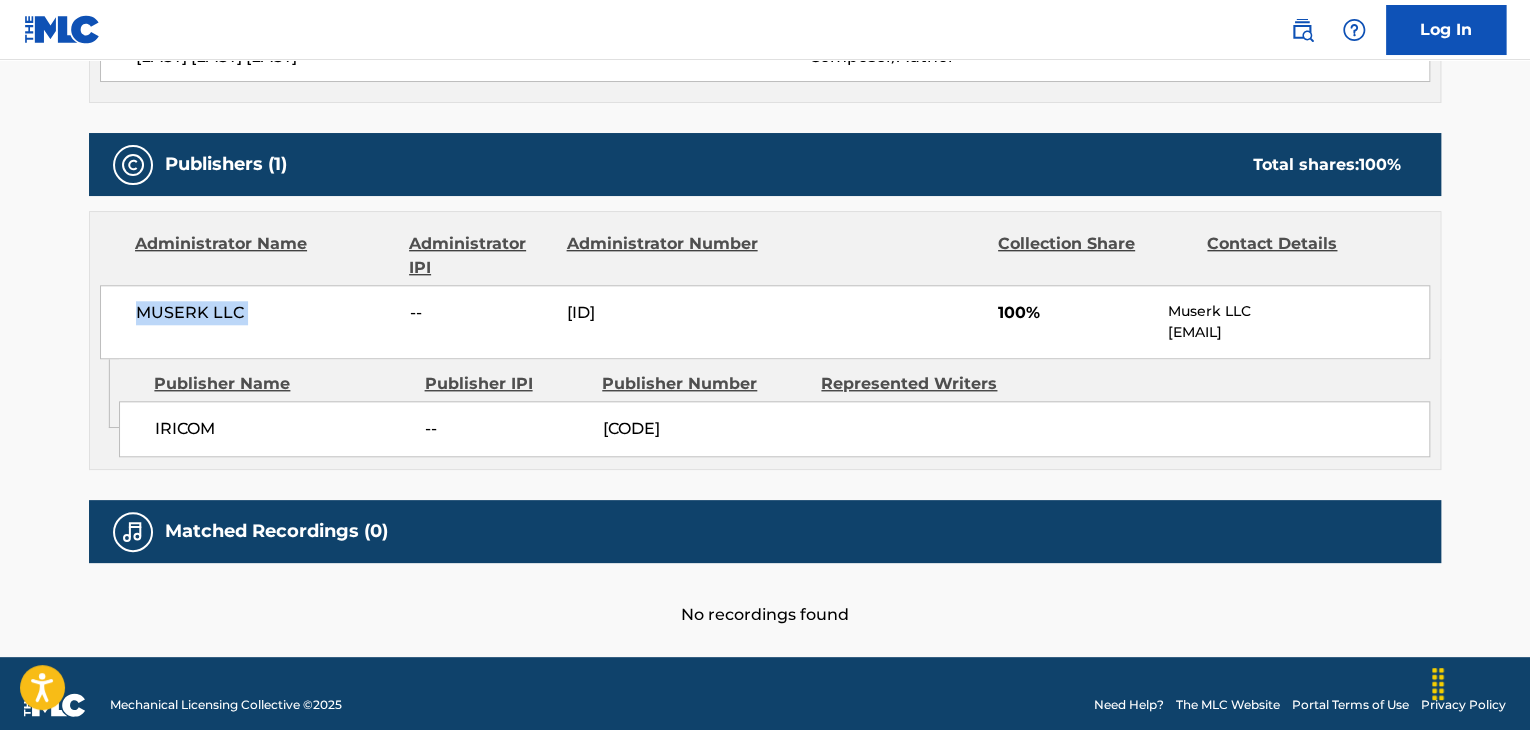 click on "MUSERK LLC" at bounding box center (265, 313) 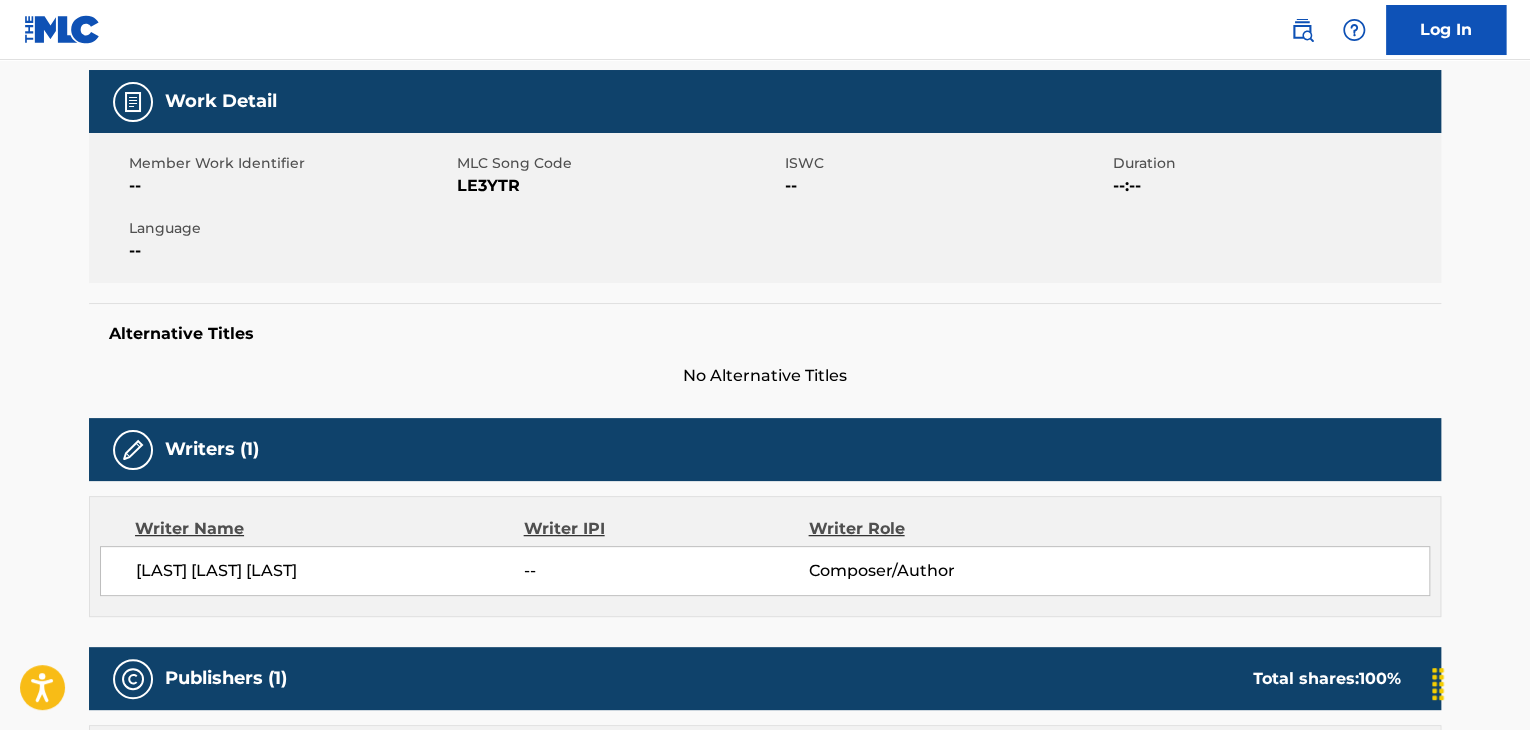 scroll, scrollTop: 200, scrollLeft: 0, axis: vertical 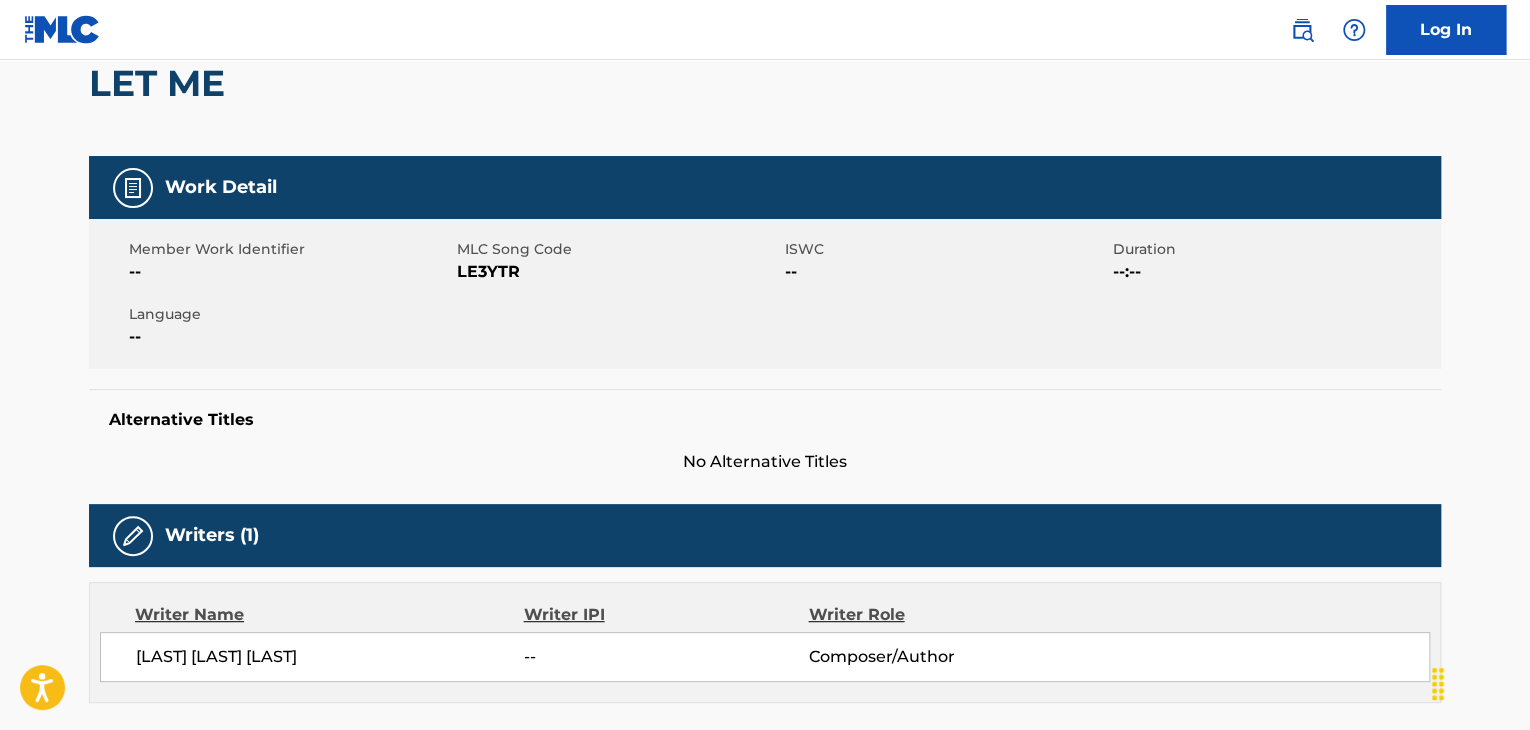 click on "LE3YTR" at bounding box center (618, 272) 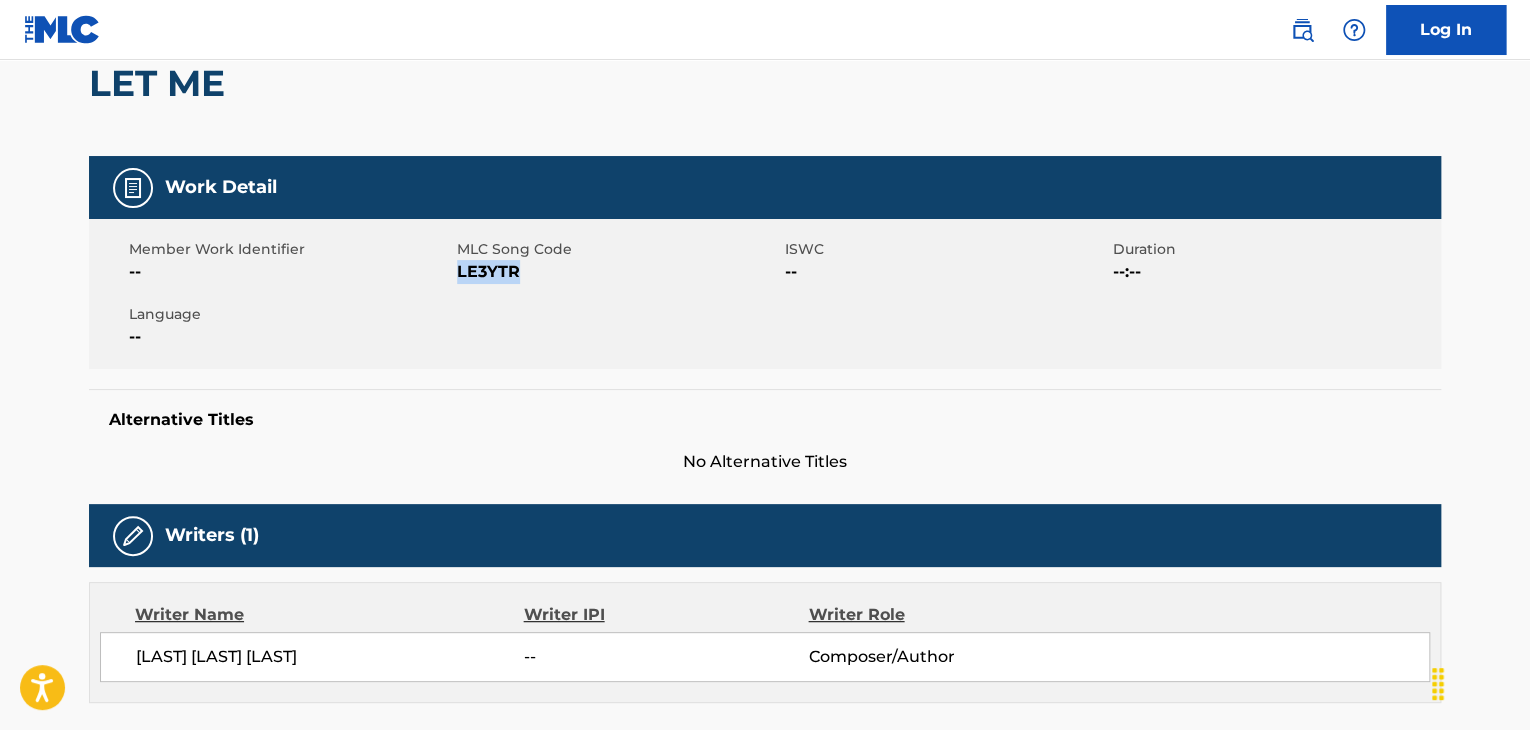 click on "LE3YTR" at bounding box center (618, 272) 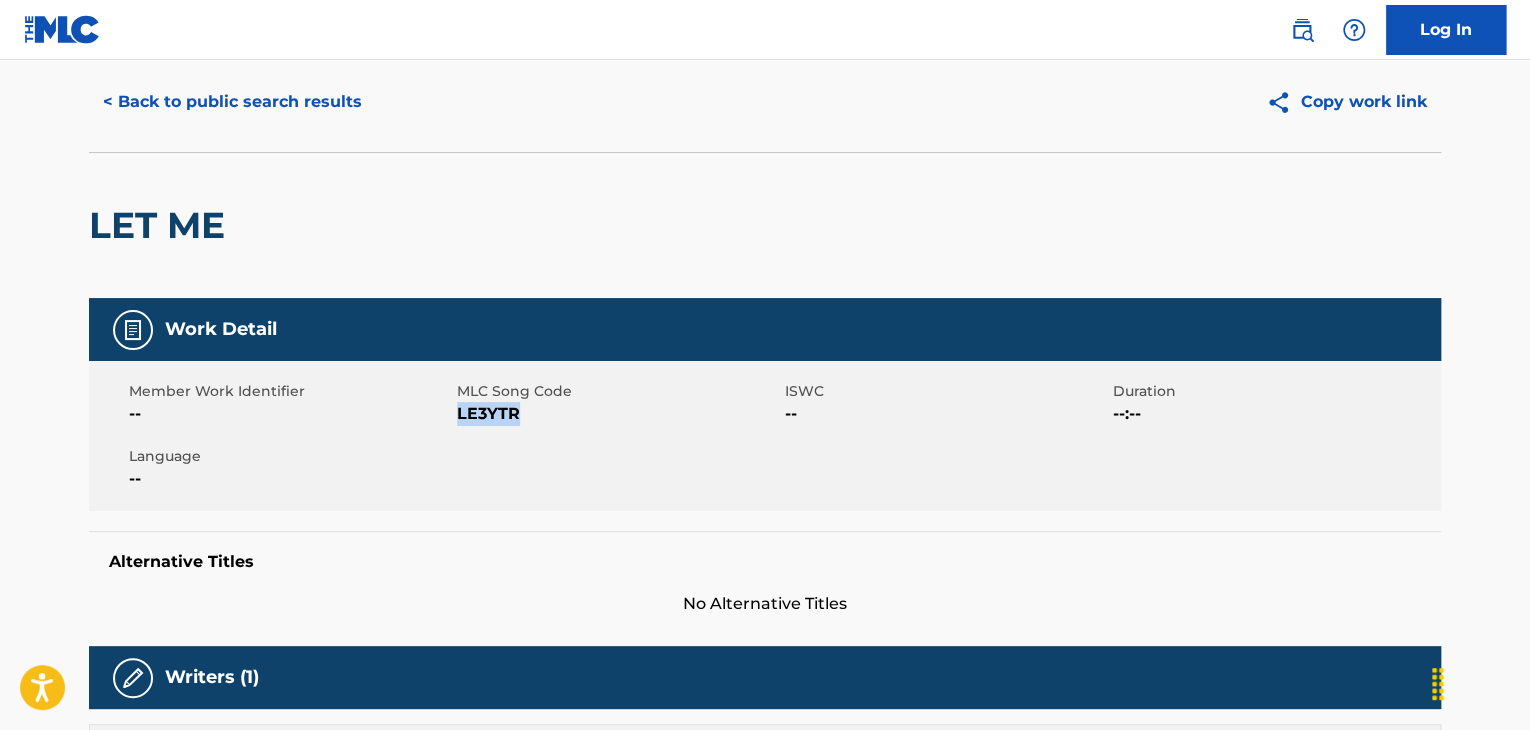 scroll, scrollTop: 0, scrollLeft: 0, axis: both 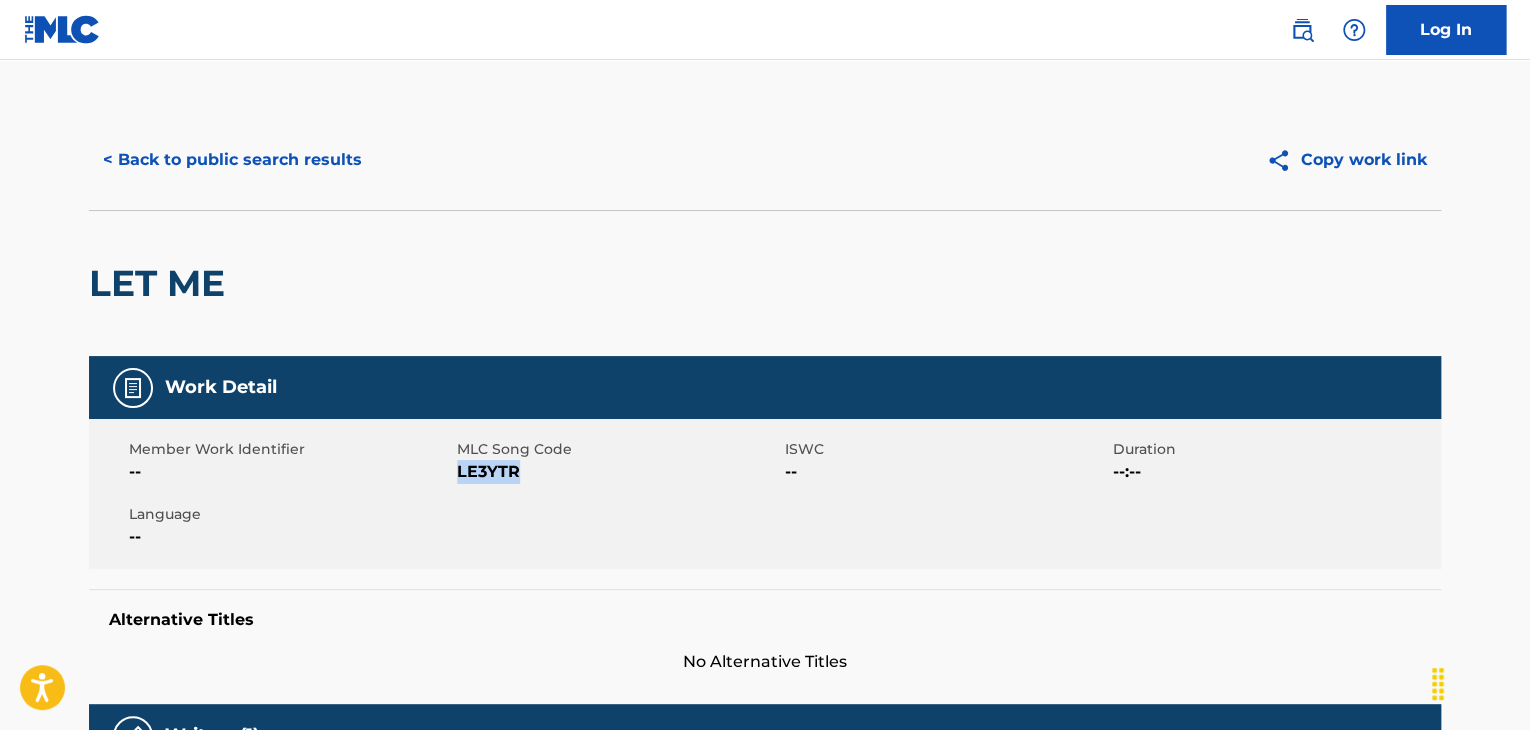 click on "< Back to public search results" at bounding box center [232, 160] 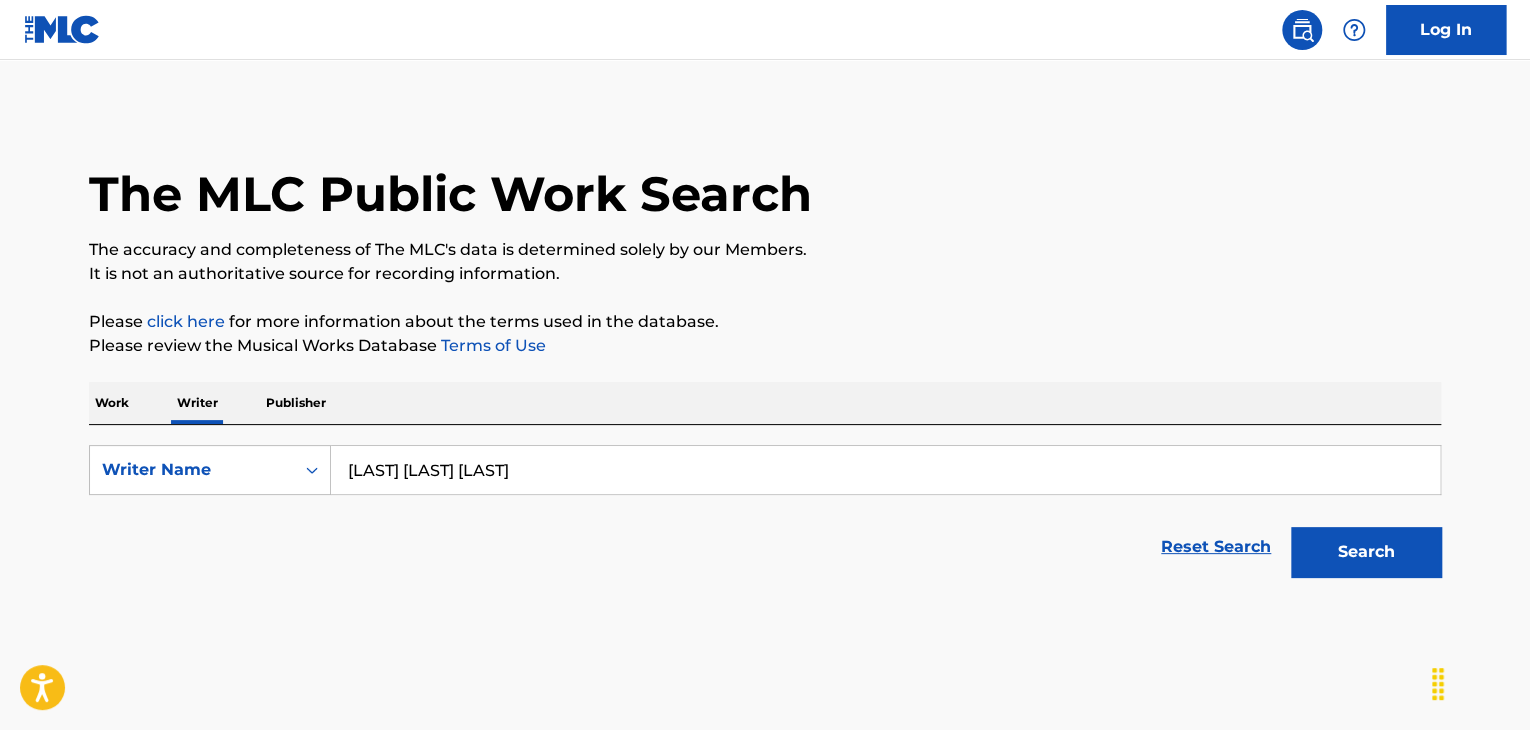 scroll, scrollTop: 24, scrollLeft: 0, axis: vertical 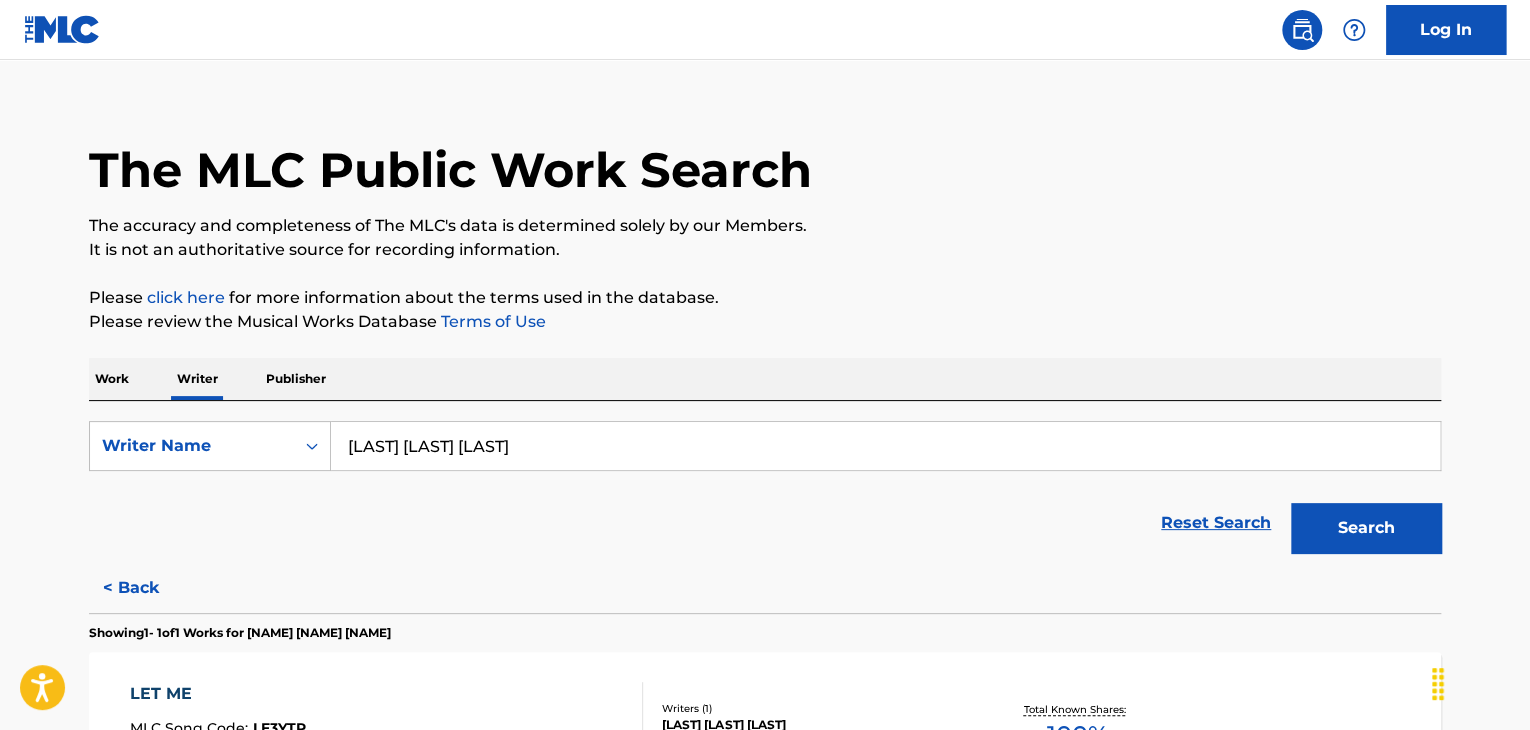 click on "[LAST] [LAST] [LAST]" at bounding box center [885, 446] 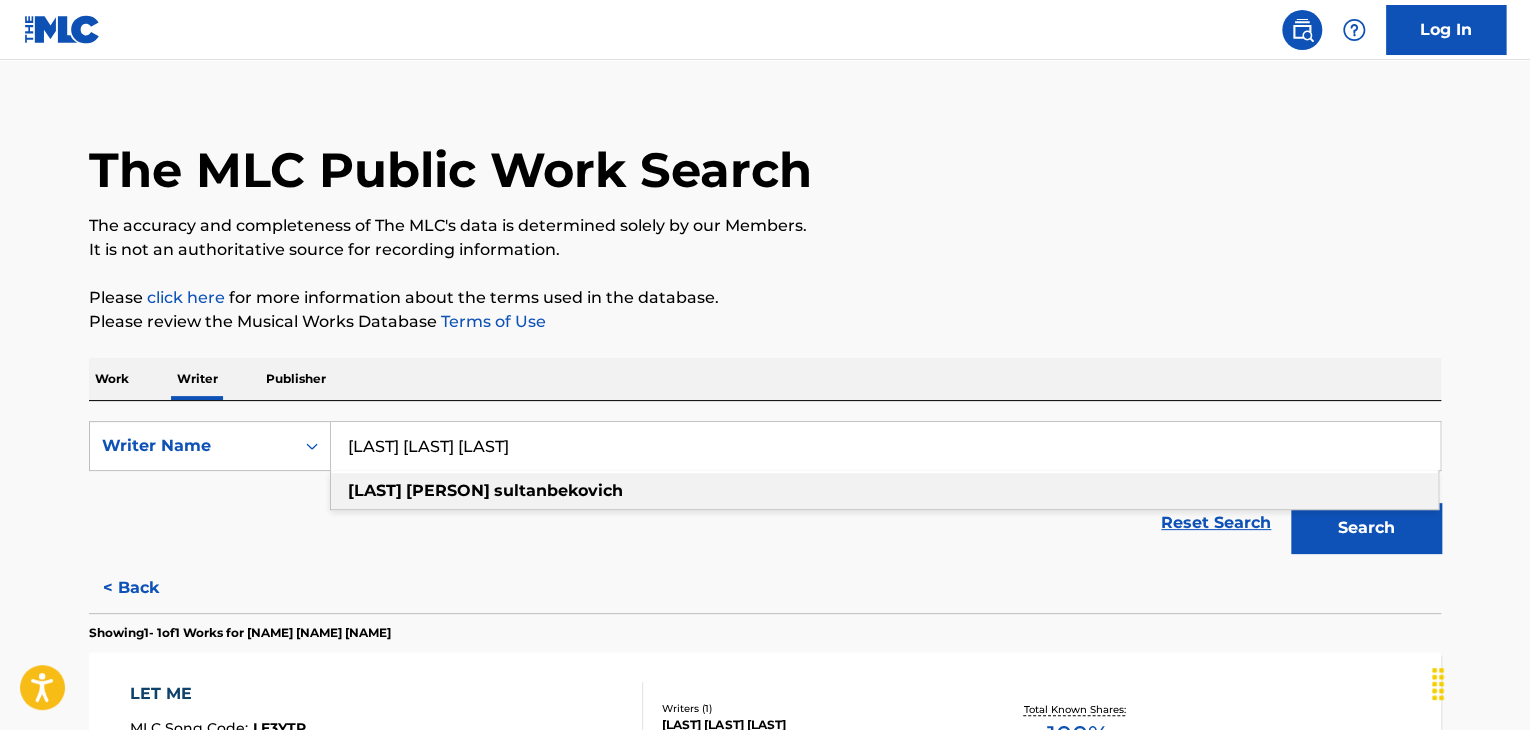 paste on "[LAST] [FIRST]" 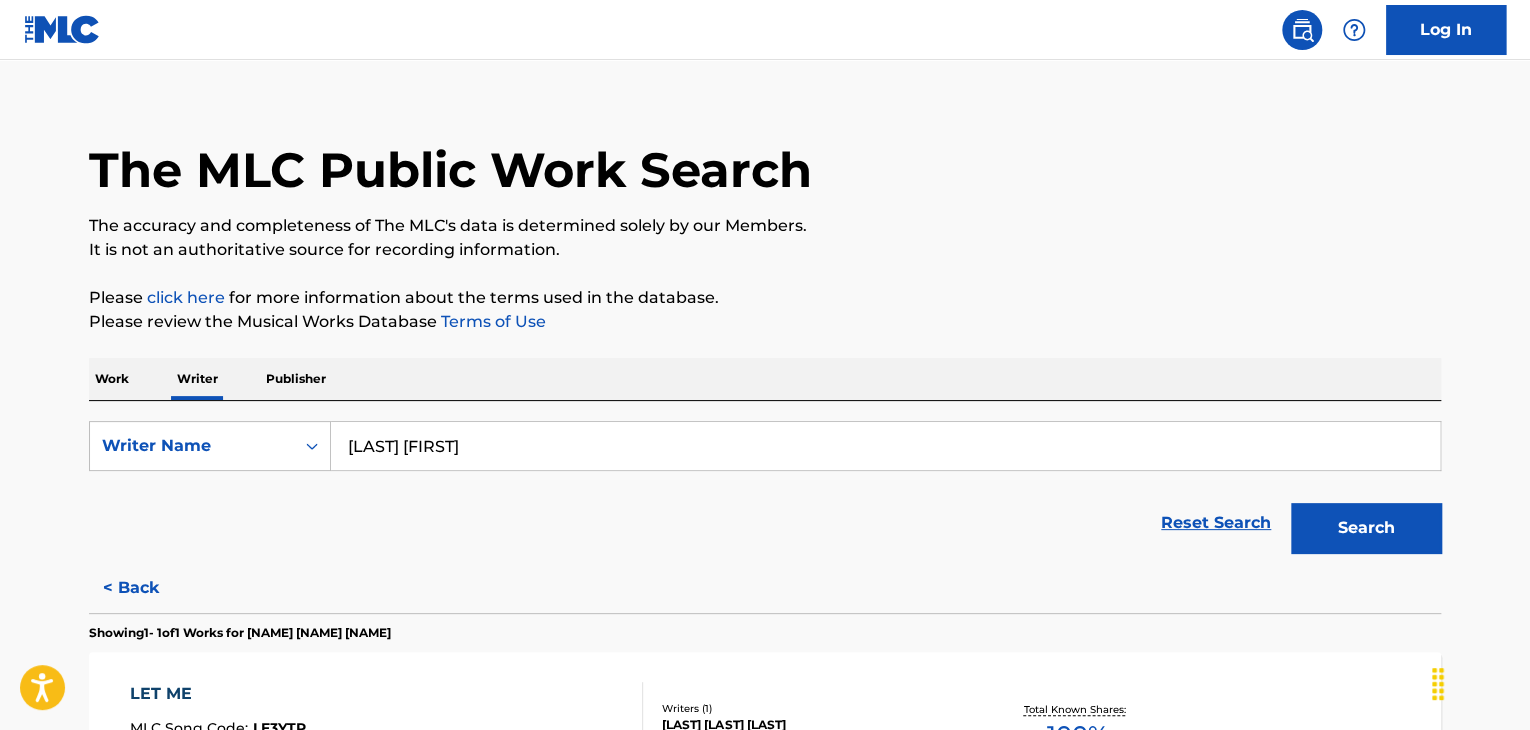 click on "Search" at bounding box center [1366, 528] 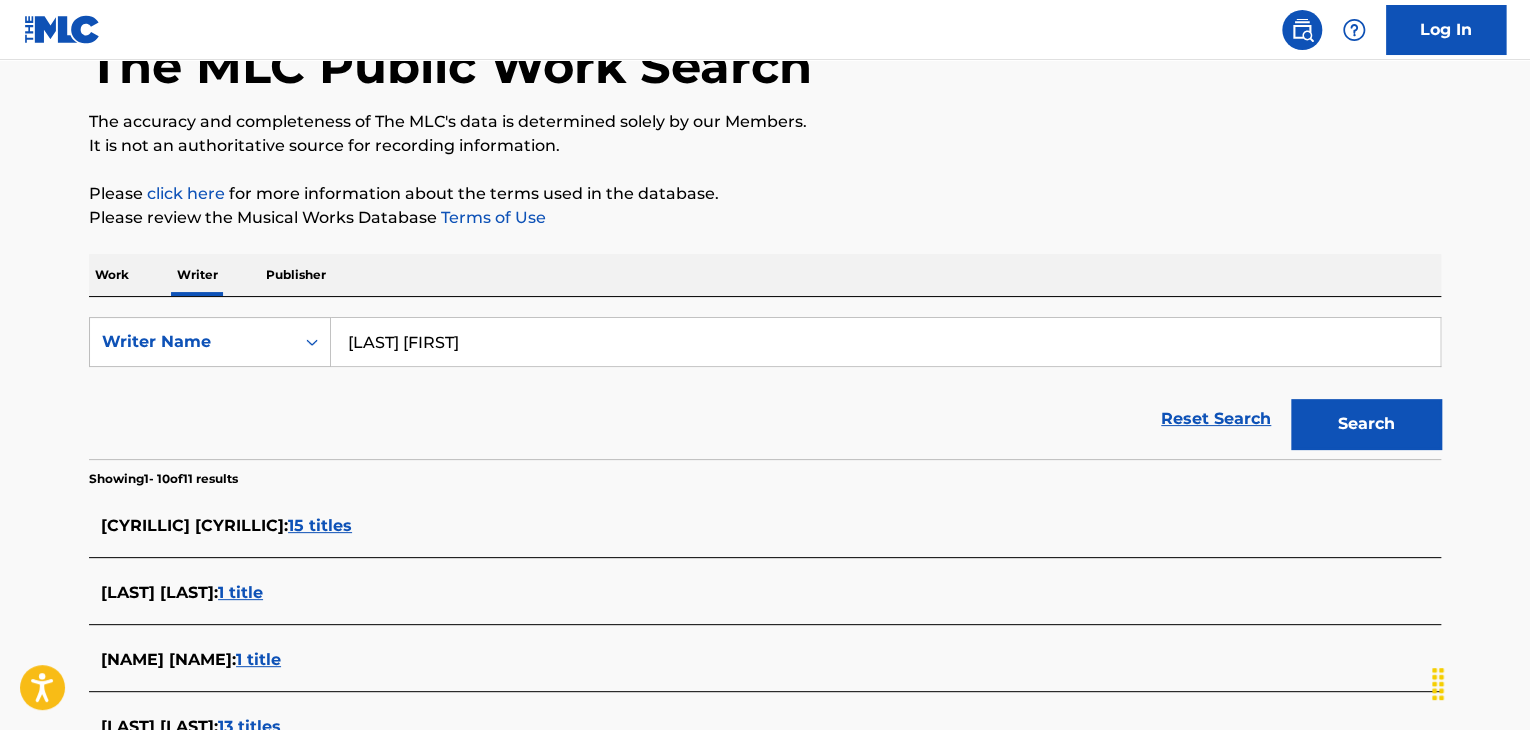 scroll, scrollTop: 24, scrollLeft: 0, axis: vertical 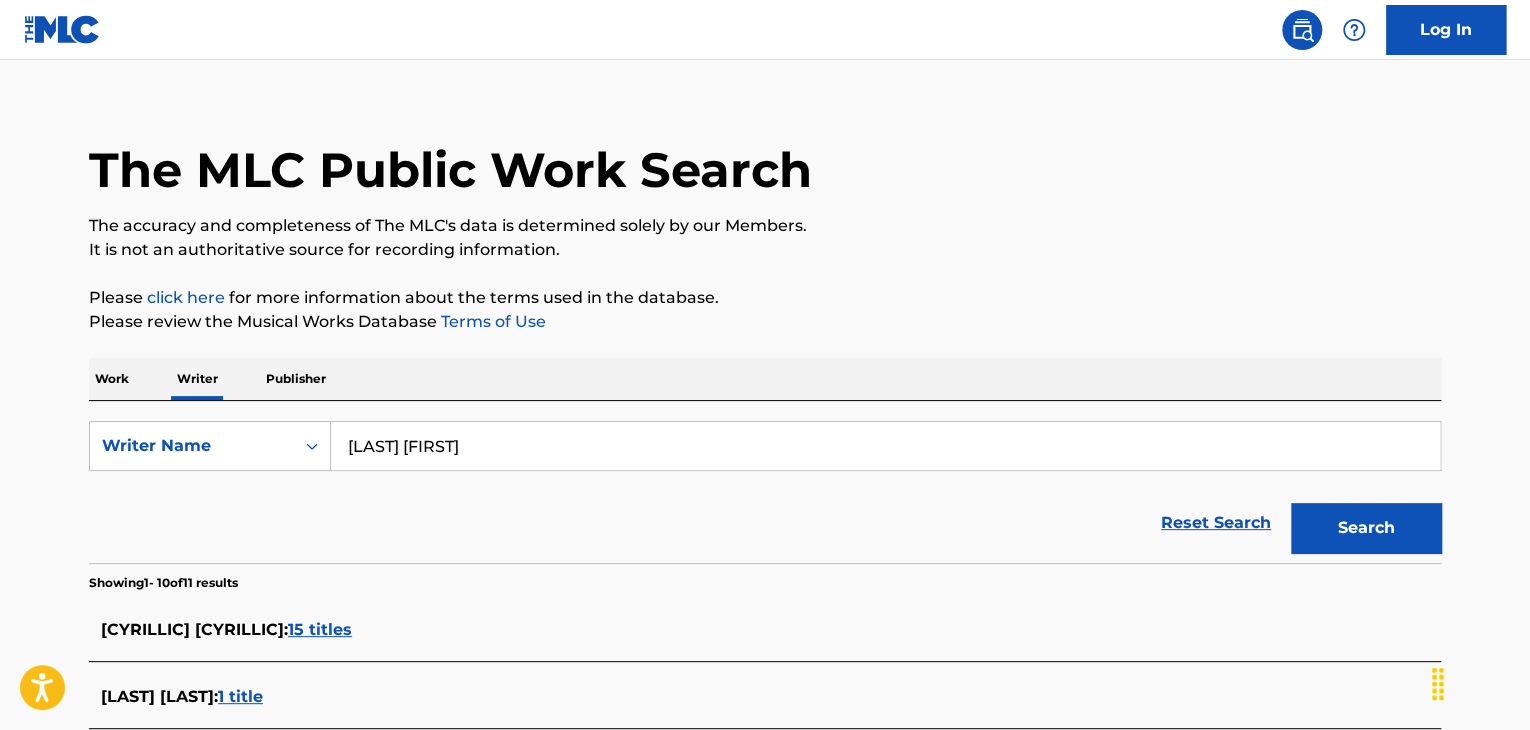click on "[LAST] [FIRST]" at bounding box center [885, 446] 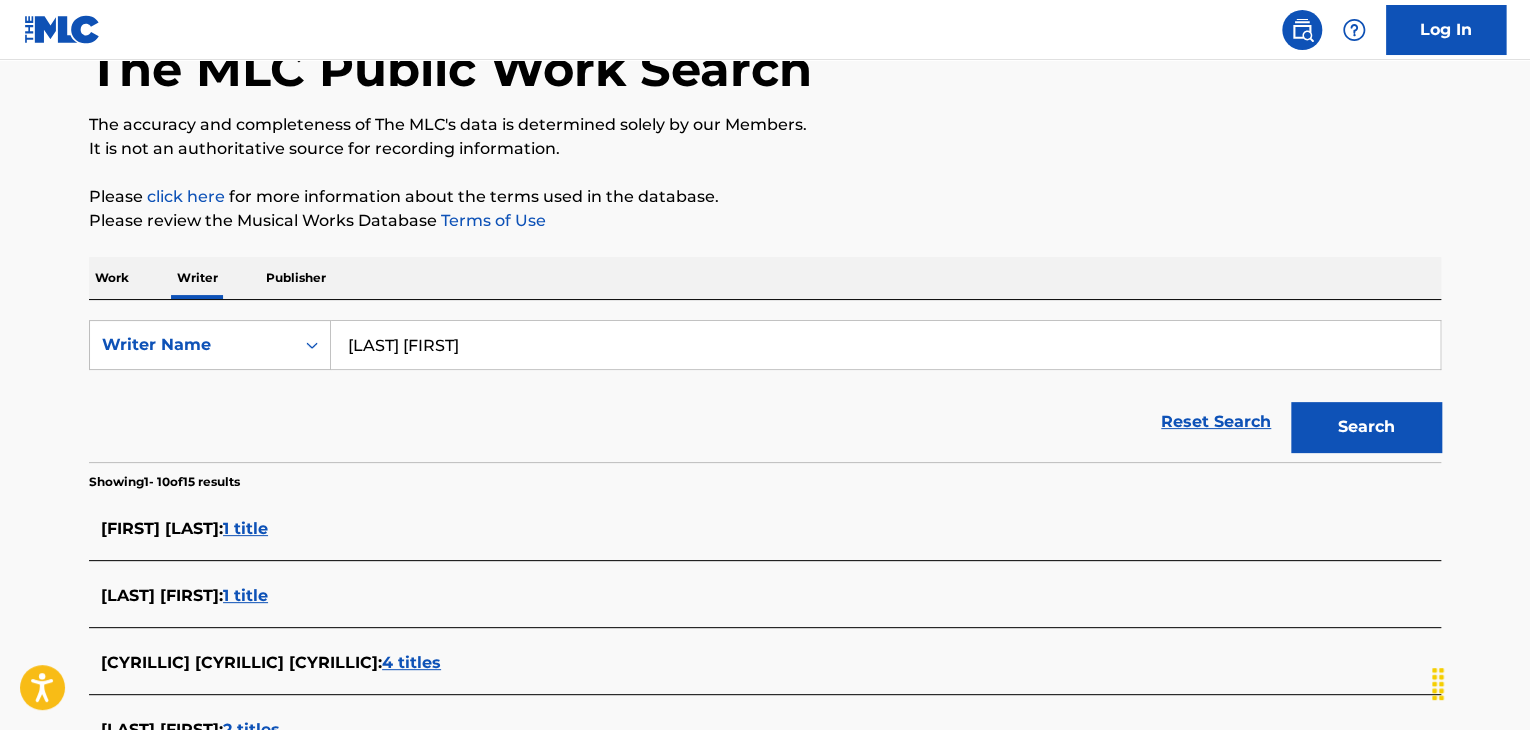 scroll, scrollTop: 124, scrollLeft: 0, axis: vertical 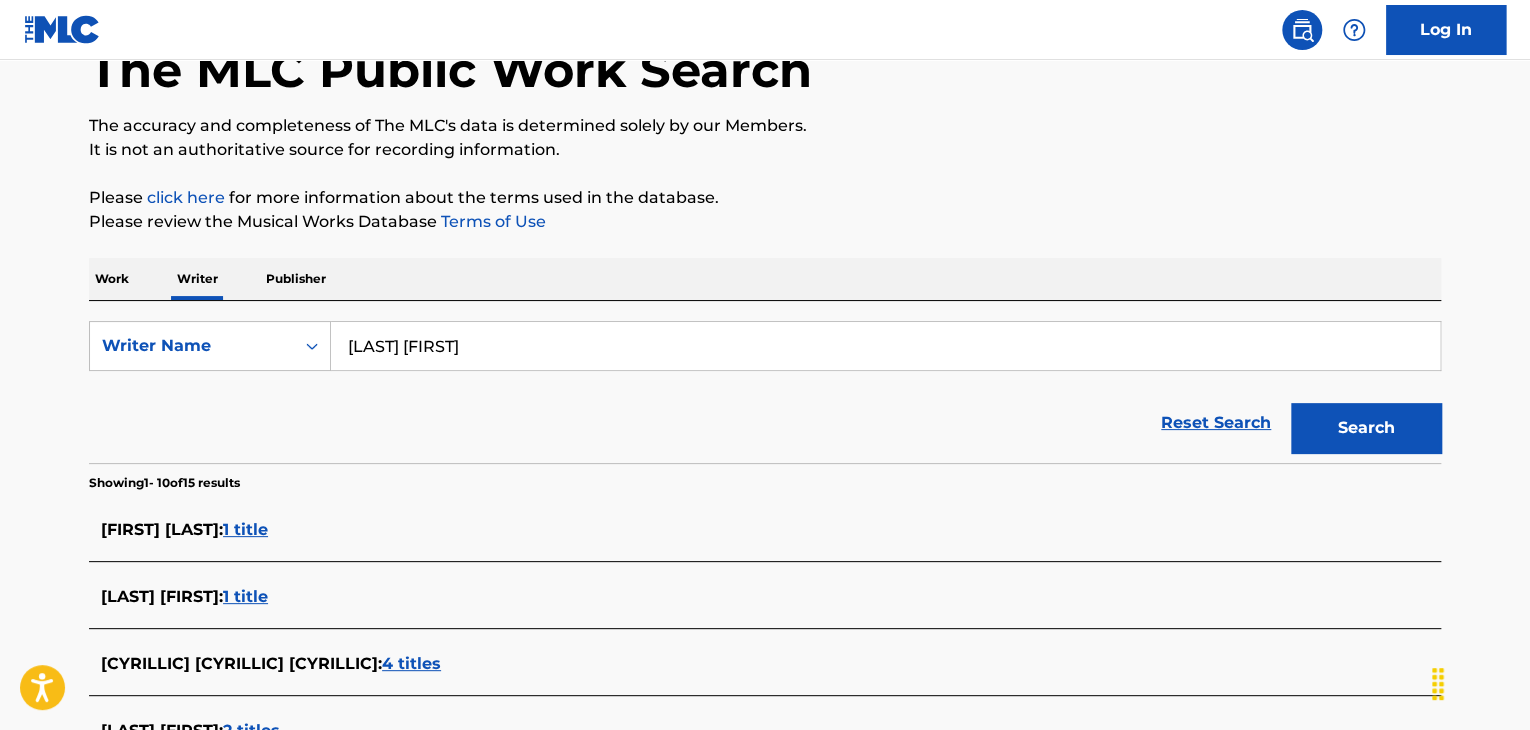 click on "[LAST] [FIRST]" at bounding box center (885, 346) 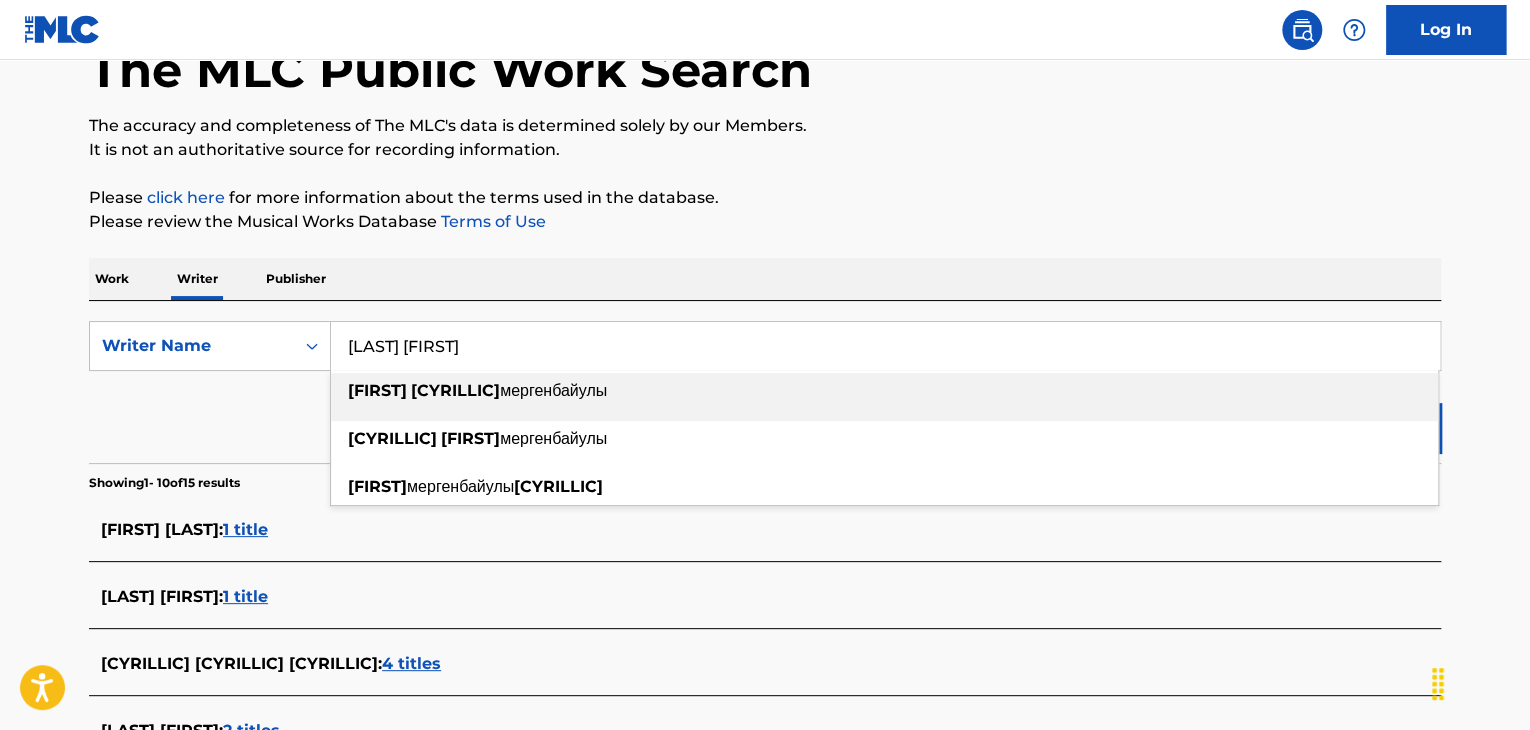 type on "[LAST] [FIRST]" 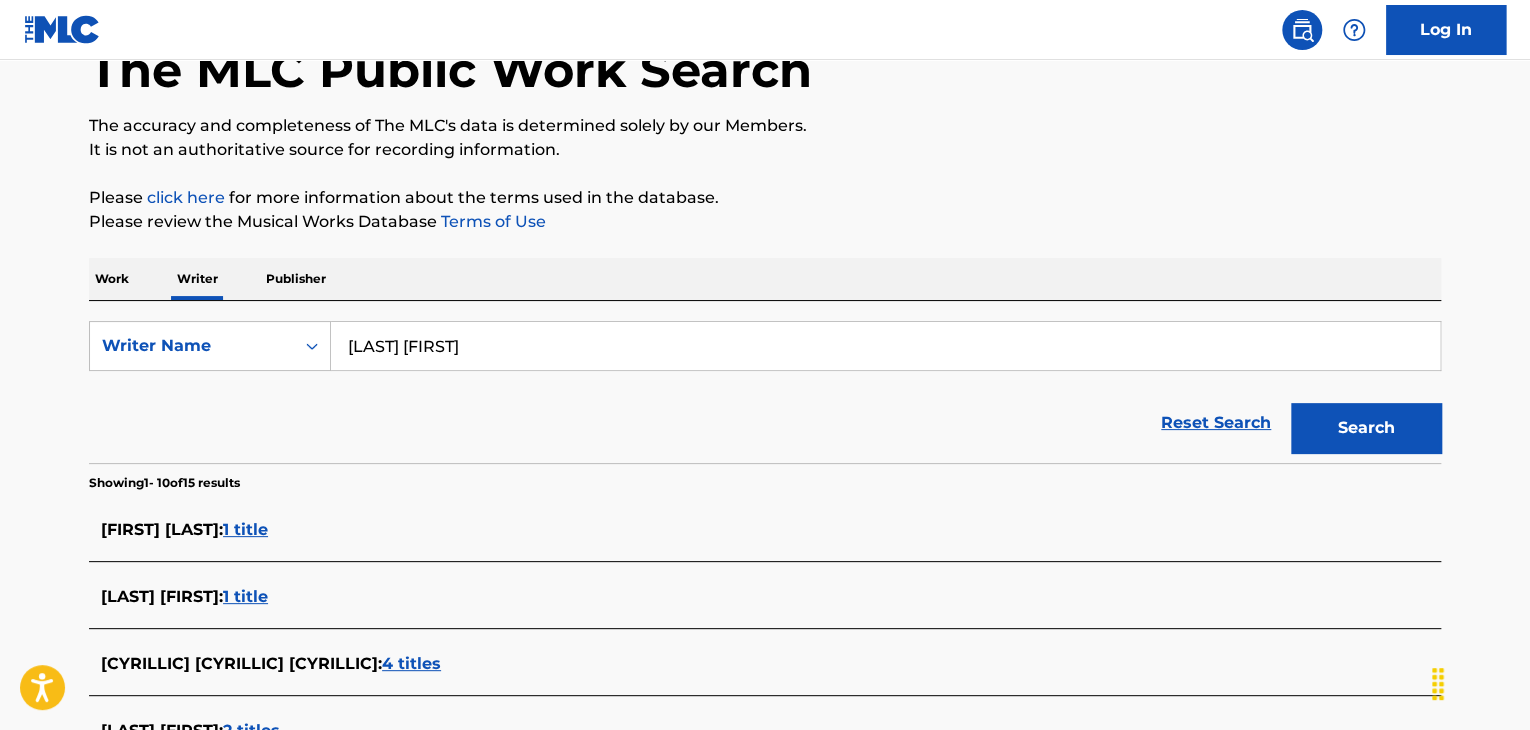 click on "Search" at bounding box center [1366, 428] 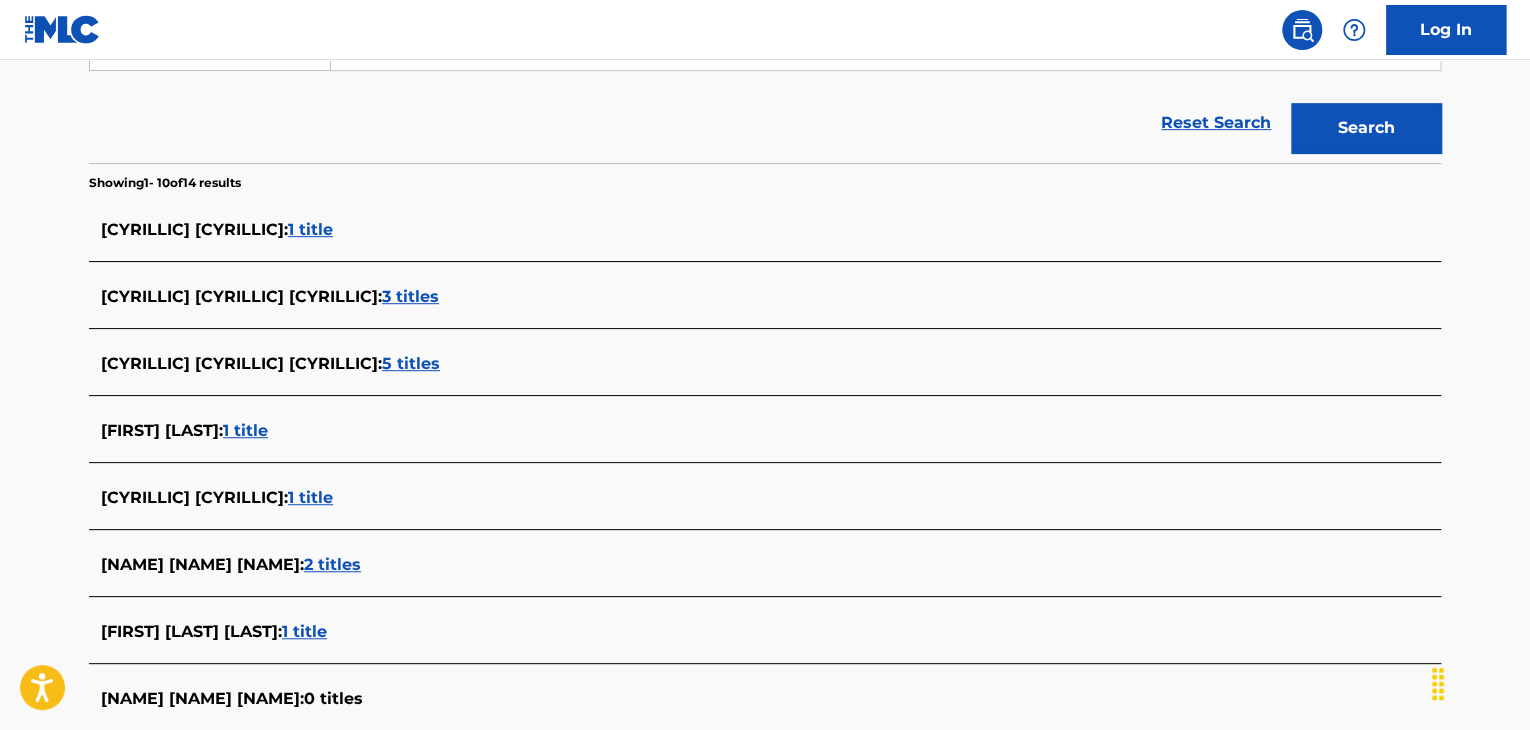 scroll, scrollTop: 624, scrollLeft: 0, axis: vertical 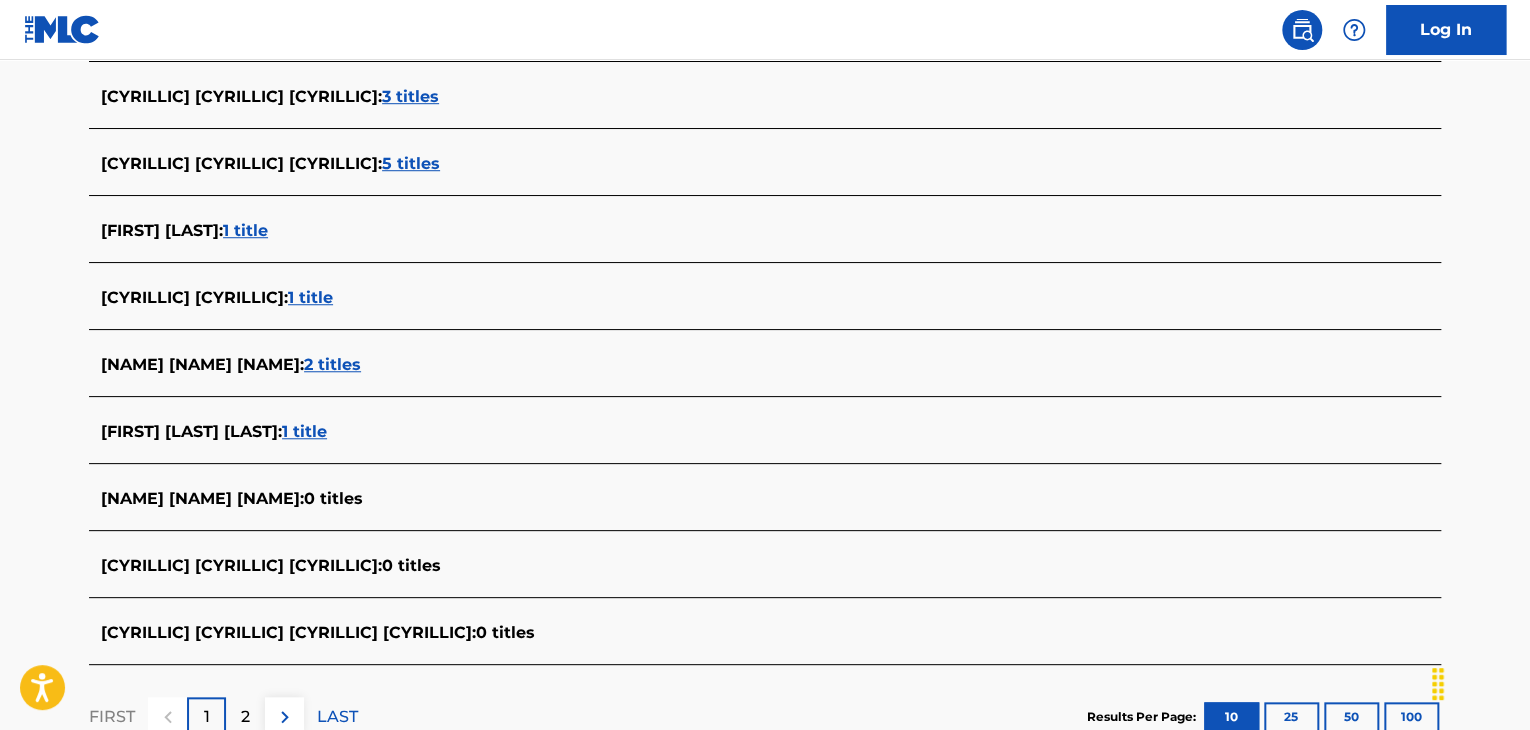 click on "1 title" at bounding box center [304, 431] 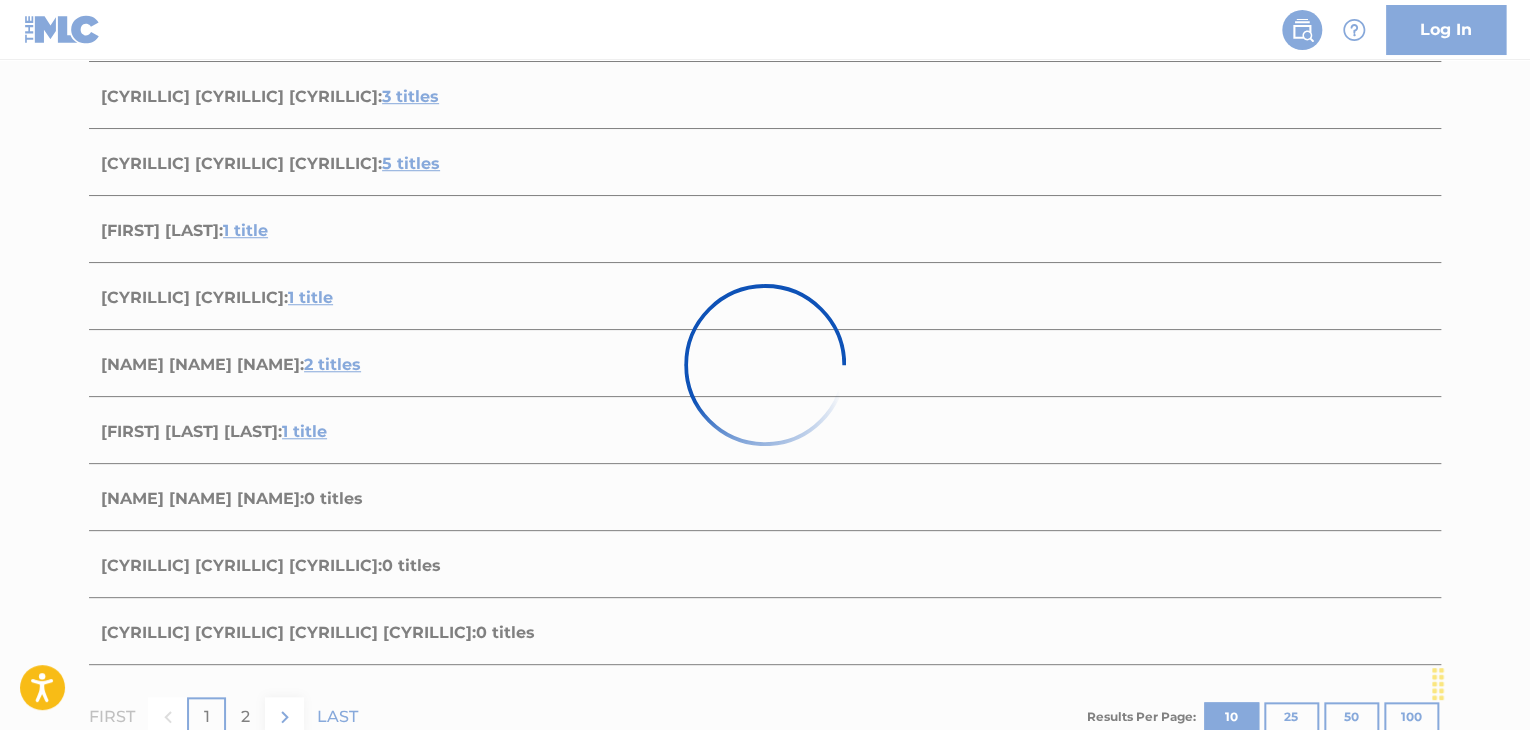 scroll, scrollTop: 296, scrollLeft: 0, axis: vertical 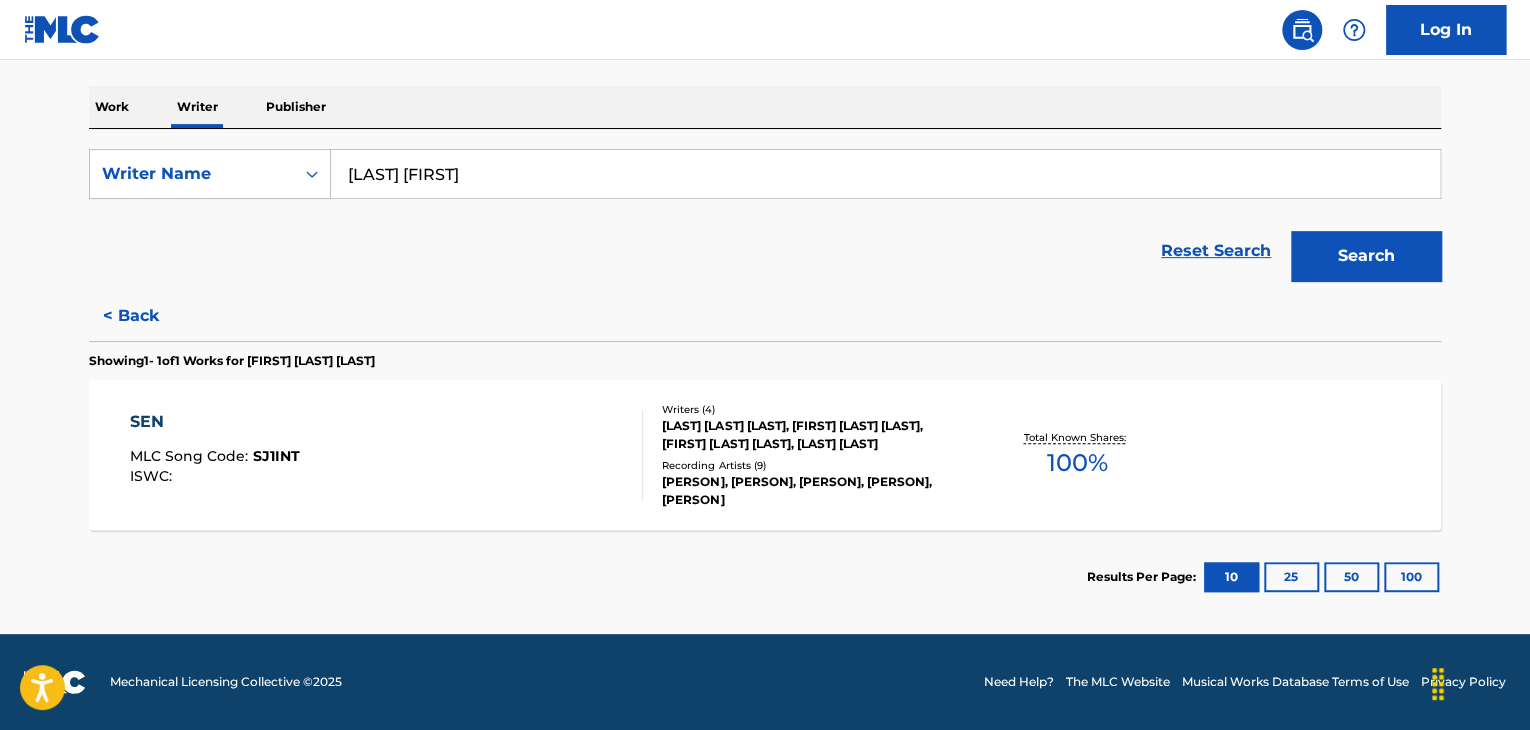 click on "[NAME] MLC Song Code : SJ1INT ISWC :" at bounding box center (387, 455) 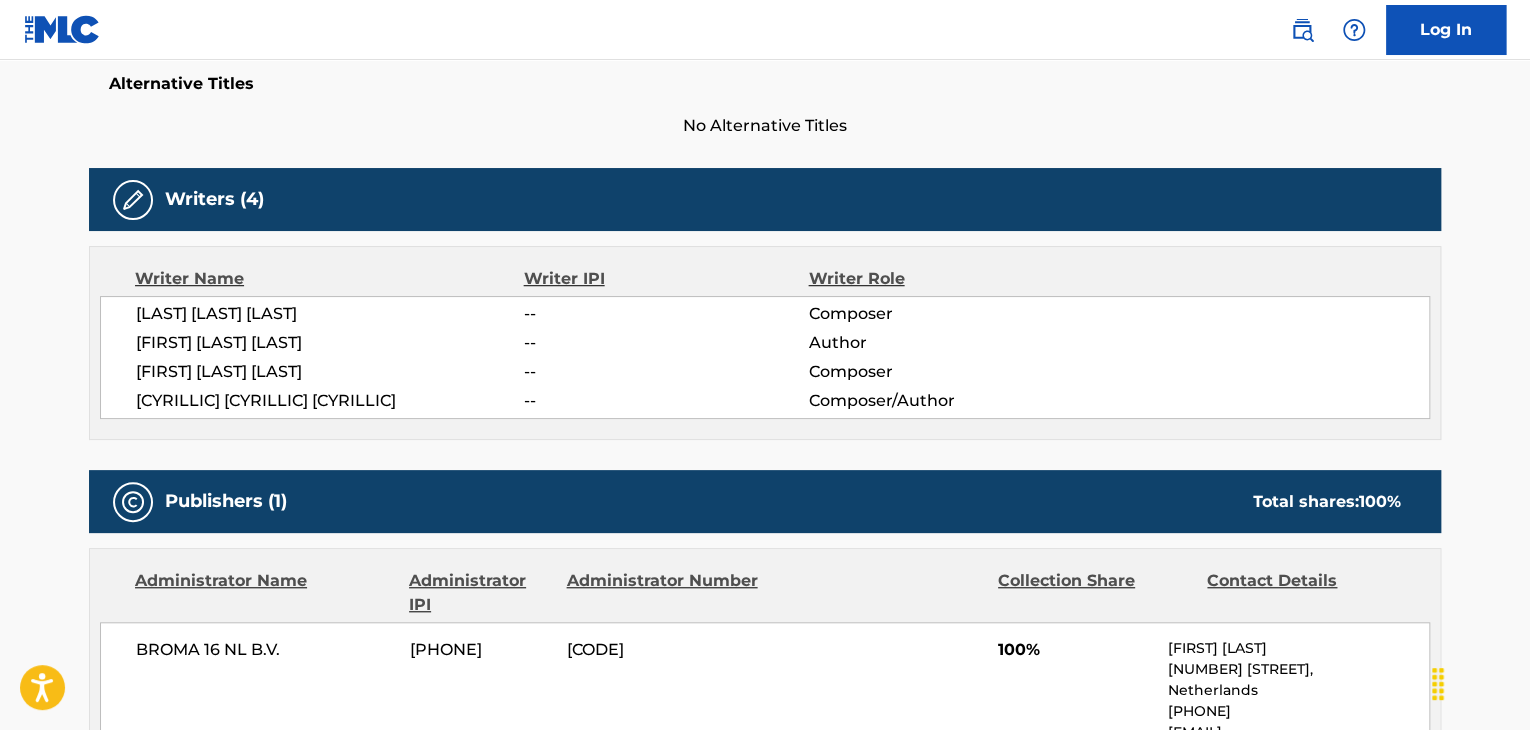 scroll, scrollTop: 700, scrollLeft: 0, axis: vertical 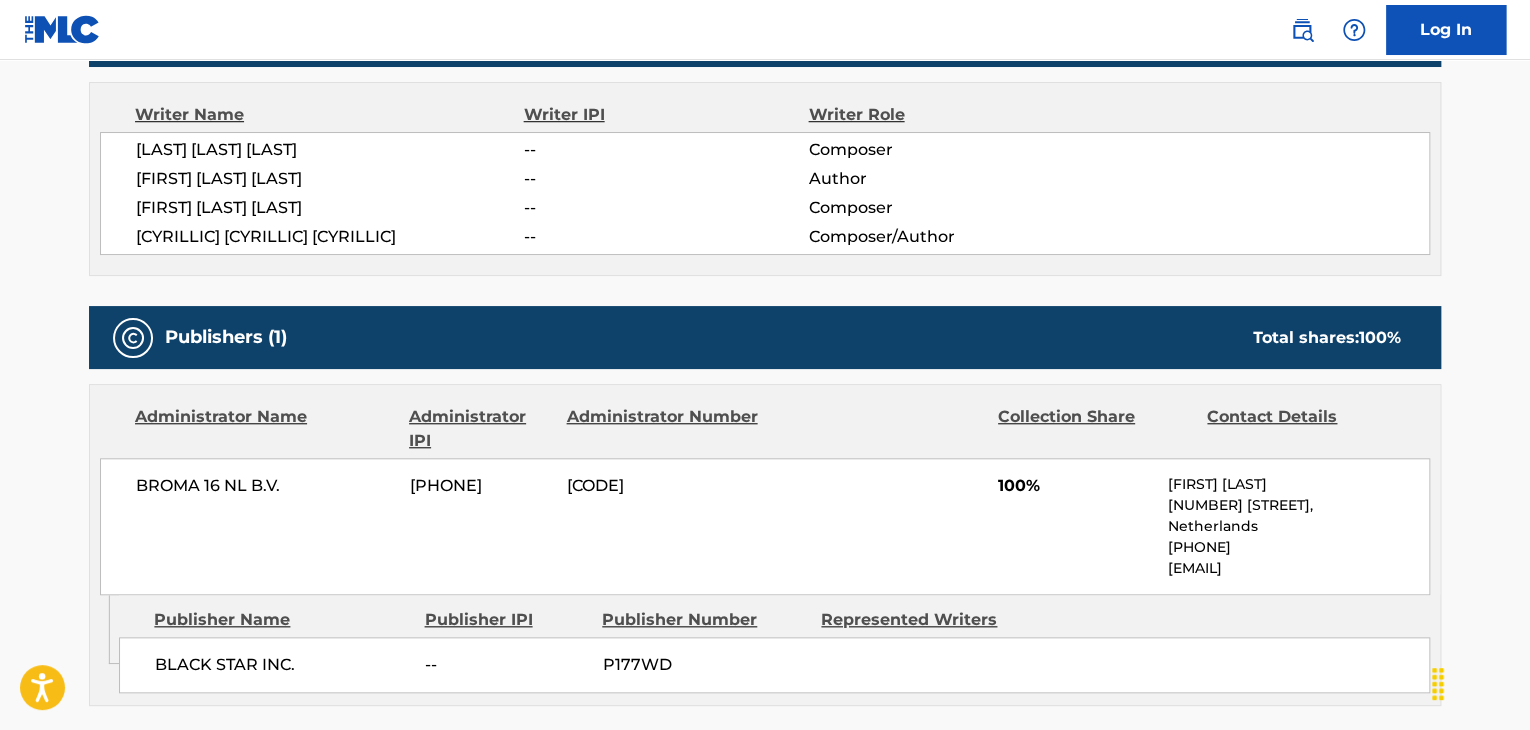 click on "BROMA 16 NL B.V." at bounding box center (265, 486) 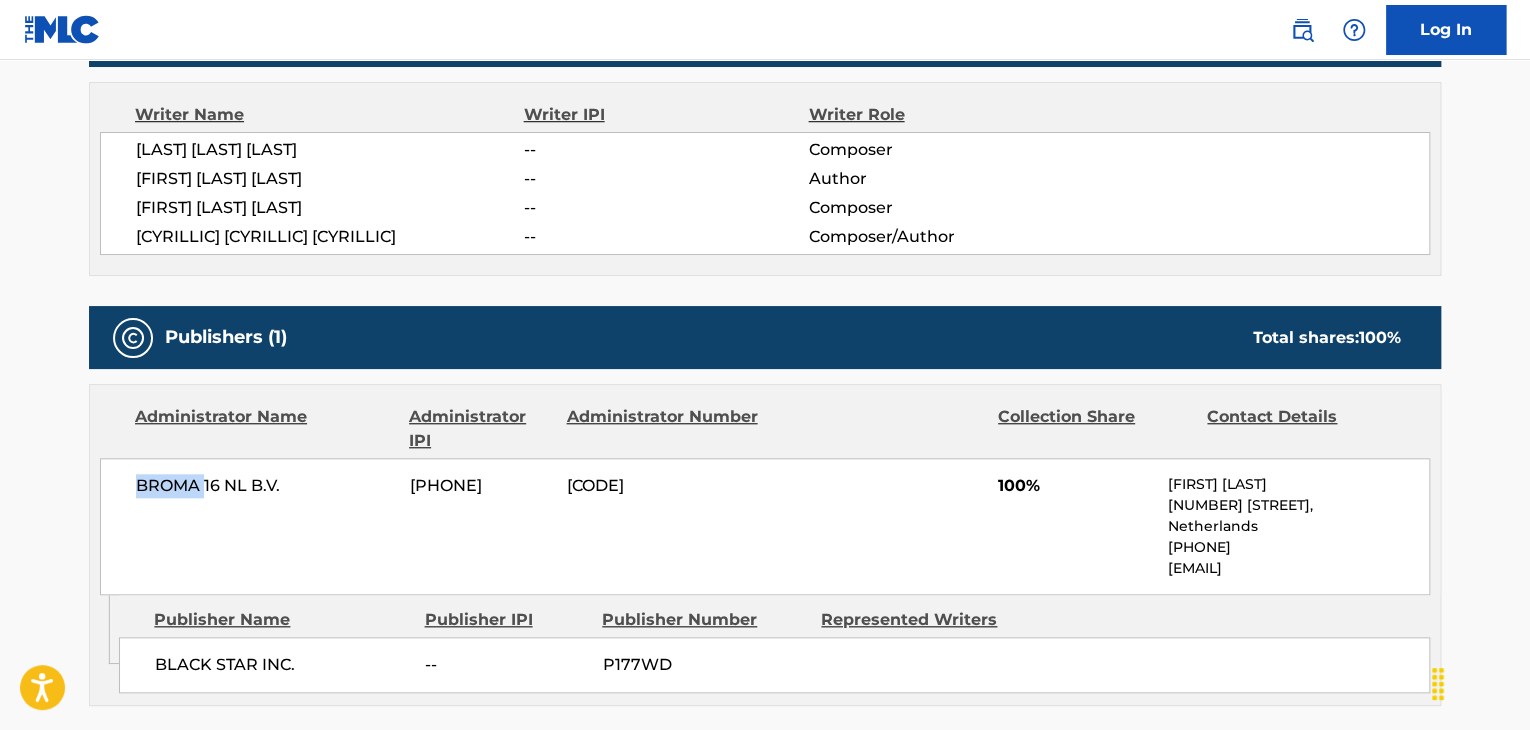 click on "BROMA 16 NL B.V." at bounding box center [265, 486] 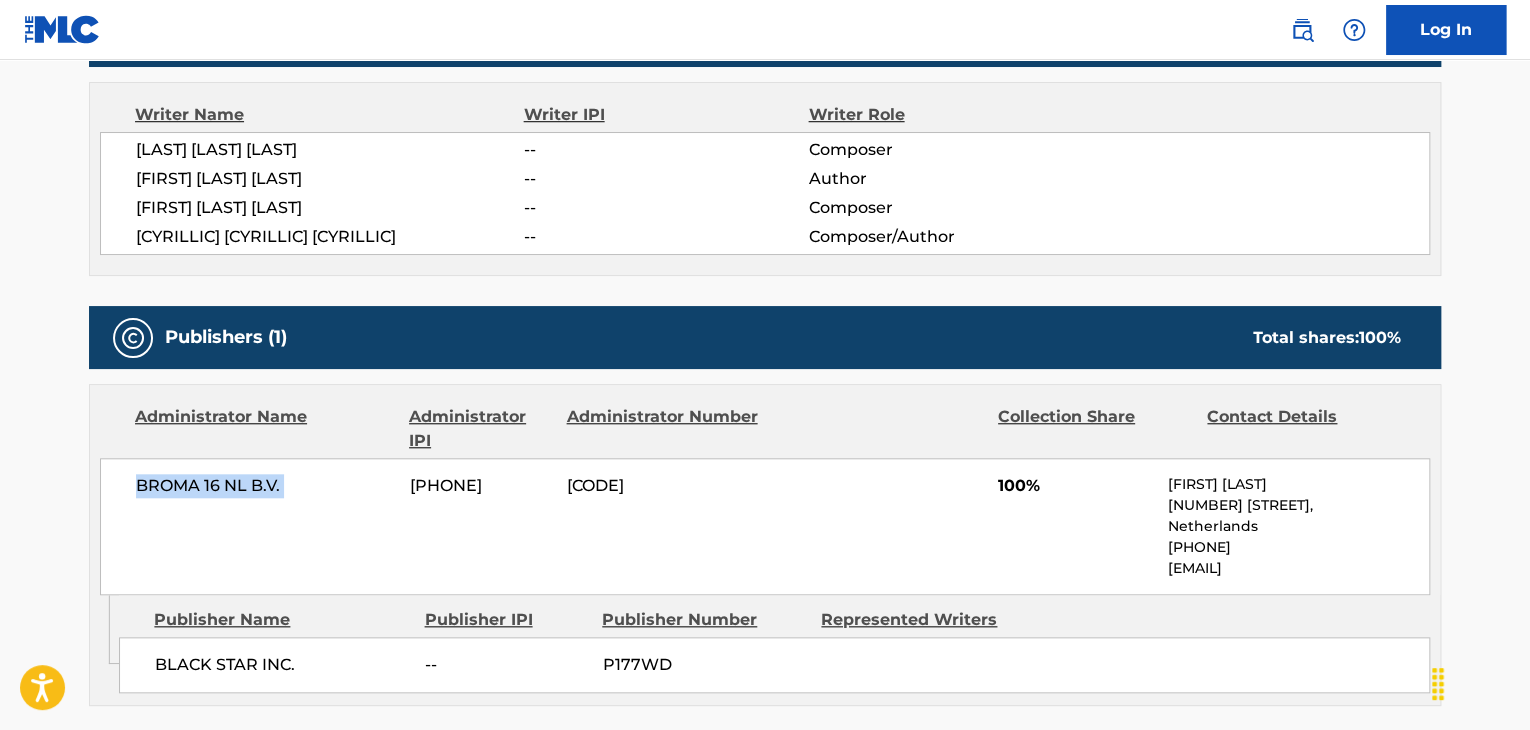 click on "BROMA 16 NL B.V." at bounding box center [265, 486] 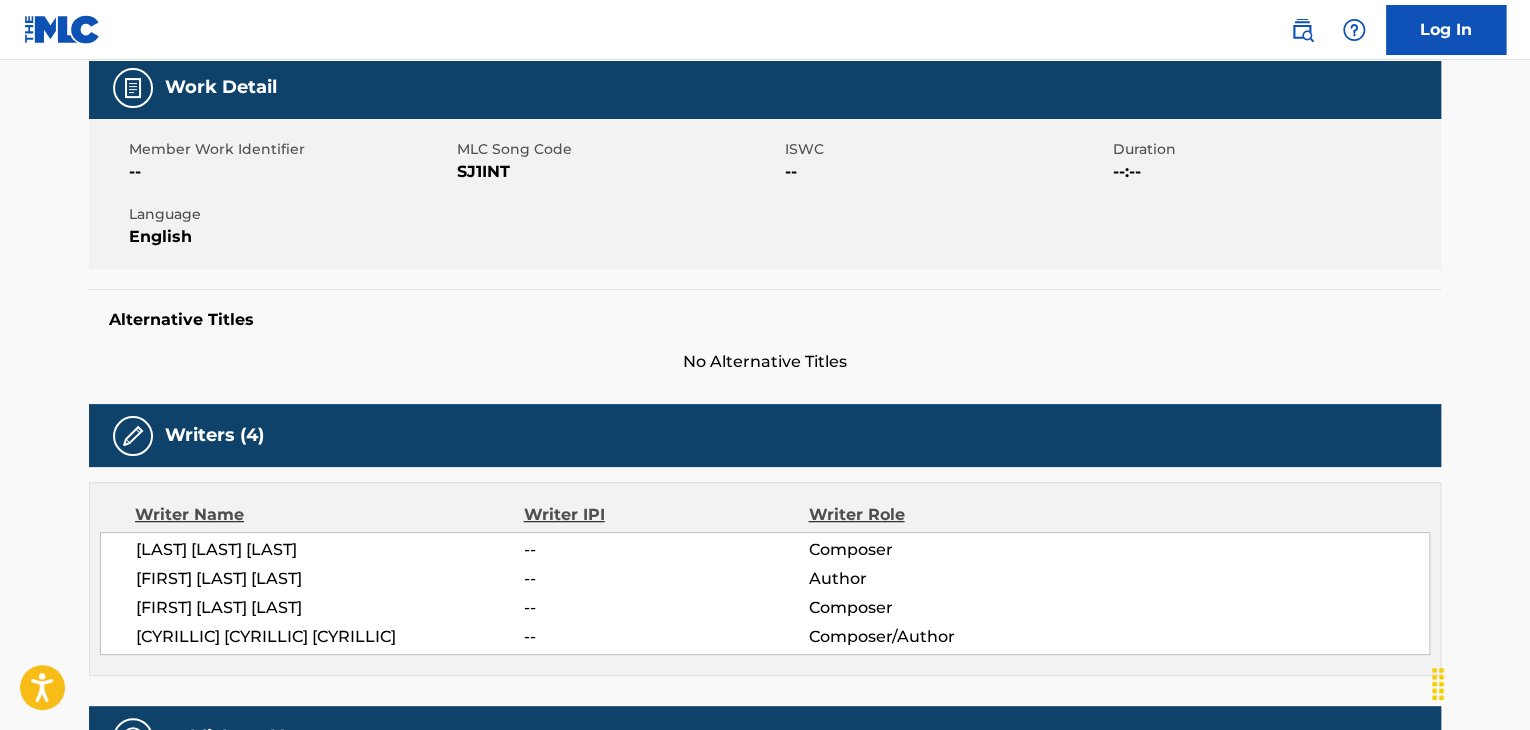 scroll, scrollTop: 100, scrollLeft: 0, axis: vertical 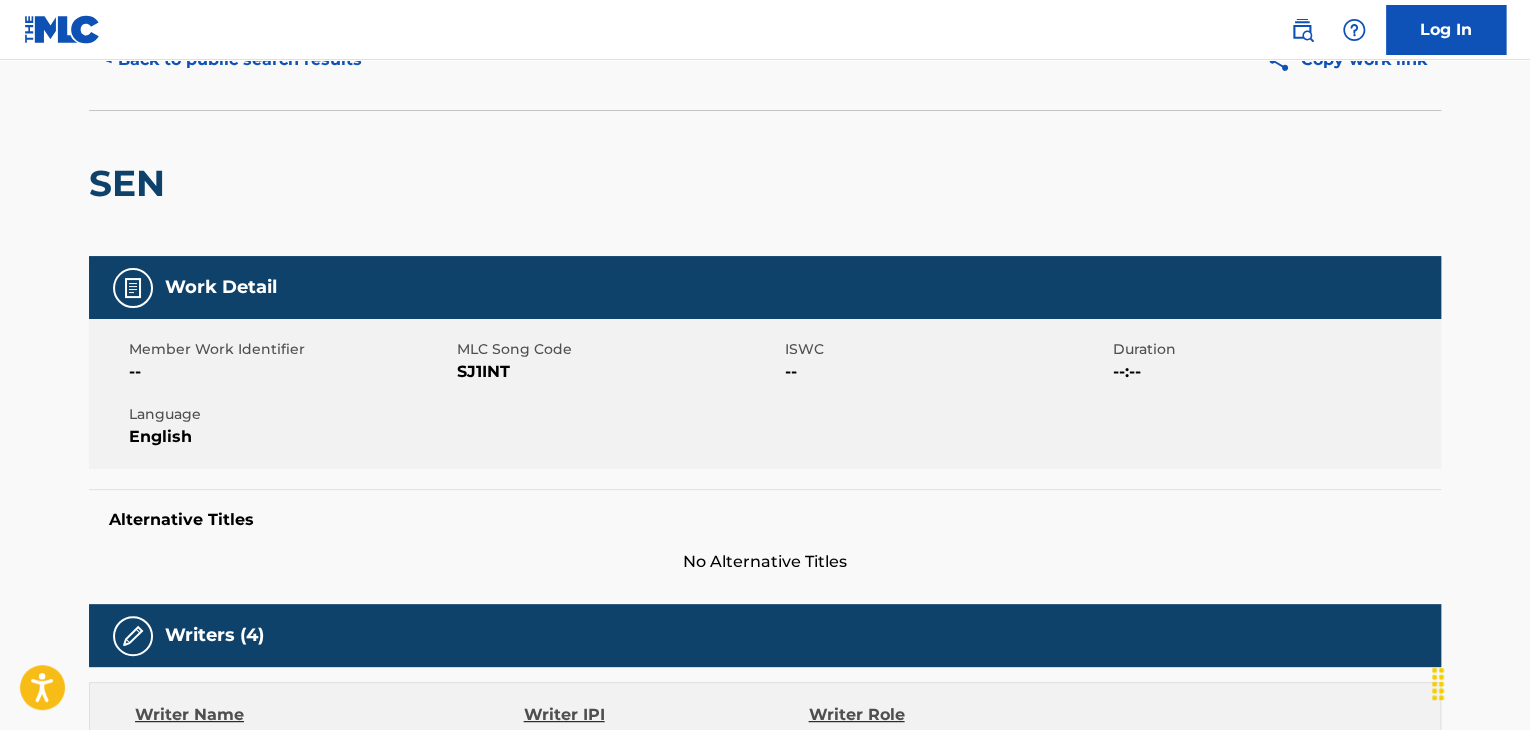click on "SJ1INT" at bounding box center (618, 372) 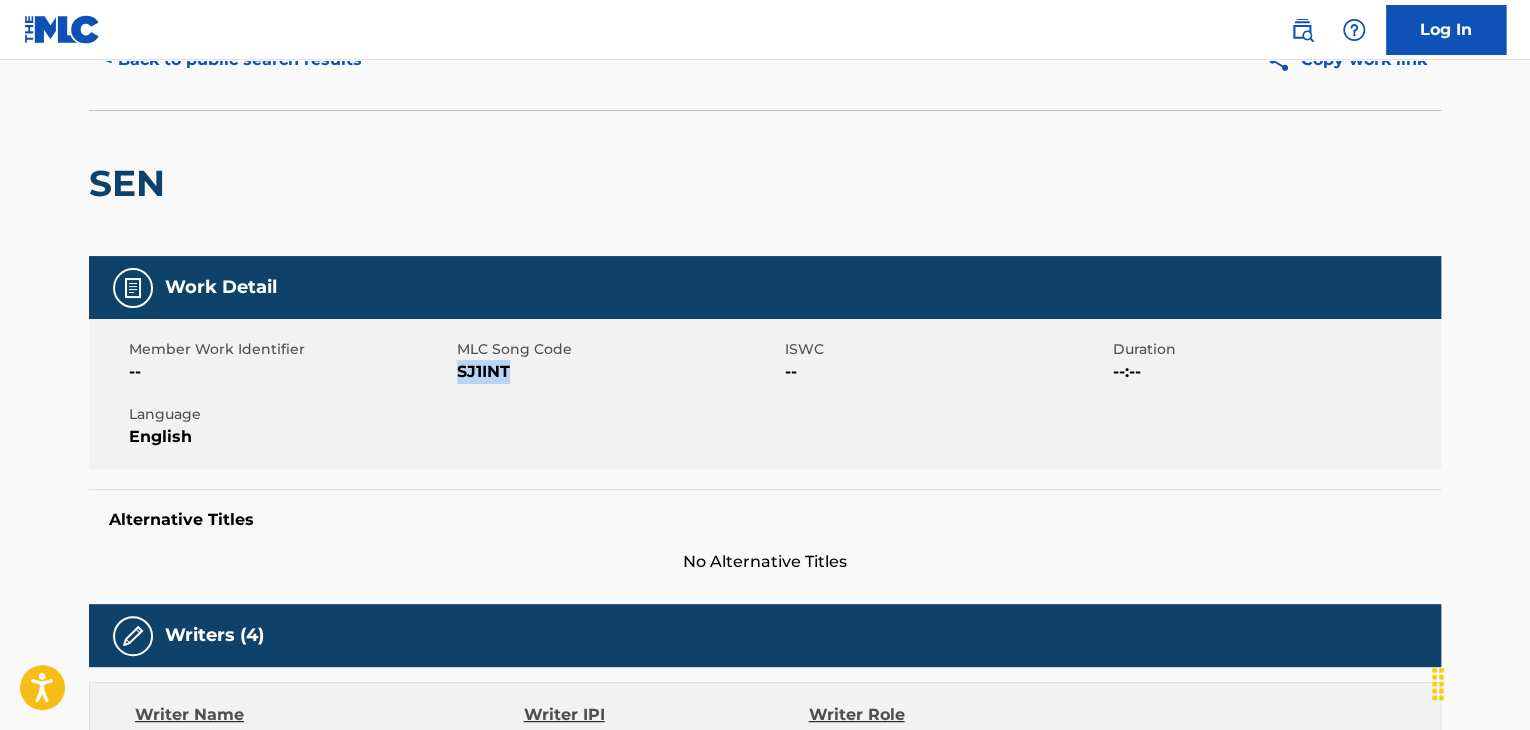 click on "SJ1INT" at bounding box center (618, 372) 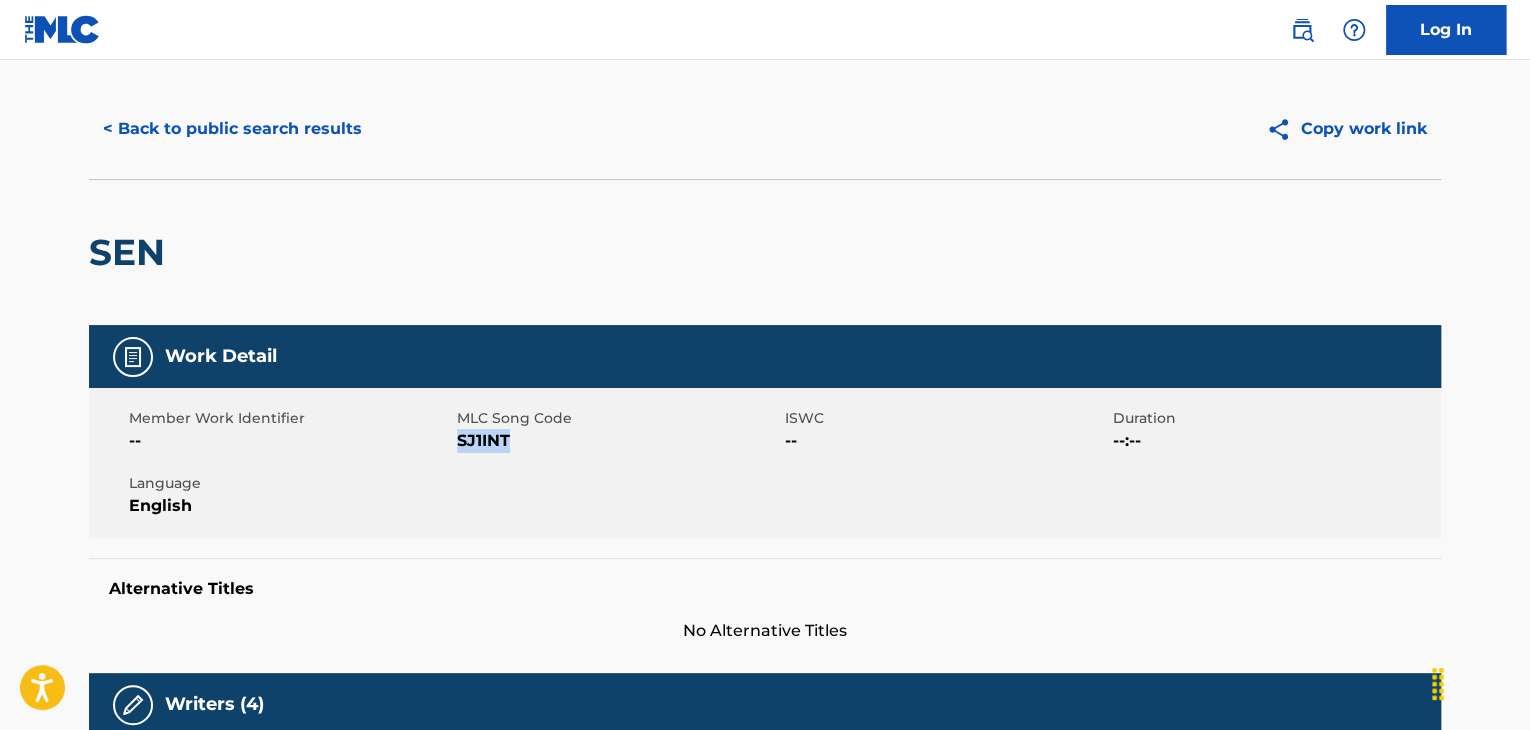 scroll, scrollTop: 0, scrollLeft: 0, axis: both 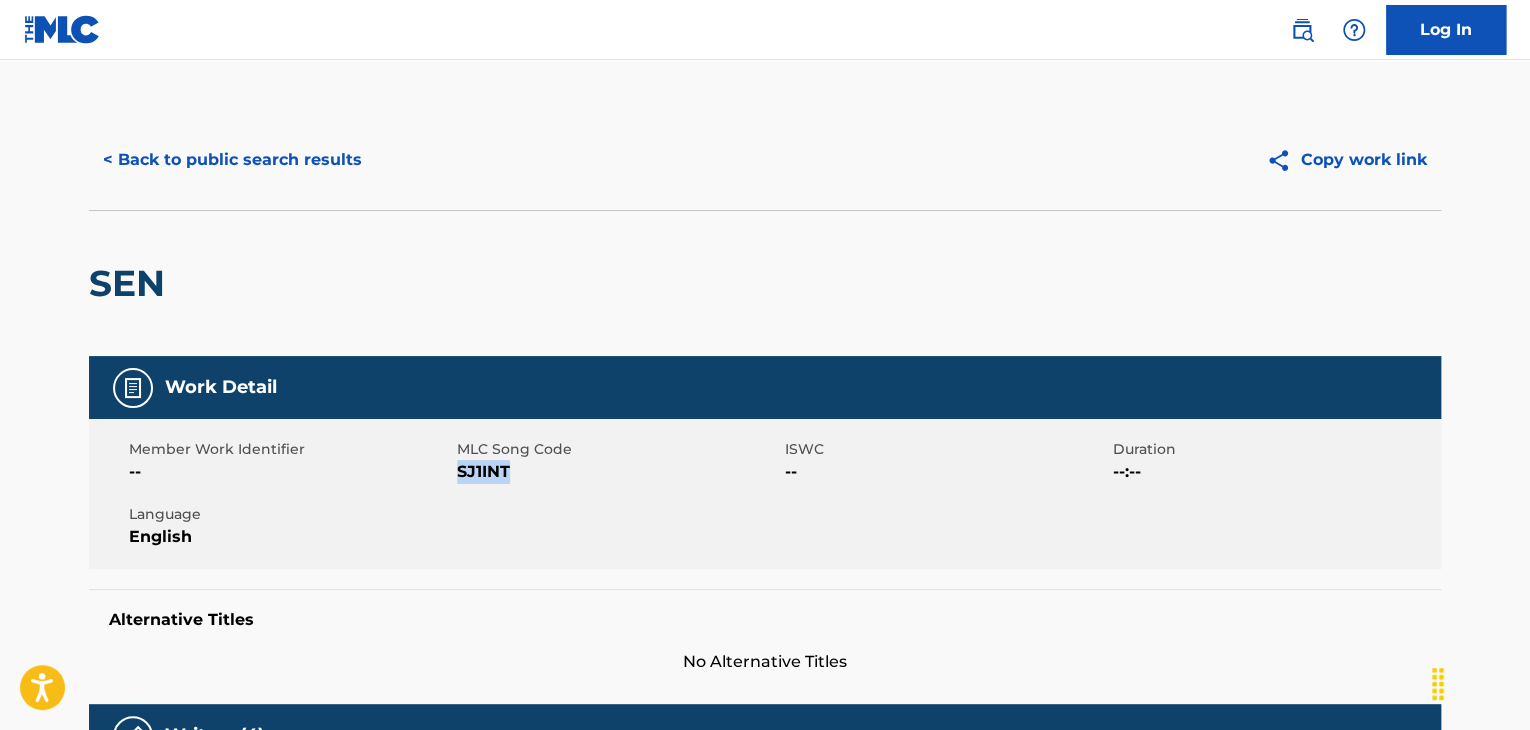 click on "< Back to public search results Copy work link" at bounding box center [765, 160] 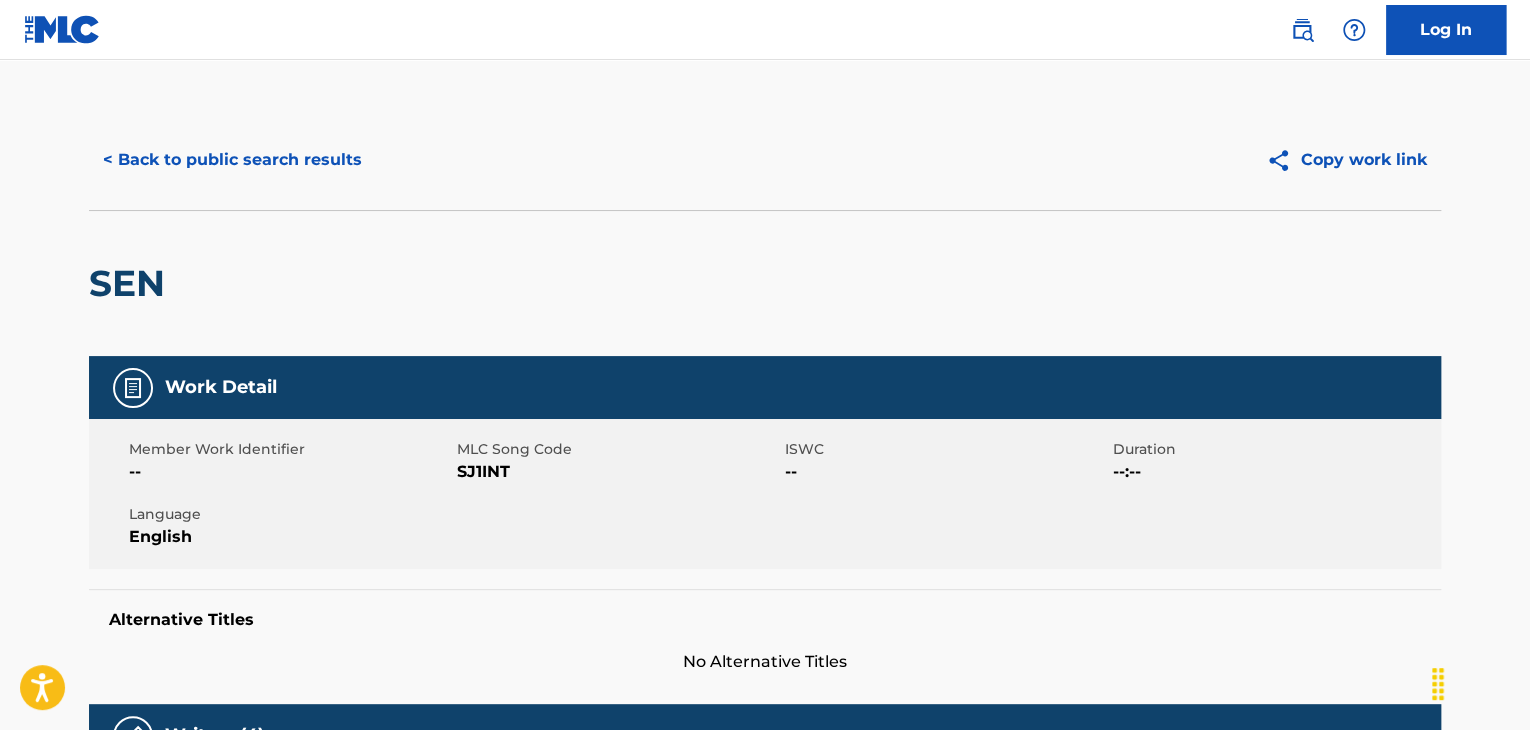 click on "< Back to public search results" at bounding box center [232, 160] 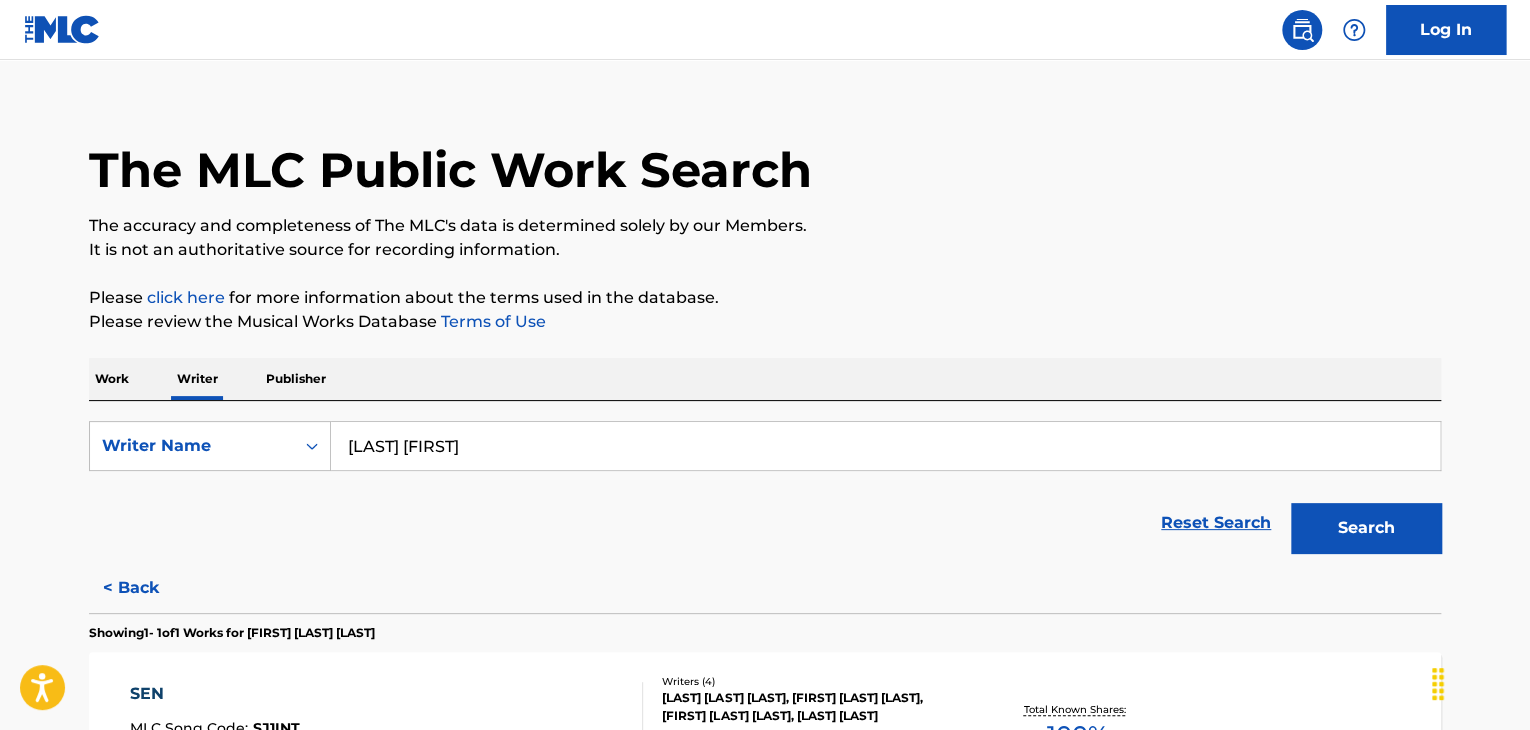 click on "[LAST] [FIRST]" at bounding box center (885, 446) 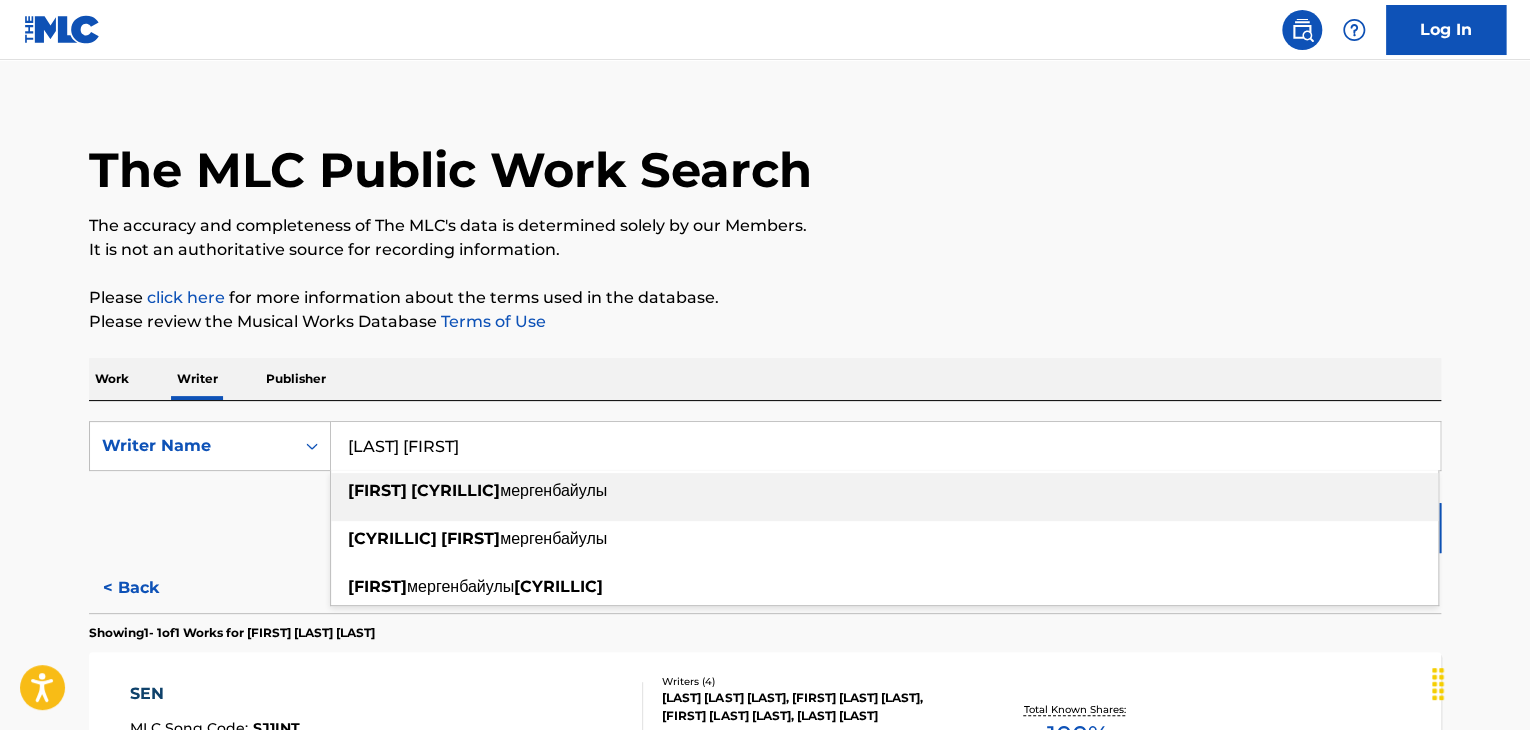 paste on "[LAST] [LAST]" 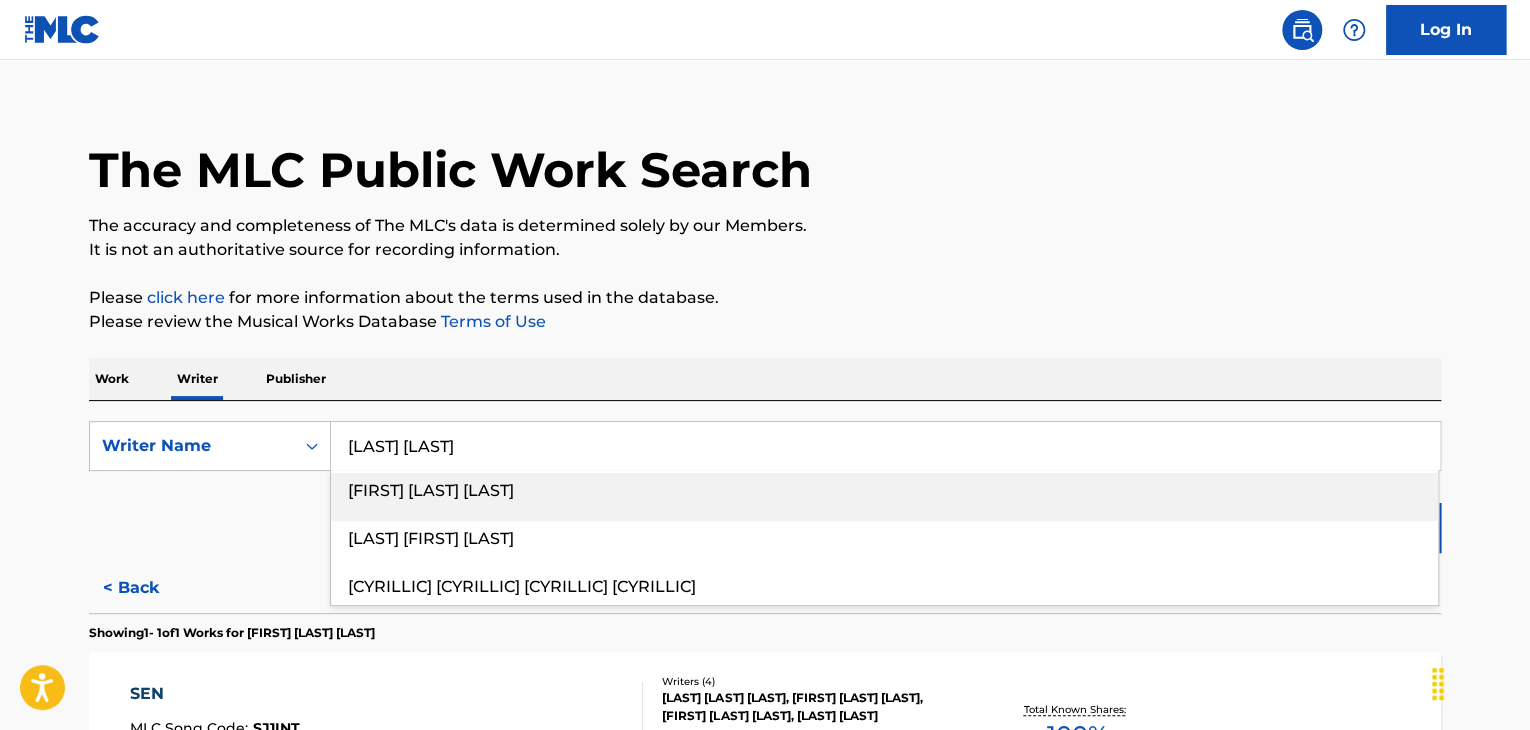 type on "[LAST] [LAST]" 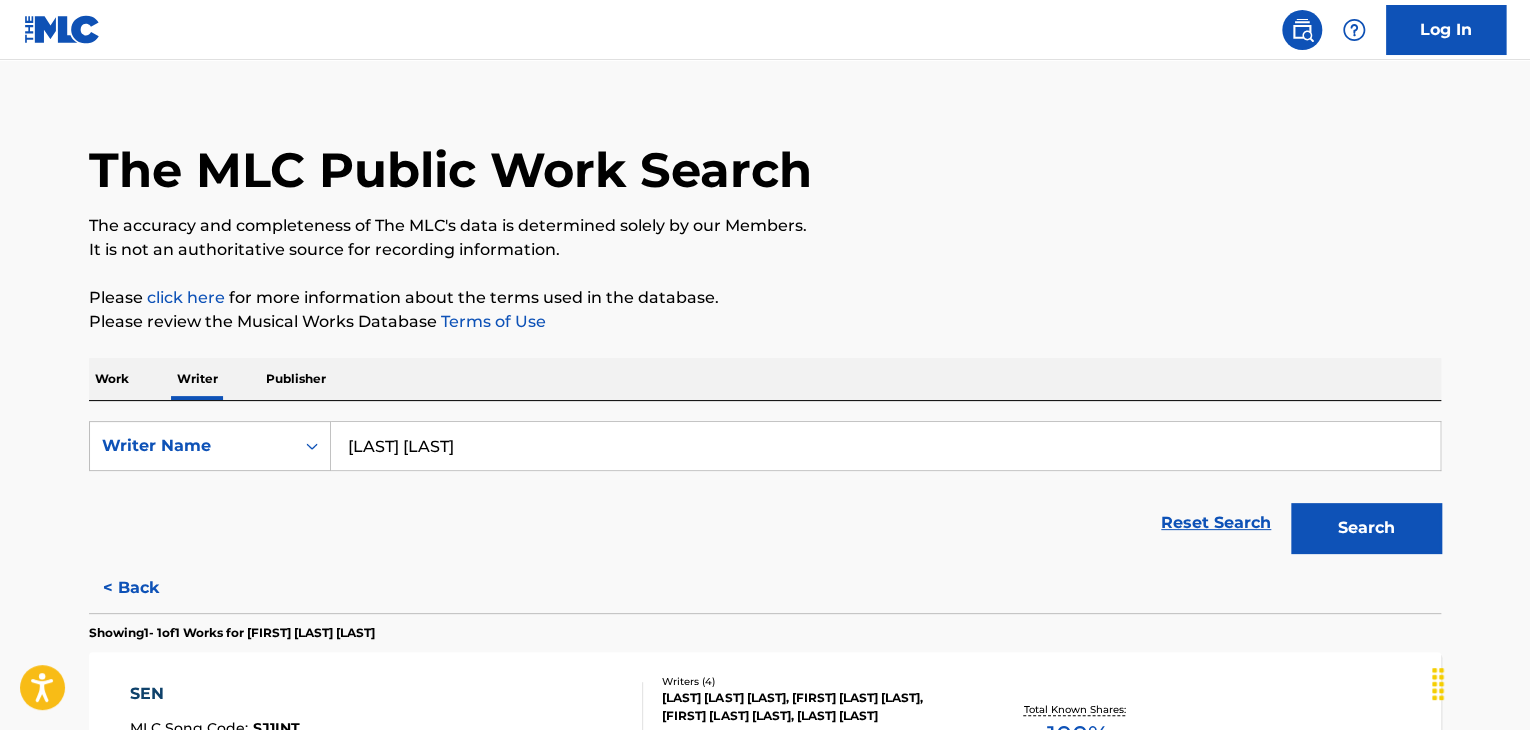 click on "Search" at bounding box center [1366, 528] 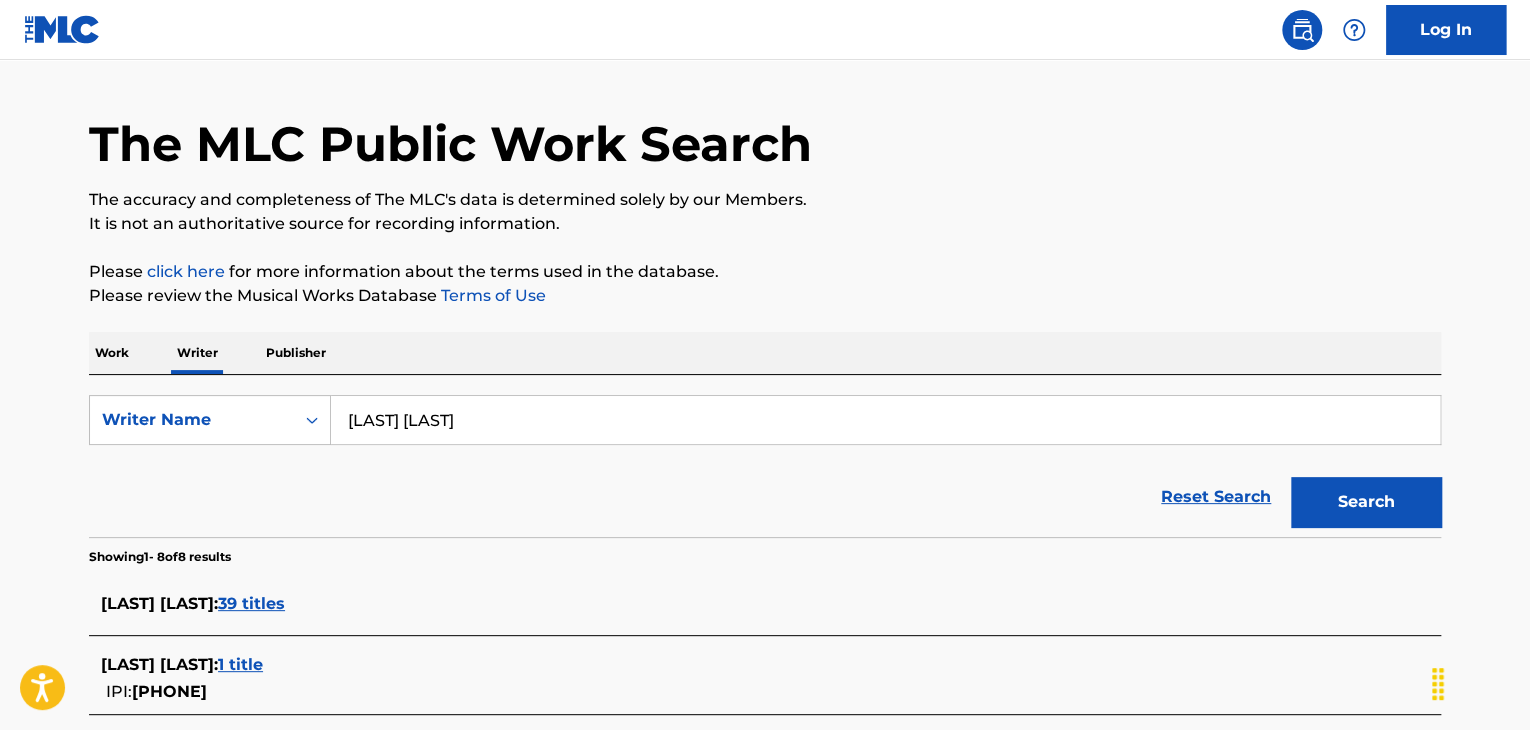 scroll, scrollTop: 0, scrollLeft: 0, axis: both 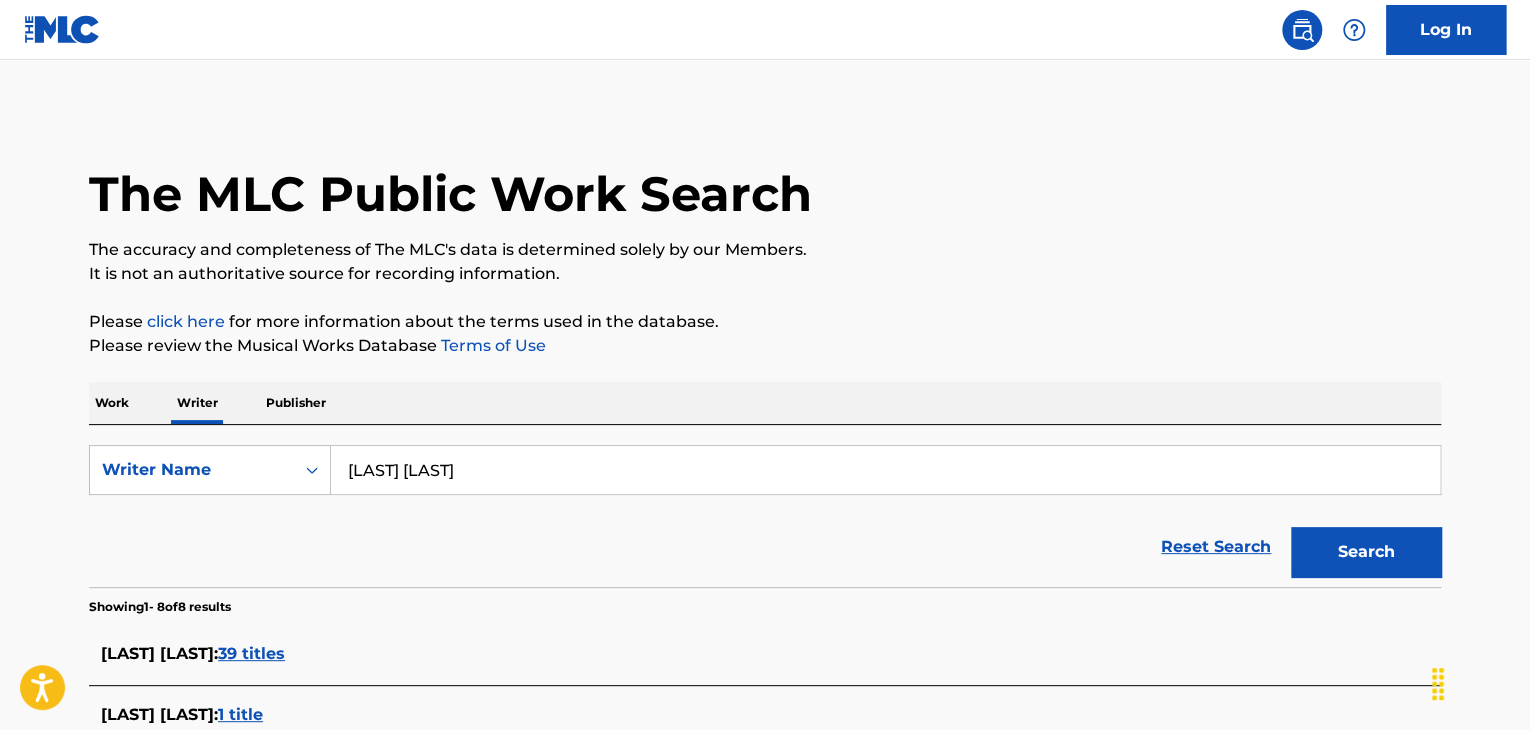 click on "Work" at bounding box center [112, 403] 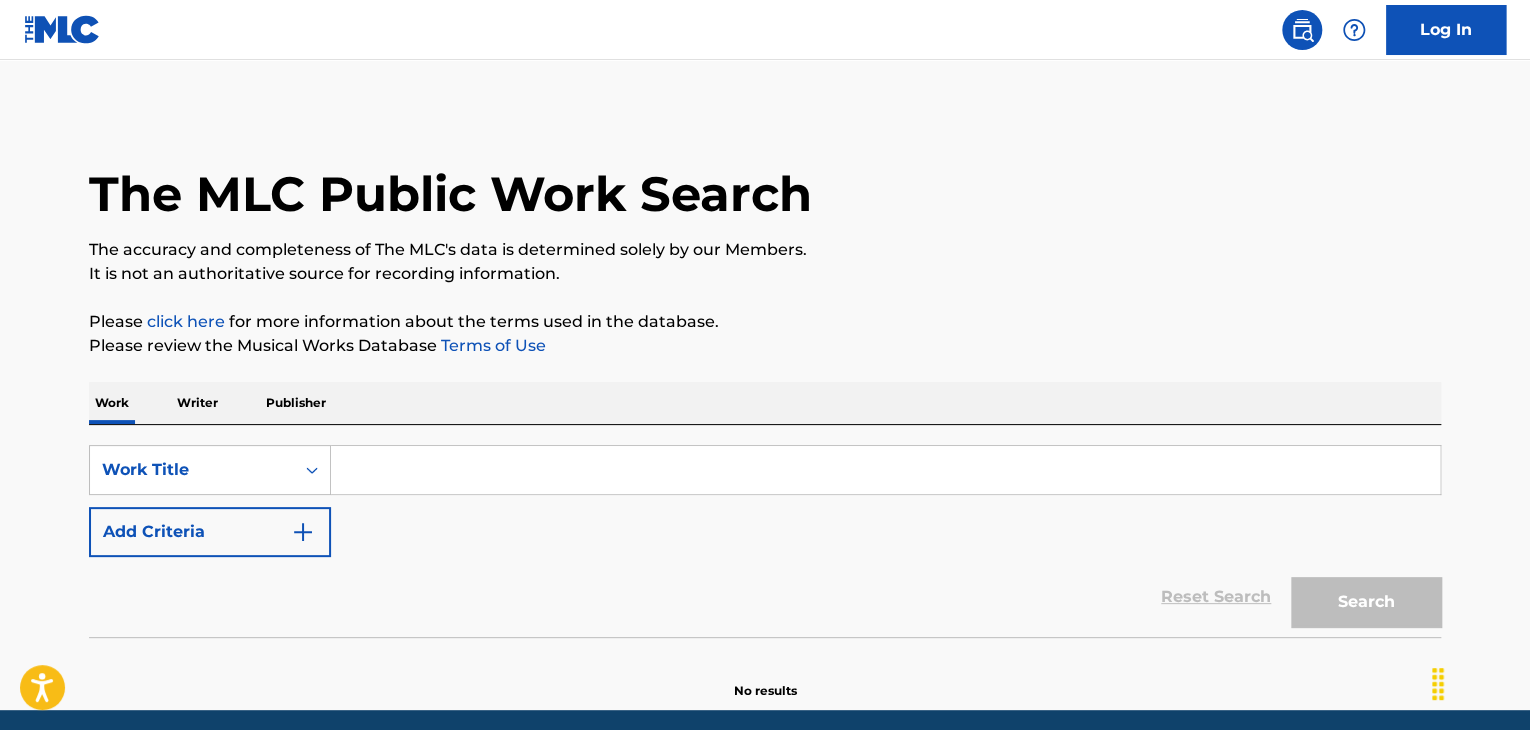 click at bounding box center [885, 470] 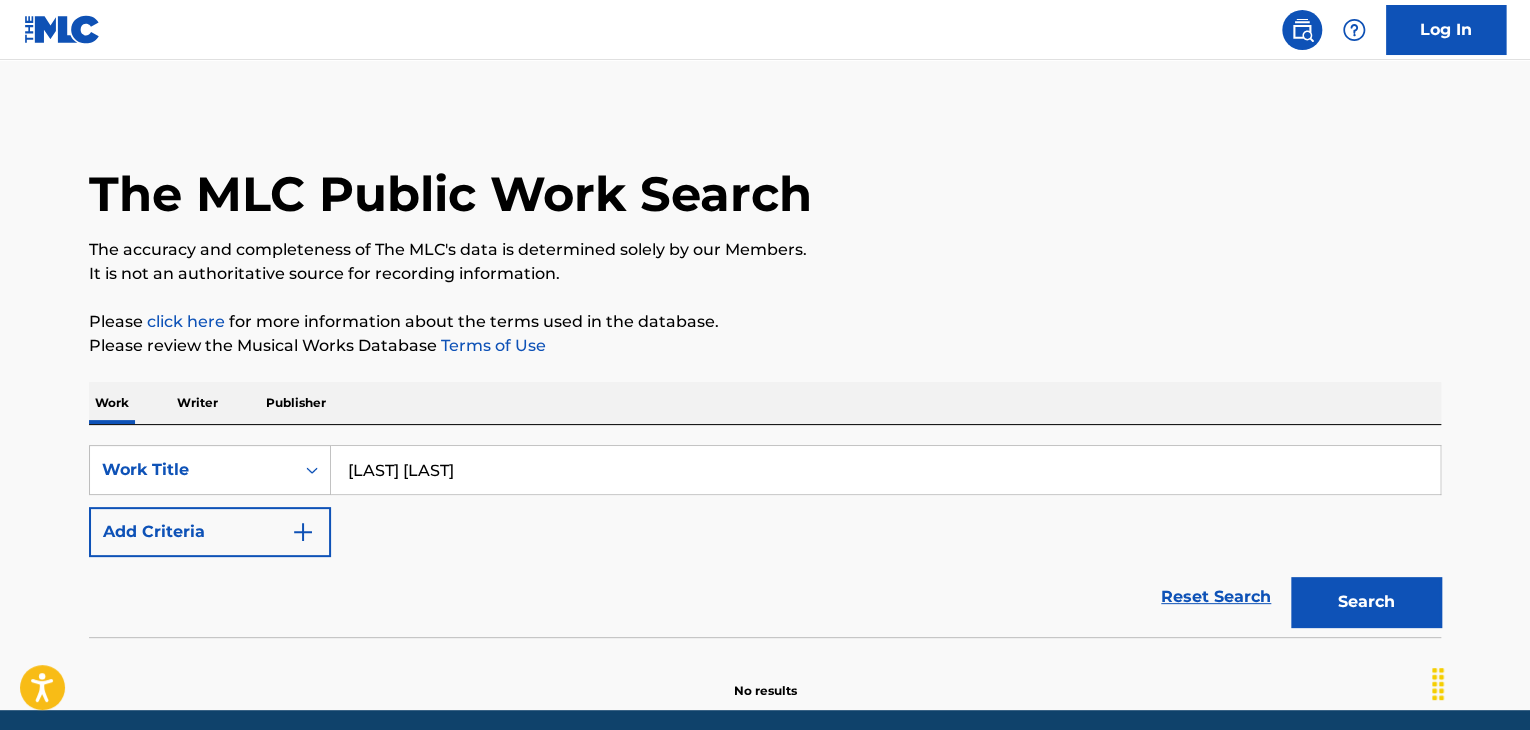 type on "[LAST] [LAST]" 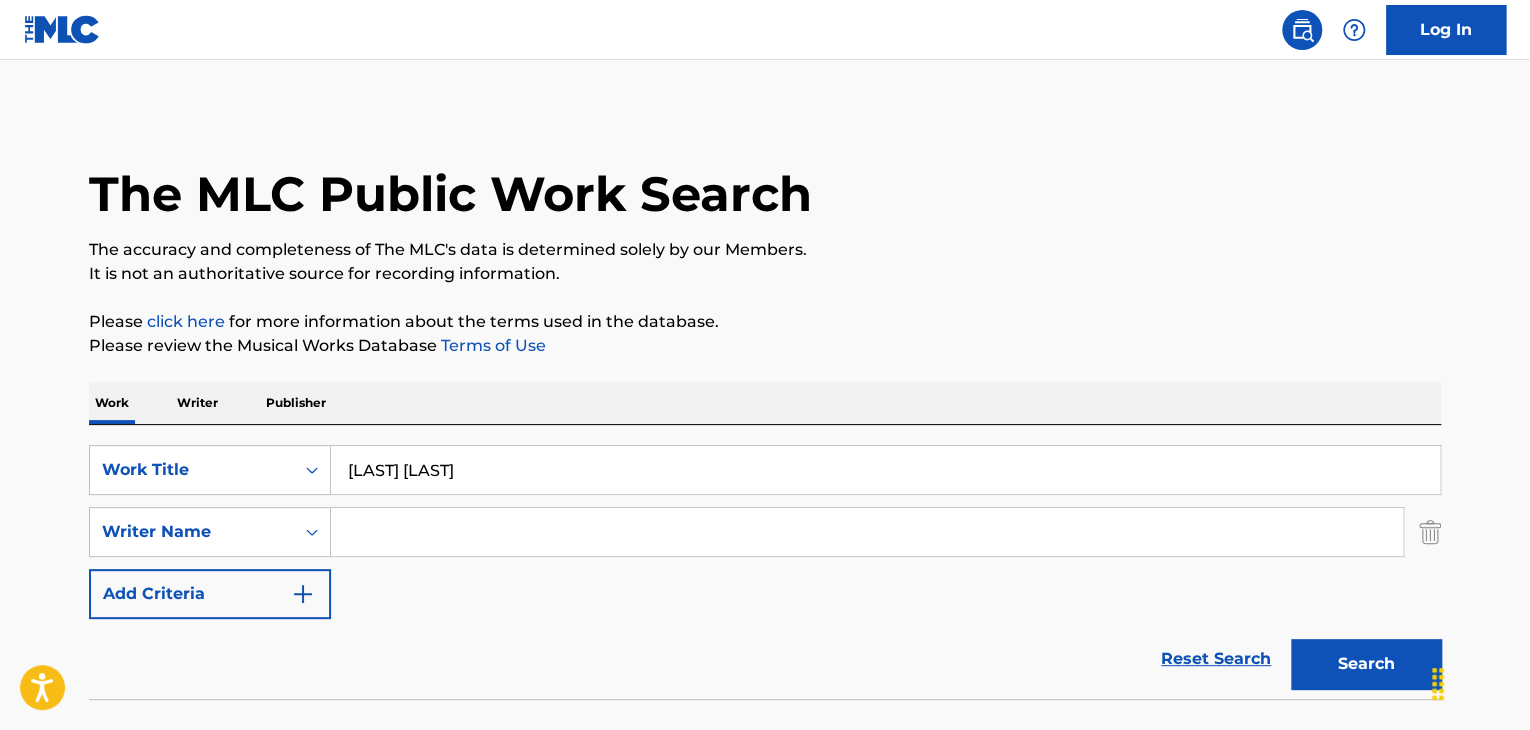 click at bounding box center (867, 532) 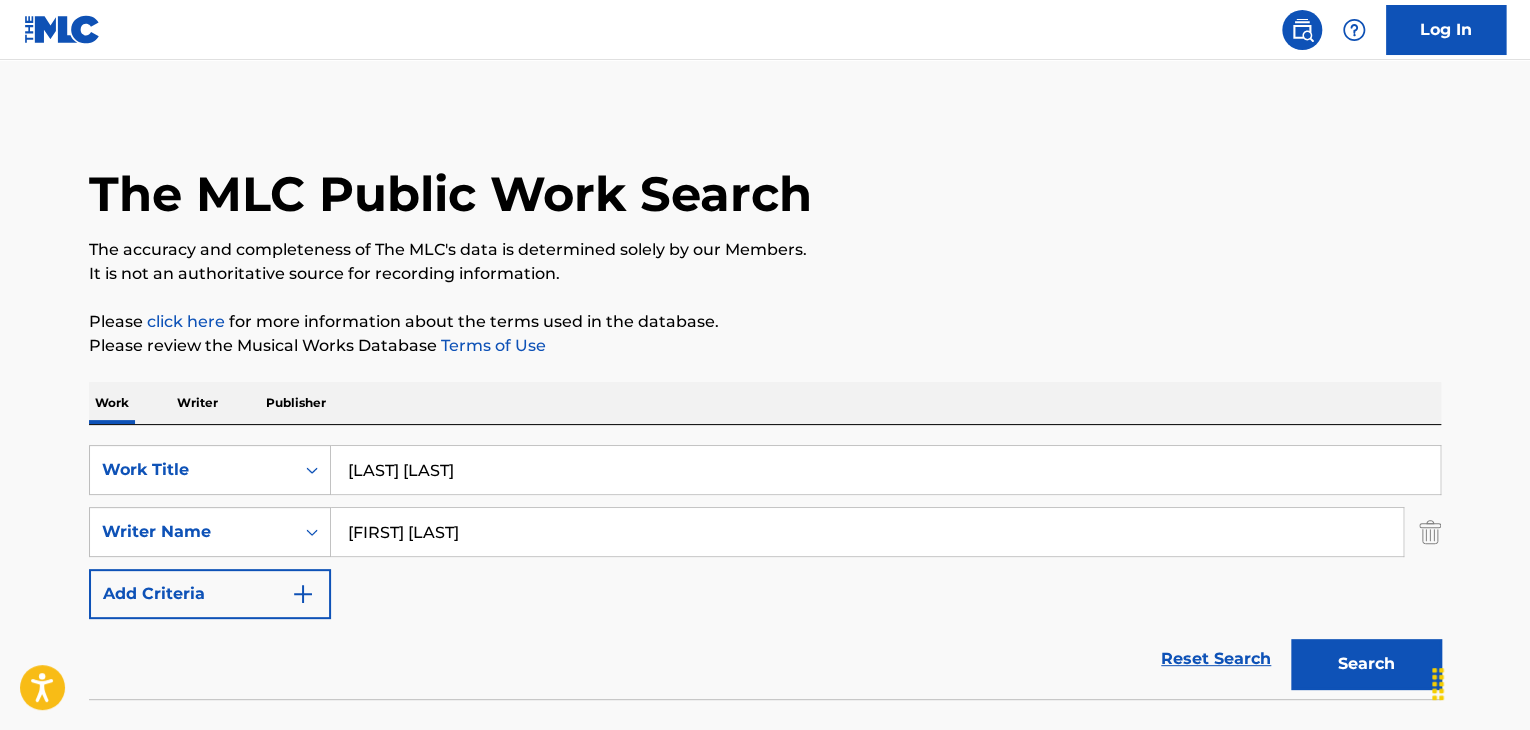 type on "[FIRST] [LAST]" 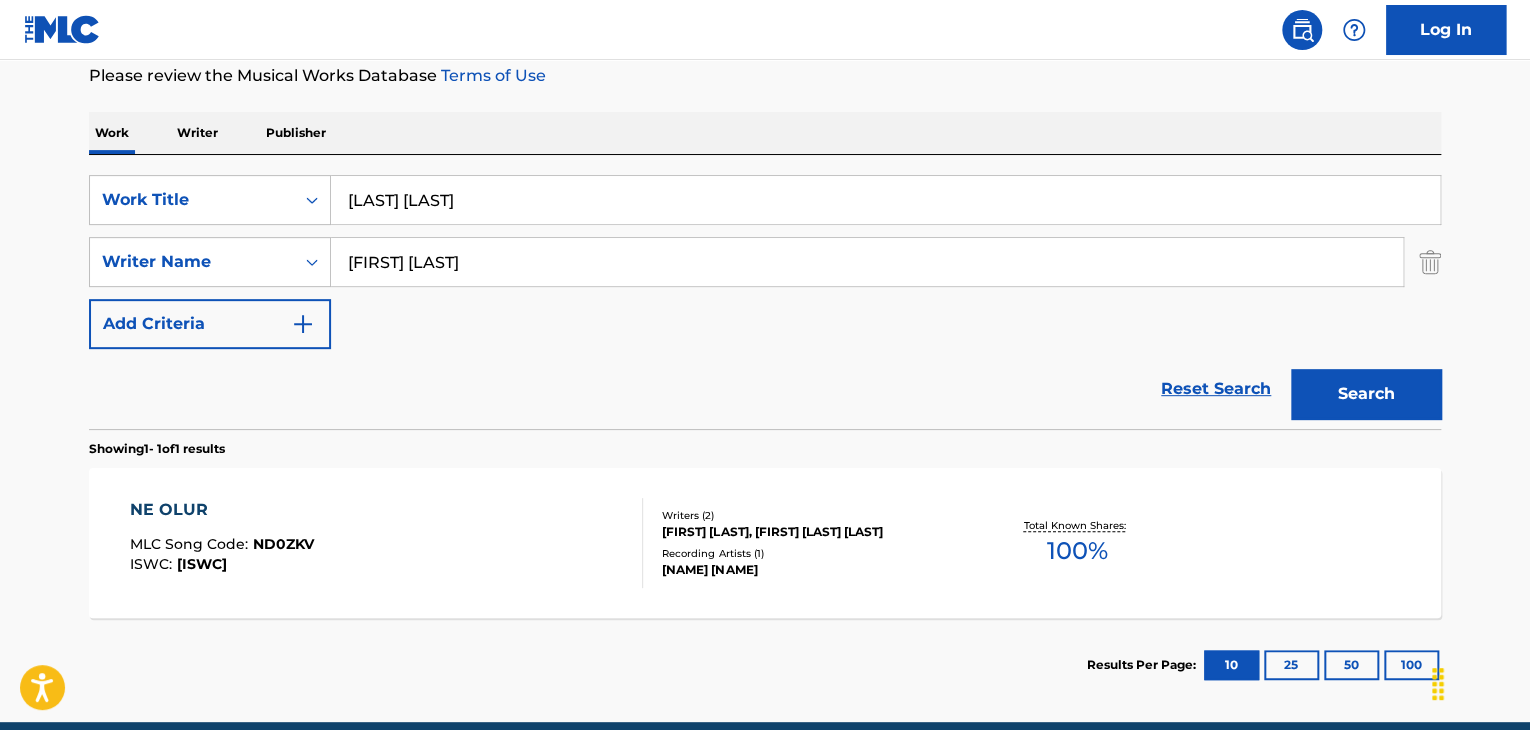 scroll, scrollTop: 300, scrollLeft: 0, axis: vertical 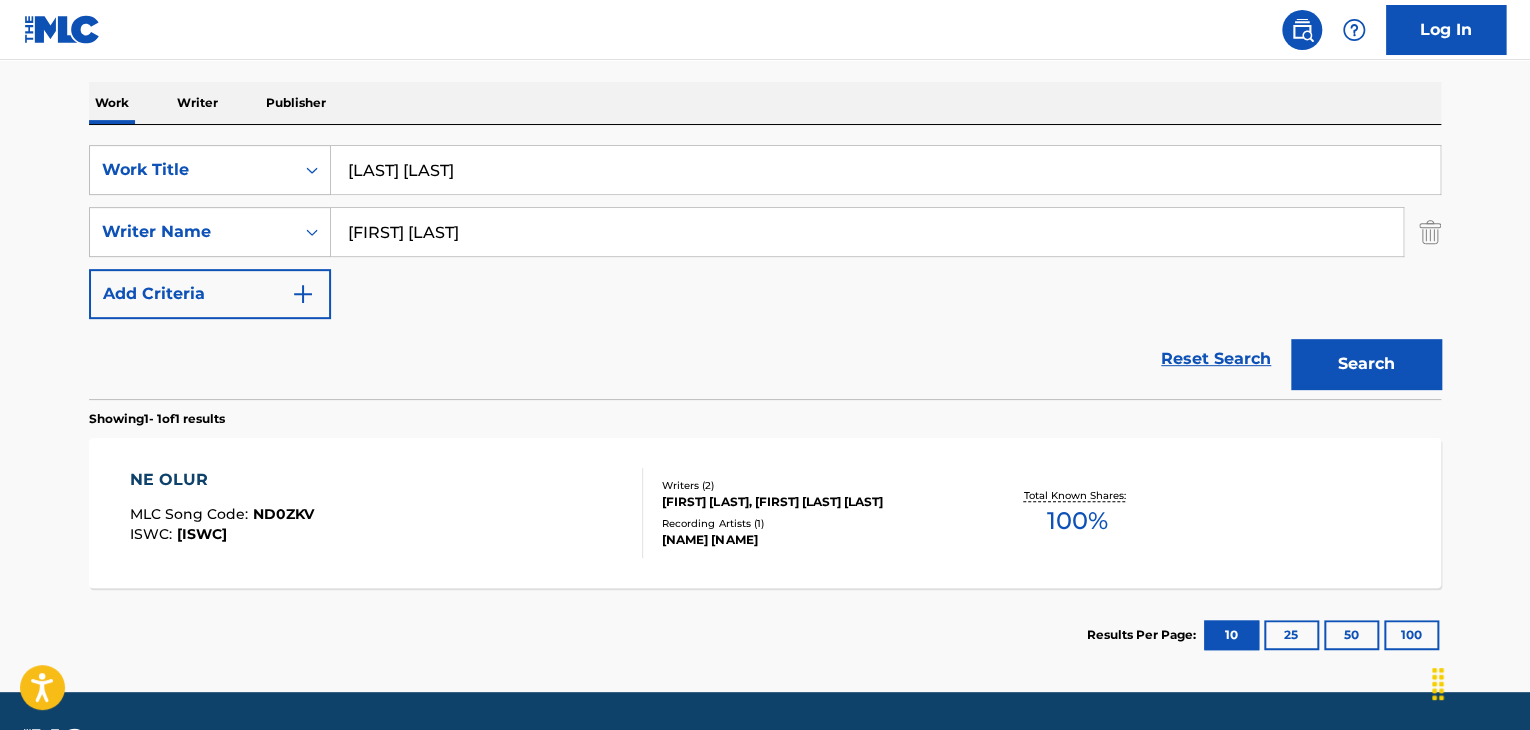 click on "[FIRST] MLC Song Code : ND0ZKV ISWC : [ID]" at bounding box center (387, 513) 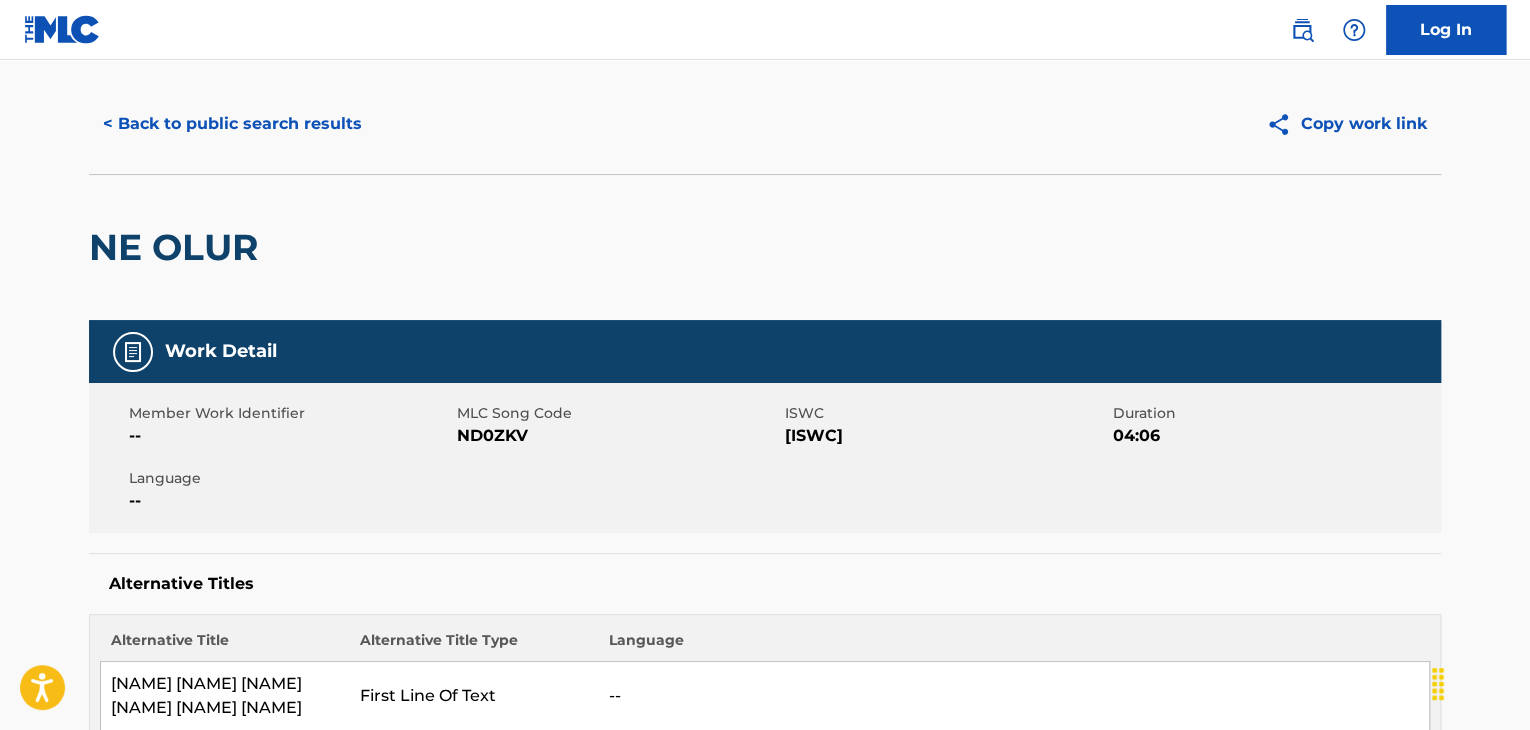 scroll, scrollTop: 0, scrollLeft: 0, axis: both 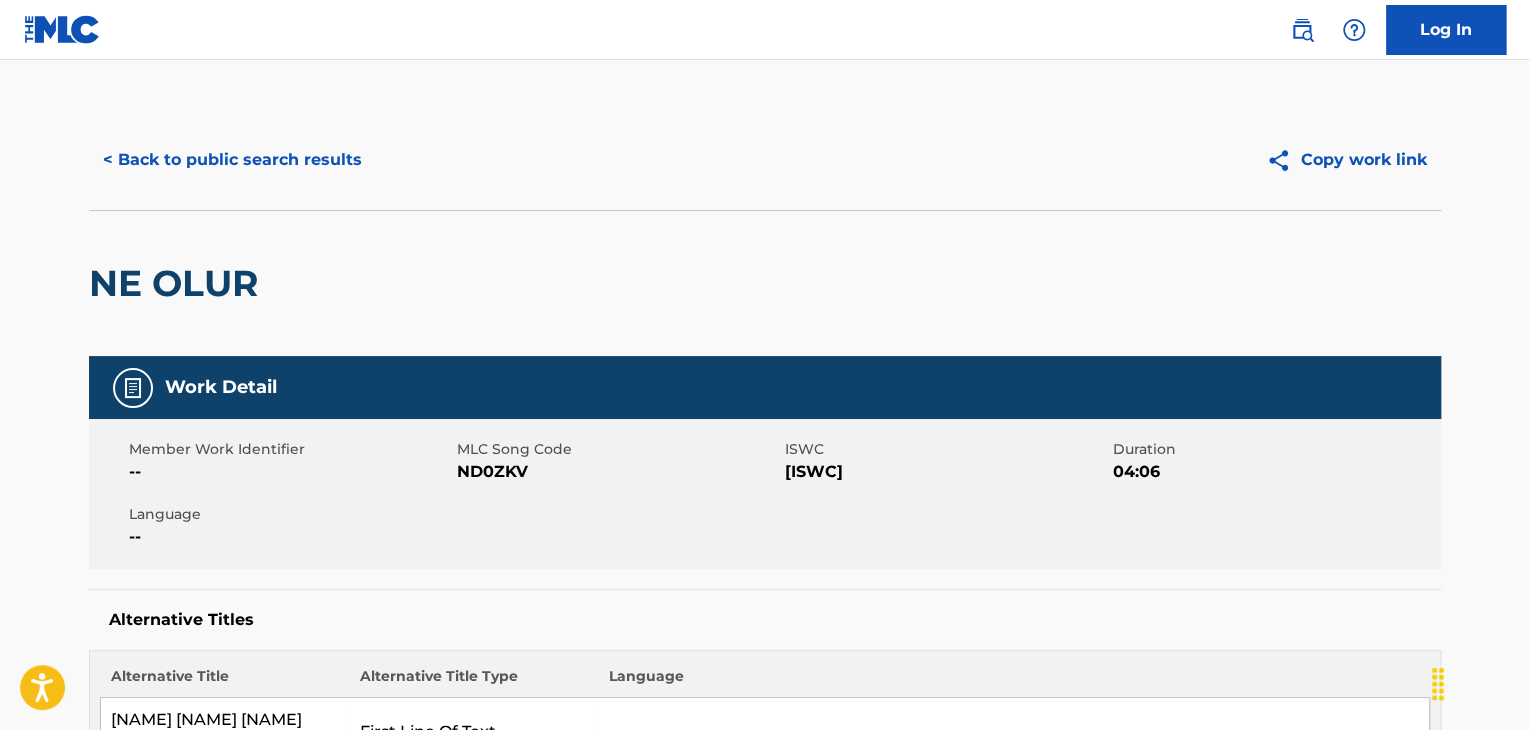 click on "< Back to public search results" at bounding box center [232, 160] 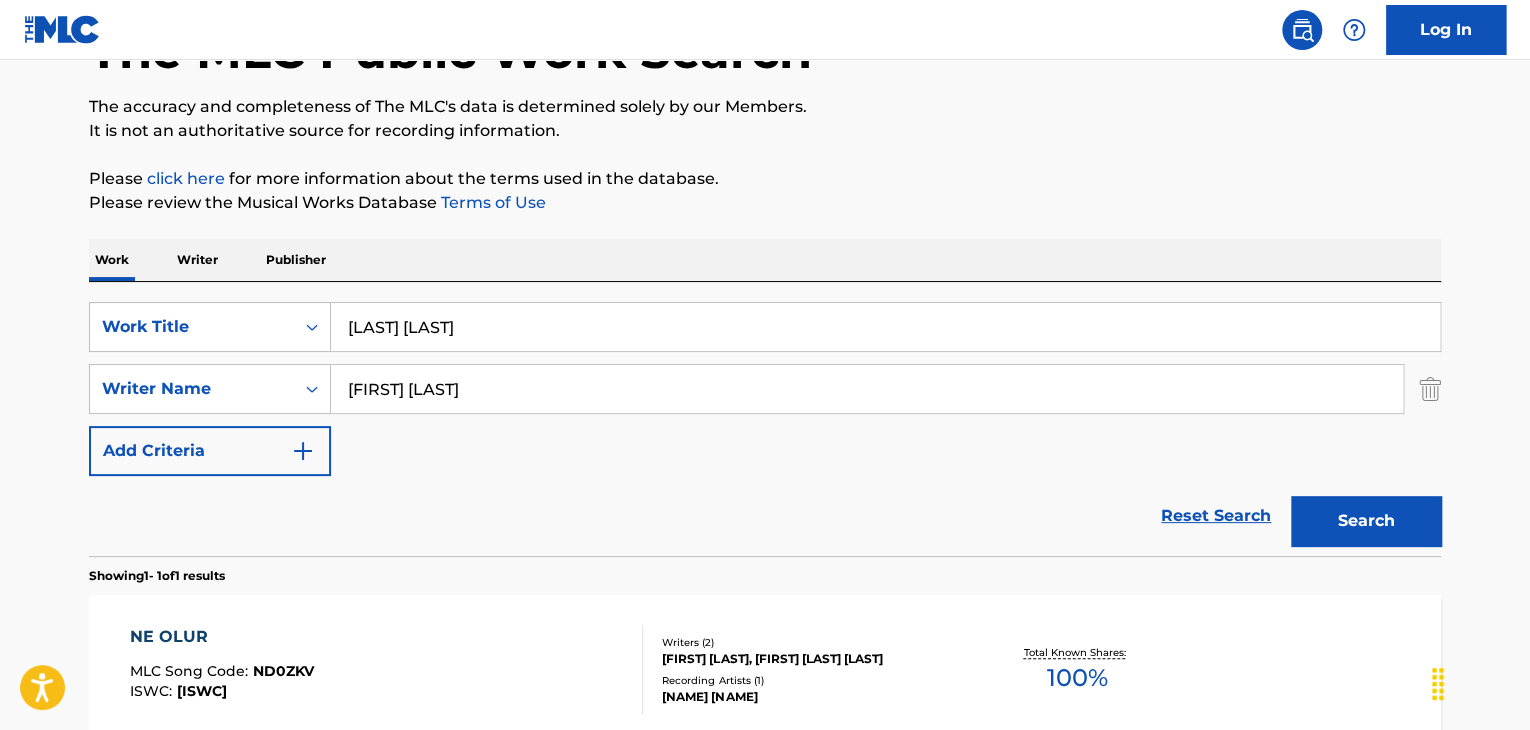 scroll, scrollTop: 44, scrollLeft: 0, axis: vertical 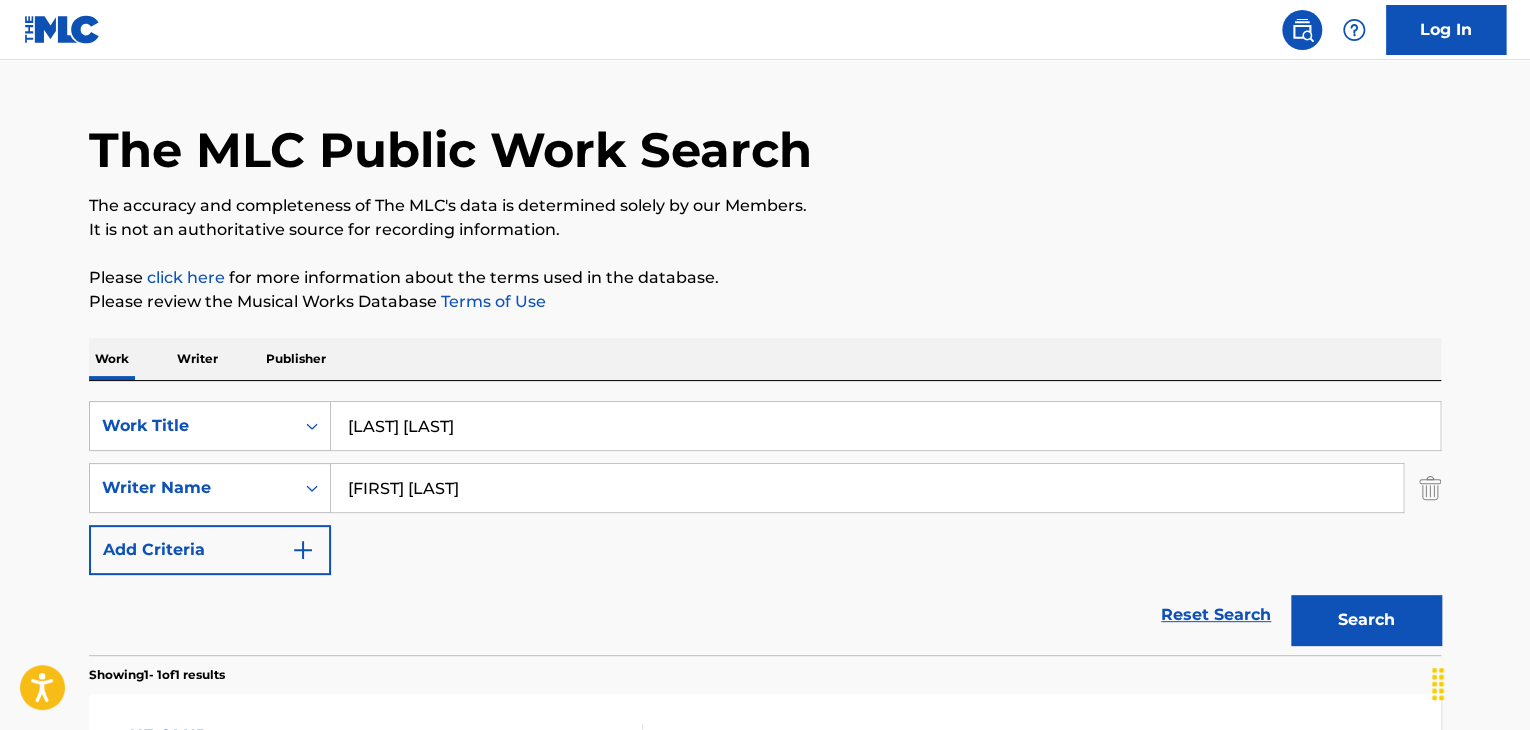 click on "Writer" at bounding box center [197, 359] 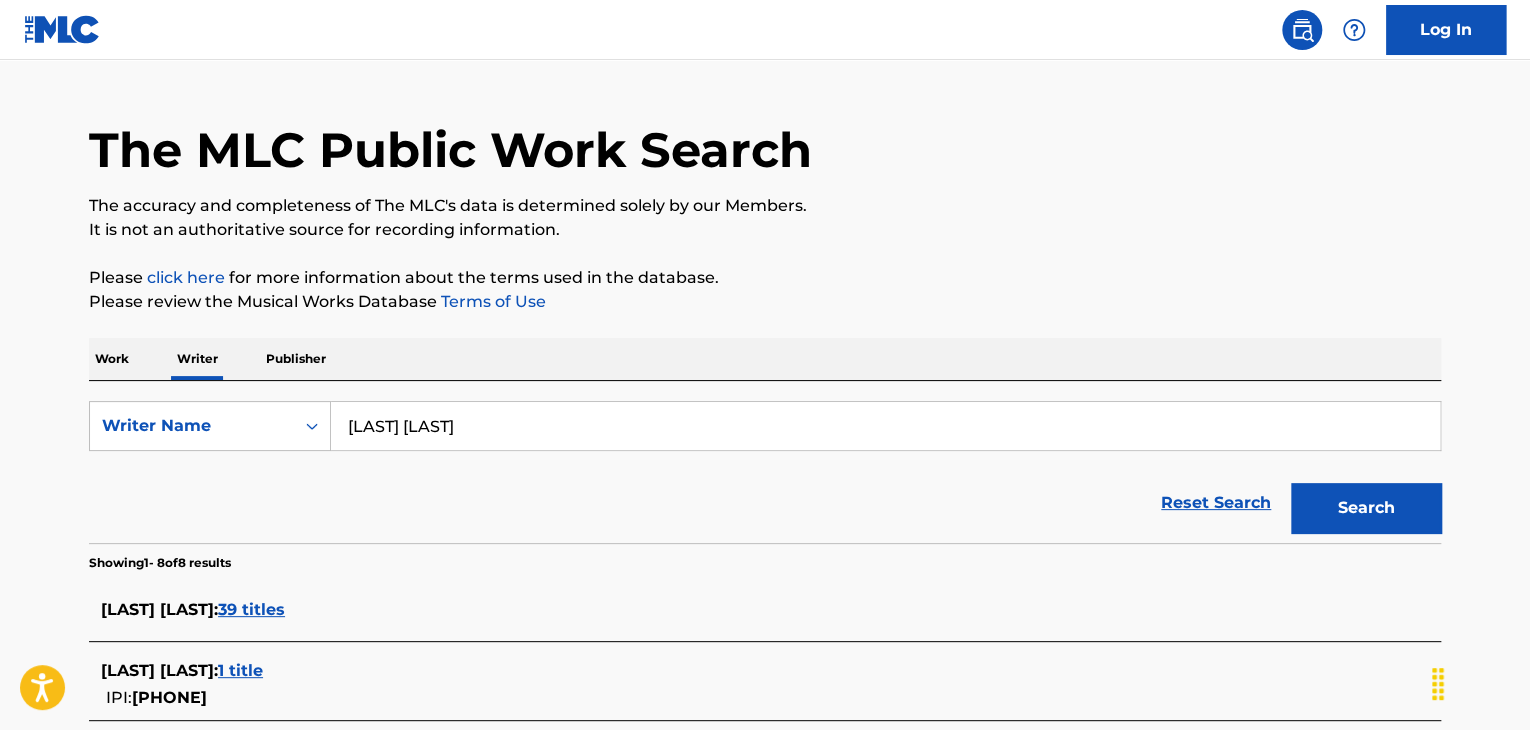 scroll, scrollTop: 0, scrollLeft: 0, axis: both 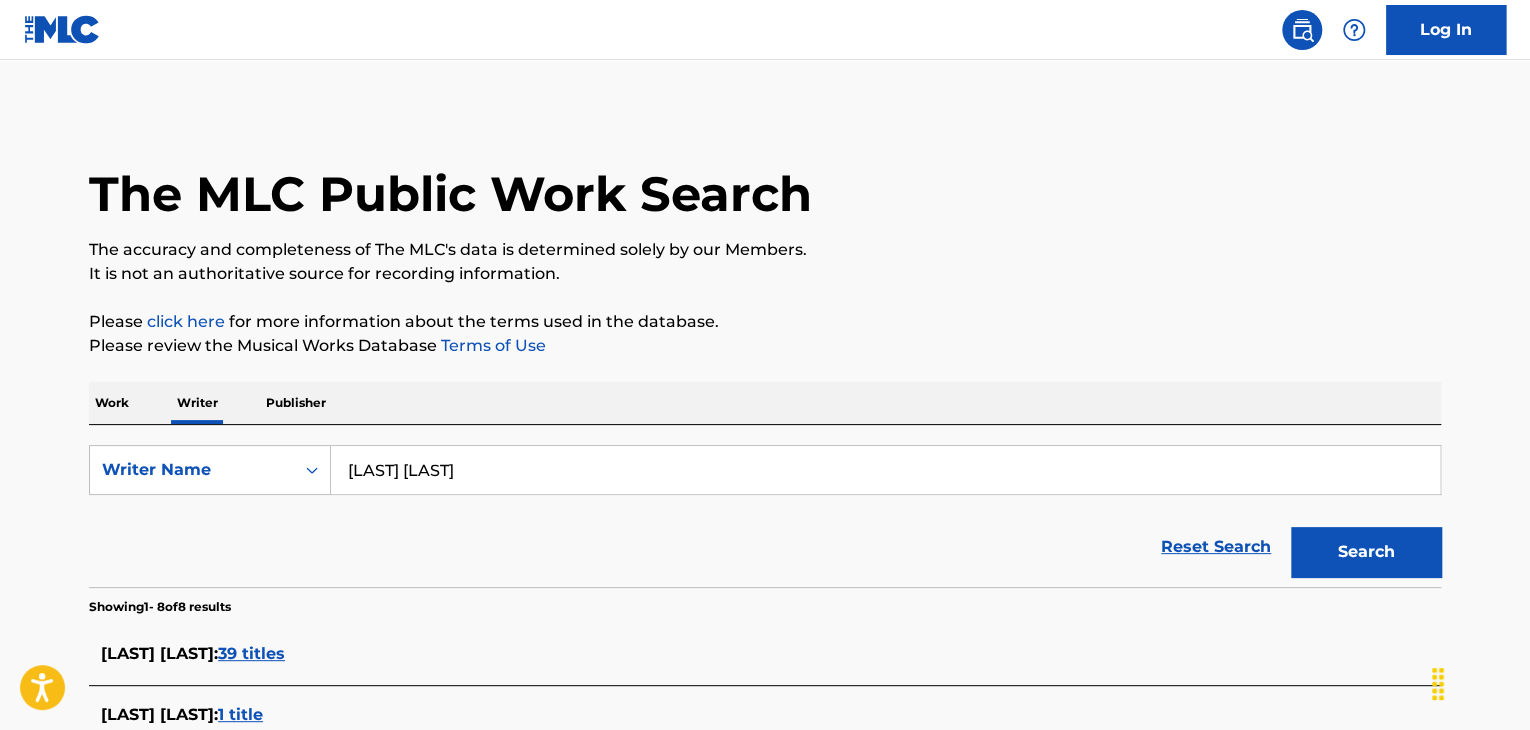 click on "[LAST] [LAST]" at bounding box center [885, 470] 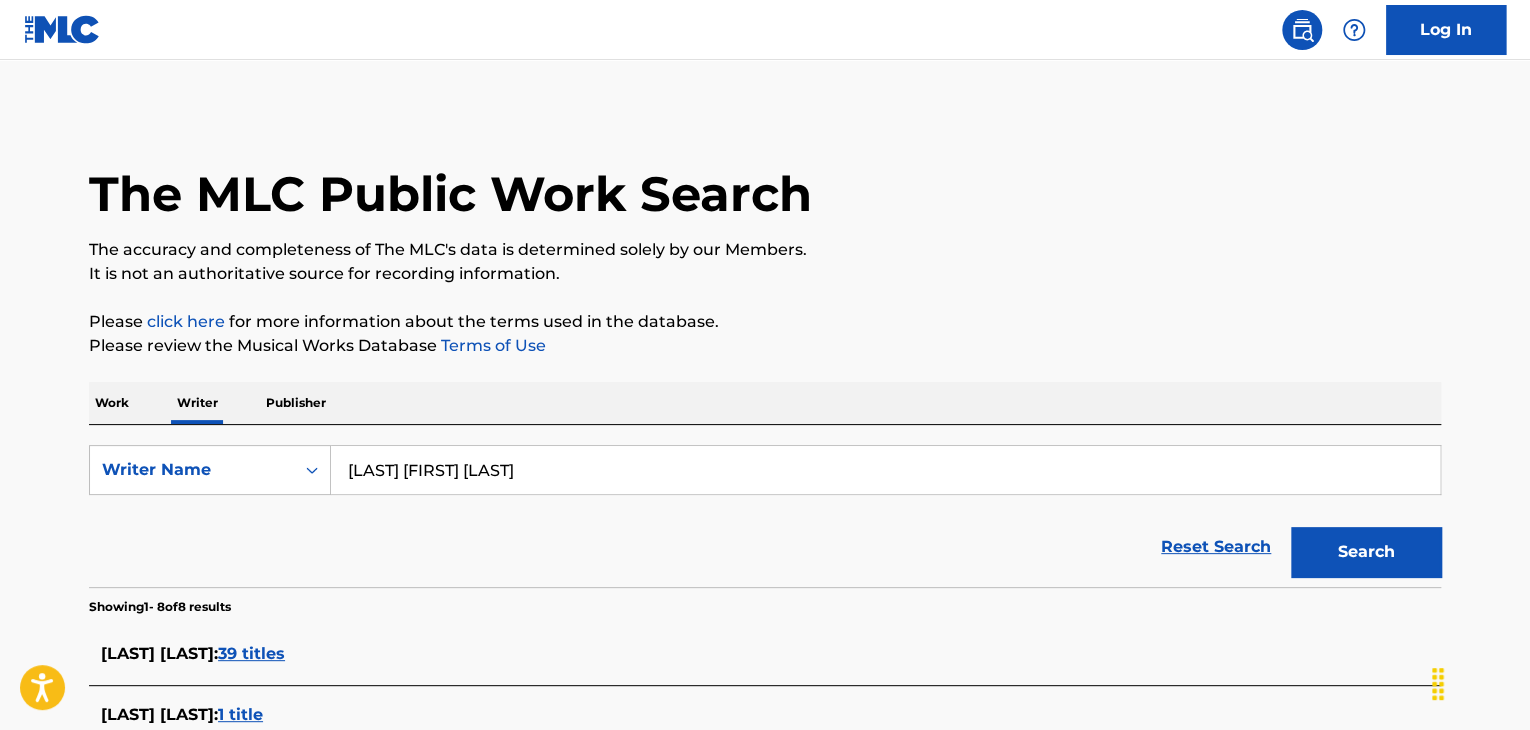 click on "[LAST] [FIRST] [LAST]" at bounding box center (885, 470) 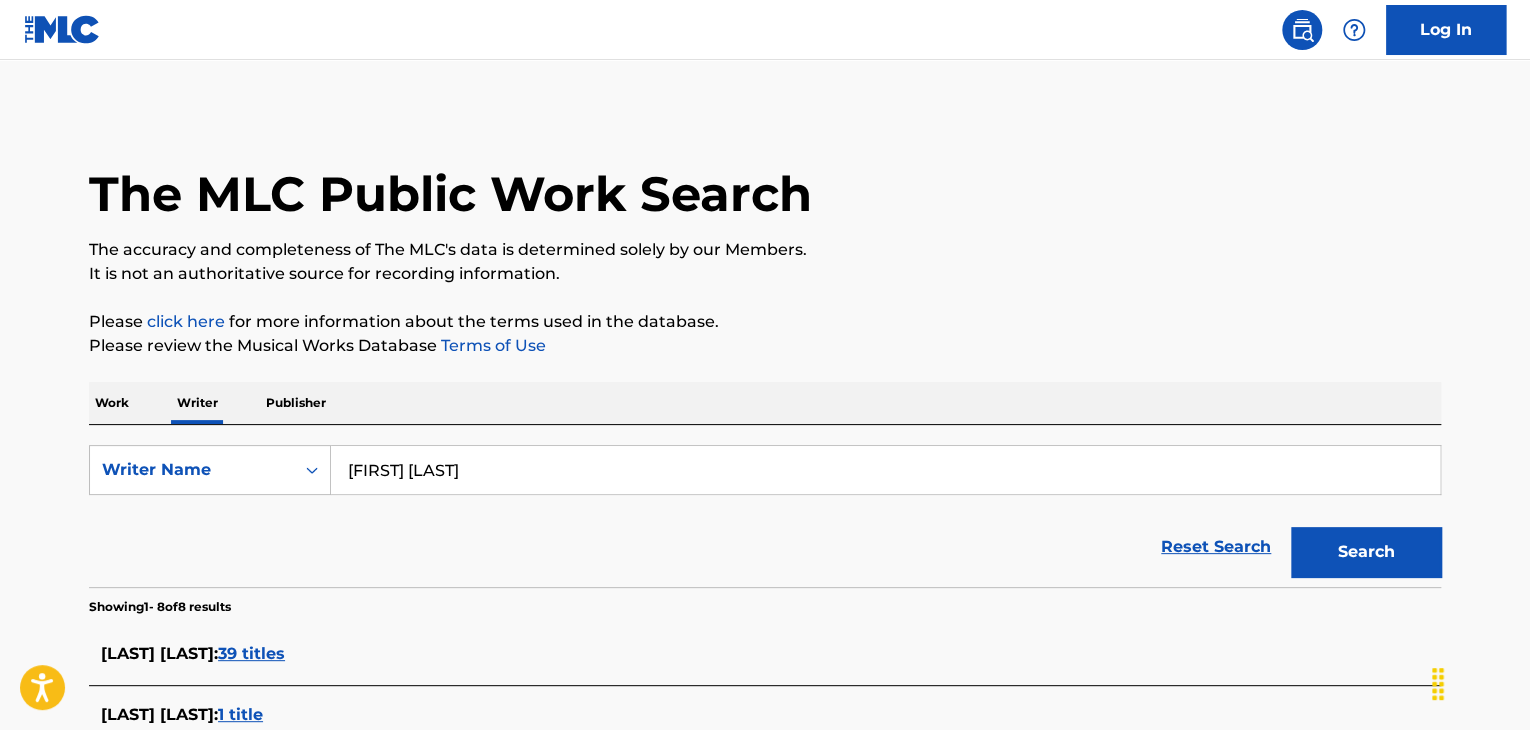 type on "[FIRST] [LAST]" 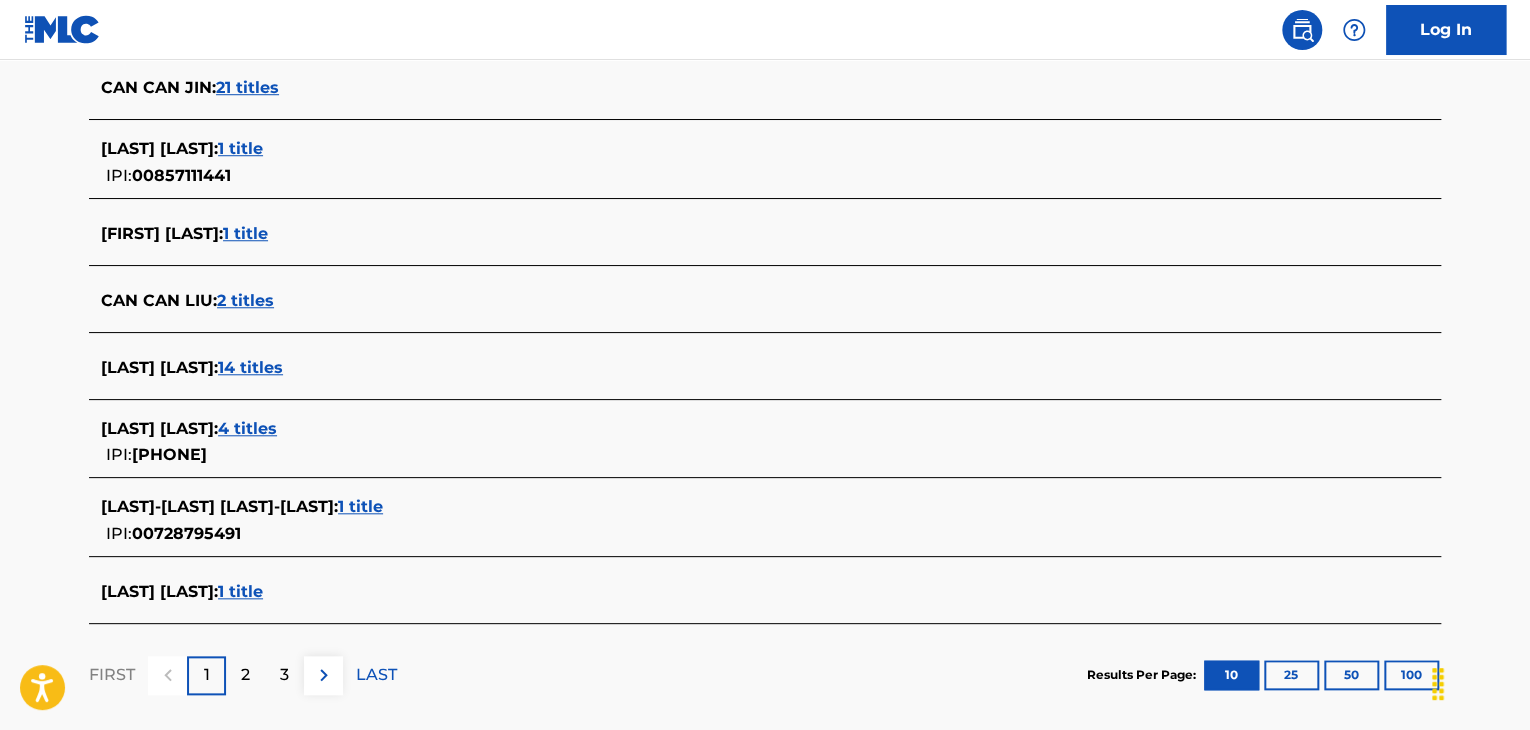 scroll, scrollTop: 800, scrollLeft: 0, axis: vertical 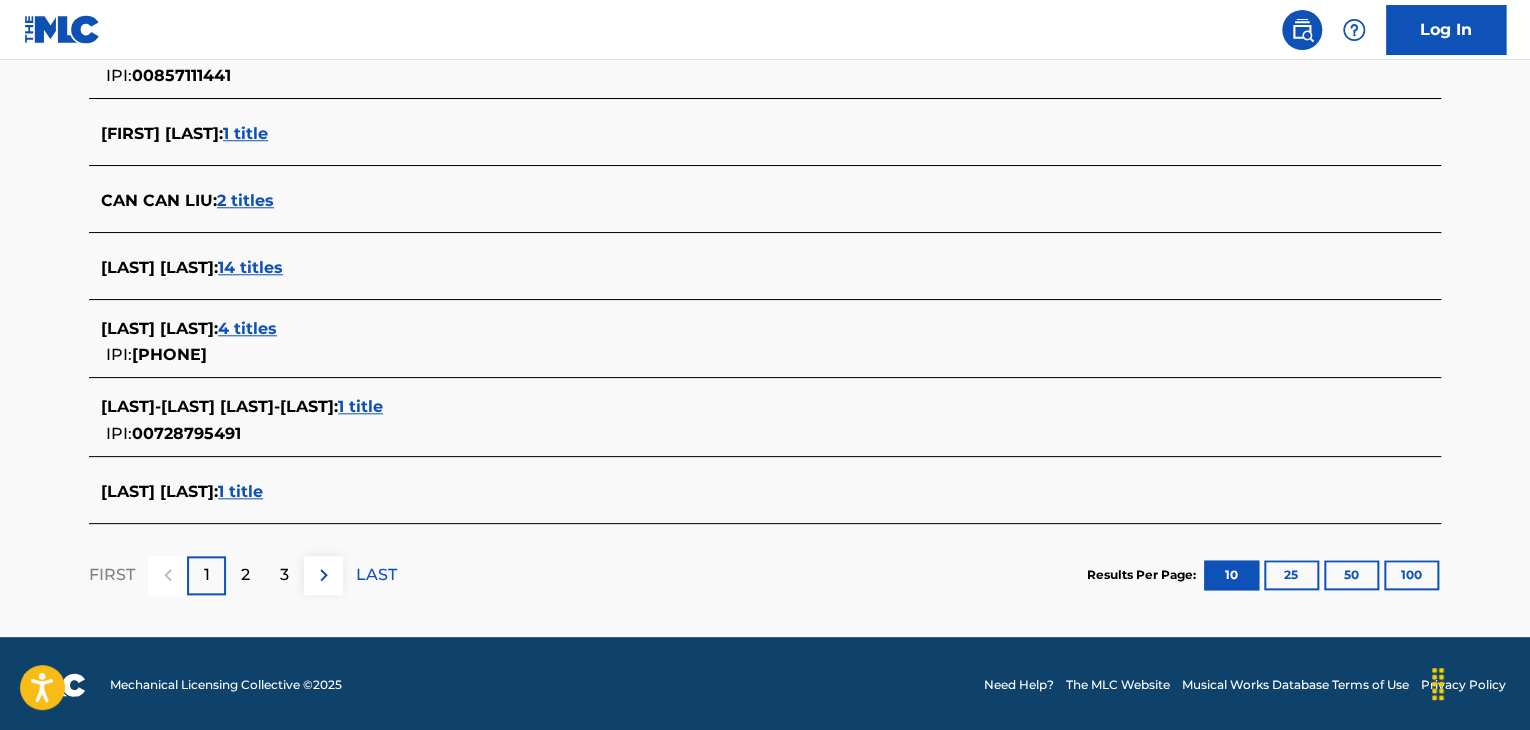 click on "4 titles" at bounding box center (247, 328) 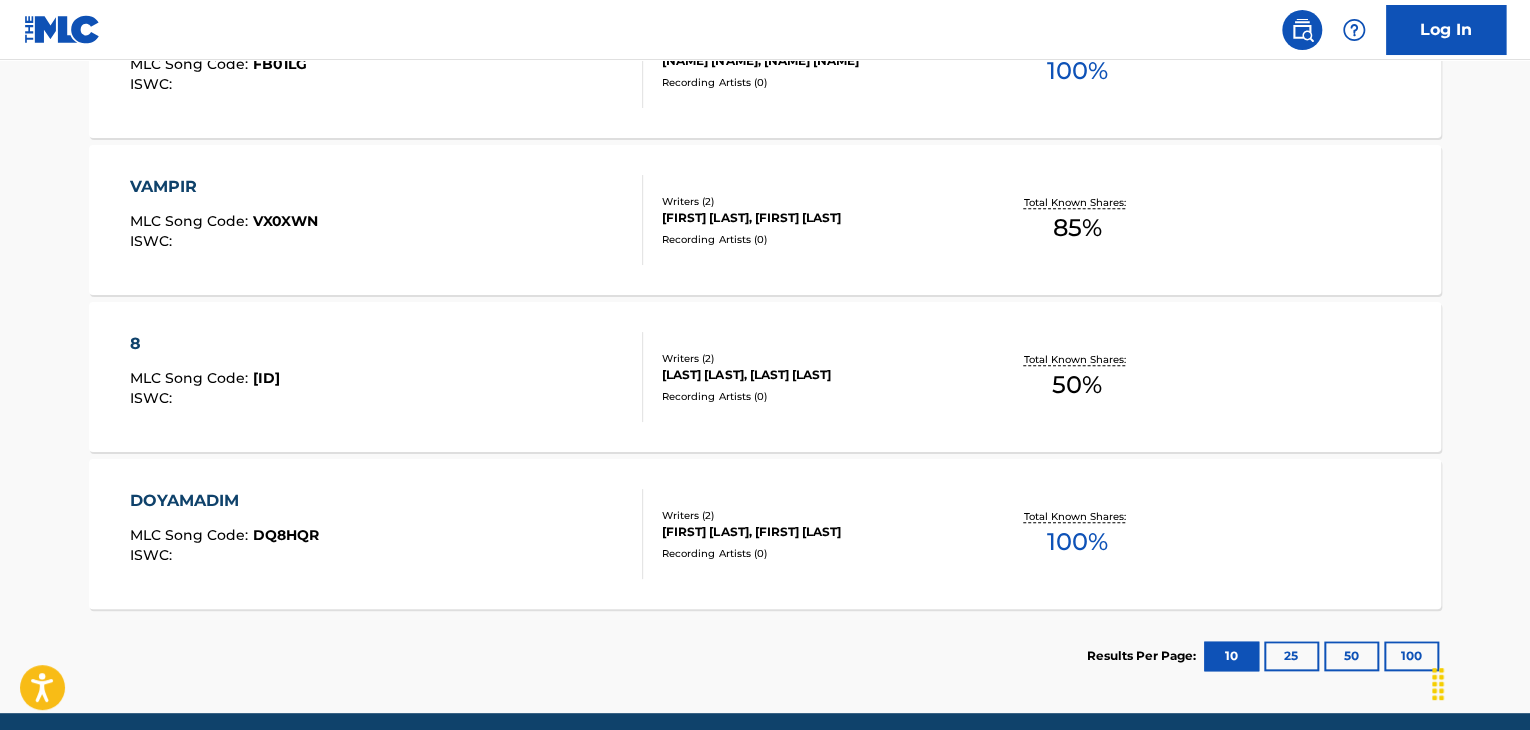 scroll, scrollTop: 567, scrollLeft: 0, axis: vertical 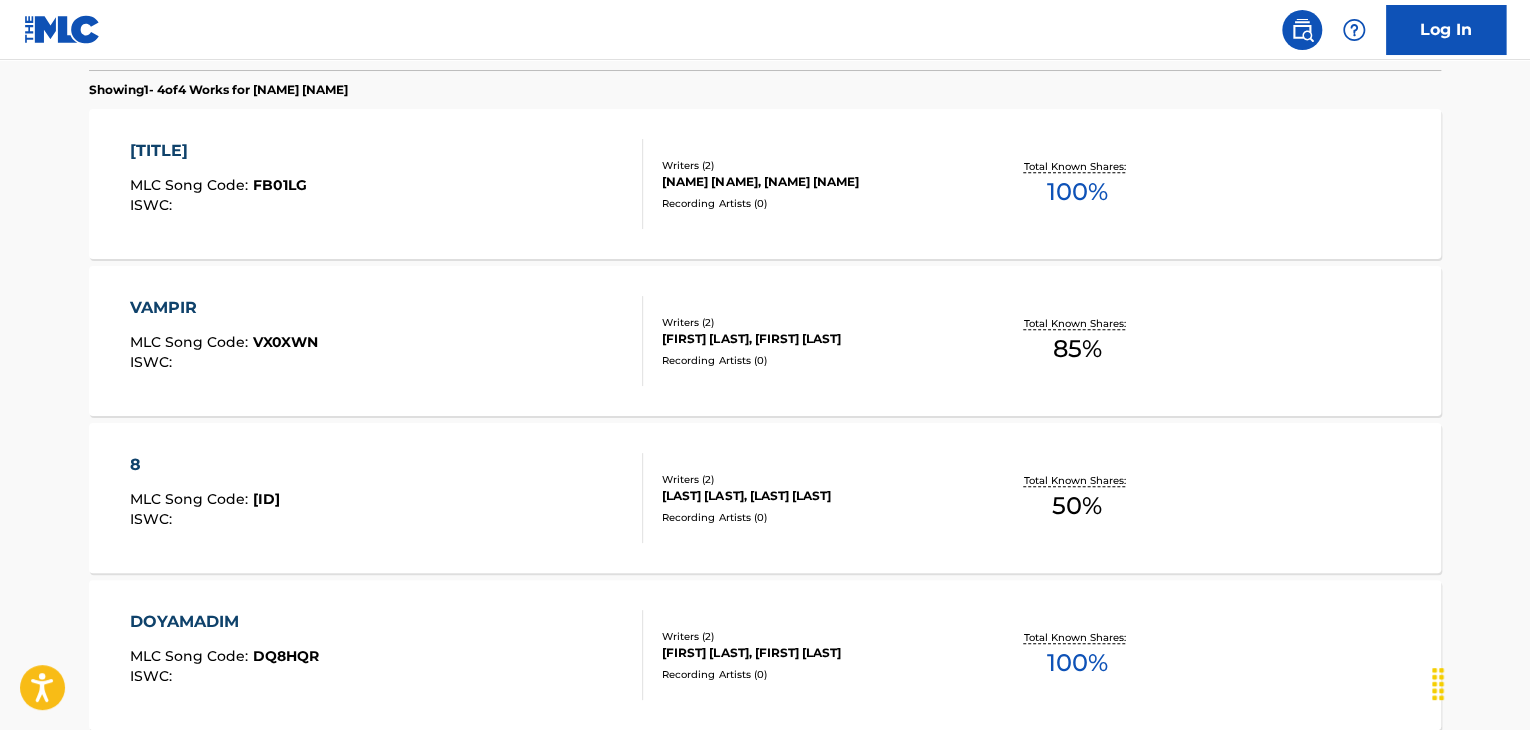 click on "[LAST] MLC Song Code : DQ8HQR ISWC :" at bounding box center (387, 655) 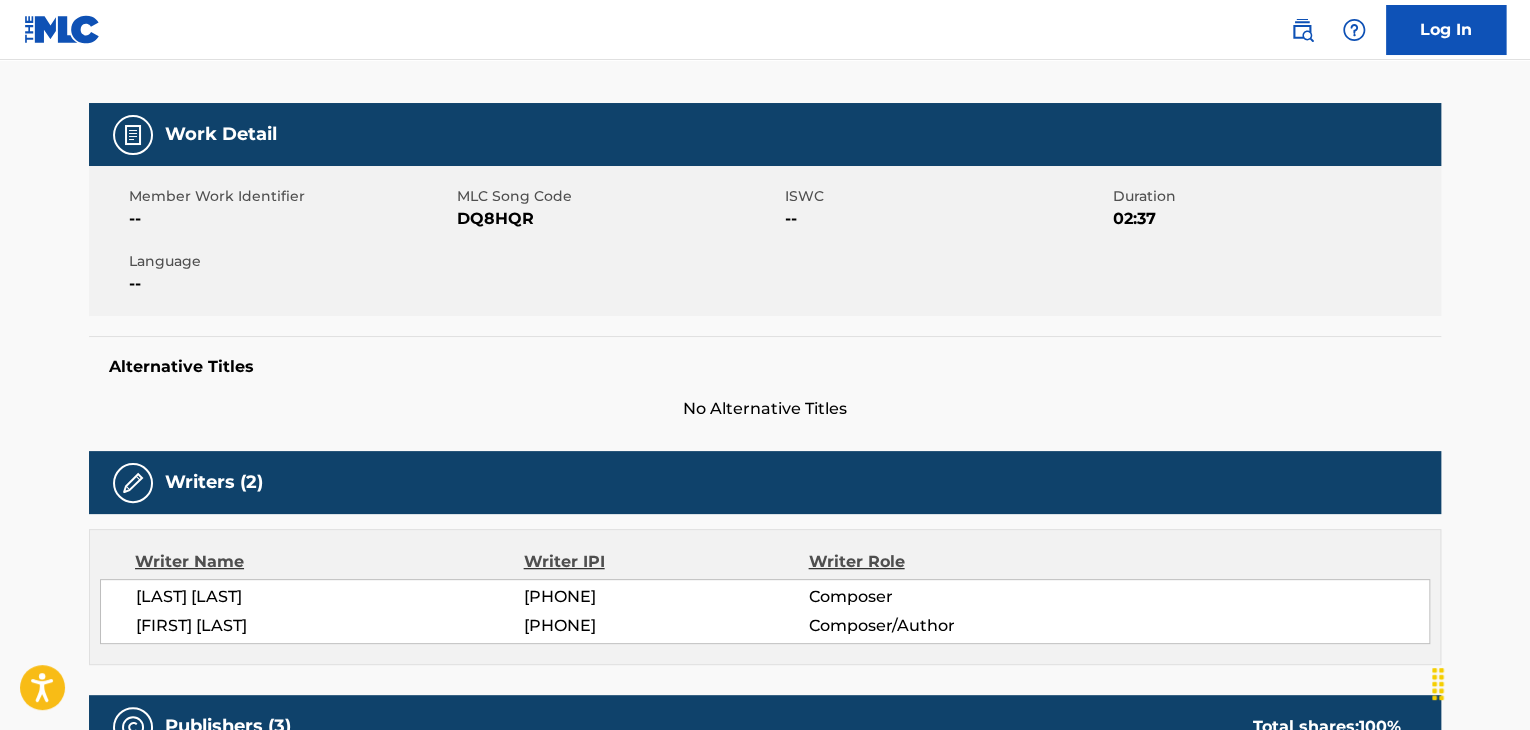 scroll, scrollTop: 300, scrollLeft: 0, axis: vertical 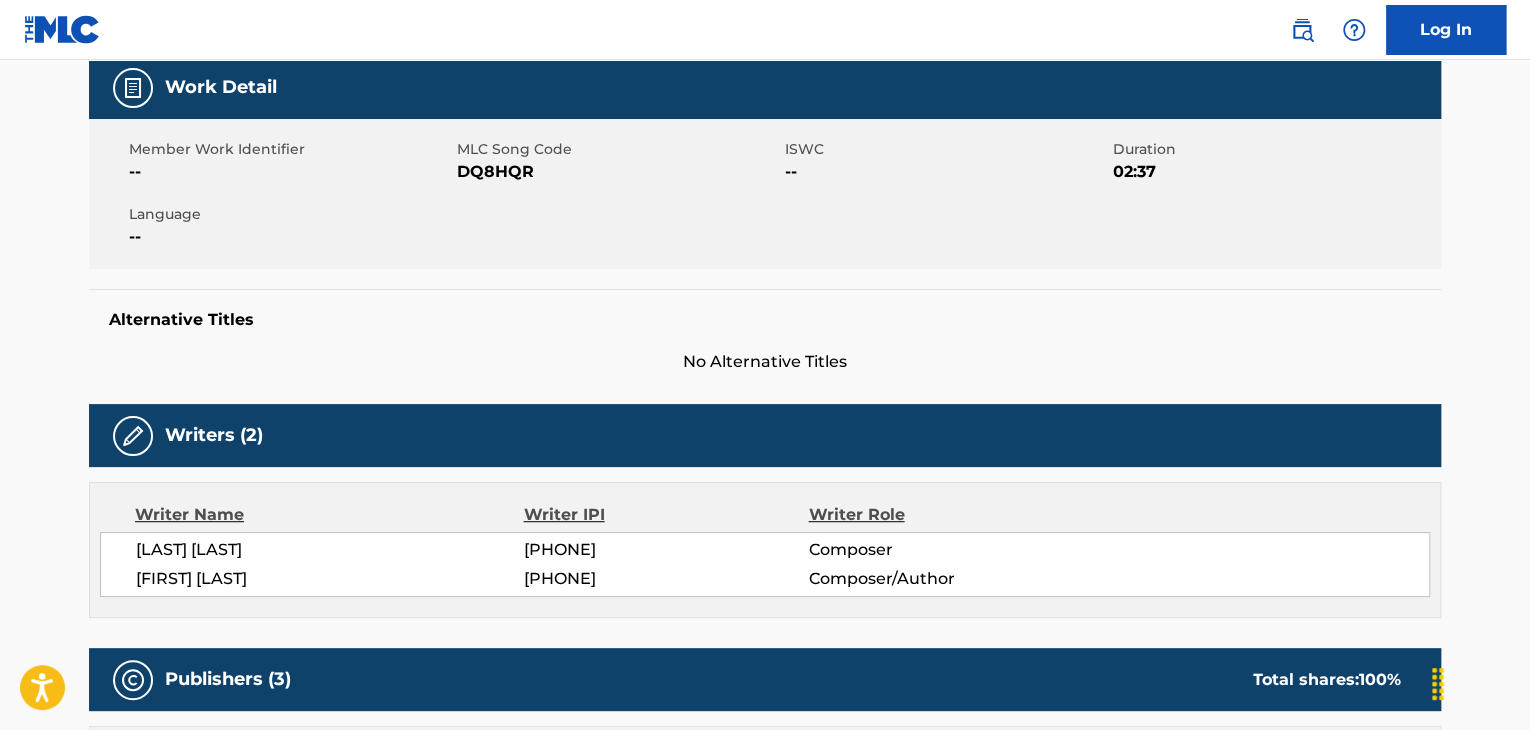 click on "[LAST] [LAST]" at bounding box center (330, 550) 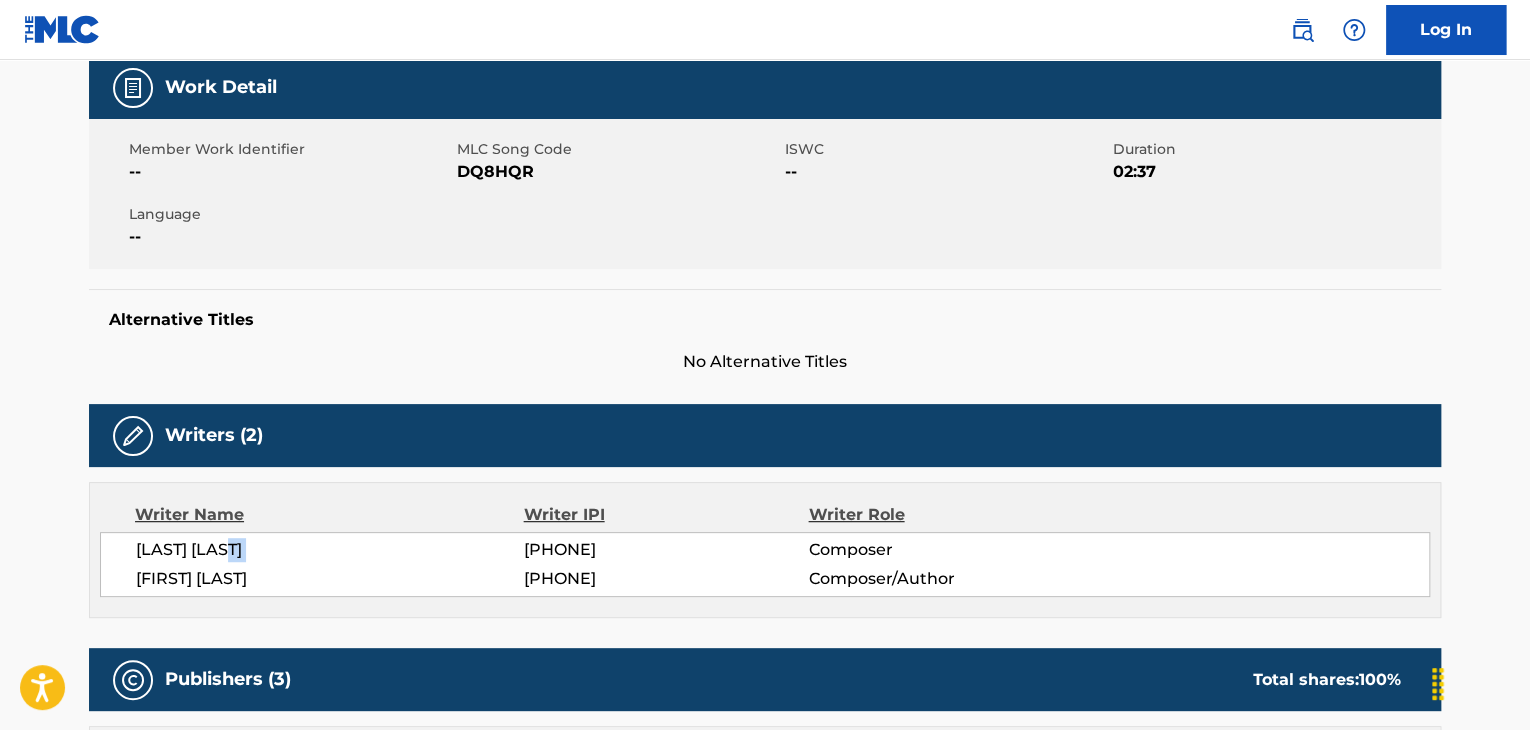 click on "[LAST] [LAST]" at bounding box center [330, 550] 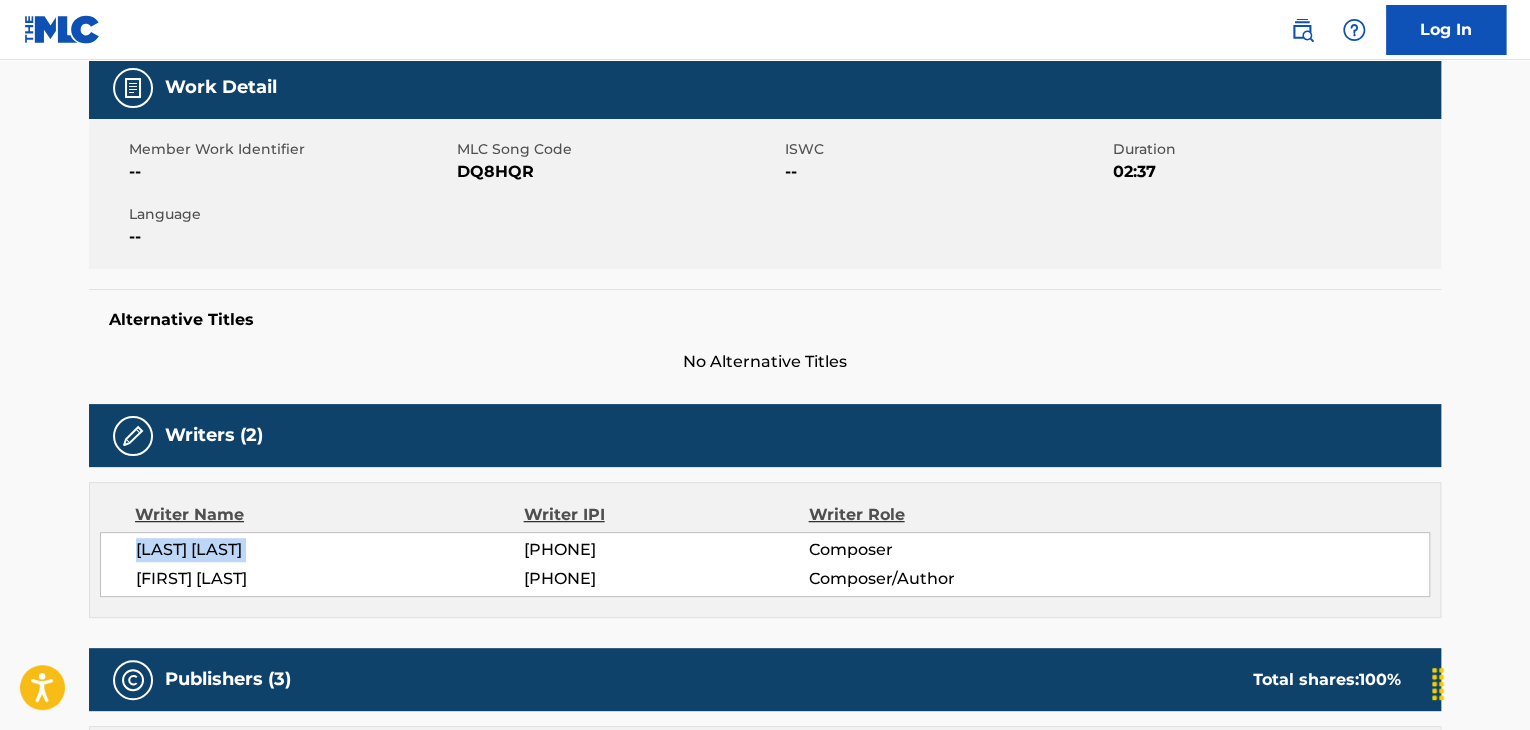 click on "[LAST] [LAST]" at bounding box center (330, 550) 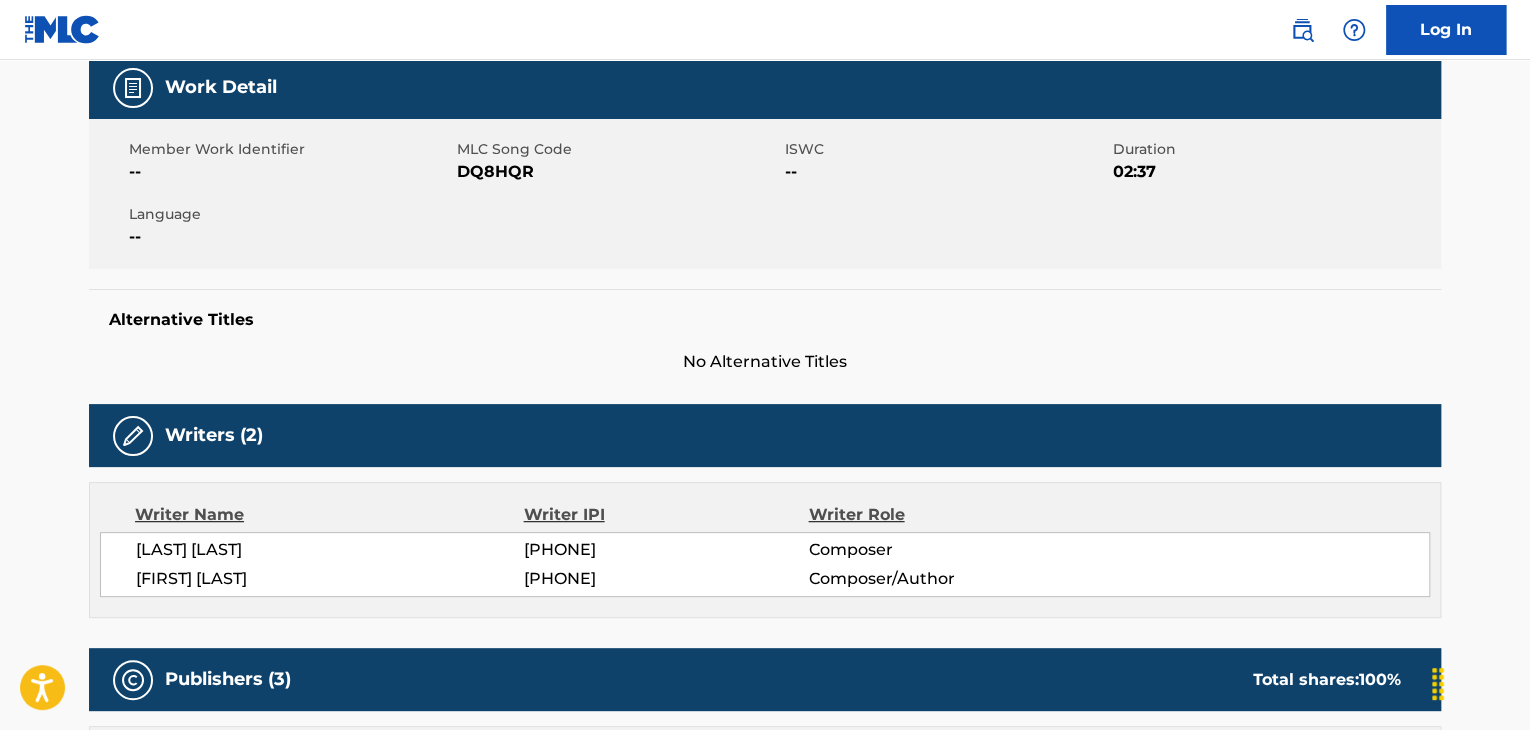 click on "[PHONE]" at bounding box center (666, 550) 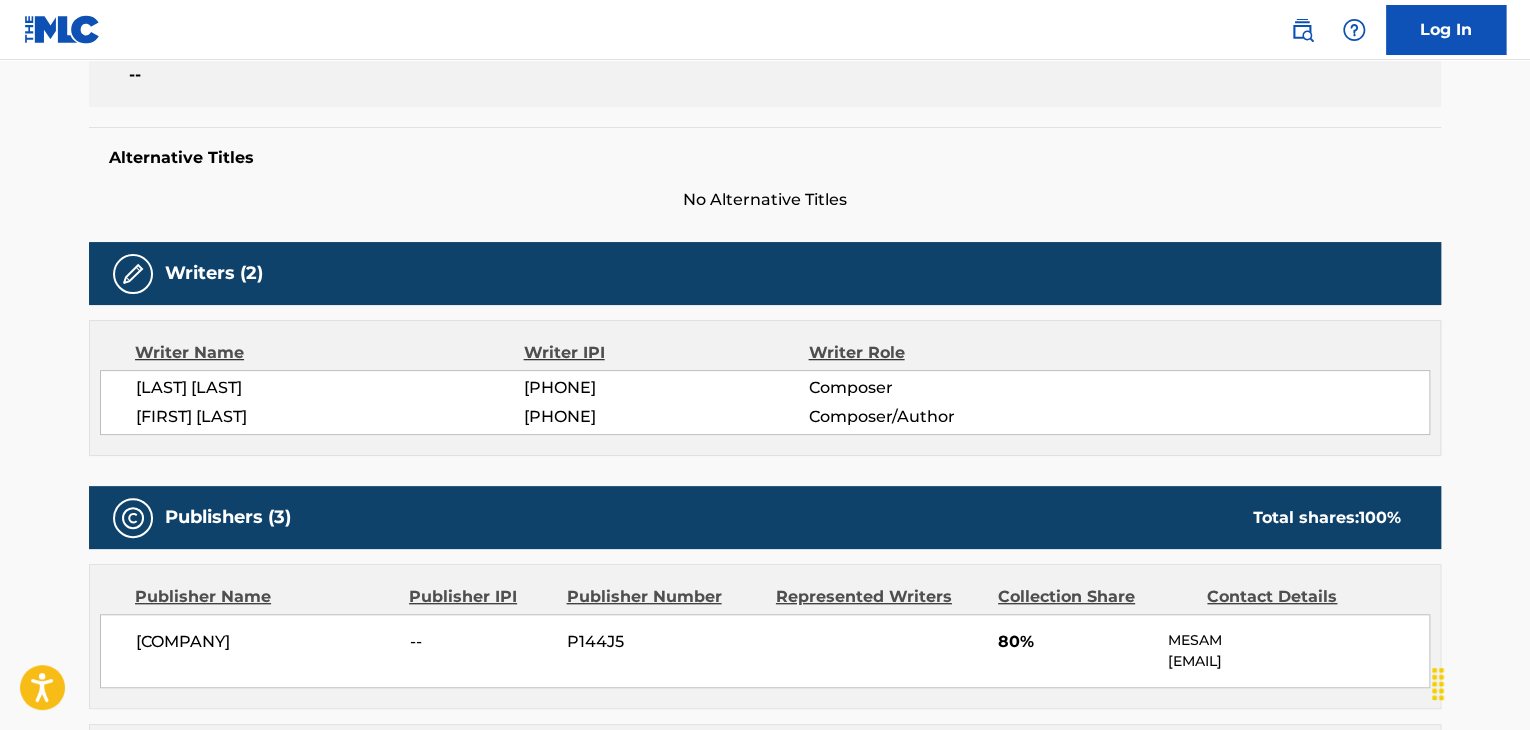 scroll, scrollTop: 700, scrollLeft: 0, axis: vertical 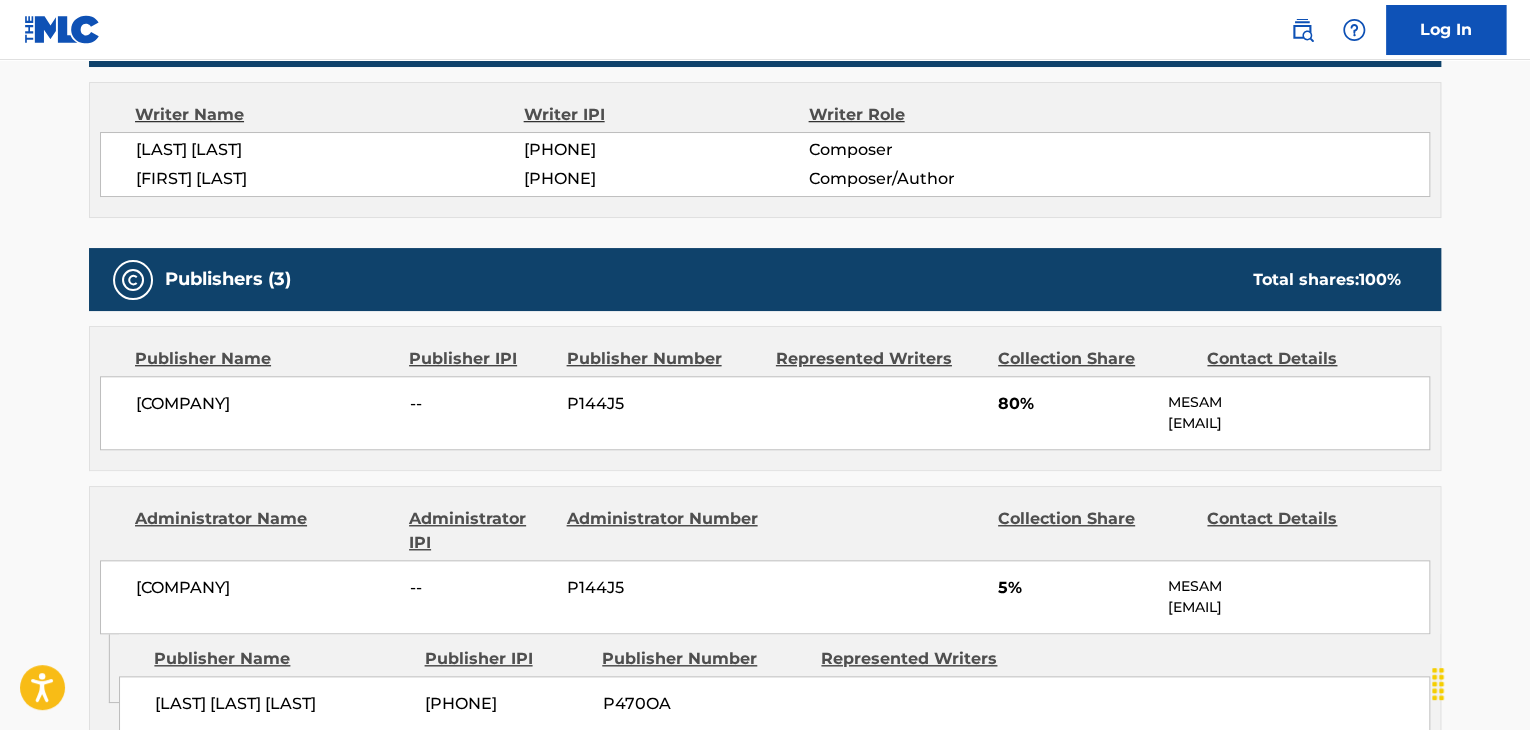 click on "[COMPANY]" at bounding box center [265, 404] 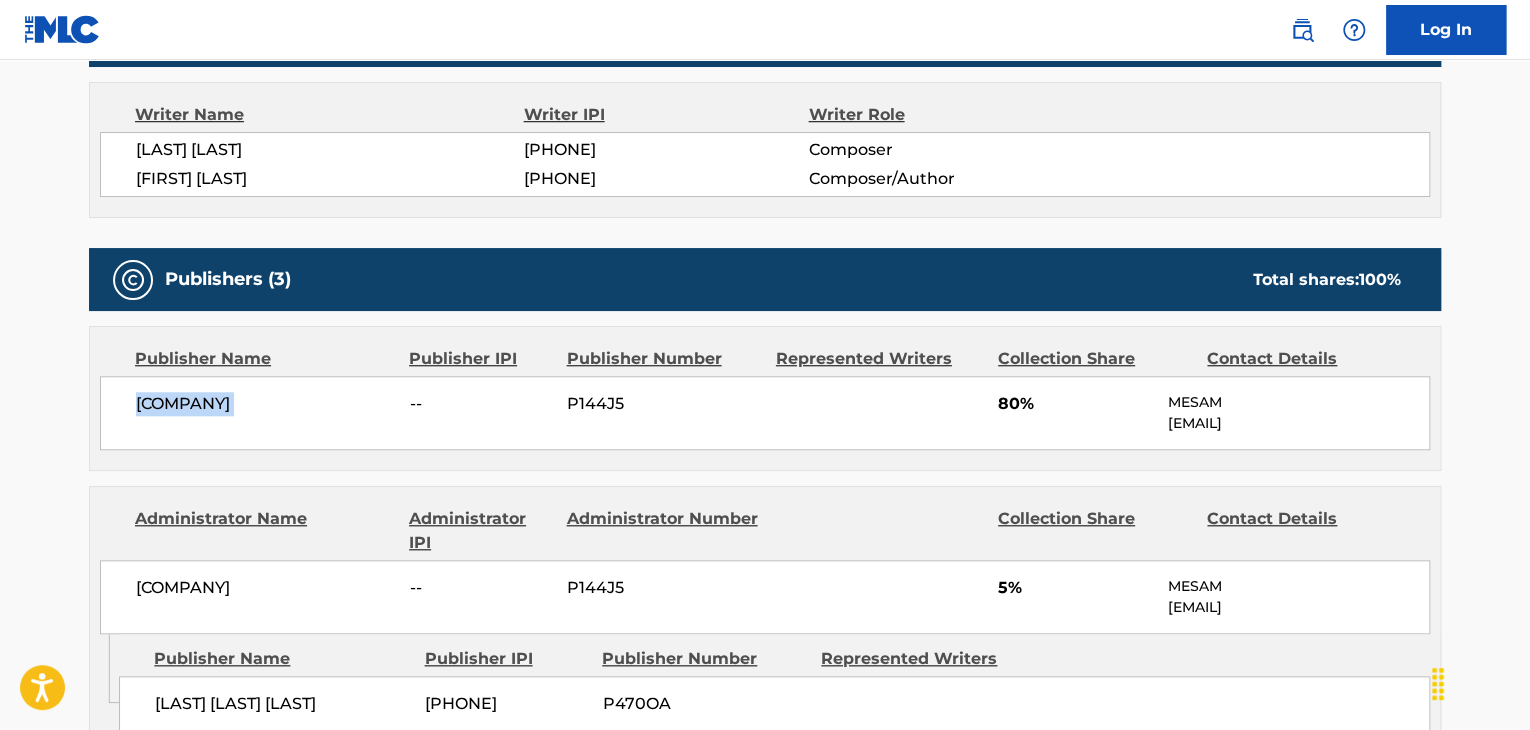 click on "[COMPANY]" at bounding box center (265, 404) 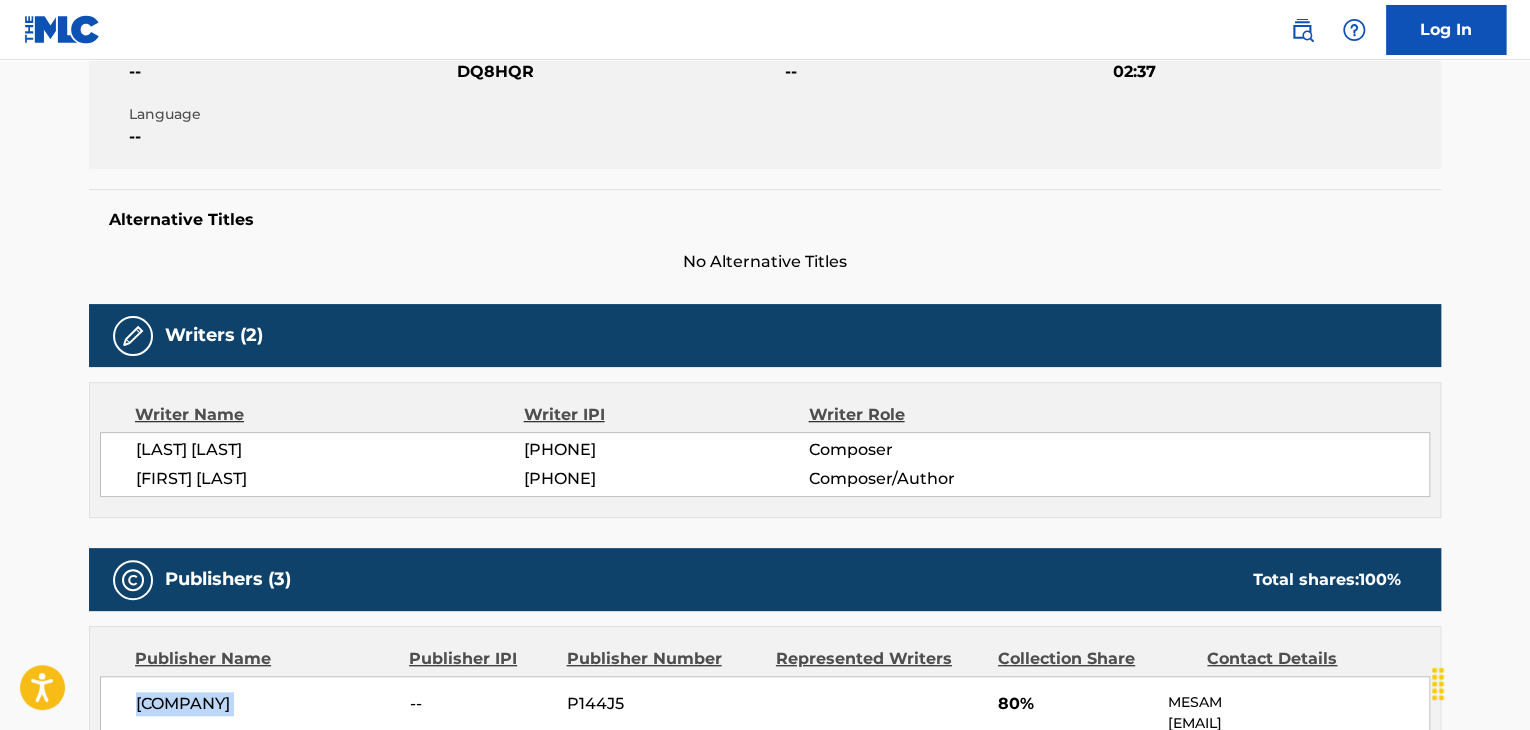 scroll, scrollTop: 100, scrollLeft: 0, axis: vertical 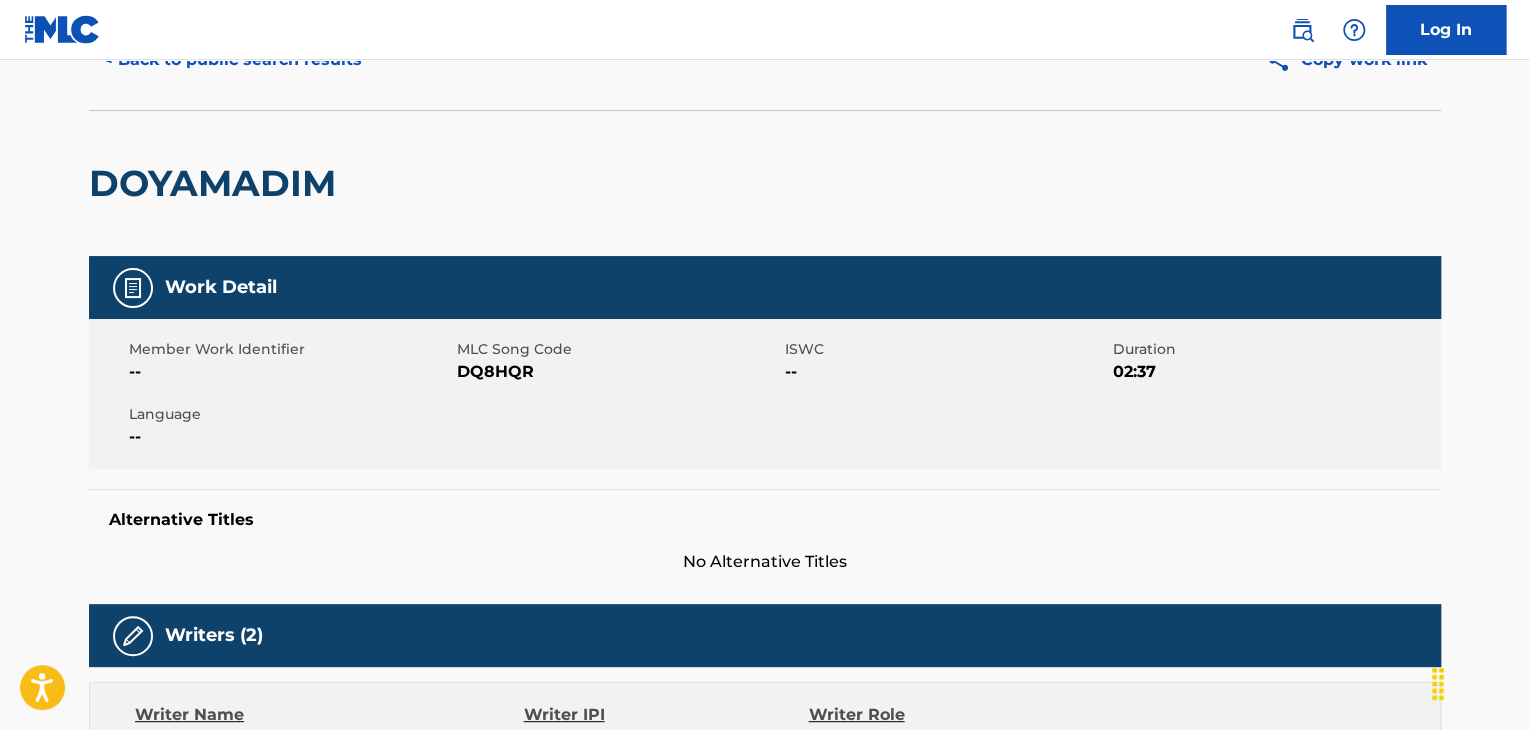 click on "DQ8HQR" at bounding box center (618, 372) 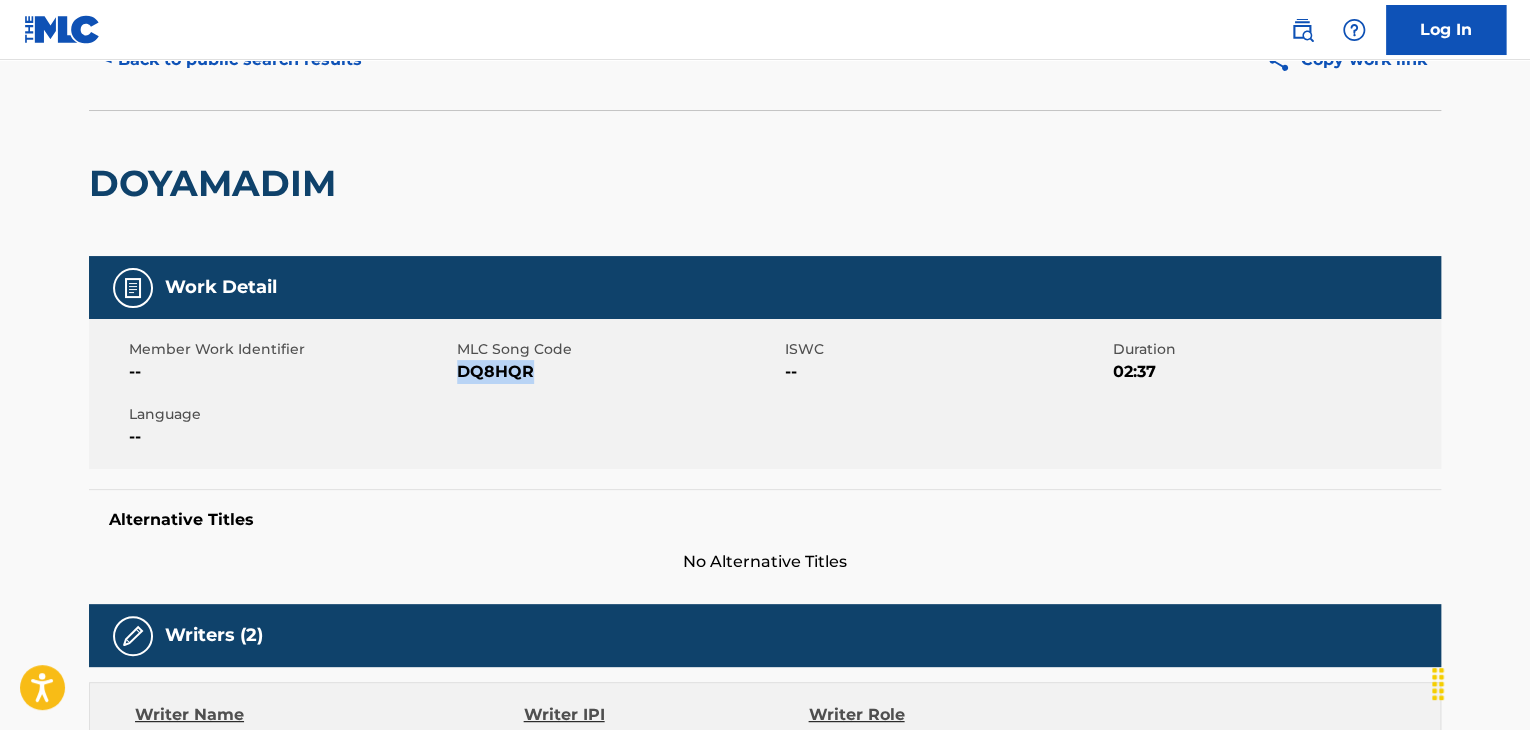 click on "DQ8HQR" at bounding box center (618, 372) 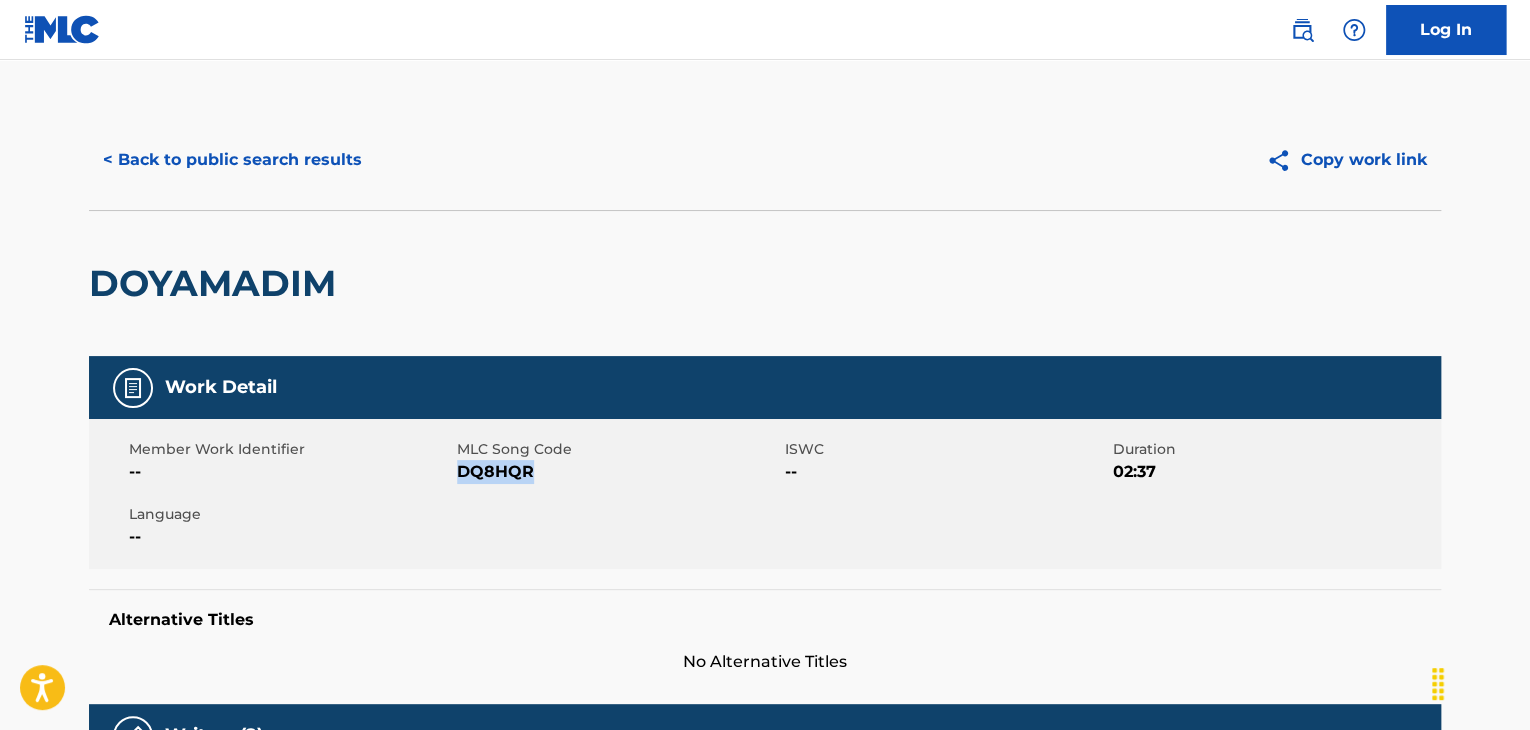 scroll, scrollTop: 0, scrollLeft: 0, axis: both 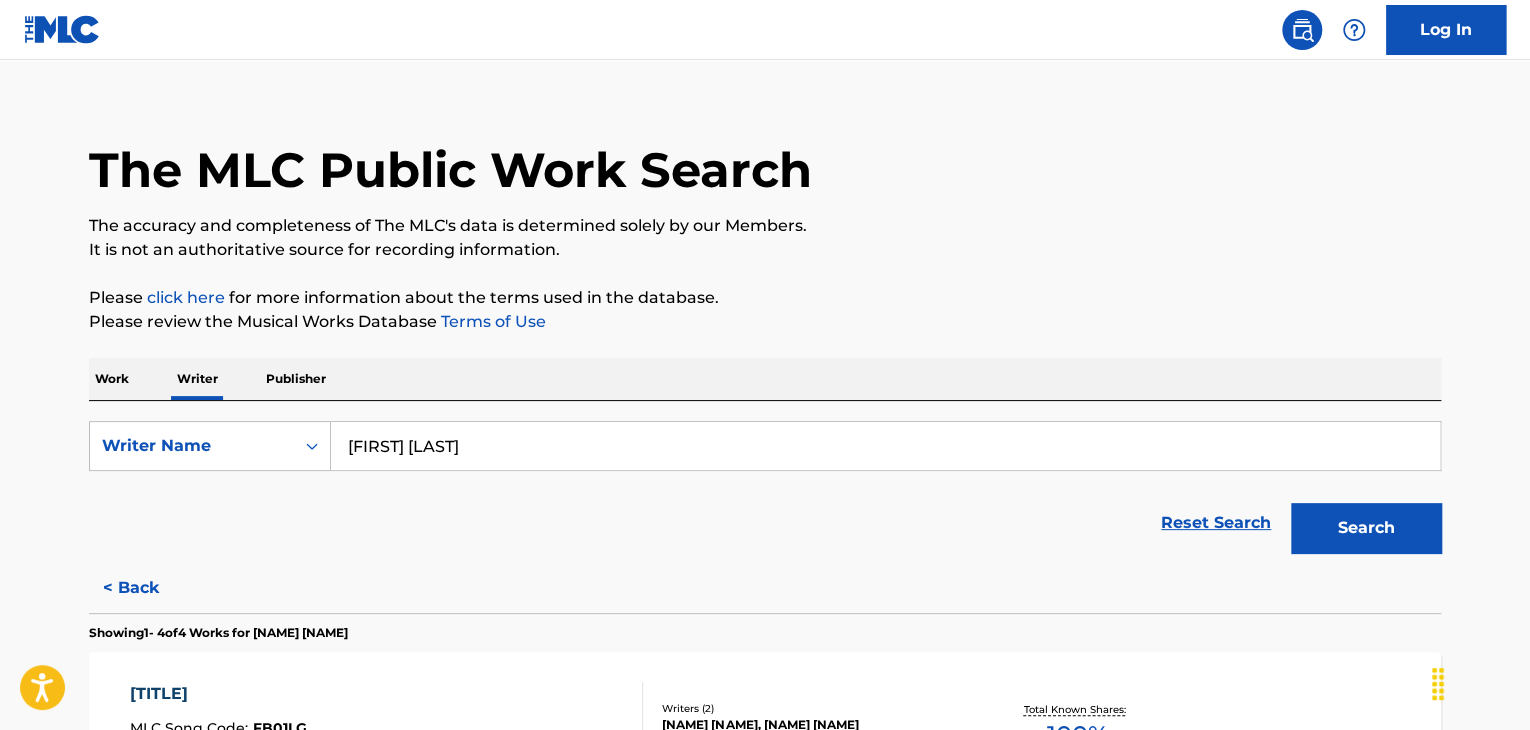 click on "[FIRST] [LAST]" at bounding box center (885, 446) 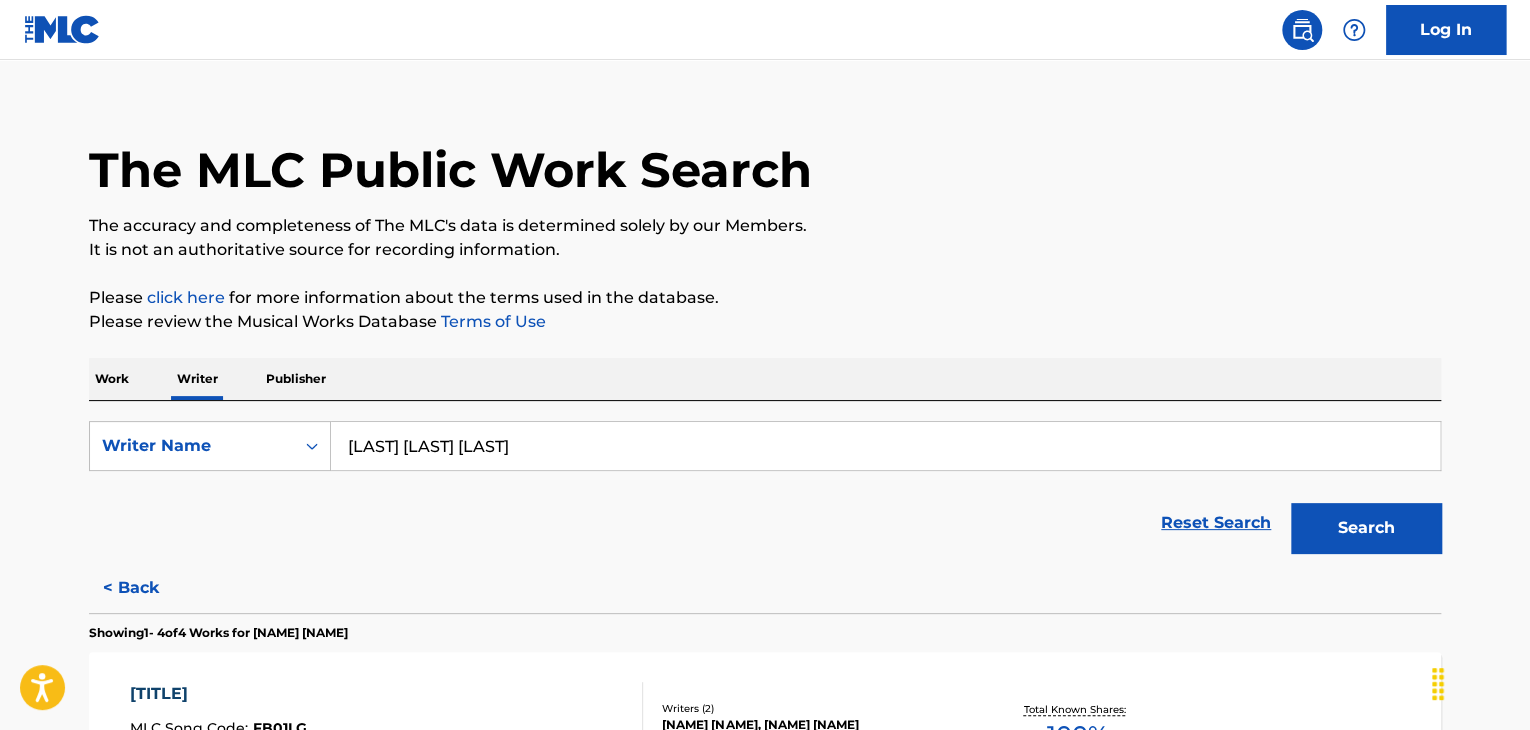 type on "[LAST] [LAST] [LAST]" 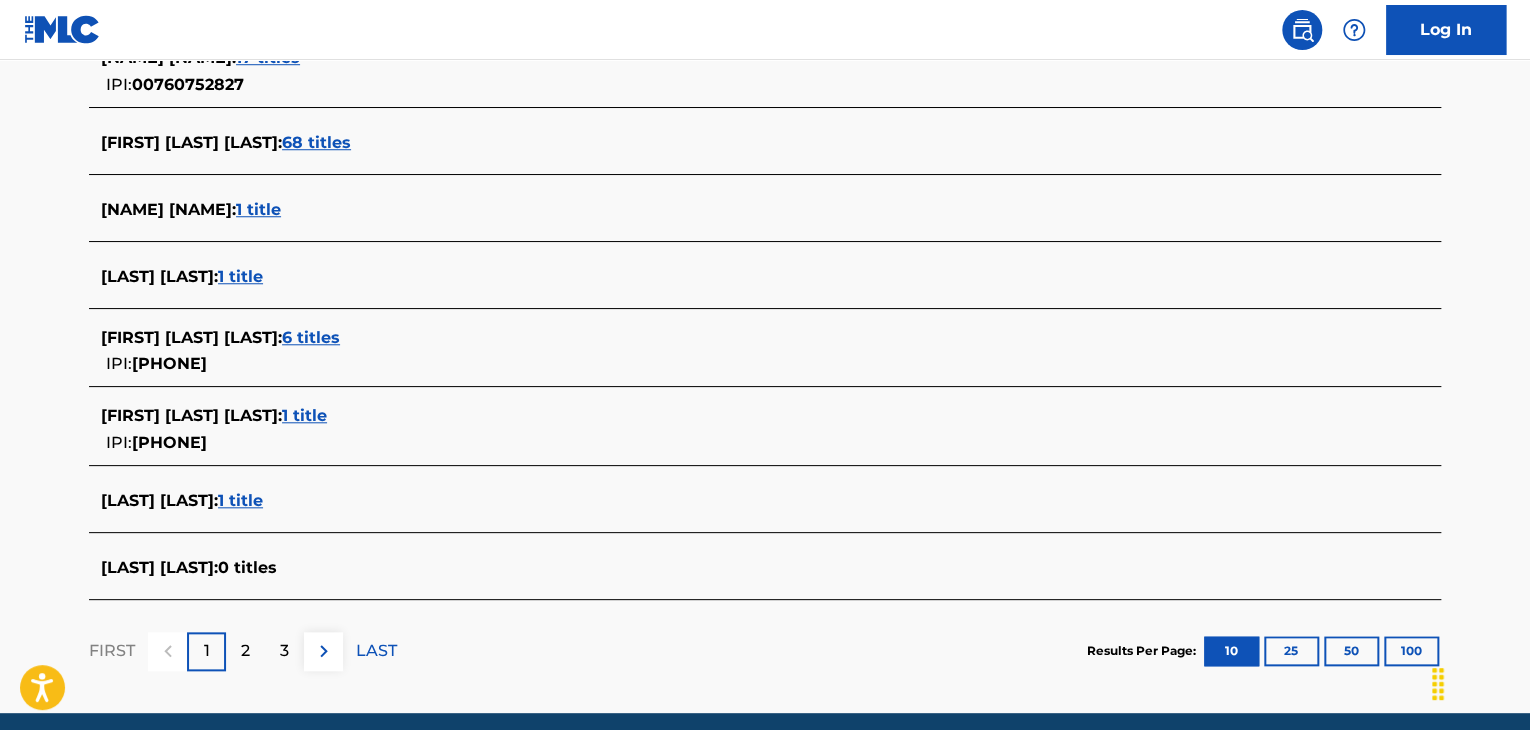 scroll, scrollTop: 801, scrollLeft: 0, axis: vertical 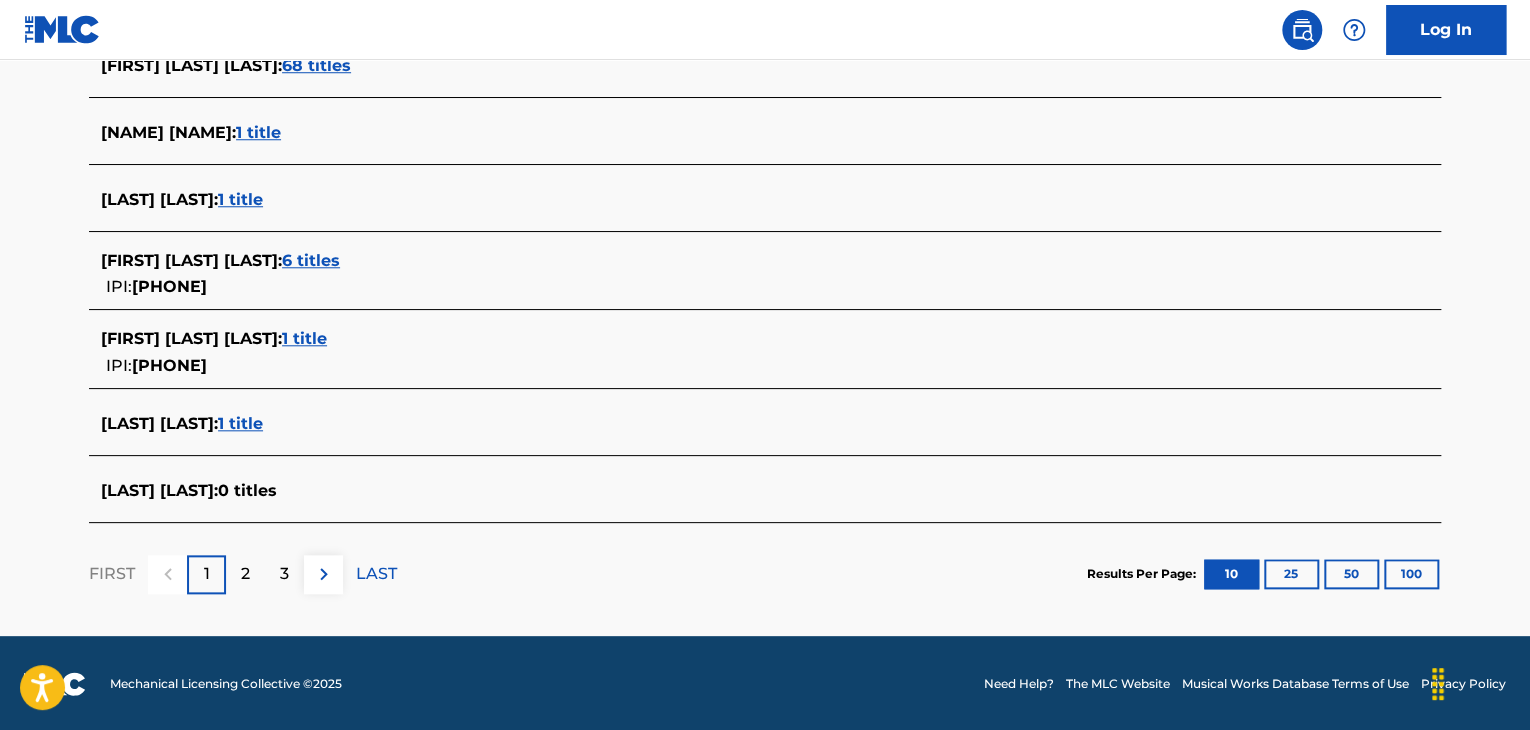 click on "6 titles" at bounding box center (311, 260) 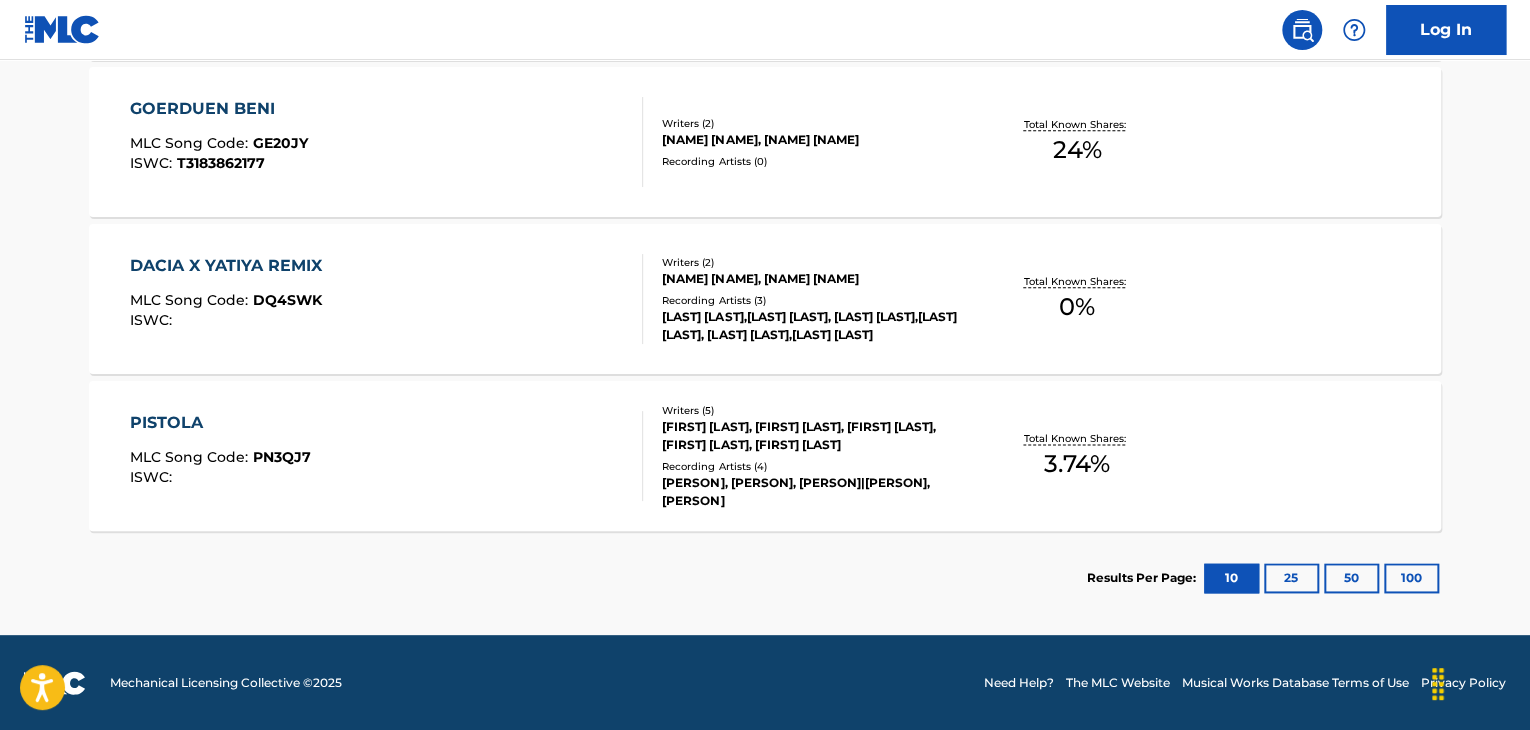 scroll, scrollTop: 1080, scrollLeft: 0, axis: vertical 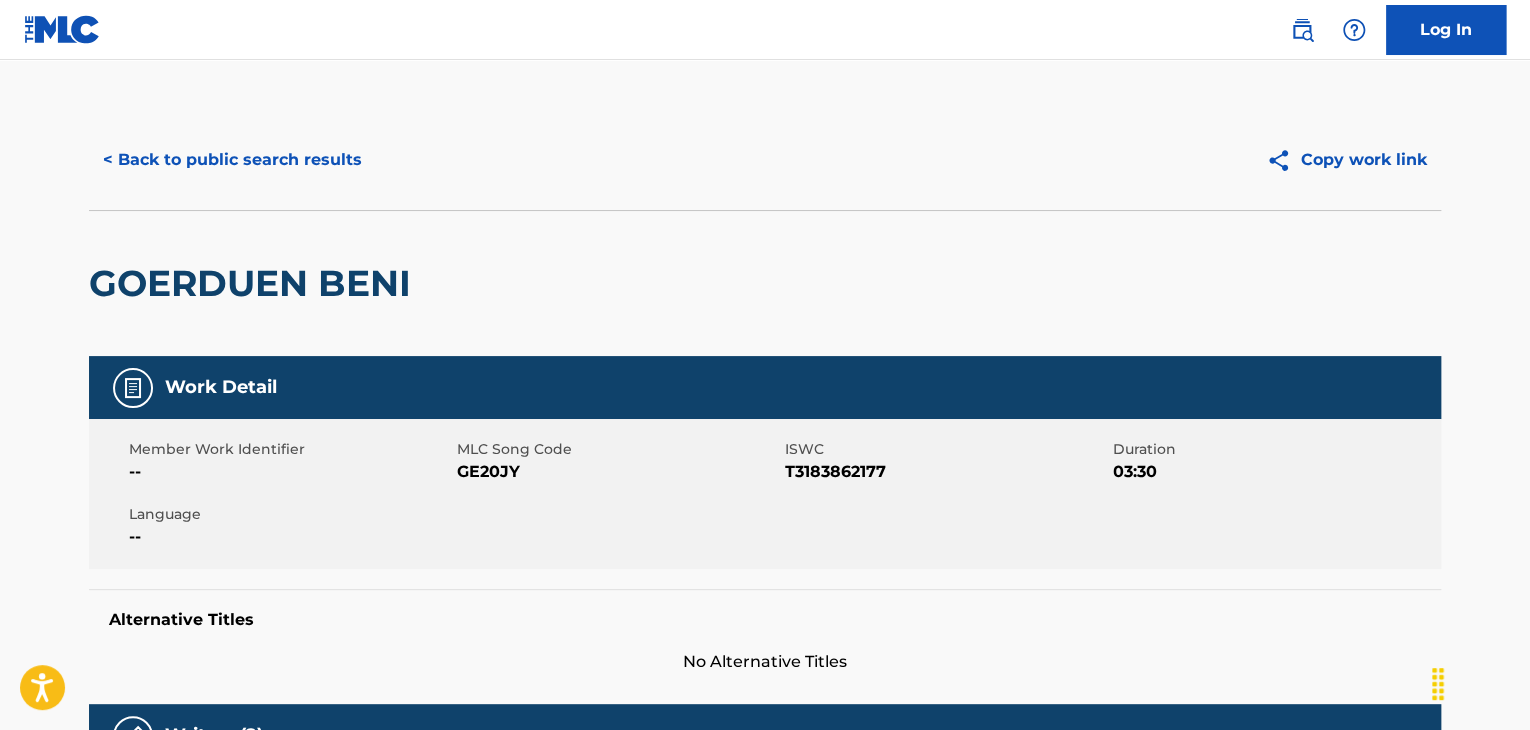 click on "SONY/ATV TUNES LLC [CODE] [CODE] 24% MLC Inquiries at Sony Music Publishing 1005 17th Ave. South , Unit Suite 800, Nashville, Tennessee 37212 United States +1-615-7268300 info@example.com Admin Original Publisher Connecting Line Publisher Name Publisher IPI Publisher Number Represented Writers EDITION SPINNE [CODE] [CODE] [LAST] [LAST] Total shares: 24 % Matched Recordings (0) No recordings found" at bounding box center [765, 829] 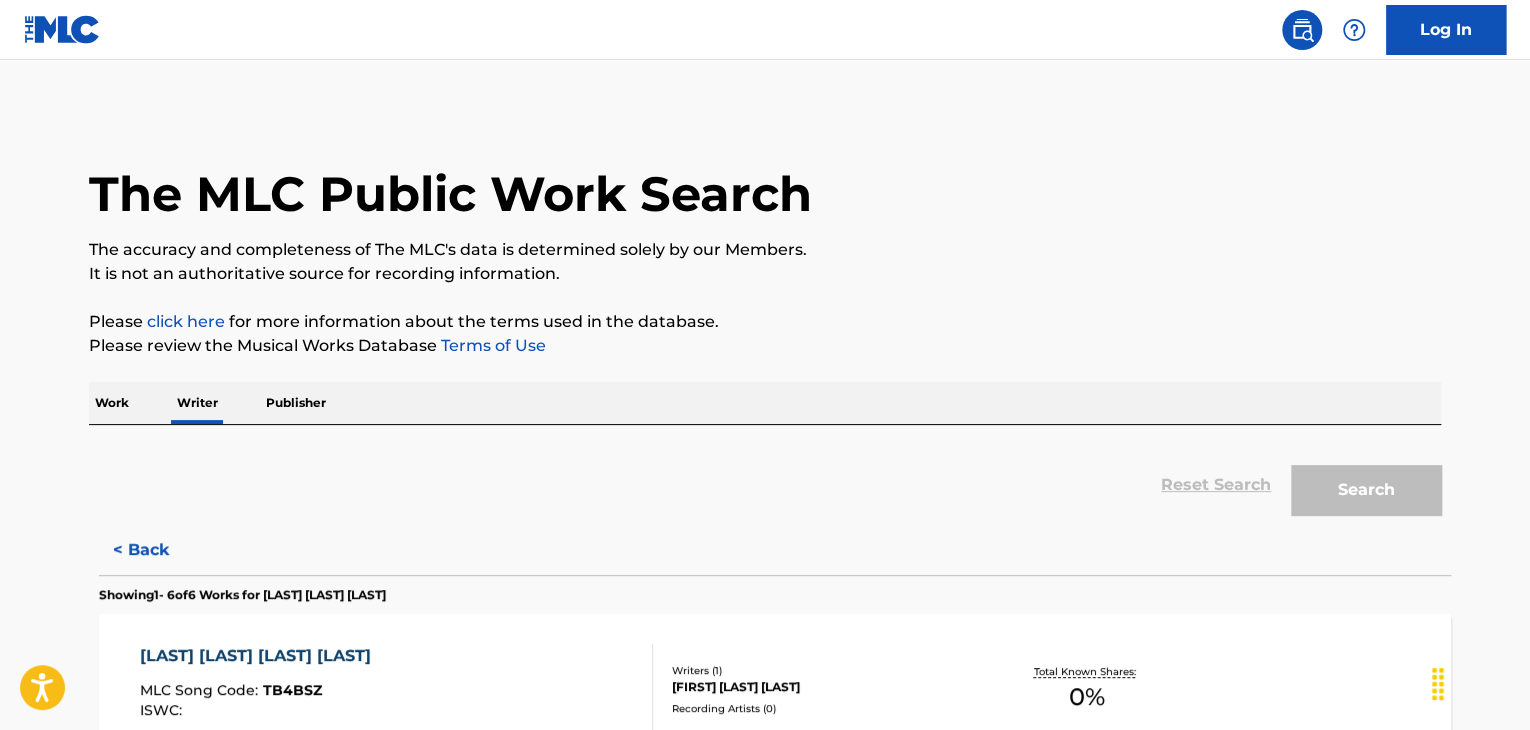 scroll, scrollTop: 24, scrollLeft: 0, axis: vertical 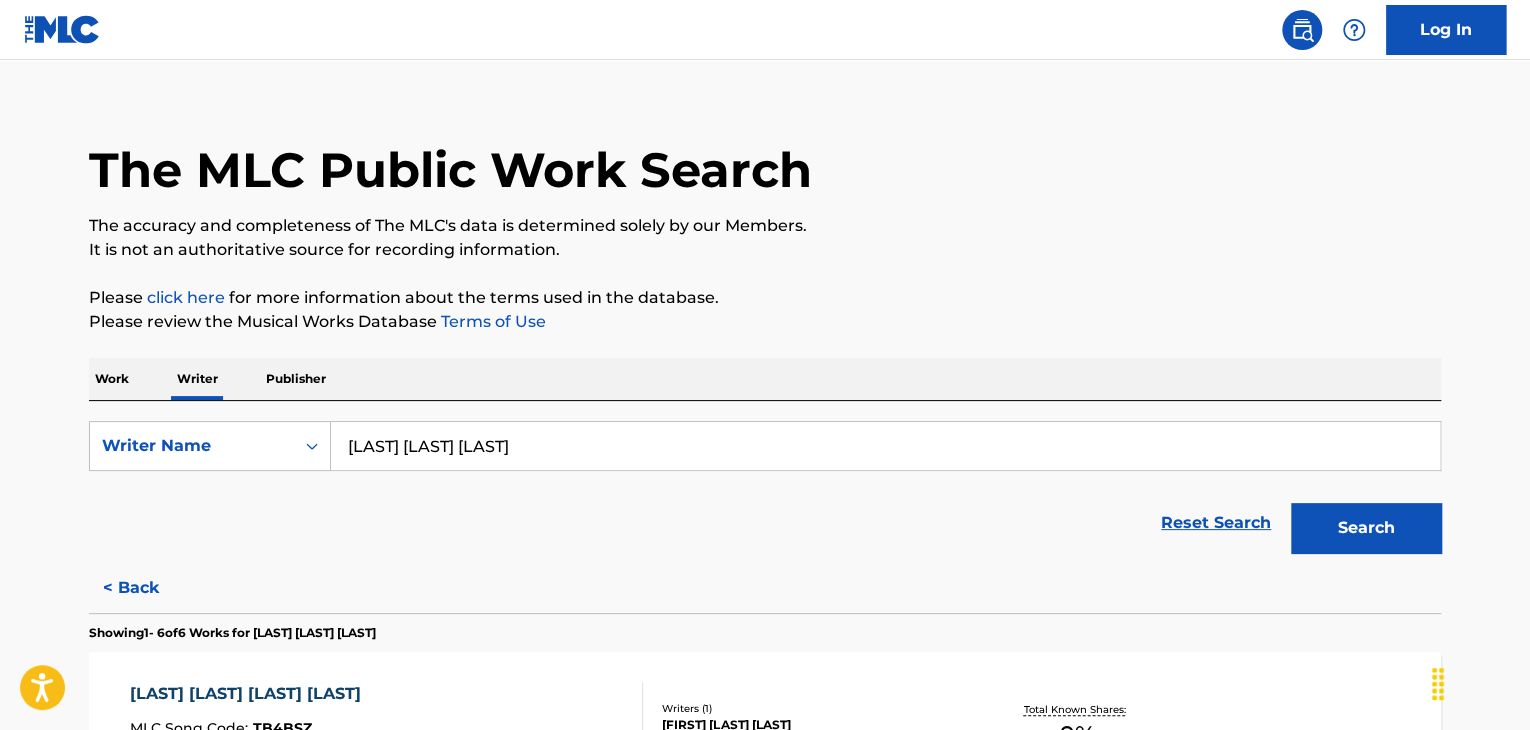 click on "< Back" at bounding box center (149, 588) 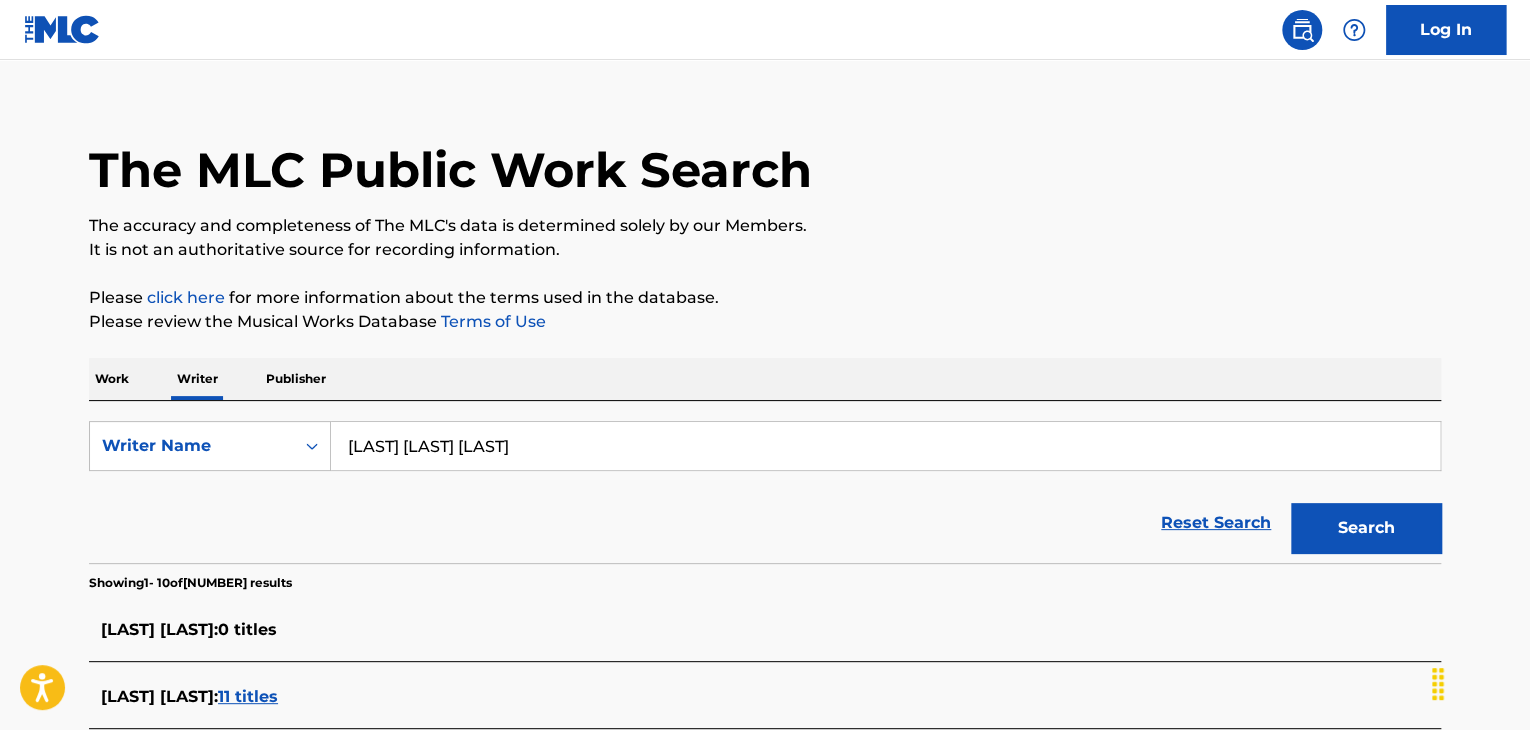 scroll, scrollTop: 324, scrollLeft: 0, axis: vertical 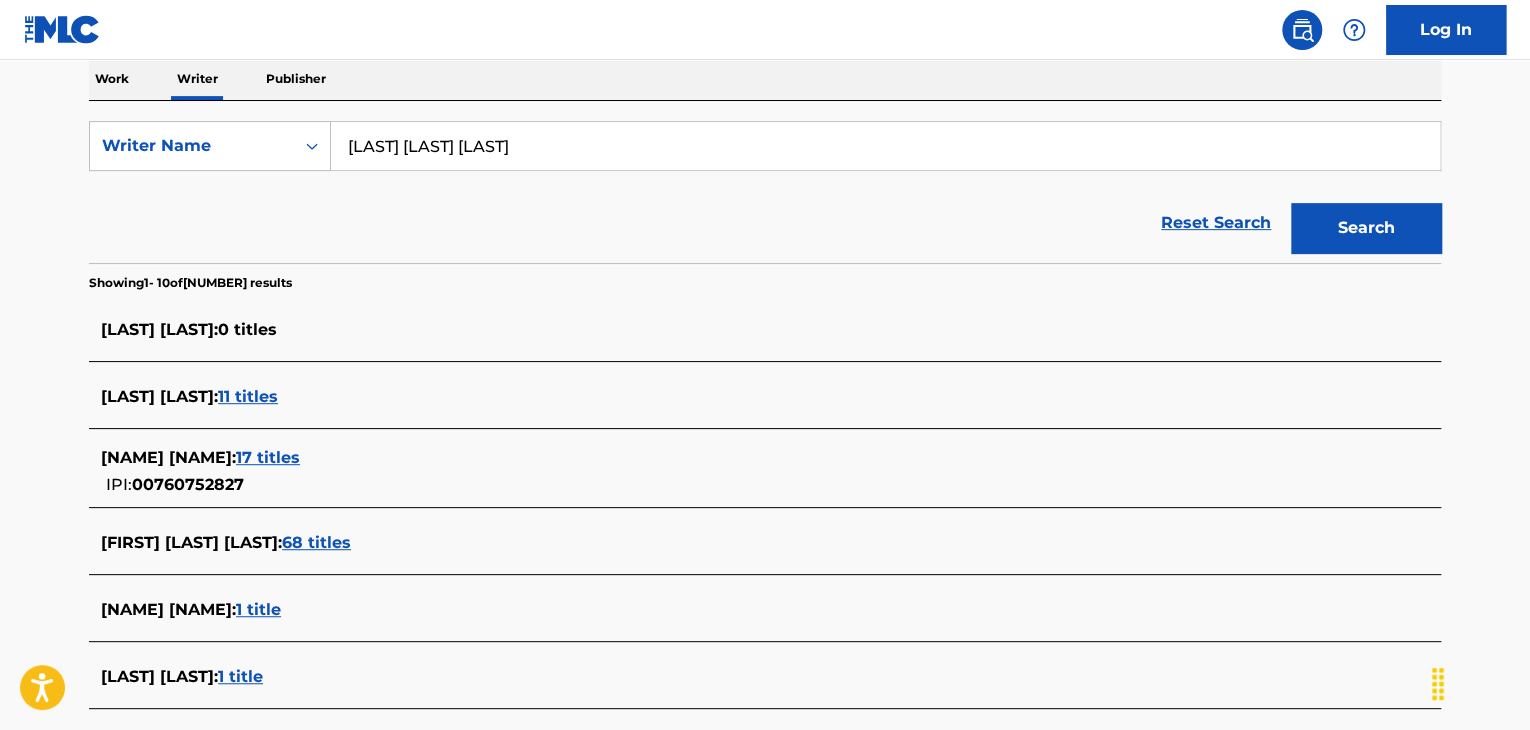 click on "68 titles" at bounding box center [316, 542] 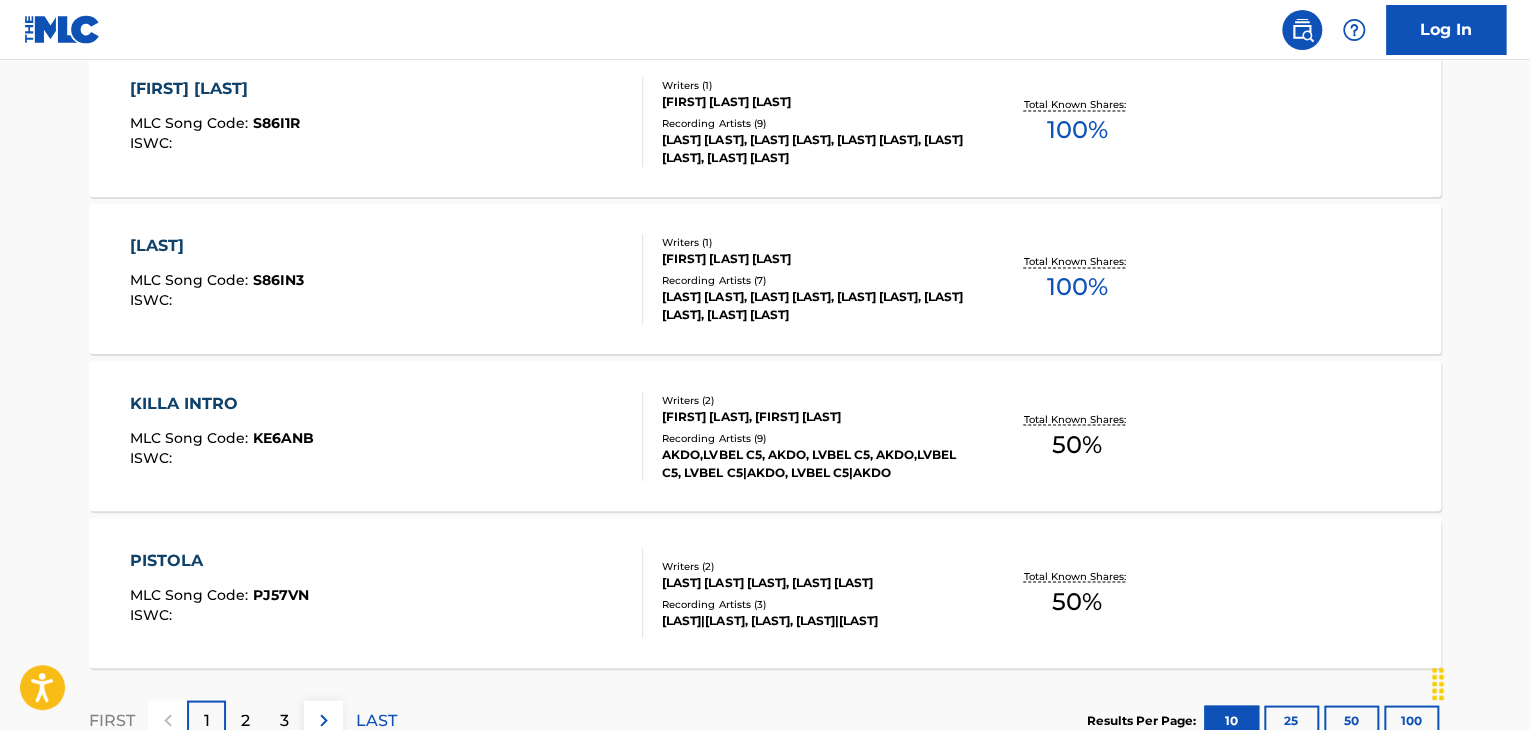 scroll, scrollTop: 1718, scrollLeft: 0, axis: vertical 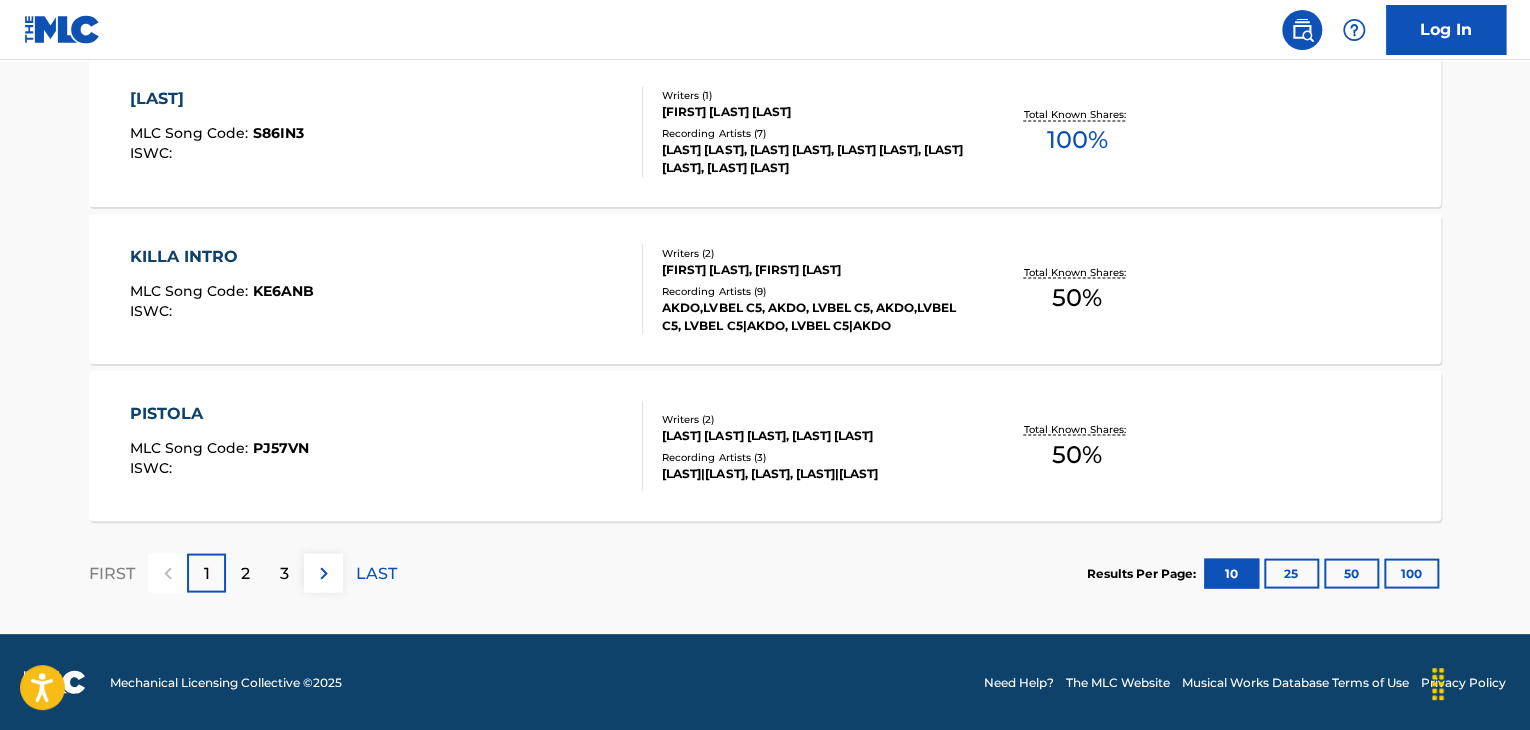 click on "[FIRST] MLC Song Code : KE6ANB ISWC :" at bounding box center (387, 289) 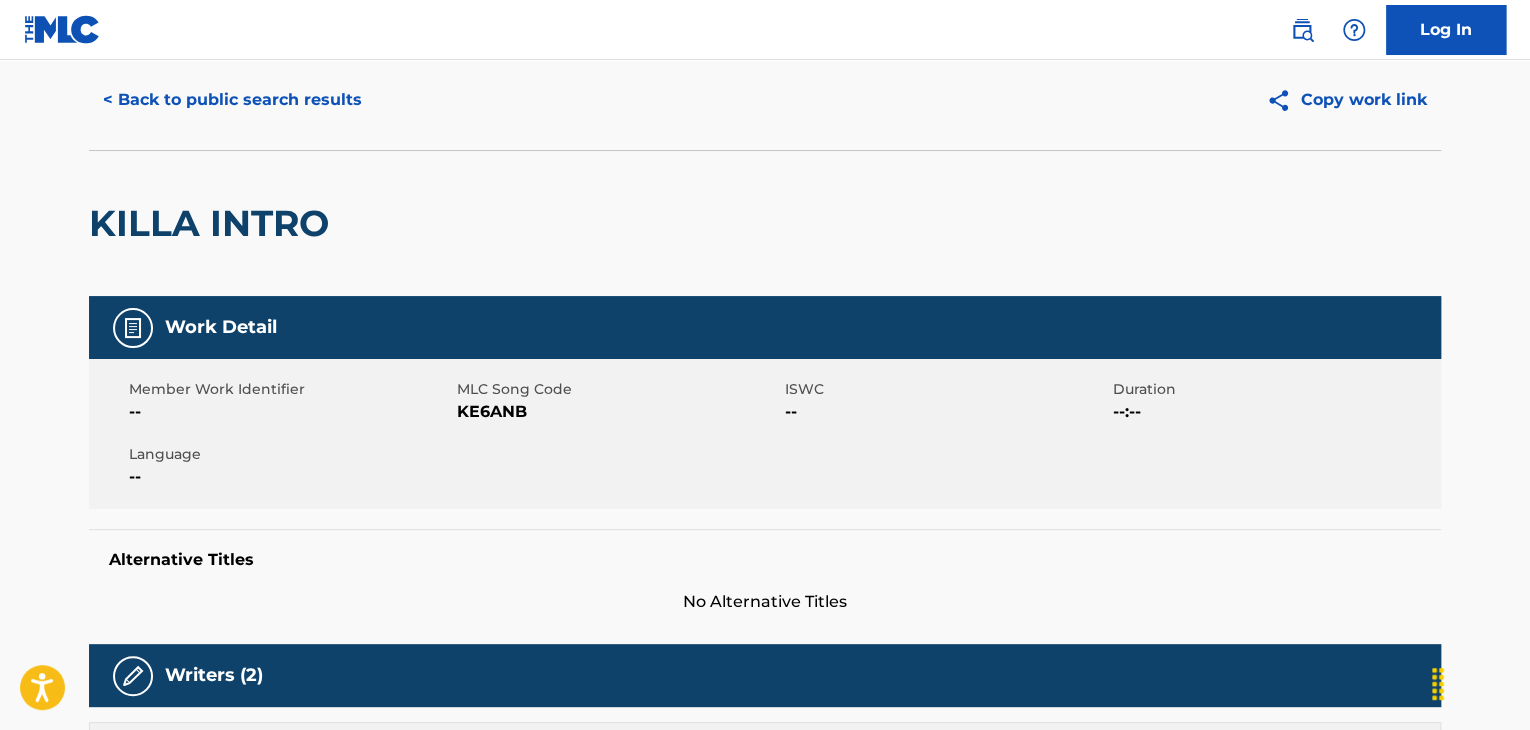 scroll, scrollTop: 200, scrollLeft: 0, axis: vertical 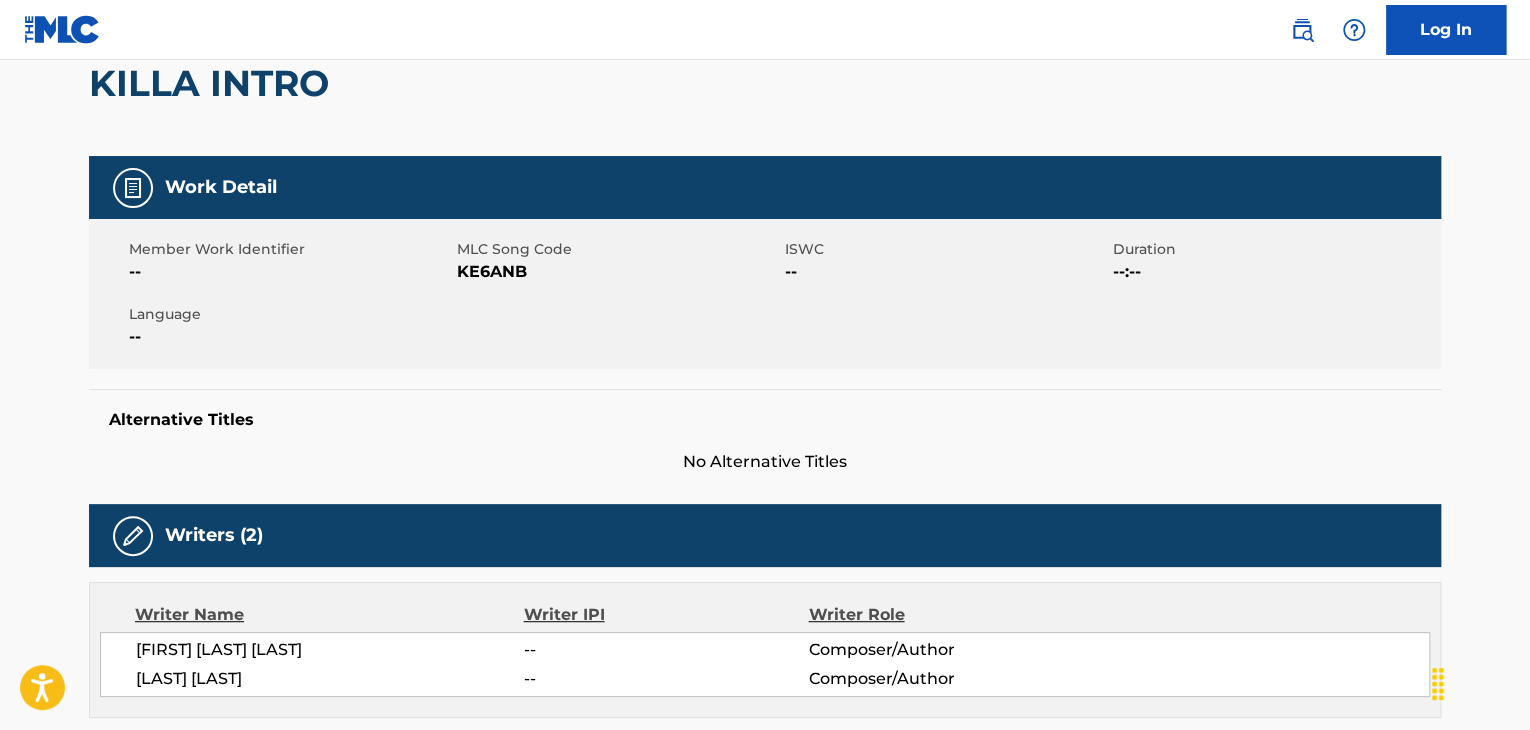 click on "KE6ANB" at bounding box center [618, 272] 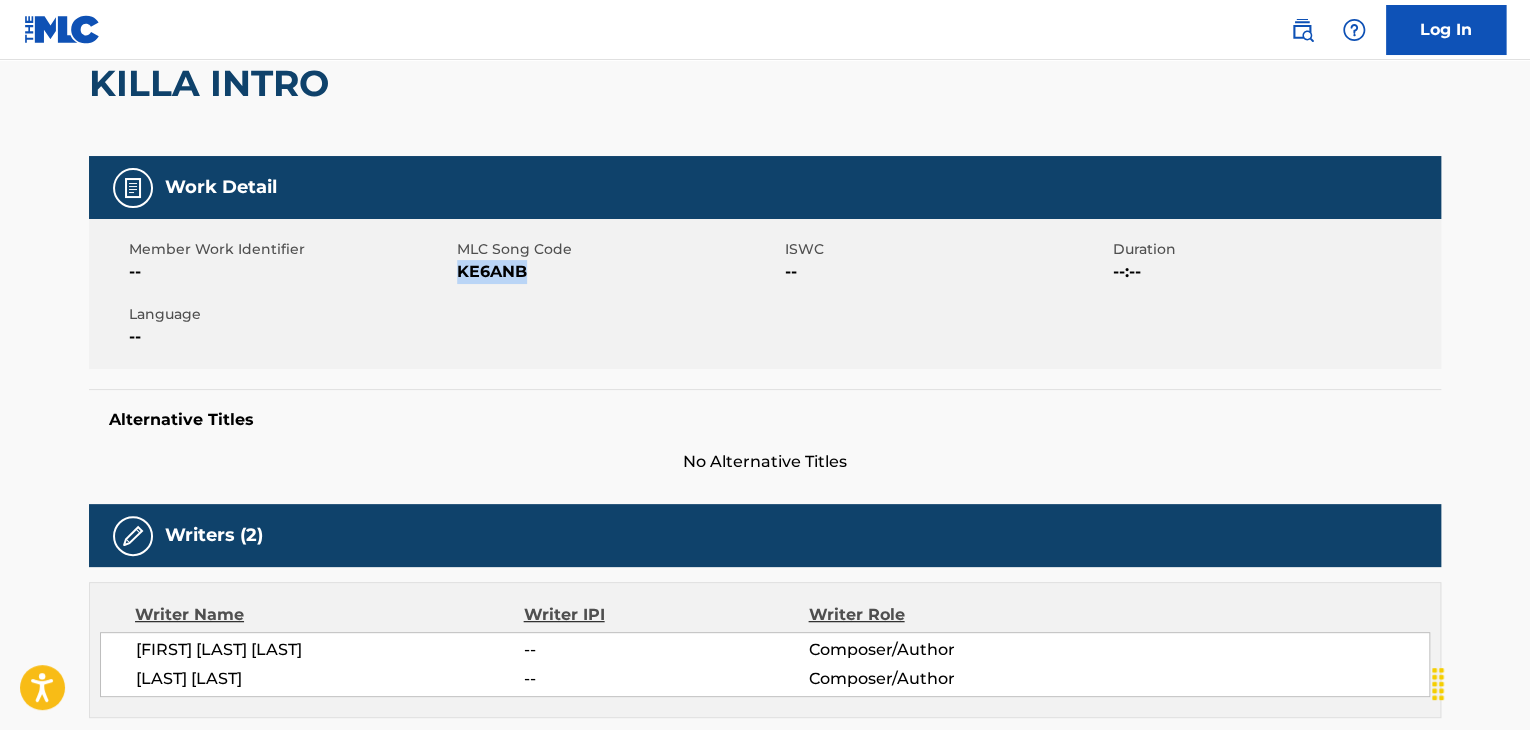 click on "KE6ANB" at bounding box center (618, 272) 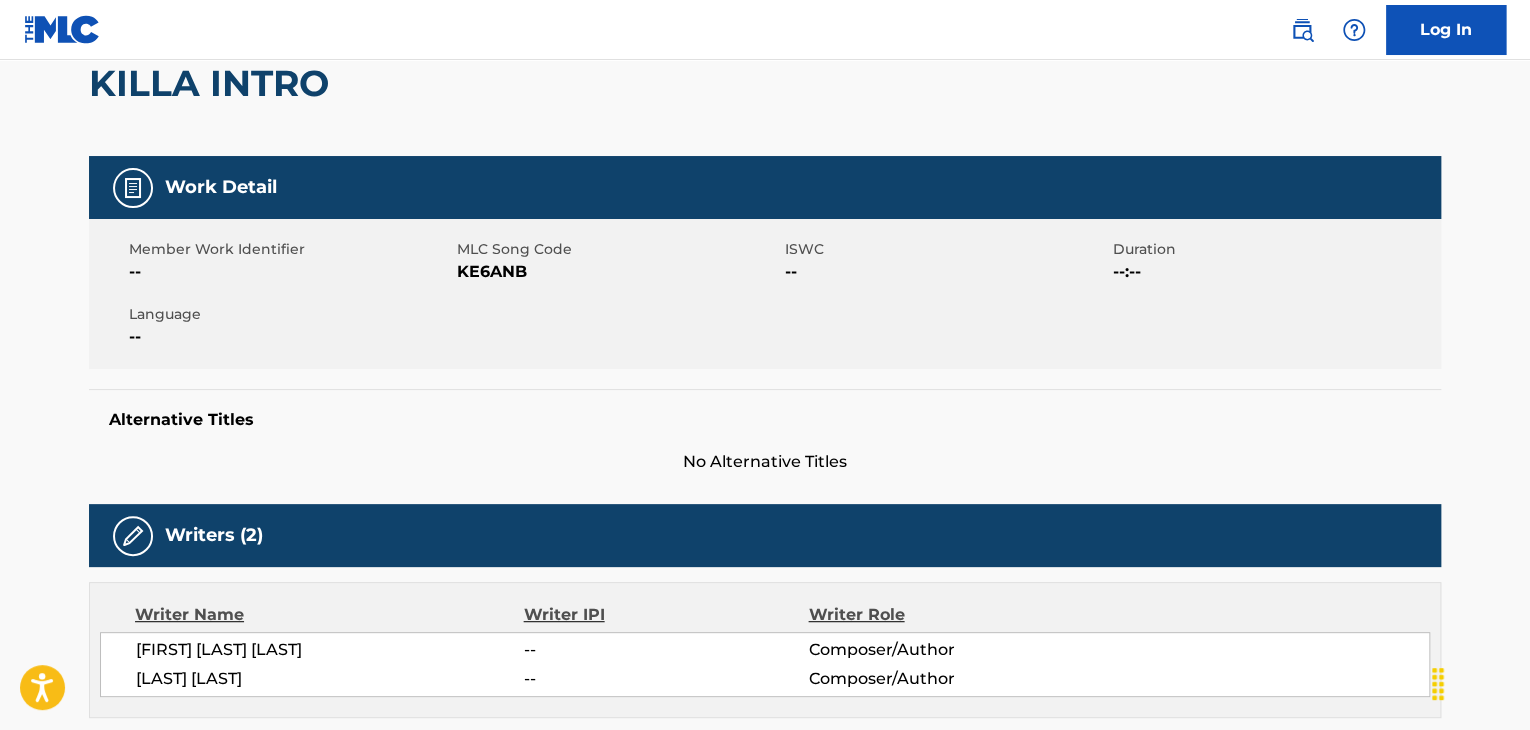 click on "Member Work Identifier -- MLC Song Code [NAME] ISWC -- Duration --:-- Language --" at bounding box center [765, 294] 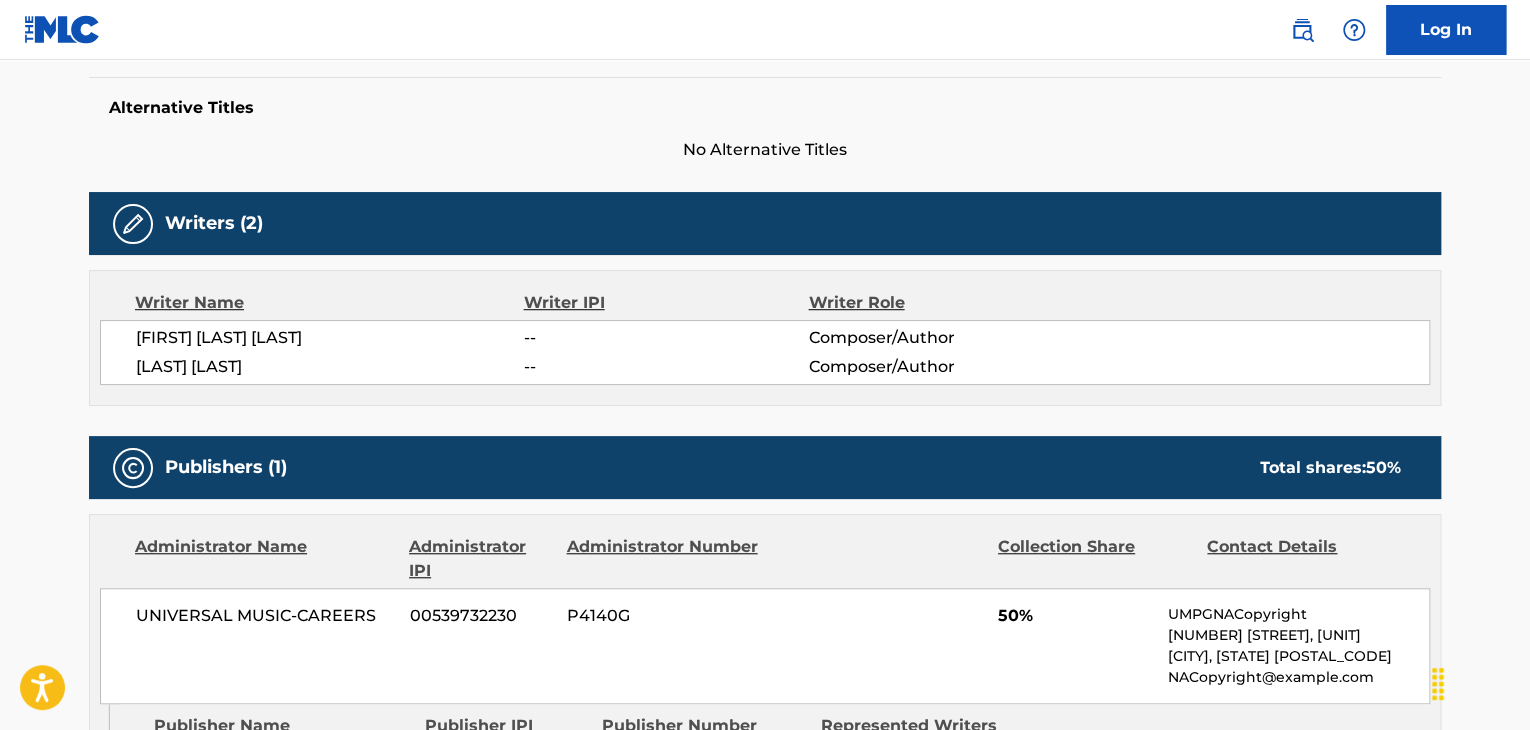 scroll, scrollTop: 600, scrollLeft: 0, axis: vertical 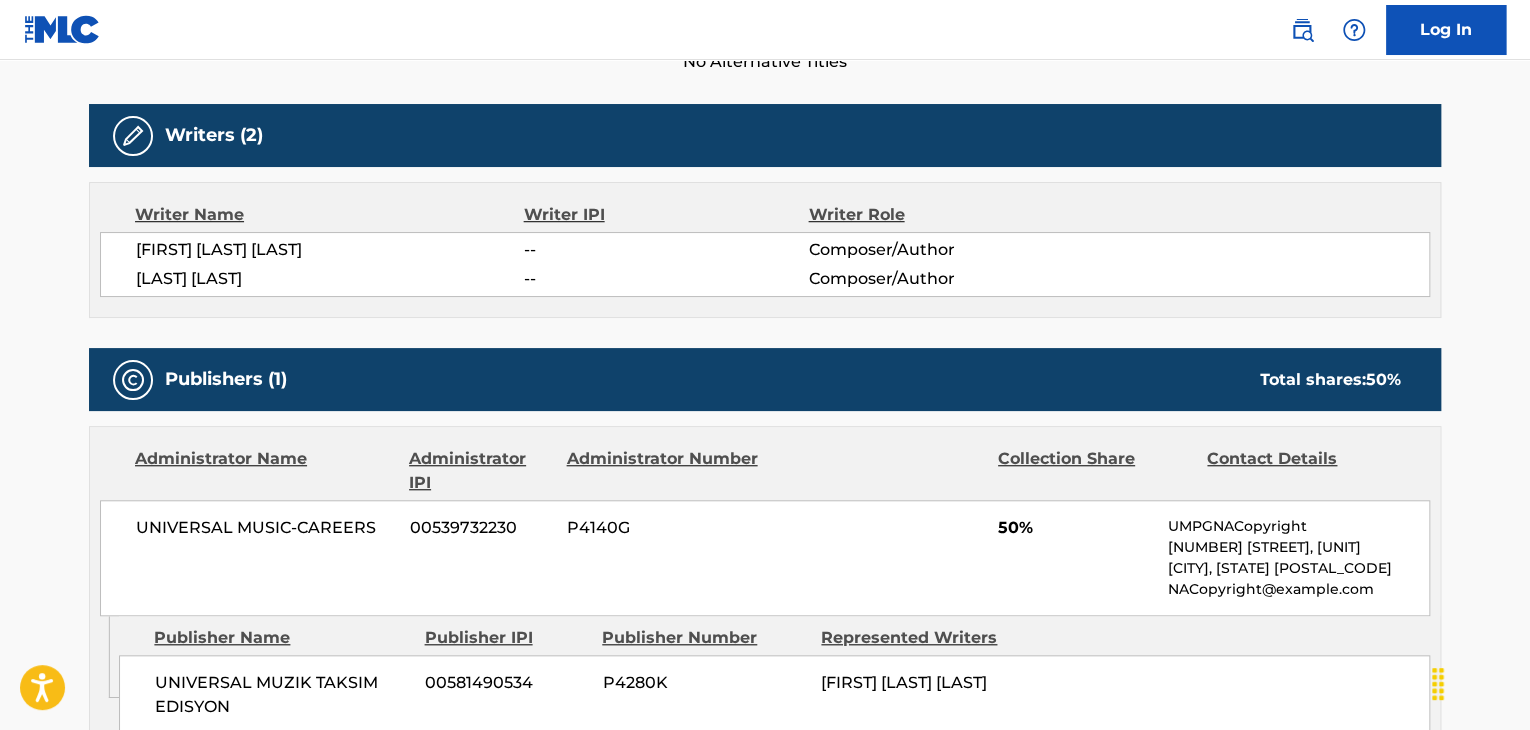 click on "UNIVERSAL MUSIC-CAREERS" at bounding box center [265, 528] 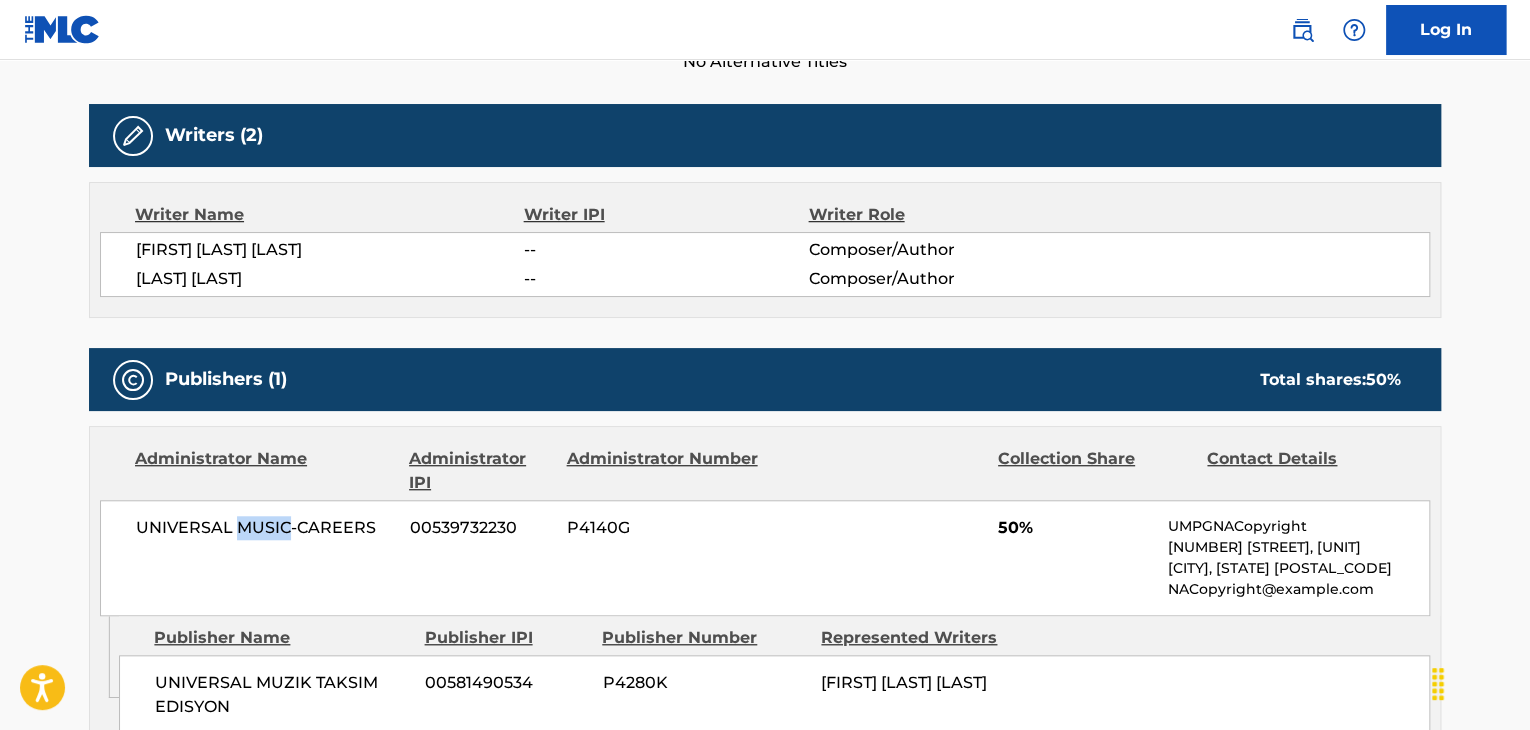 click on "UNIVERSAL MUSIC-CAREERS" at bounding box center [265, 528] 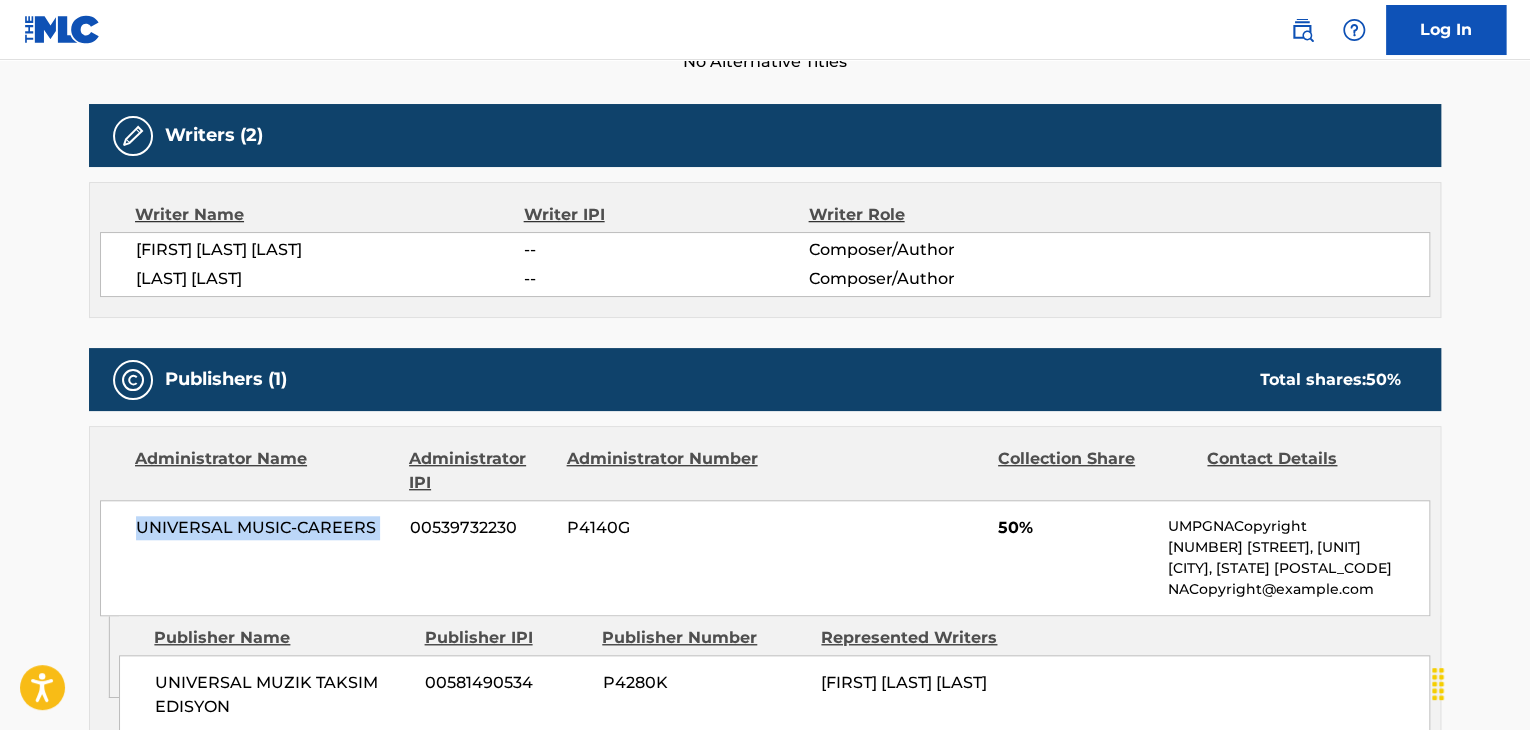 click on "UNIVERSAL MUSIC-CAREERS" at bounding box center (265, 528) 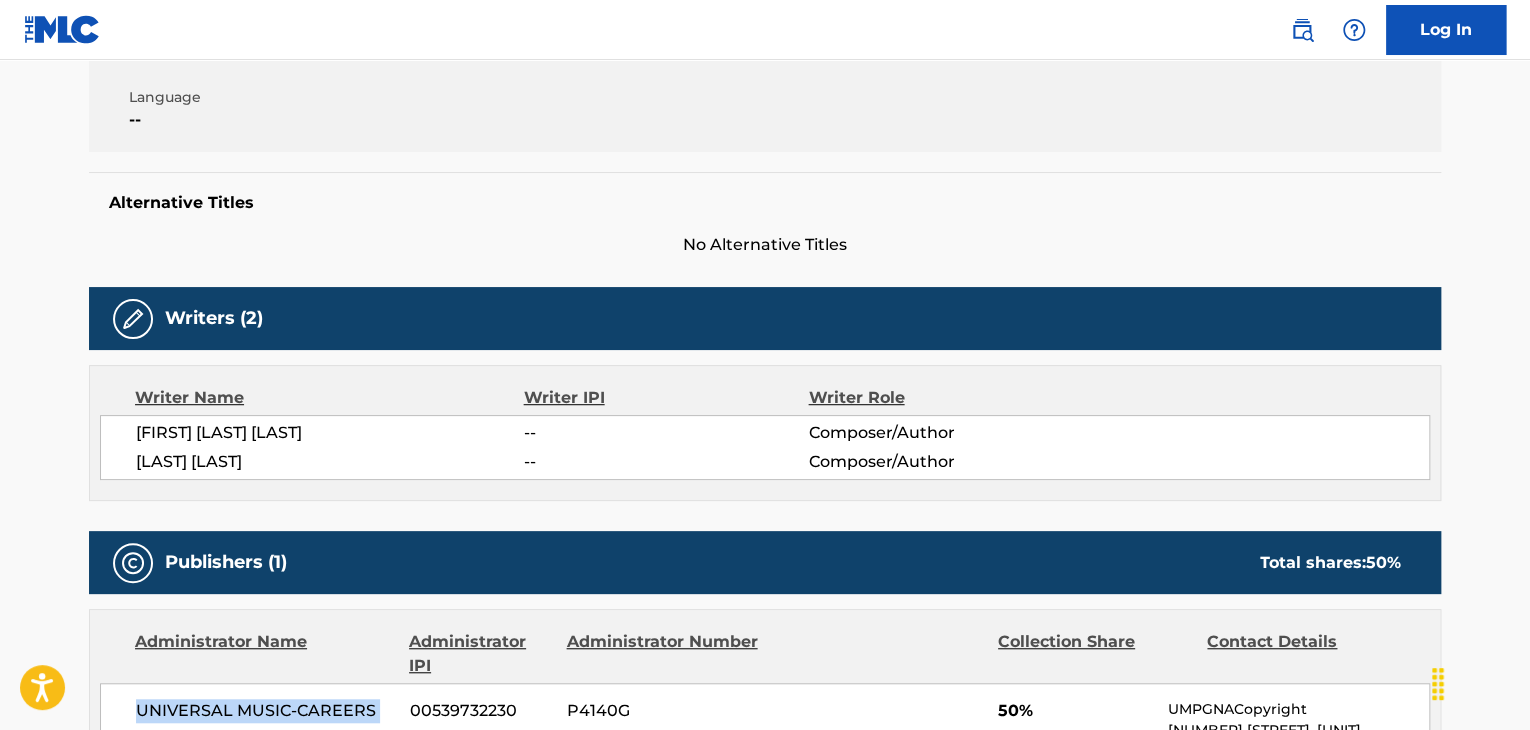 scroll, scrollTop: 200, scrollLeft: 0, axis: vertical 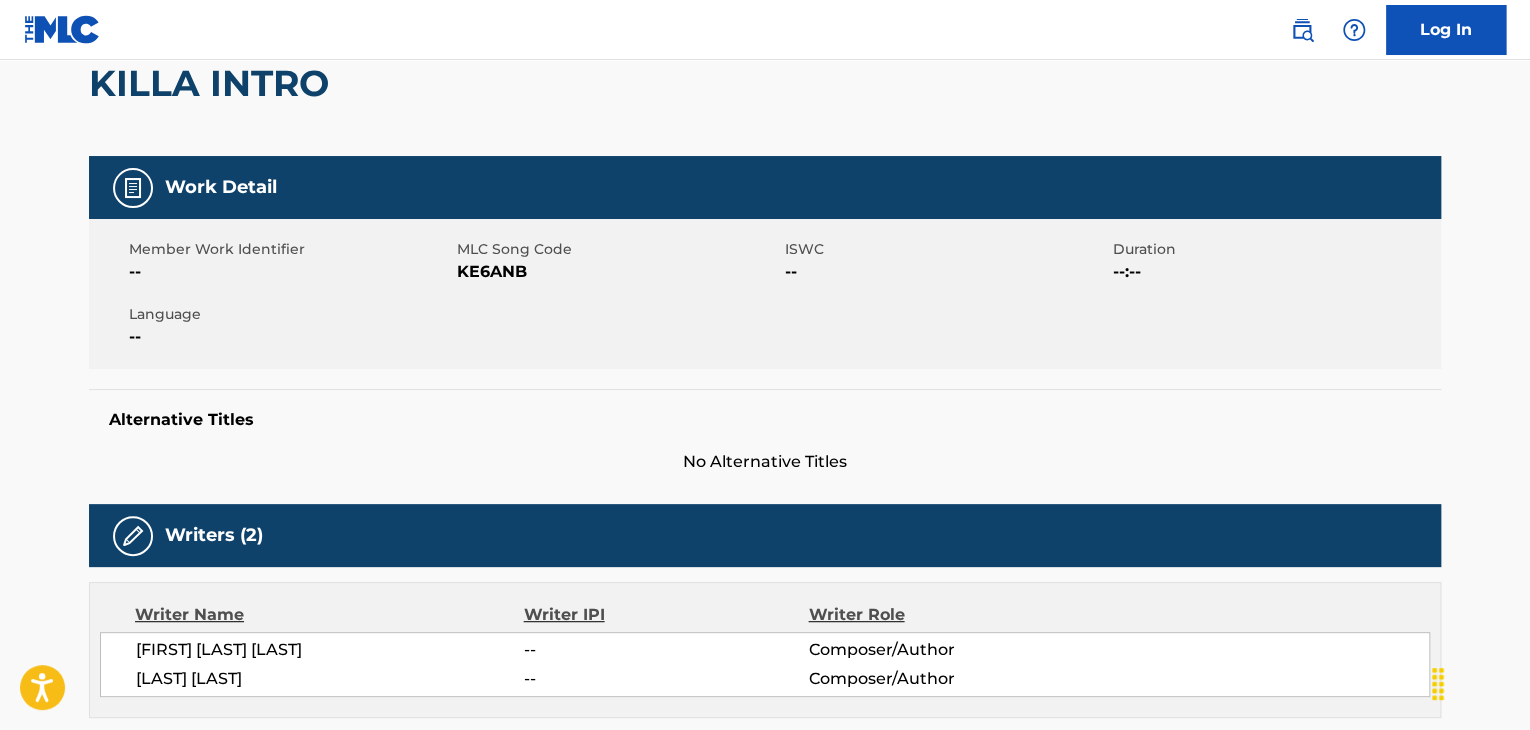 click on "KE6ANB" at bounding box center (618, 272) 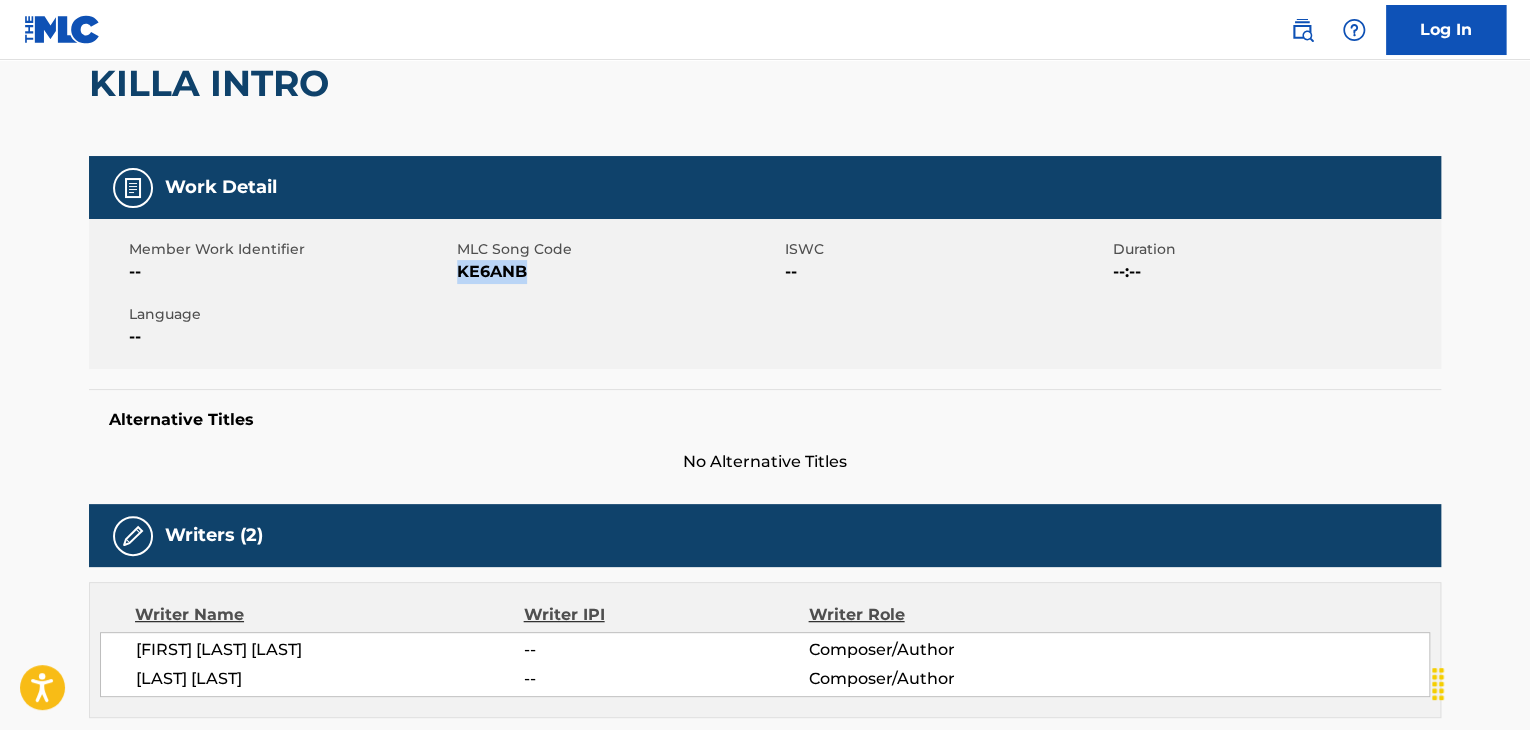 click on "KE6ANB" at bounding box center (618, 272) 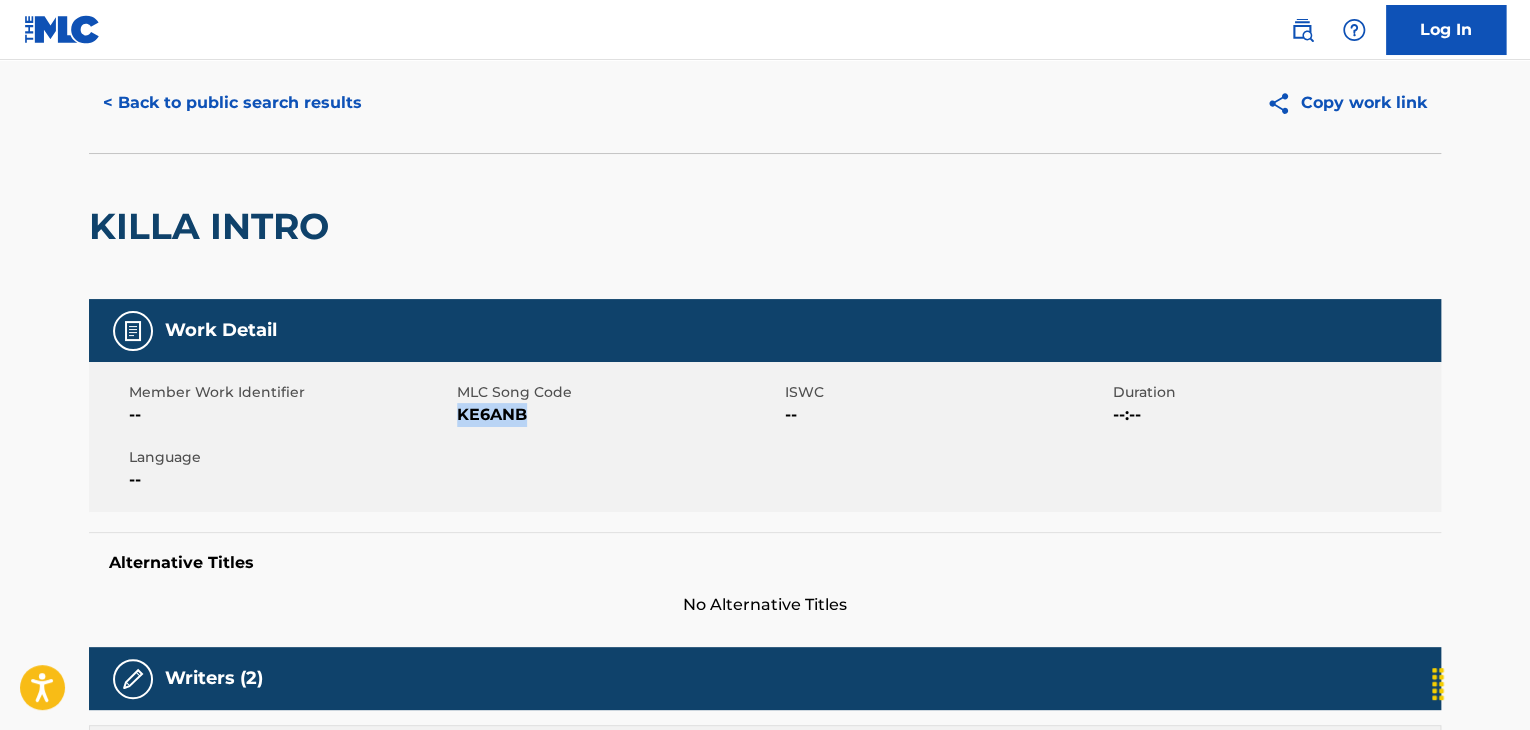 scroll, scrollTop: 0, scrollLeft: 0, axis: both 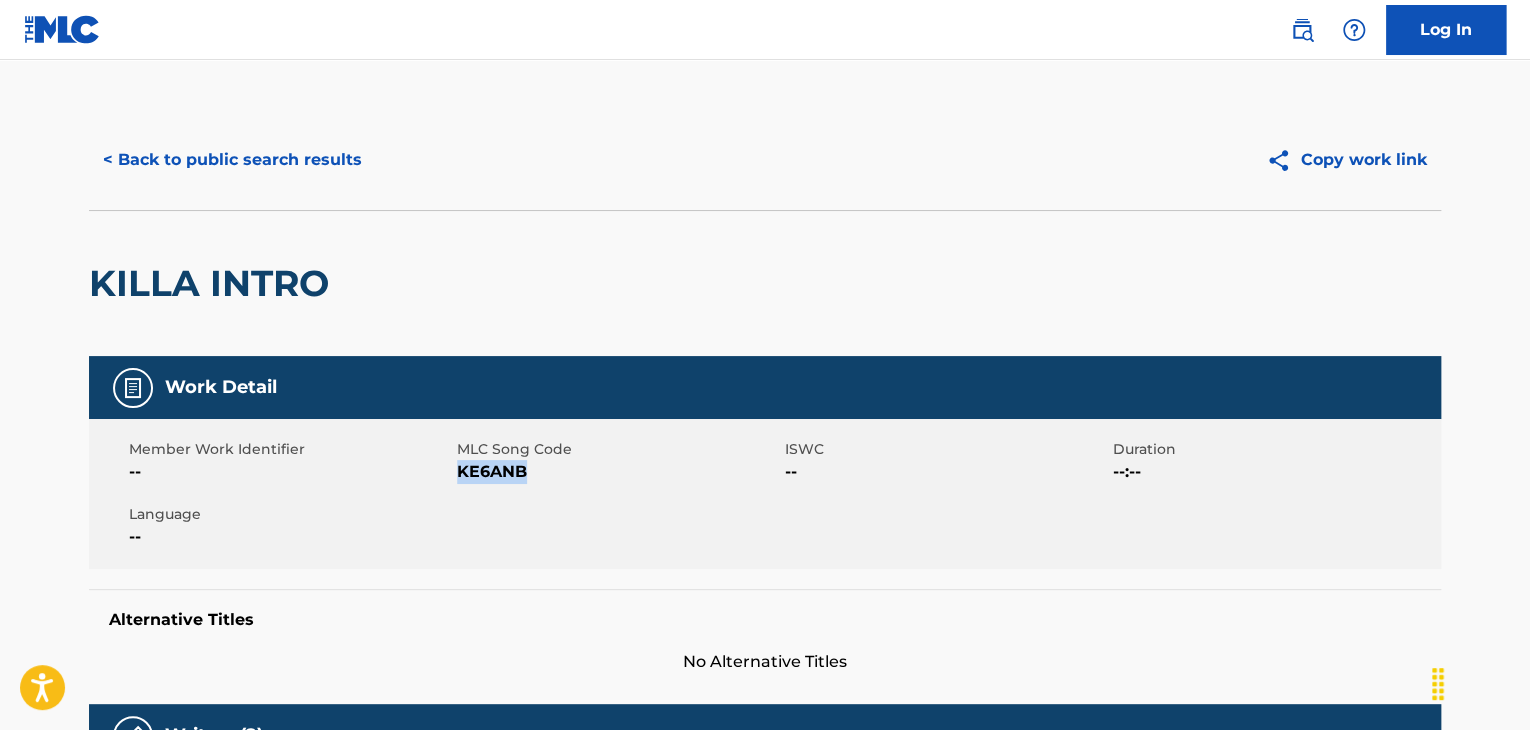 click on "< Back to public search results" at bounding box center (232, 160) 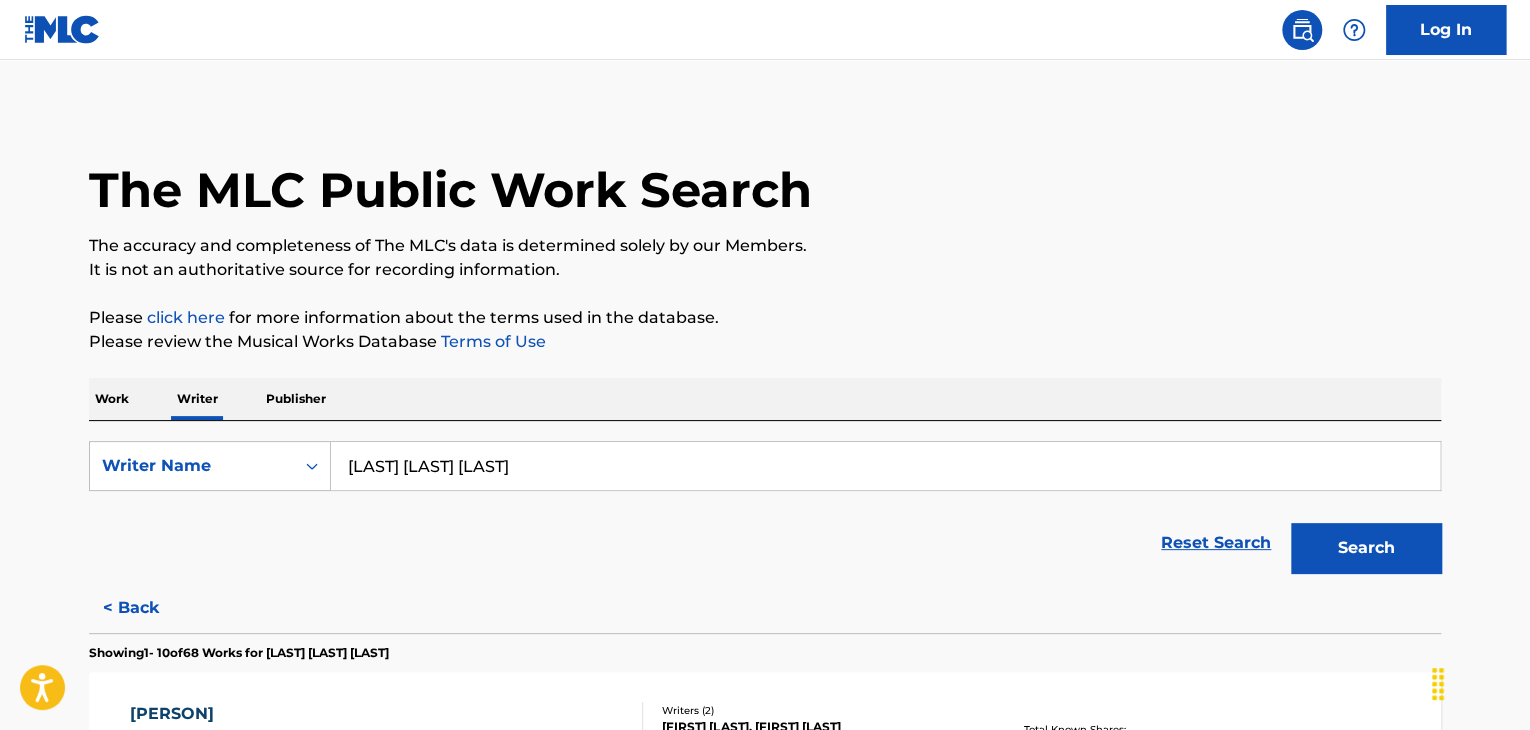 scroll, scrollTop: 0, scrollLeft: 0, axis: both 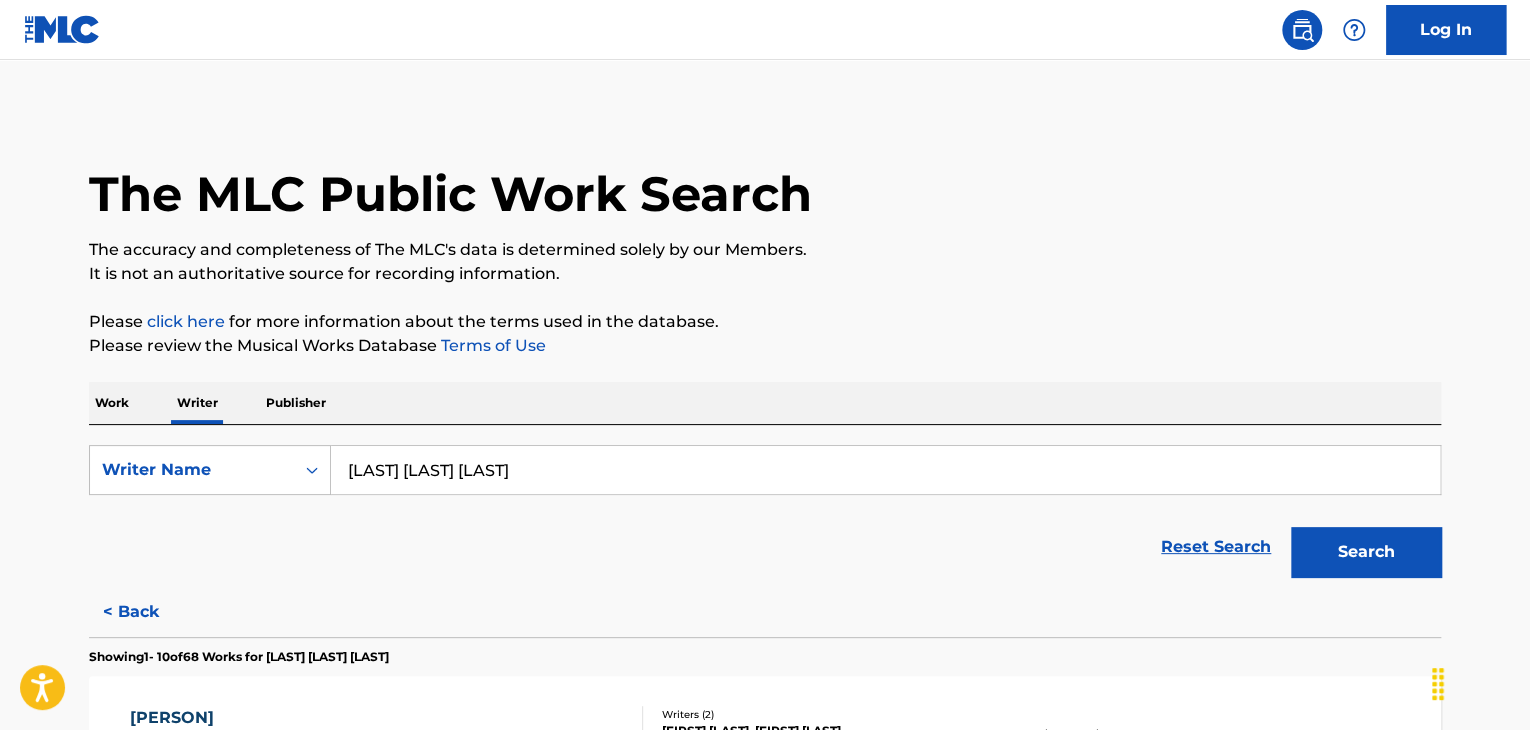 click on "Work" at bounding box center (112, 403) 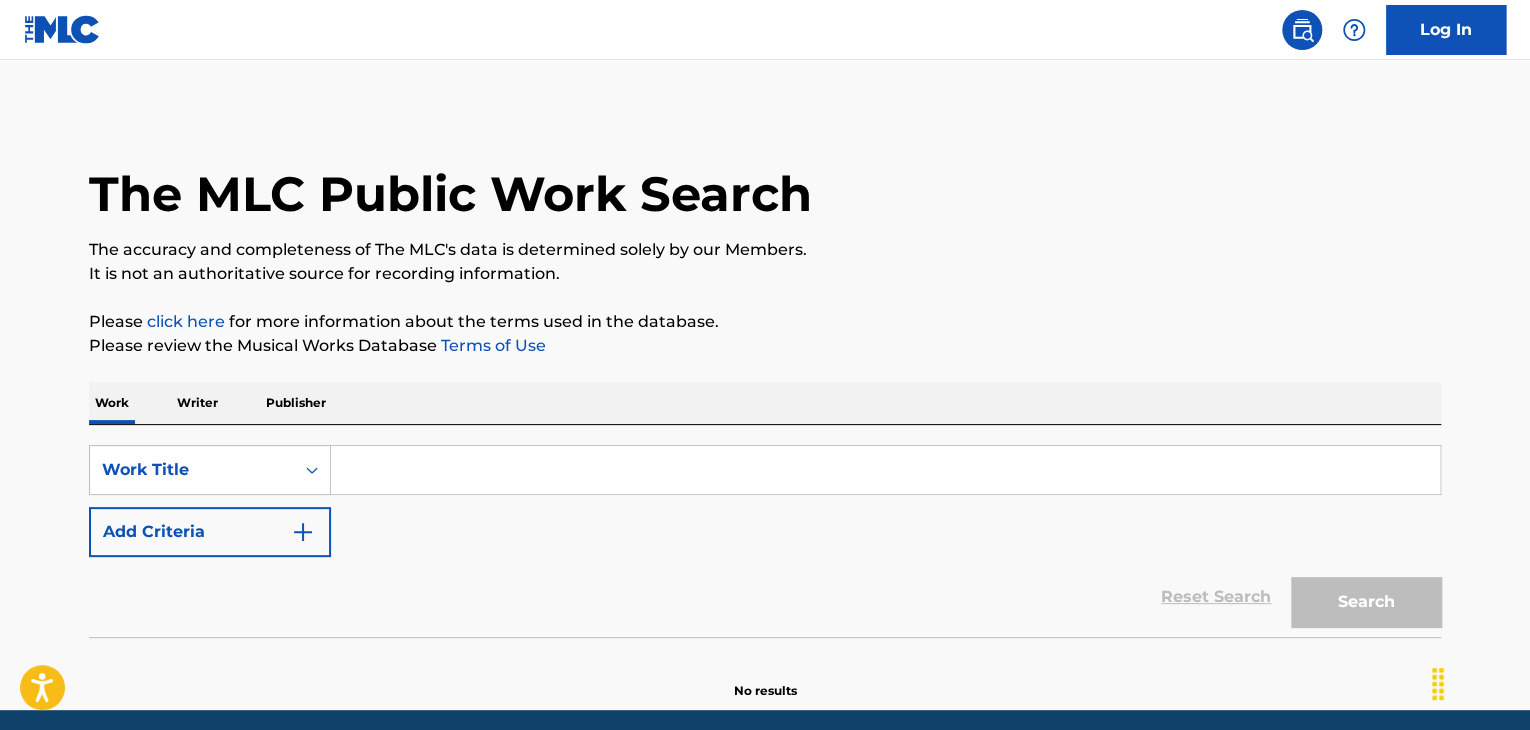 click at bounding box center (885, 470) 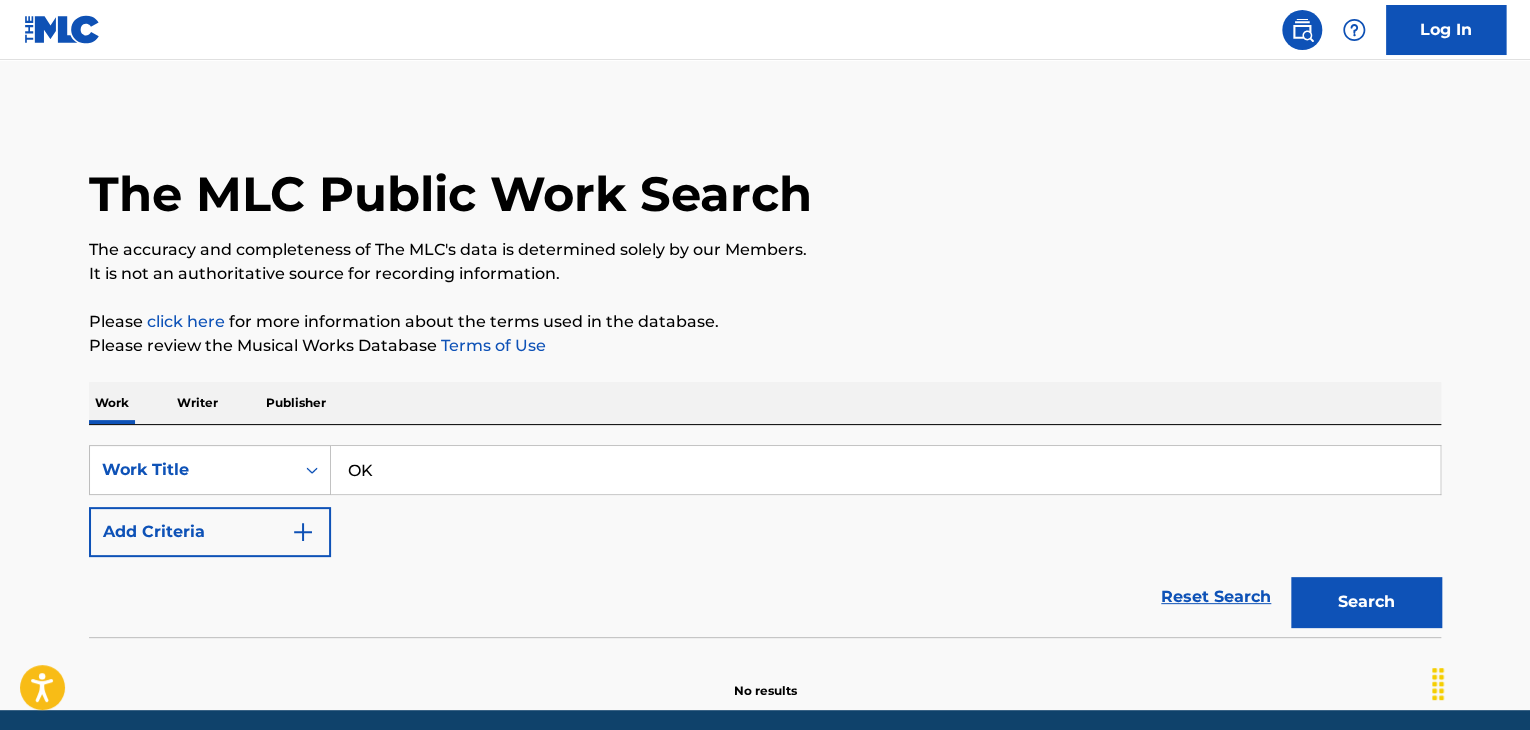 type on "OK" 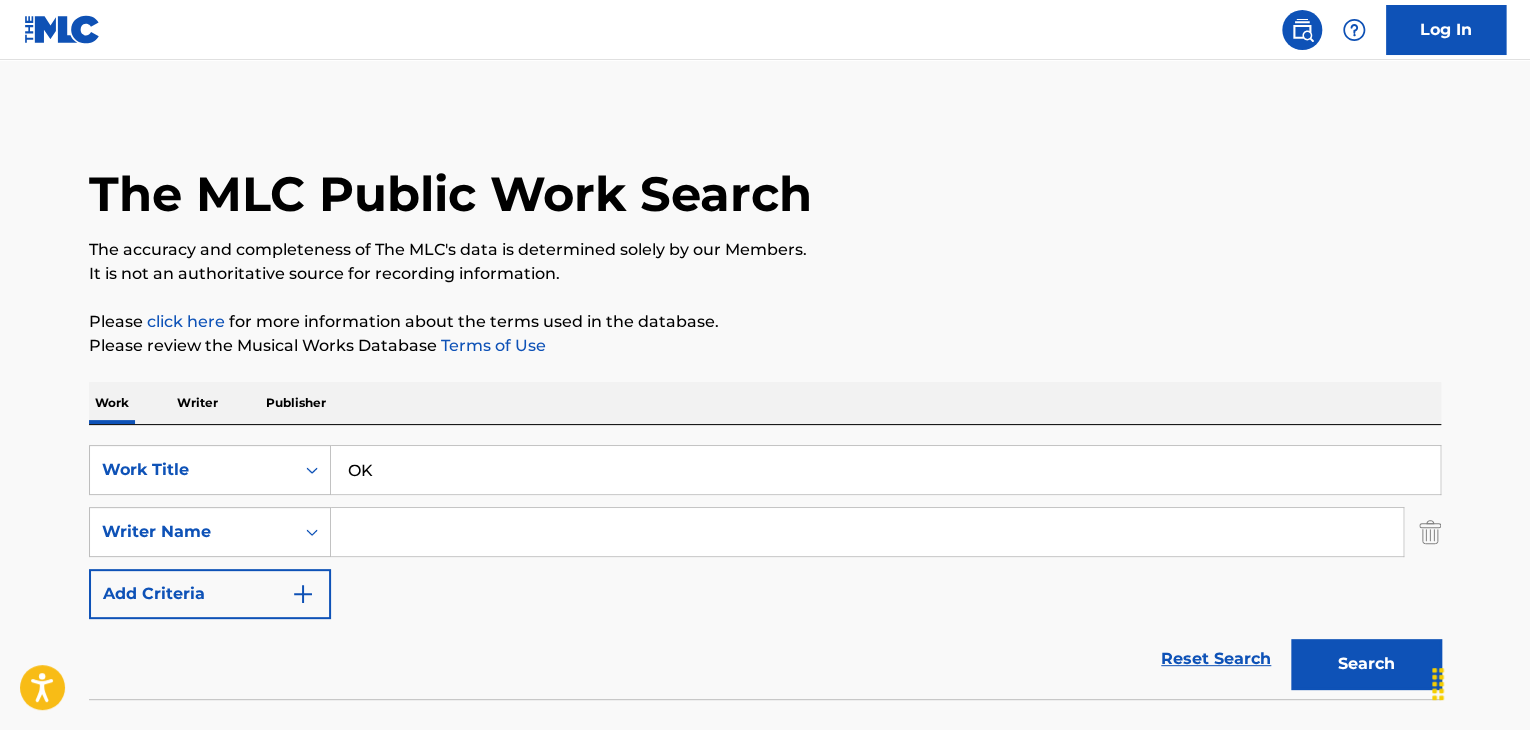 drag, startPoint x: 288, startPoint y: 537, endPoint x: 387, endPoint y: 537, distance: 99 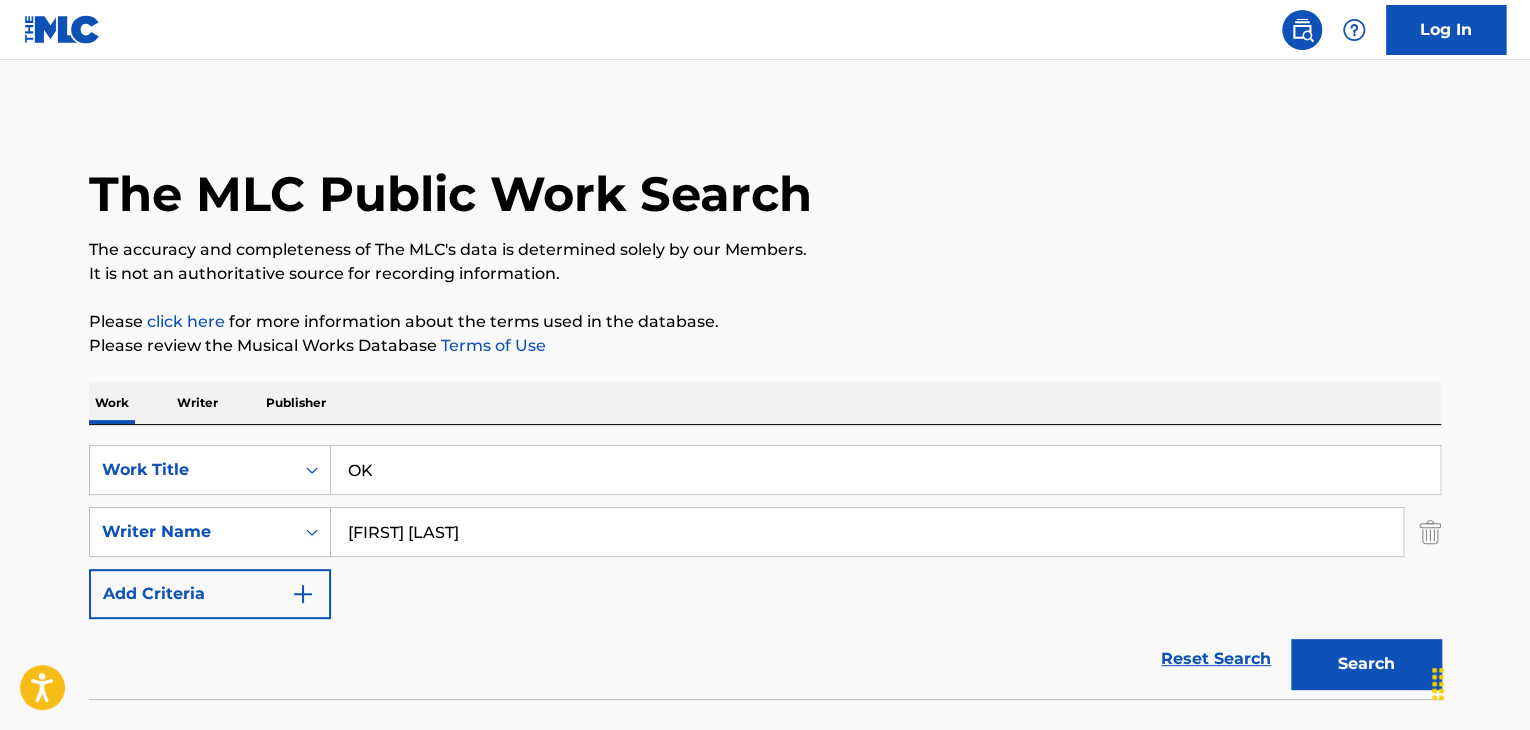 click on "Search" at bounding box center [1361, 659] 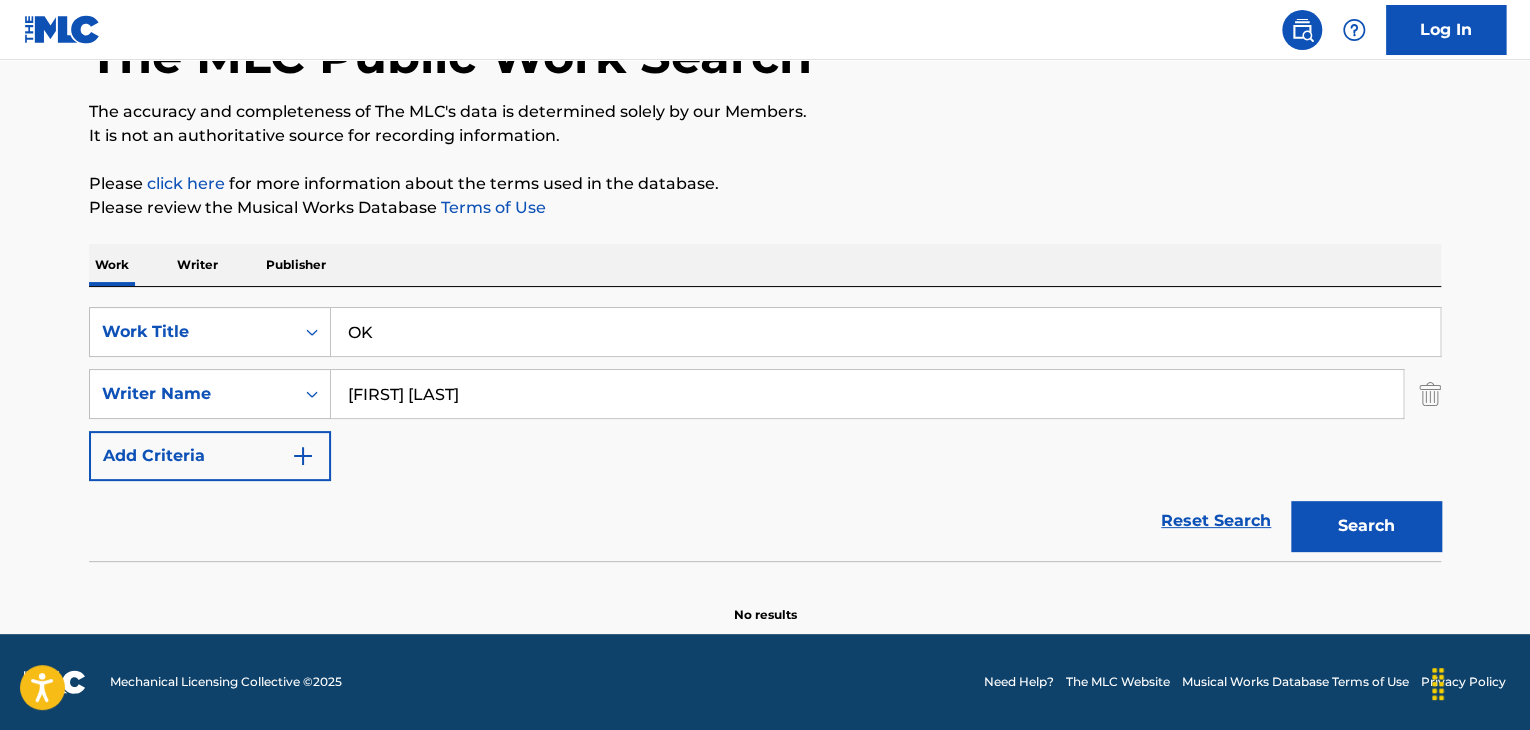 scroll, scrollTop: 138, scrollLeft: 0, axis: vertical 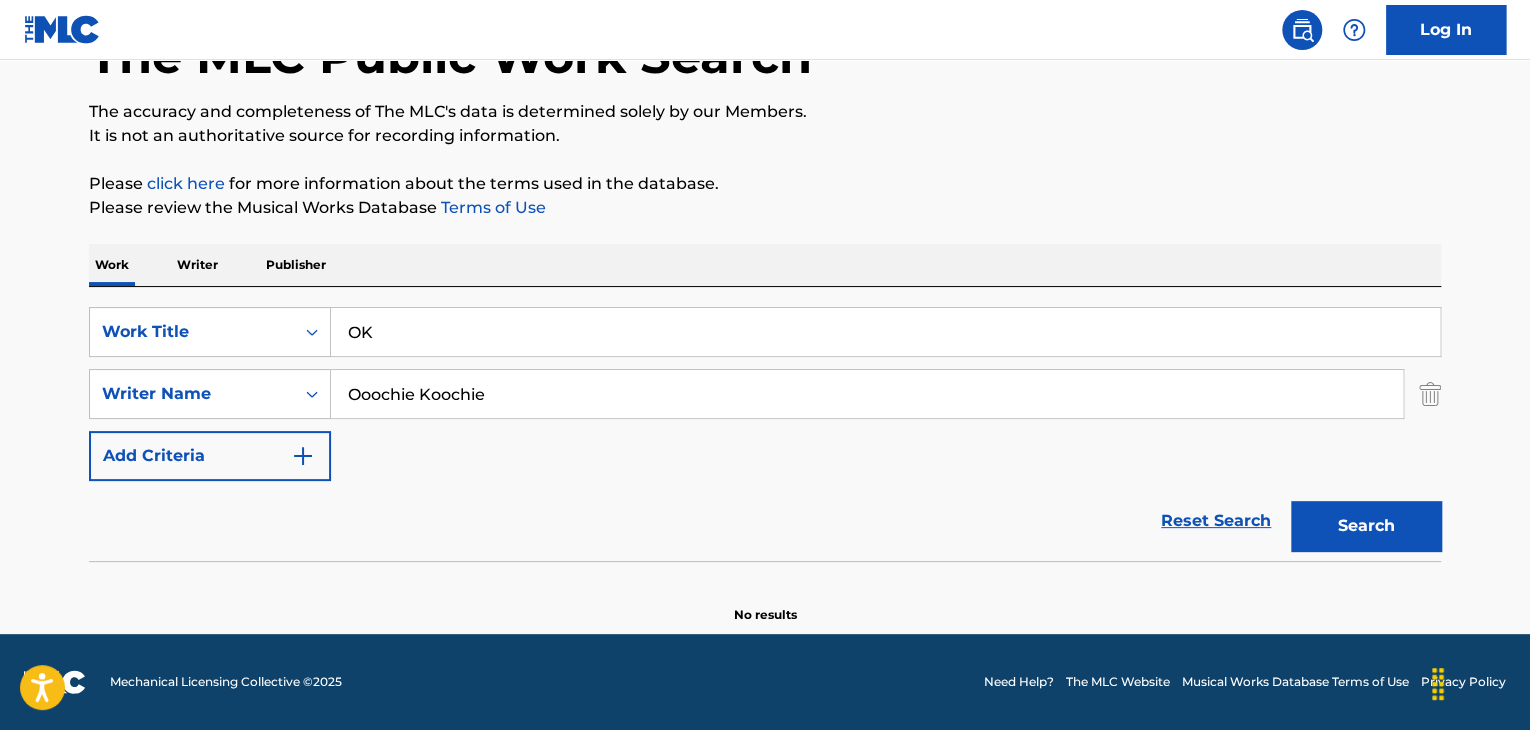 type on "Ooochie Koochie" 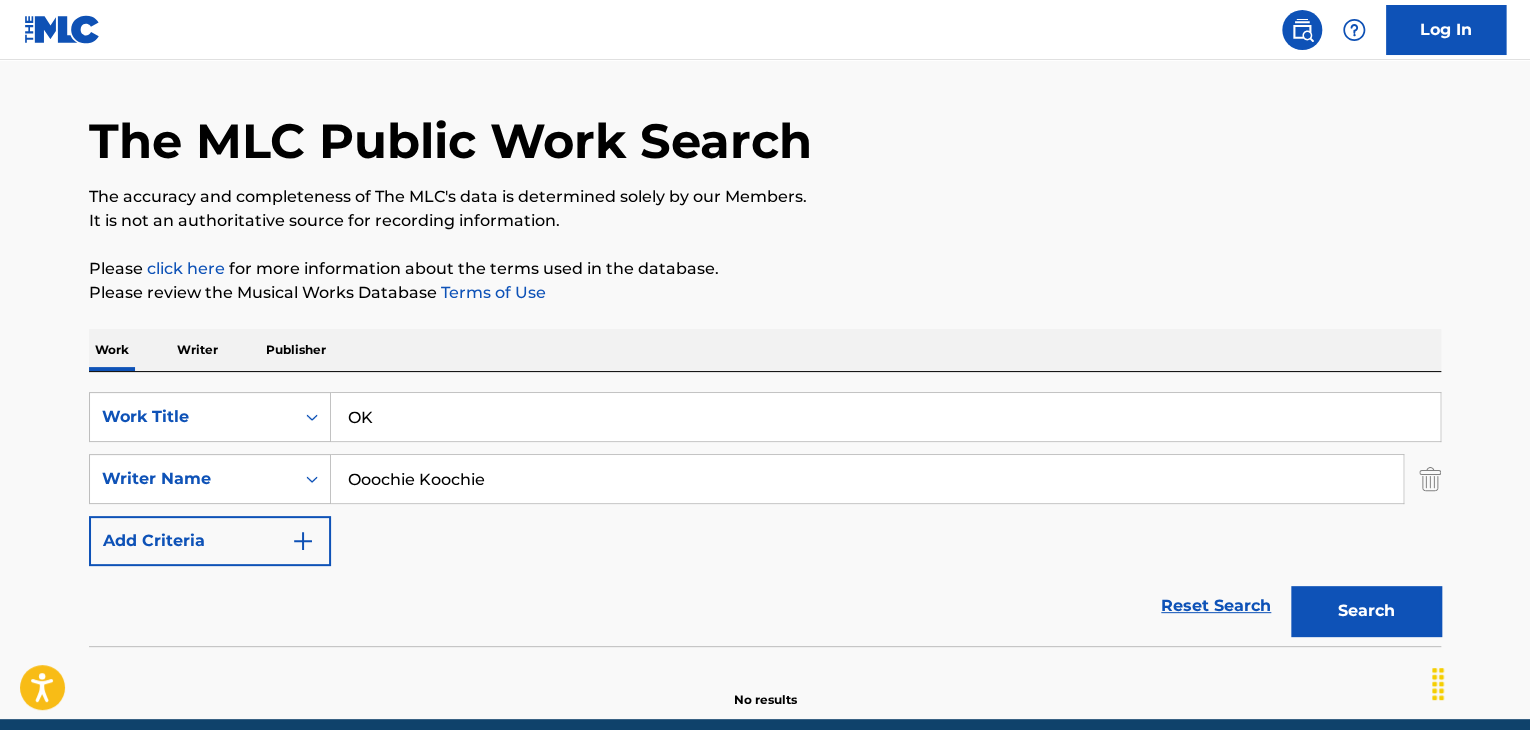 scroll, scrollTop: 0, scrollLeft: 0, axis: both 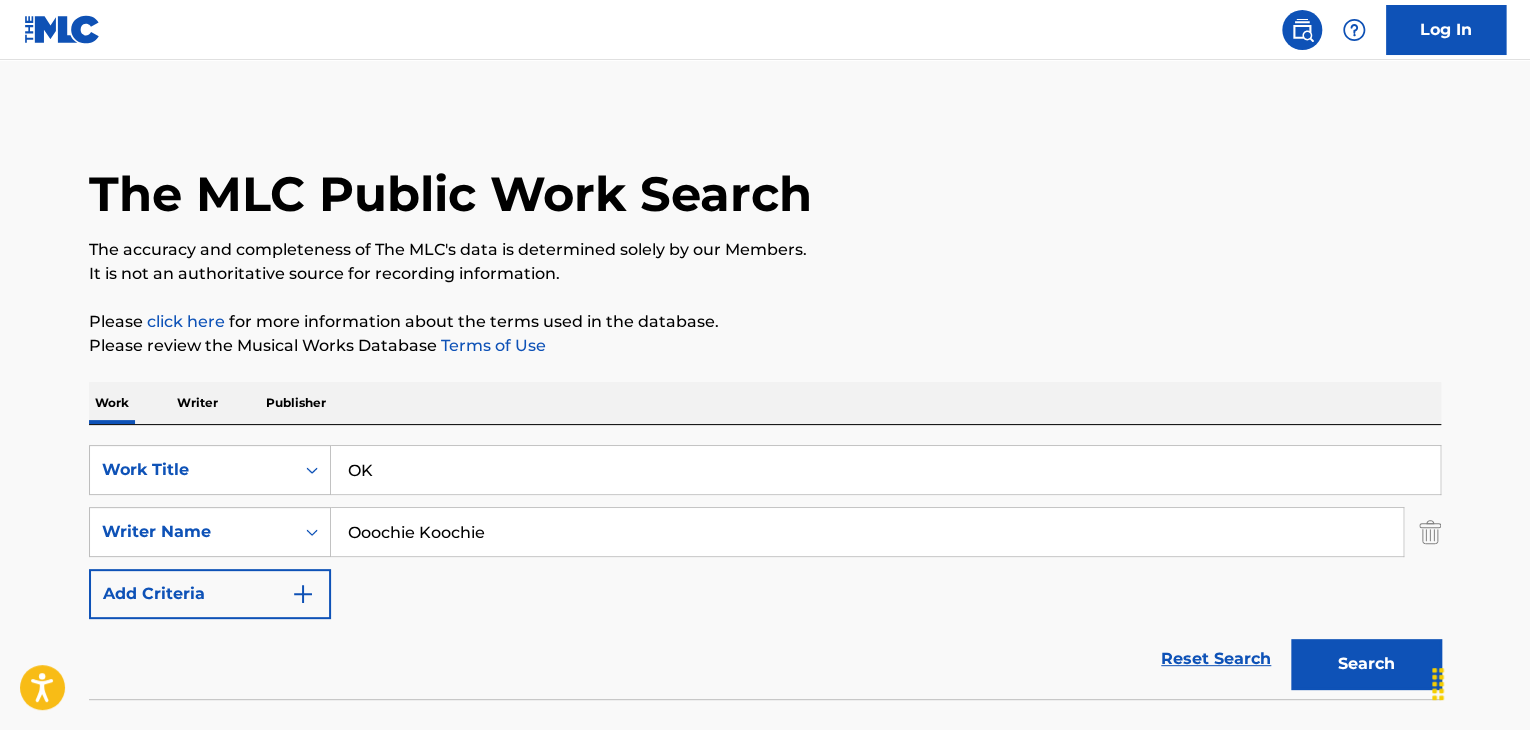 click on "Writer" at bounding box center (197, 403) 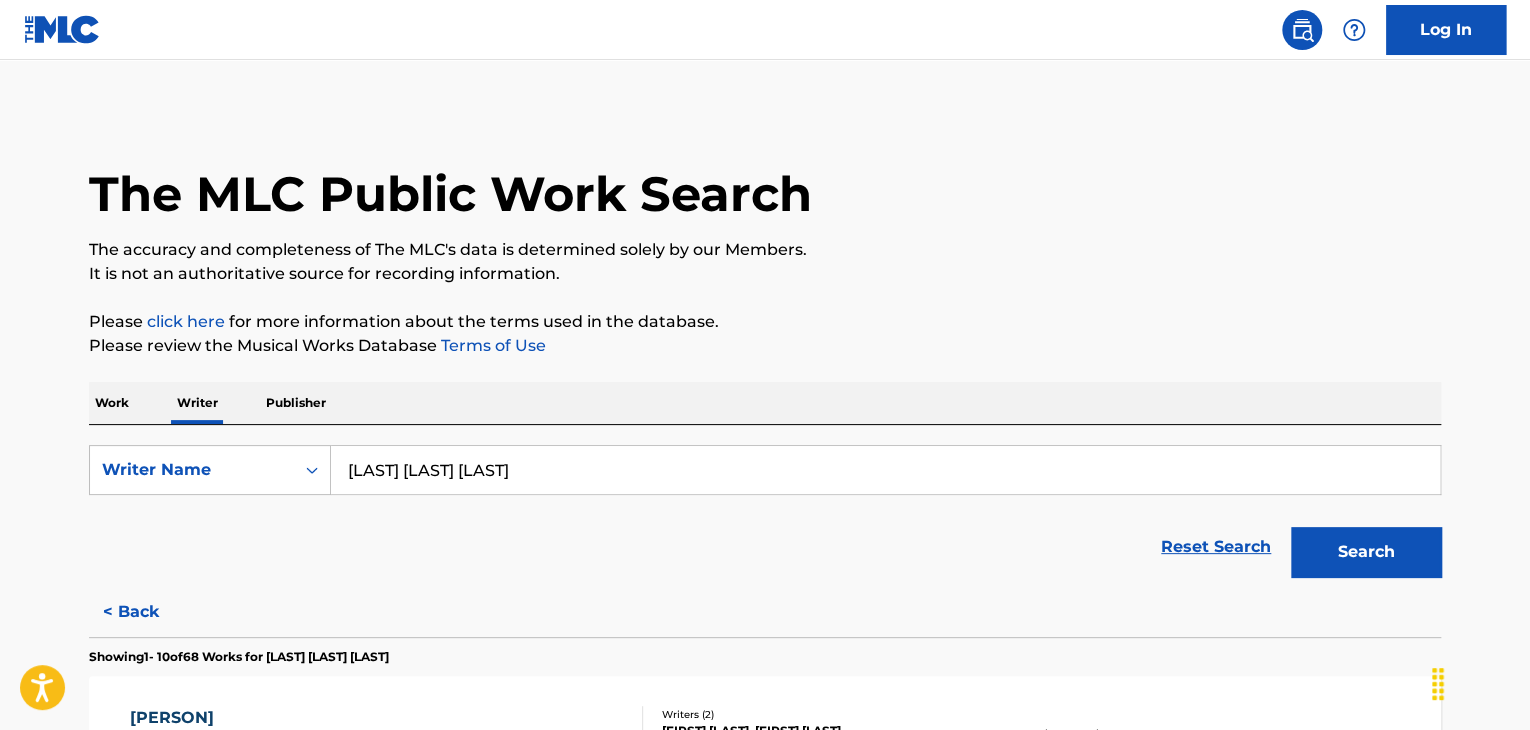 click on "[LAST] [LAST] [LAST]" at bounding box center (885, 470) 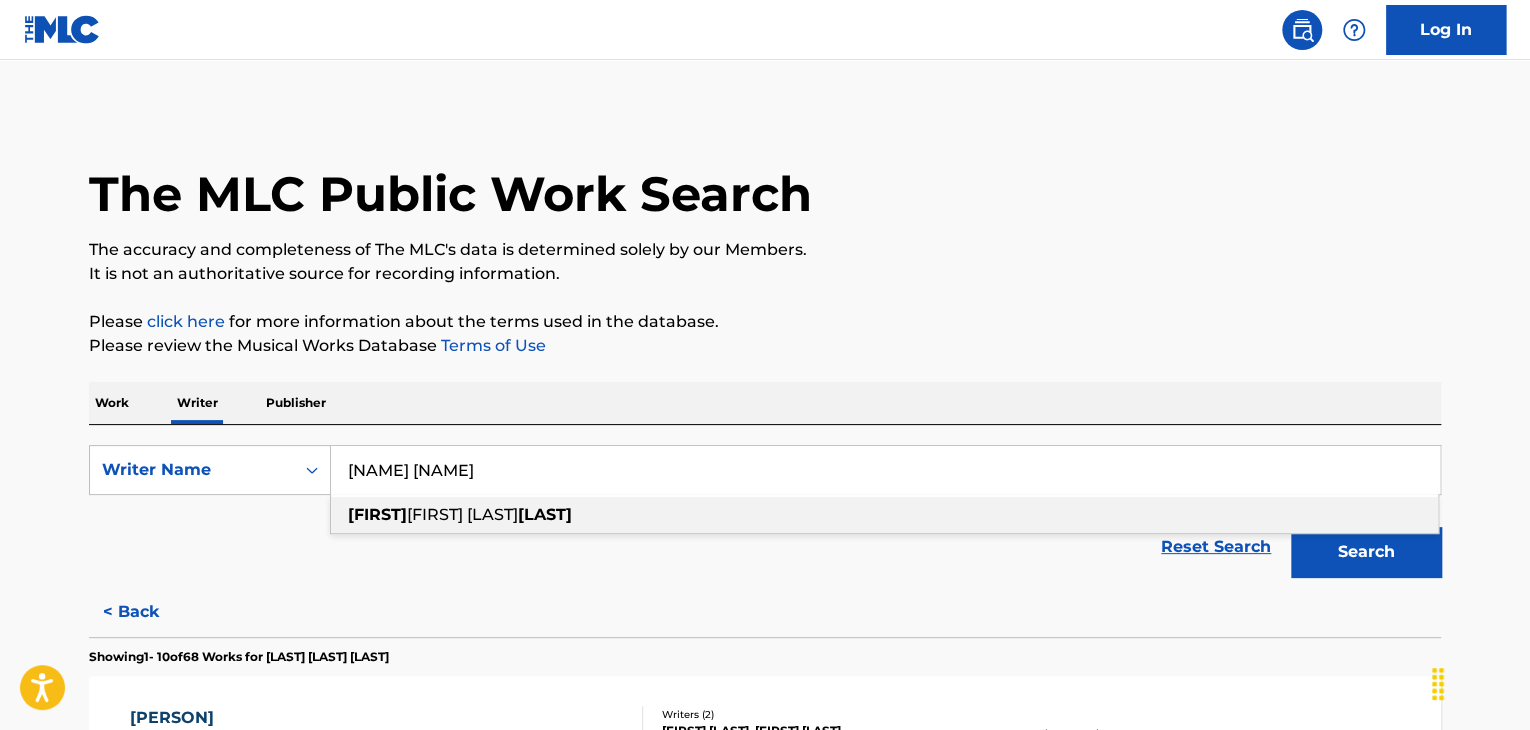type on "[NAME] [NAME]" 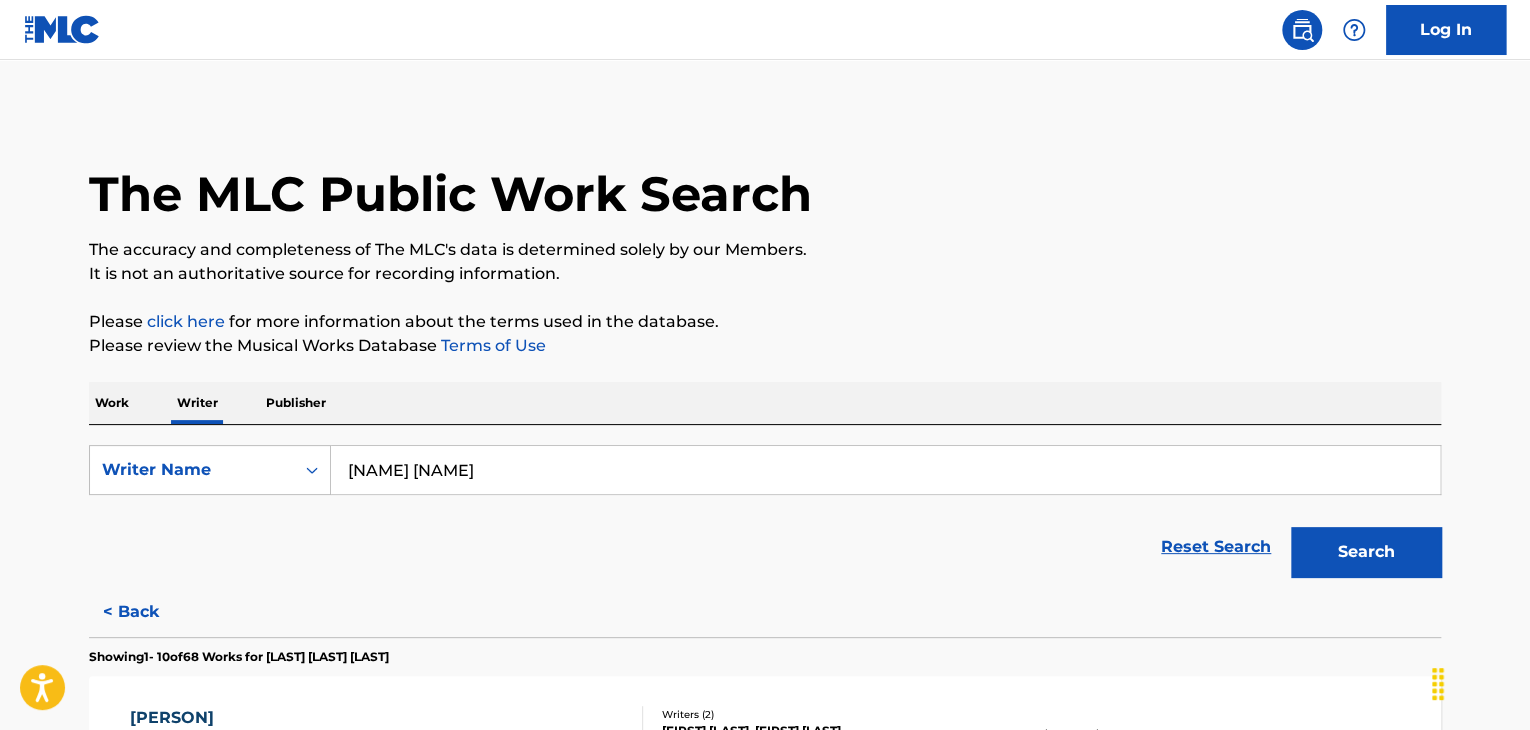 click on "The MLC Public Work Search The accuracy and completeness of The MLC's data is determined solely by our Members. It is not an authoritative source for recording information. Please   click here   for more information about the terms used in the database. Please review the Musical Works Database   Terms of Use Work Writer Publisher SearchWithCriteria2ec04419-ff8c-4aab-b373-b161c3f58bfe Writer Name [FIRST] [LAST] Reset Search Search < Back Showing  1  -   10  of  68  Works for [FIRST] [LAST]  [FIRST] MLC Song Code : S47EIC ISWC : Writers ( 2 ) [FIRST] [LAST], [FIRST] [LAST] Recording Artists ( 10 ) [FIRST],[FIRST],[FIRST],[FIRST],[FIRST]|[FIRST],[FIRST],[FIRST],[FIRST],[FIRST]|[FIRST] Total Known Shares: 50 % ILTIMAS X [FIRST] MLC Song Code : I34V23 ISWC : Writers ( 4 ) [FIRST] [LAST], [FIRST] [LAST], [FIRST] [LAST], [FIRST] [LAST] Recording Artists ( 6 ) [FIRST],[FIRST],[FIRST],[FIRST],[FIRST],[FIRST] Total Known Shares: 25 % NE" at bounding box center [765, 1226] 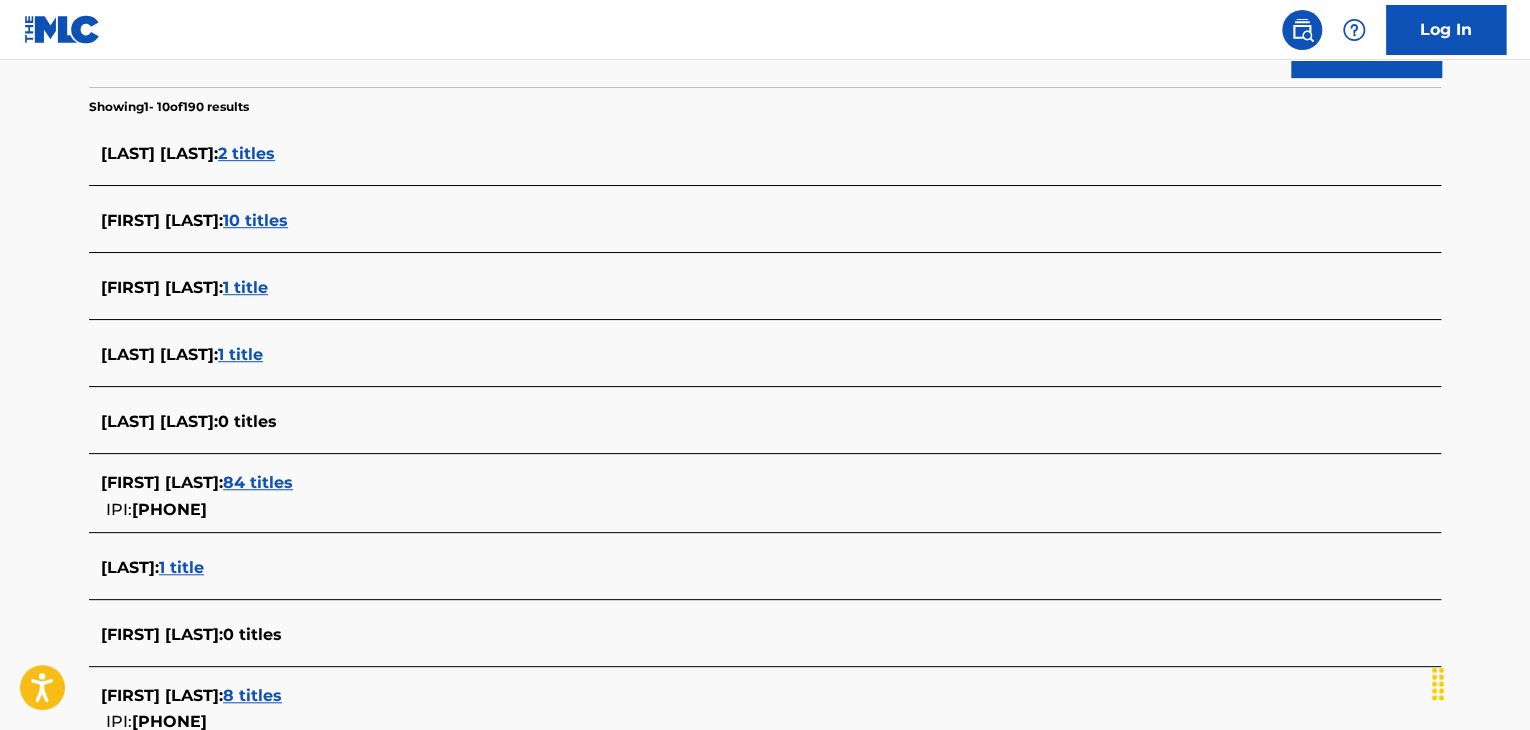 scroll, scrollTop: 700, scrollLeft: 0, axis: vertical 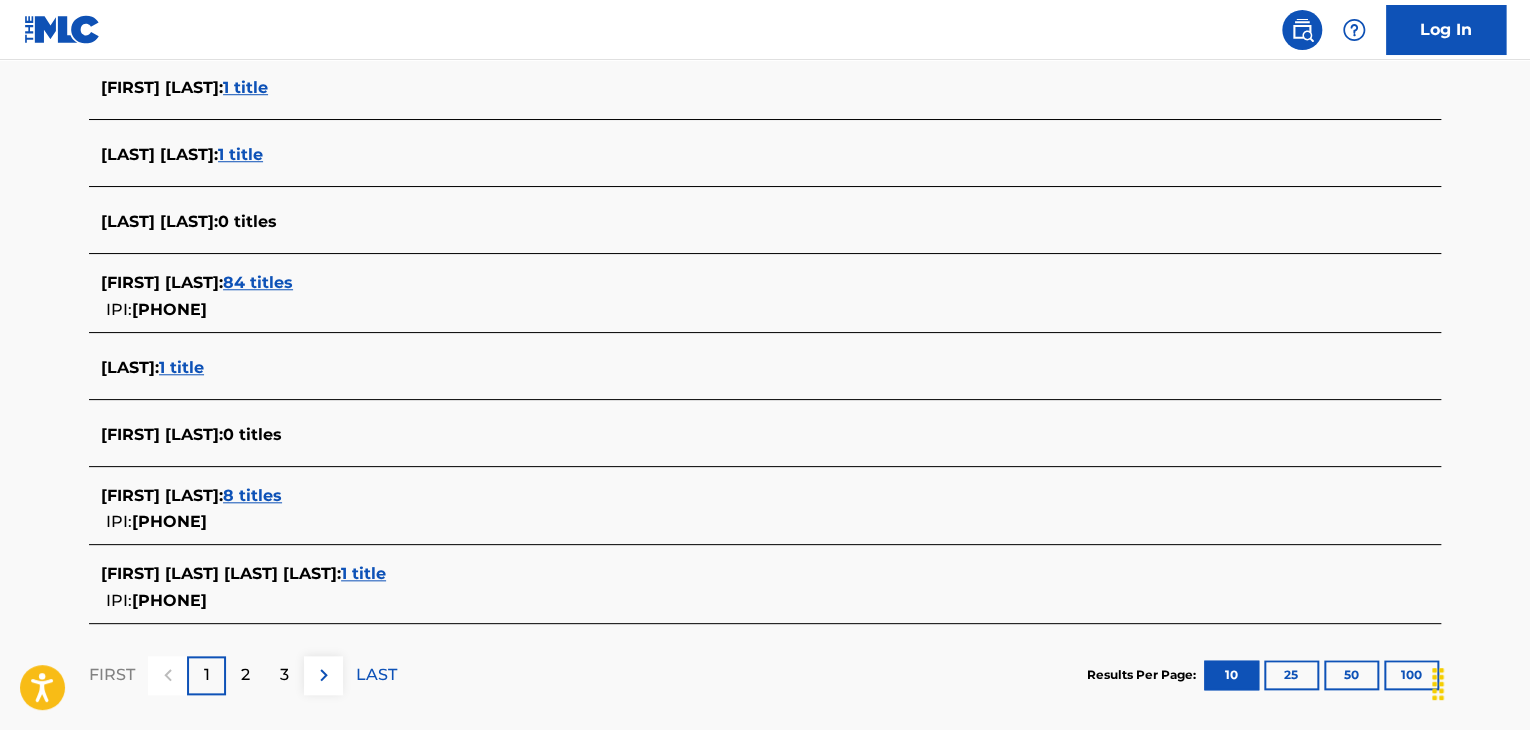 click on "1 title" at bounding box center (363, 573) 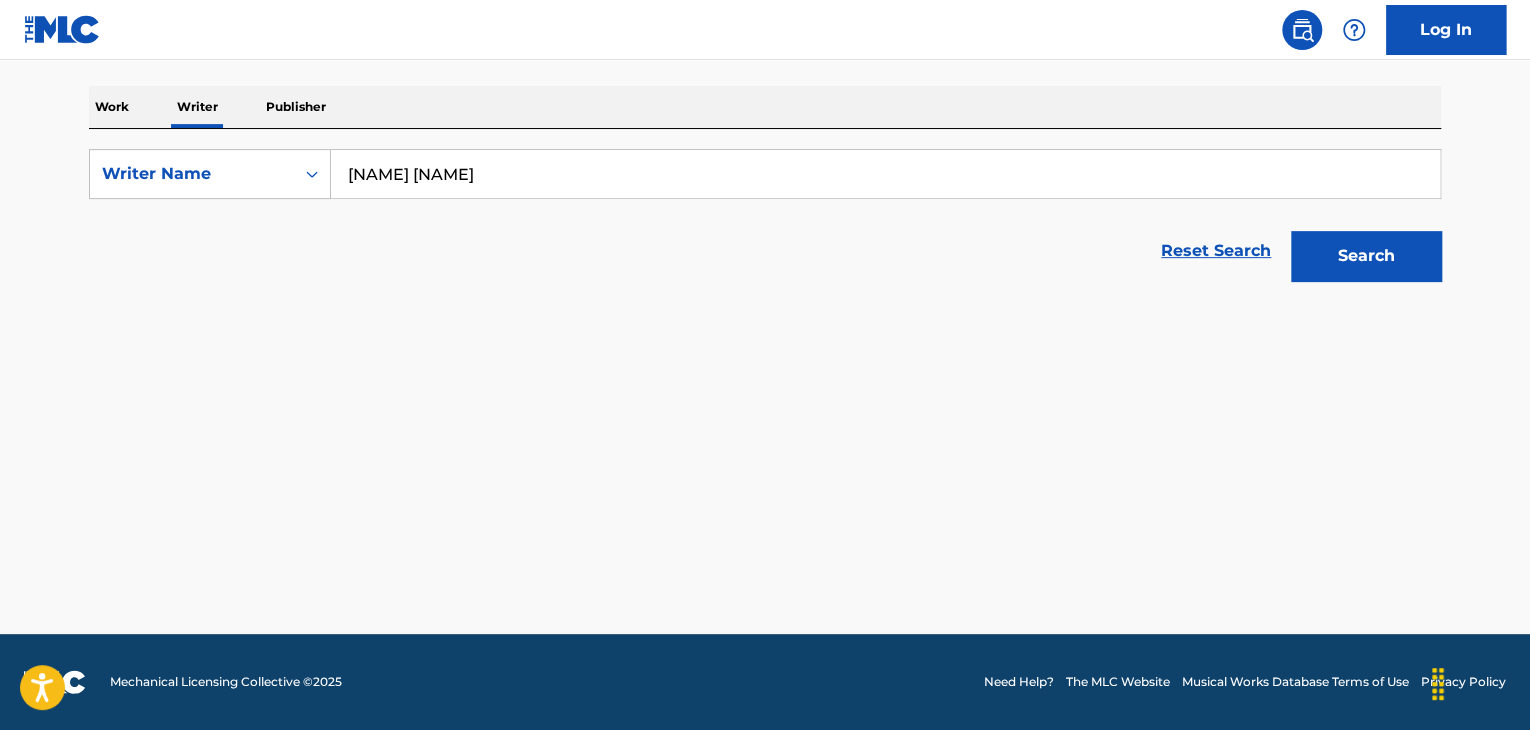 scroll, scrollTop: 296, scrollLeft: 0, axis: vertical 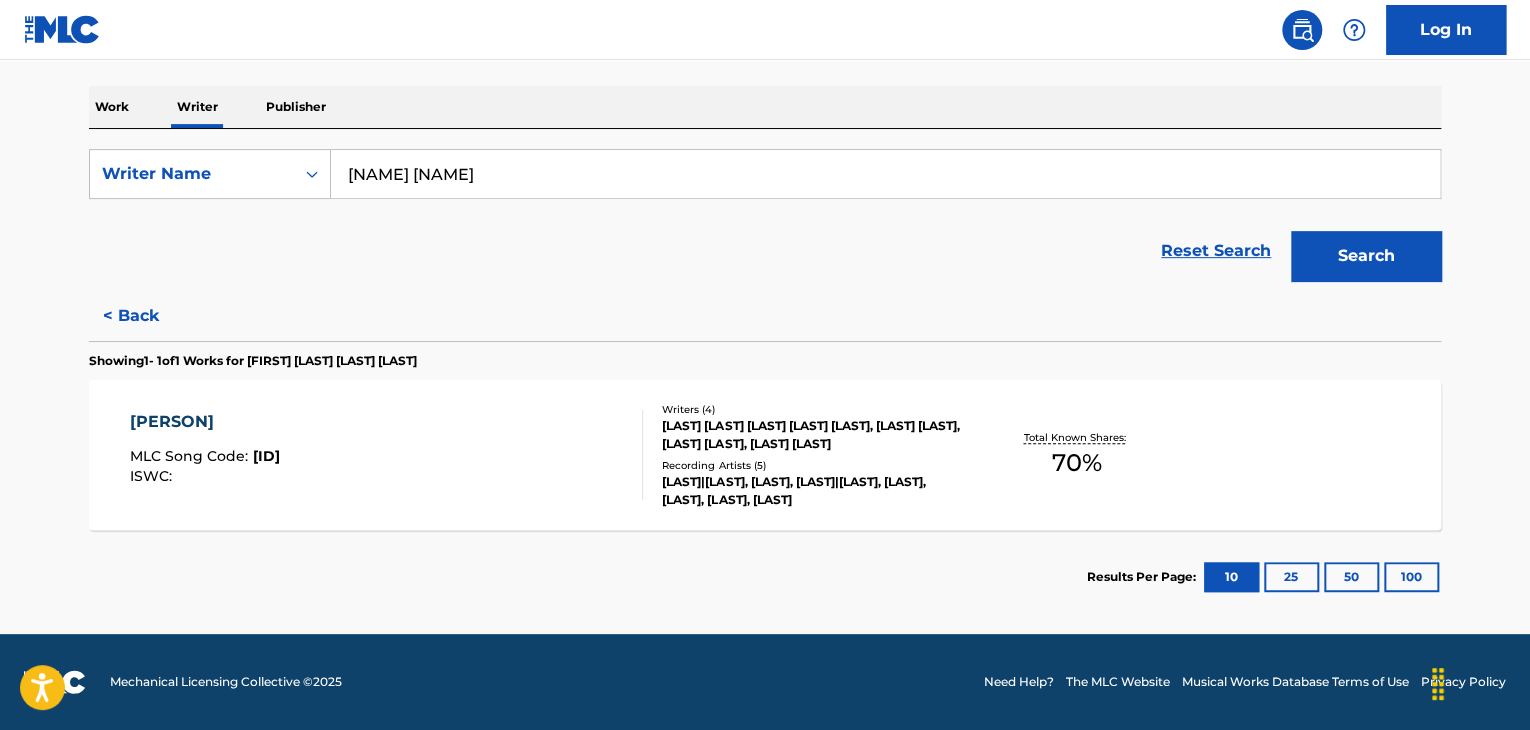 click on "[PERSON] MLC Song Code : [CODE] ISWC :" at bounding box center [387, 455] 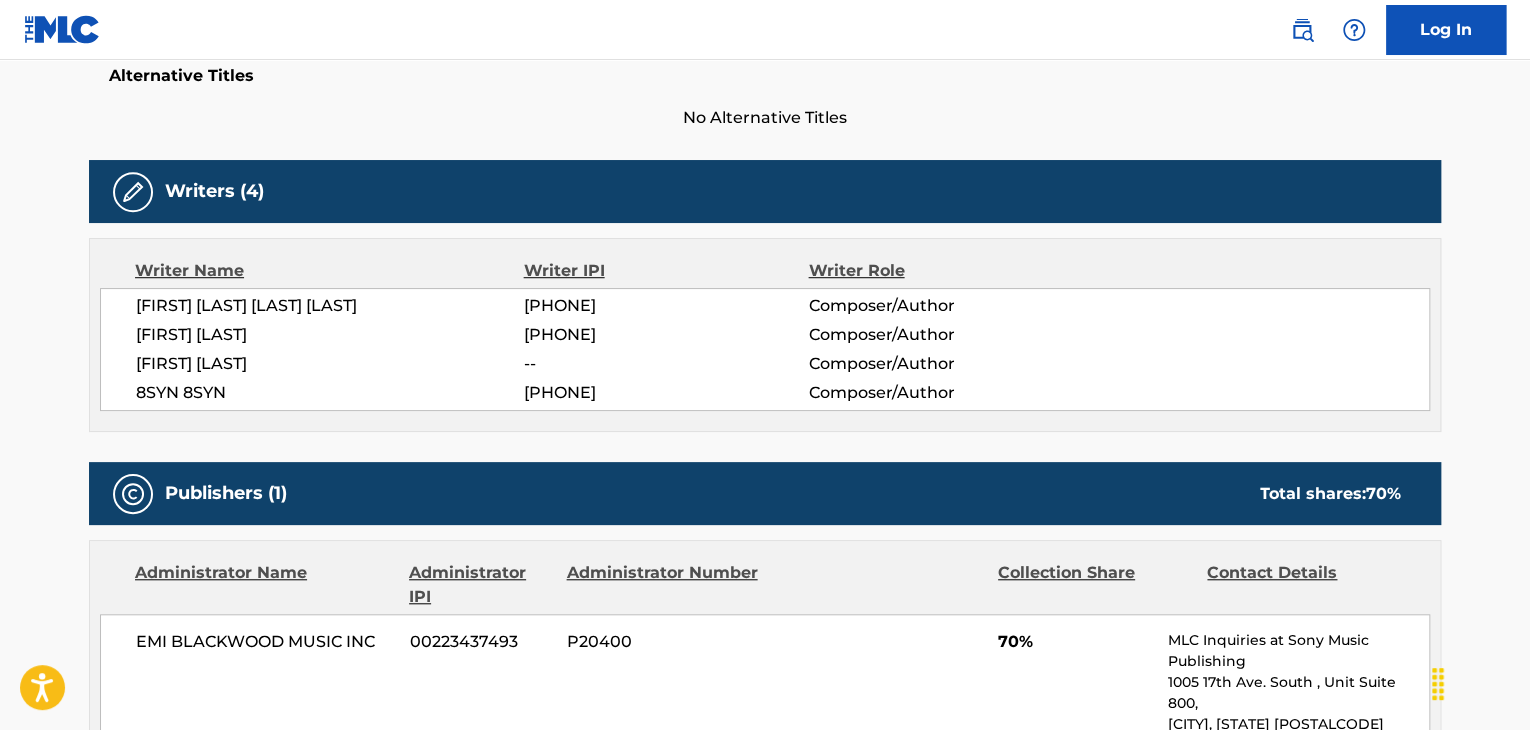 scroll, scrollTop: 500, scrollLeft: 0, axis: vertical 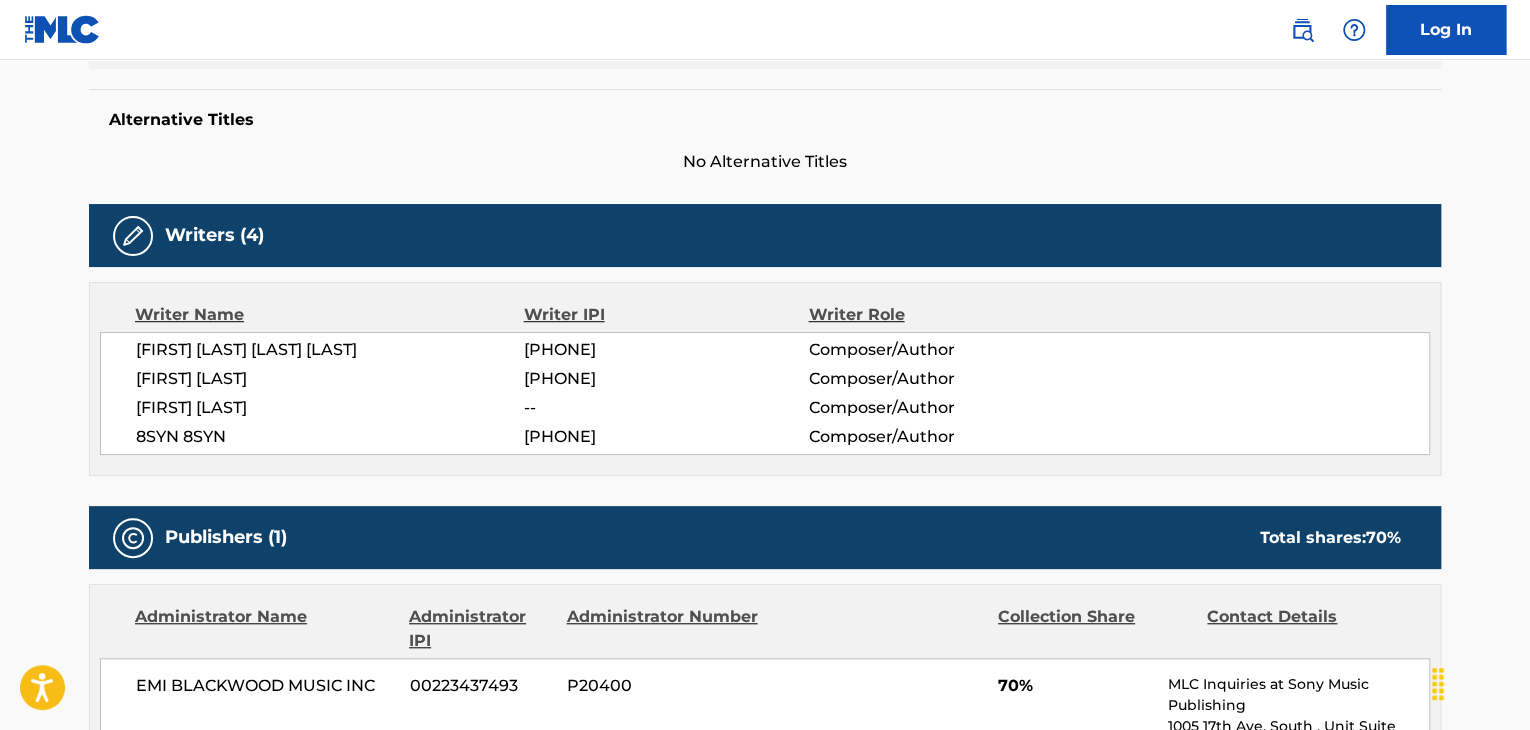 click on "[FIRST] [LAST] [LAST] [LAST]" at bounding box center (330, 350) 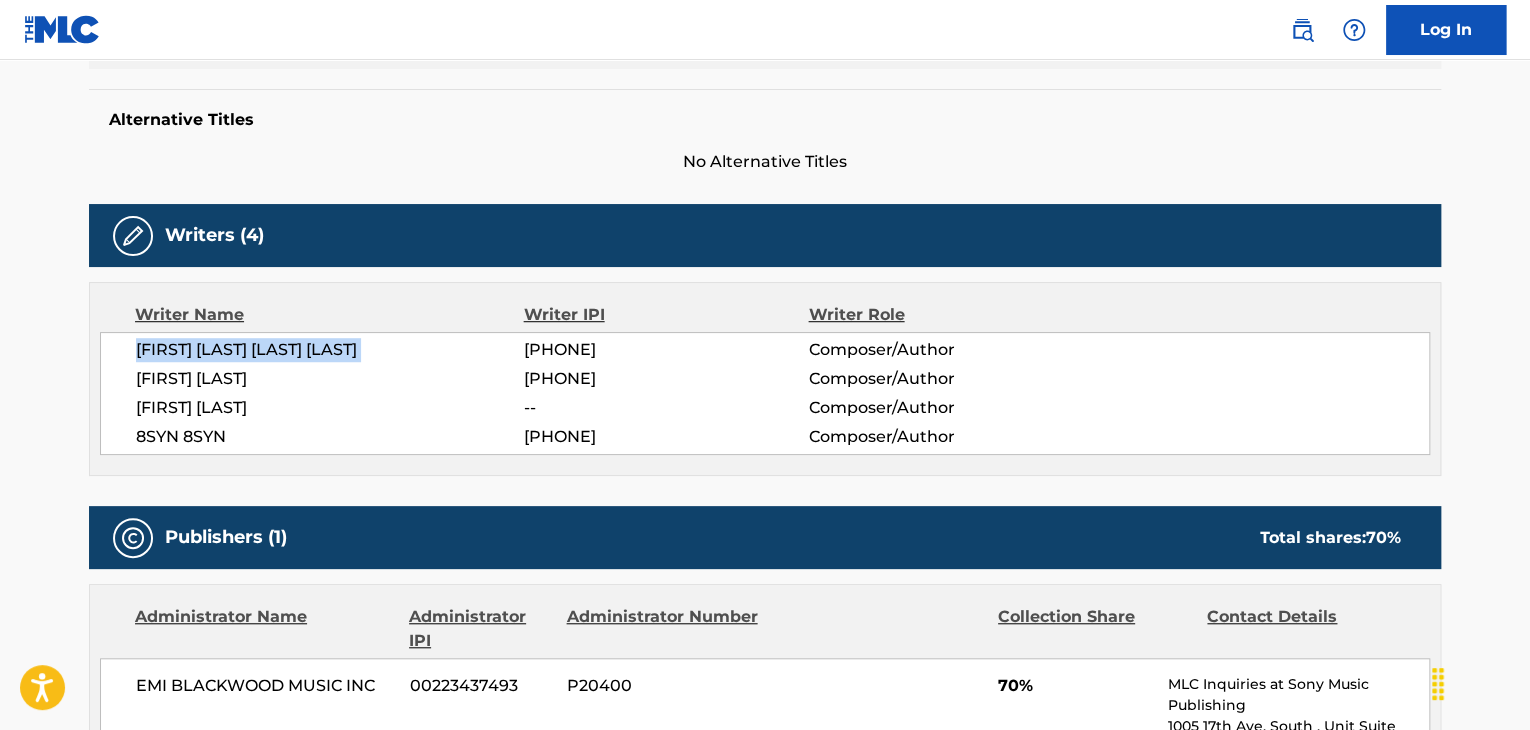 click on "[FIRST] [LAST] [LAST] [LAST]" at bounding box center [330, 350] 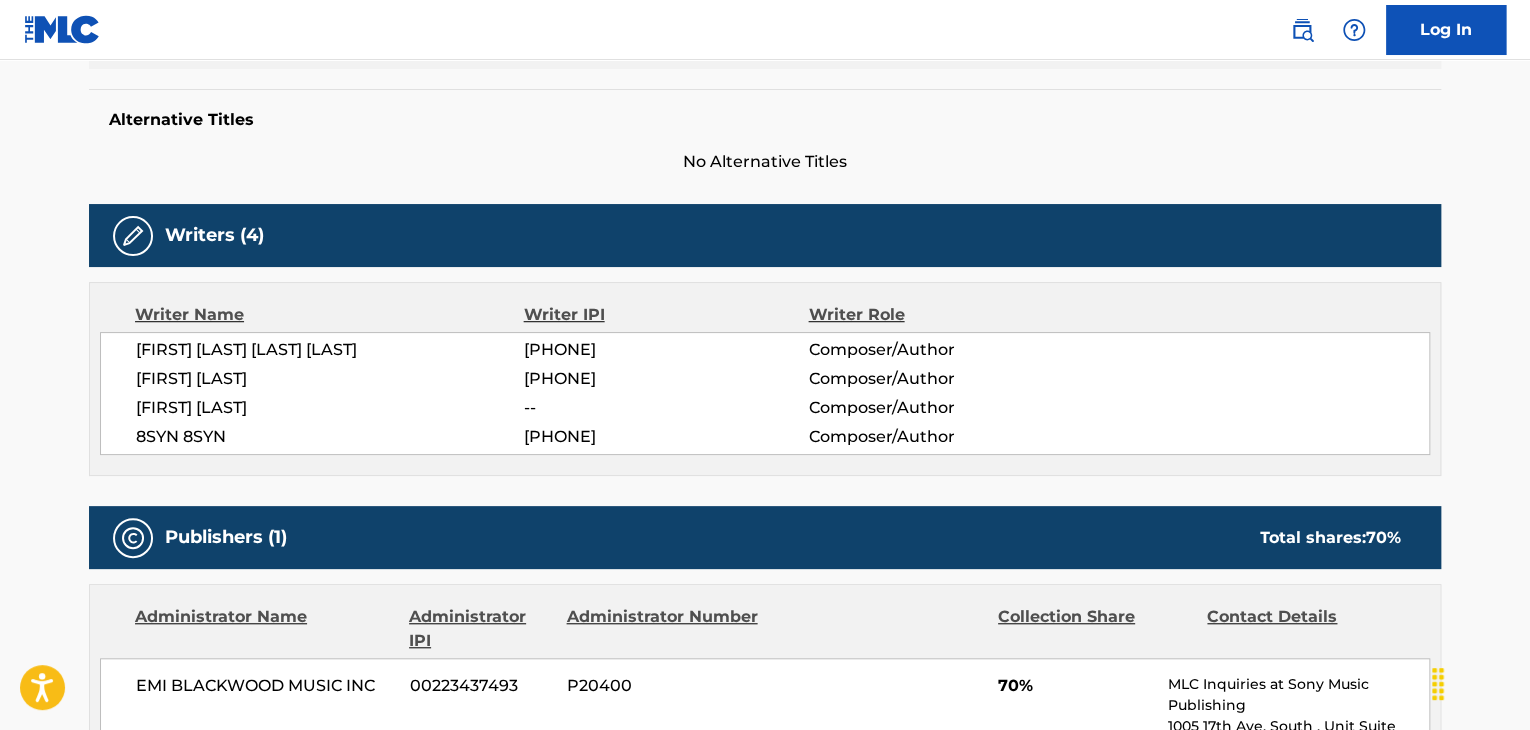 click on "[PHONE]" at bounding box center [666, 350] 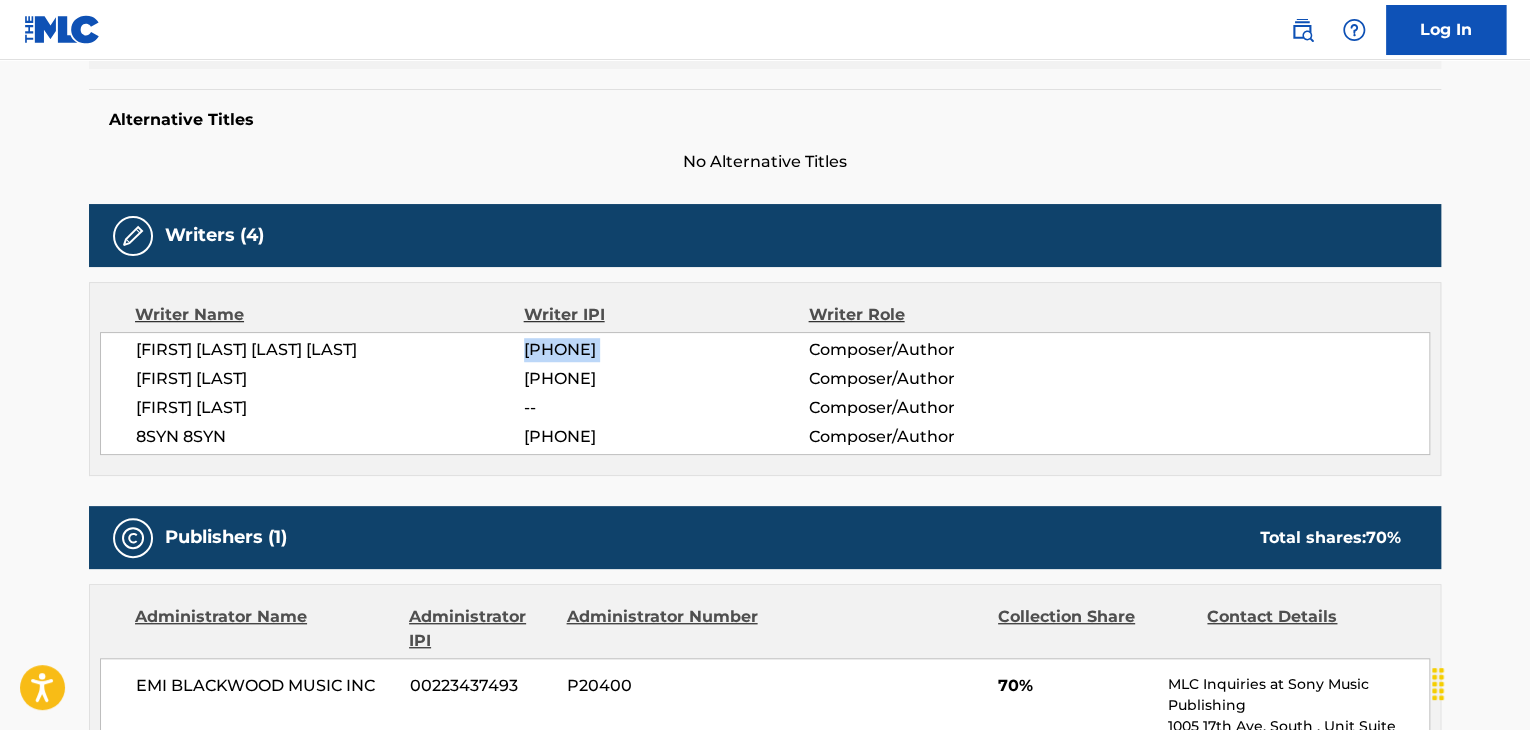 click on "[PHONE]" at bounding box center (666, 350) 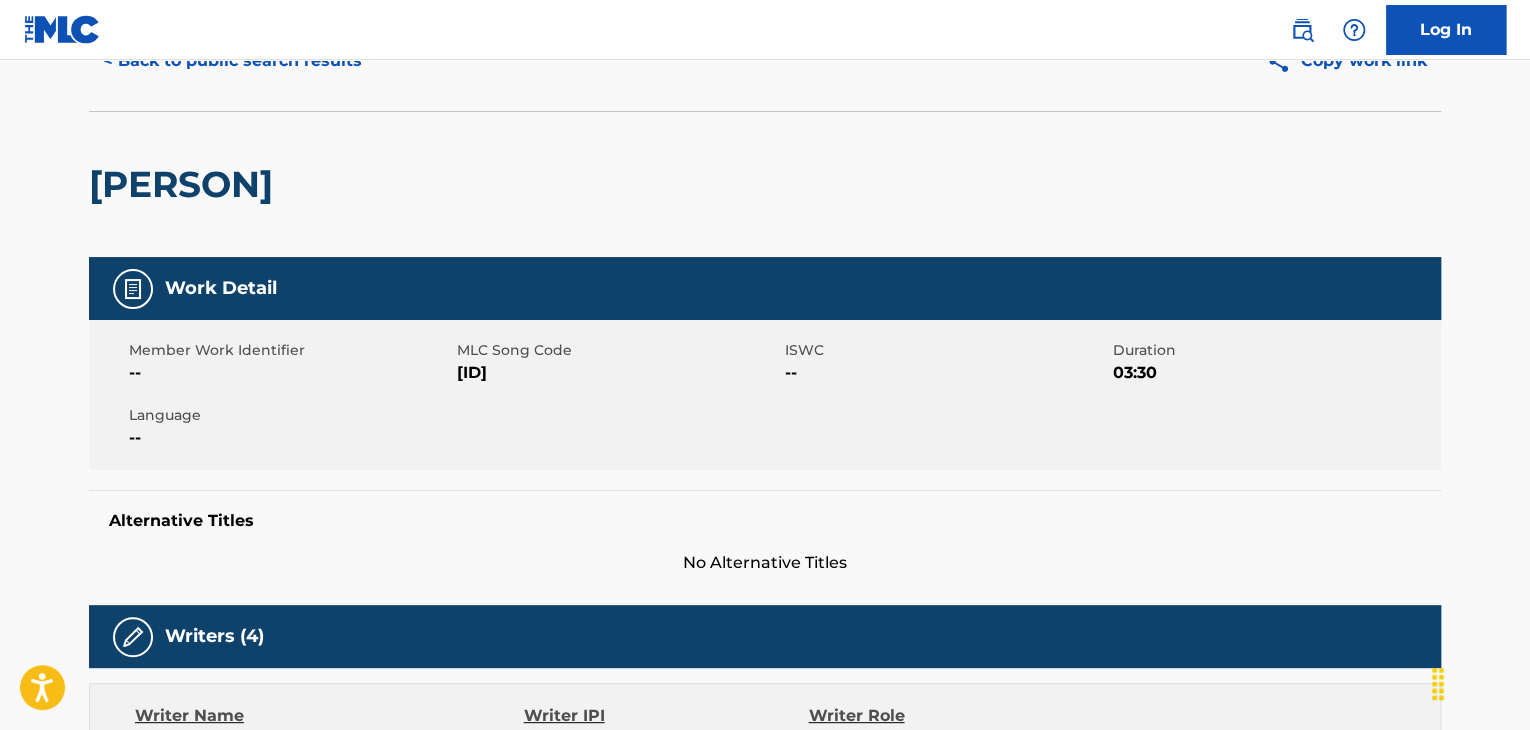 scroll, scrollTop: 0, scrollLeft: 0, axis: both 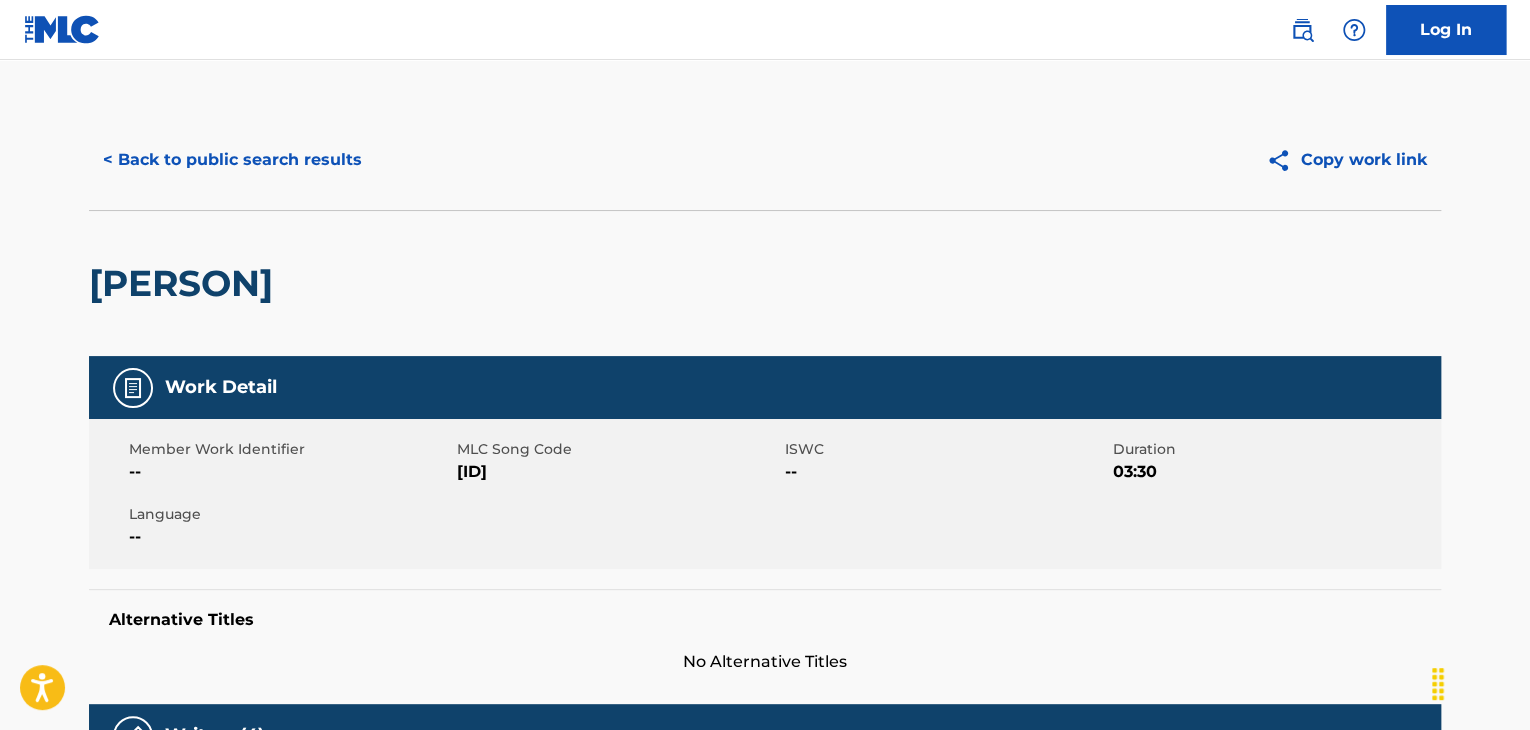 click on "< Back to public search results" at bounding box center [232, 160] 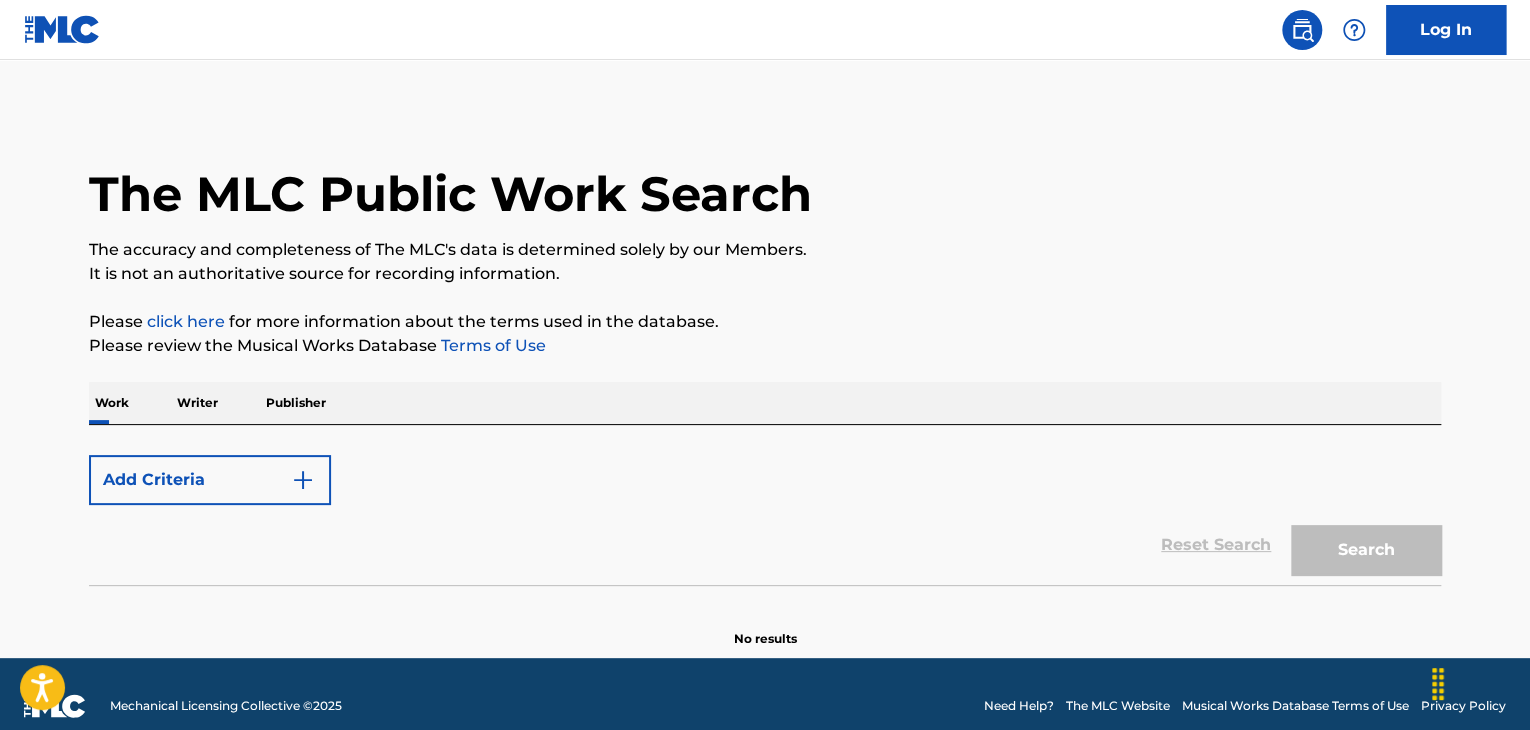 scroll, scrollTop: 24, scrollLeft: 0, axis: vertical 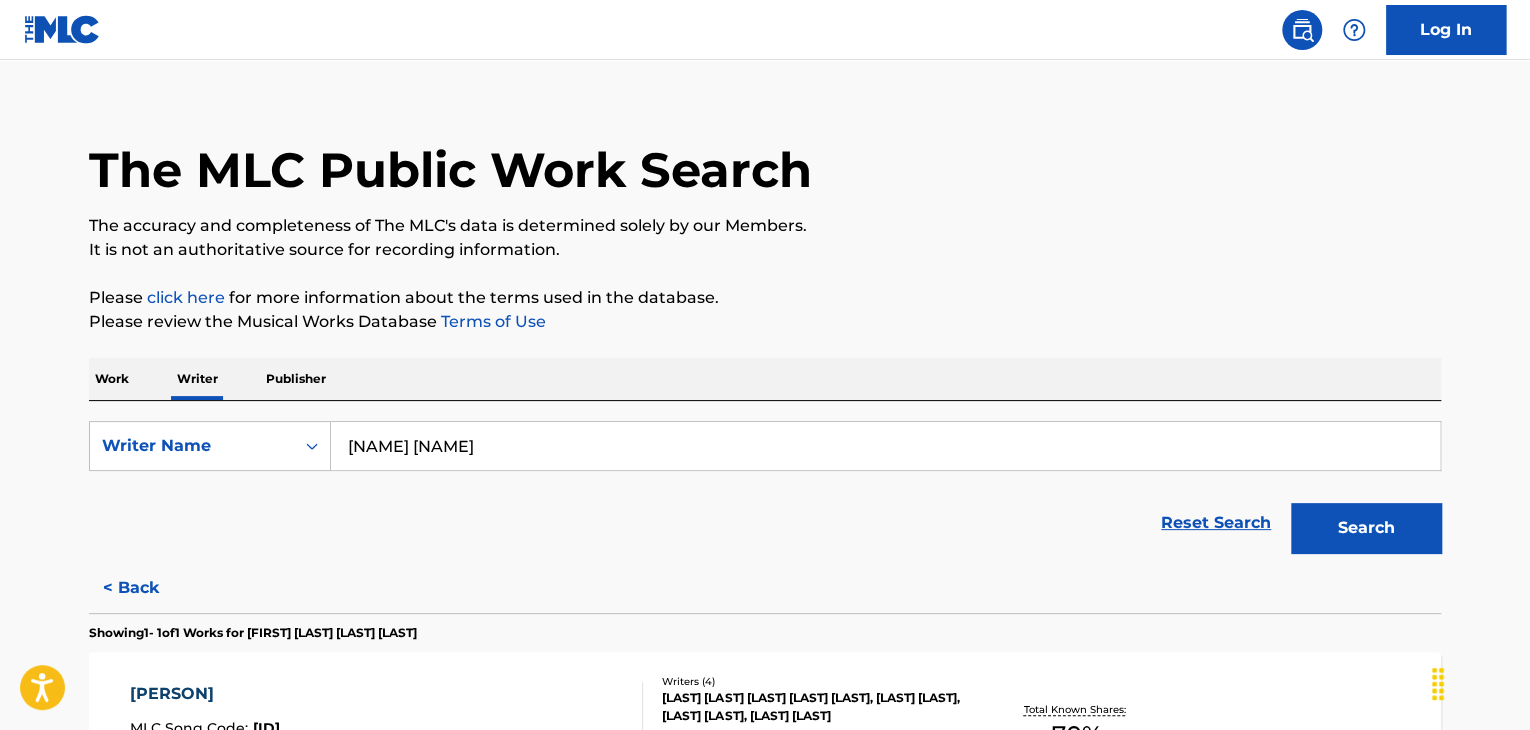 click on "Work" at bounding box center (112, 379) 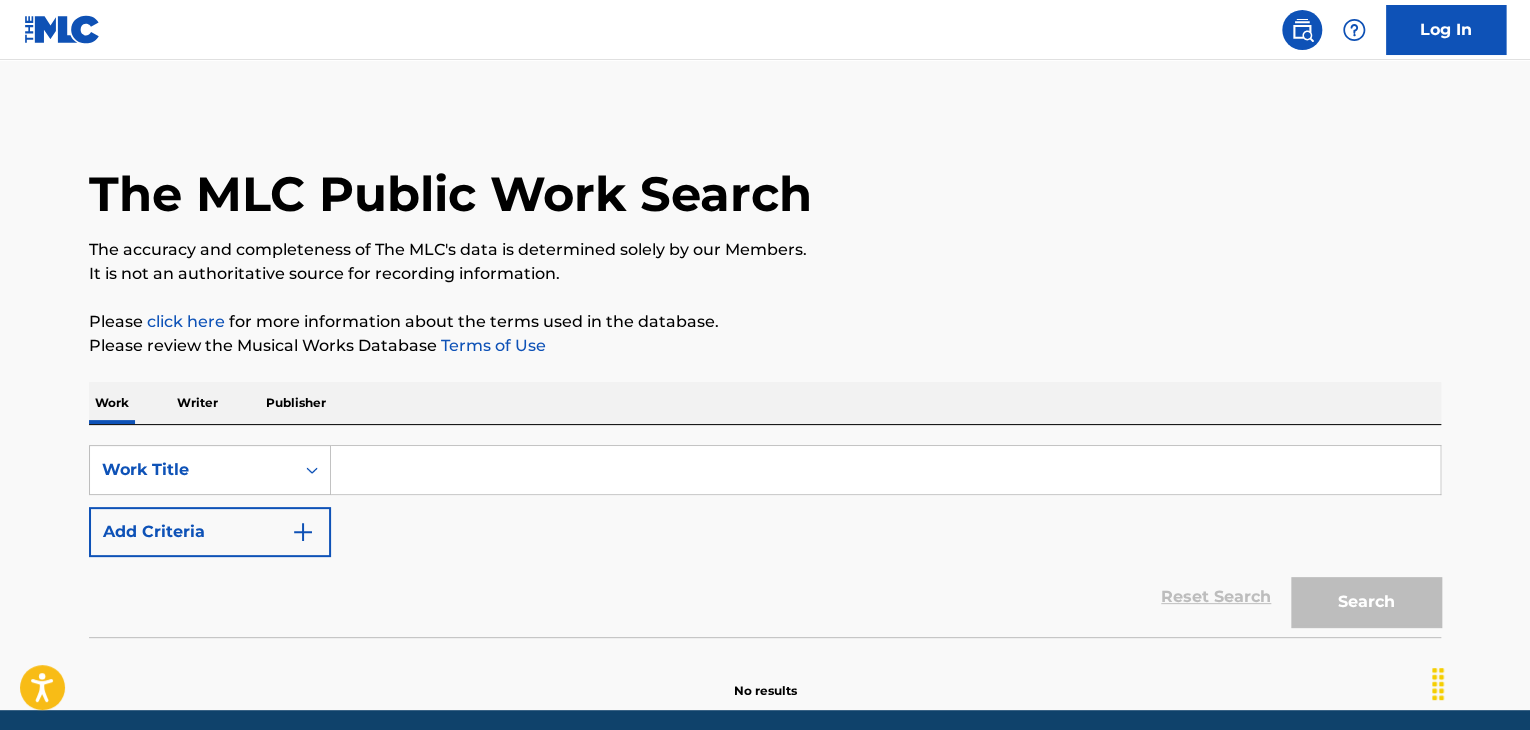 click on "Work Title [CODE] Add Criteria" at bounding box center (765, 501) 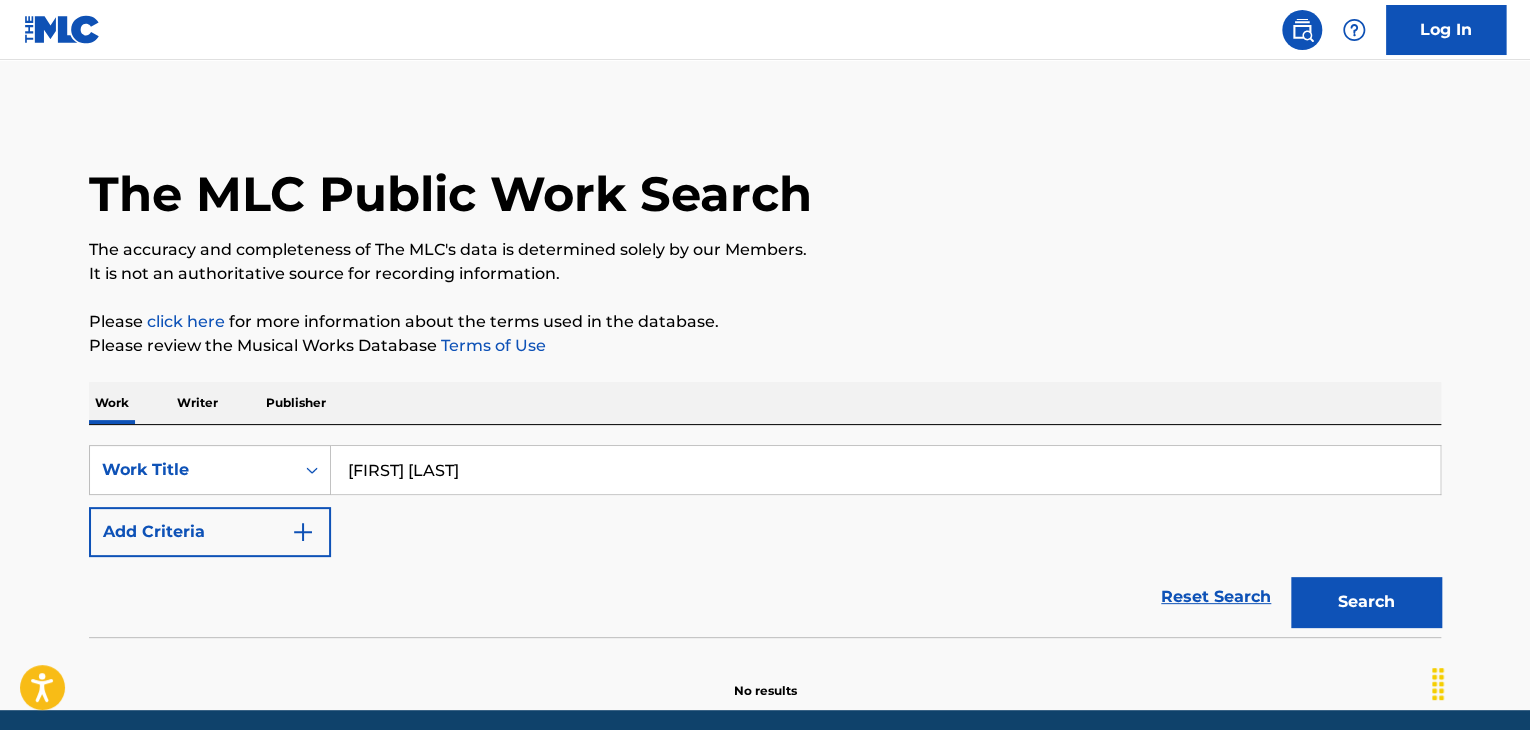 type on "[FIRST] [LAST]" 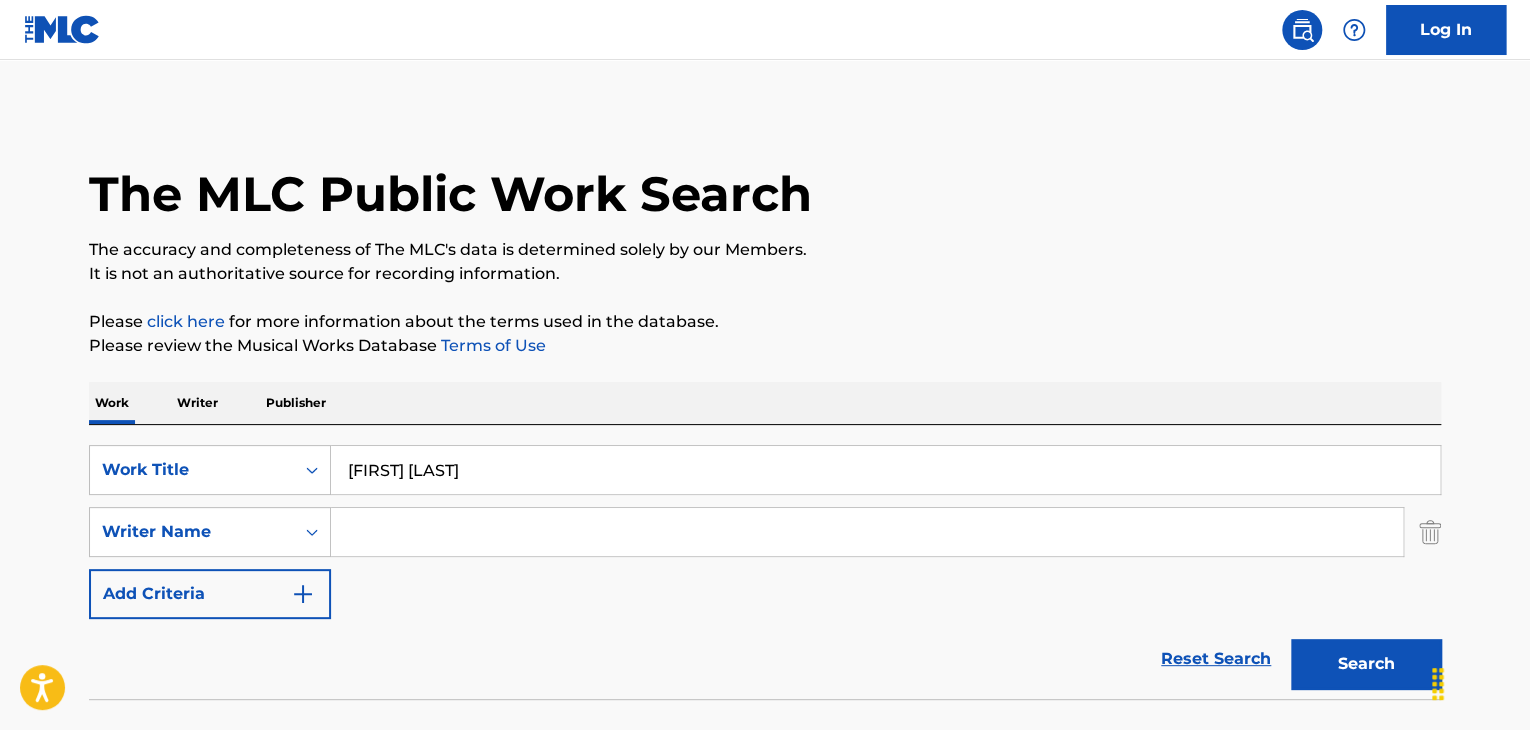 click at bounding box center [867, 532] 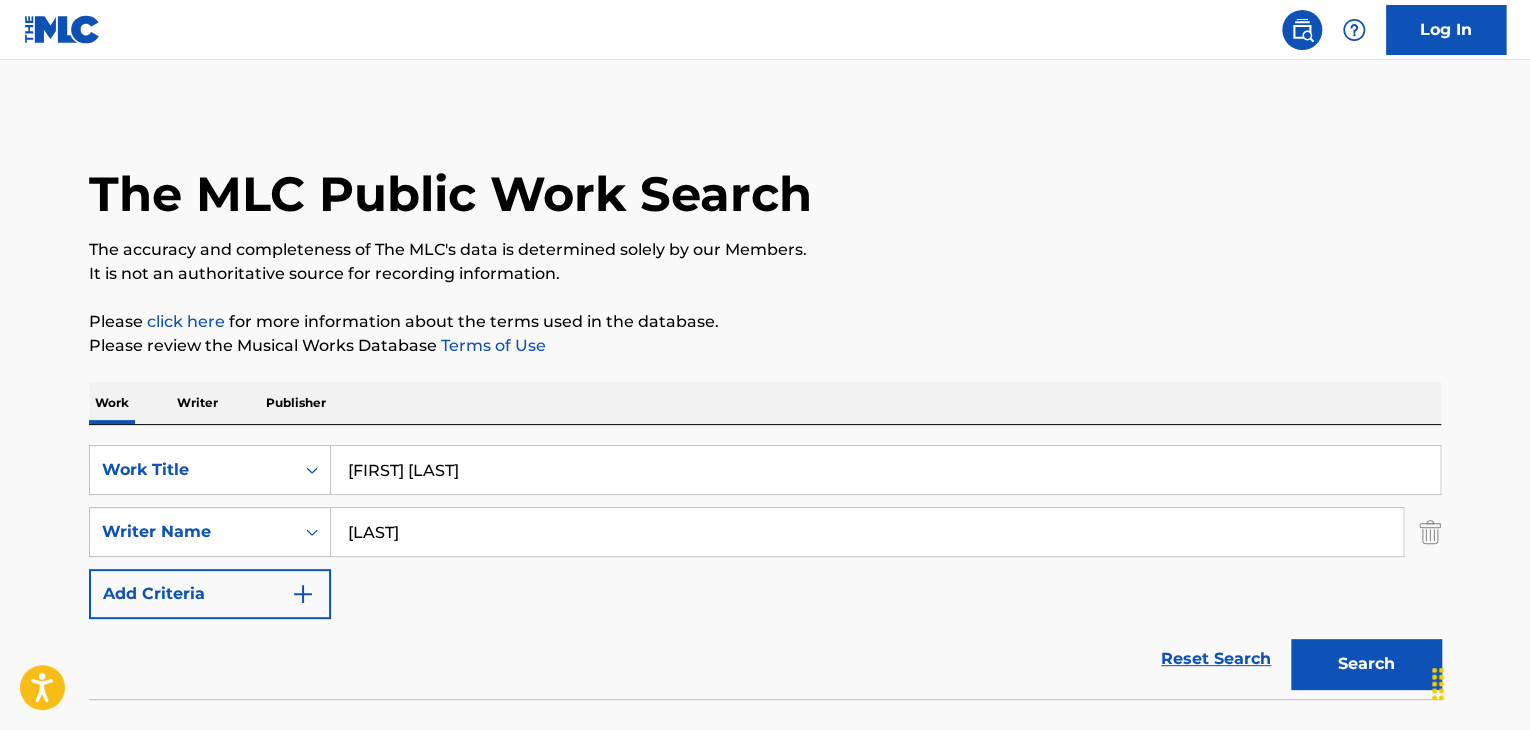 type on "[LAST]" 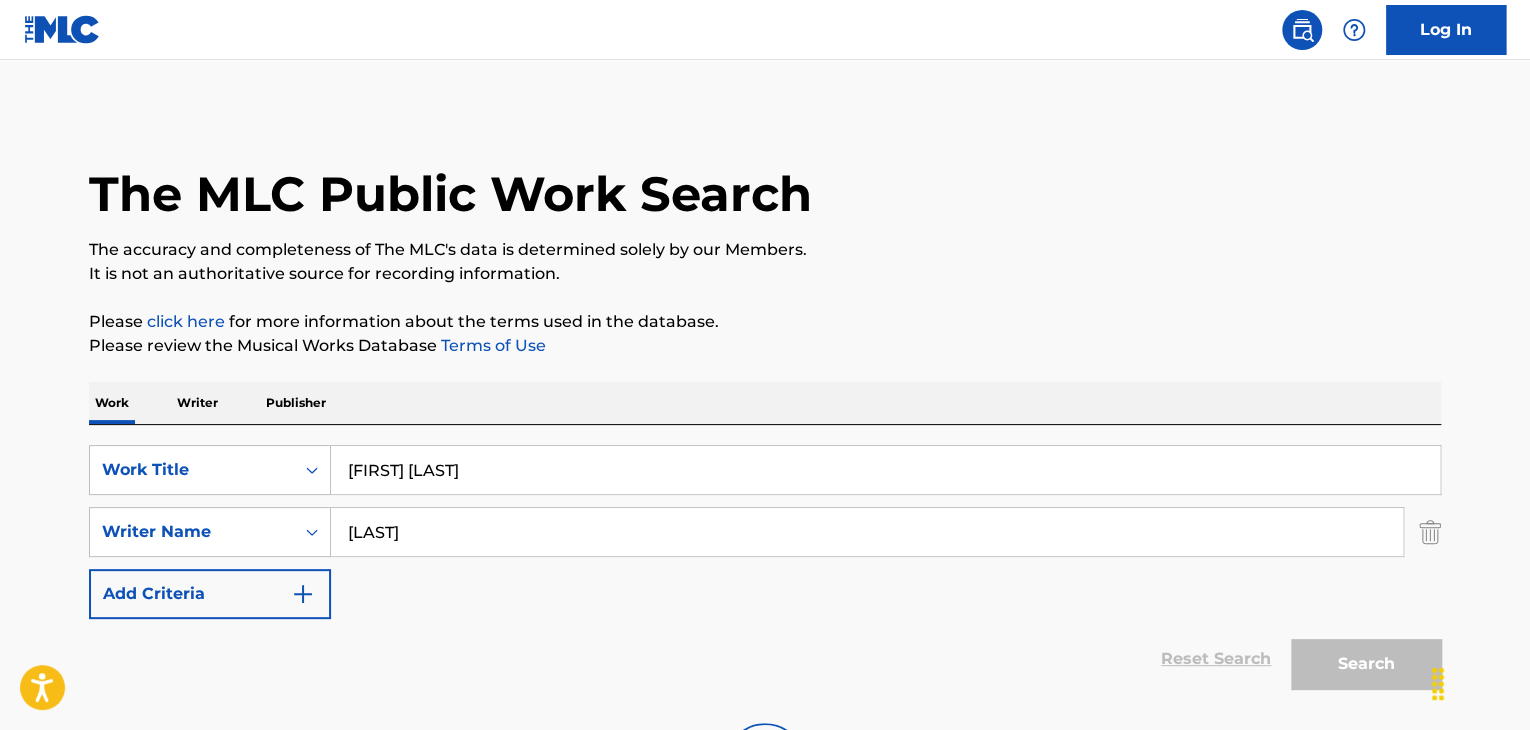 scroll, scrollTop: 138, scrollLeft: 0, axis: vertical 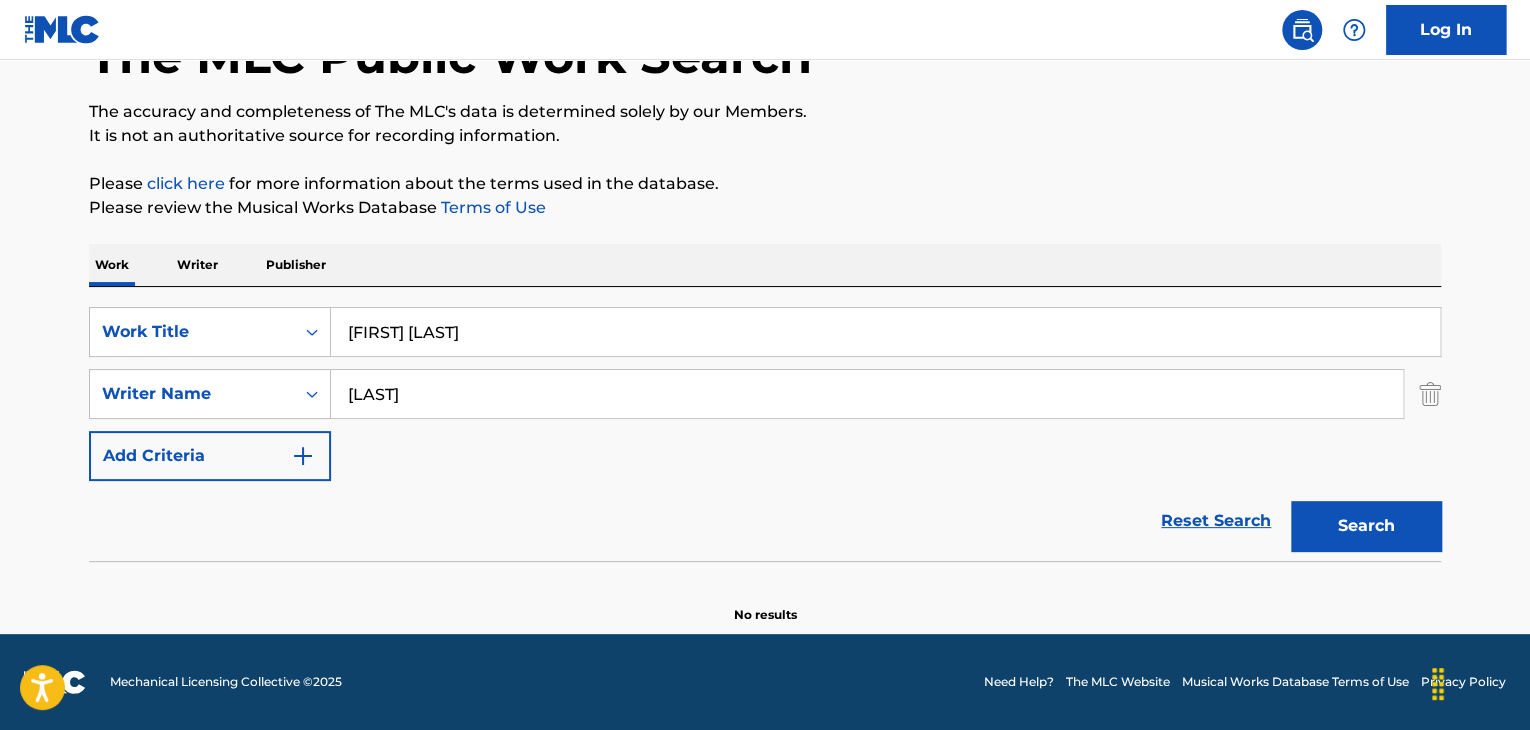 click on "Writer" at bounding box center [197, 265] 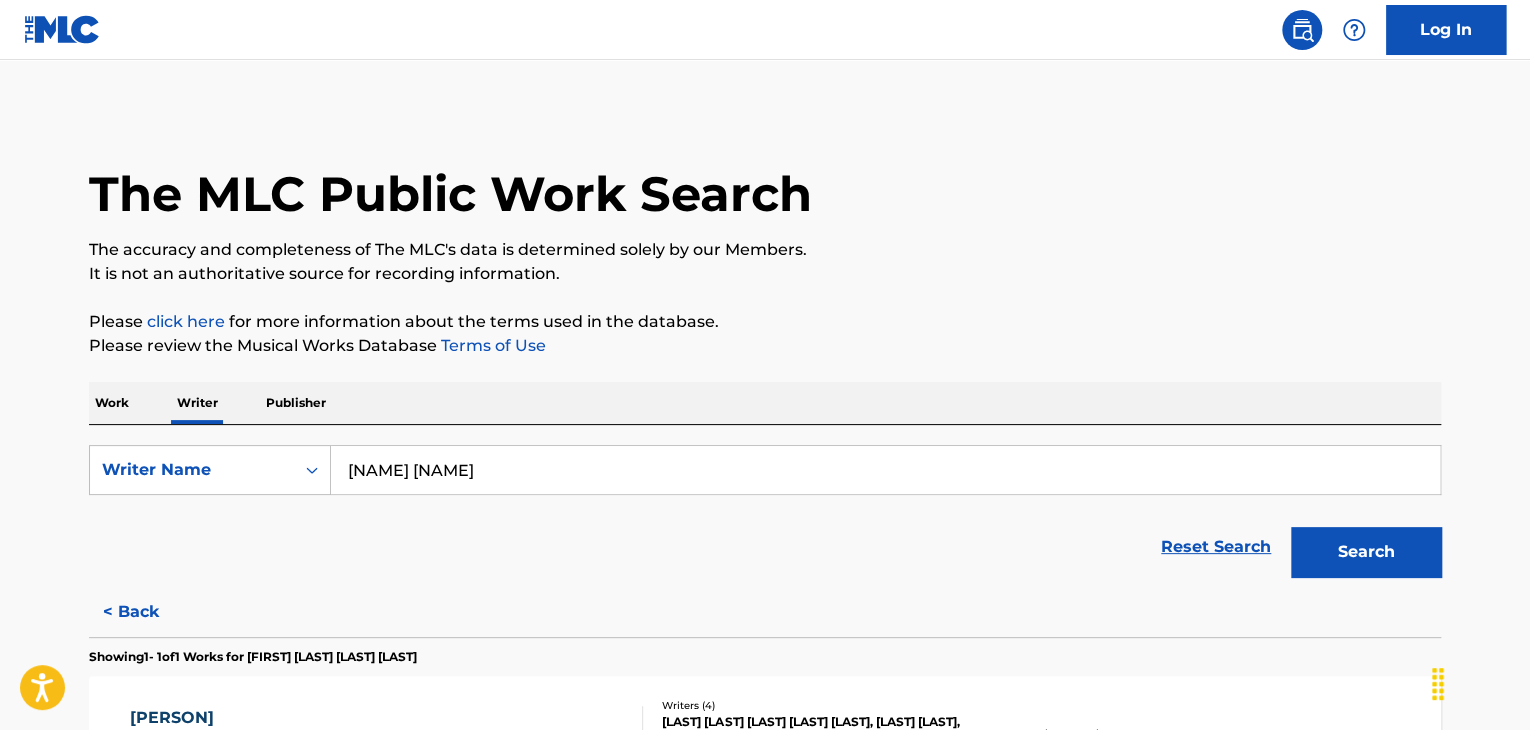 click on "Reset Search Search" at bounding box center (765, 547) 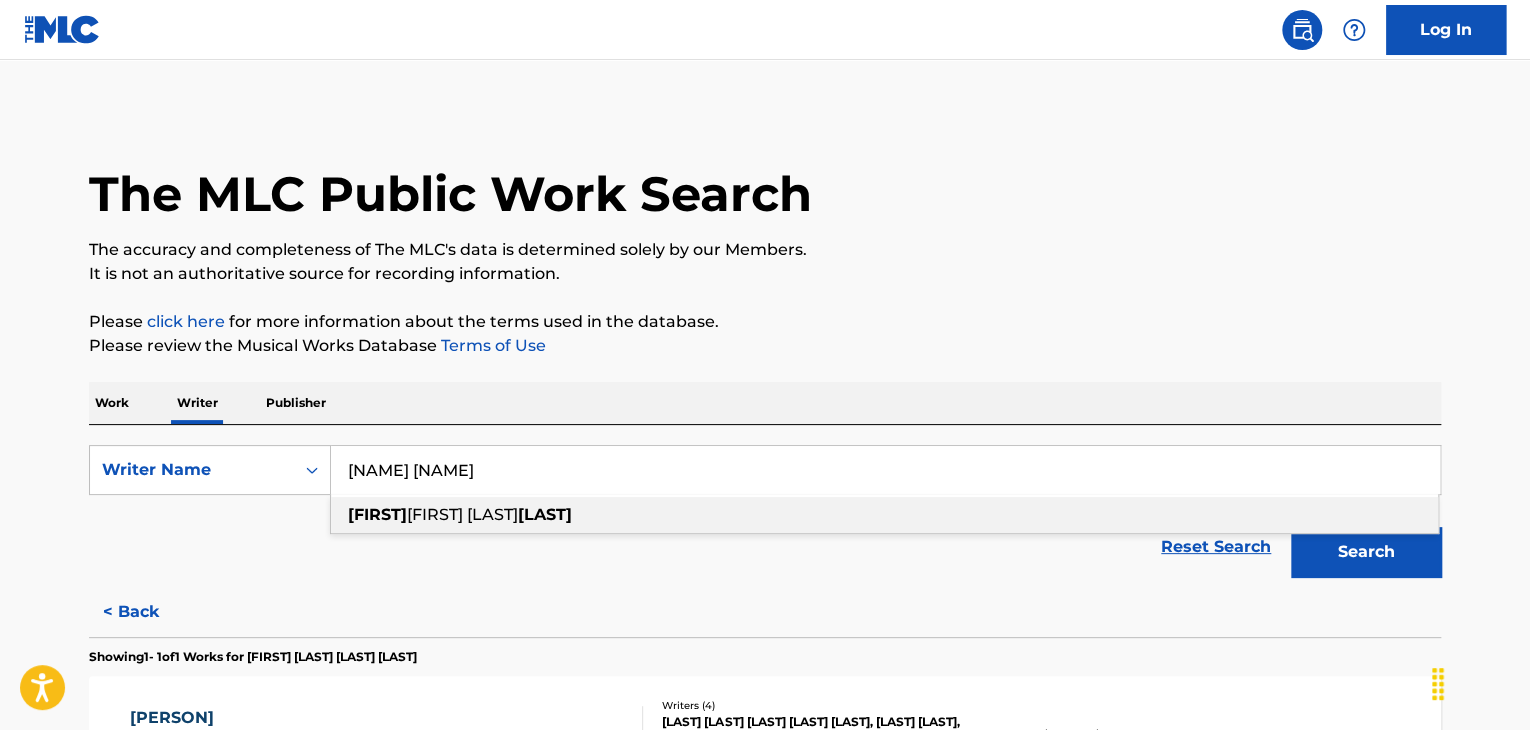 paste on "[LAST]" 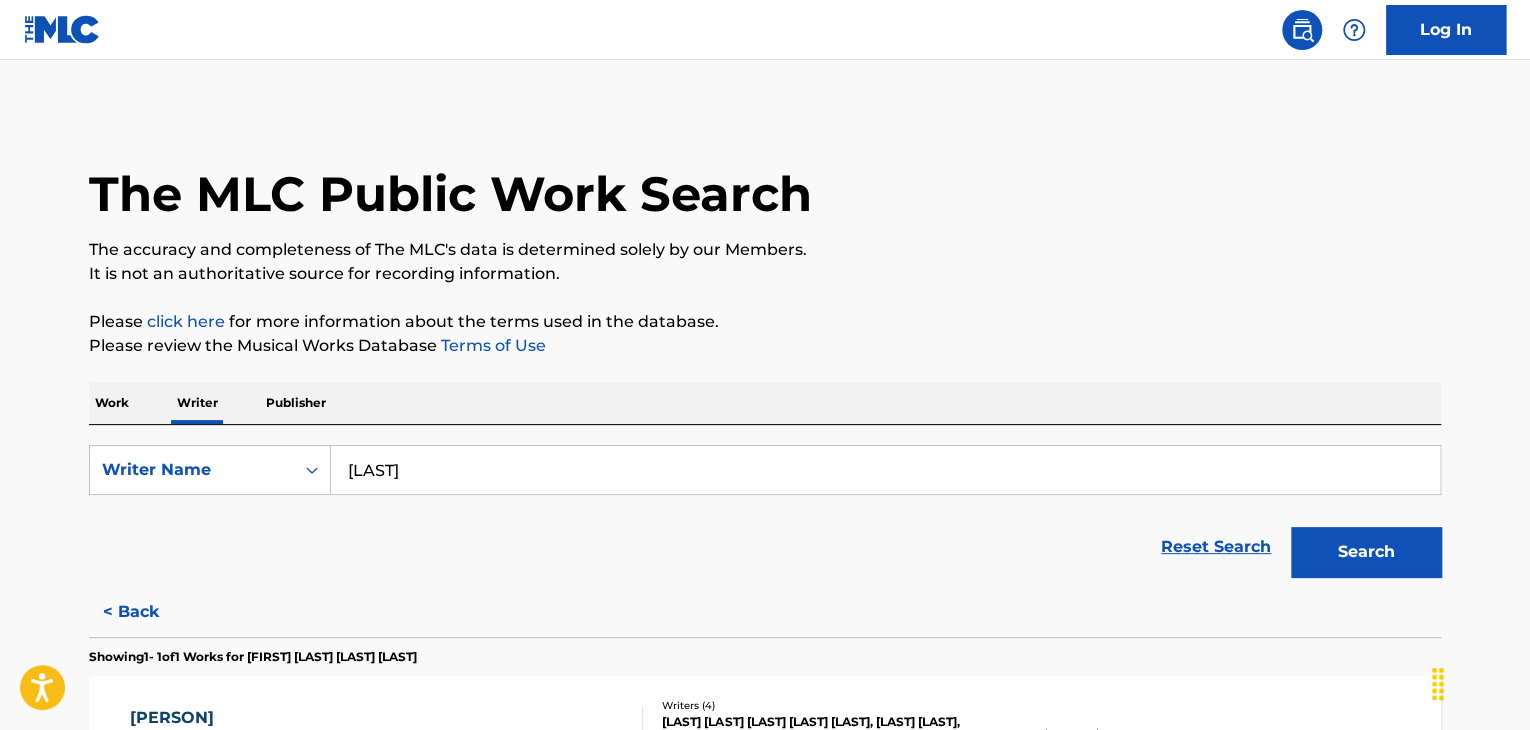 click on "Please review the Musical Works Database Terms of Use" at bounding box center (765, 346) 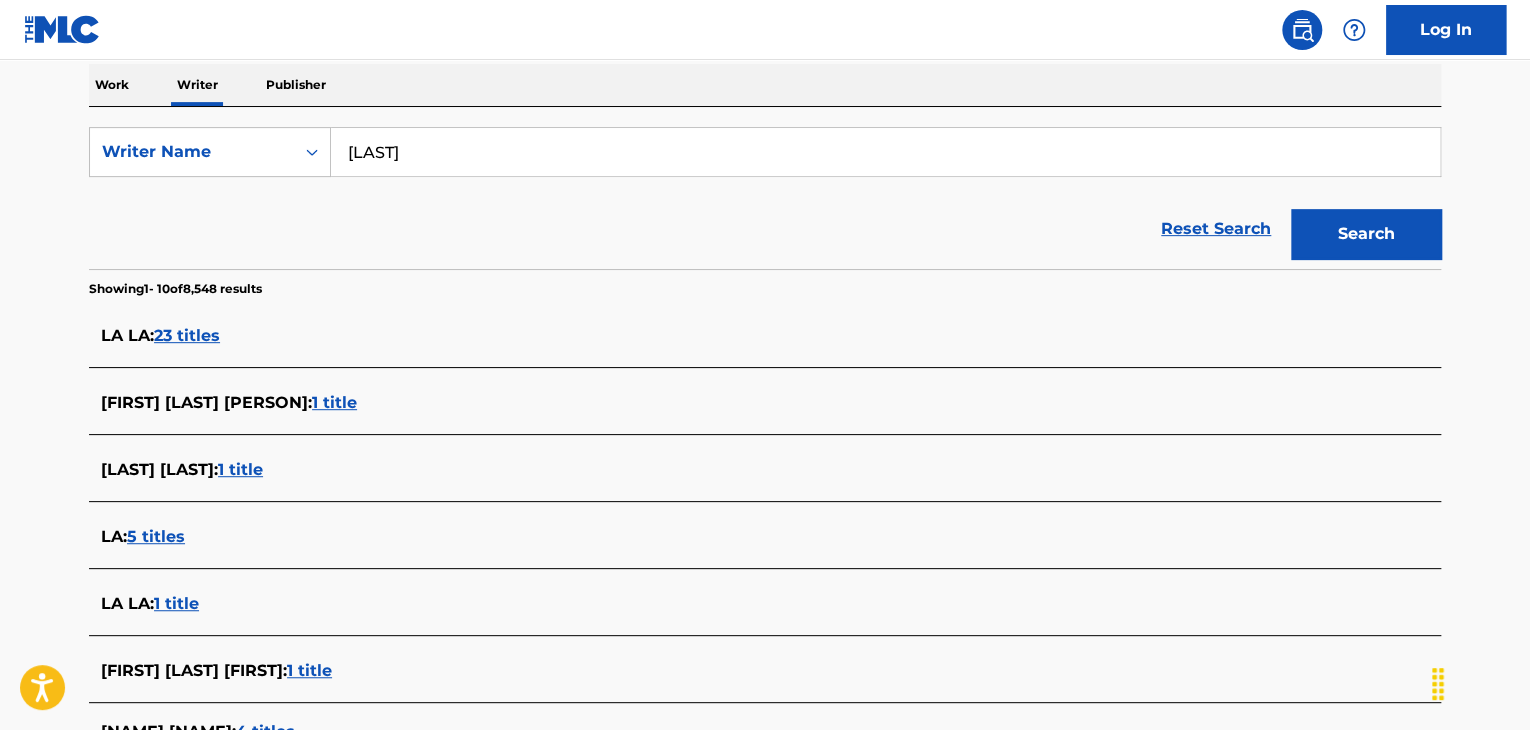 scroll, scrollTop: 290, scrollLeft: 0, axis: vertical 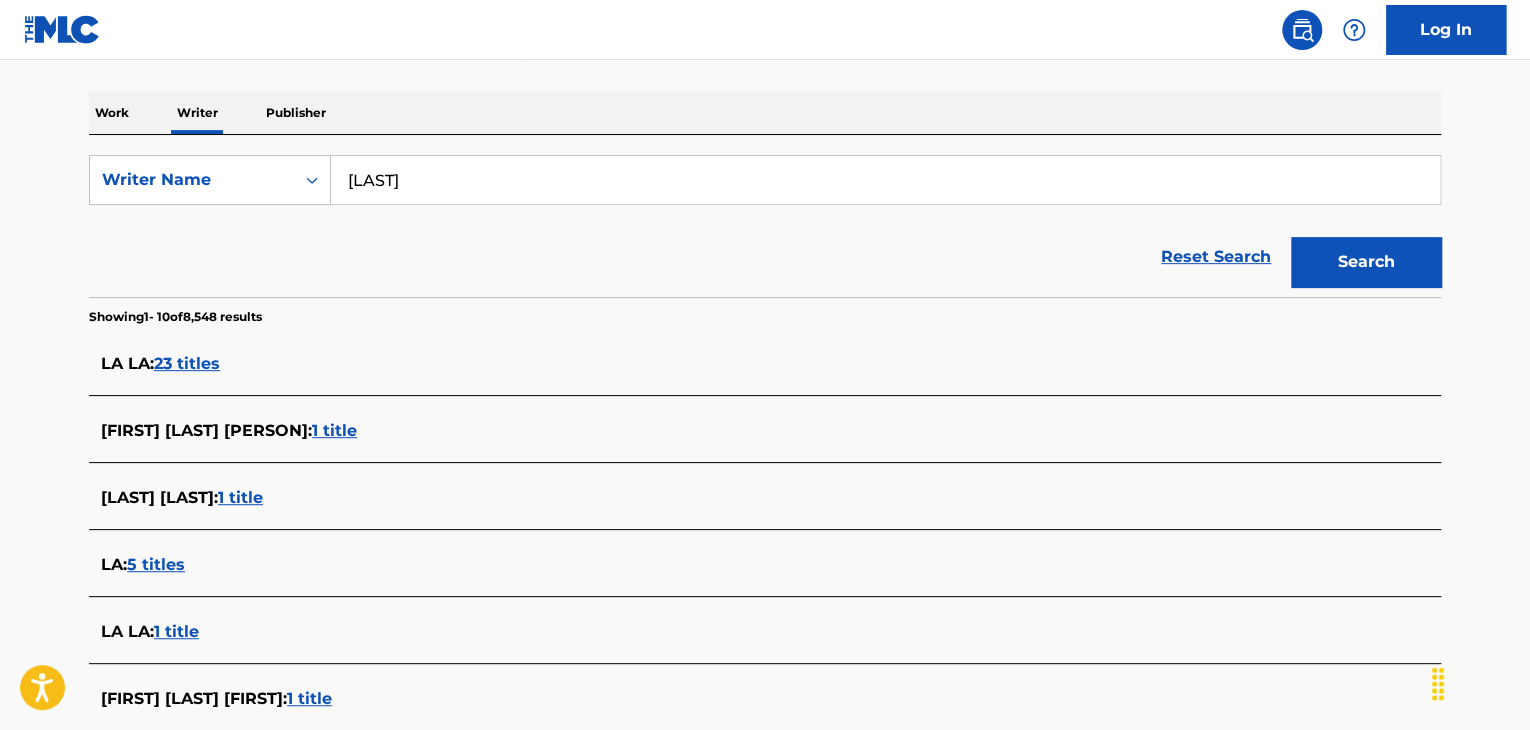 click on "[LAST]" at bounding box center (885, 180) 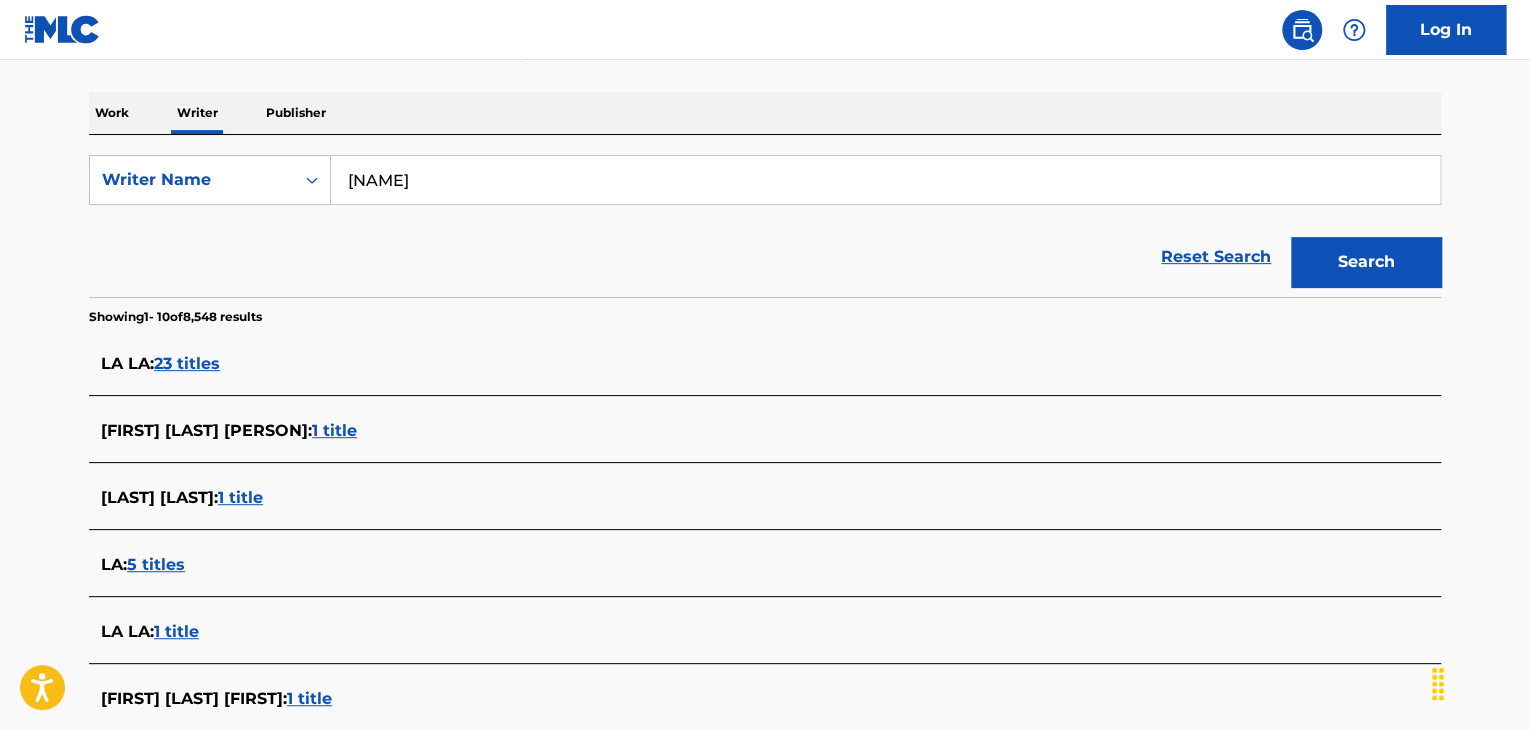 type on "[NAME]" 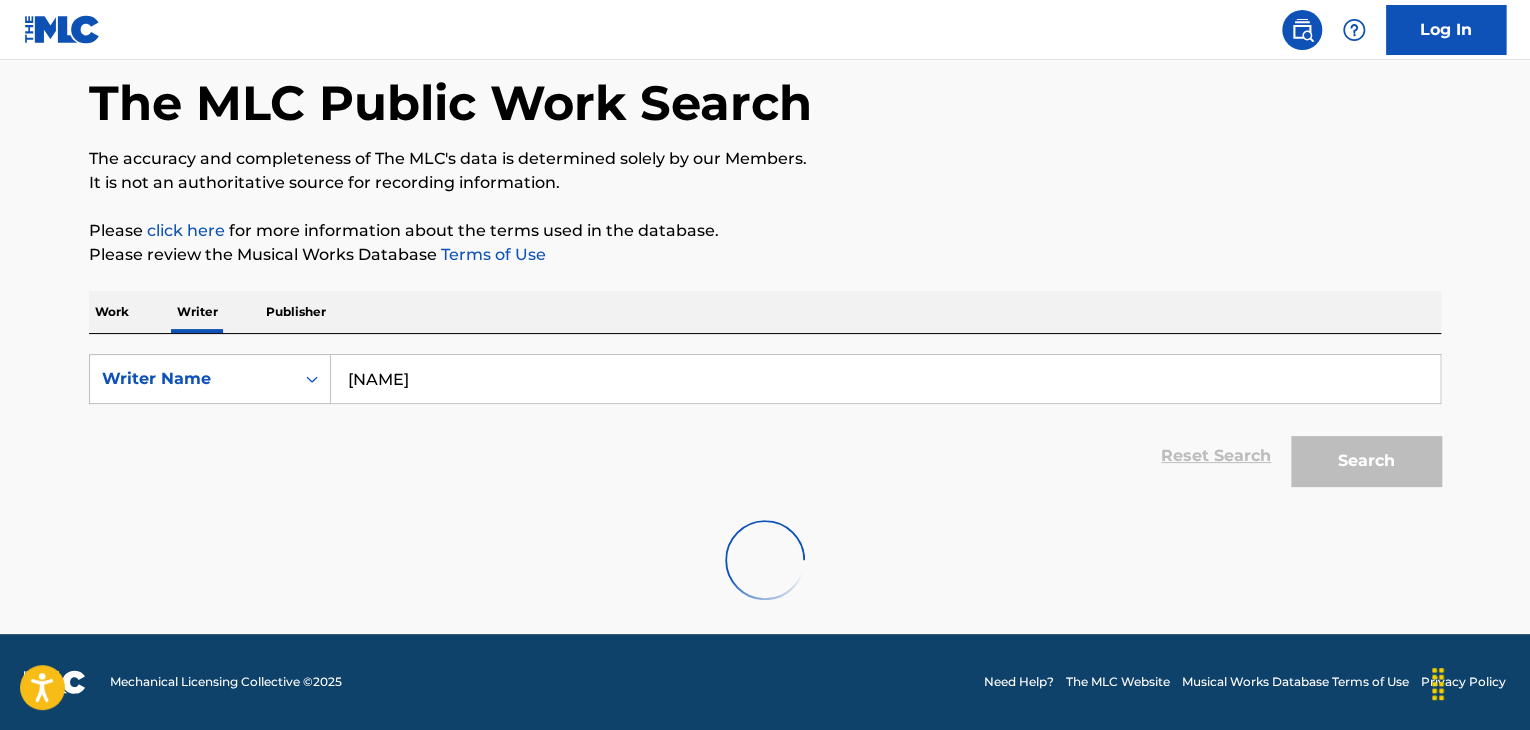 scroll, scrollTop: 156, scrollLeft: 0, axis: vertical 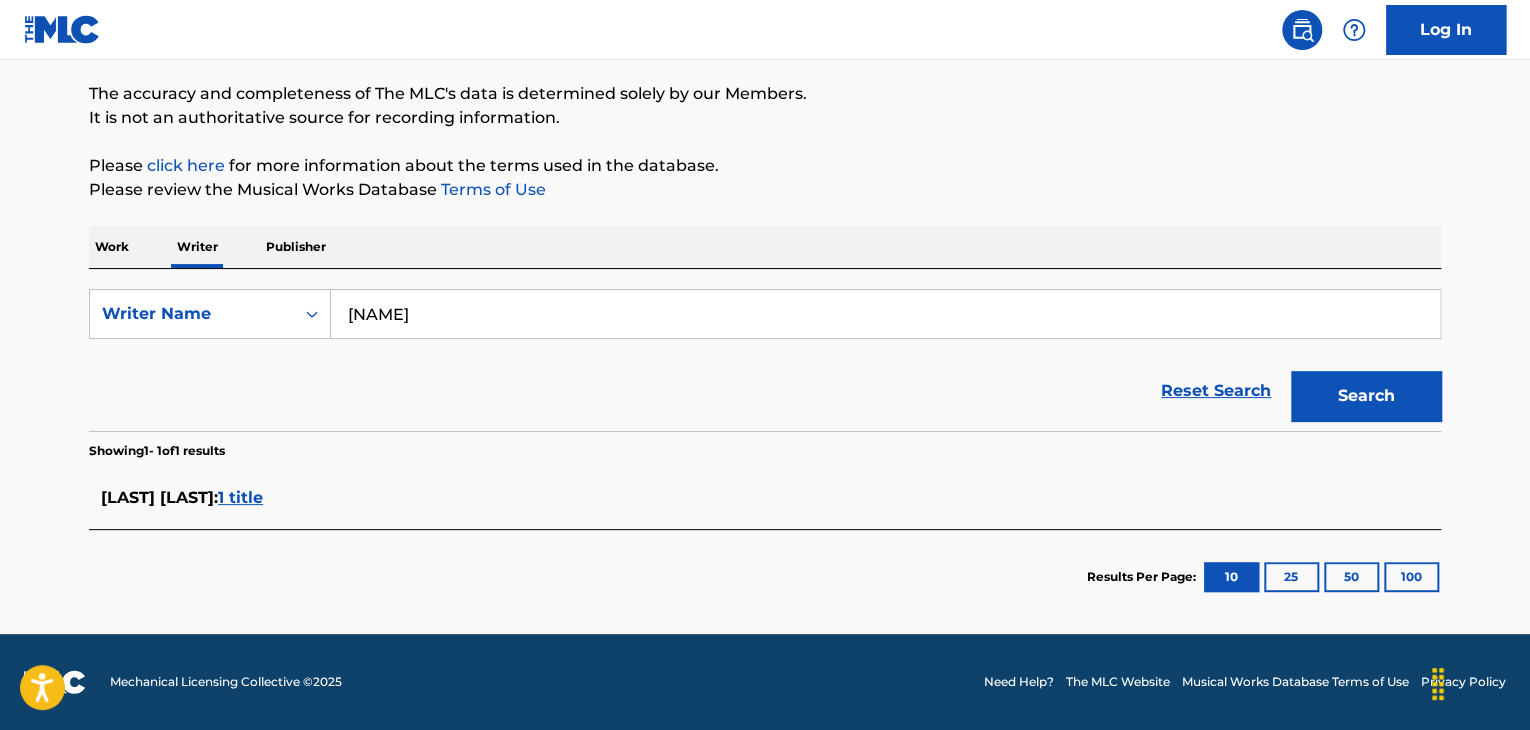 click on "1 title" at bounding box center (240, 497) 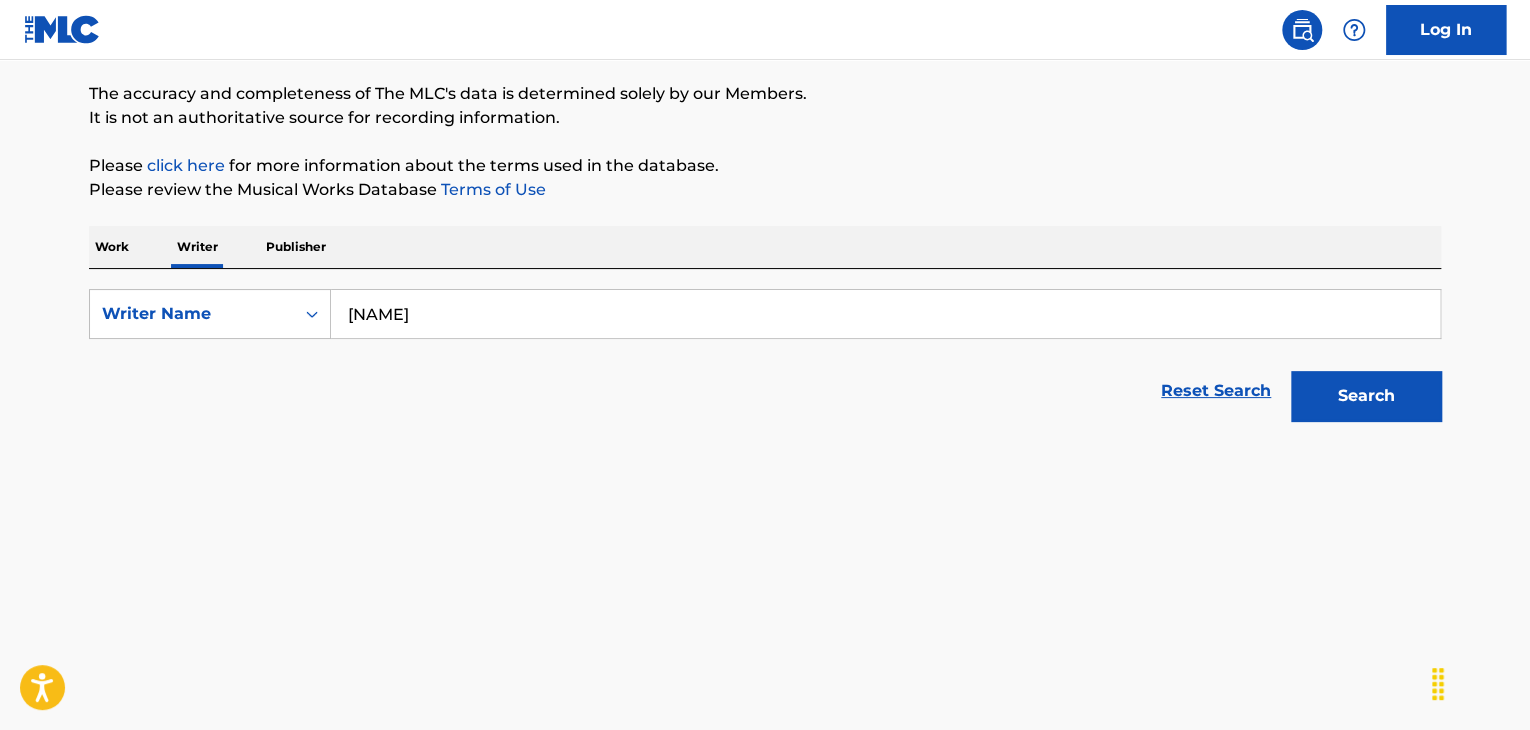scroll, scrollTop: 290, scrollLeft: 0, axis: vertical 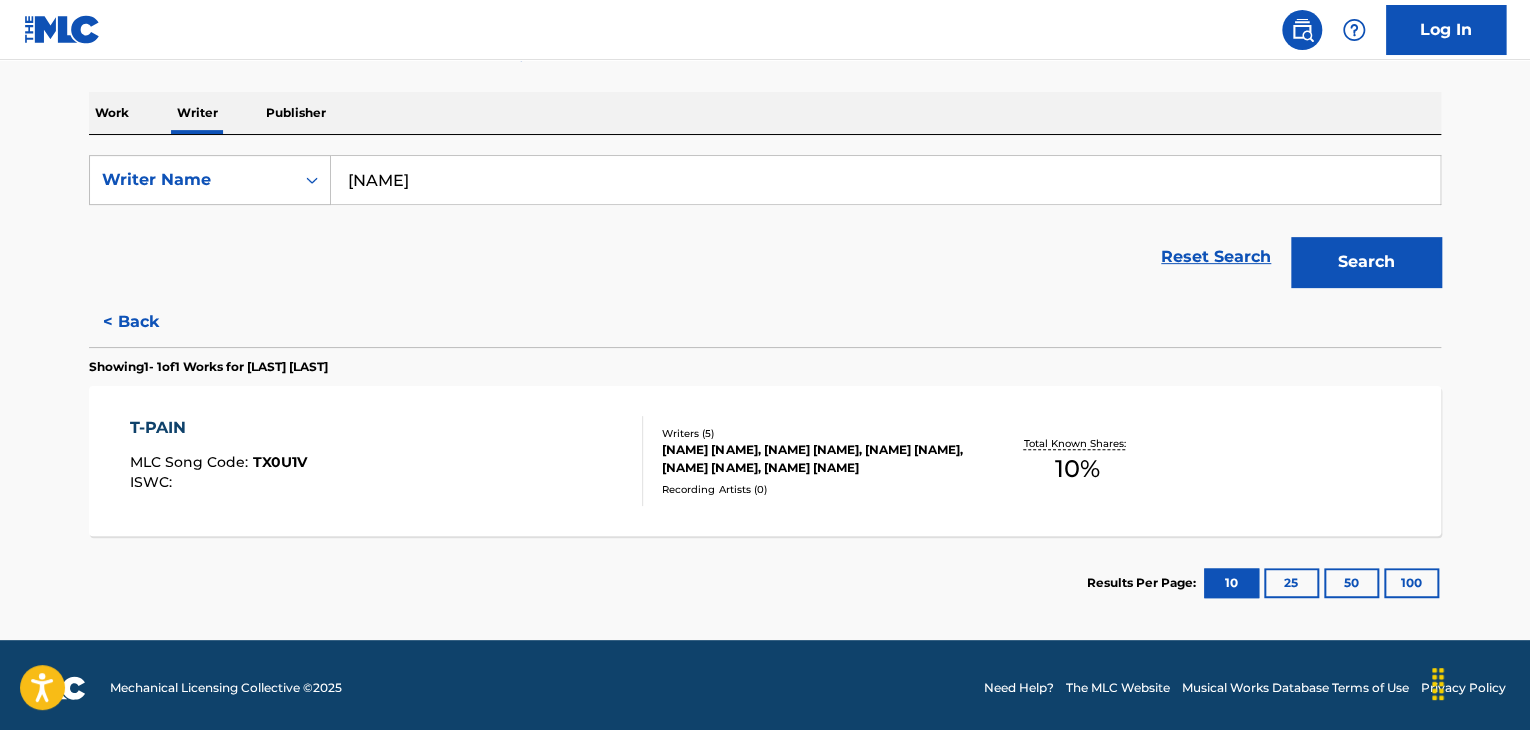 click on "[PERSON] MLC Song Code : [CODE] ISWC :" at bounding box center [387, 461] 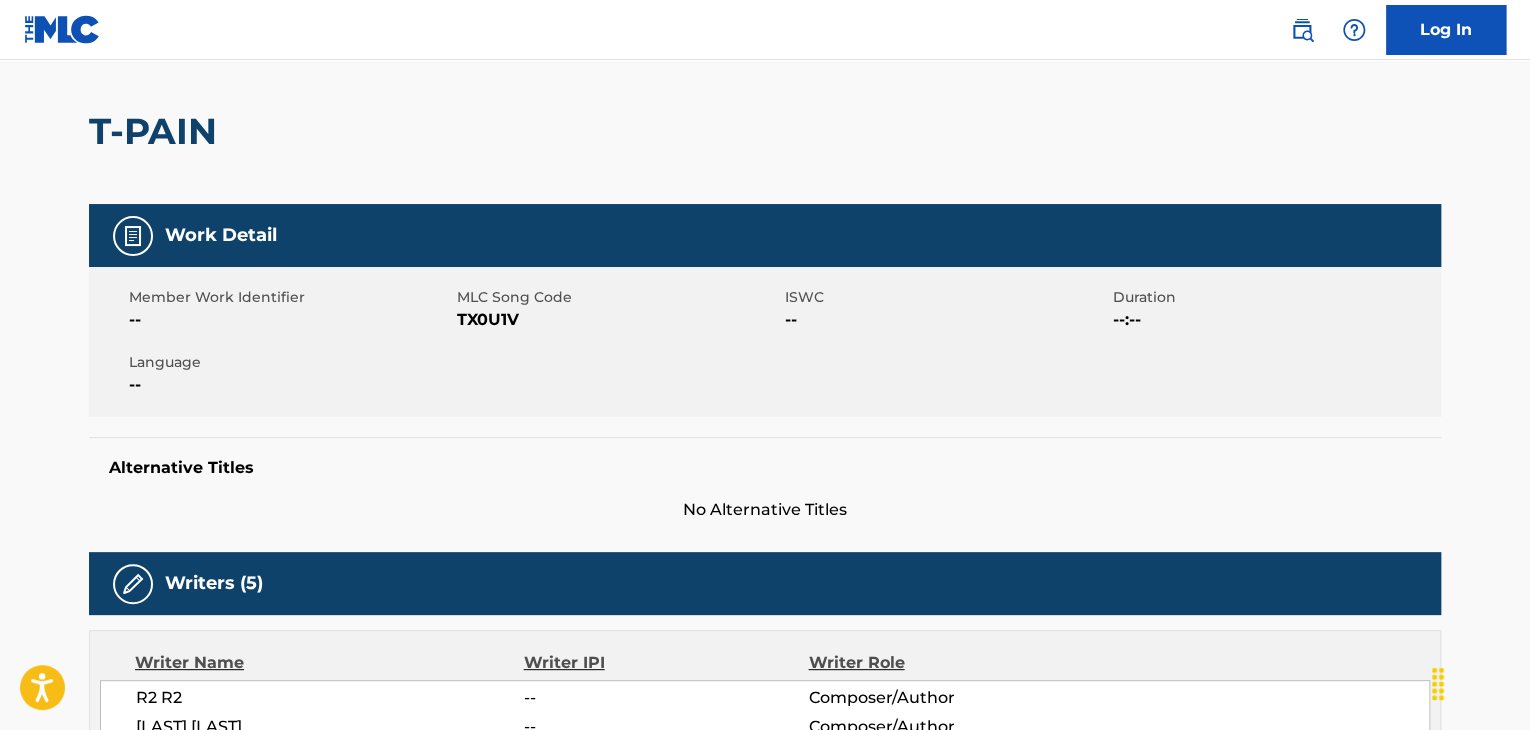 scroll, scrollTop: 0, scrollLeft: 0, axis: both 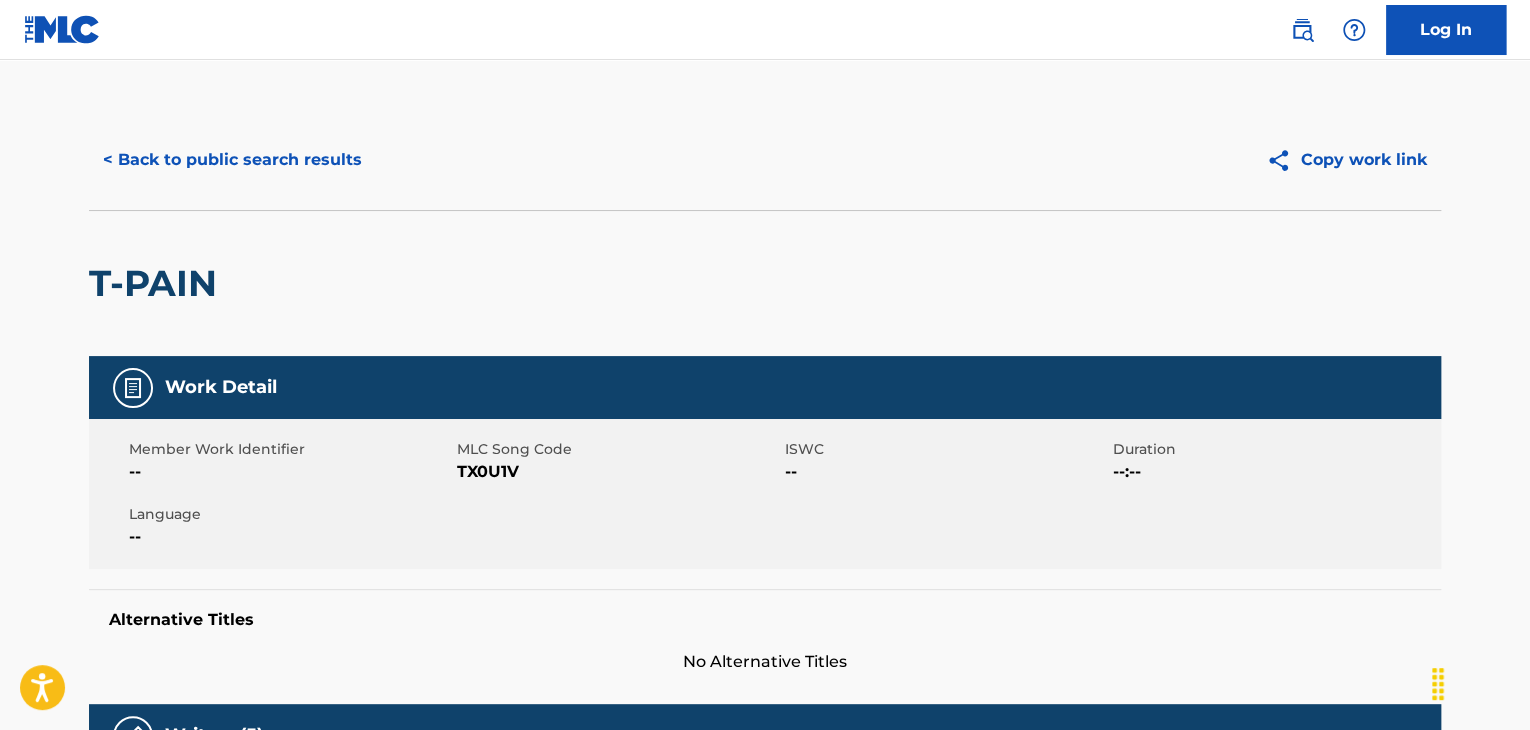 click on "< Back to public search results" at bounding box center [232, 160] 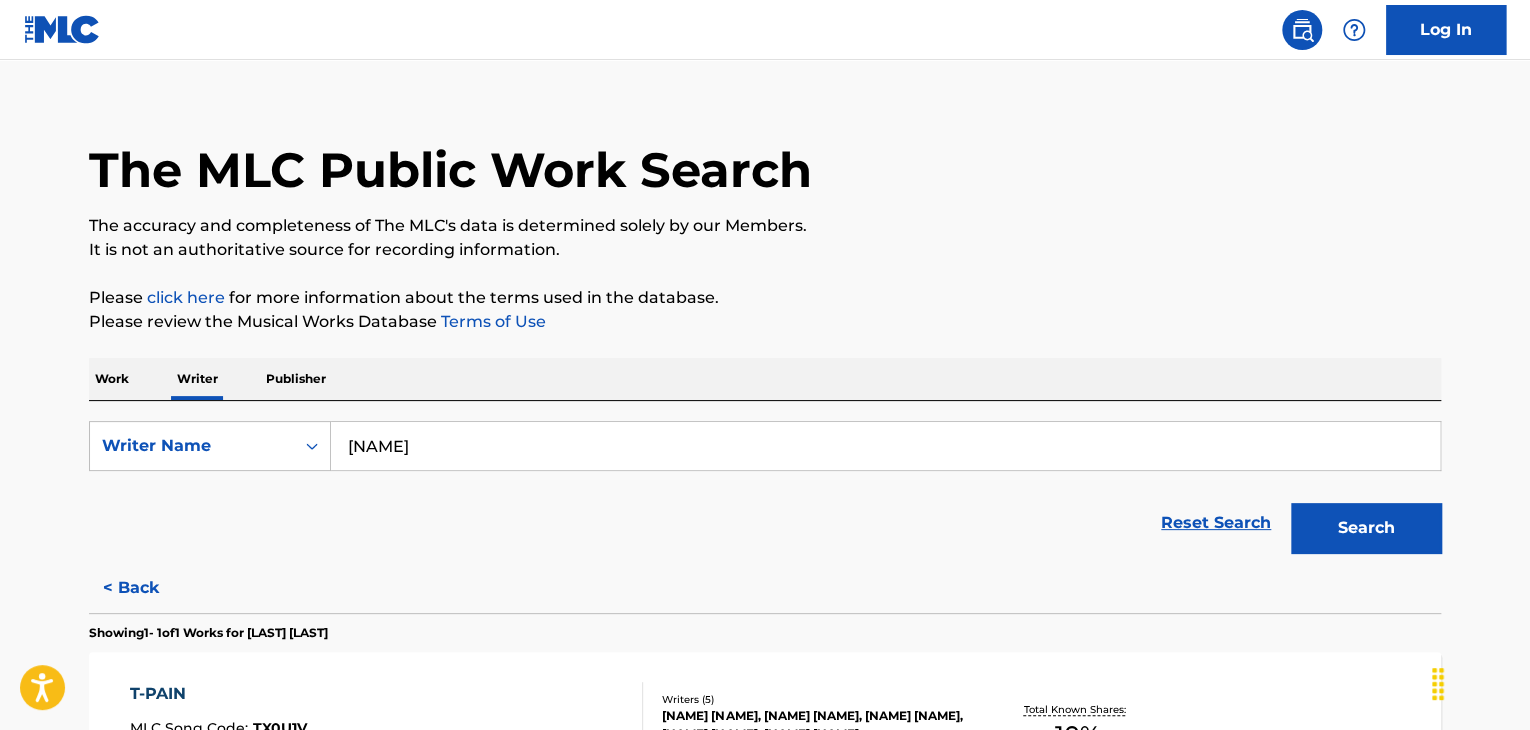 click on "Work" at bounding box center (112, 379) 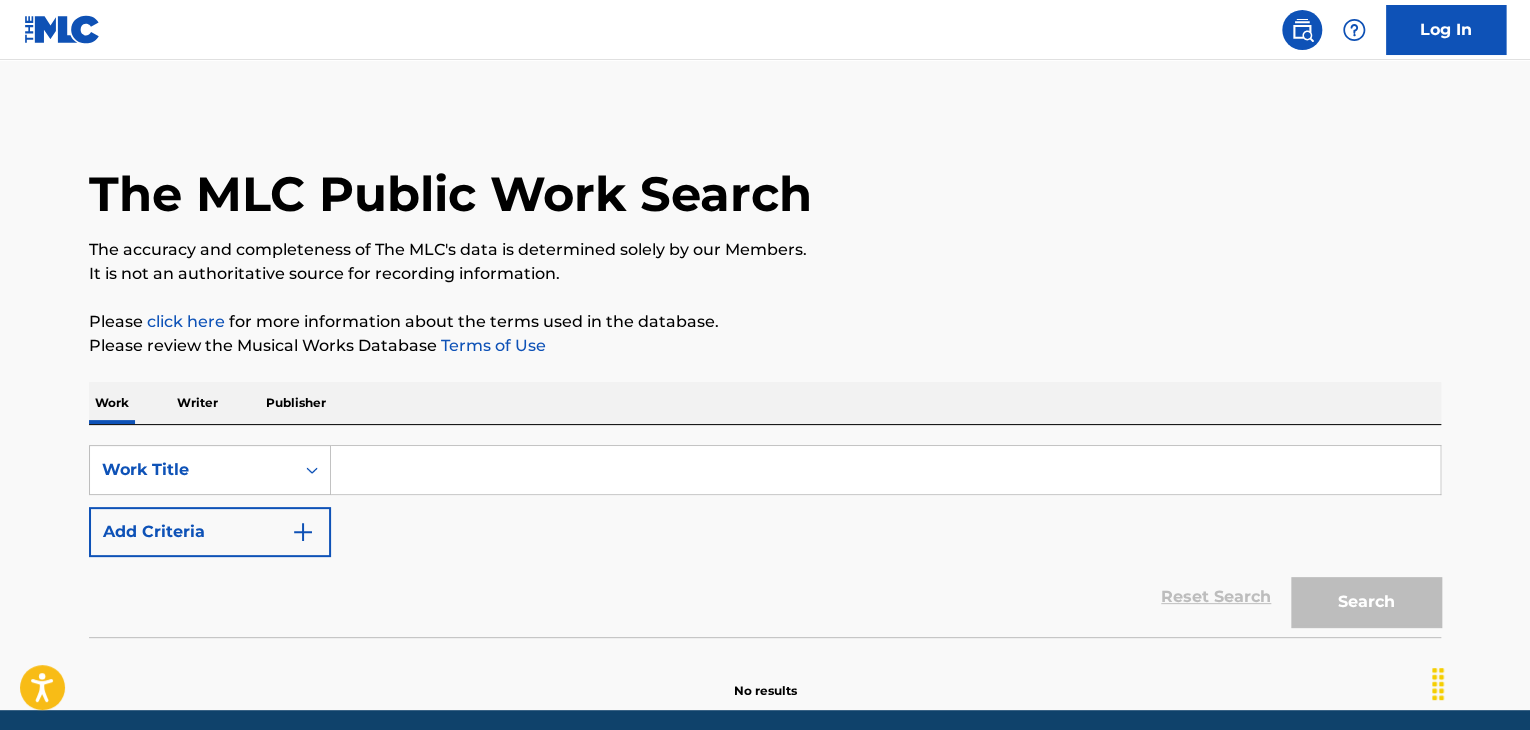 click at bounding box center (885, 470) 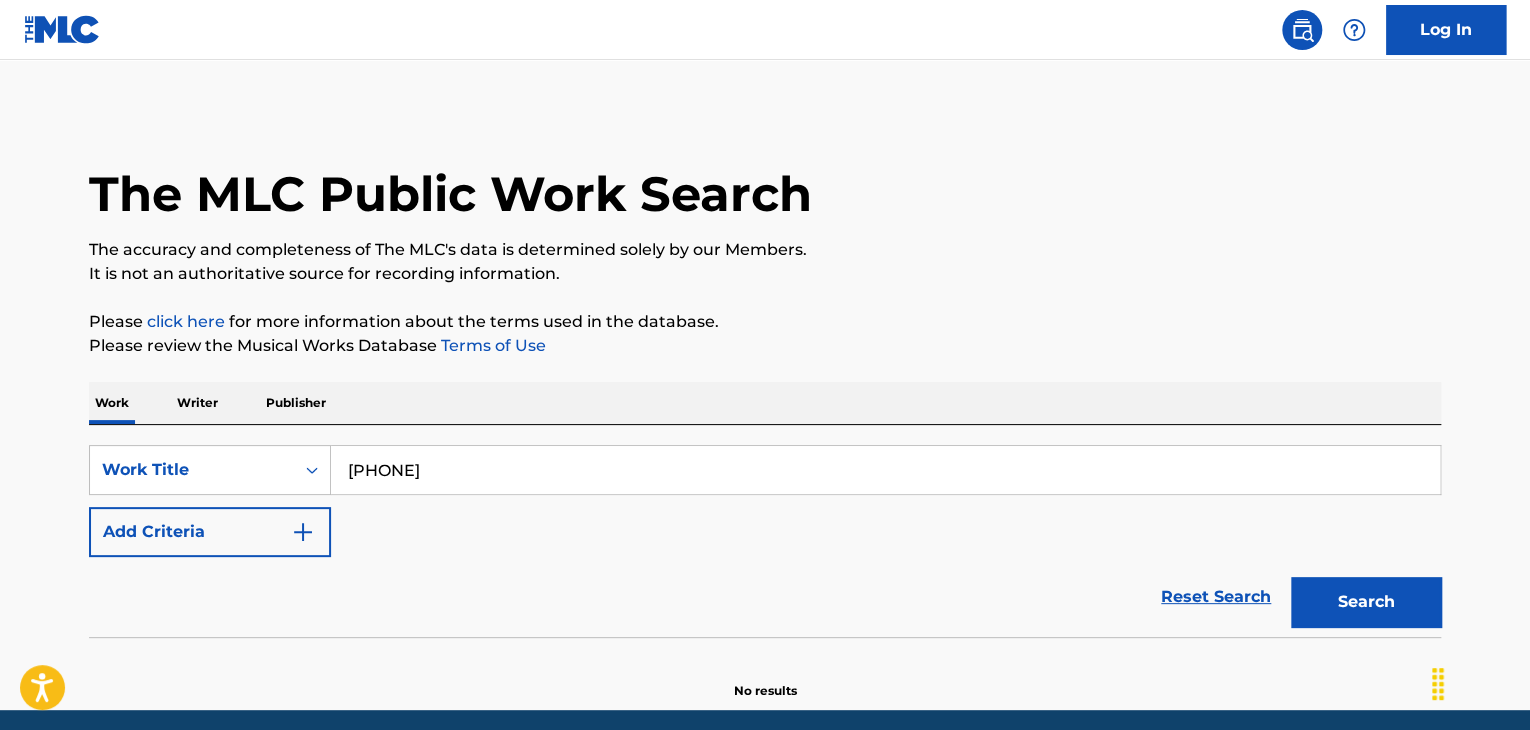 click on "[PHONE]" at bounding box center [885, 470] 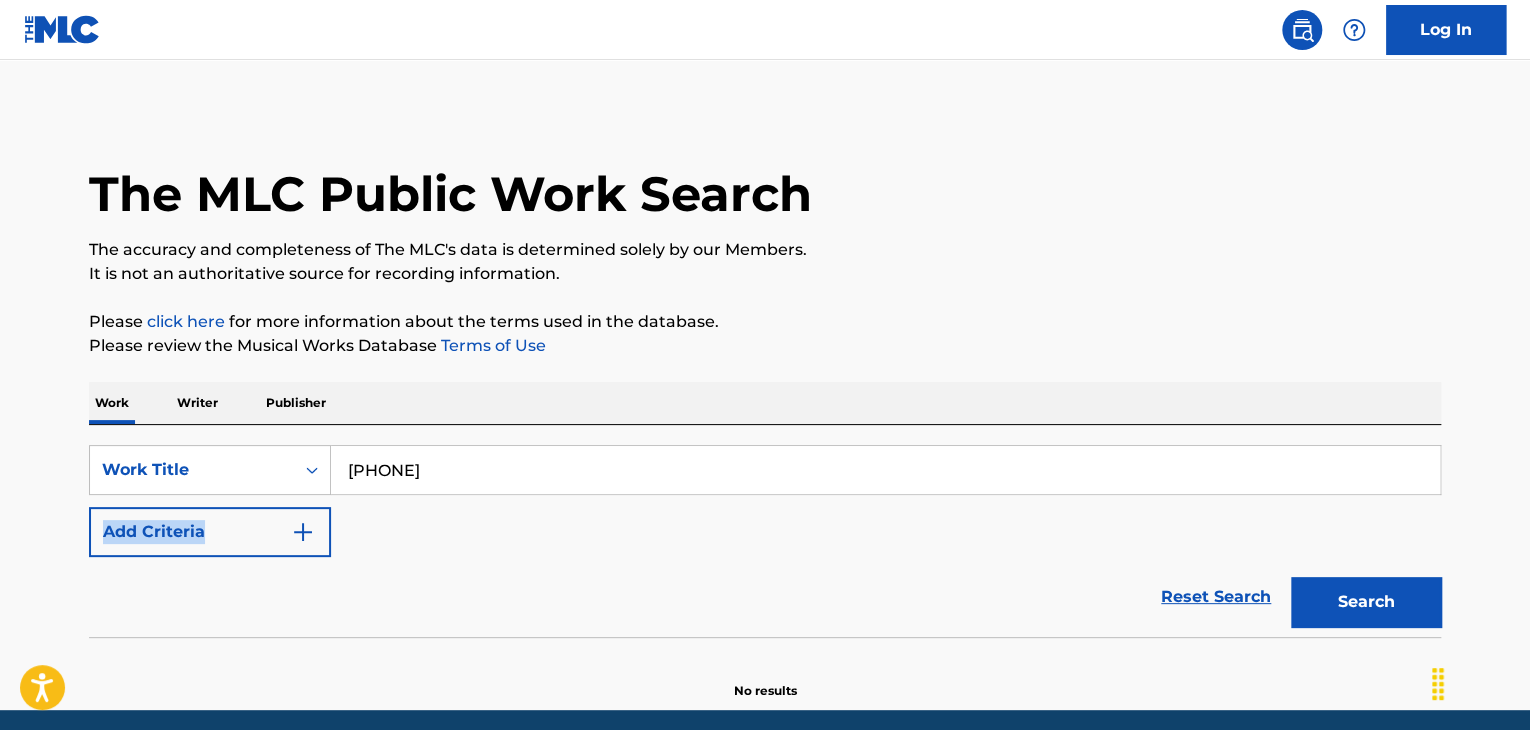 click on "Work Title [CODE] Add Criteria" at bounding box center [765, 501] 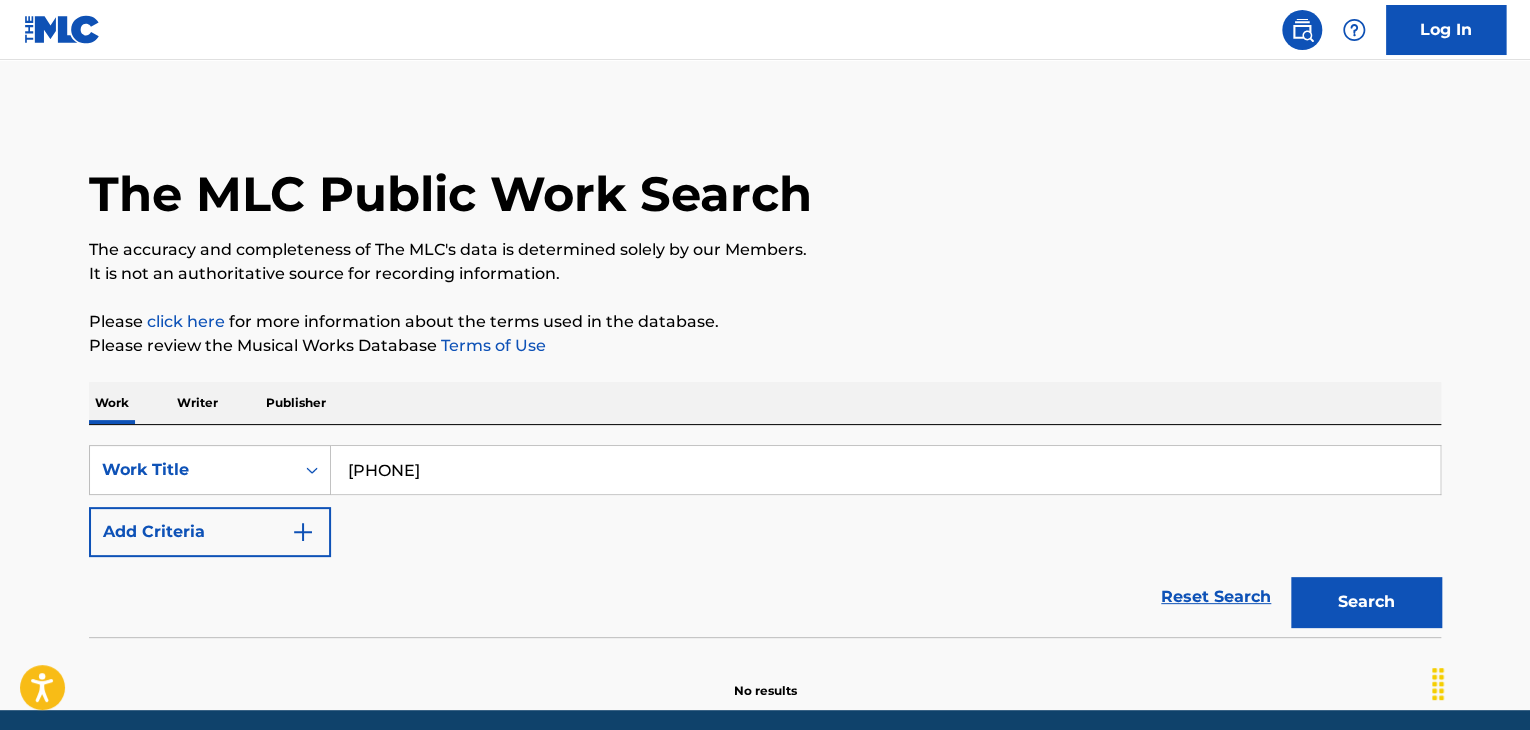 click on "Work Title [CODE] Add Criteria" at bounding box center [765, 501] 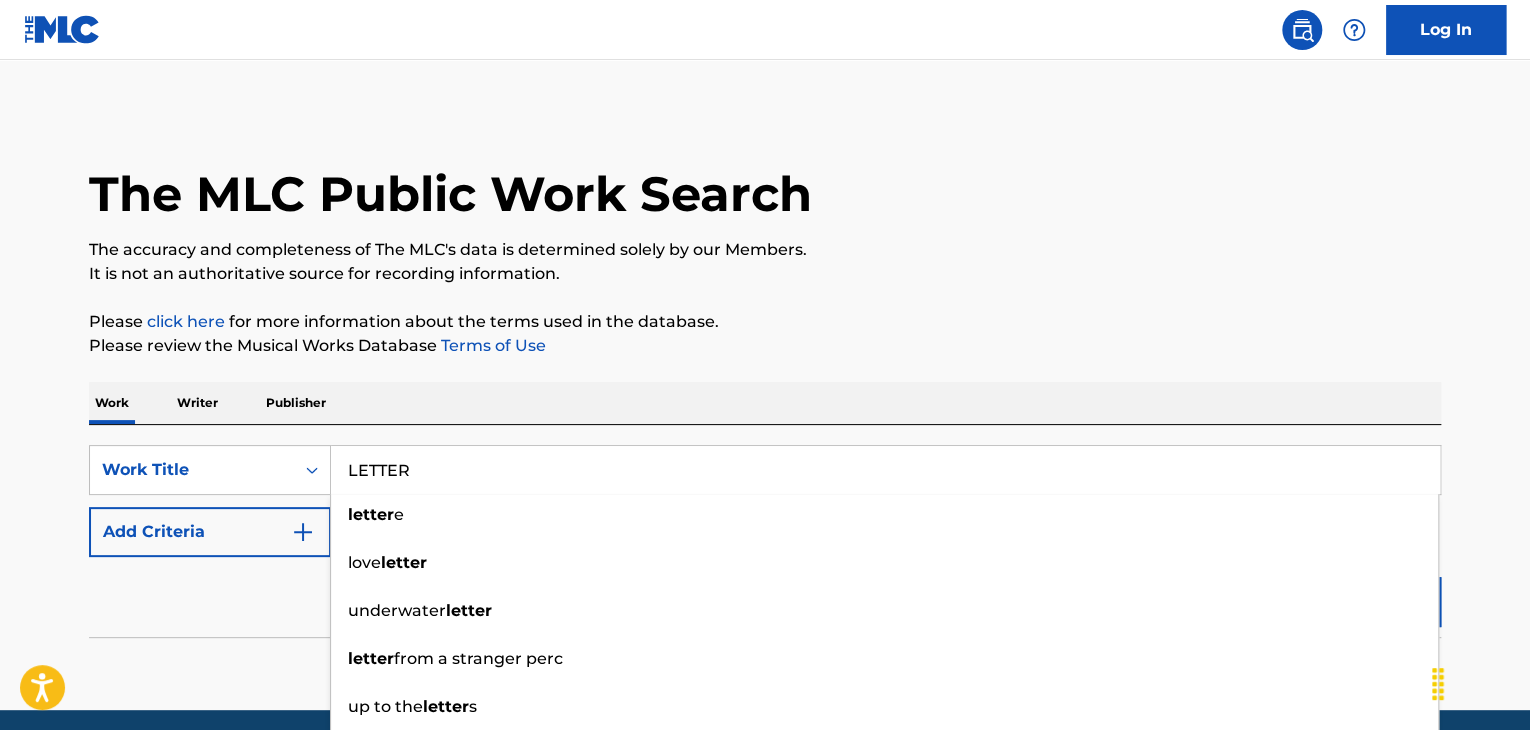 type on "LETTER" 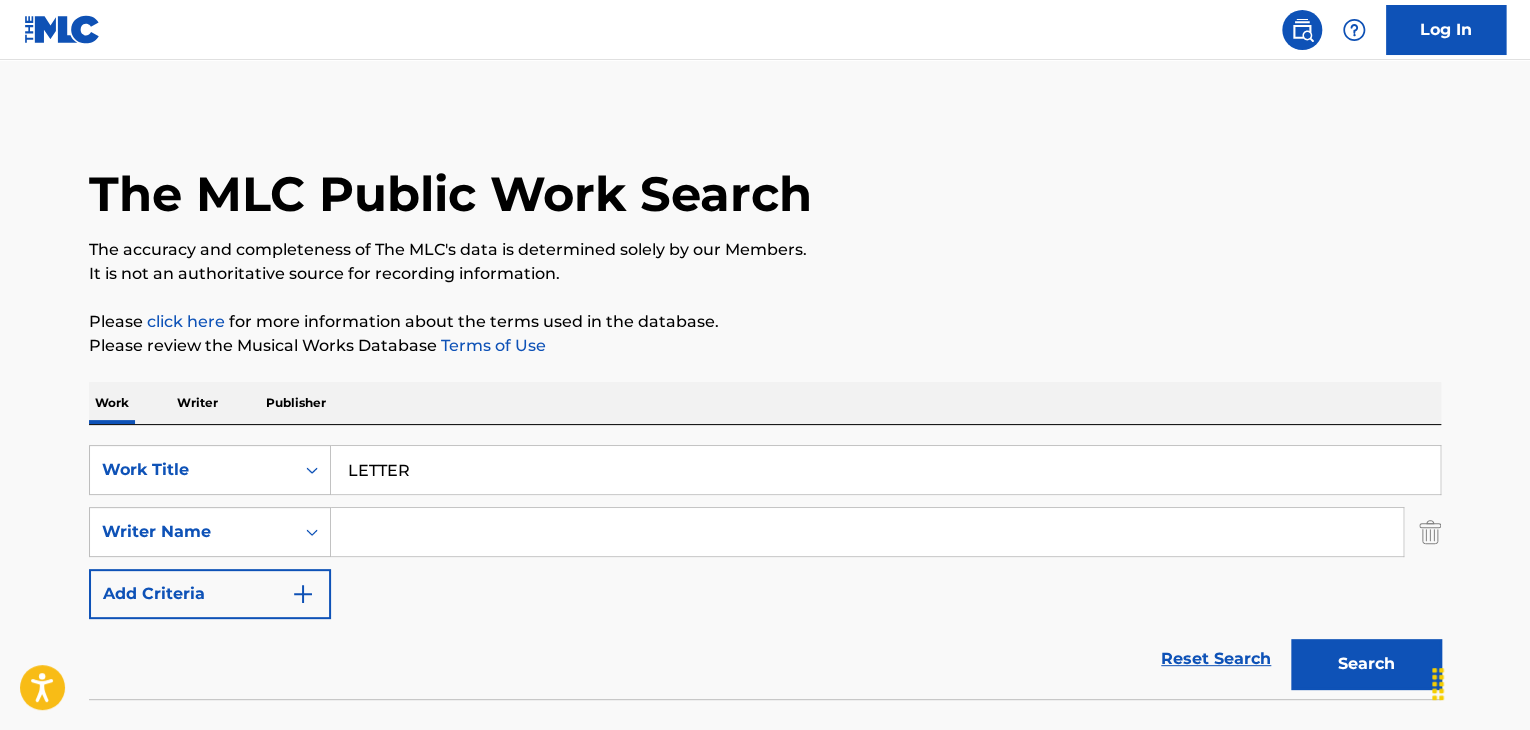 click at bounding box center [867, 532] 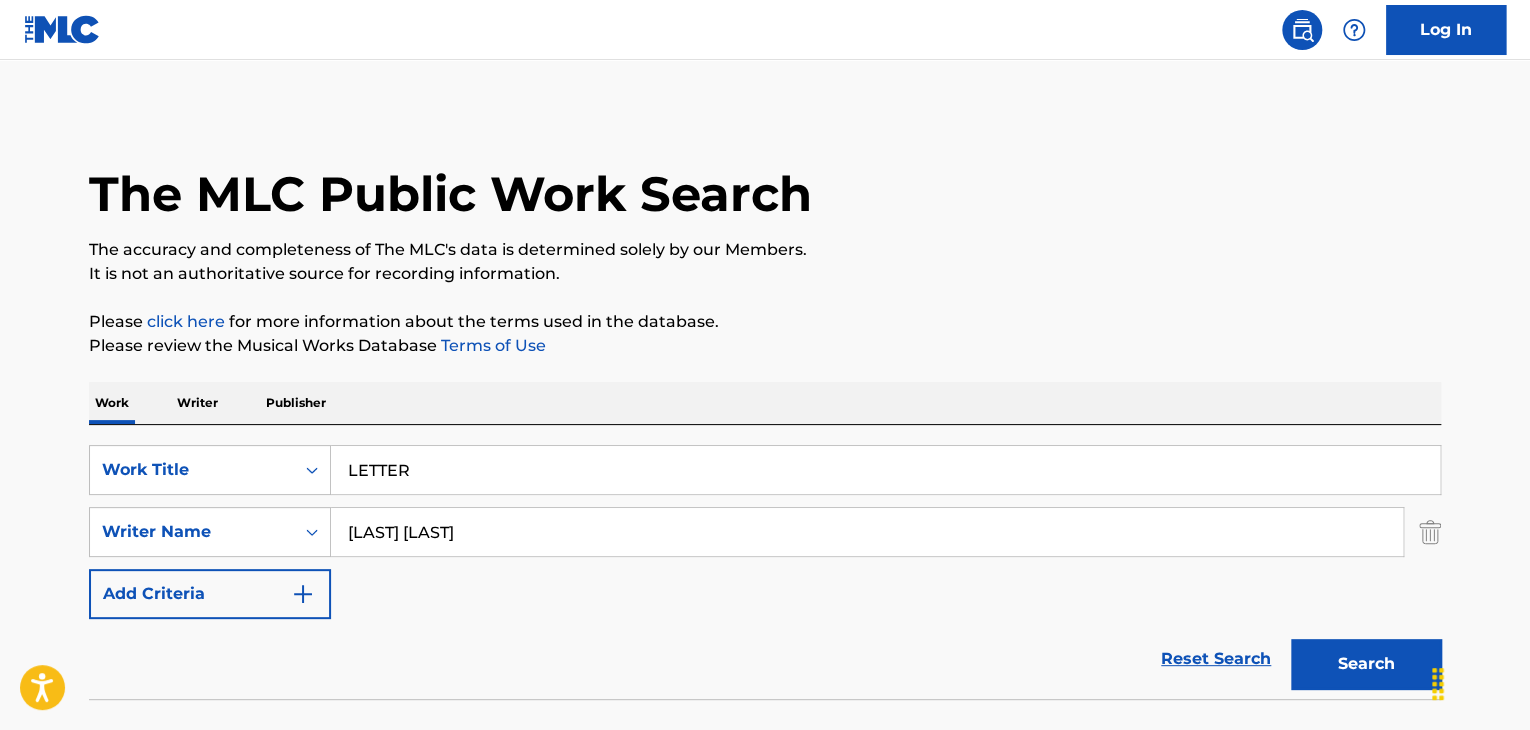type on "[LAST] [LAST]" 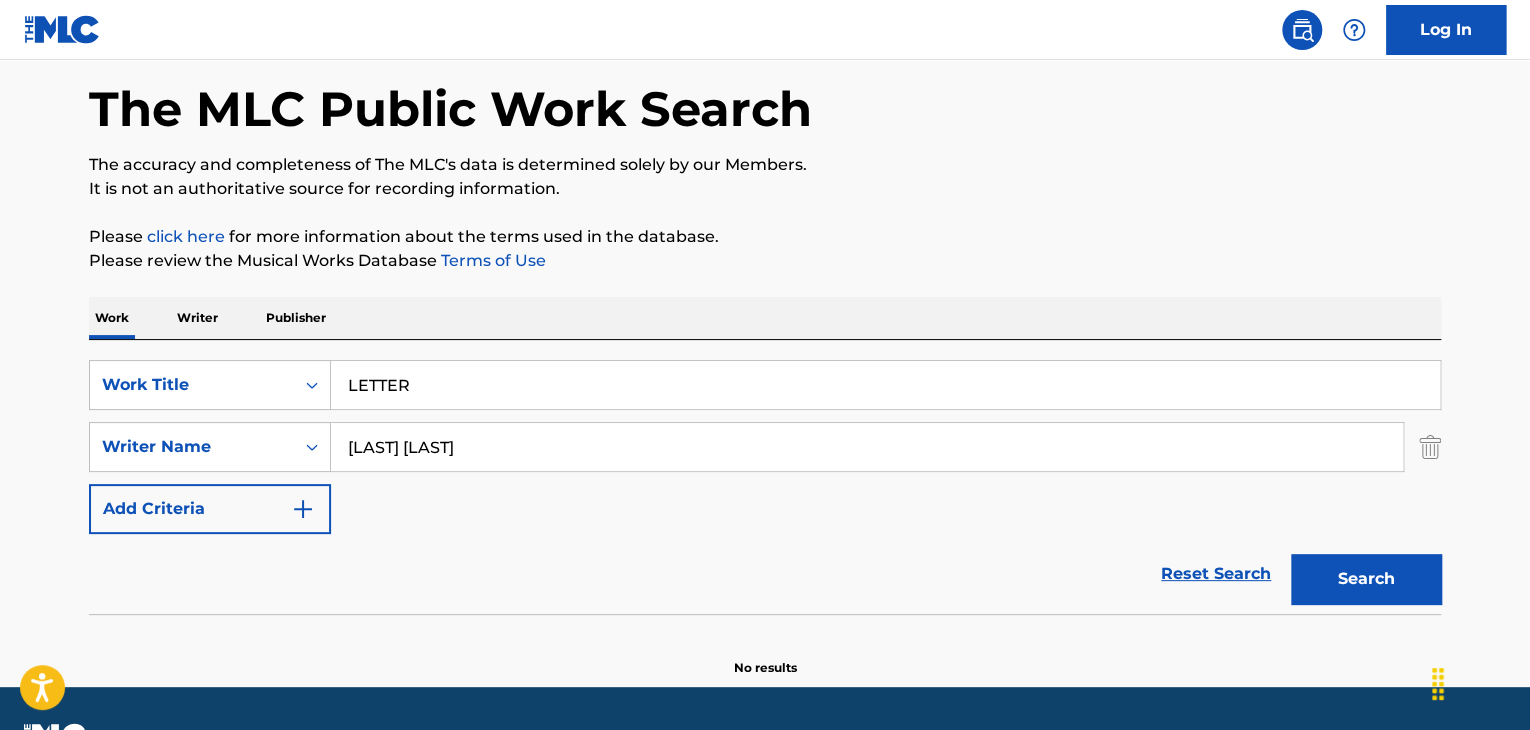 scroll, scrollTop: 138, scrollLeft: 0, axis: vertical 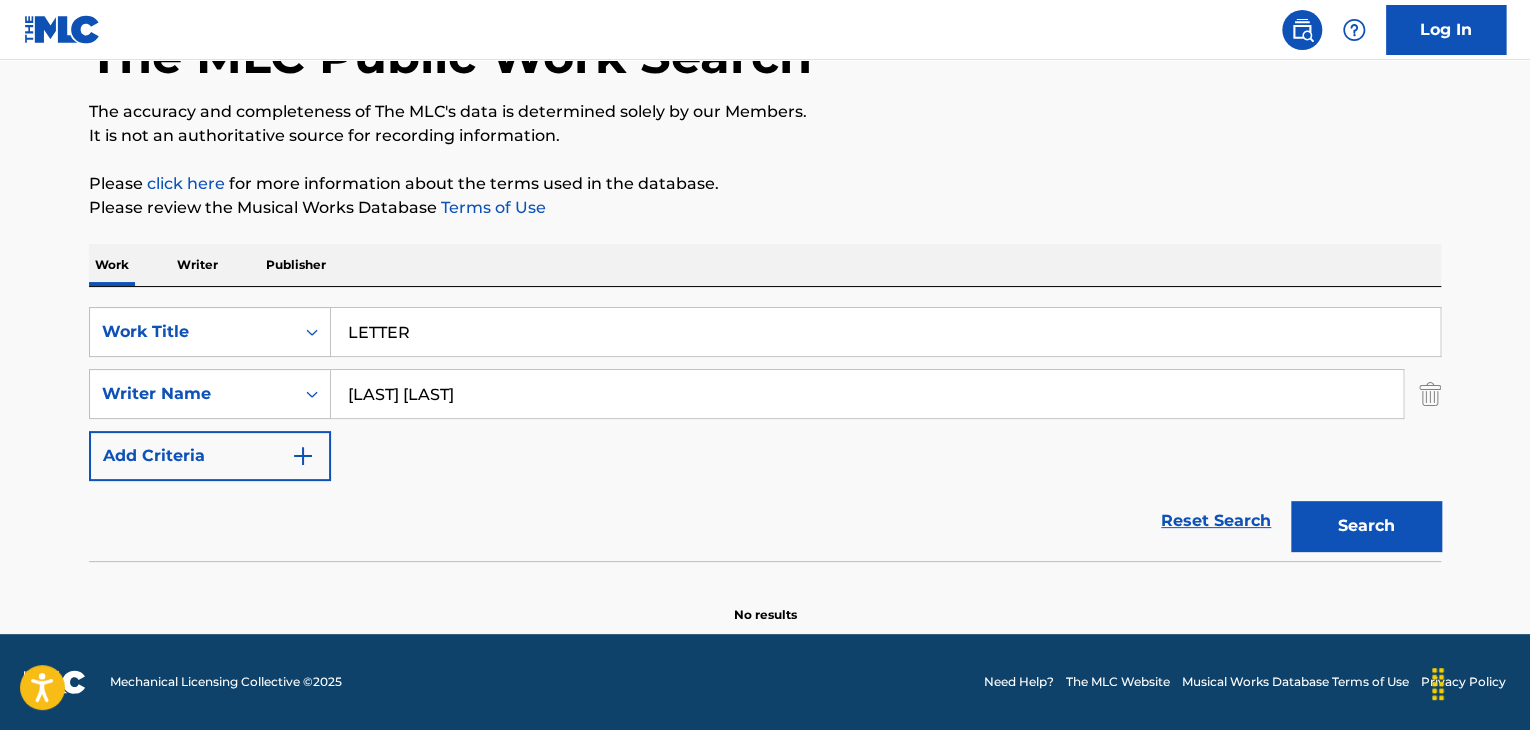 click on "Search" at bounding box center (1366, 526) 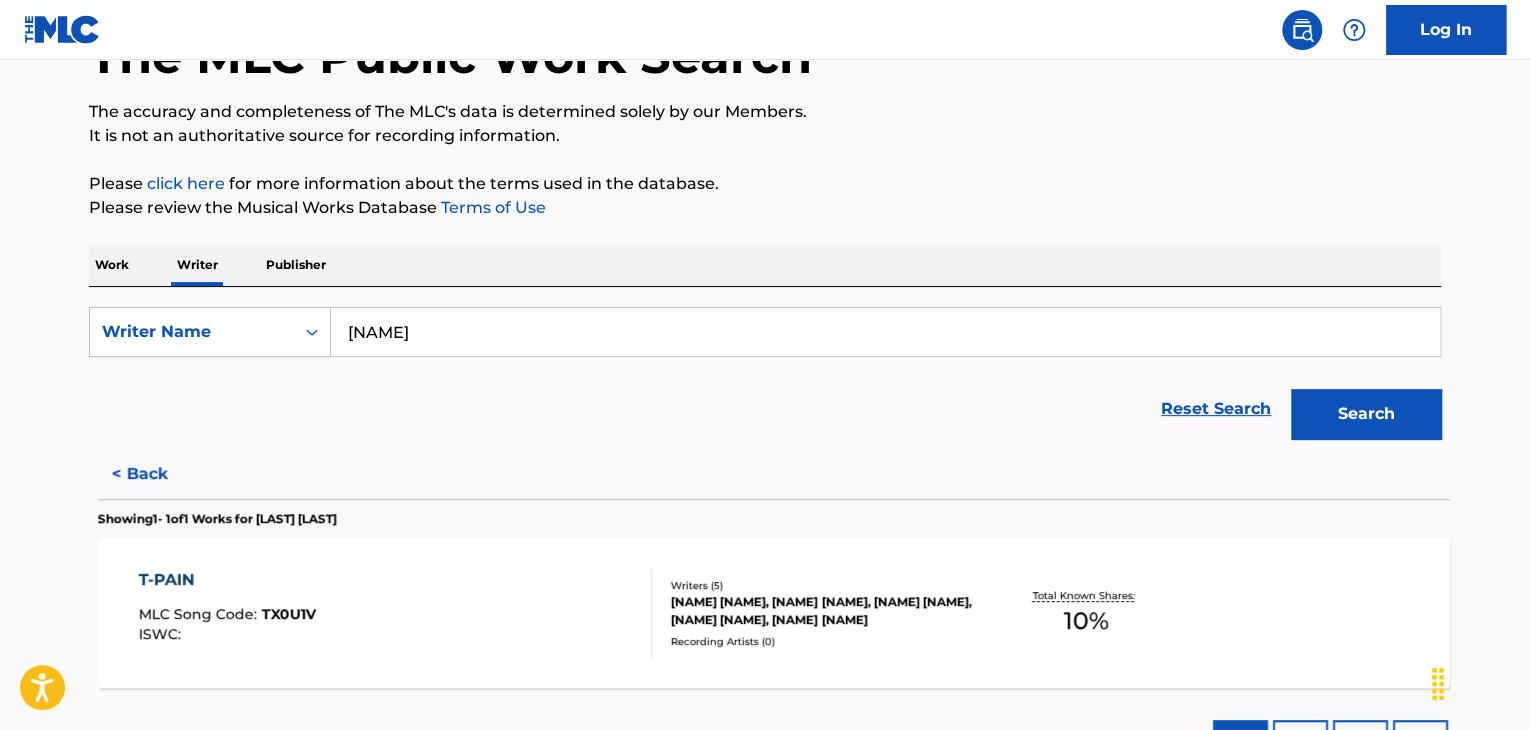 scroll, scrollTop: 0, scrollLeft: 0, axis: both 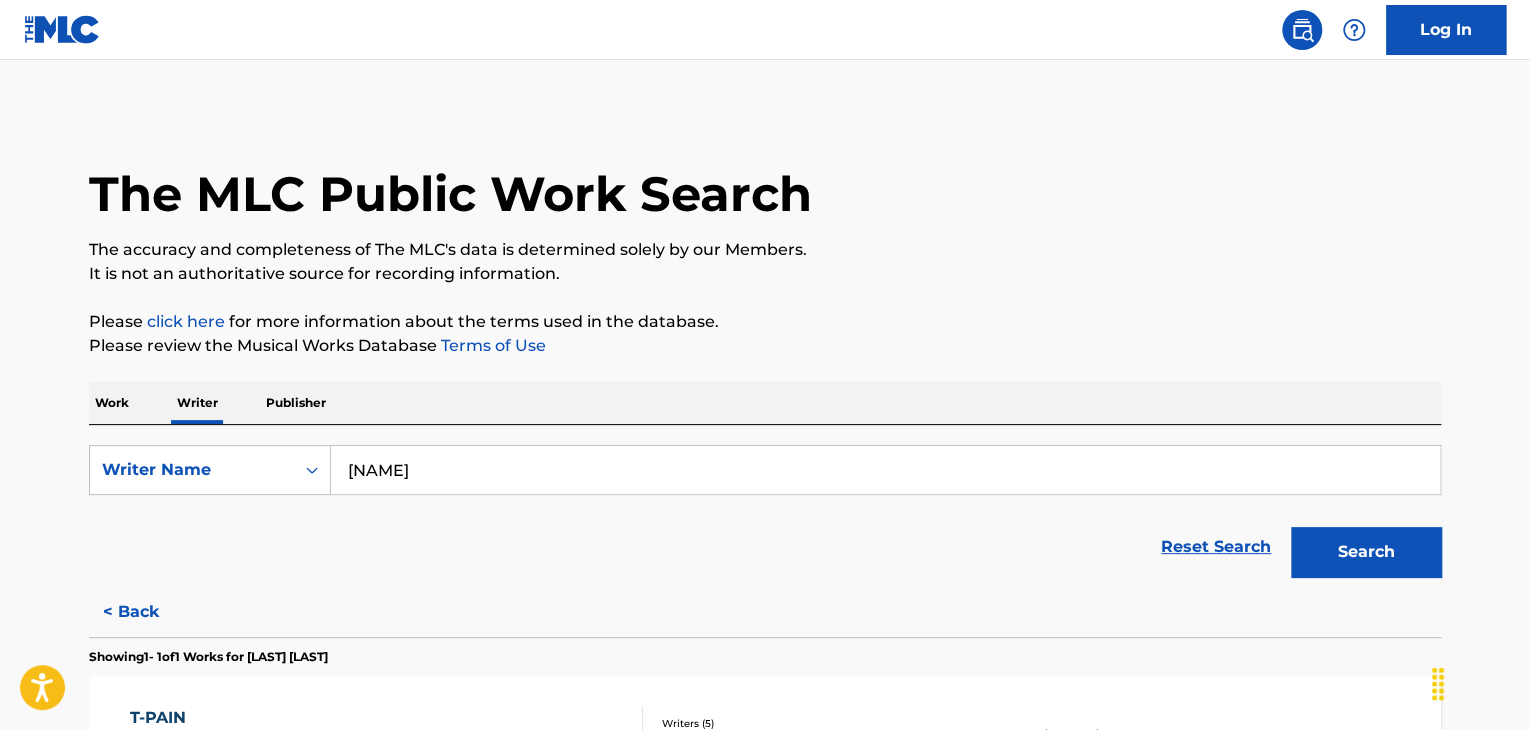 click on "[NAME]" at bounding box center (885, 470) 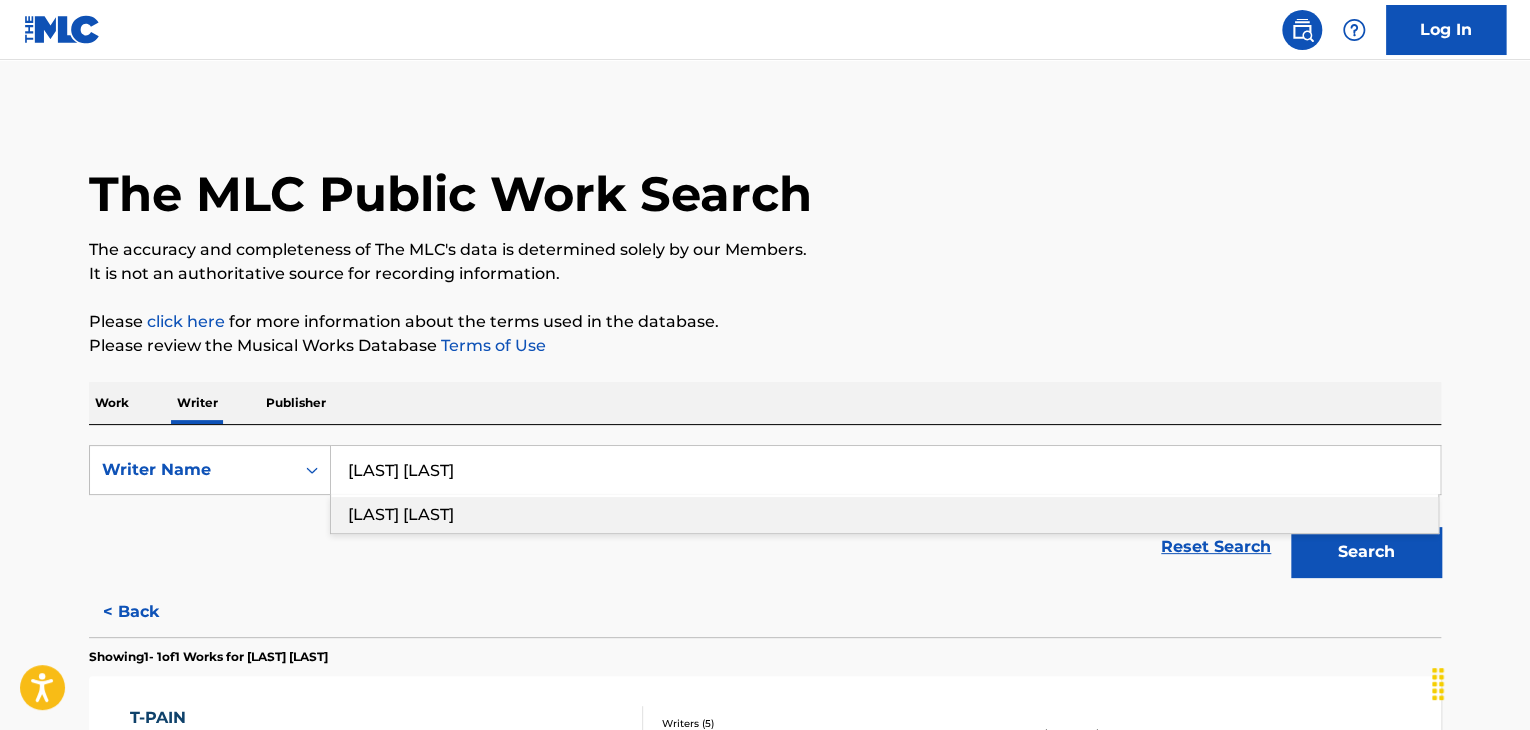 type on "[LAST] [LAST]" 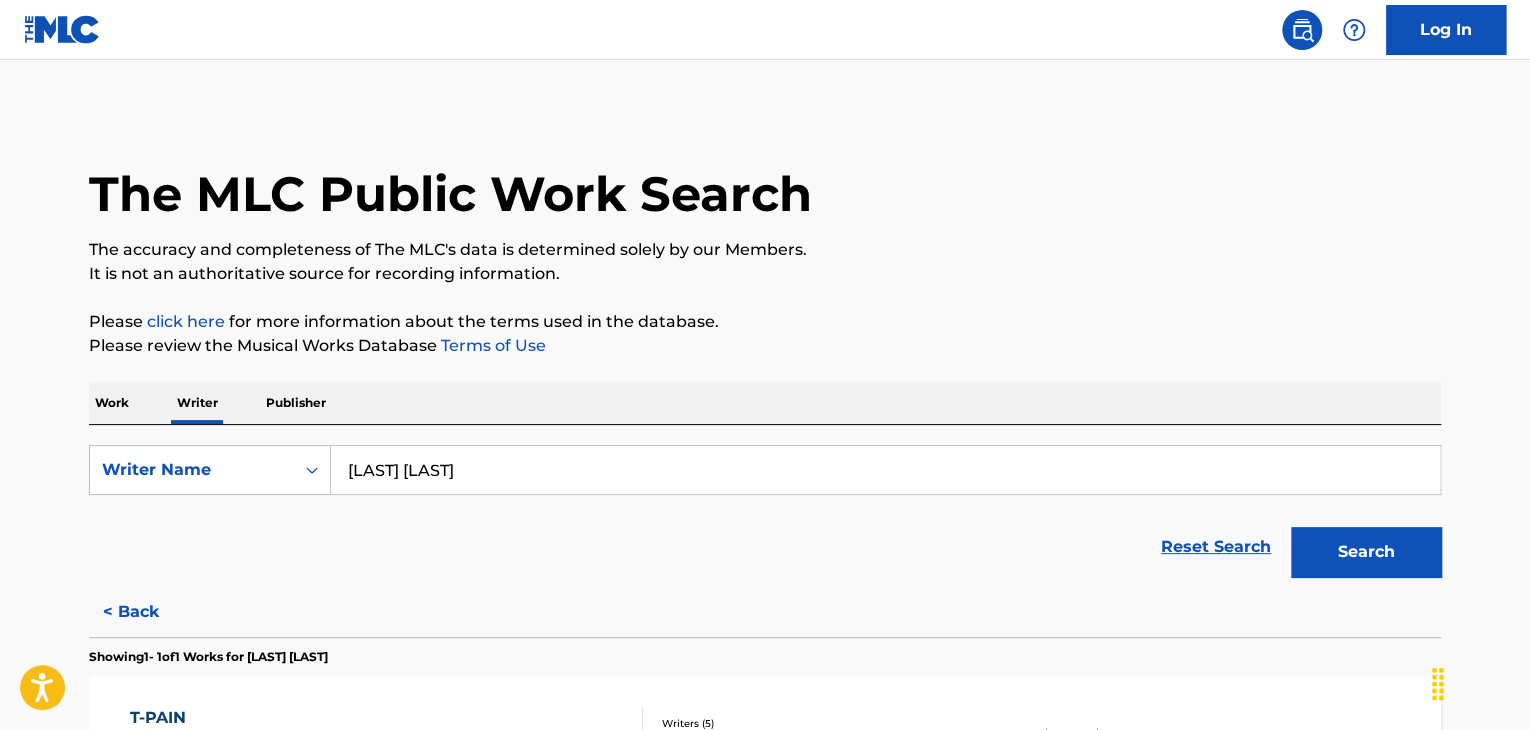 click on "The MLC Public Work Search The accuracy and completeness of The MLC's data is determined solely by our Members. It is not an authoritative source for recording information. Please   click here   for more information about the terms used in the database. Please review the Musical Works Database   Terms of Use Work Writer Publisher SearchWithCriteria2ec04419-ff8c-4aab-b373-b161c3f58bfe Writer Name [LAST] [LAST] Reset Search Search < Back Showing  1  -   1  of  1   Works for [LAST] [LAST]   T-PAIN MLC Song Code : TX0U1V ISWC : Writers ( 5 ) [LAST] [LAST], [LAST] [LAST], [LAST] [LAST] [LAST], [LAST] [LAST], [LAST] [LAST] Recording Artists ( 0 ) Total Known Shares: 10 % Results Per Page: 10 25 50 100" at bounding box center [765, 515] 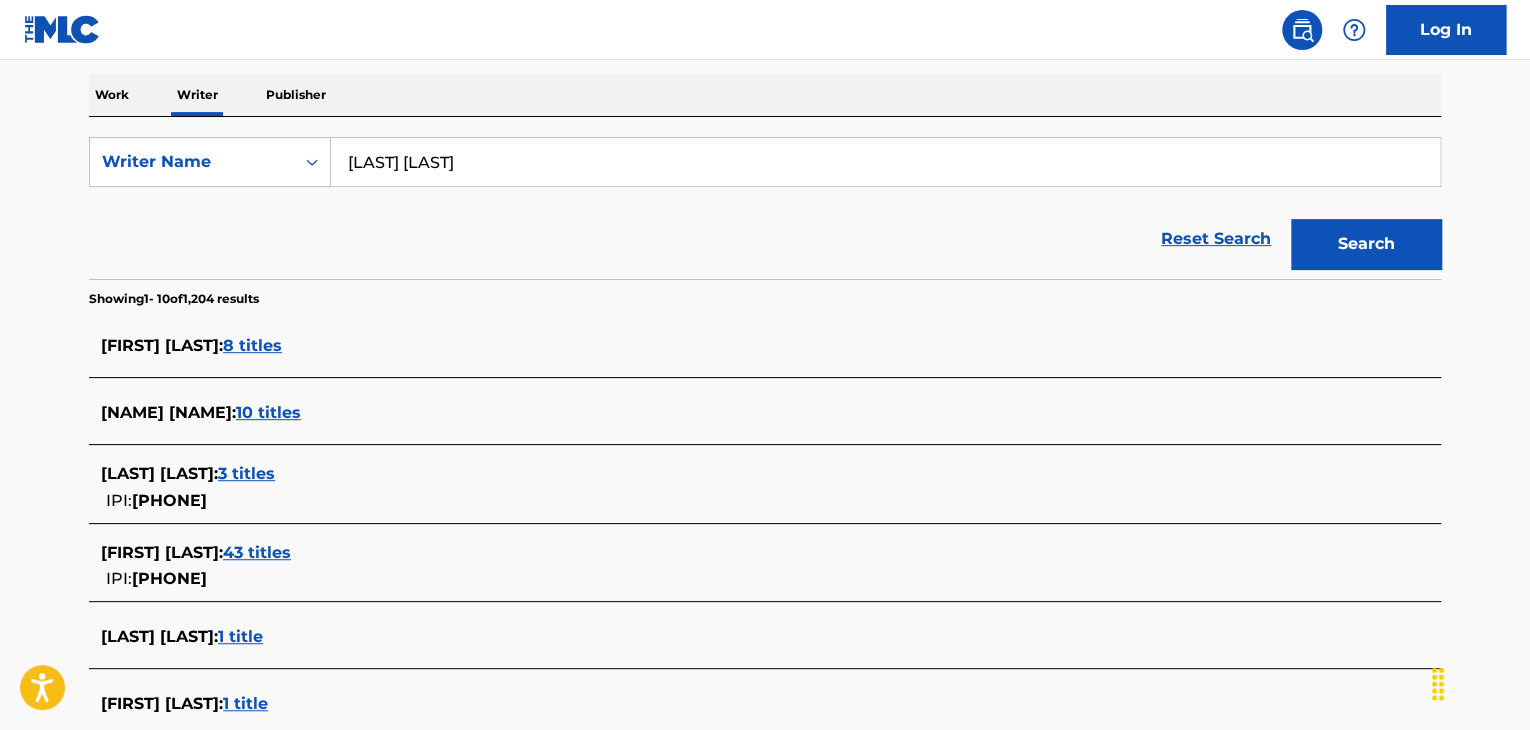 scroll, scrollTop: 200, scrollLeft: 0, axis: vertical 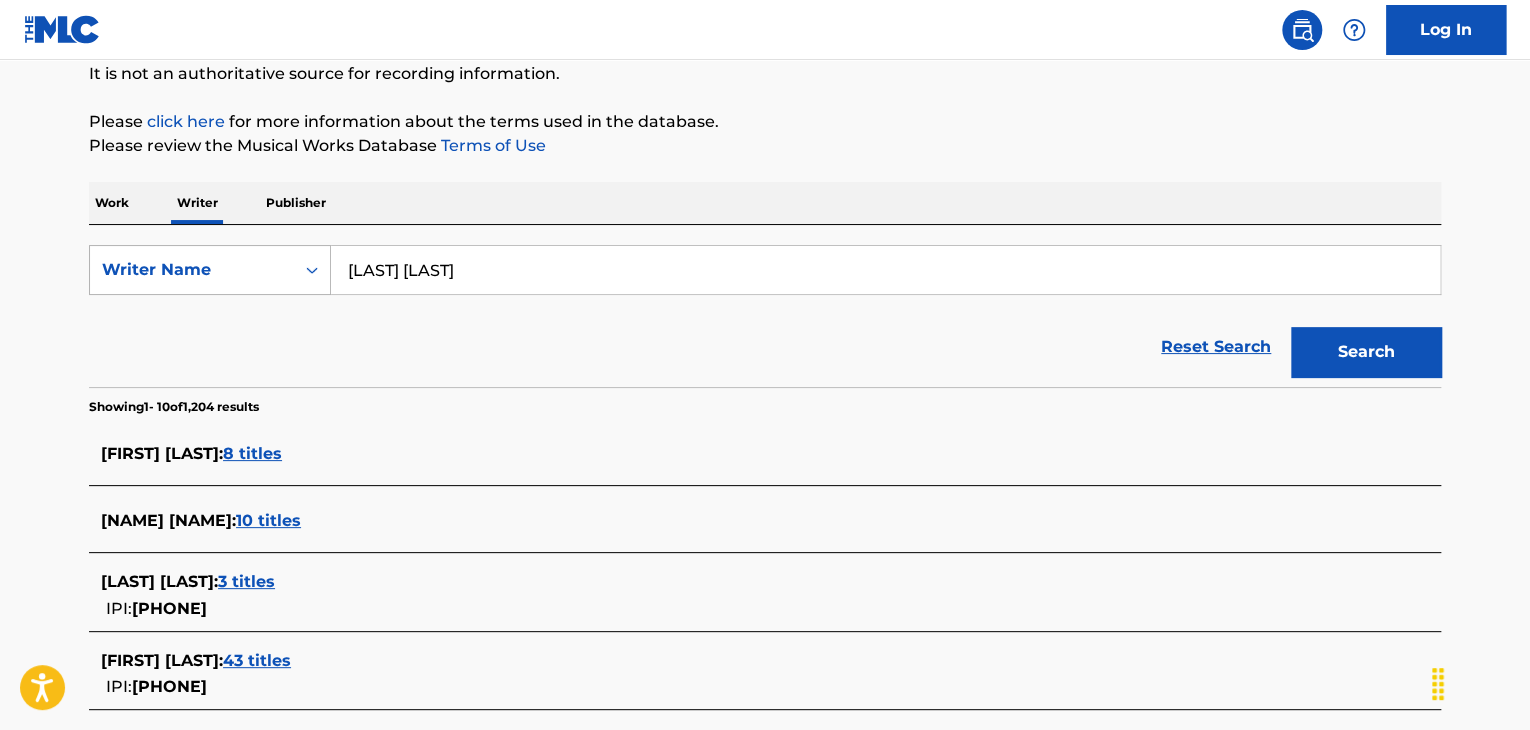 click on "Writer Name" at bounding box center [192, 270] 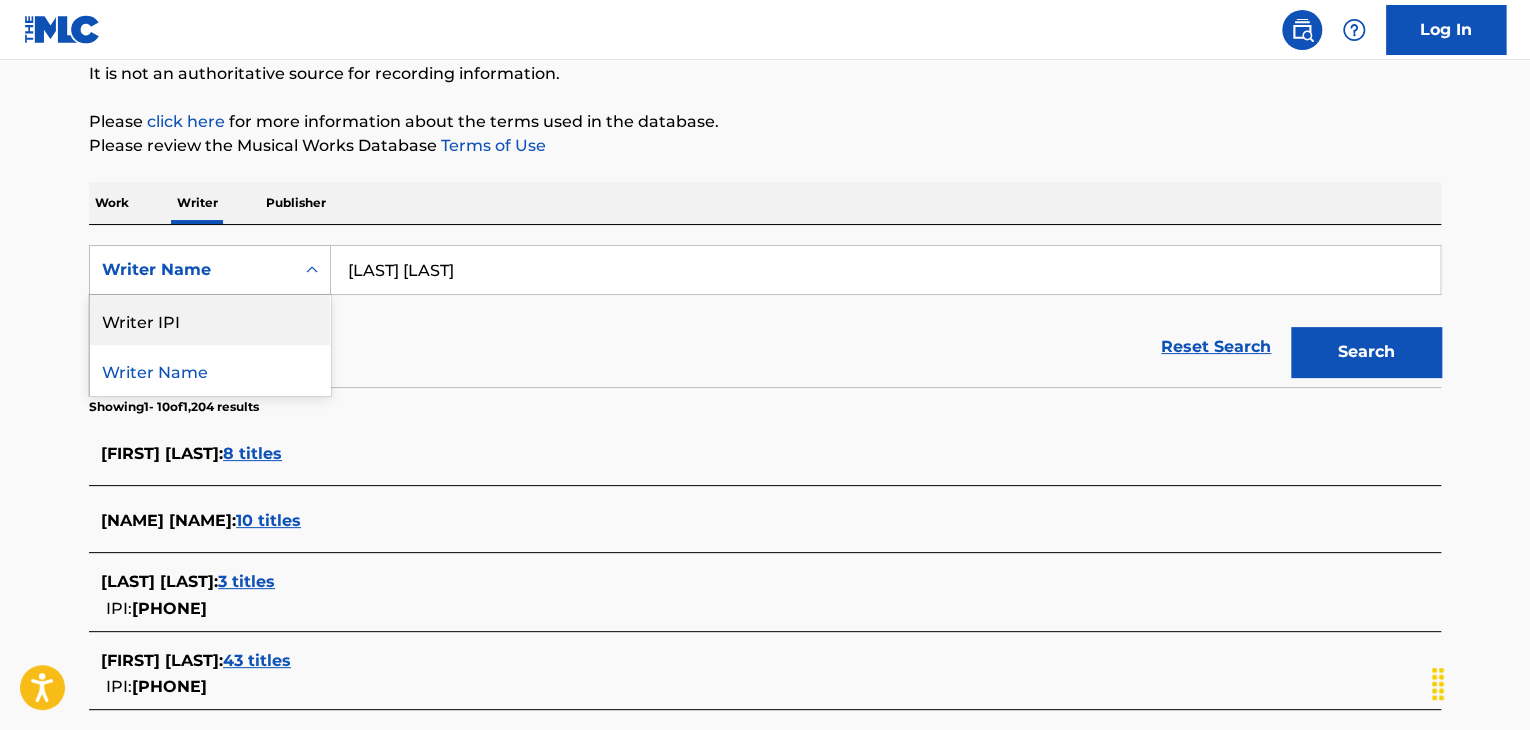 click on "Writer IPI" at bounding box center [210, 320] 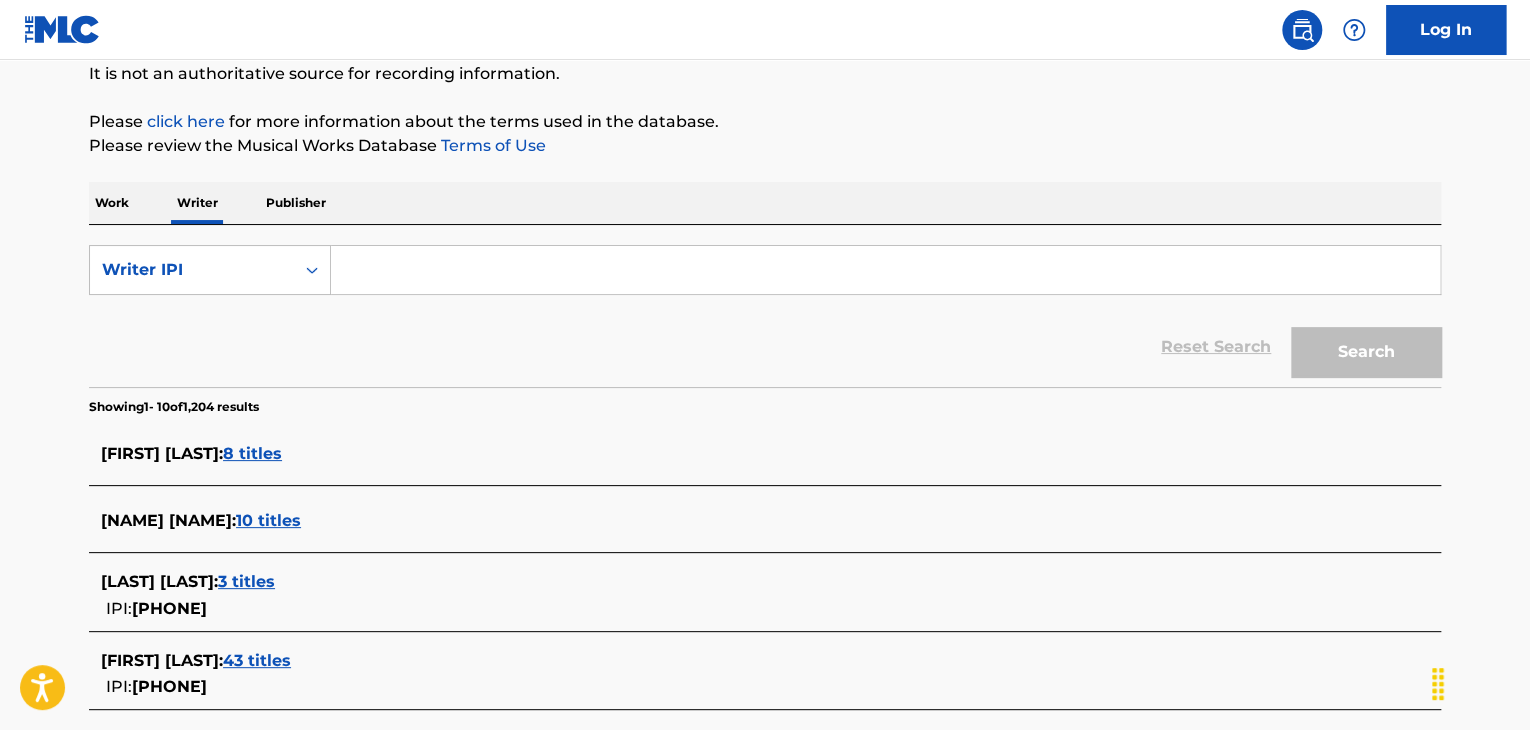 click at bounding box center (885, 270) 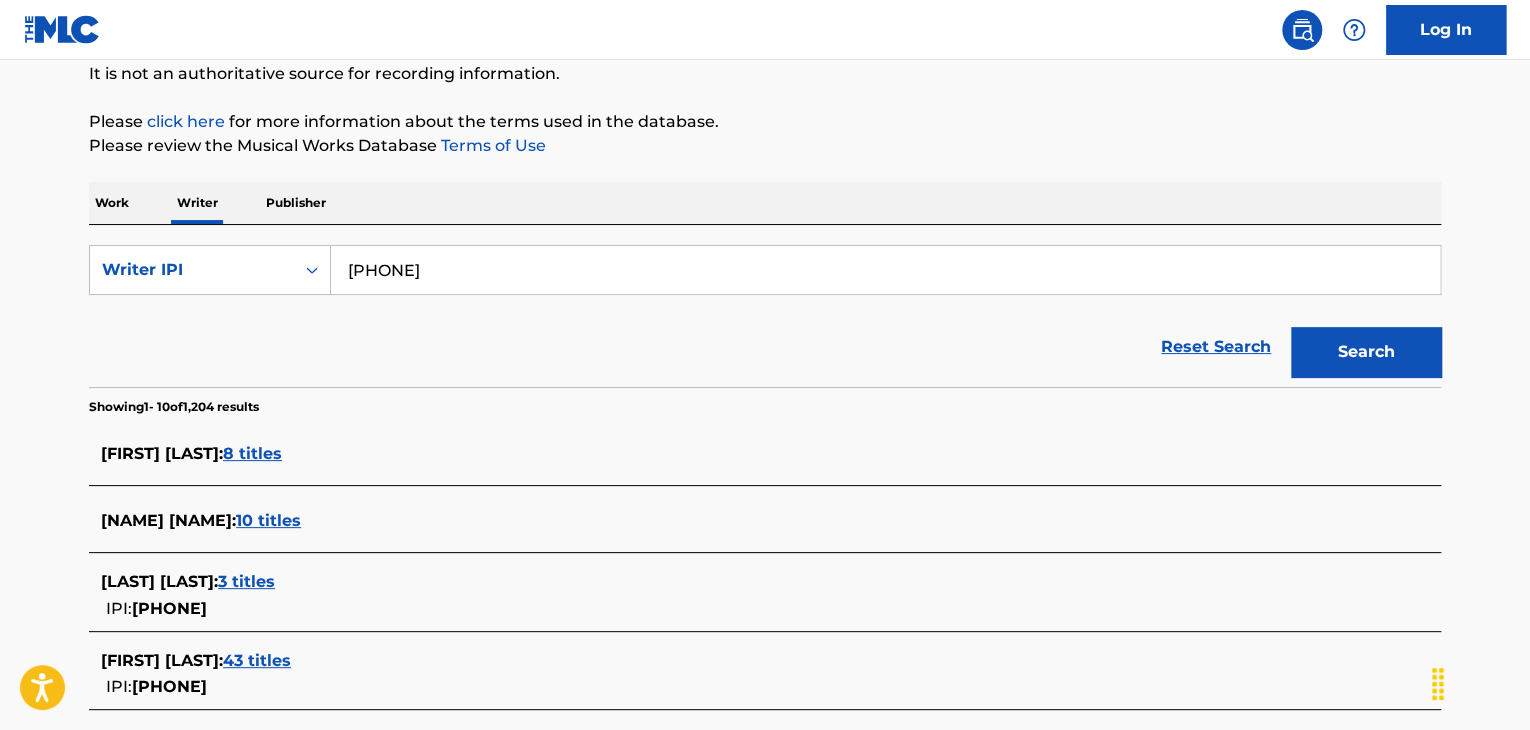 type on "[PHONE]" 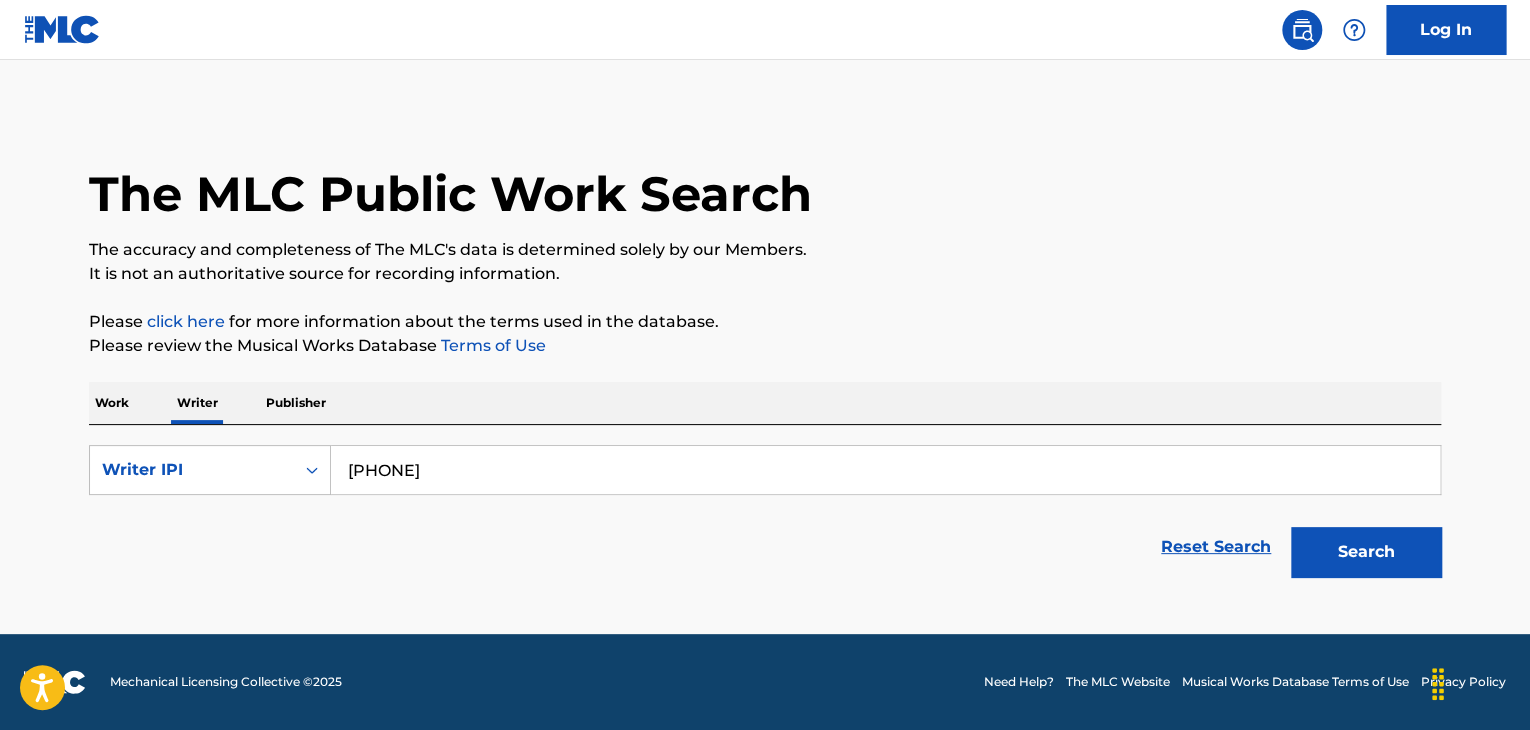 scroll, scrollTop: 0, scrollLeft: 0, axis: both 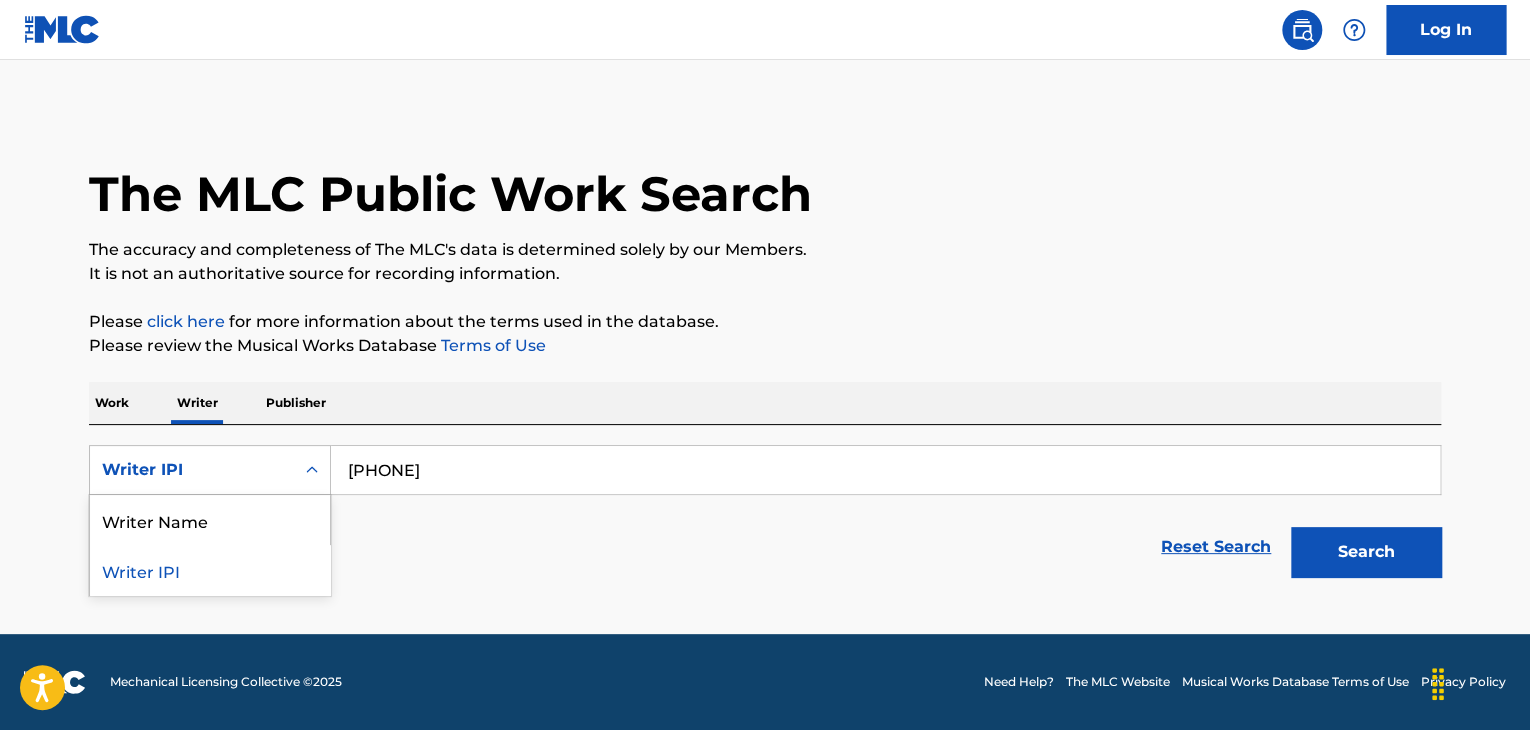 click on "Writer IPI" at bounding box center [192, 470] 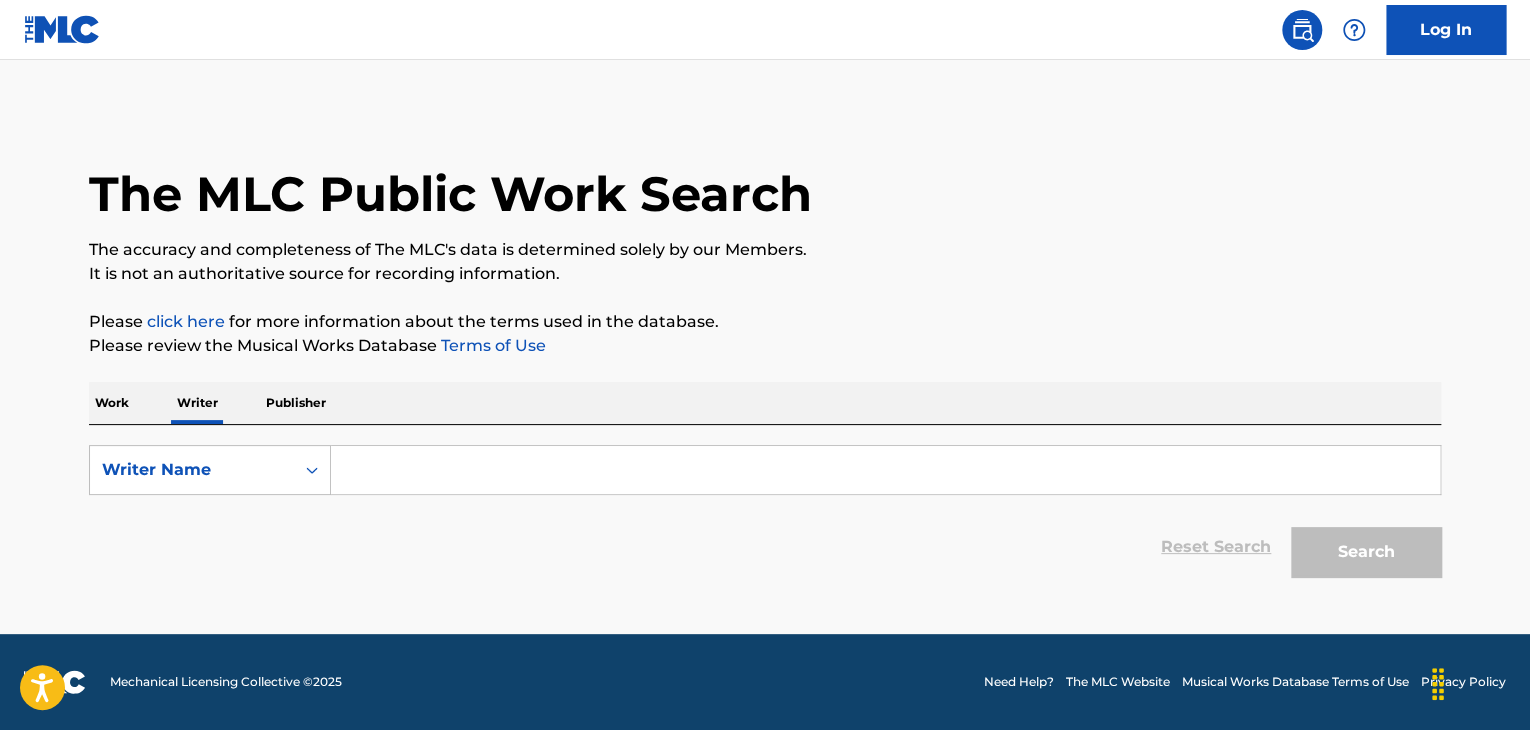 click at bounding box center (885, 470) 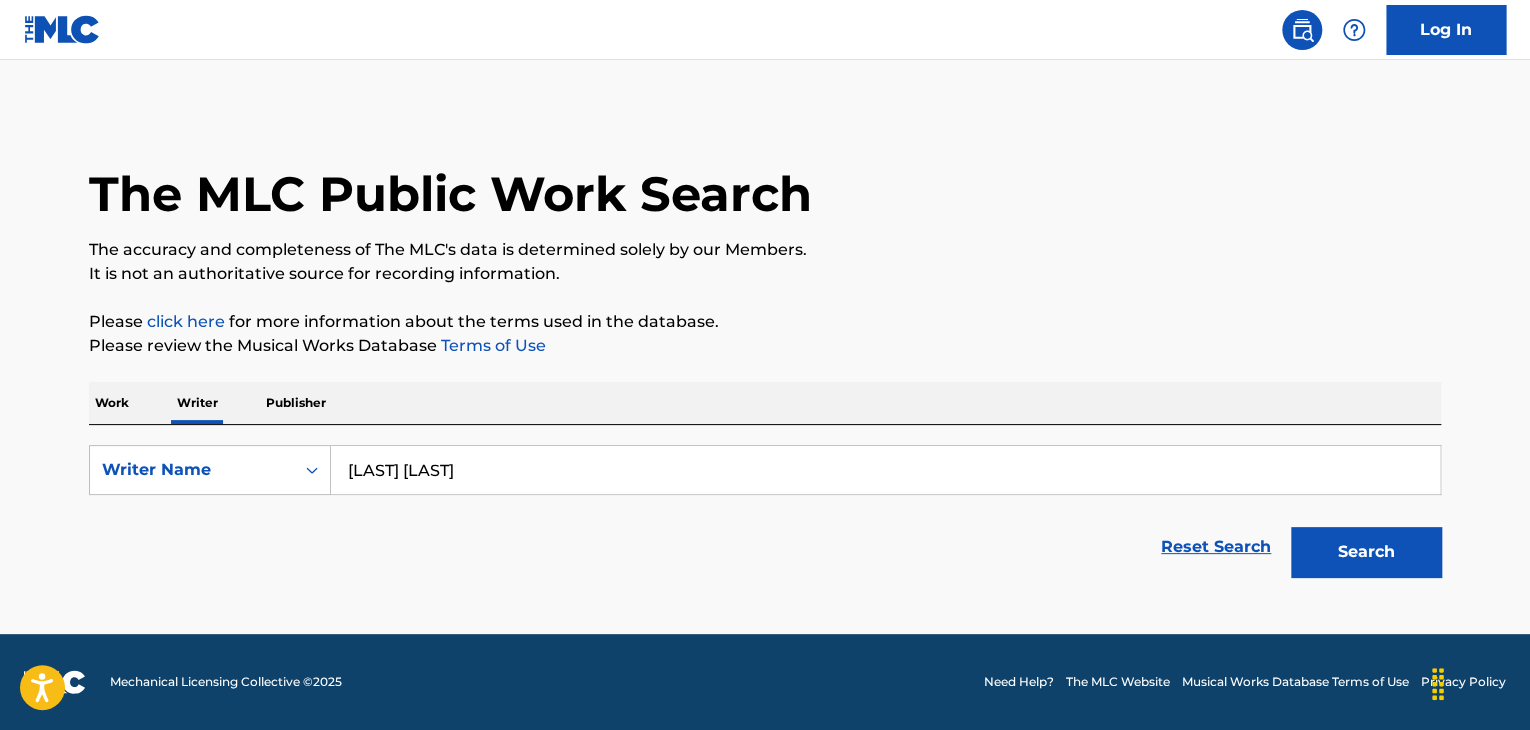 drag, startPoint x: 1131, startPoint y: 337, endPoint x: 1221, endPoint y: 408, distance: 114.6342 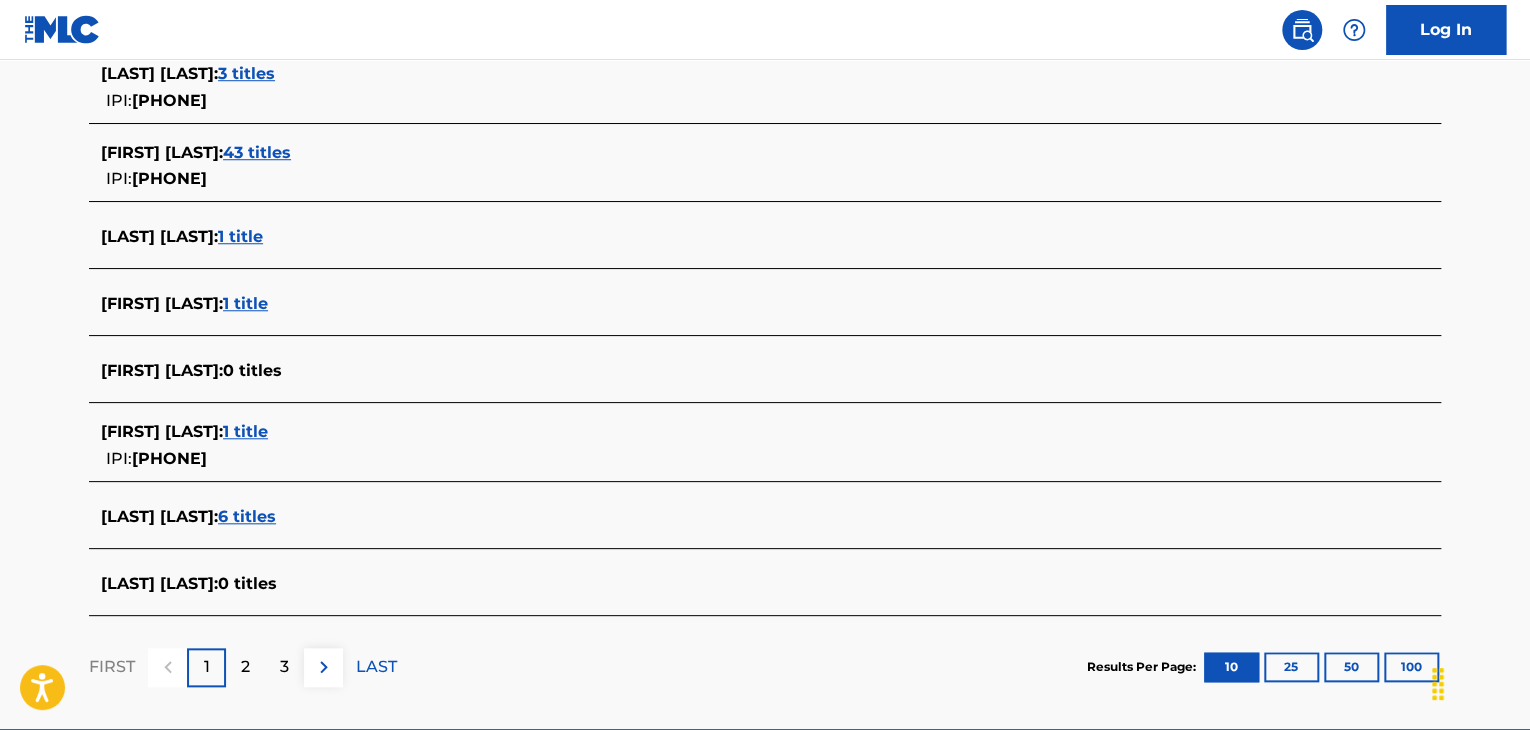 scroll, scrollTop: 600, scrollLeft: 0, axis: vertical 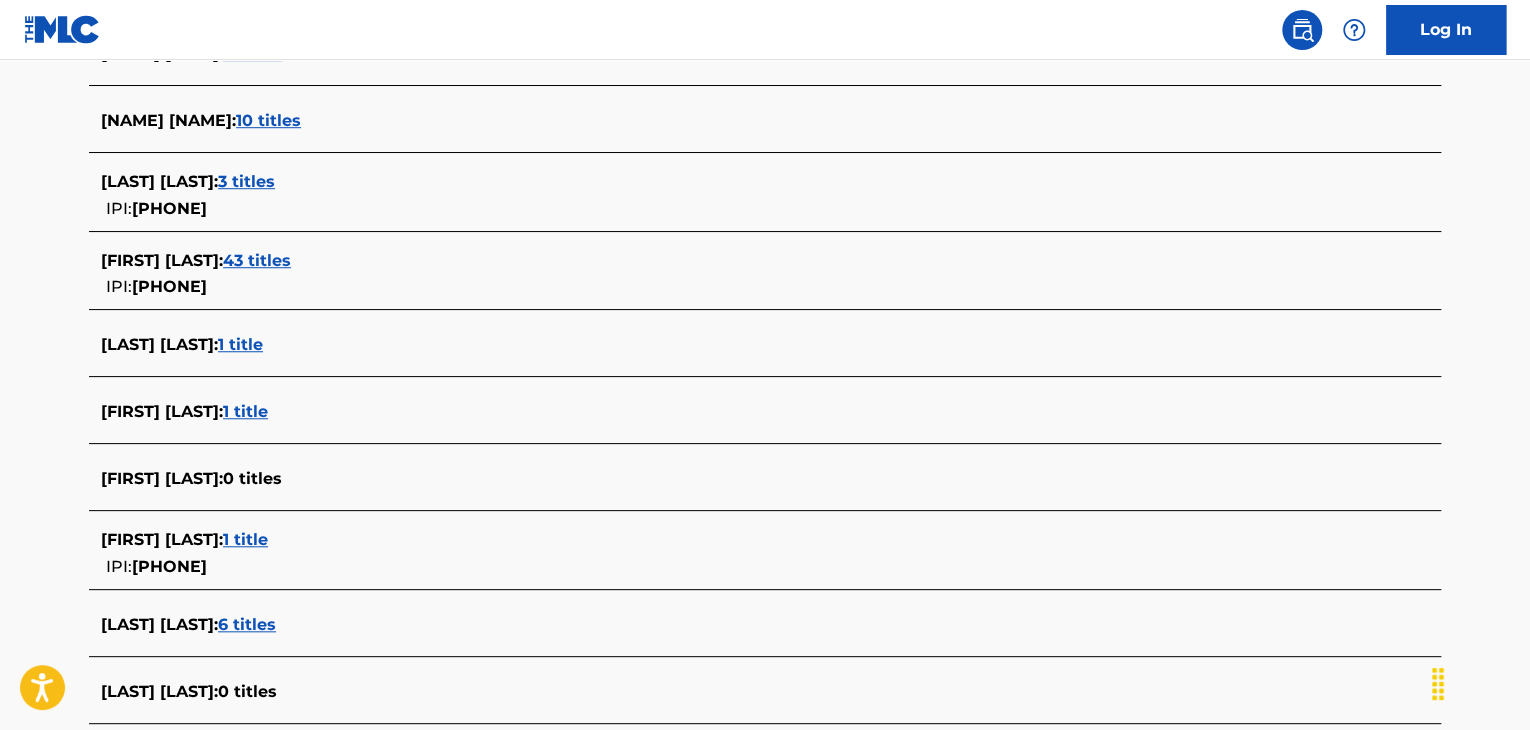 click on "43 titles" at bounding box center (257, 260) 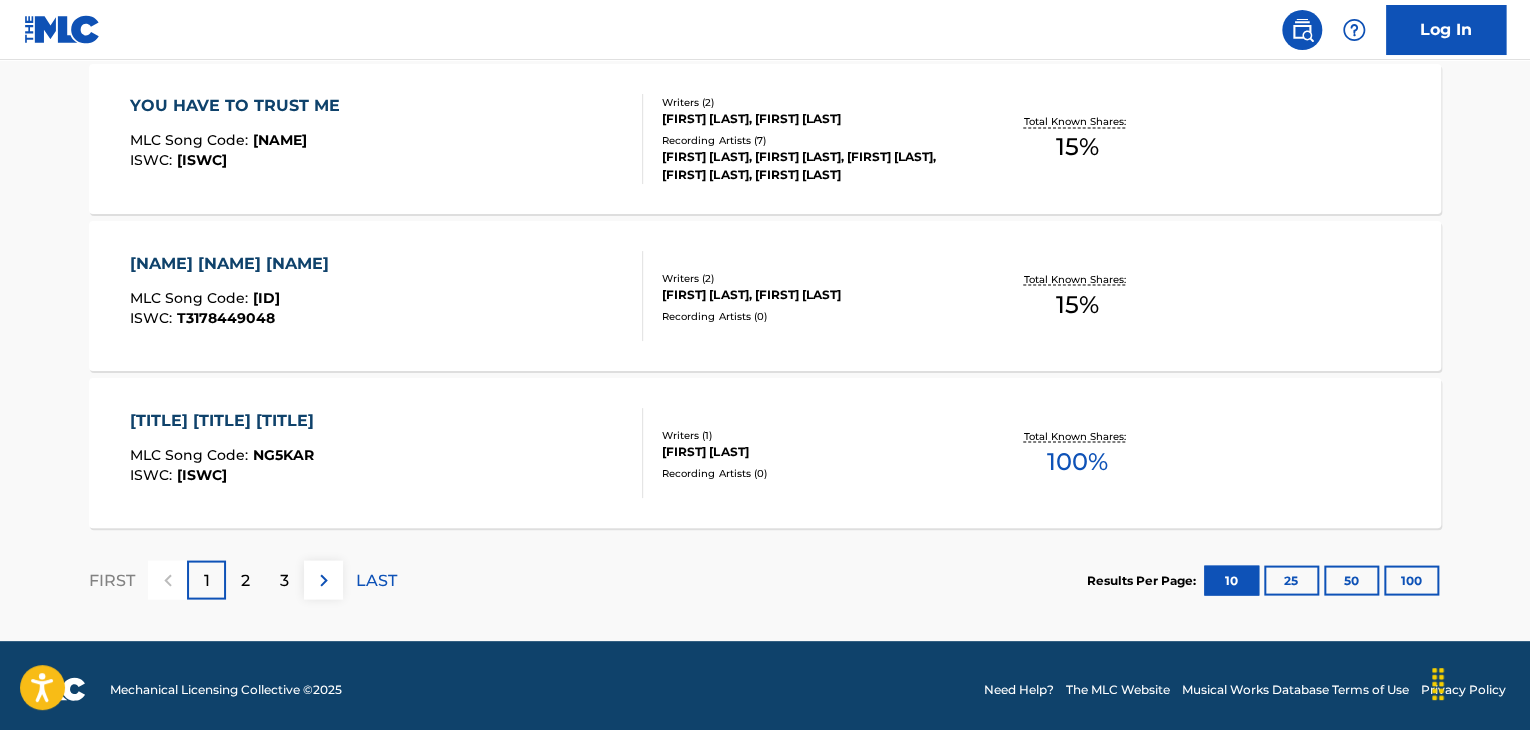 scroll, scrollTop: 1718, scrollLeft: 0, axis: vertical 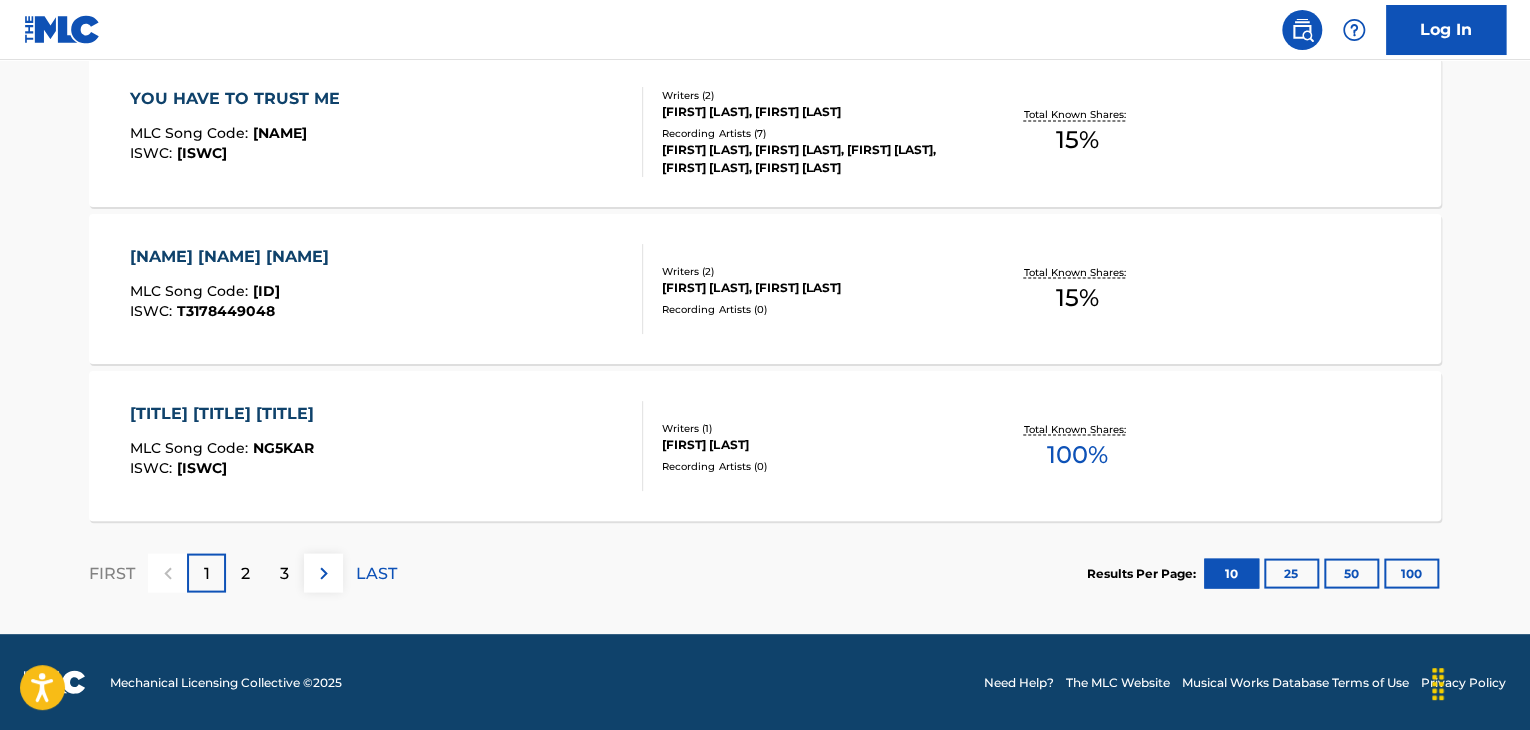 click on "LAST" at bounding box center (376, 573) 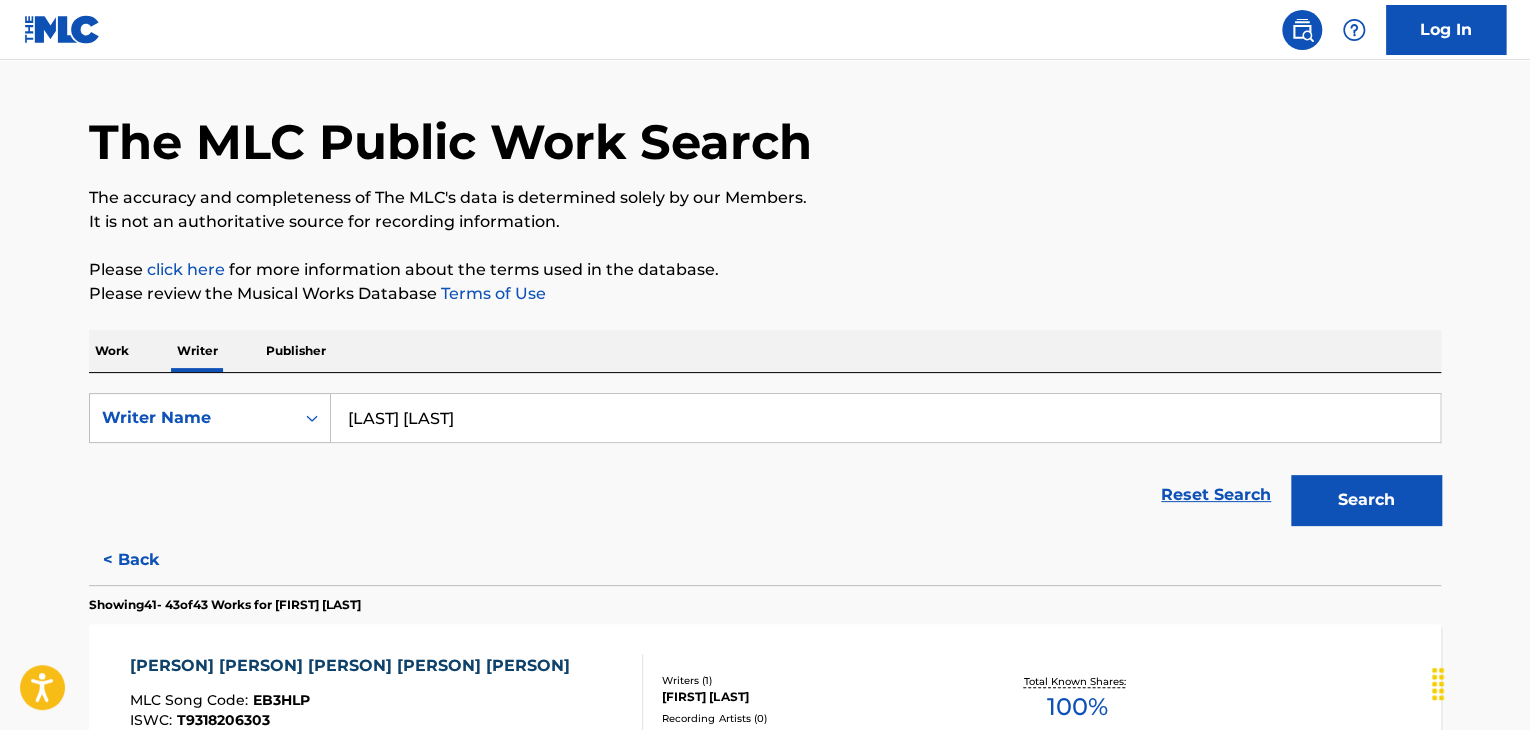 scroll, scrollTop: 0, scrollLeft: 0, axis: both 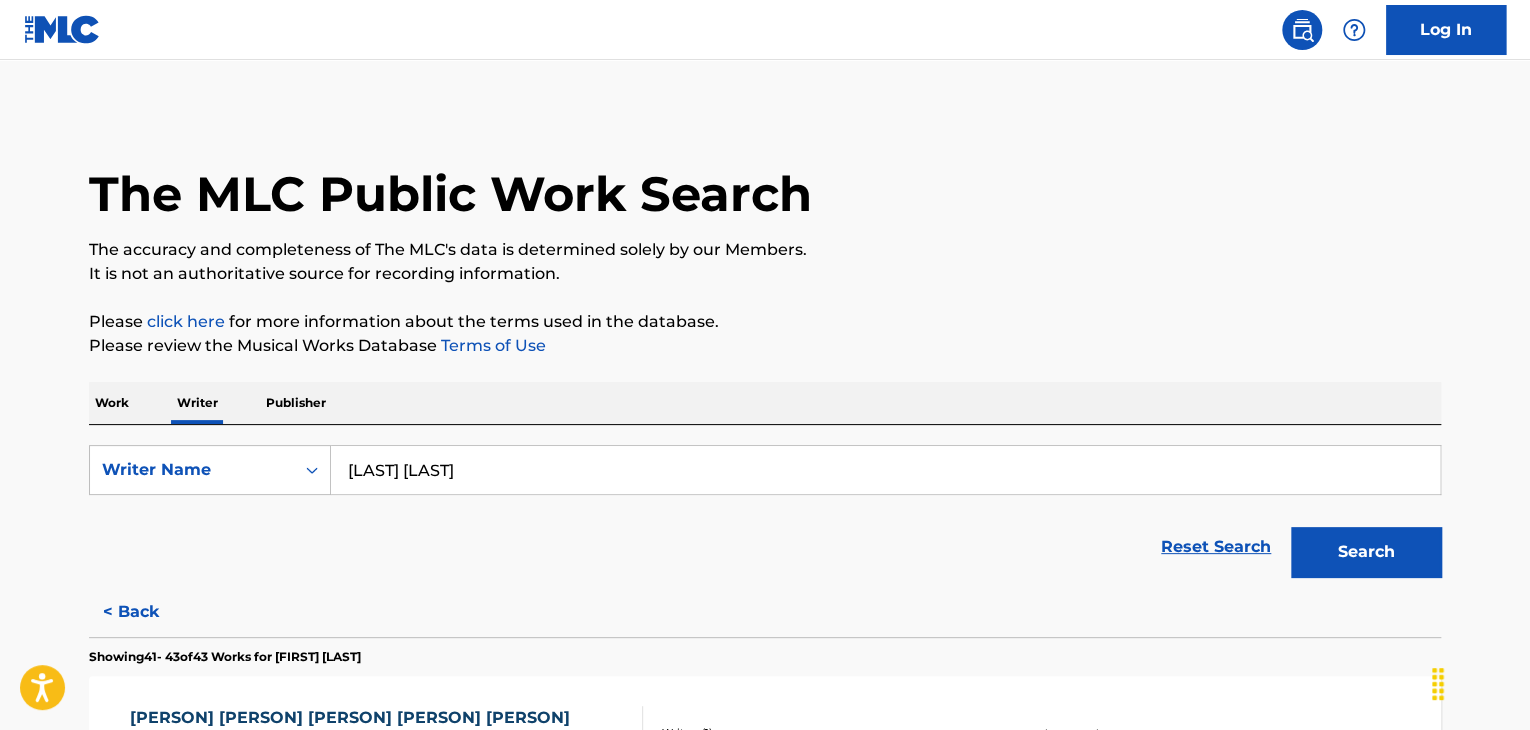 click on "[LAST] [LAST]" at bounding box center (885, 470) 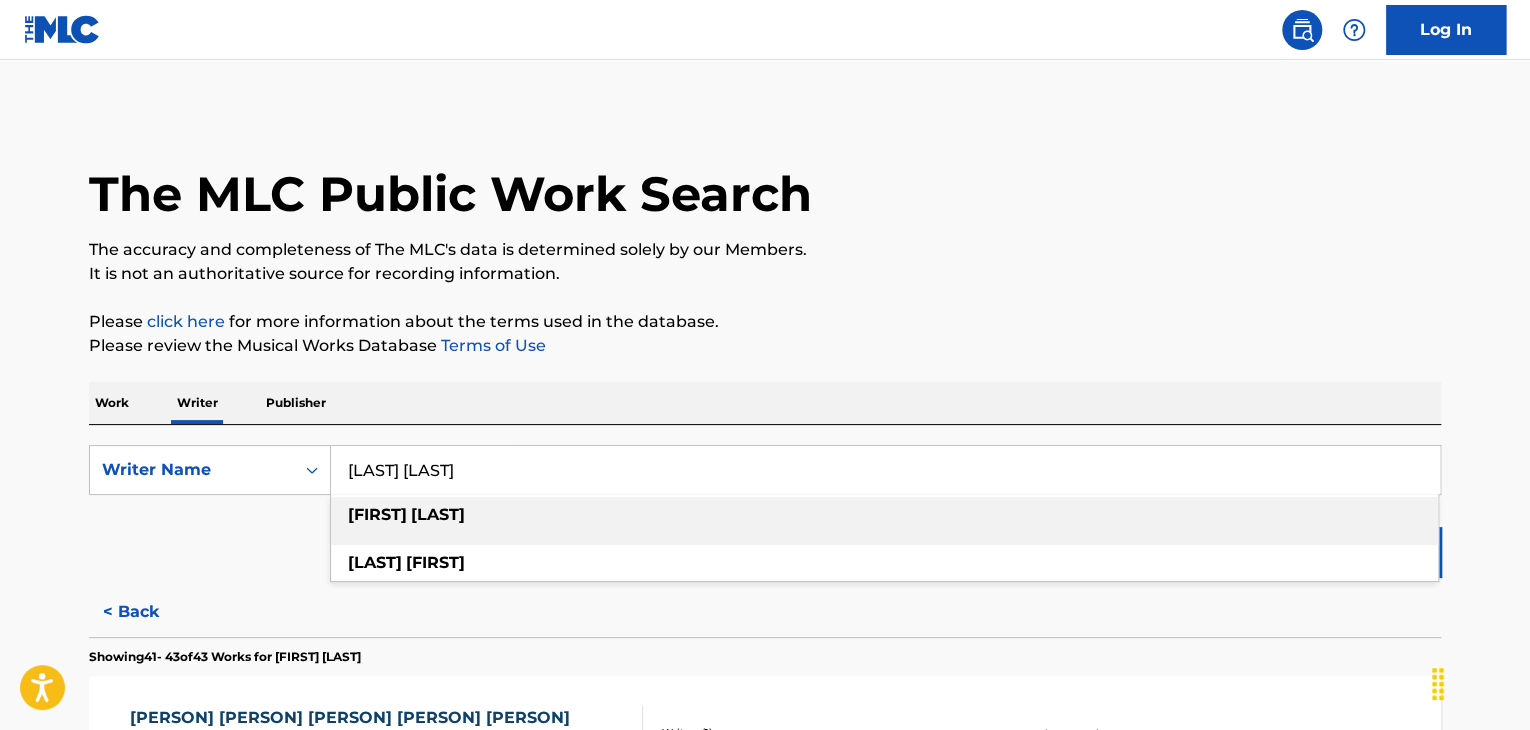 click on "[LAST] [LAST]" at bounding box center [885, 470] 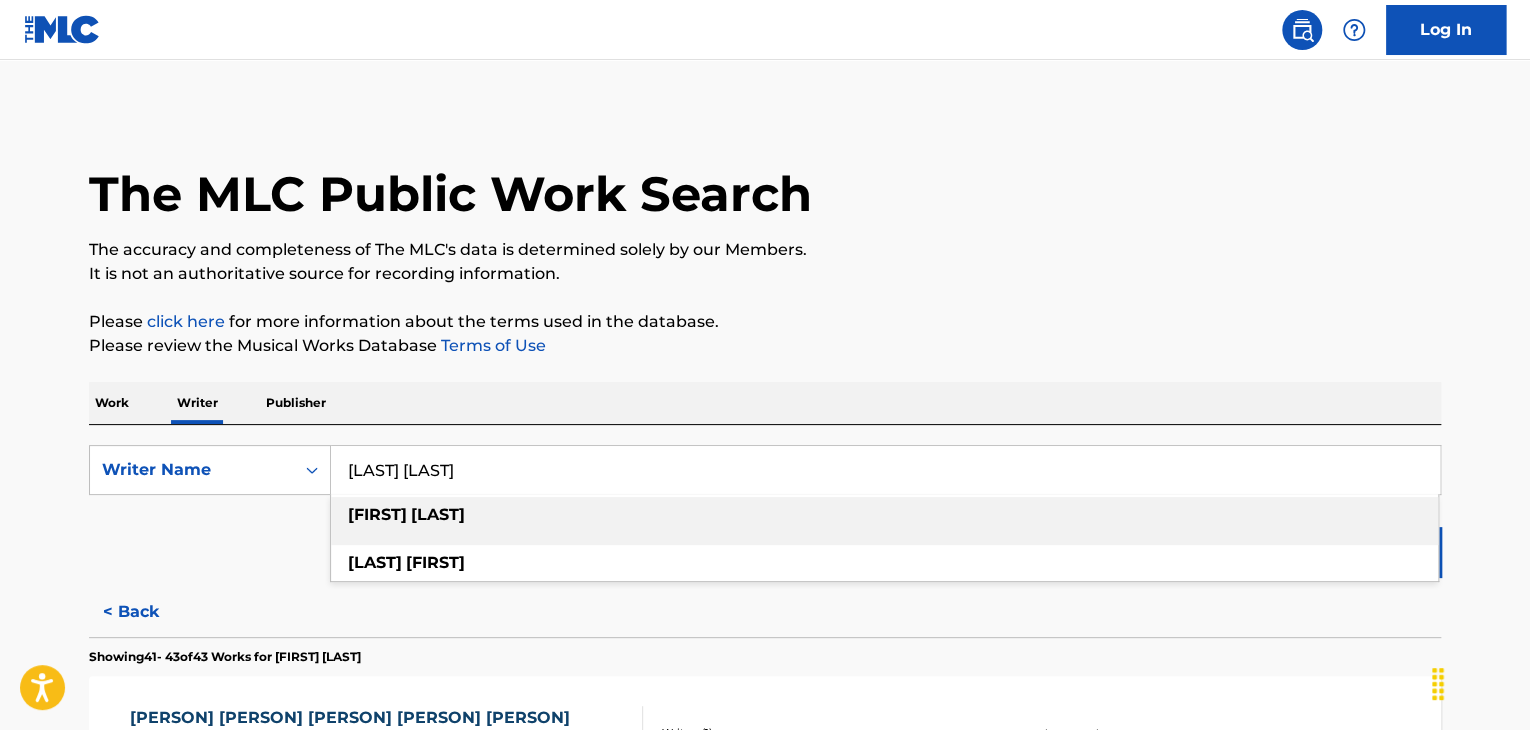 paste on "[NAME] [NAME]" 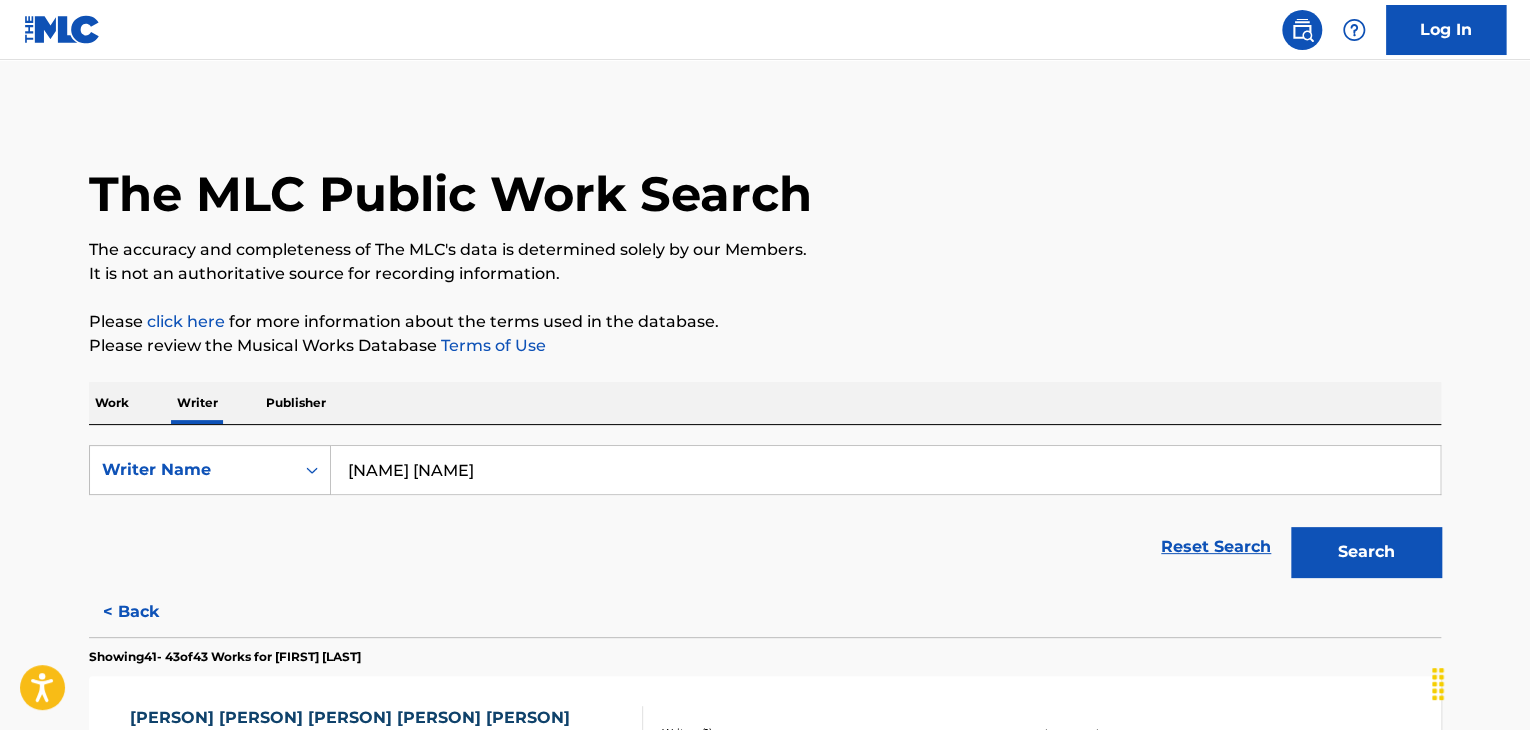 click on "Search" at bounding box center [1366, 552] 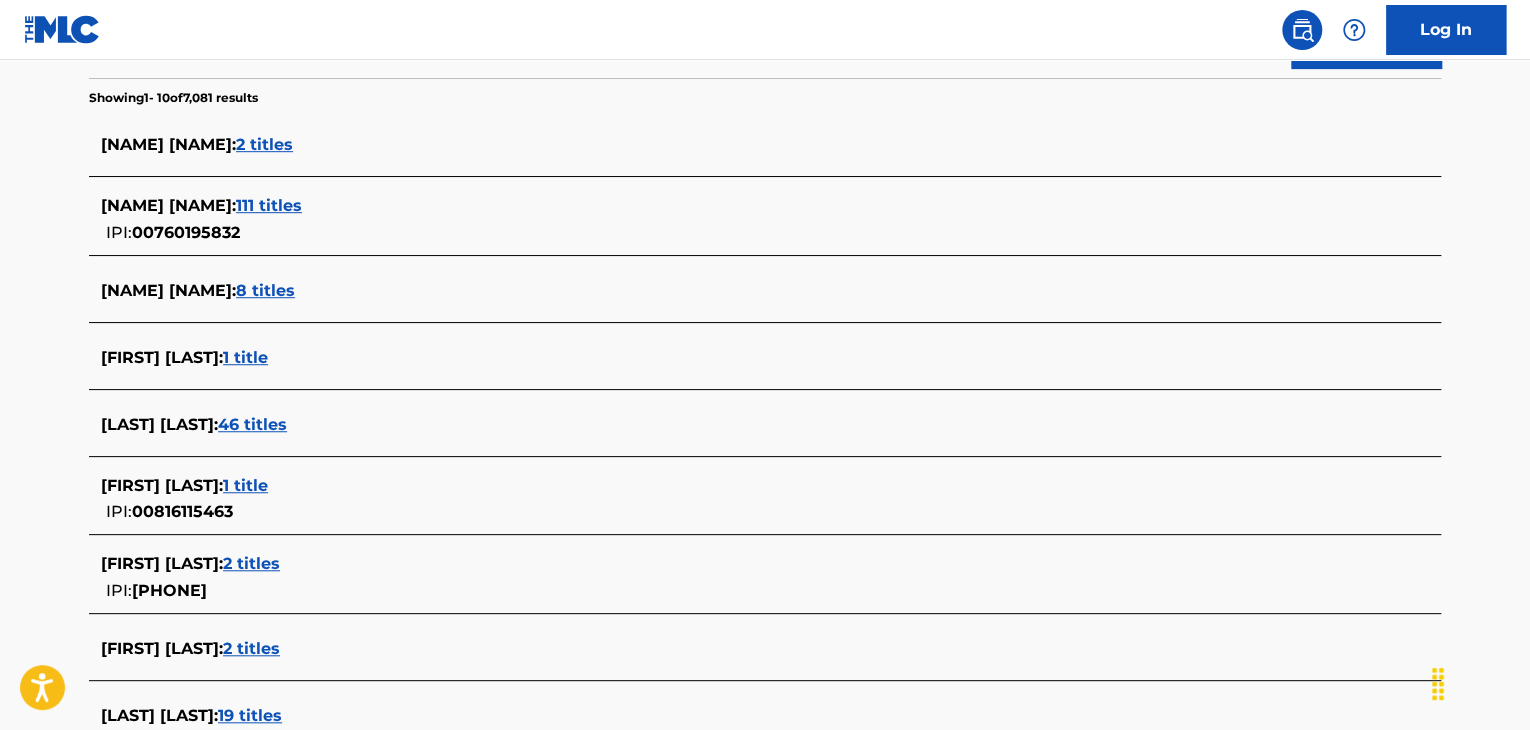 scroll, scrollTop: 391, scrollLeft: 0, axis: vertical 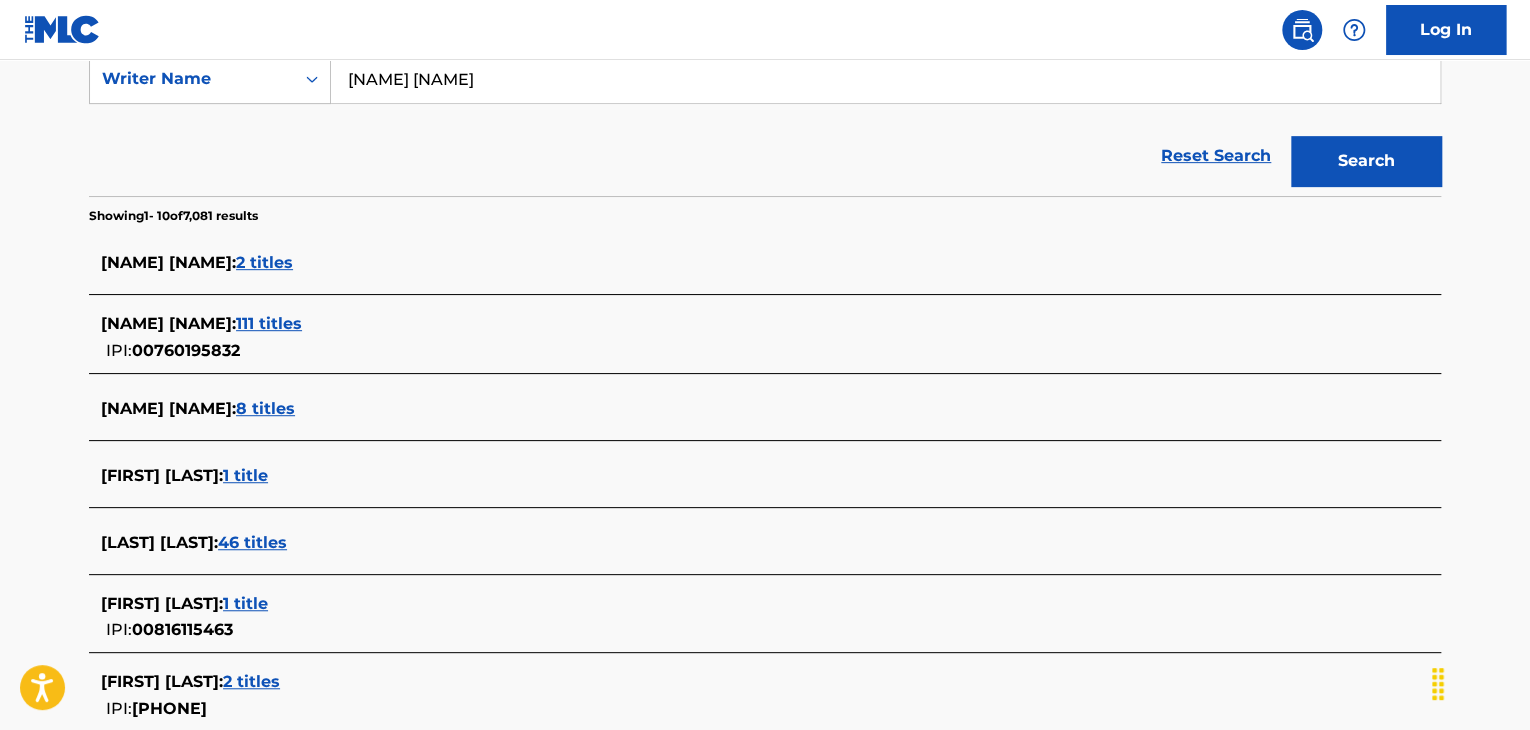 click on "[NAME] [NAME]" at bounding box center [885, 79] 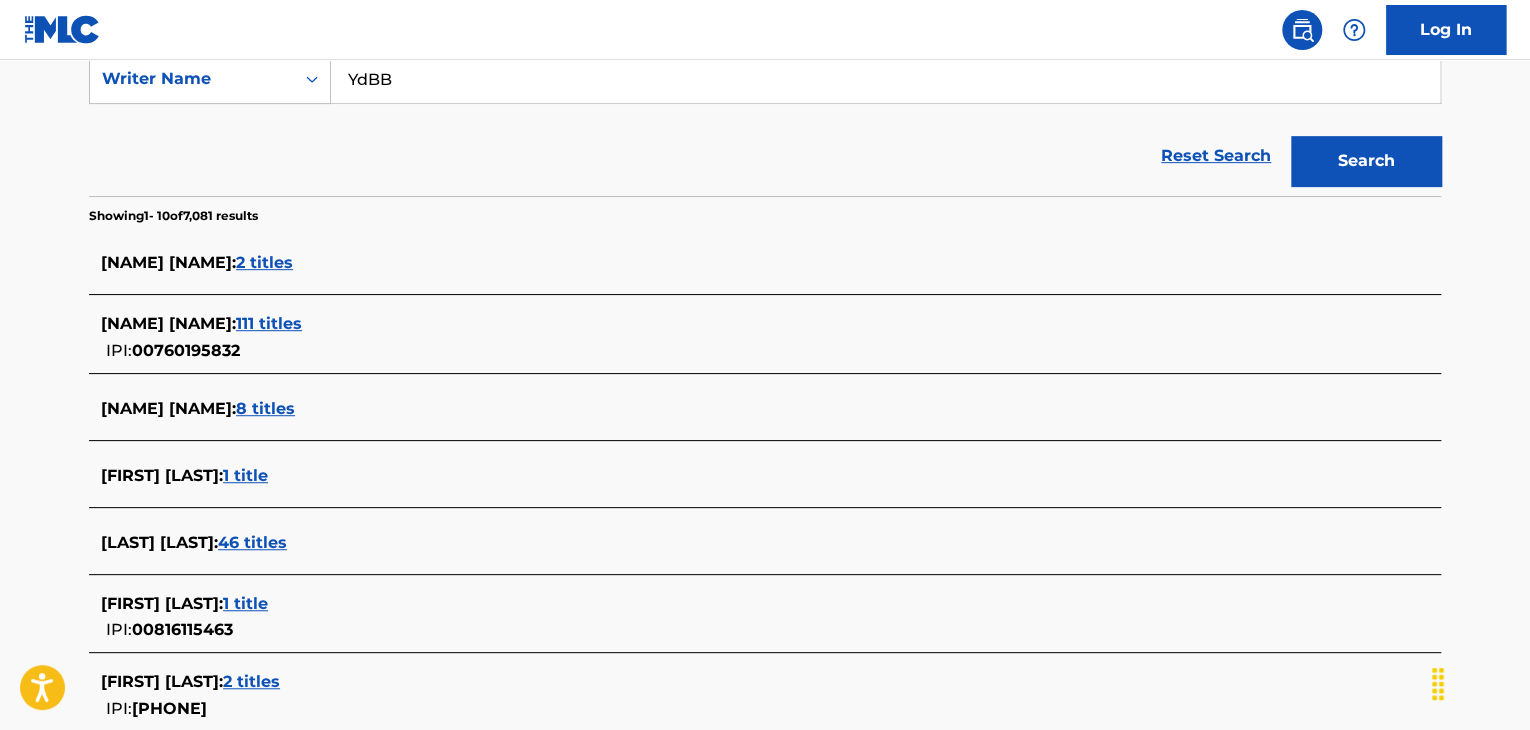 type on "YdBB" 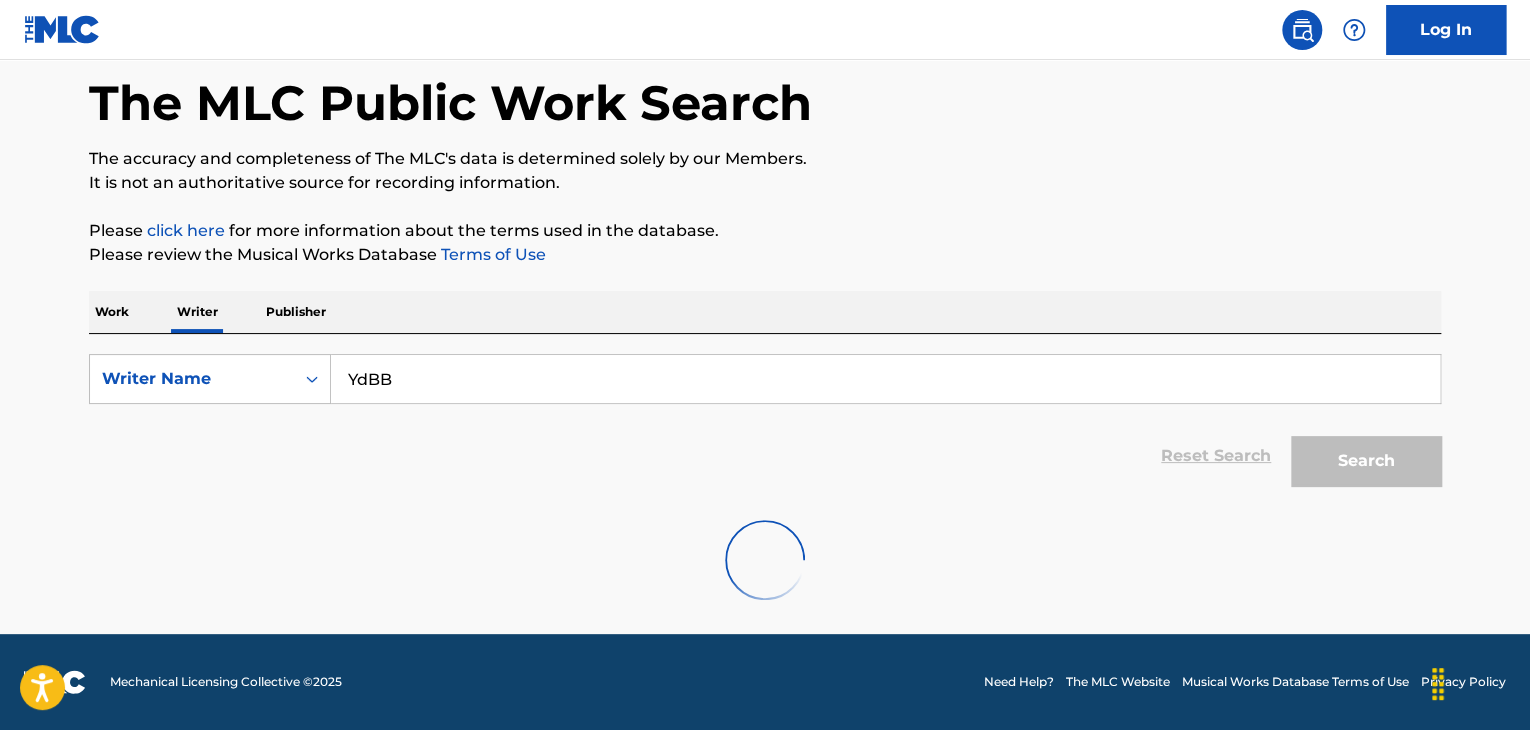 scroll, scrollTop: 0, scrollLeft: 0, axis: both 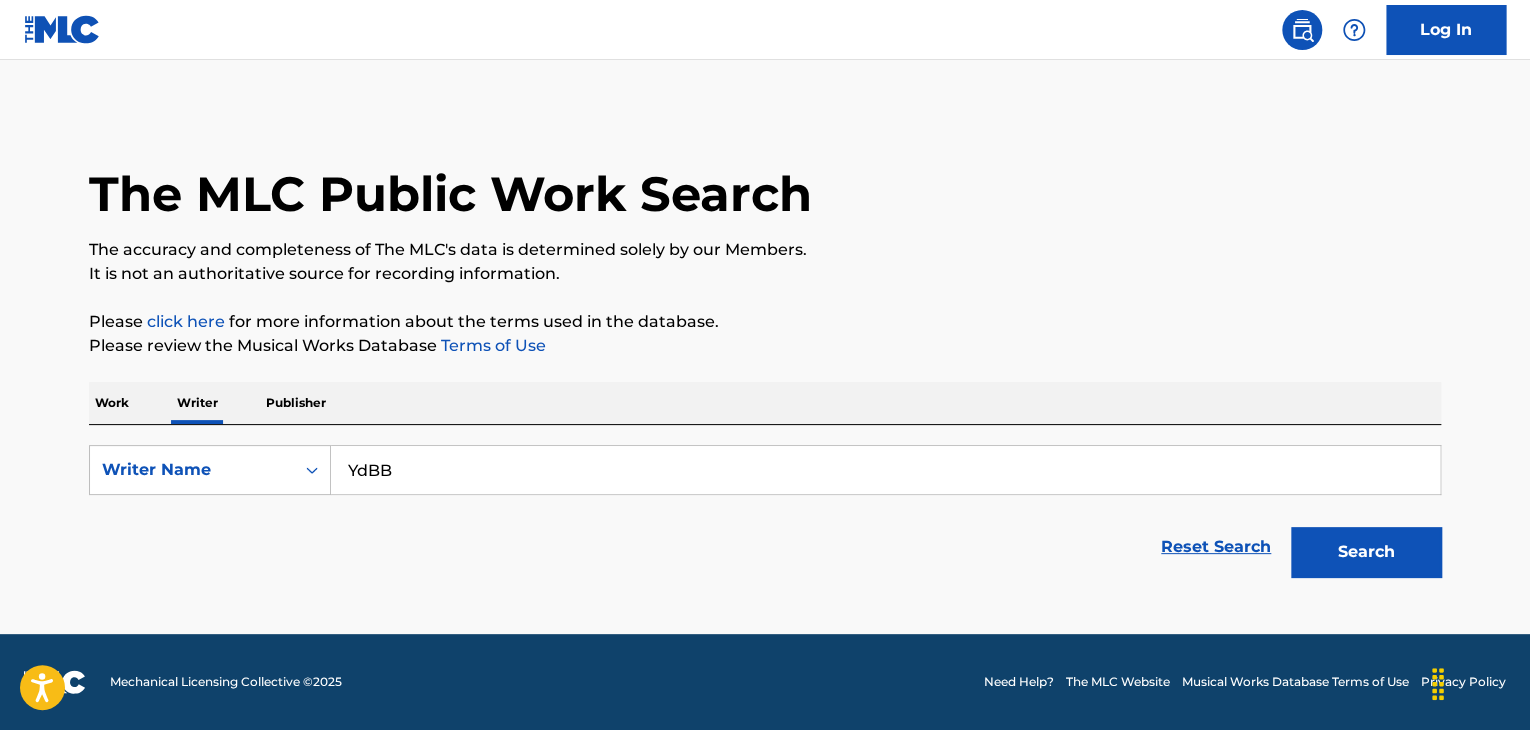 click on "Work" at bounding box center [112, 403] 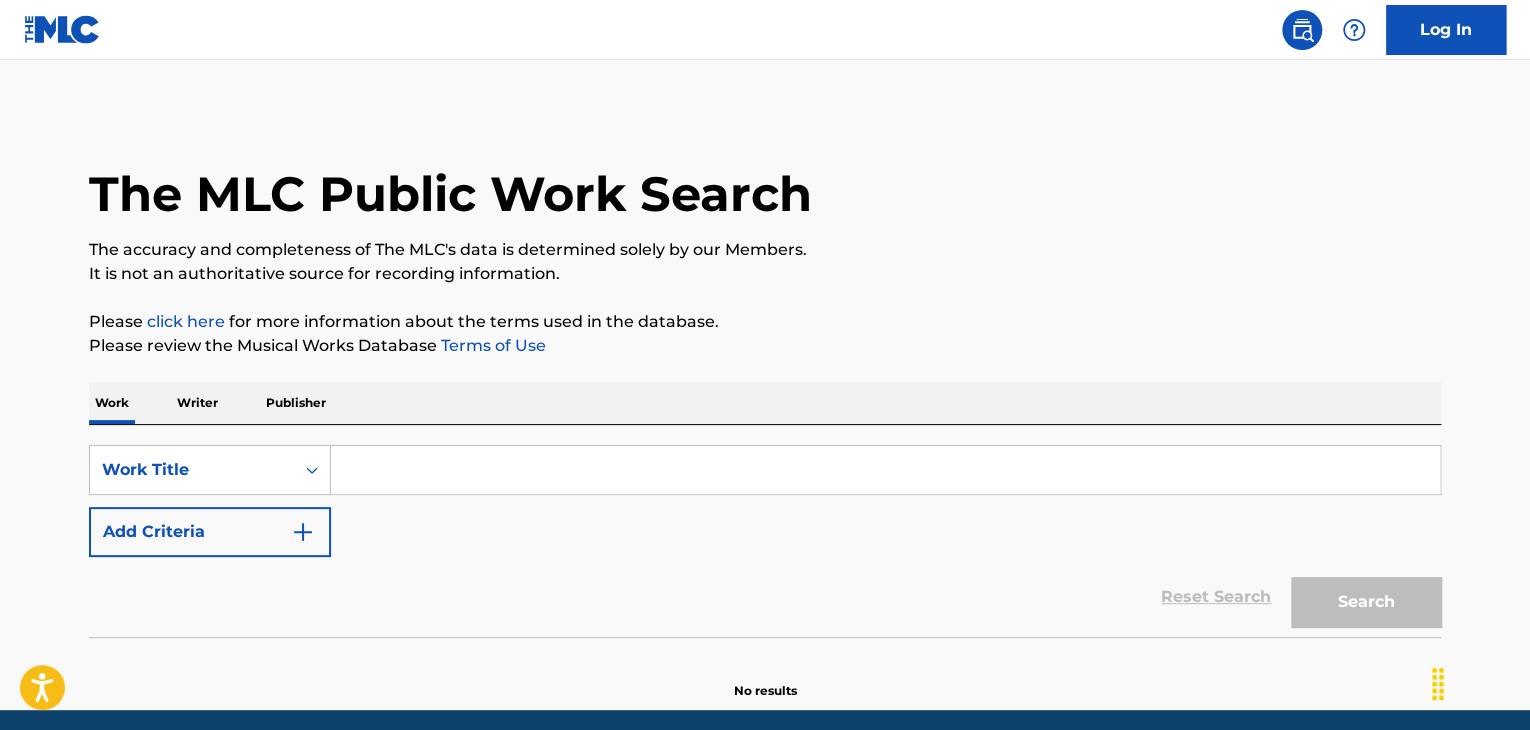 click at bounding box center (885, 470) 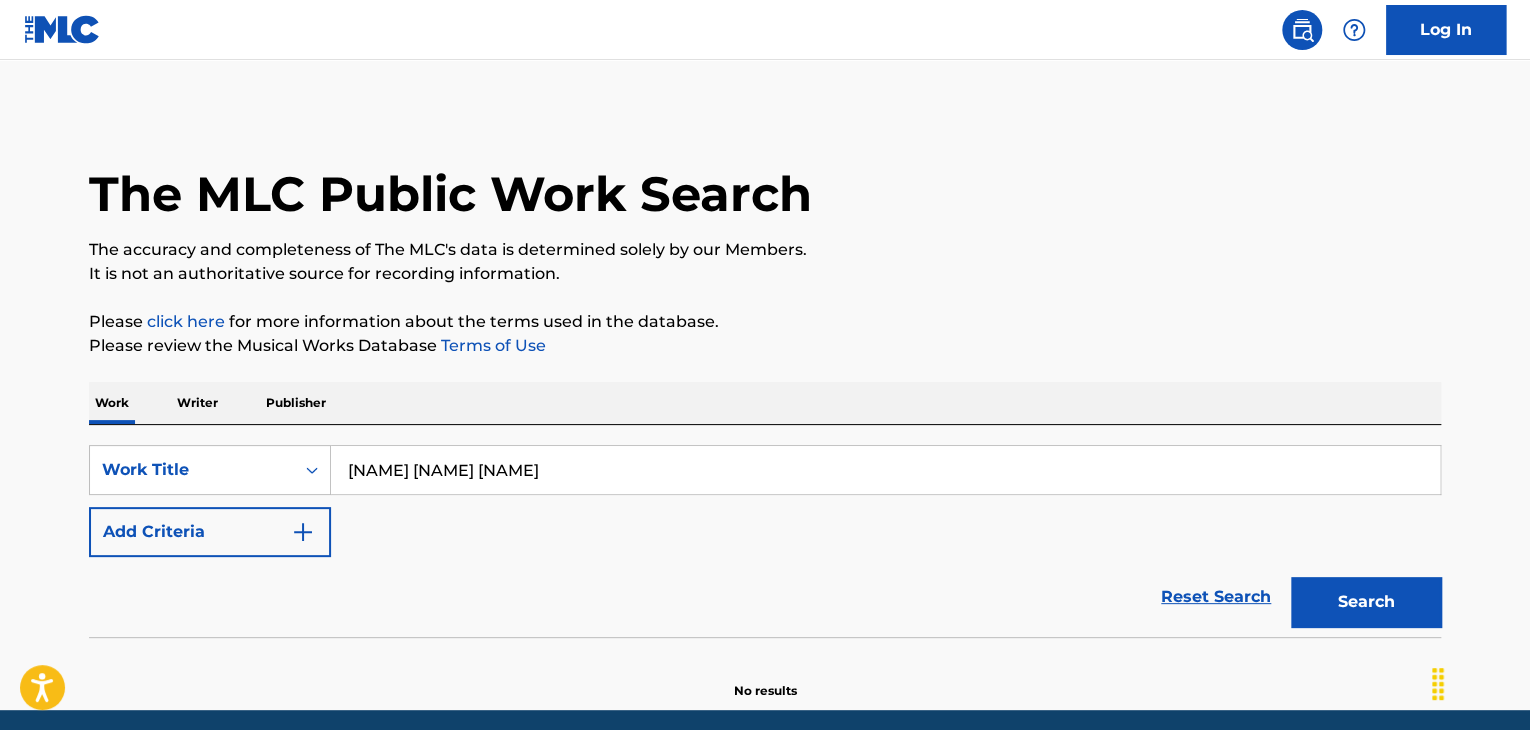 type on "[NAME] [NAME] [NAME]" 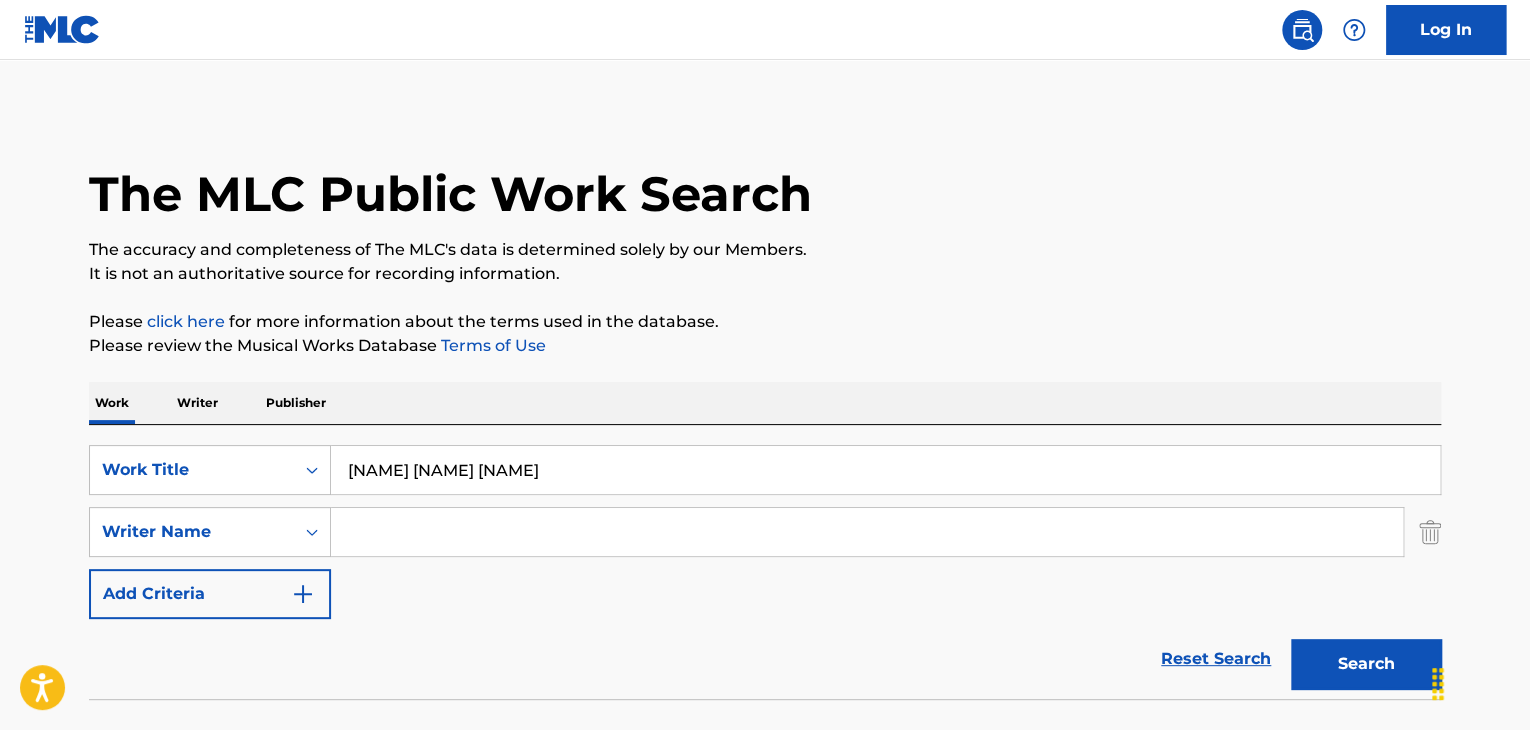 click at bounding box center (867, 532) 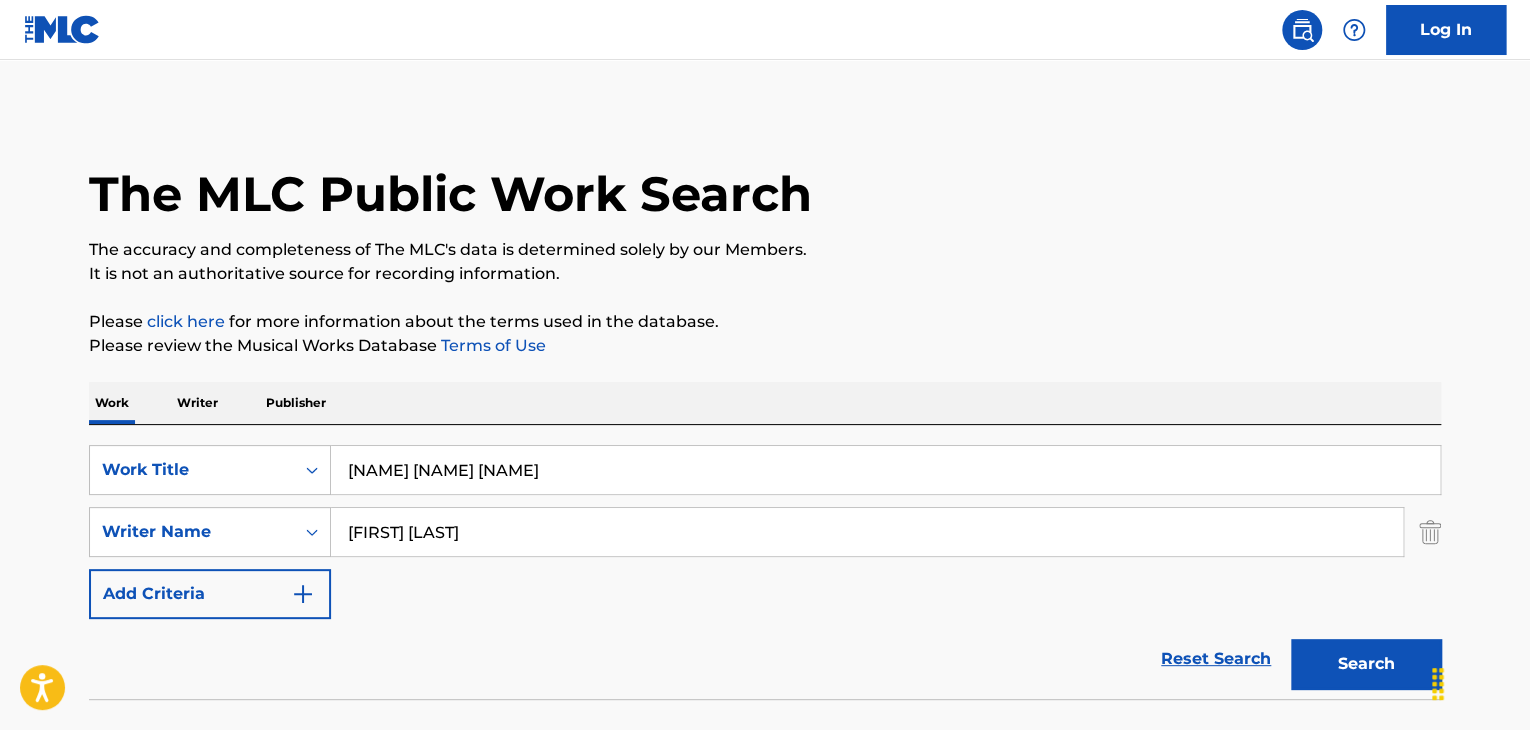 type on "[FIRST] [LAST]" 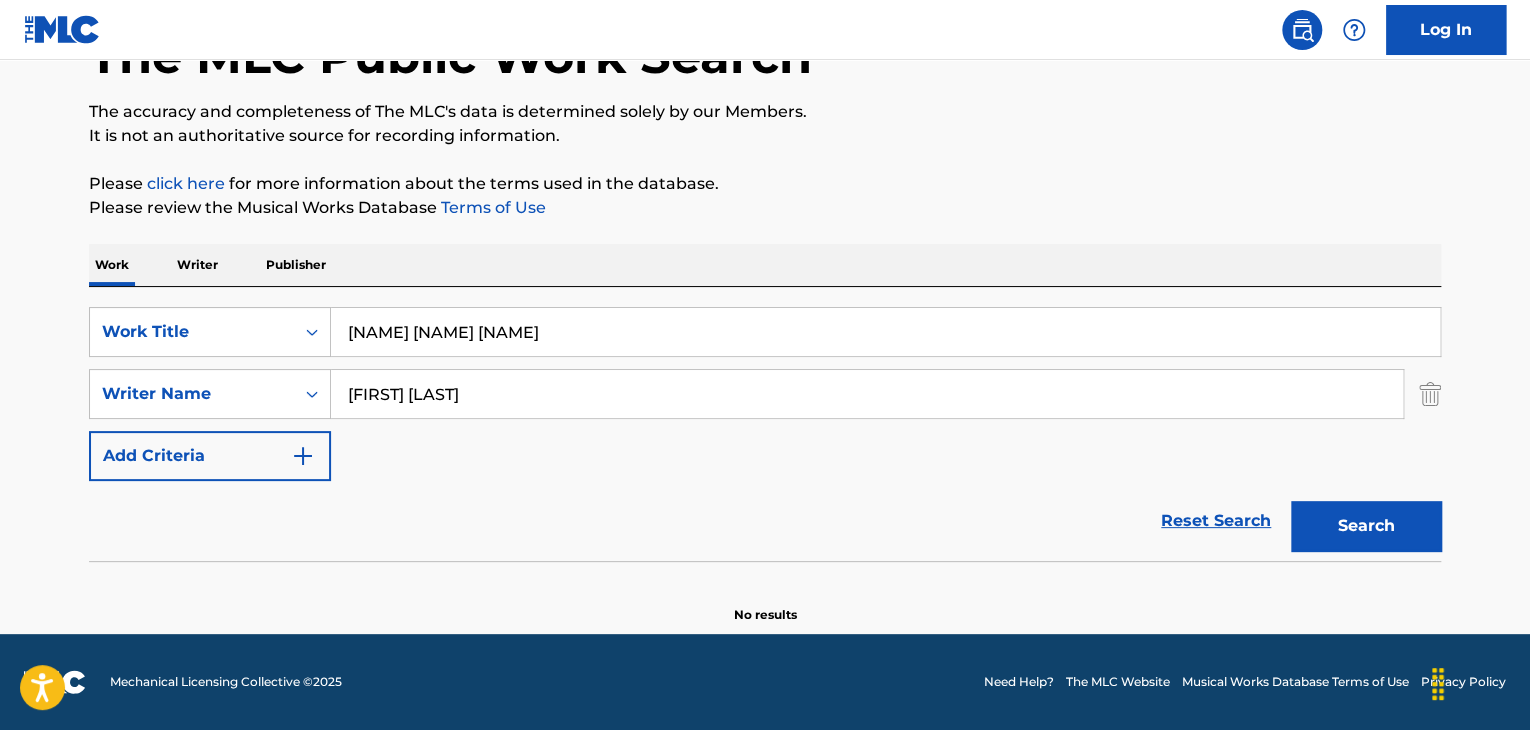 click on "Writer" at bounding box center (197, 265) 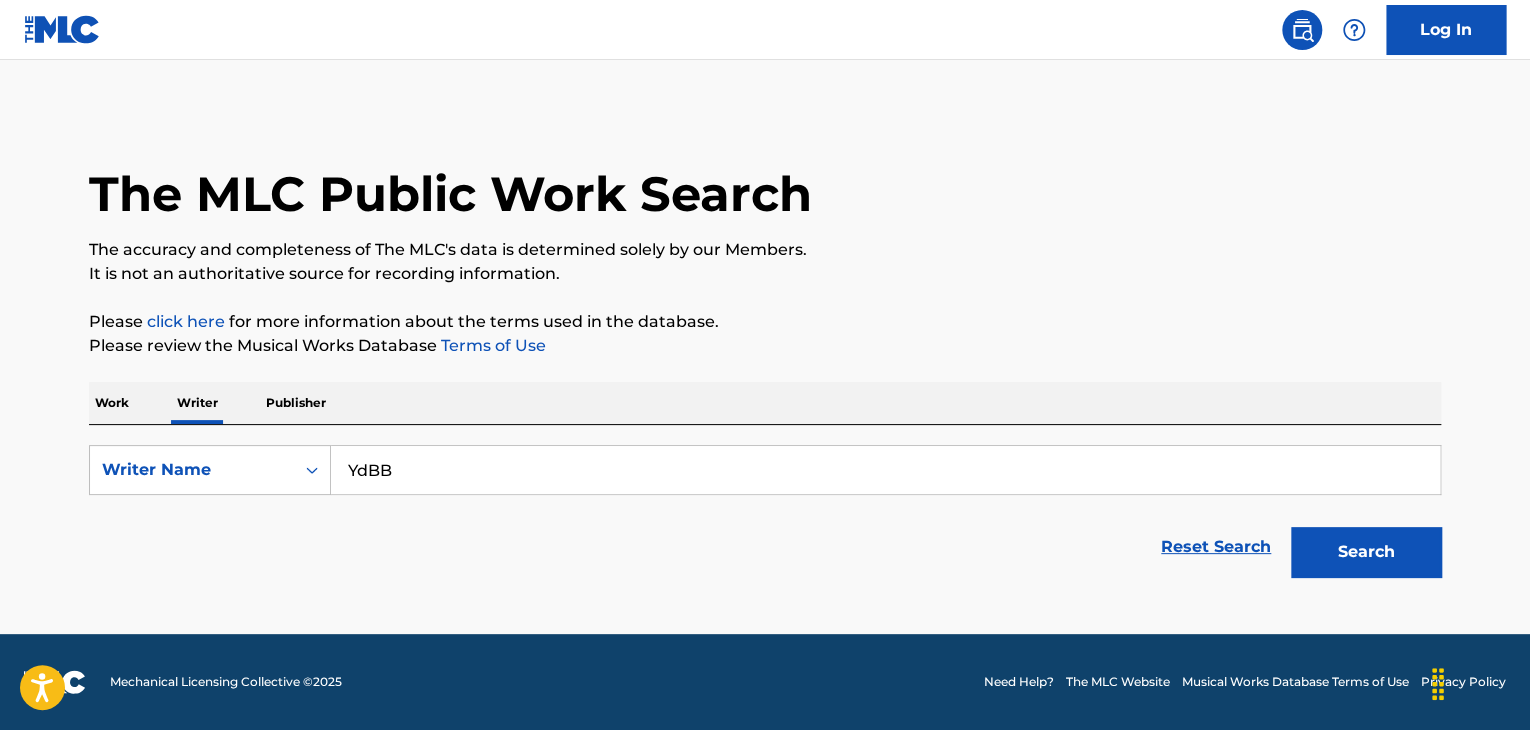 click on "YdBB" at bounding box center [885, 470] 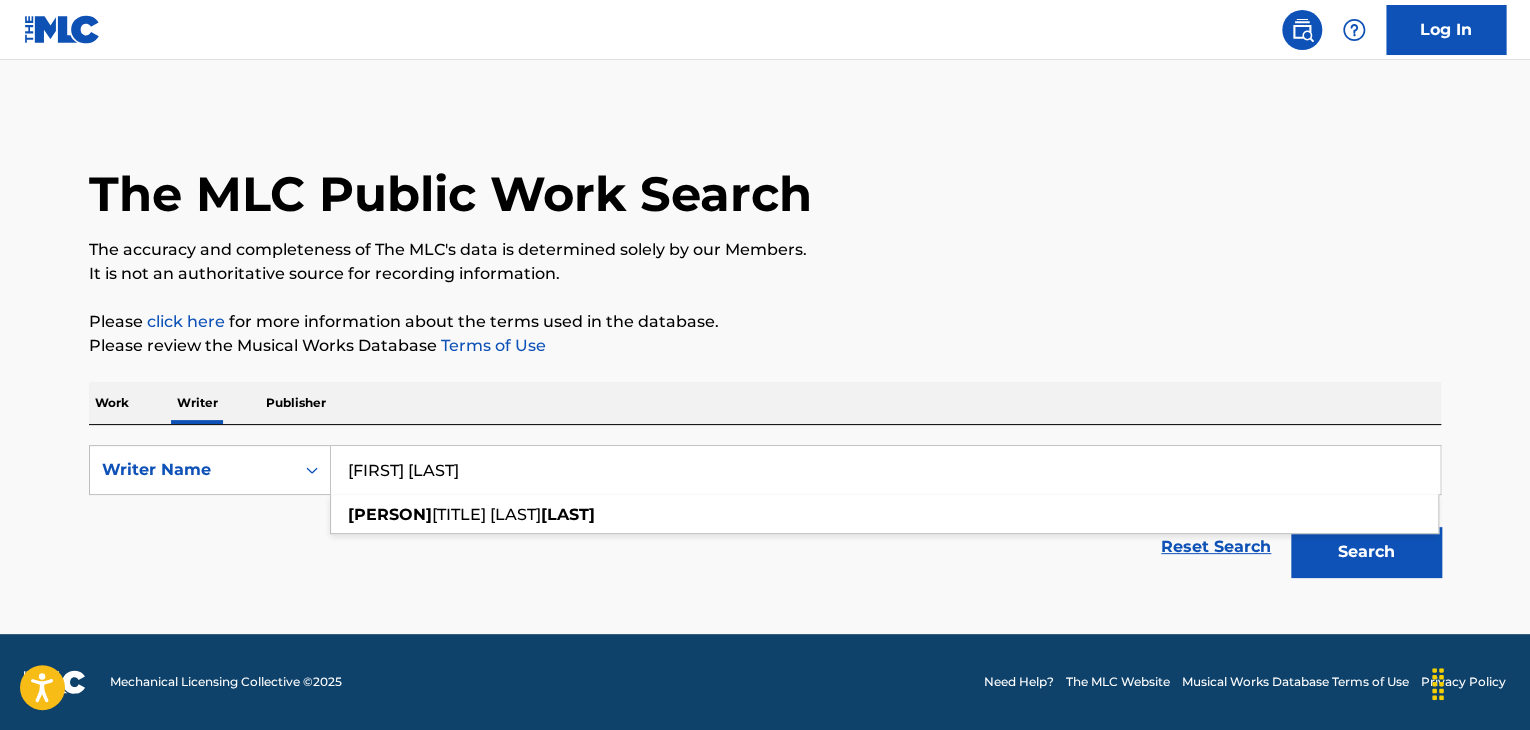 type on "[FIRST] [LAST]" 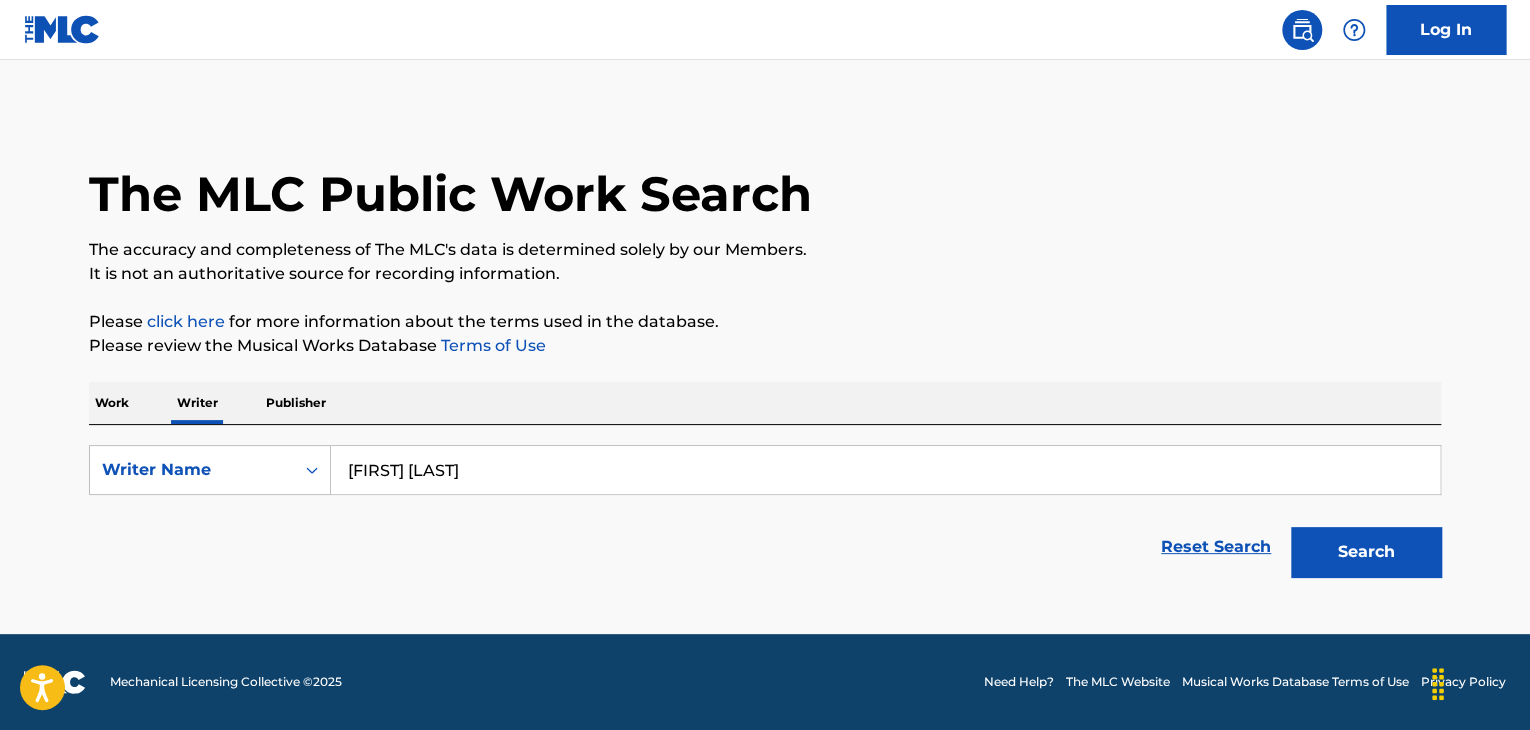 click on "Search" at bounding box center [1366, 552] 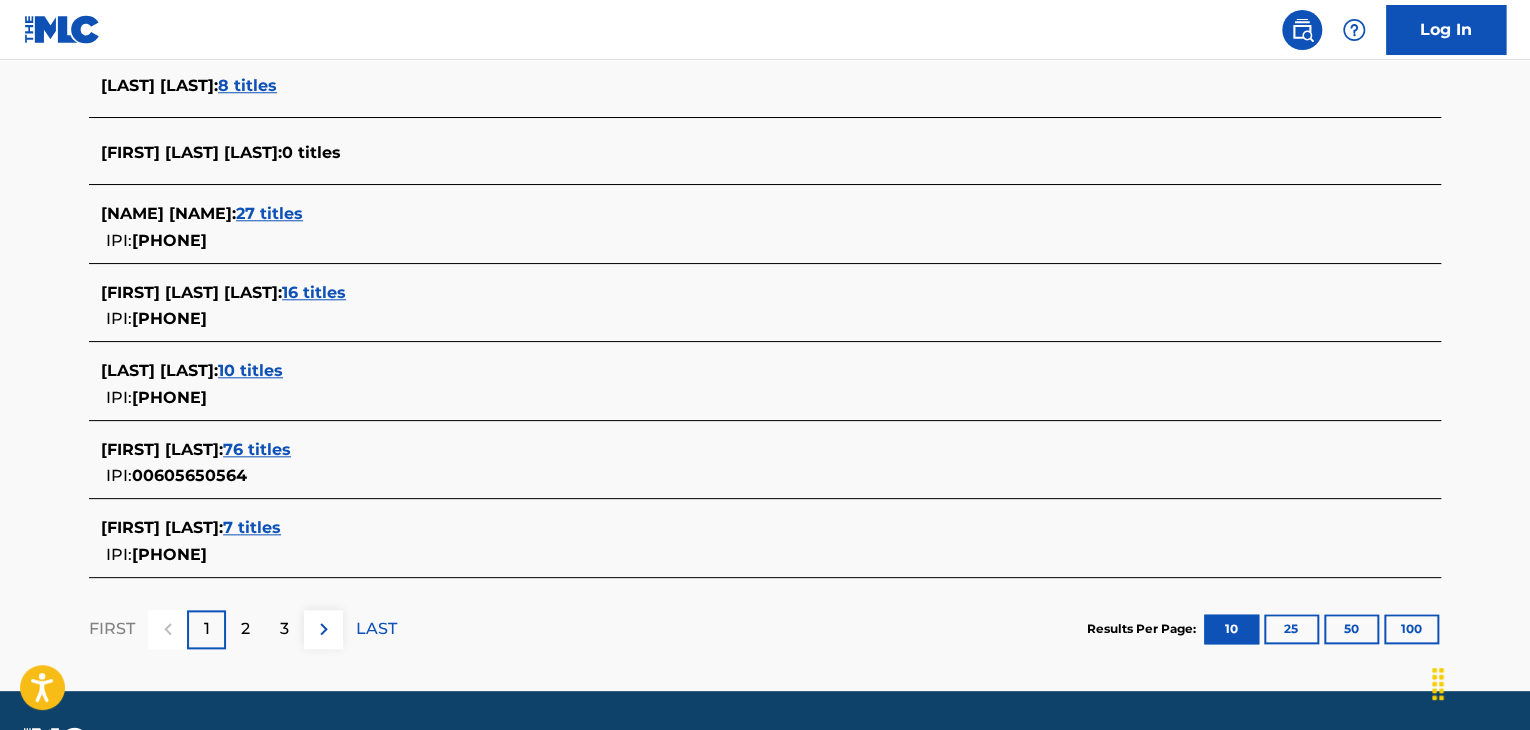 scroll, scrollTop: 800, scrollLeft: 0, axis: vertical 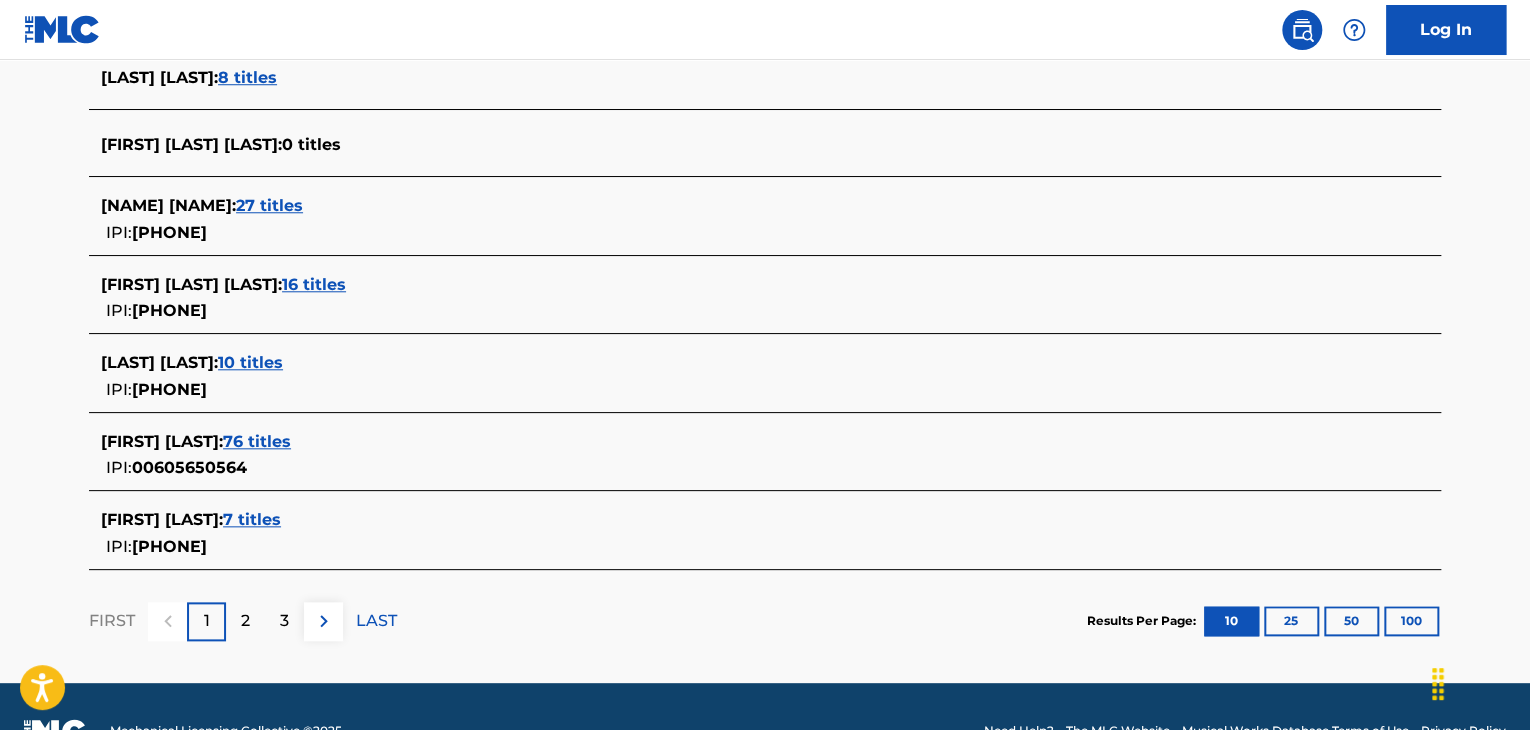 click on "16 titles" at bounding box center [314, 284] 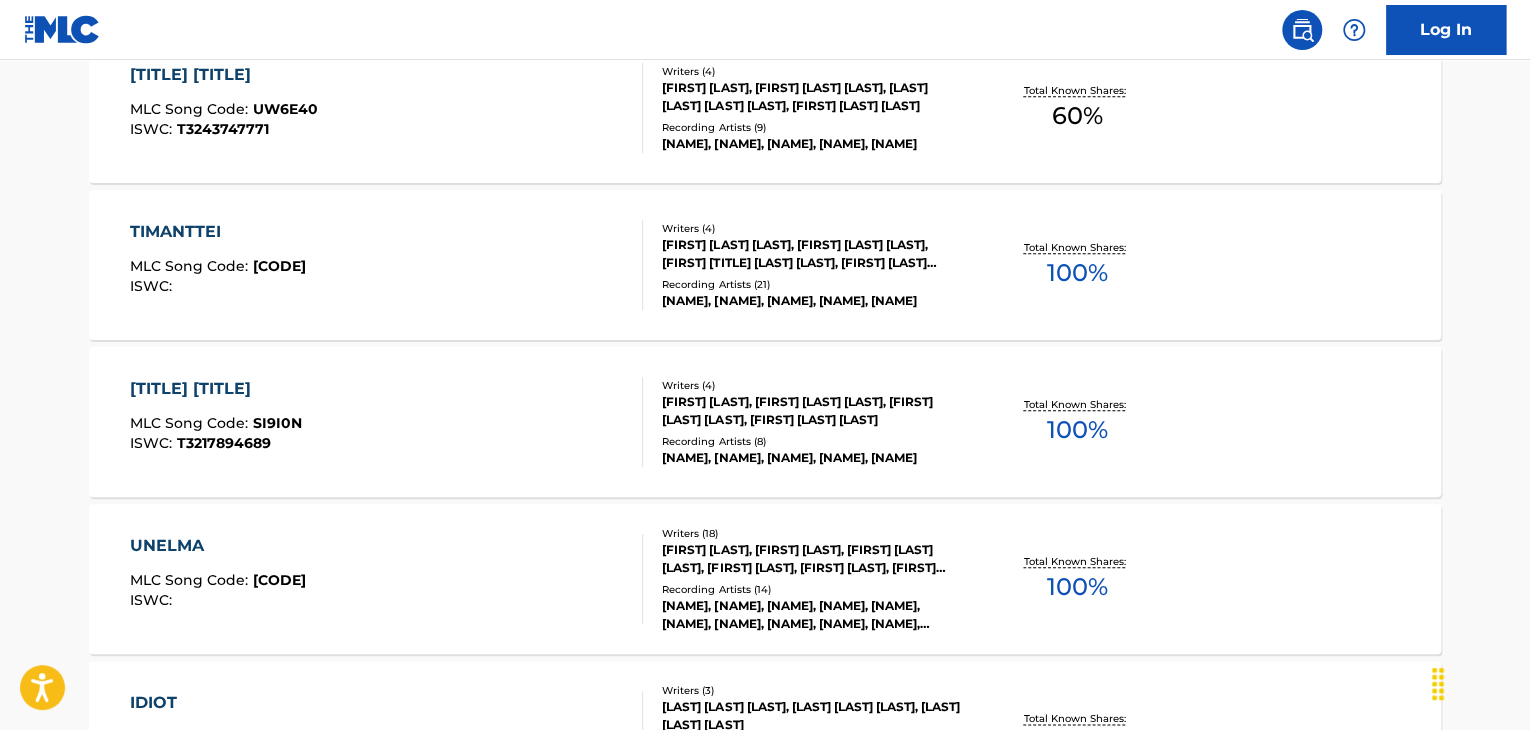 click on "[PERSON] MLC Song Code : [CODE] ISWC : [CODE]" at bounding box center (387, 422) 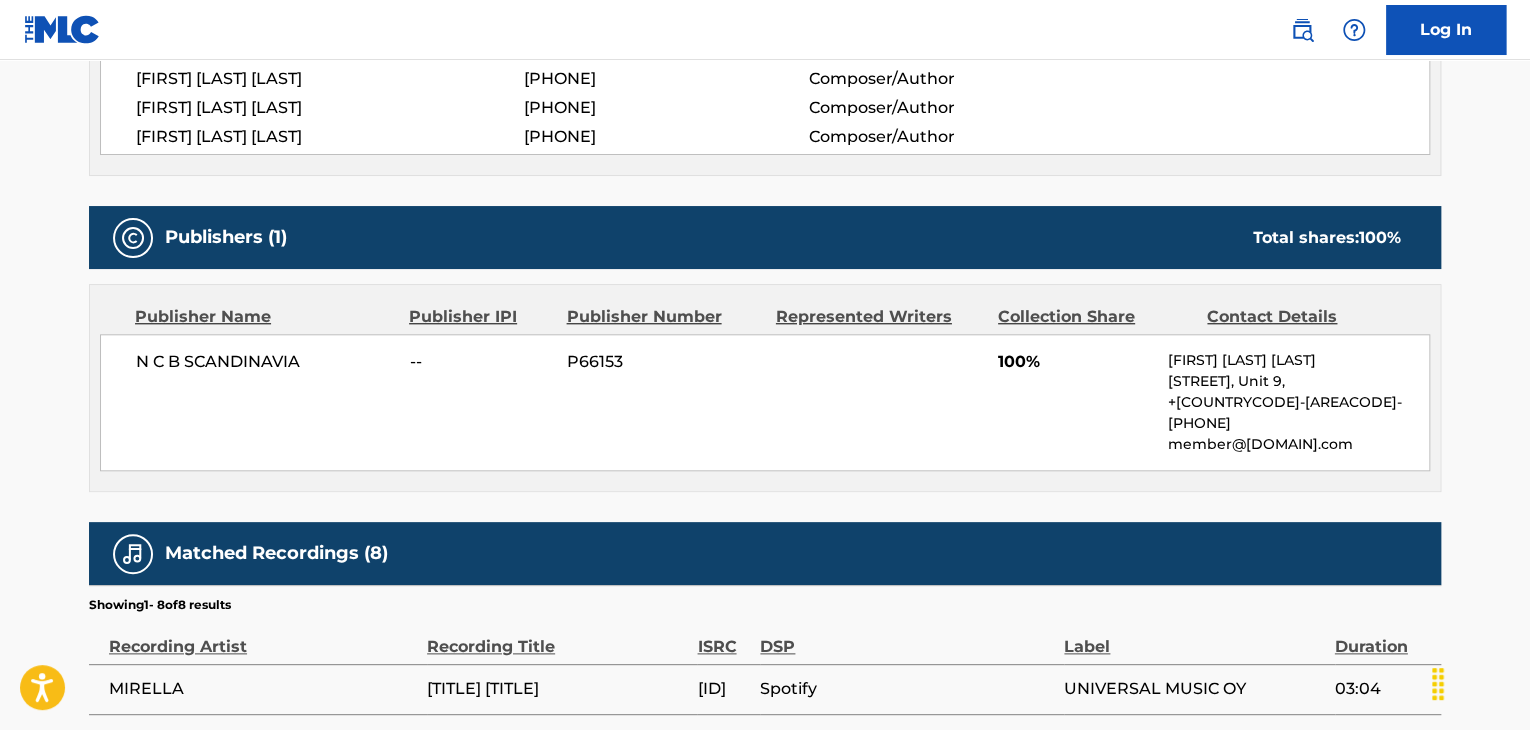 scroll, scrollTop: 600, scrollLeft: 0, axis: vertical 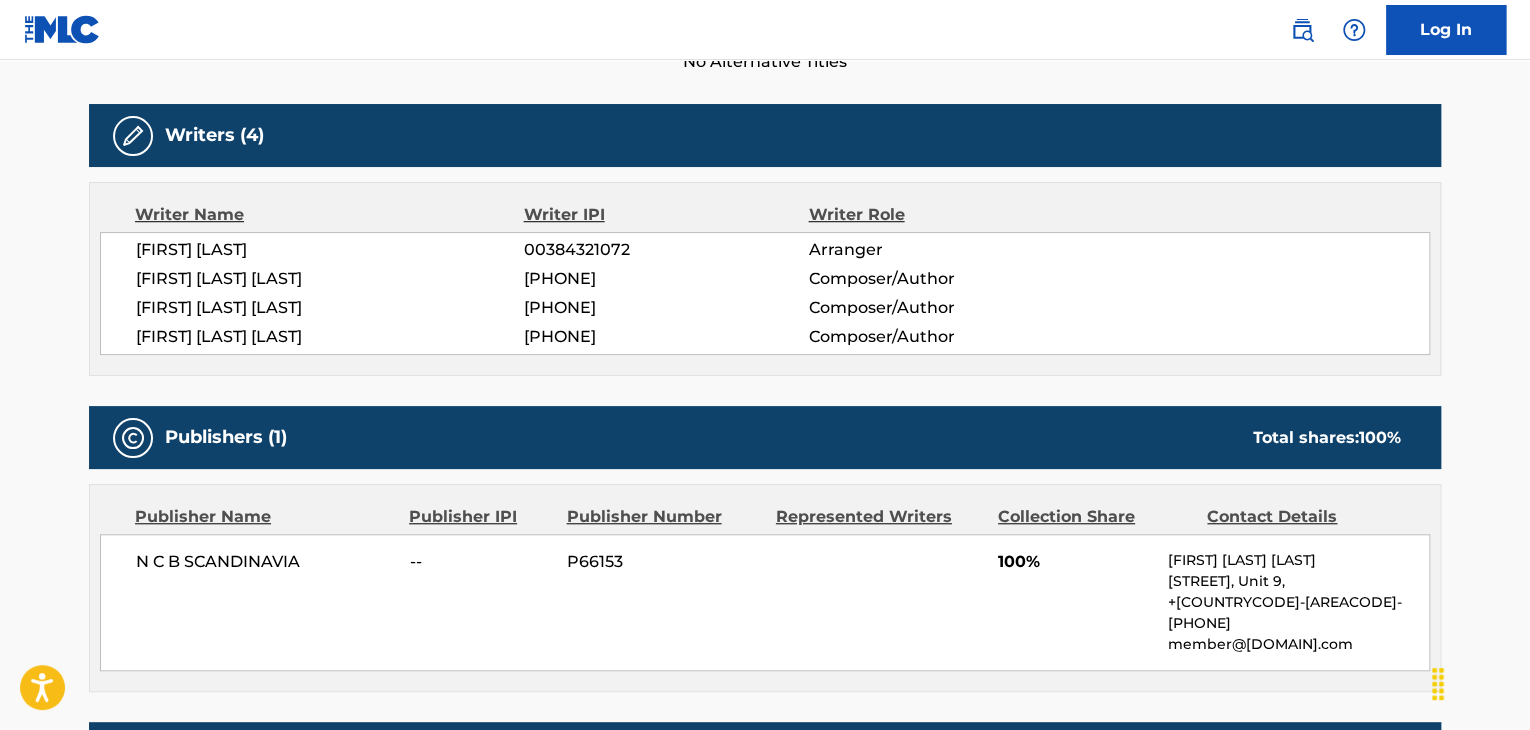 click on "[FIRST] [LAST] [LAST]" at bounding box center [330, 279] 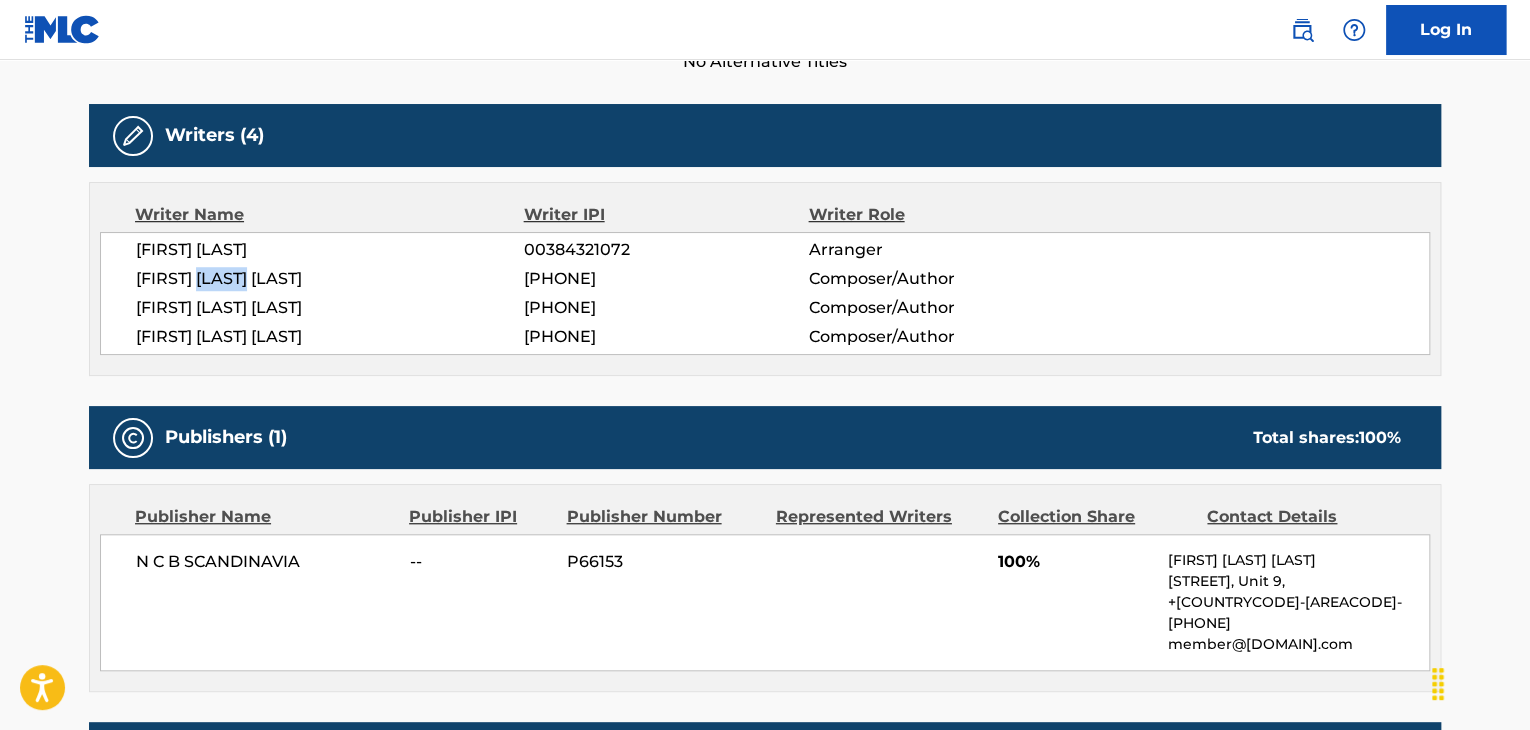 click on "[FIRST] [LAST] [LAST]" at bounding box center [330, 279] 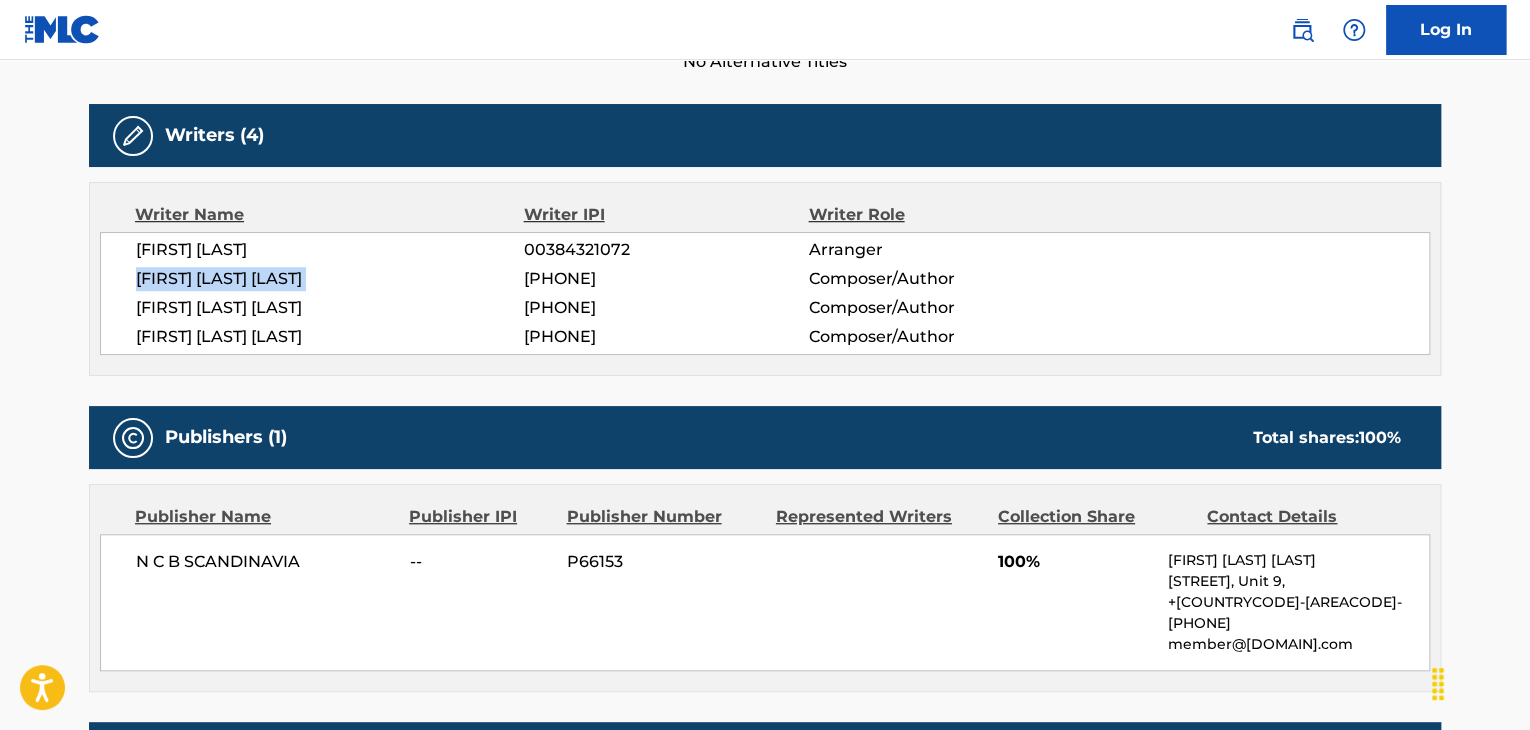 click on "[FIRST] [LAST] [LAST]" at bounding box center [330, 279] 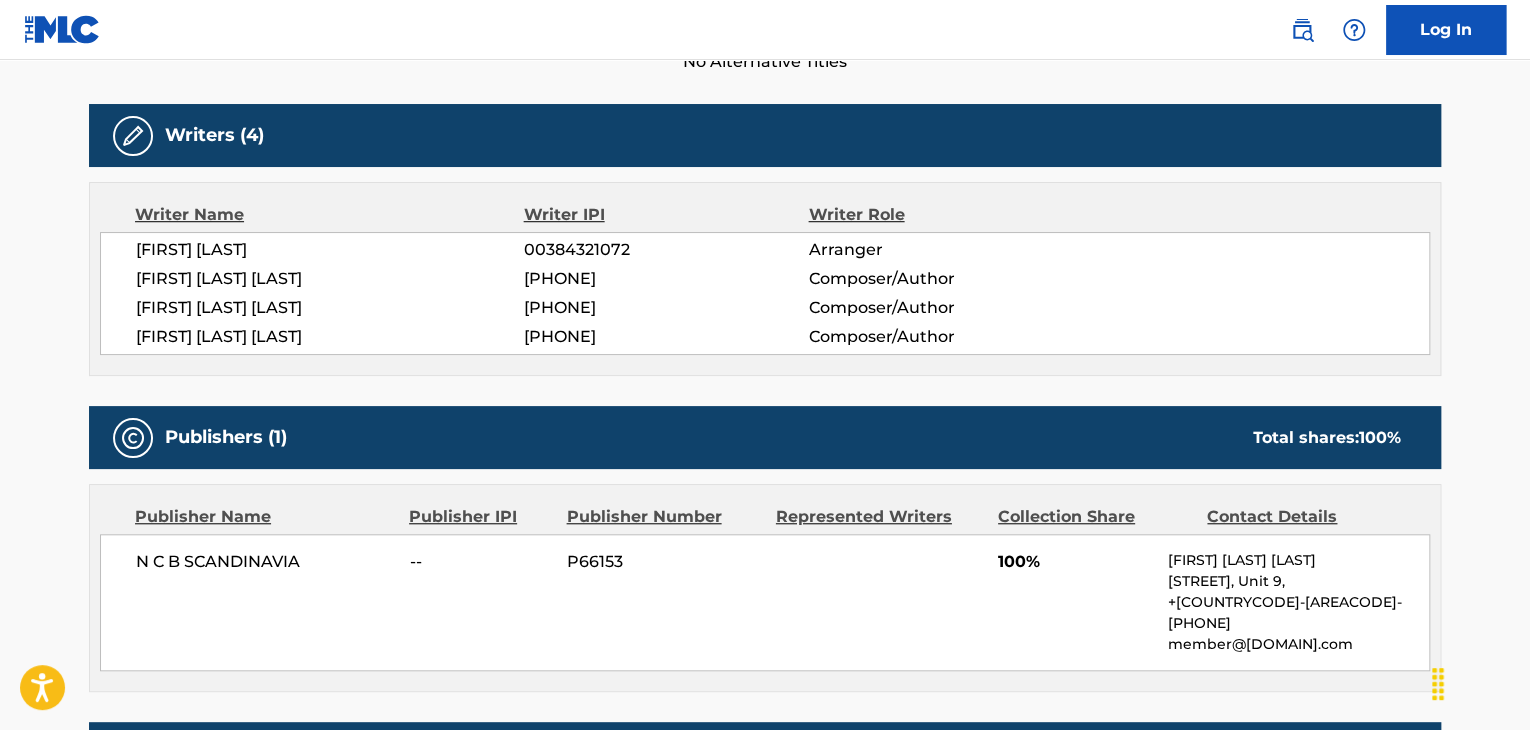 click on "[PHONE]" at bounding box center (666, 279) 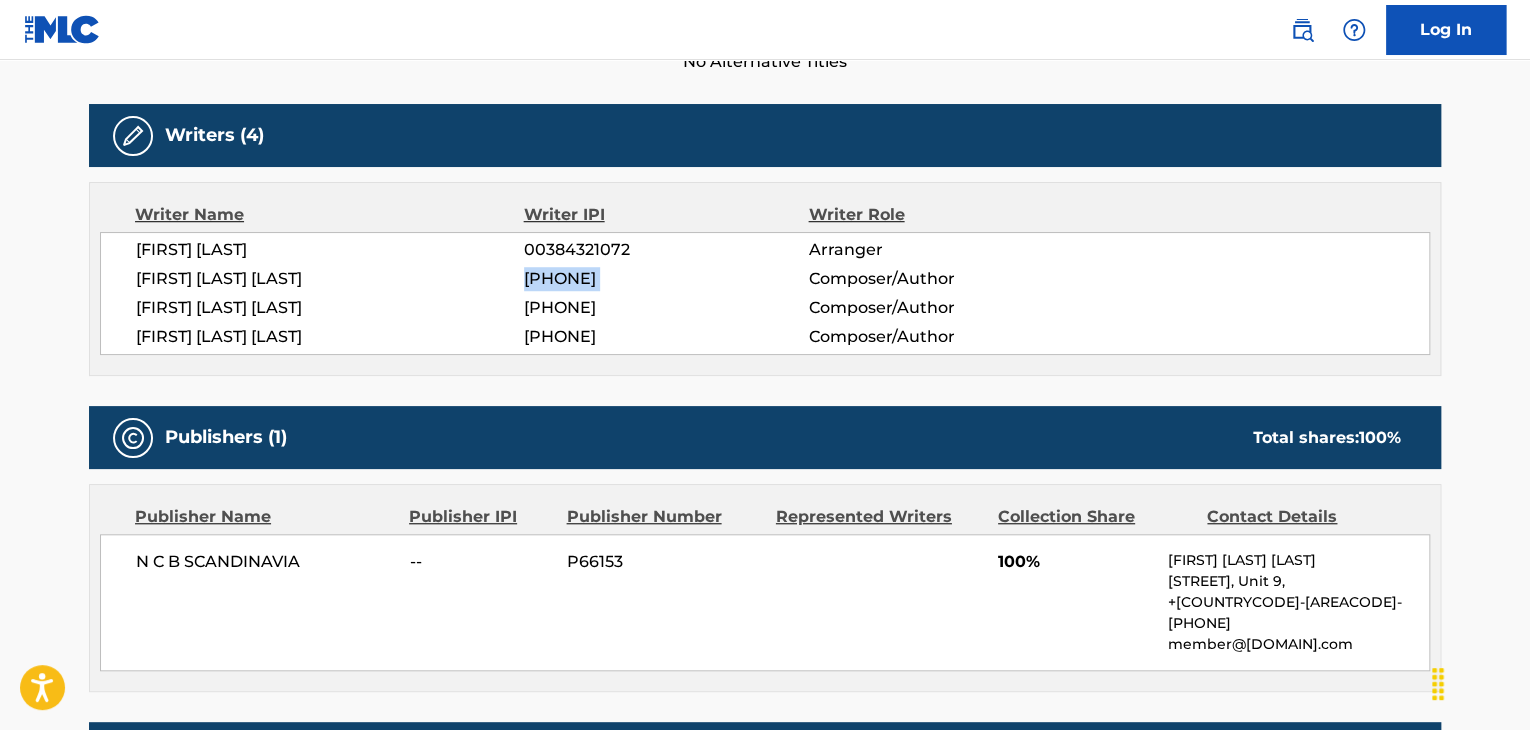 click on "[PHONE]" at bounding box center (666, 279) 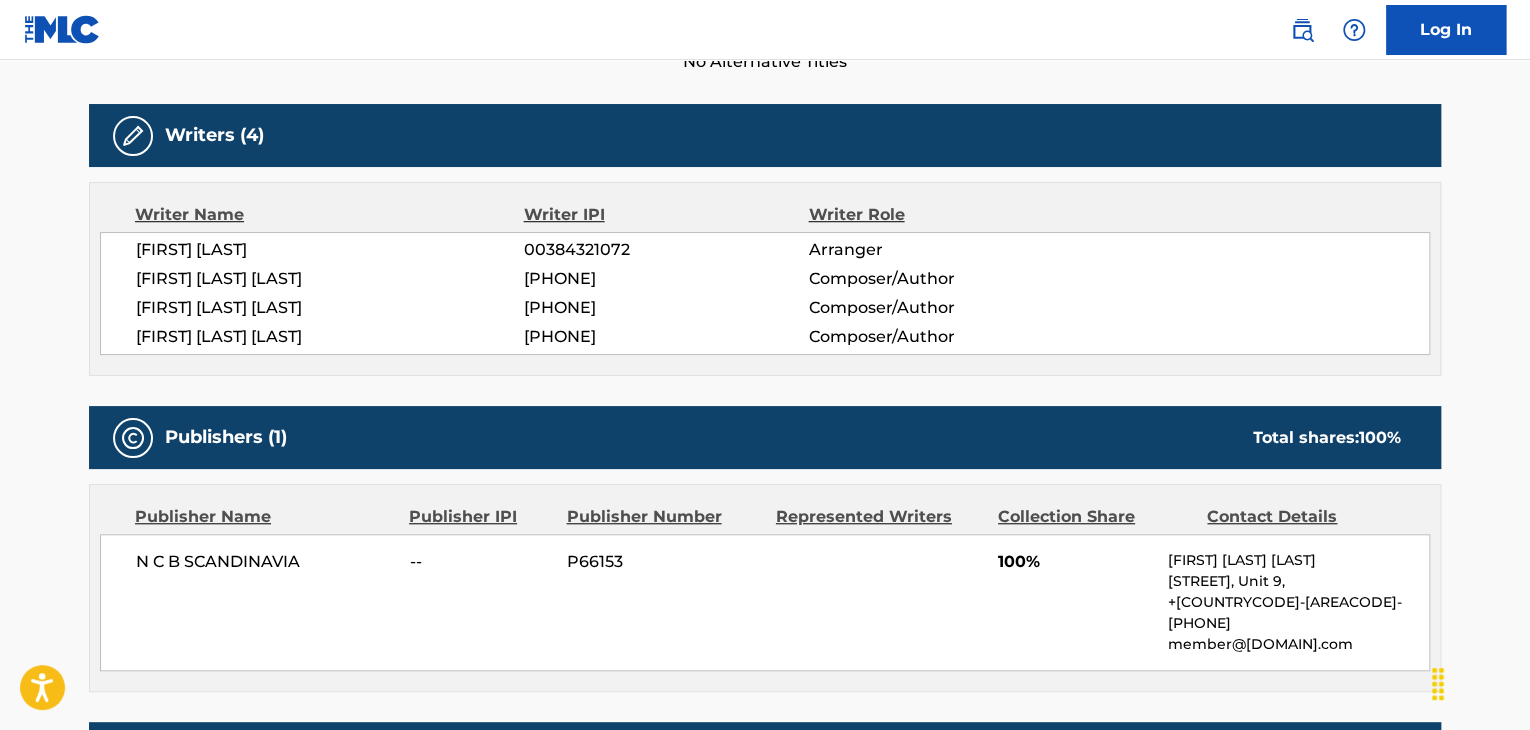 click on "N C B SCANDINAVIA" at bounding box center [265, 562] 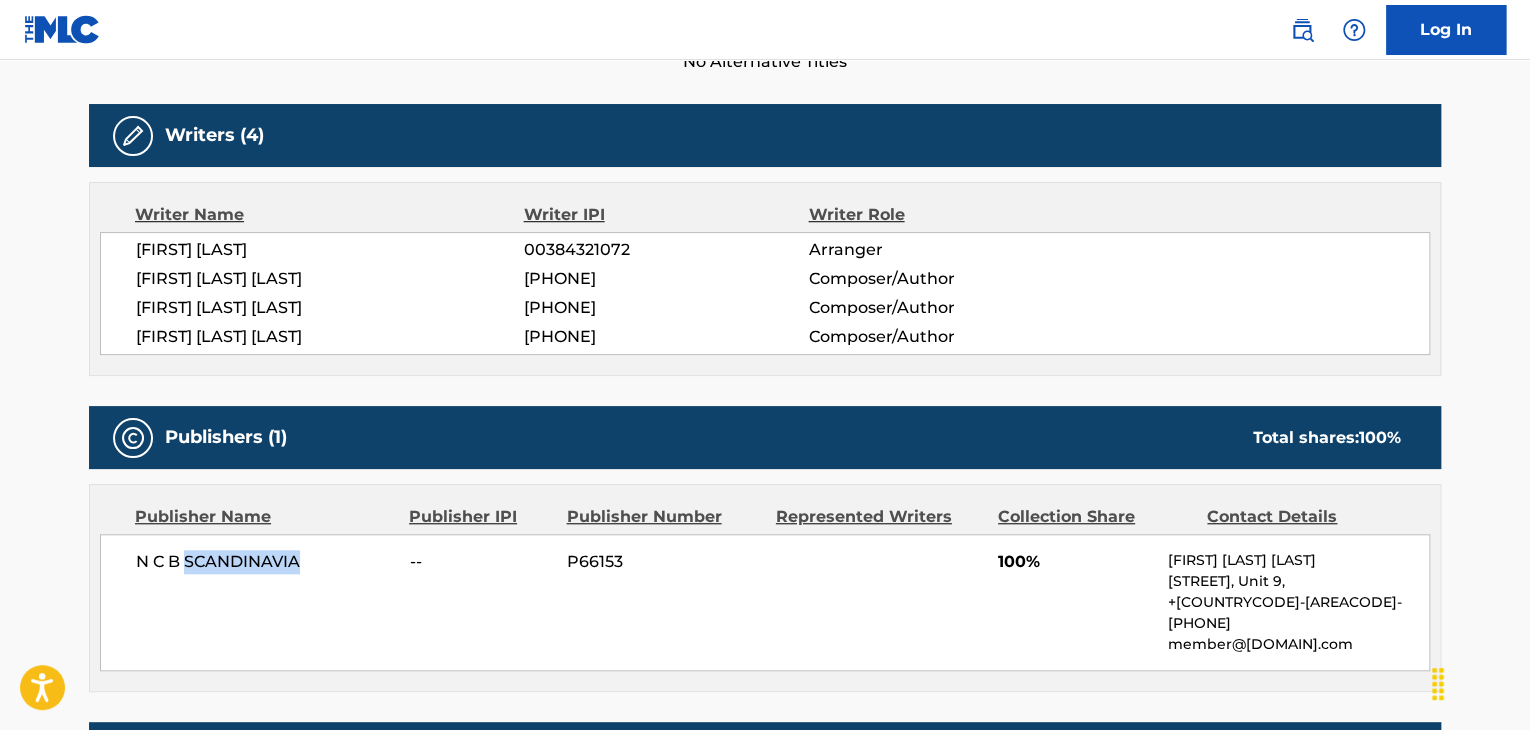 click on "N C B SCANDINAVIA" at bounding box center [265, 562] 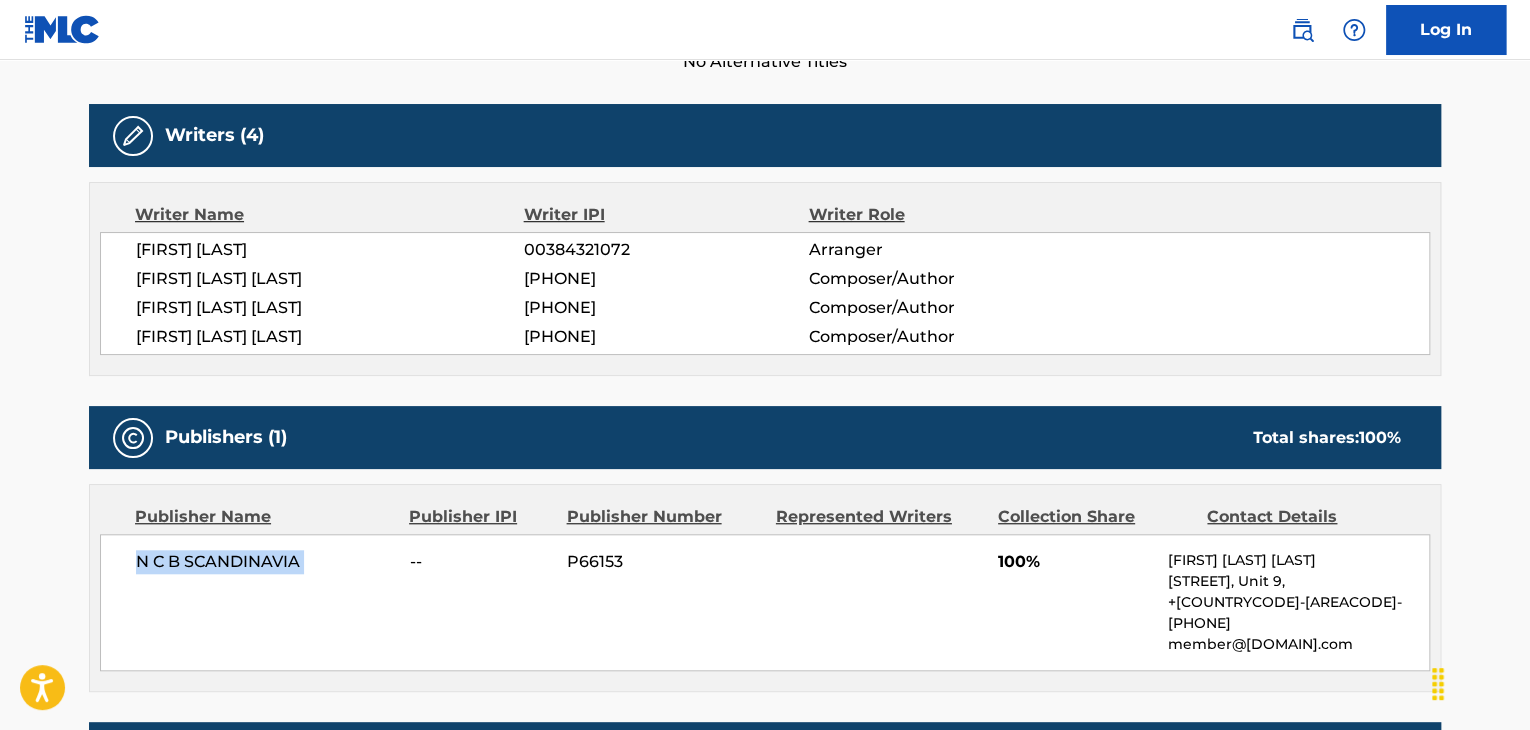 click on "N C B SCANDINAVIA" at bounding box center [265, 562] 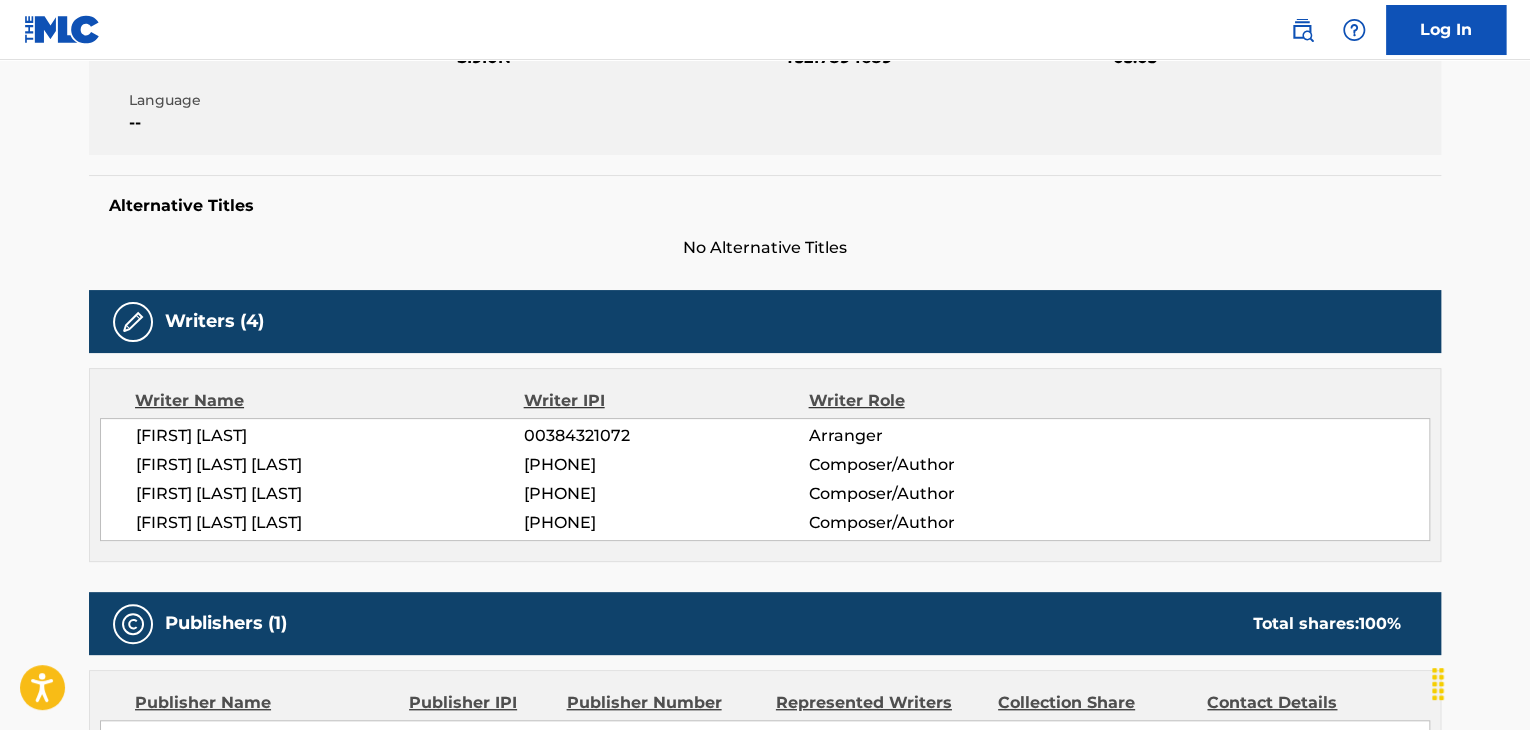 scroll, scrollTop: 200, scrollLeft: 0, axis: vertical 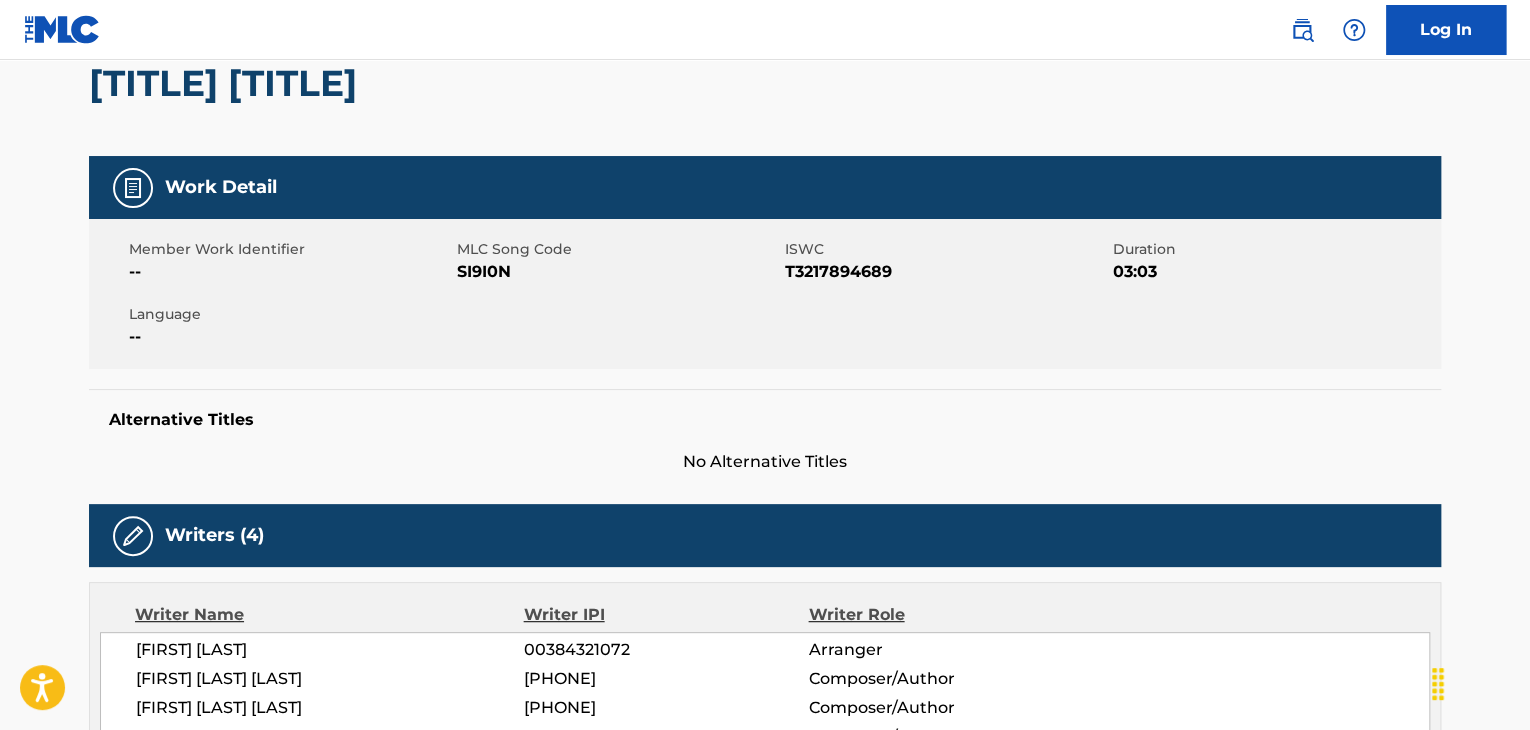 click on "SI9I0N" at bounding box center [618, 272] 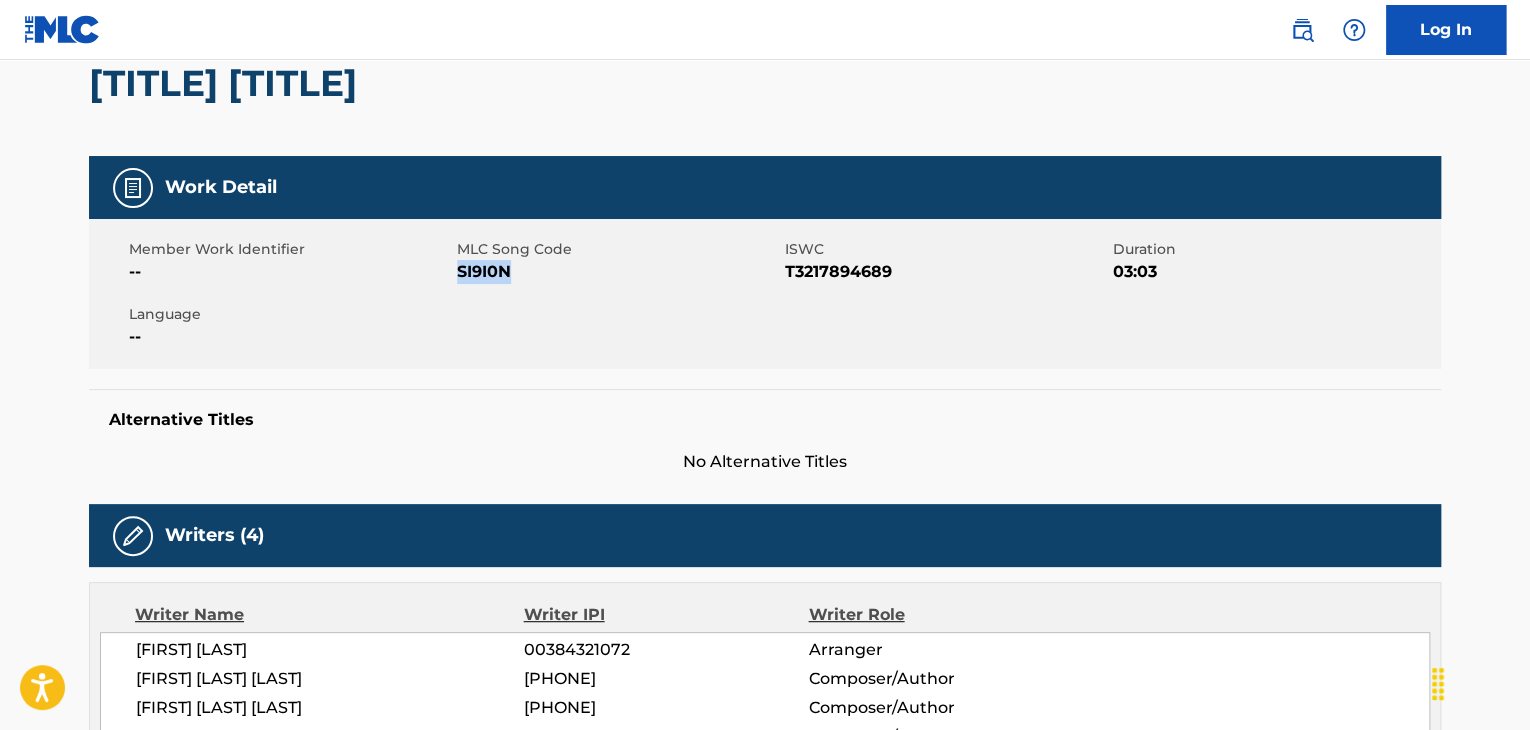 click on "SI9I0N" at bounding box center [618, 272] 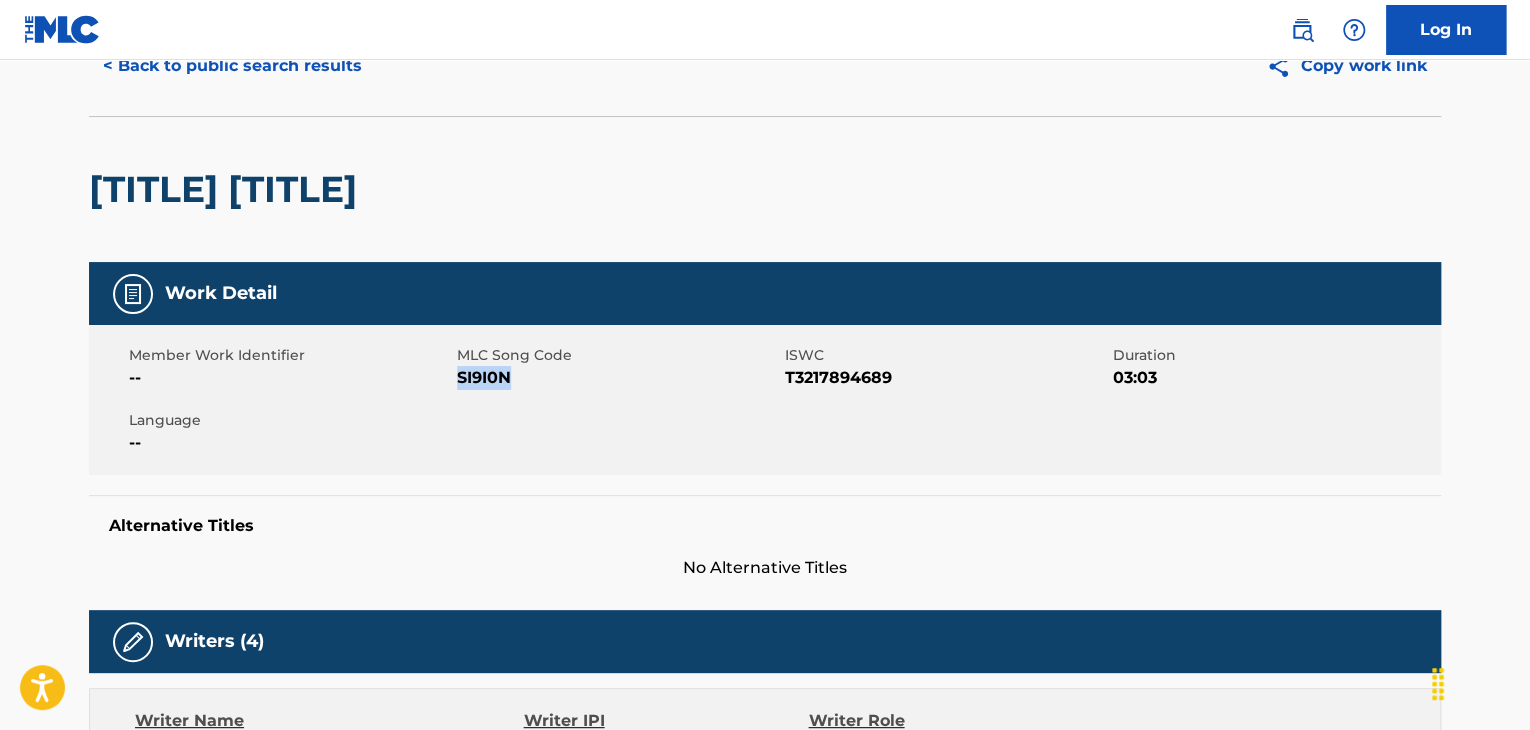 scroll, scrollTop: 0, scrollLeft: 0, axis: both 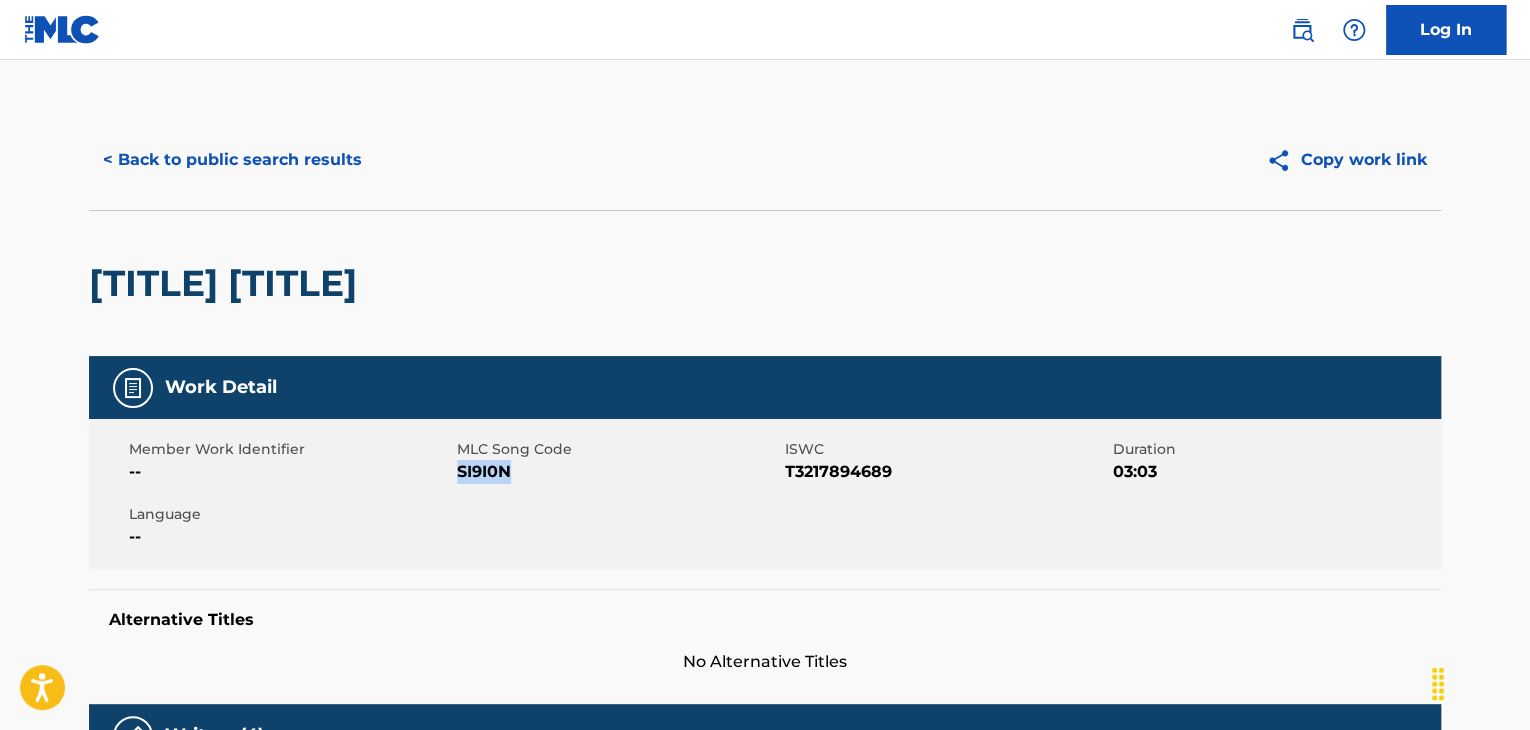 click on "< Back to public search results" at bounding box center (232, 160) 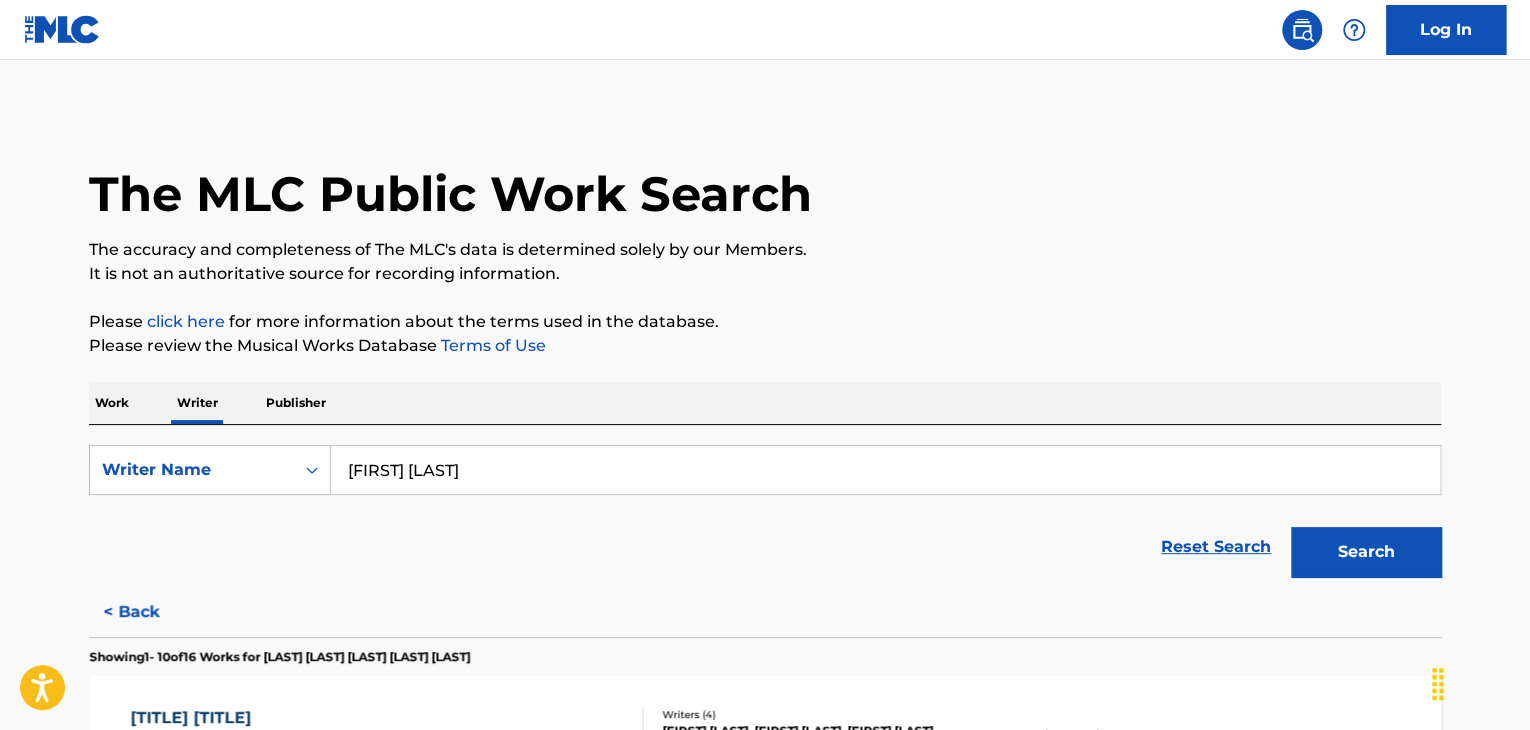 scroll, scrollTop: 24, scrollLeft: 0, axis: vertical 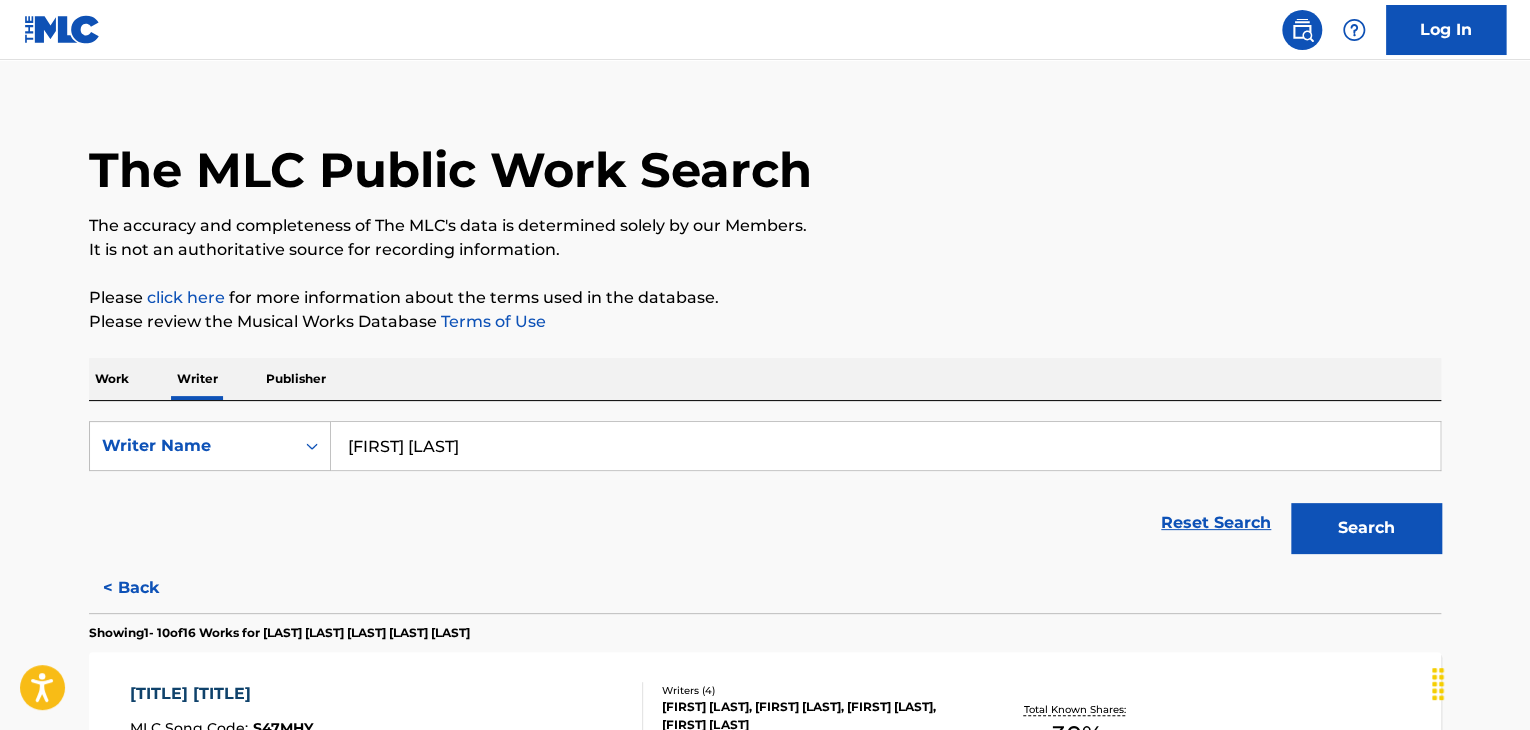 click on "[FIRST] [LAST]" at bounding box center (885, 446) 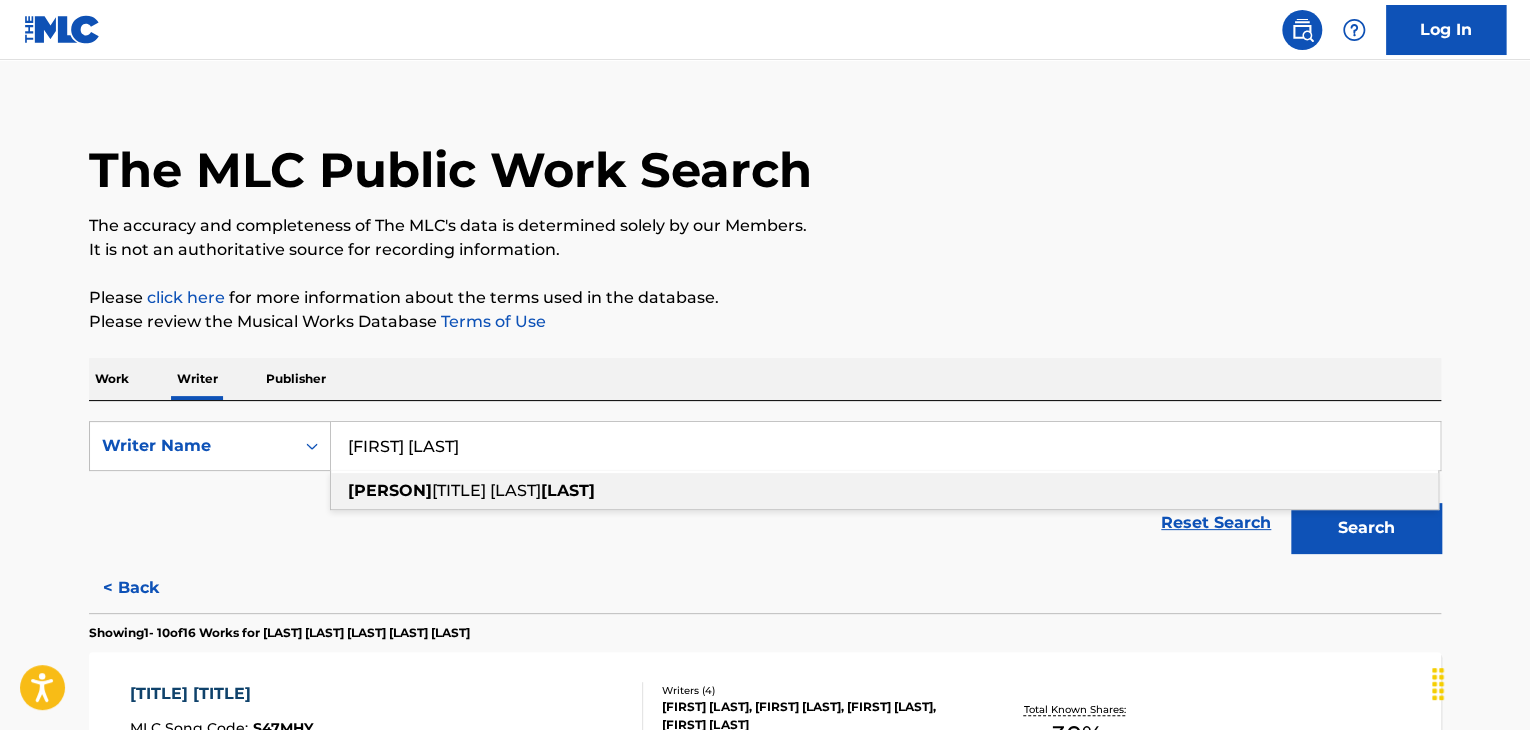 paste on "[FIRST] [LAST]" 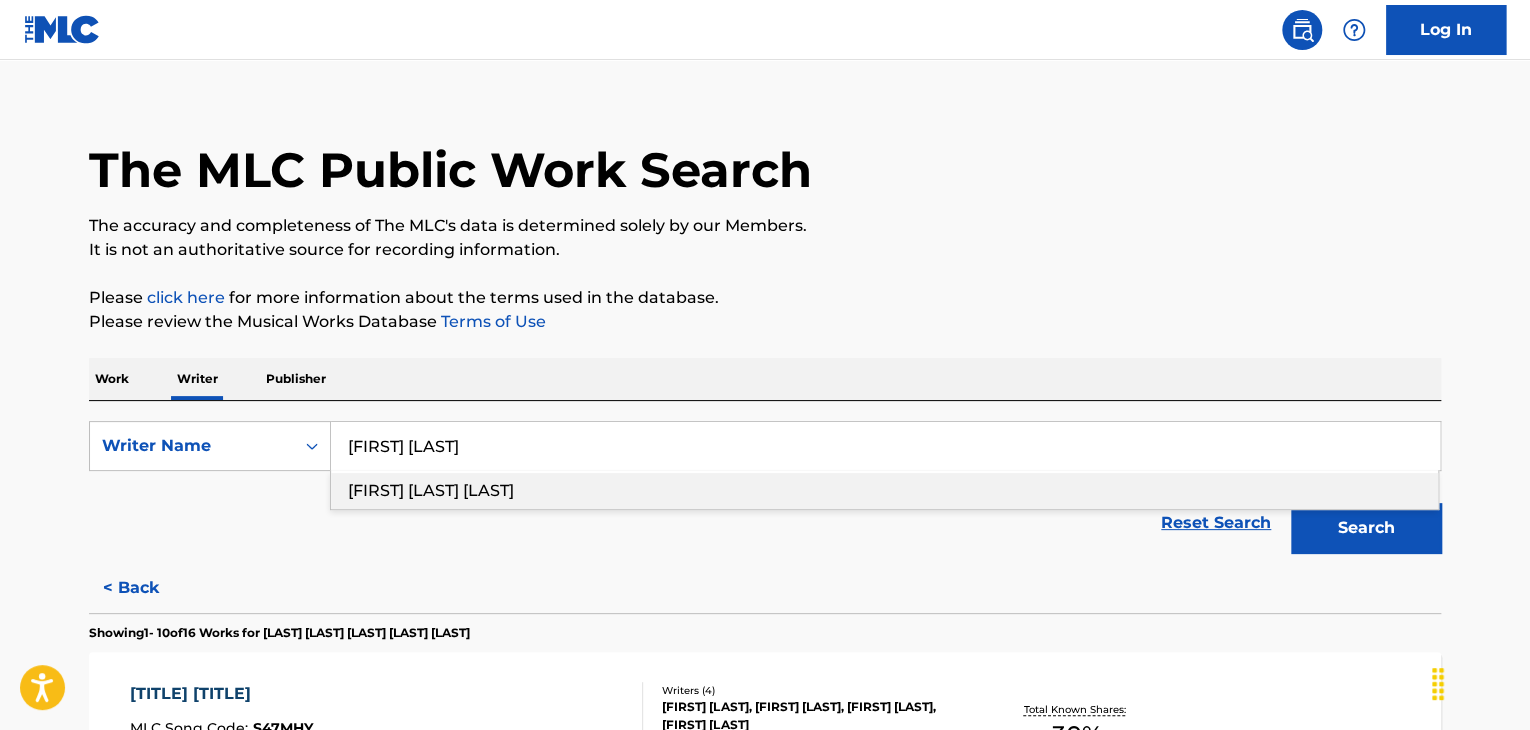 type on "[FIRST] [LAST]" 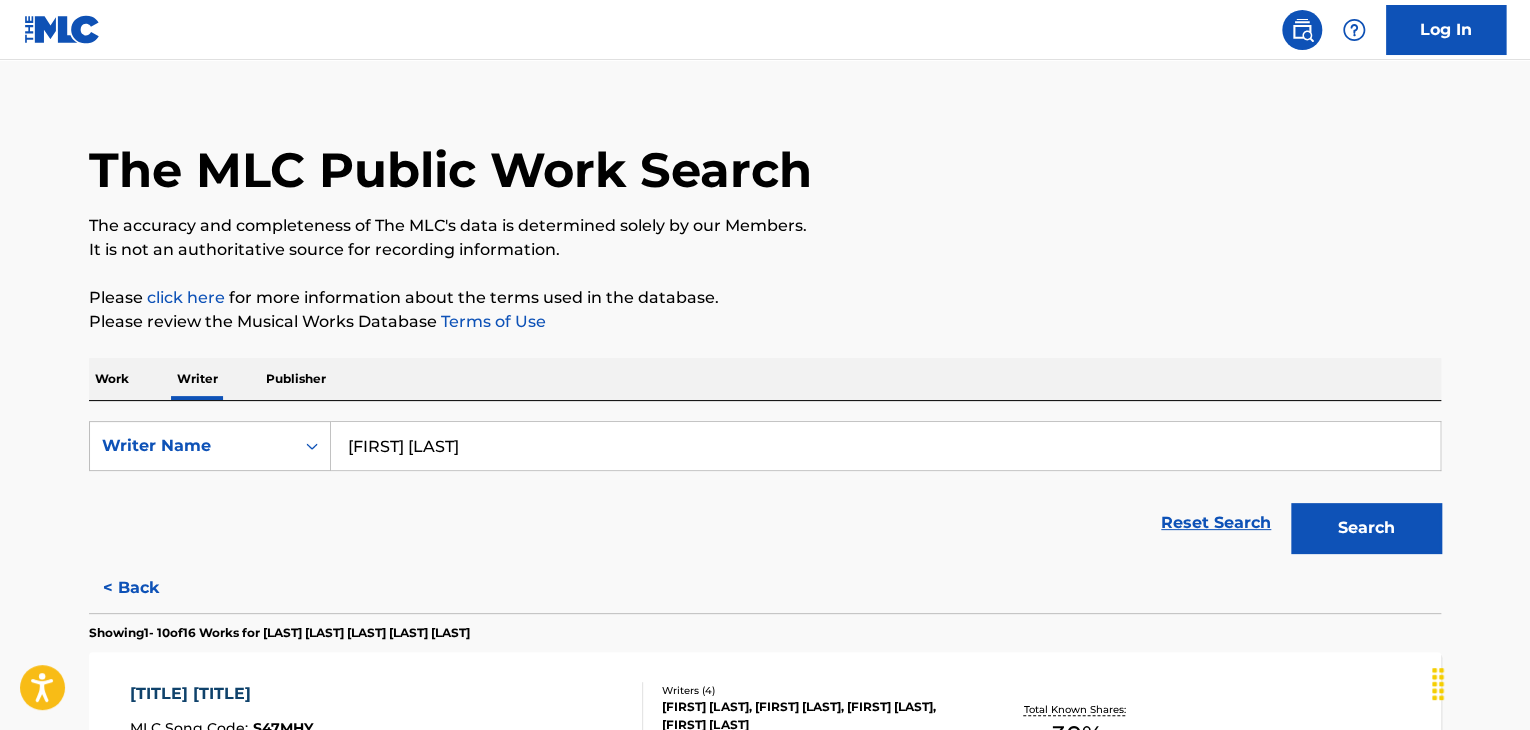 click on "Search" at bounding box center [1366, 528] 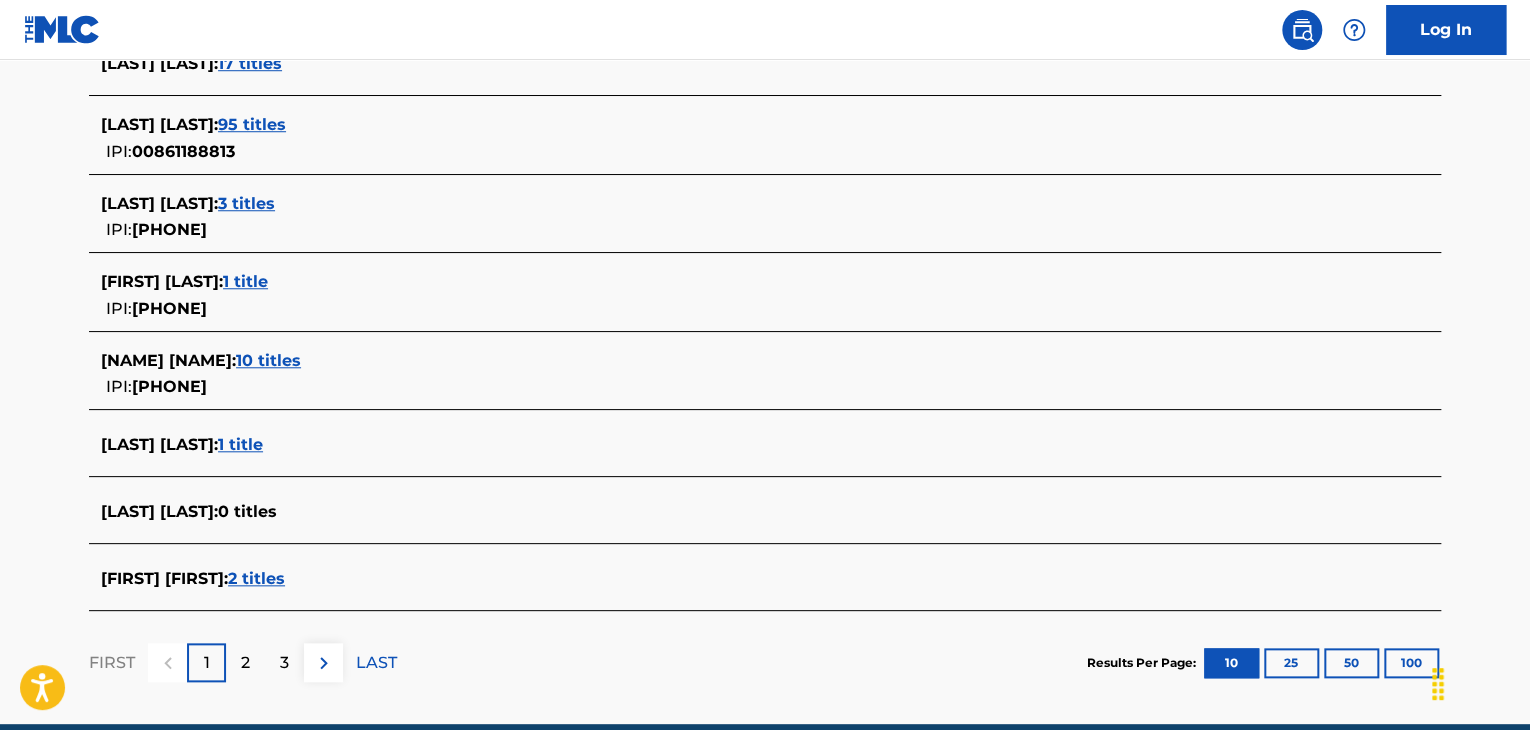 scroll, scrollTop: 524, scrollLeft: 0, axis: vertical 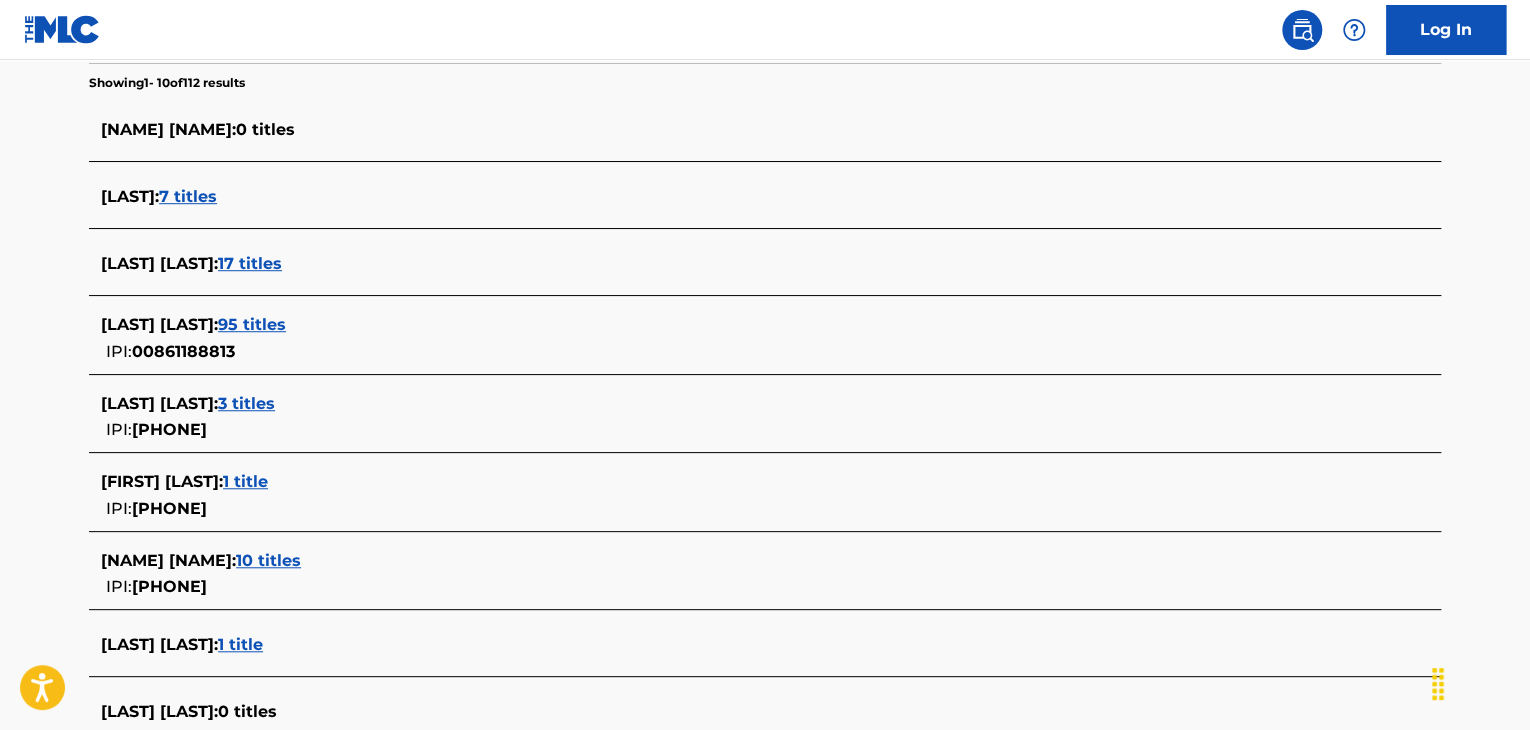 click on "95 titles" at bounding box center (252, 324) 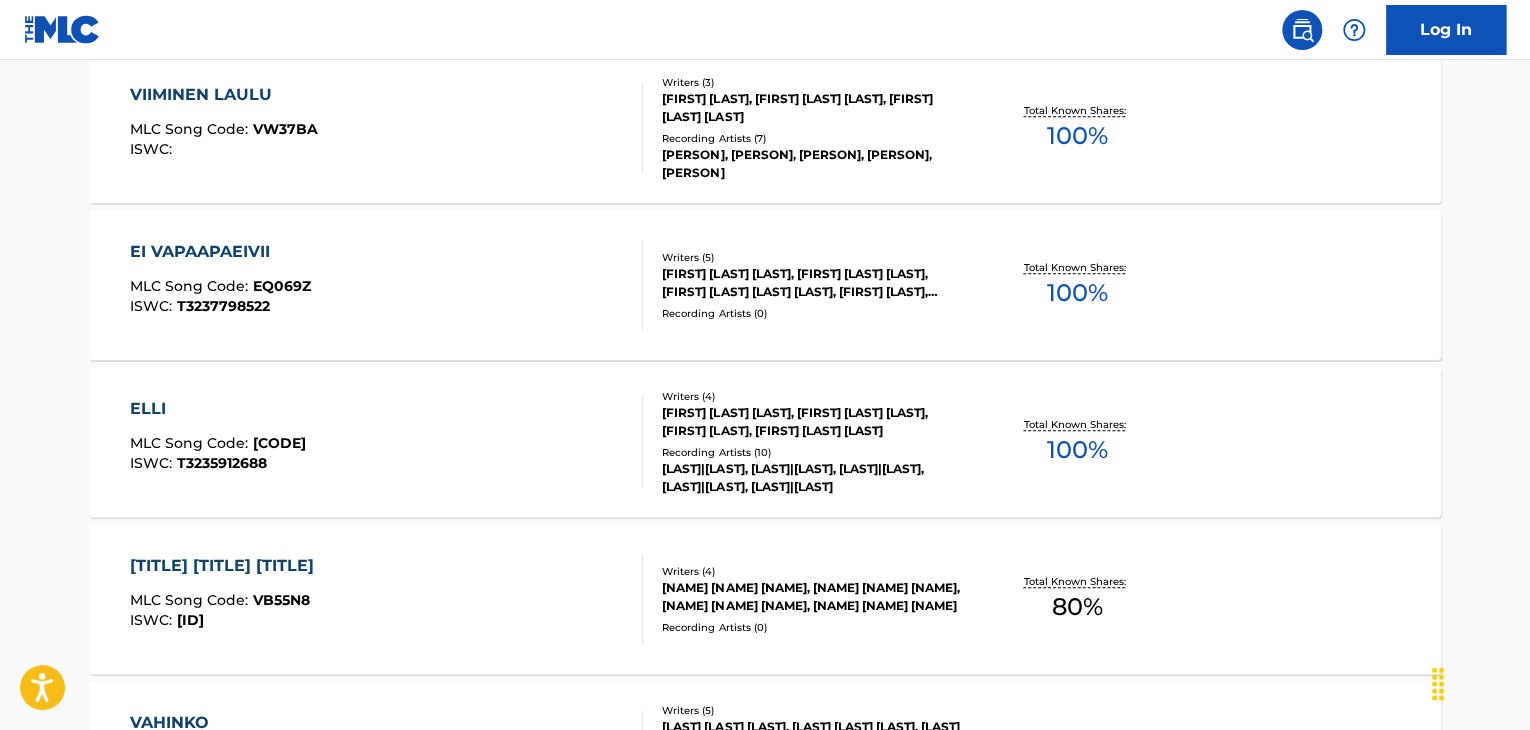 scroll, scrollTop: 624, scrollLeft: 0, axis: vertical 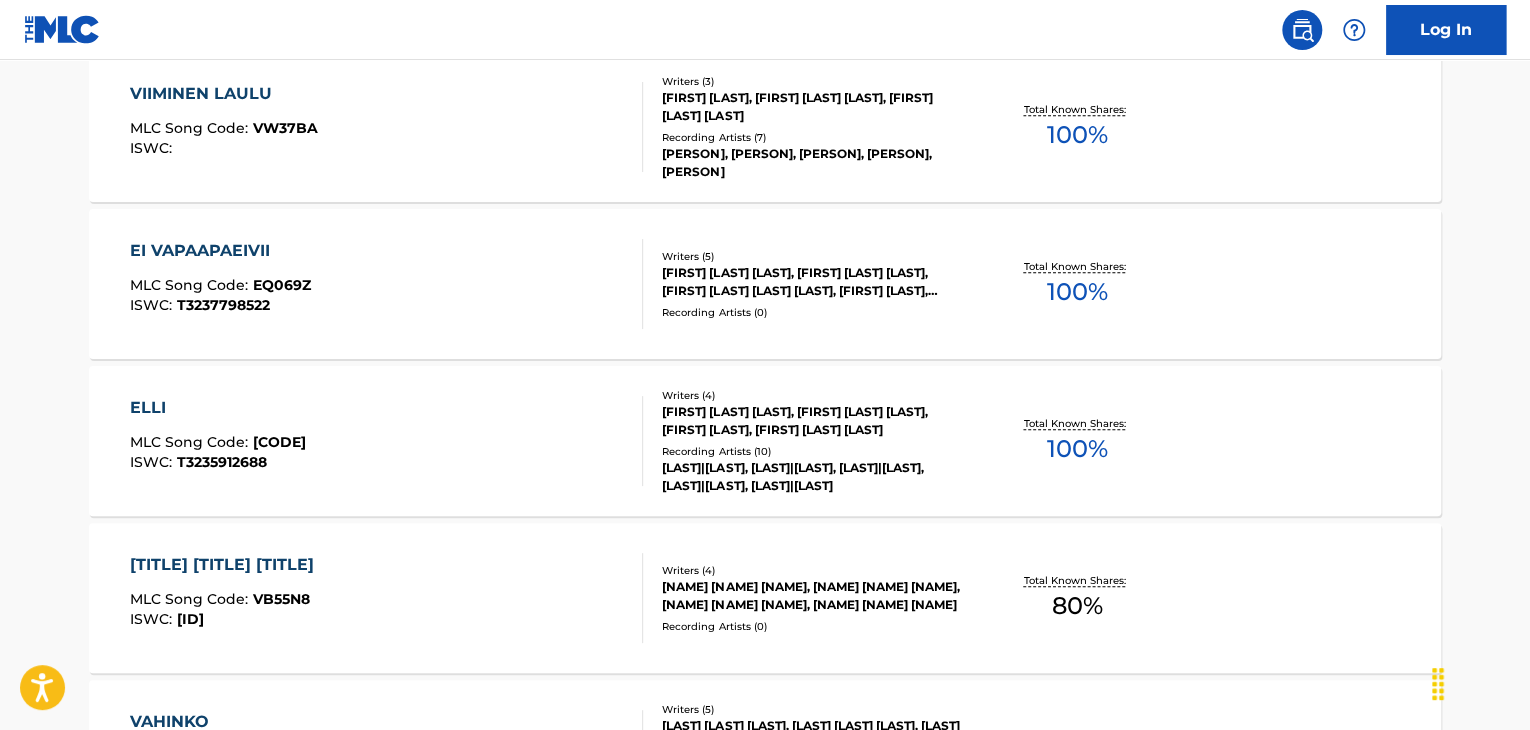 click on "Writers ( 5 )" at bounding box center (813, 256) 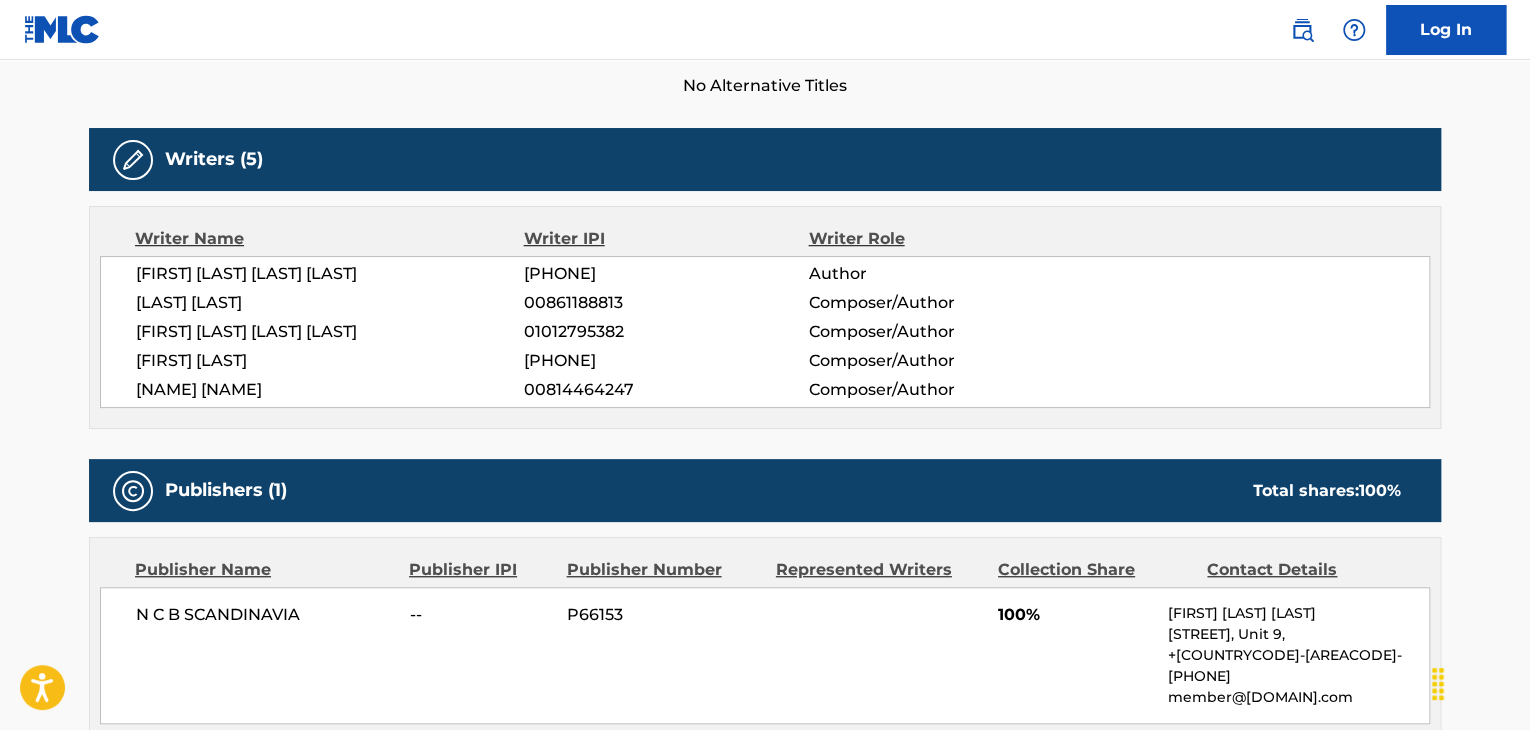 scroll, scrollTop: 700, scrollLeft: 0, axis: vertical 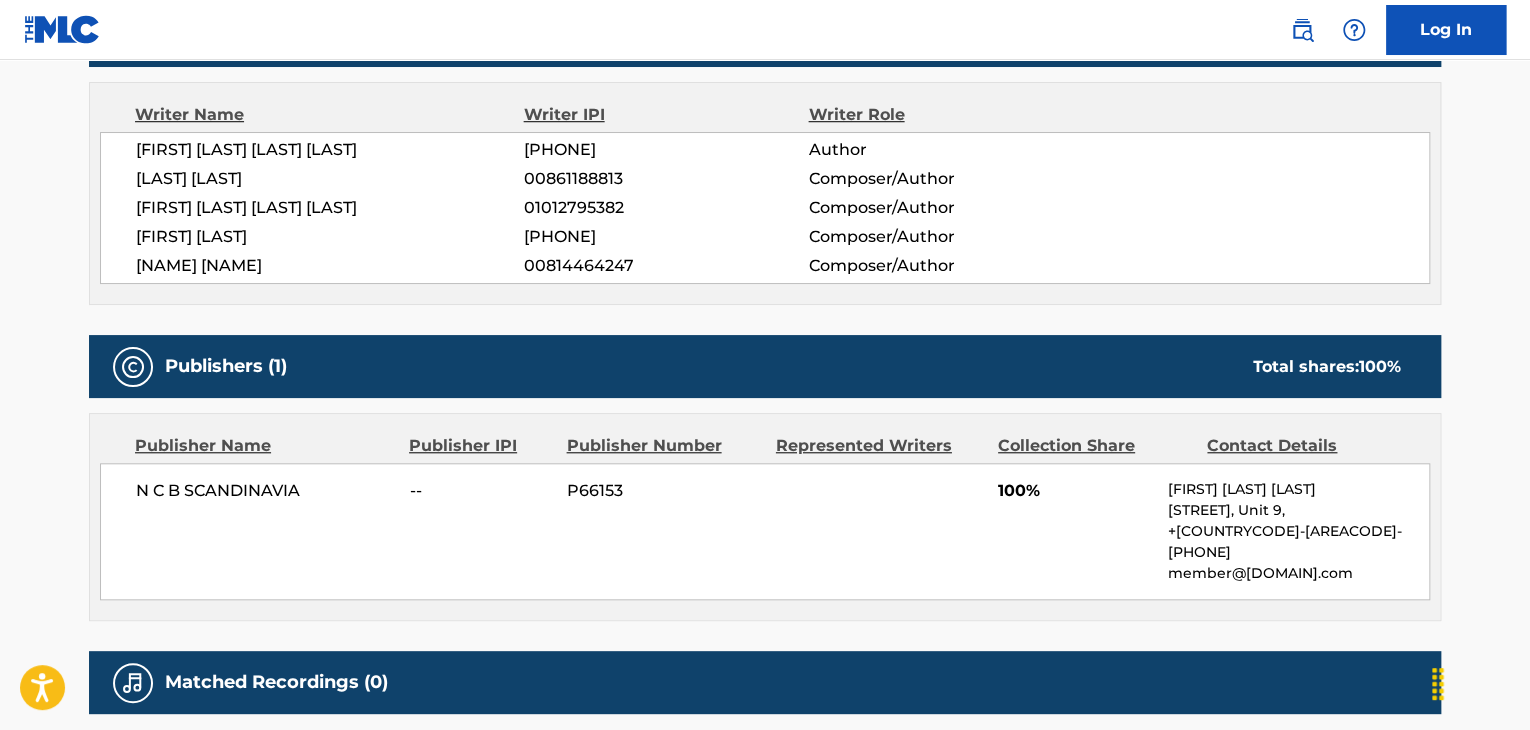 click on "[LAST] [LAST]" at bounding box center (330, 179) 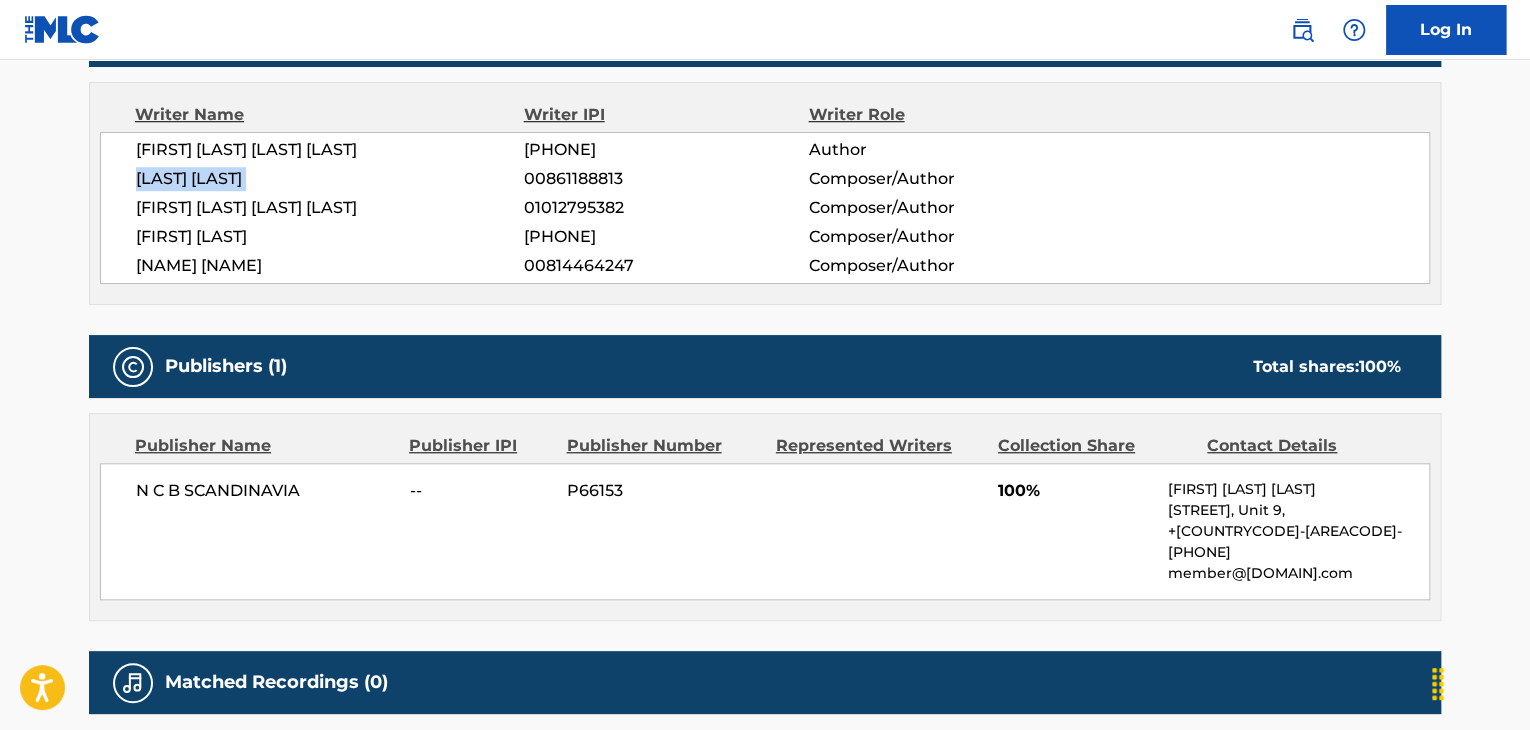 click on "[LAST] [LAST]" at bounding box center (330, 179) 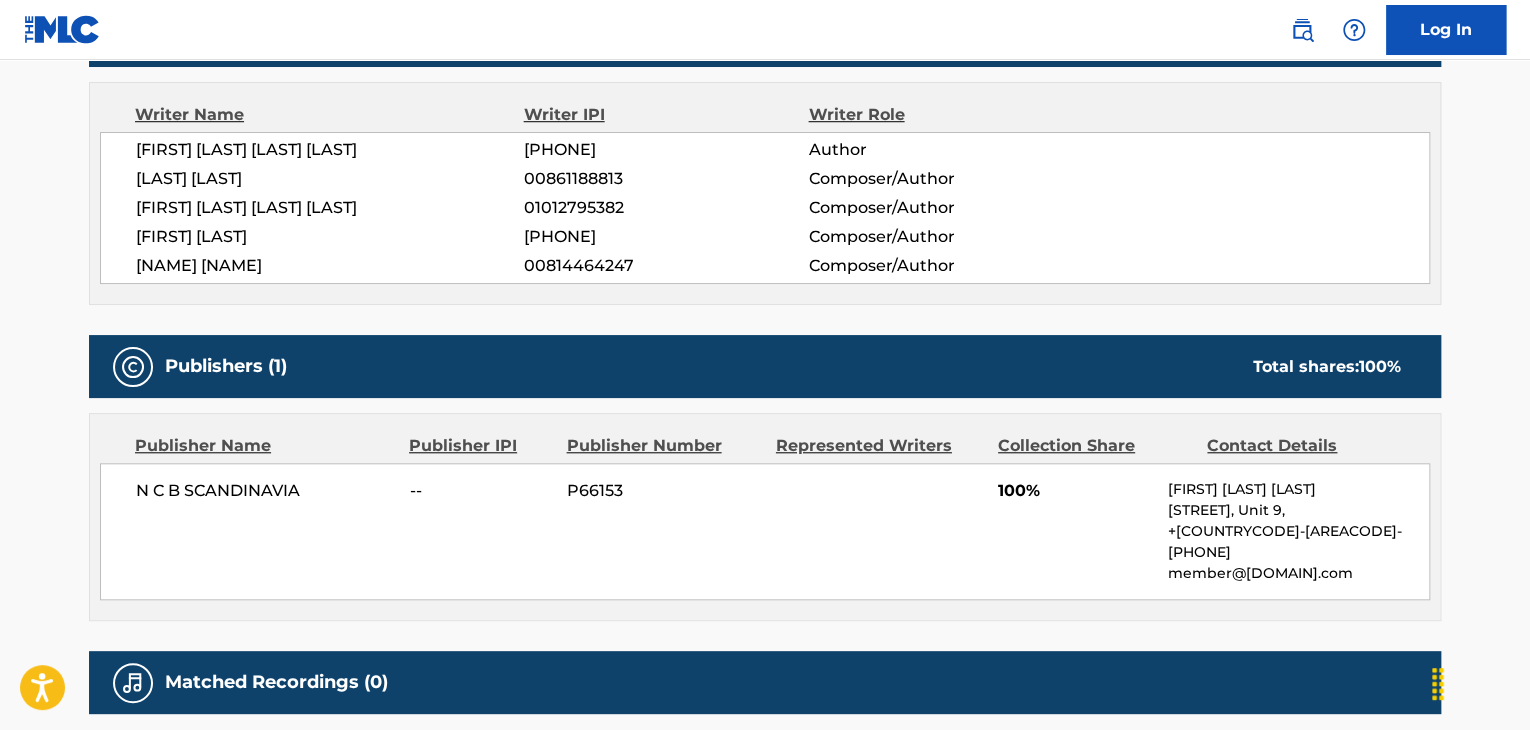 click on "00861188813" at bounding box center [666, 179] 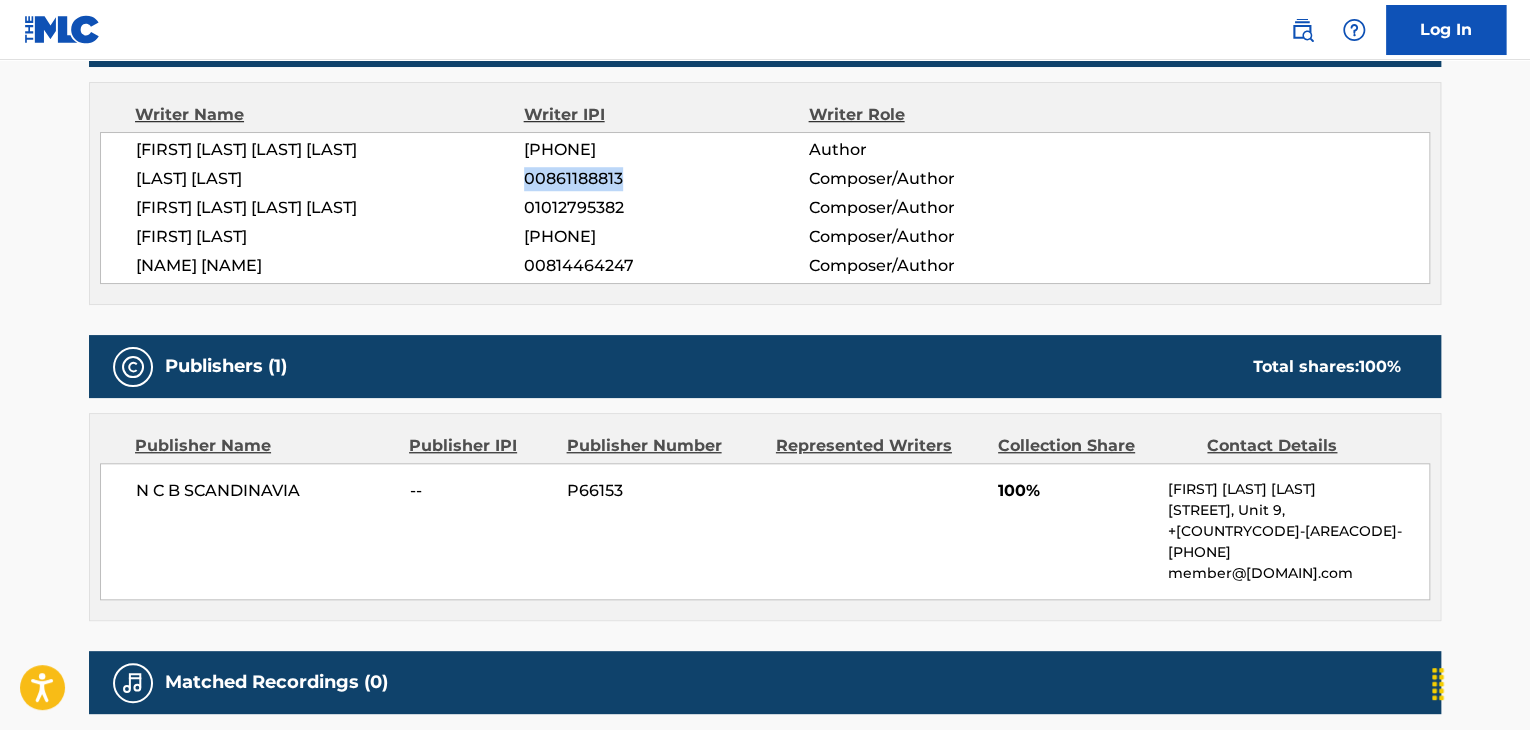 click on "00861188813" at bounding box center (666, 179) 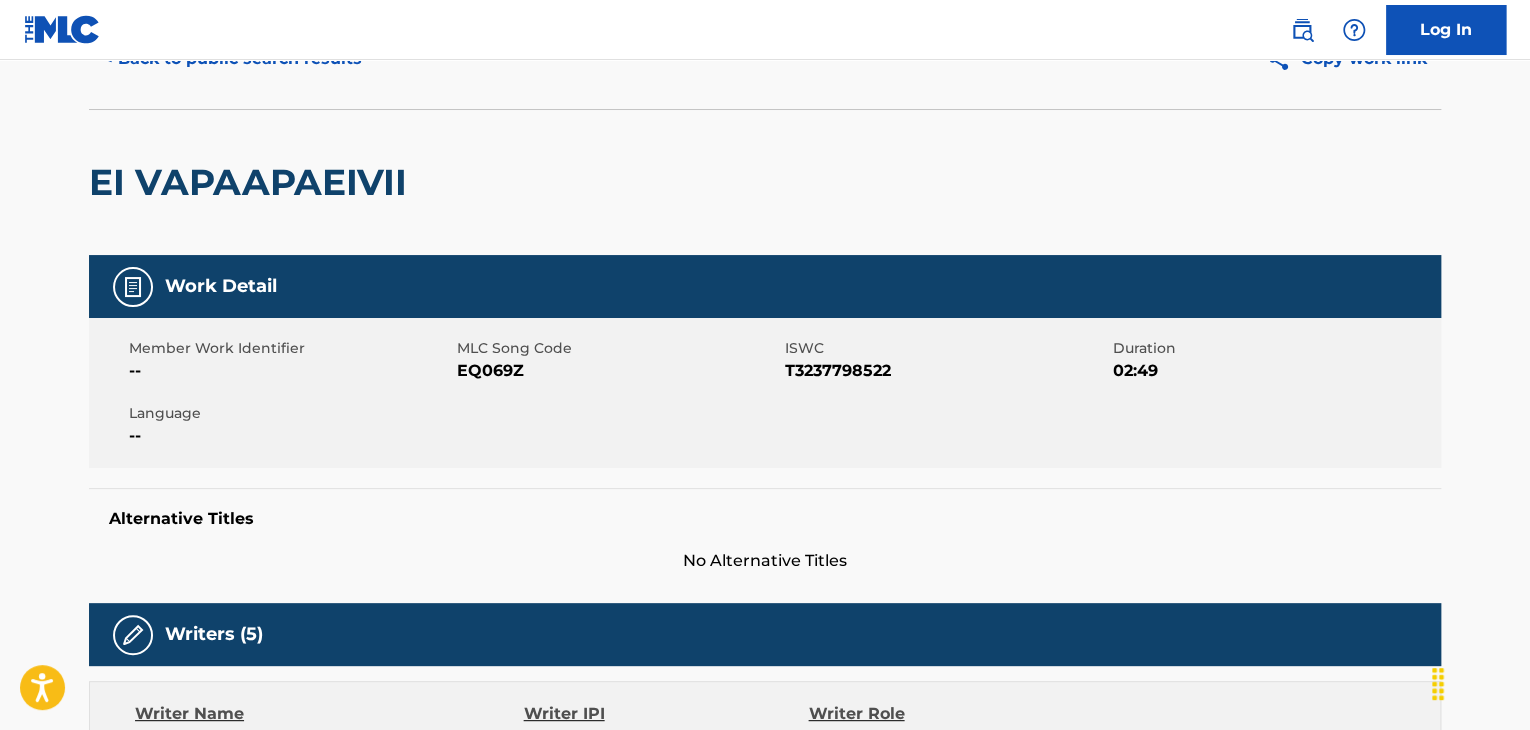 scroll, scrollTop: 100, scrollLeft: 0, axis: vertical 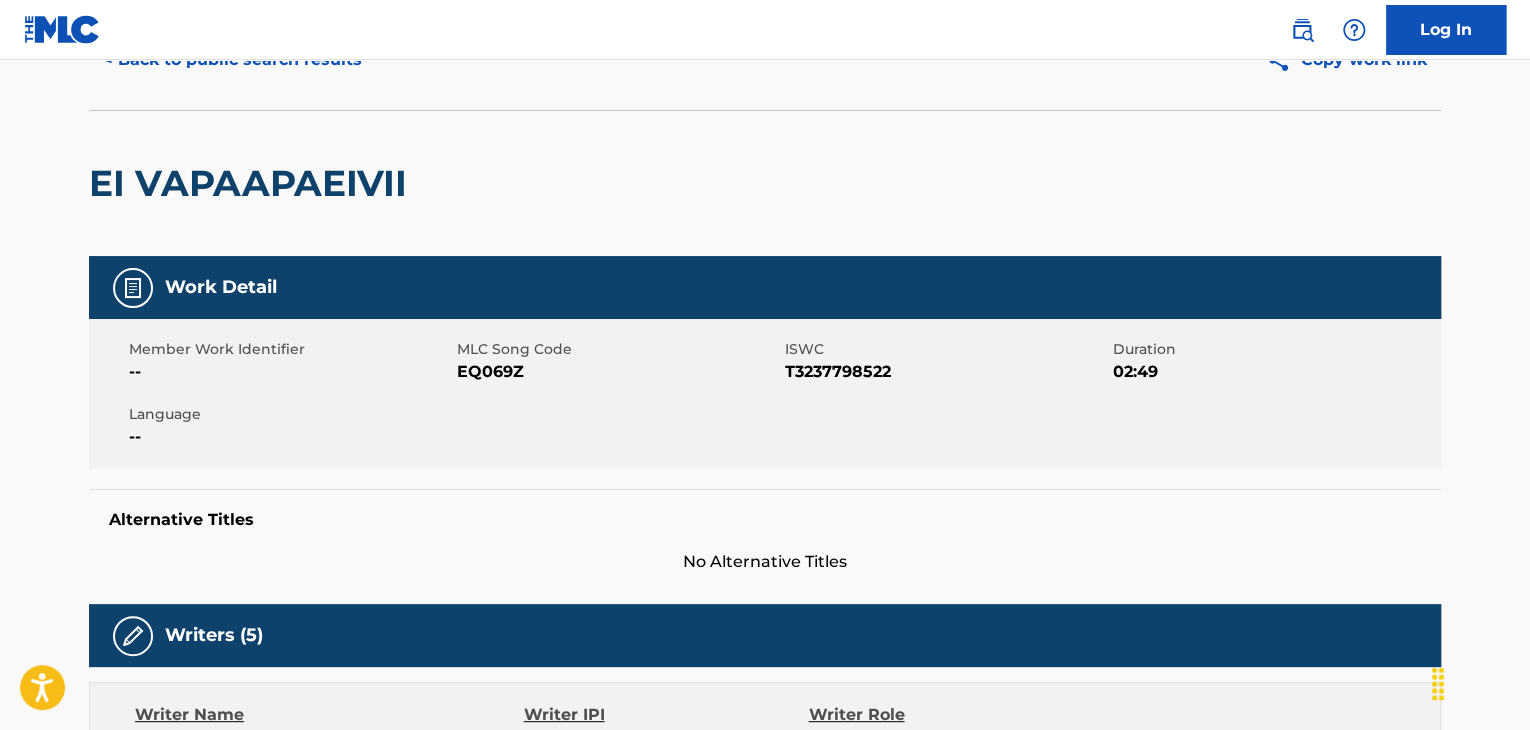 click on "Member Work Identifier -- MLC Song Code [CODE] ISWC [CODE] Duration 02:49 Language --" at bounding box center (765, 394) 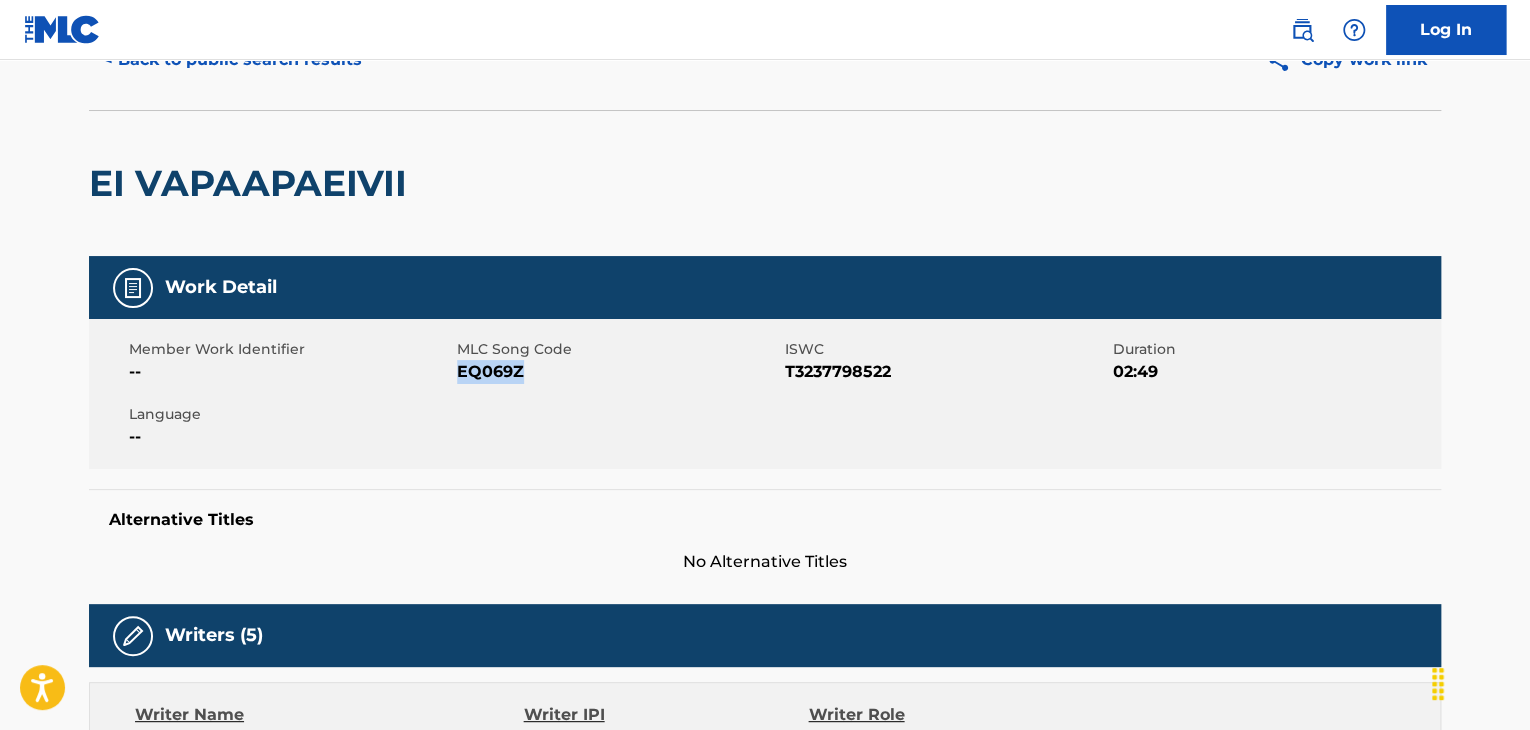click on "EQ069Z" at bounding box center (618, 372) 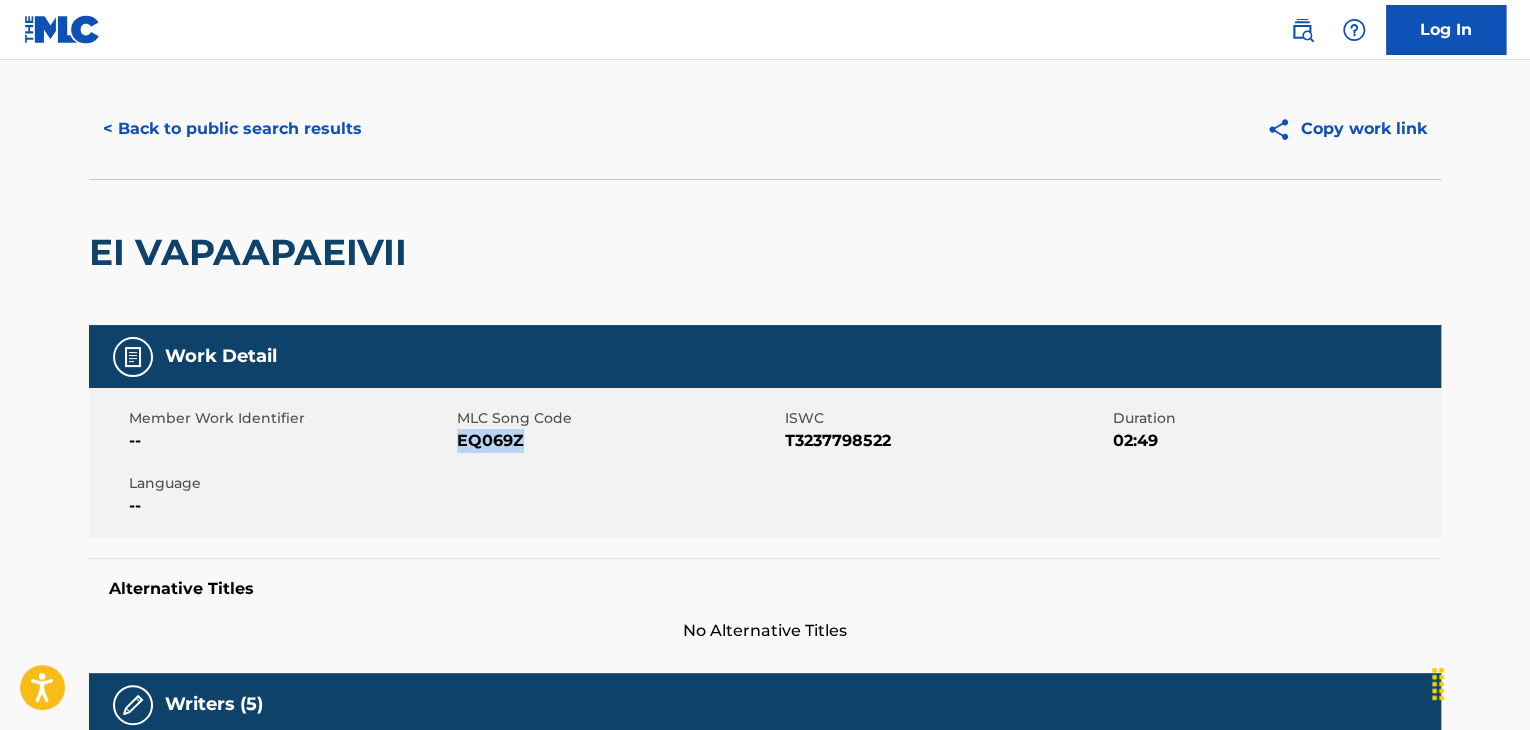 scroll, scrollTop: 0, scrollLeft: 0, axis: both 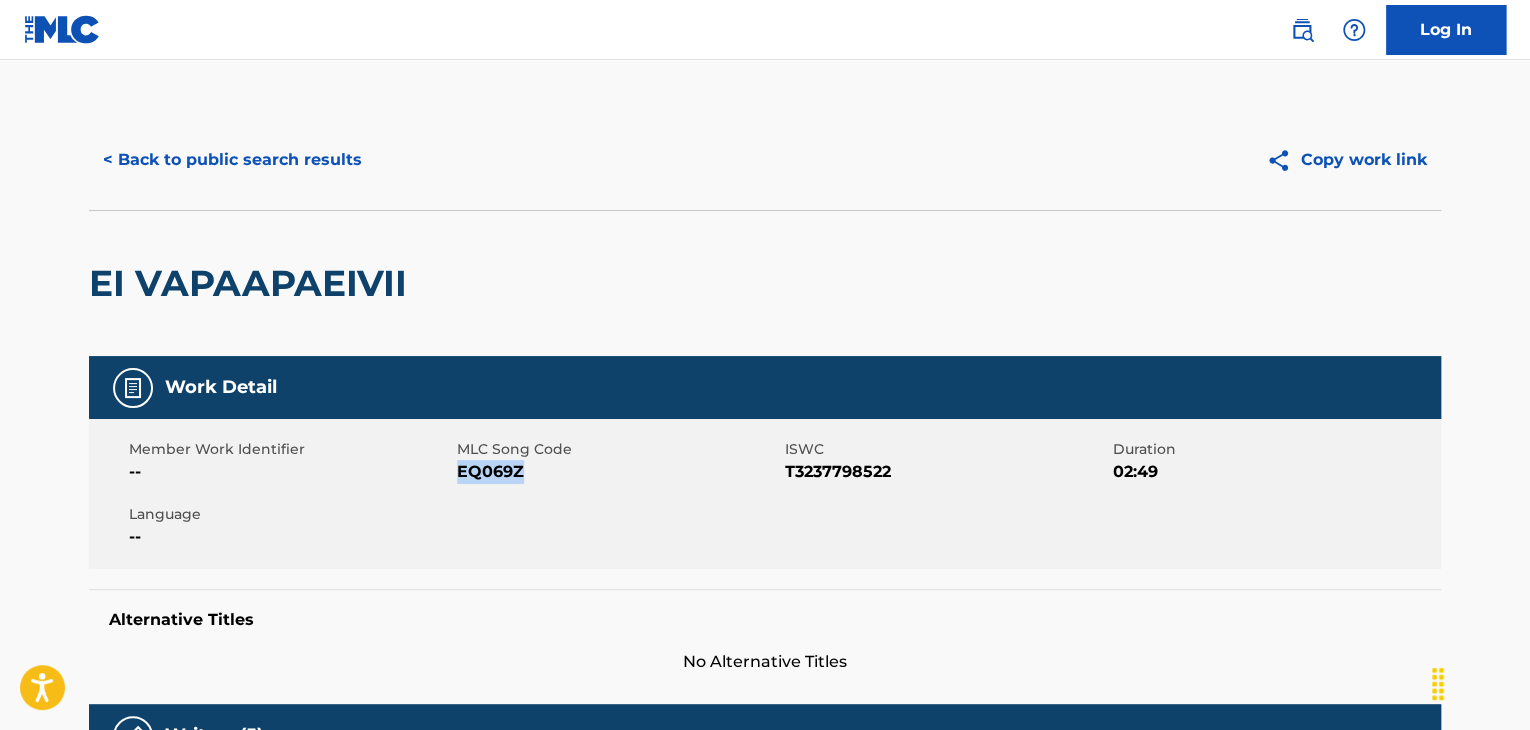 click on "< Back to public search results" at bounding box center (232, 160) 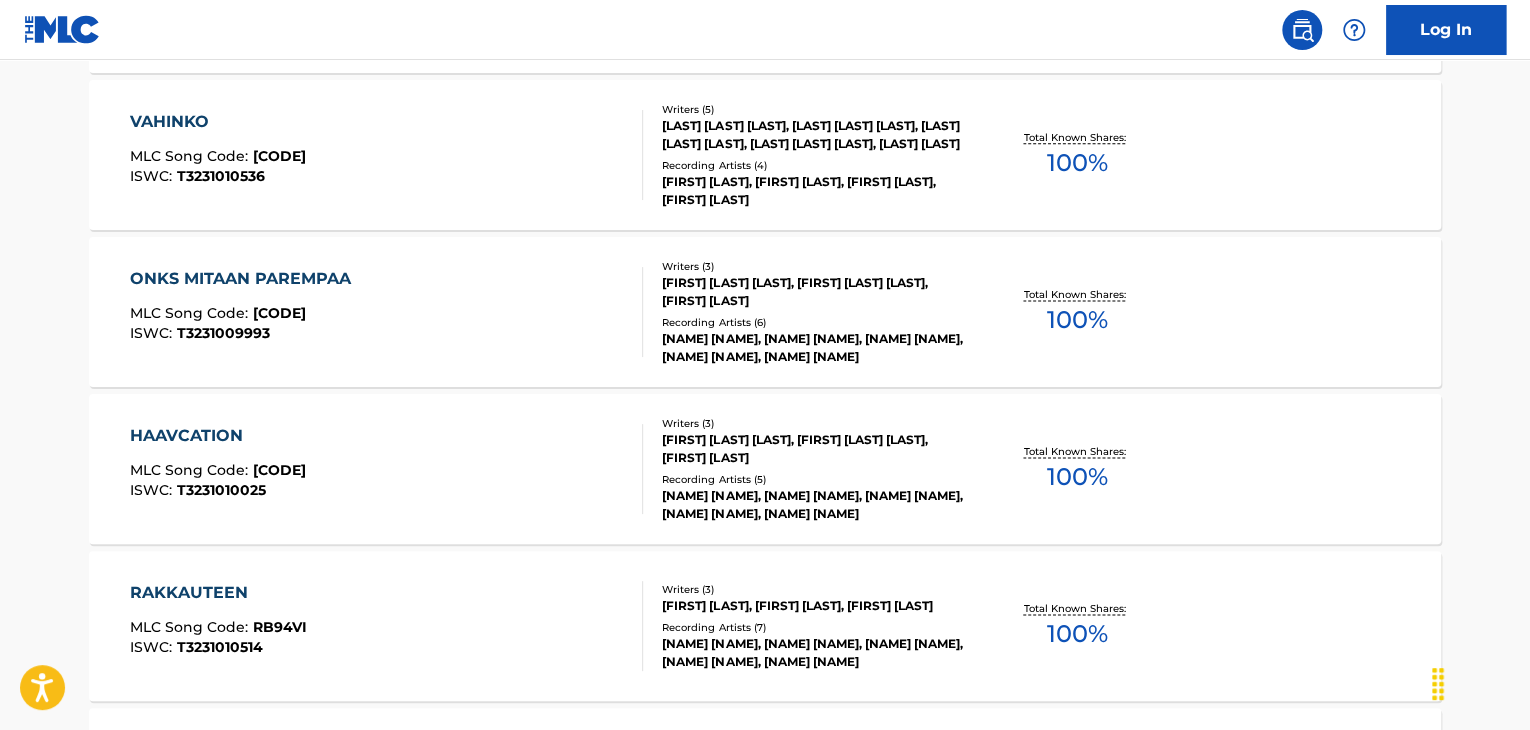 scroll, scrollTop: 1624, scrollLeft: 0, axis: vertical 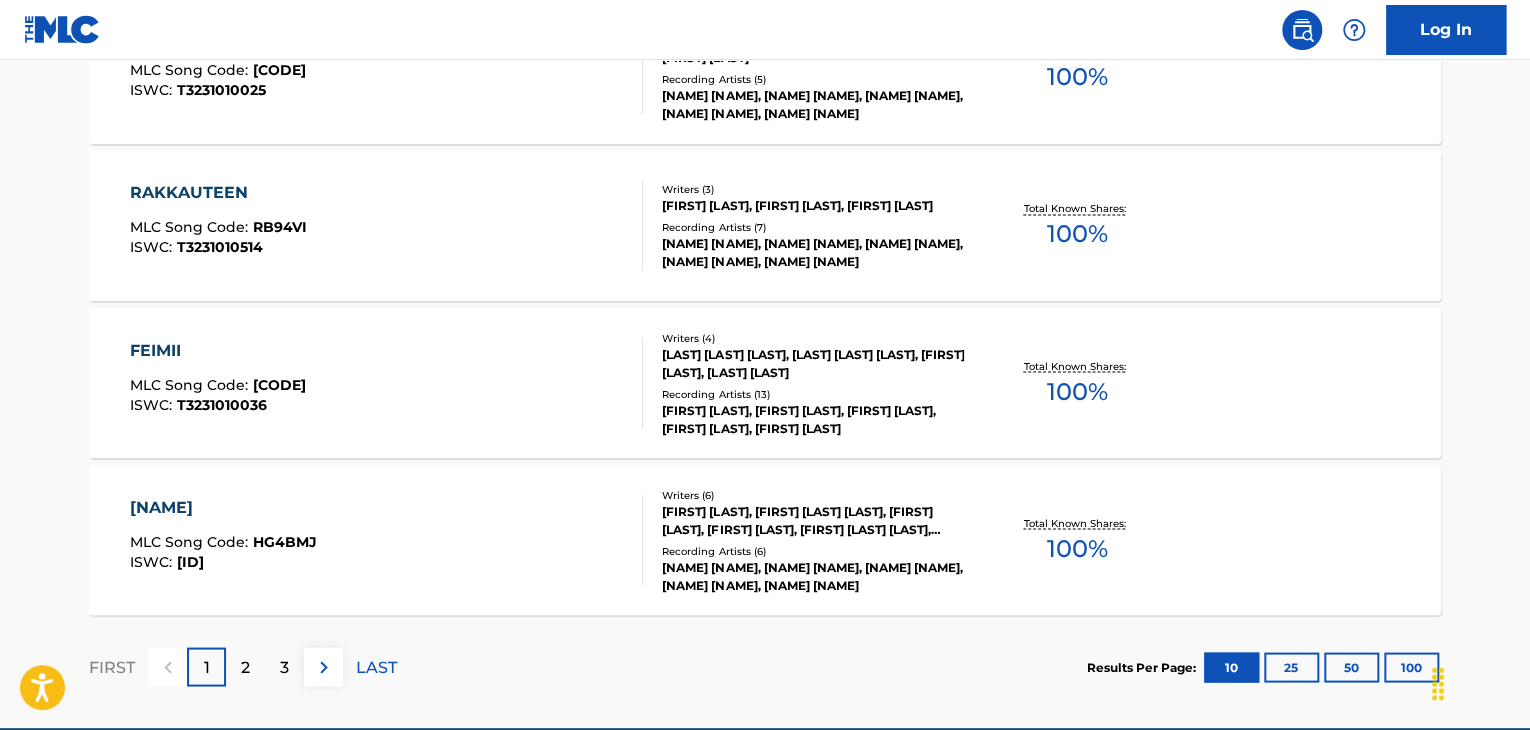 click on "Writers ( 6 ) [FIRST] [LAST], [FIRST] [LAST] [LAST], [FIRST] [LAST], [FIRST] [LAST], [FIRST] [LAST], [FIRST] [LAST] Recording Artists ( 6 ) [FIRST] [LAST], [FIRST] [LAST], [FIRST] [LAST], [FIRST] [LAST], [FIRST] [LAST]" at bounding box center (803, 540) 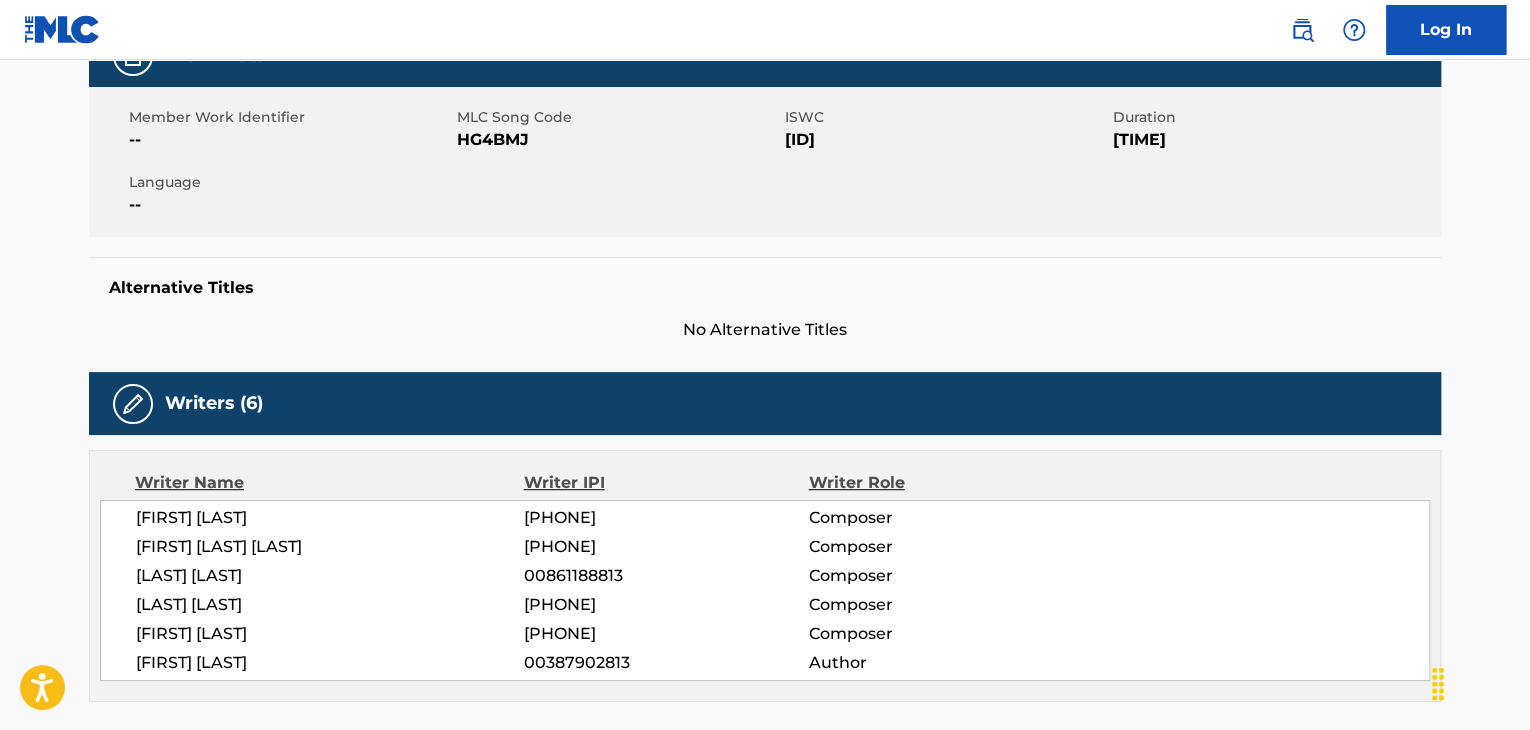 scroll, scrollTop: 500, scrollLeft: 0, axis: vertical 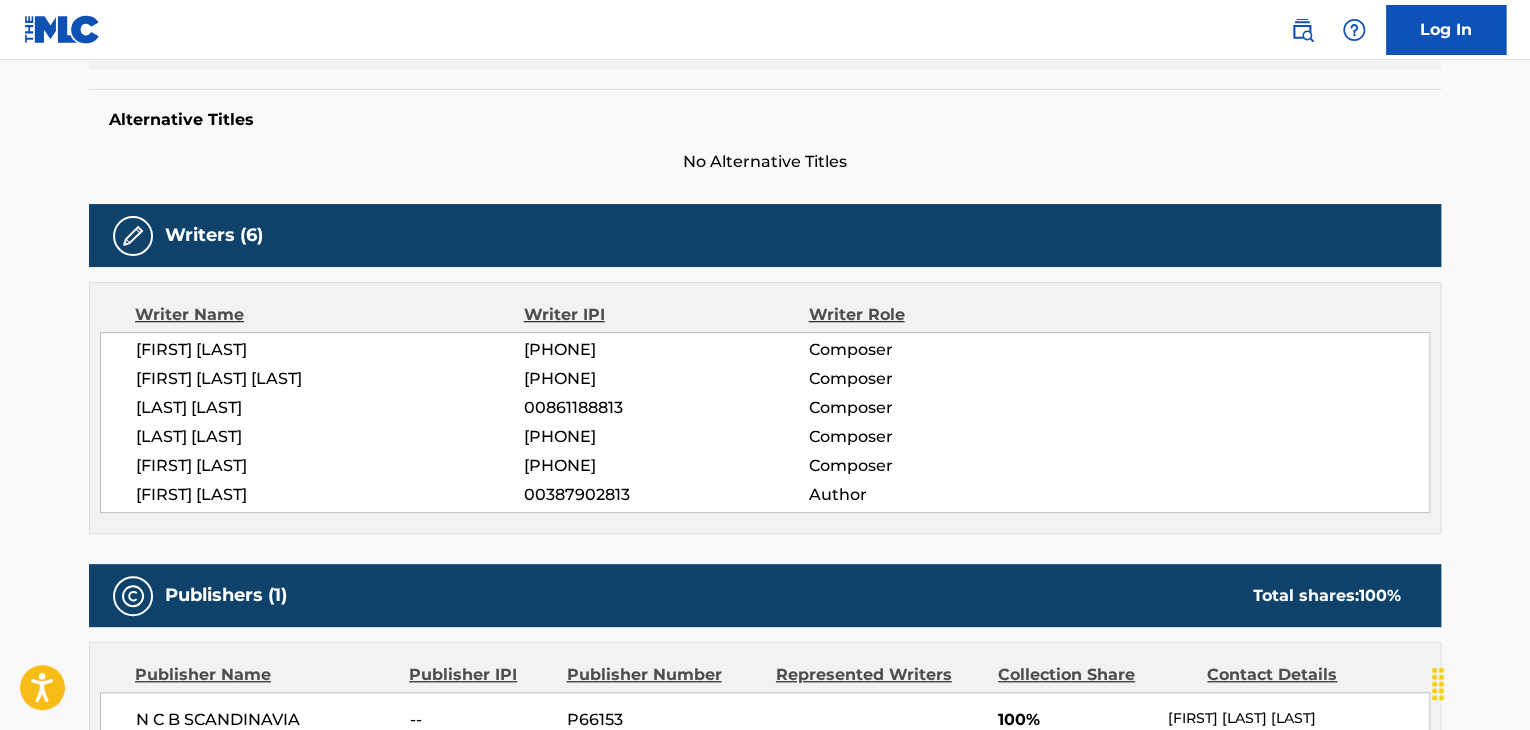 click on "[LAST] [LAST] [PHONE] Composer [LAST] [LAST] [PHONE] Composer [LAST] [LAST] [PHONE] Composer [LAST] [LAST] [PHONE] Composer [LAST] [LAST] [PHONE] Composer [LAST] [LAST] Author" at bounding box center [765, 422] 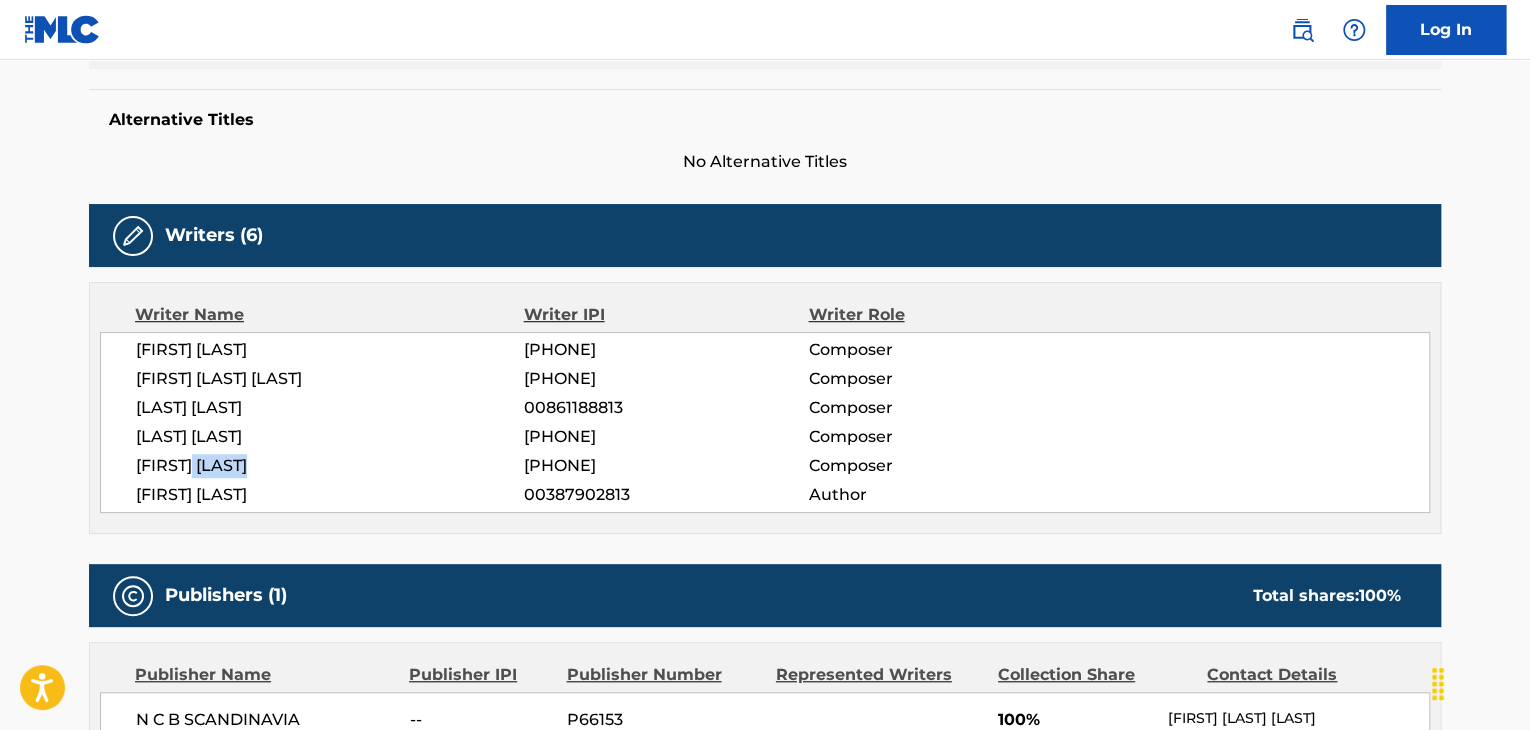 click on "[LAST] [LAST] [PHONE] Composer [LAST] [LAST] [PHONE] Composer [LAST] [LAST] [PHONE] Composer [LAST] [LAST] [PHONE] Composer [LAST] [LAST] [PHONE] Composer [LAST] [LAST] Author" at bounding box center [765, 422] 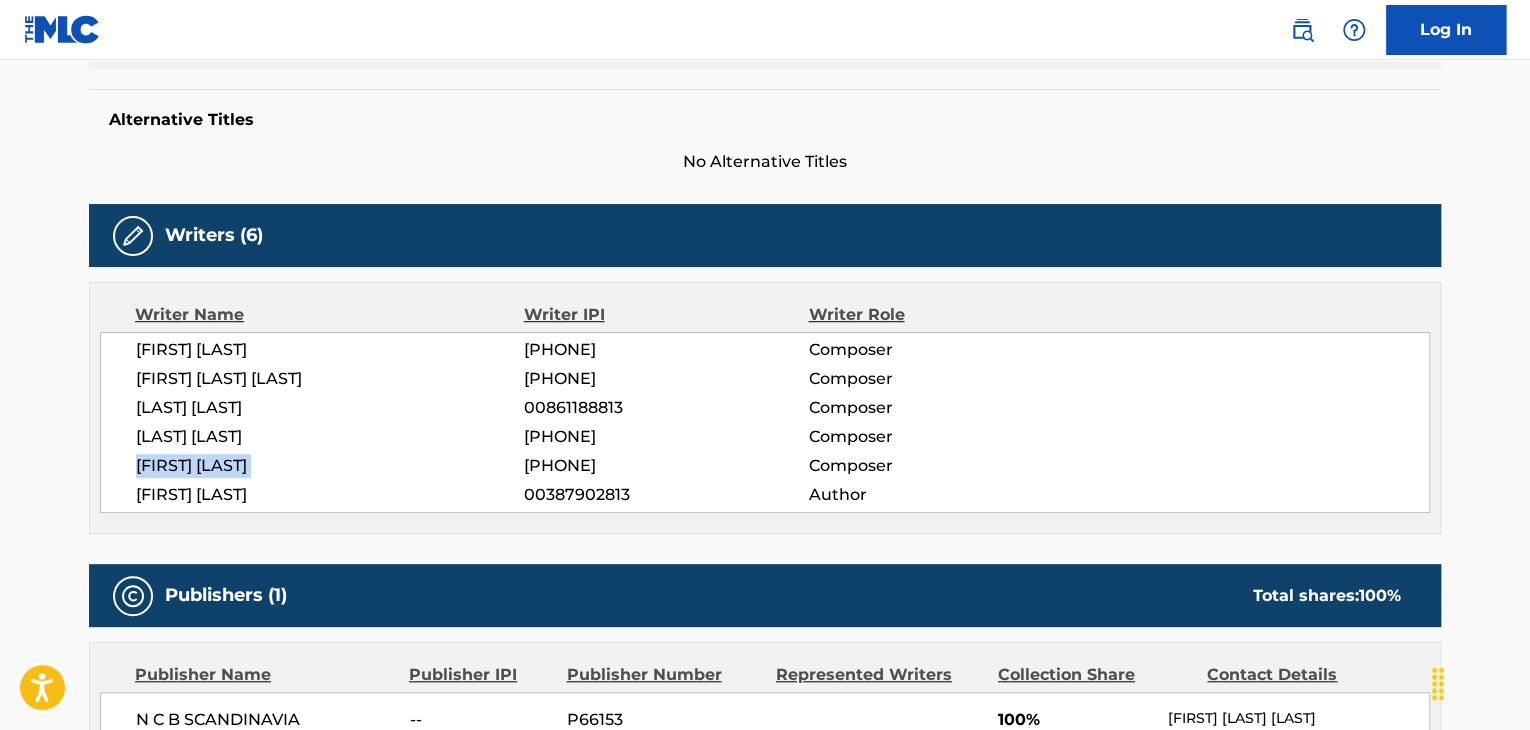 click on "[LAST] [LAST] [PHONE] Composer [LAST] [LAST] [PHONE] Composer [LAST] [LAST] [PHONE] Composer [LAST] [LAST] [PHONE] Composer [LAST] [LAST] [PHONE] Composer [LAST] [LAST] Author" at bounding box center [765, 422] 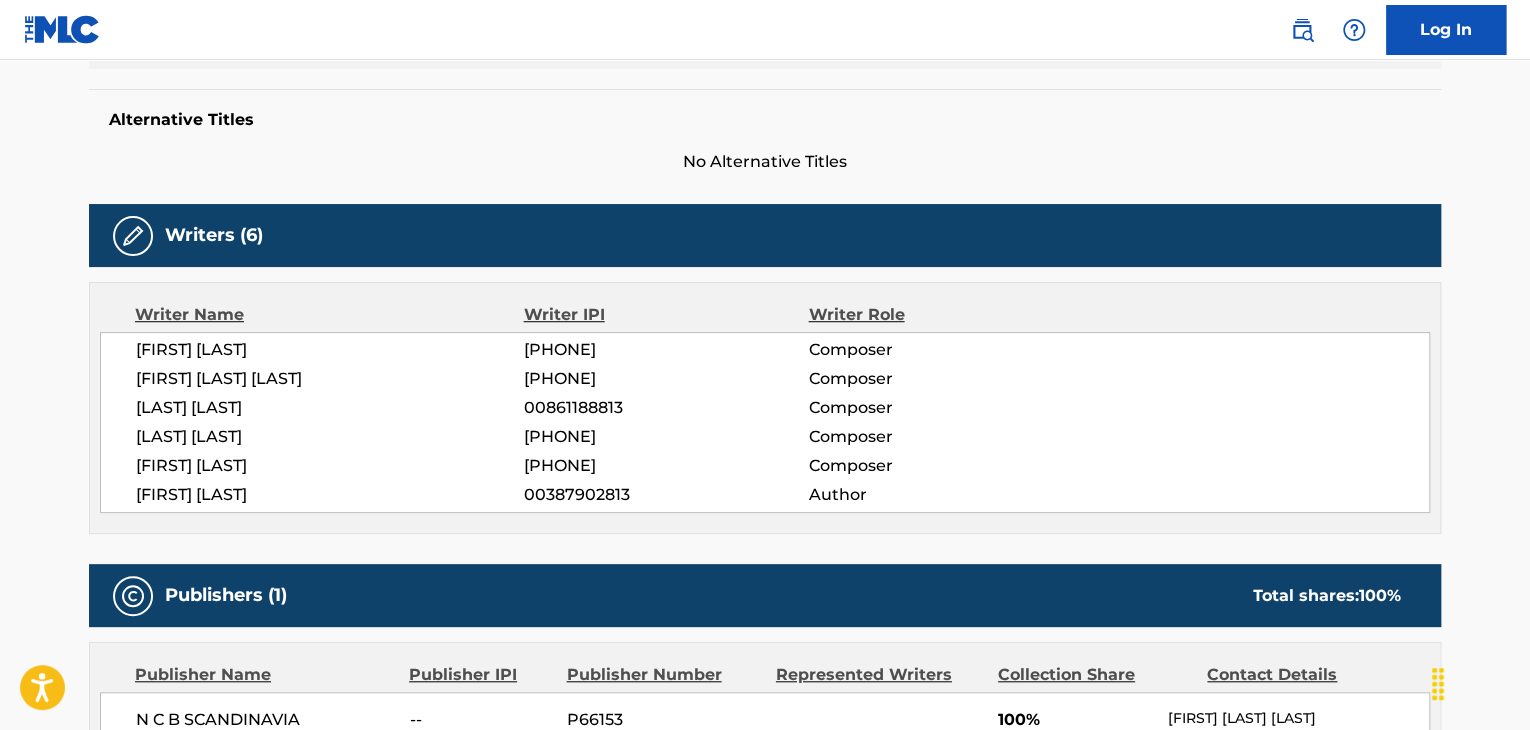 click on "[FIRST] [LAST]" at bounding box center [330, 495] 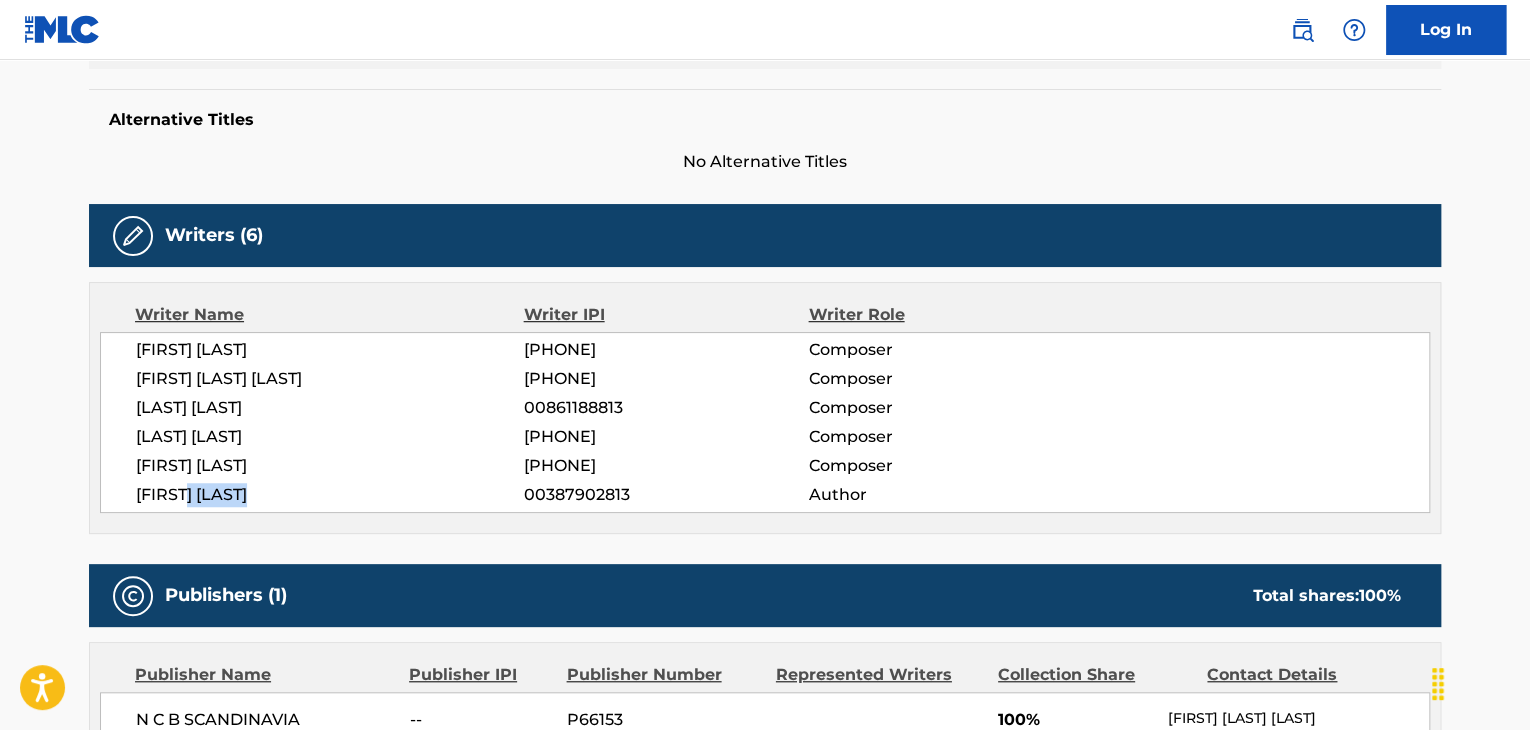 click on "[FIRST] [LAST]" at bounding box center (330, 495) 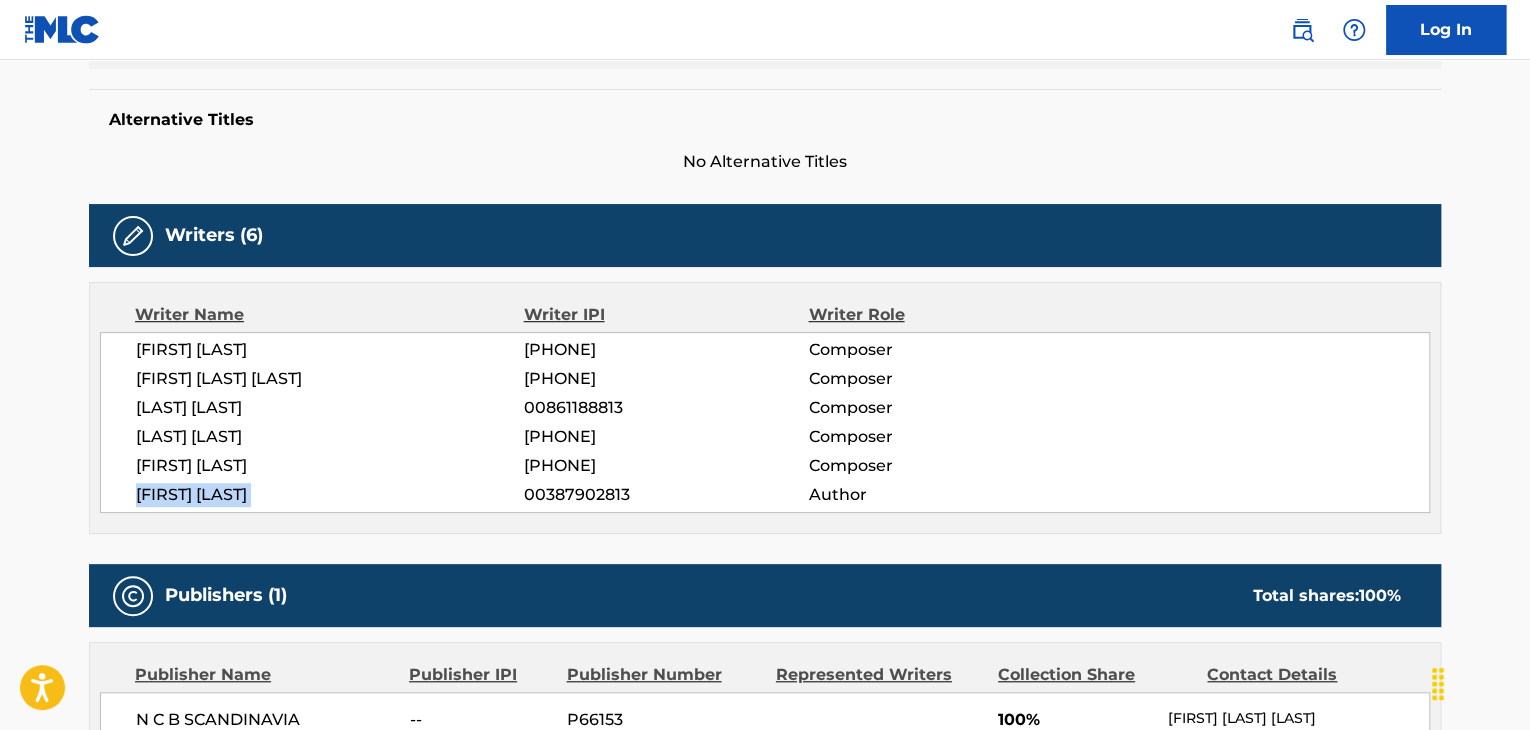 click on "[FIRST] [LAST]" at bounding box center [330, 495] 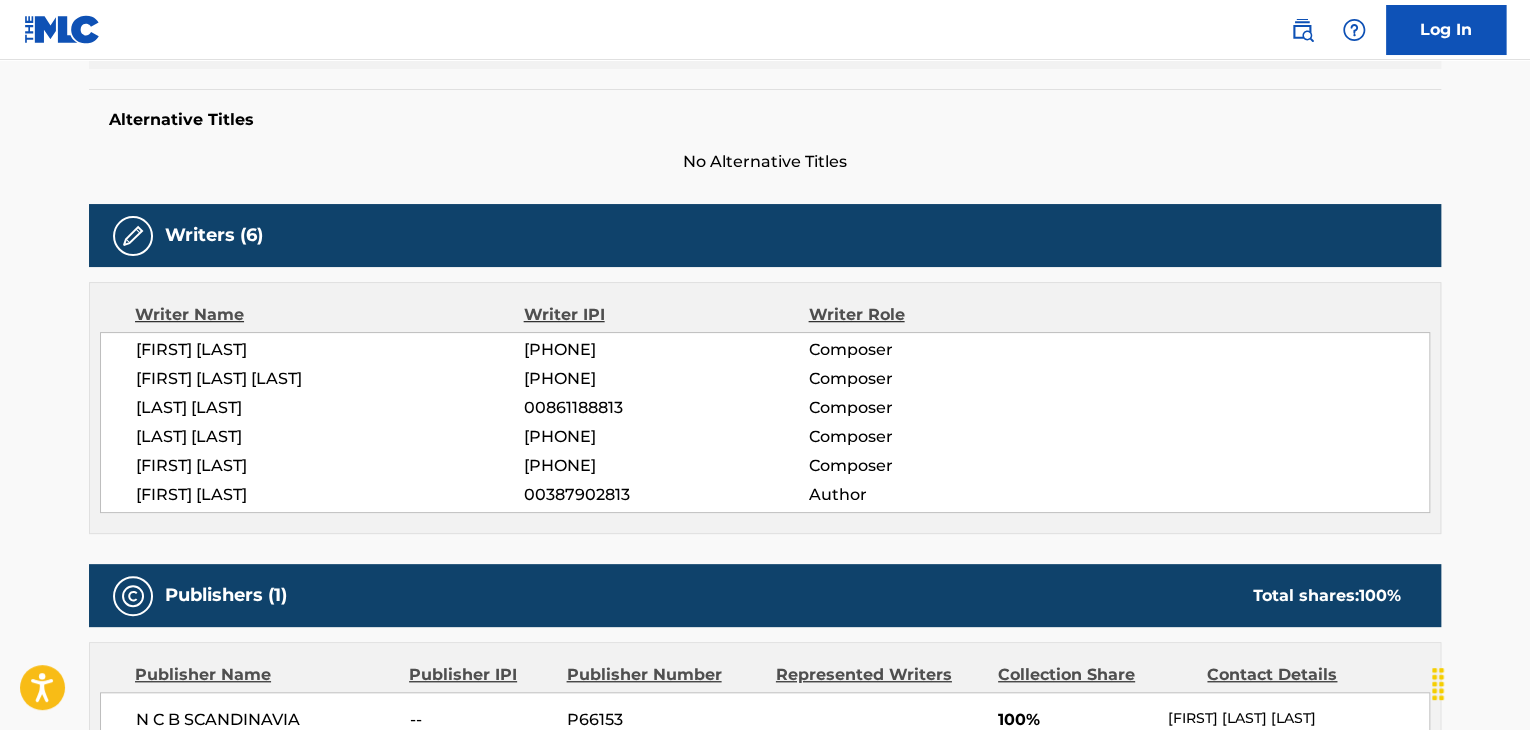 click on "00387902813" at bounding box center [666, 495] 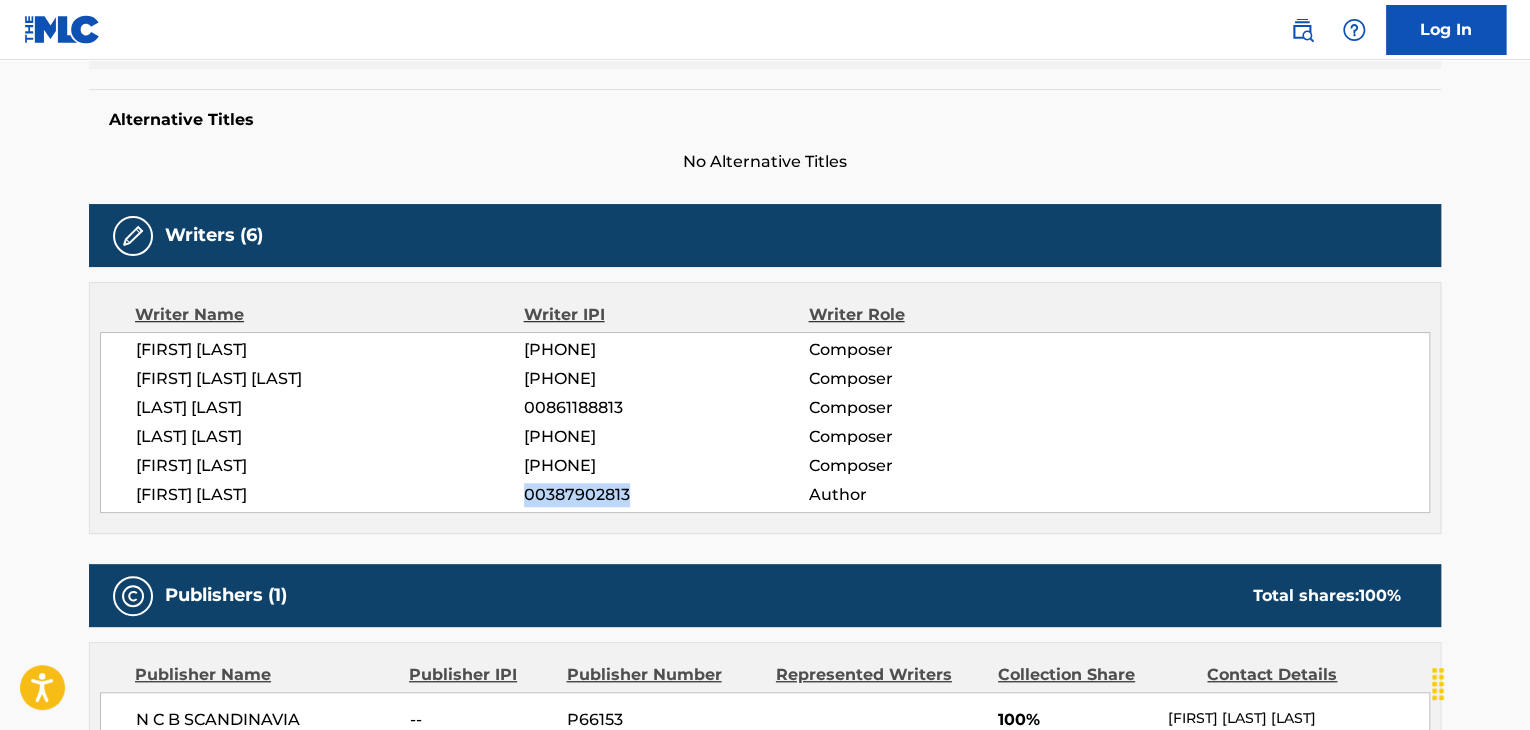 click on "00387902813" at bounding box center (666, 495) 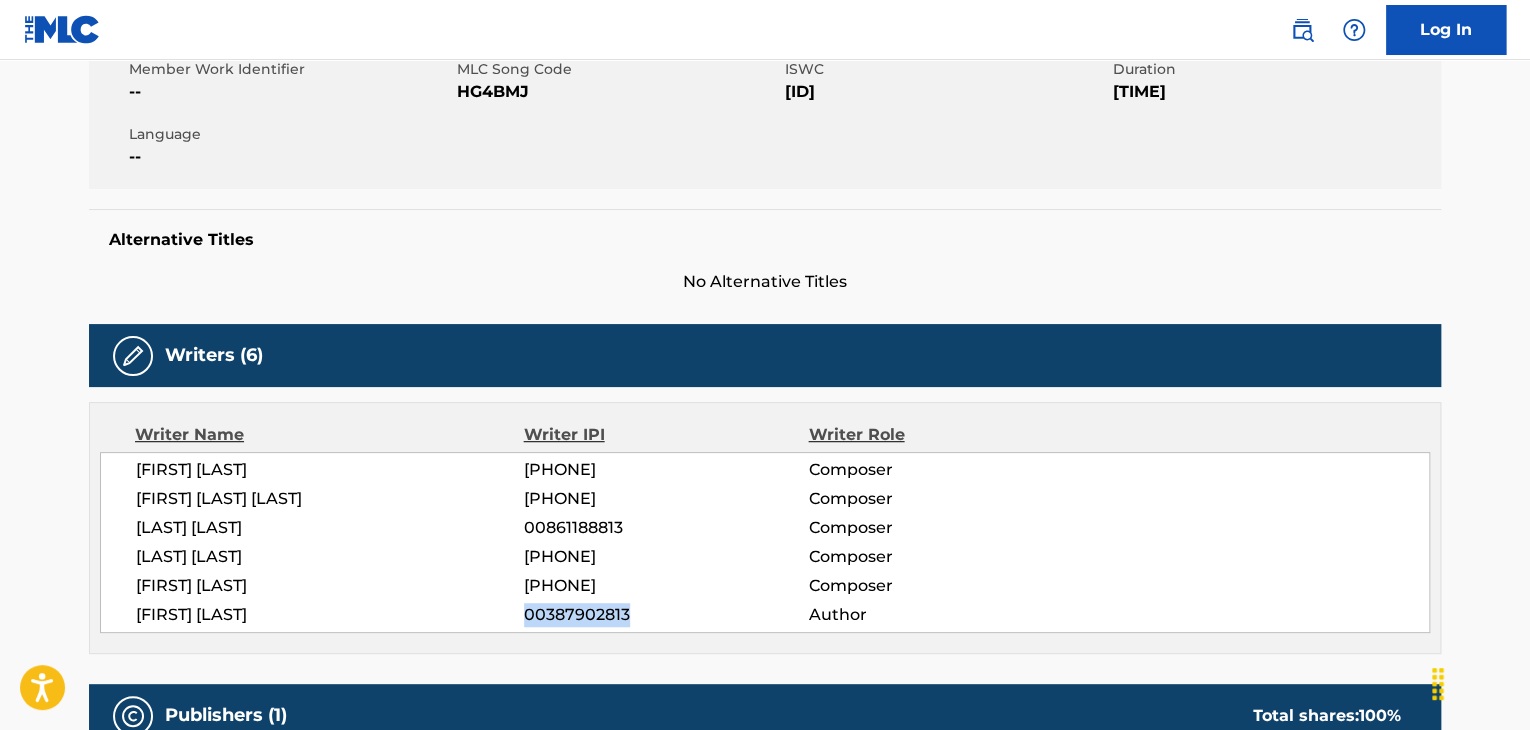 scroll, scrollTop: 100, scrollLeft: 0, axis: vertical 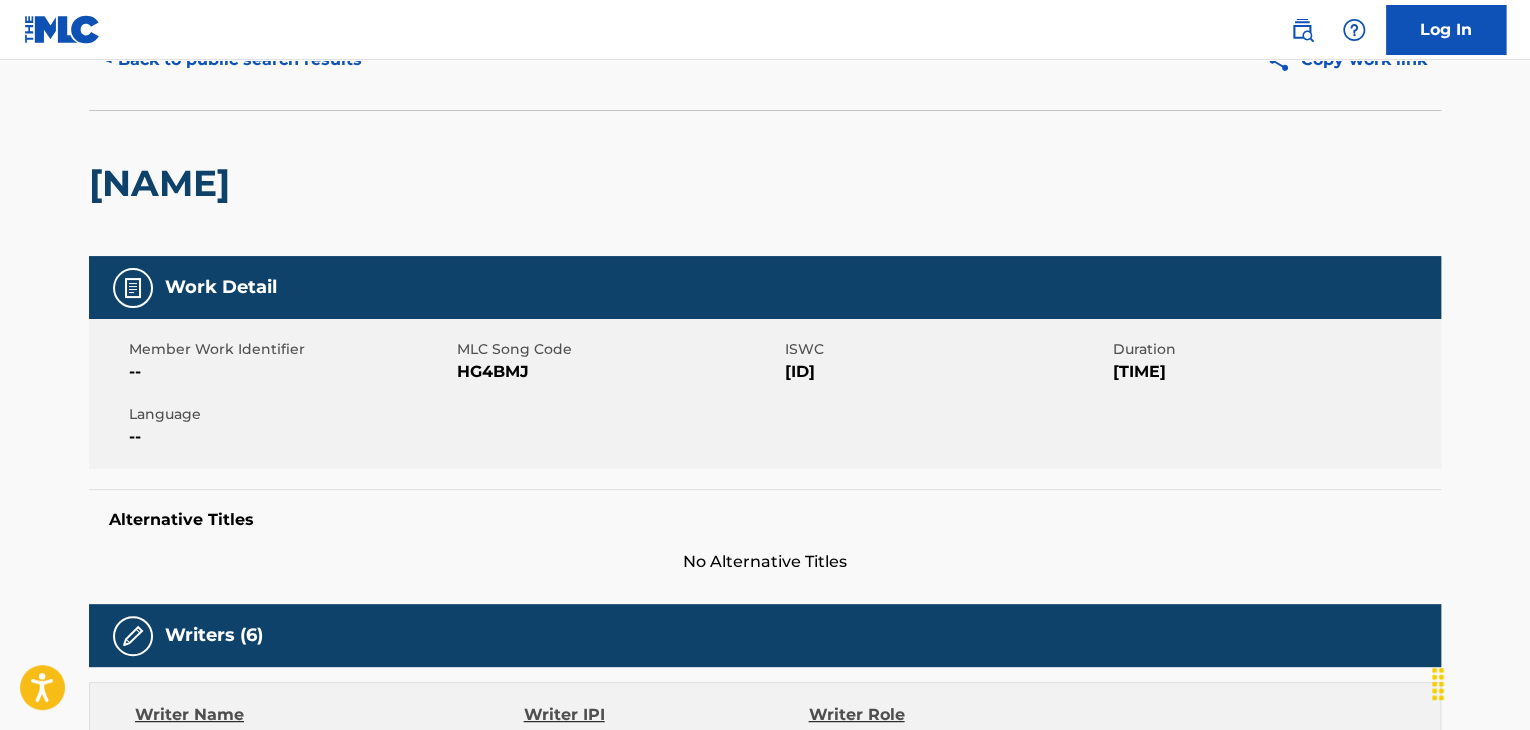click on "HG4BMJ" at bounding box center (618, 372) 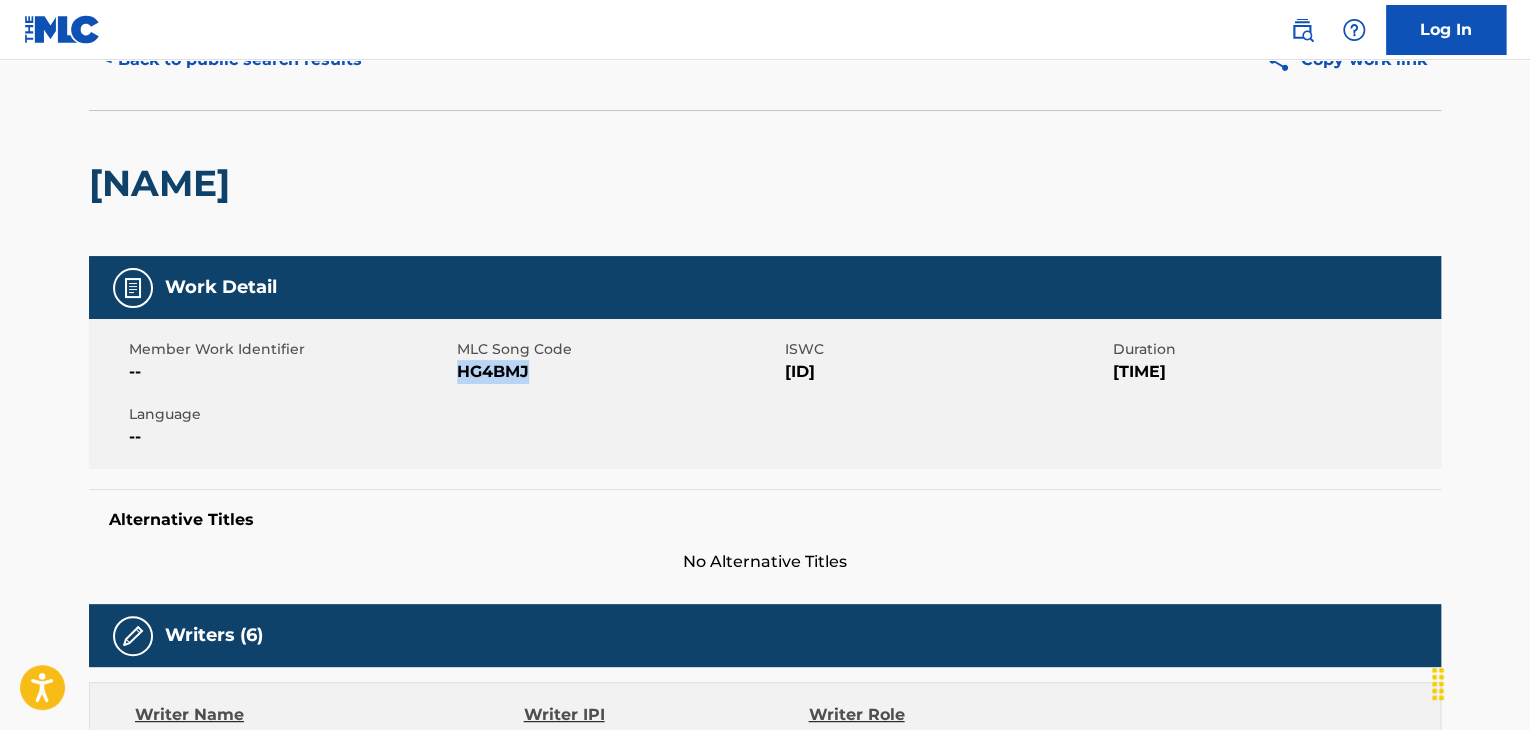 click on "HG4BMJ" at bounding box center [618, 372] 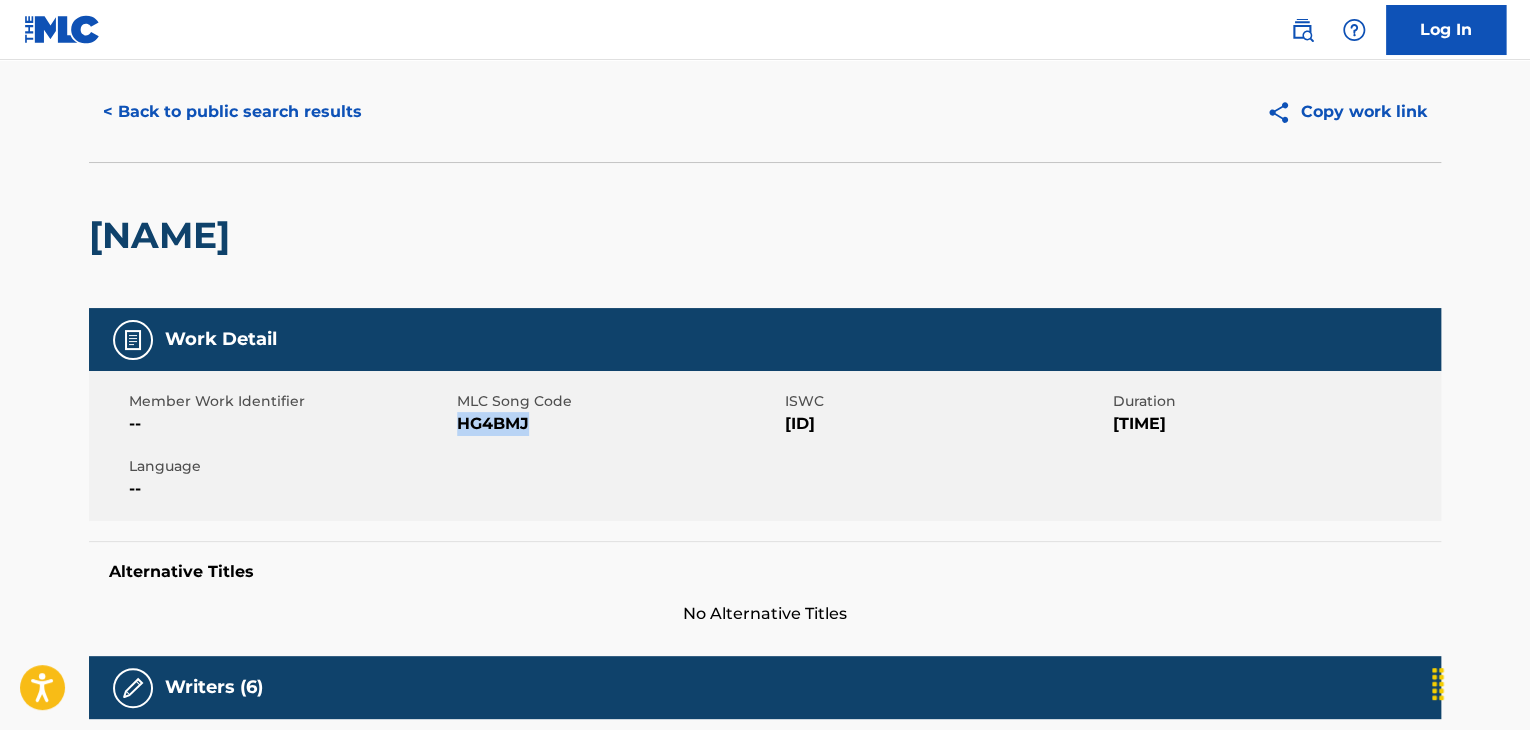 scroll, scrollTop: 0, scrollLeft: 0, axis: both 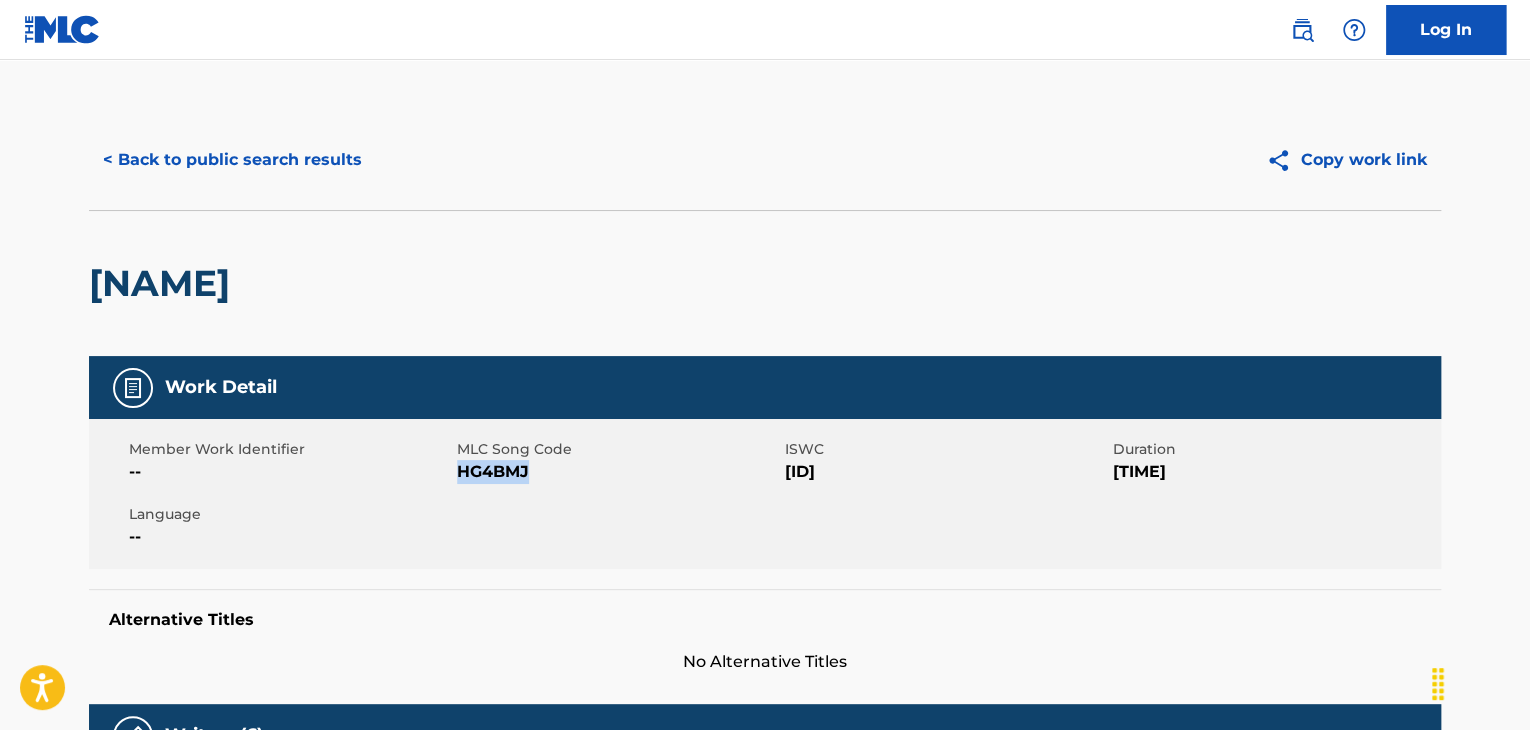 click on "< Back to public search results" at bounding box center (232, 160) 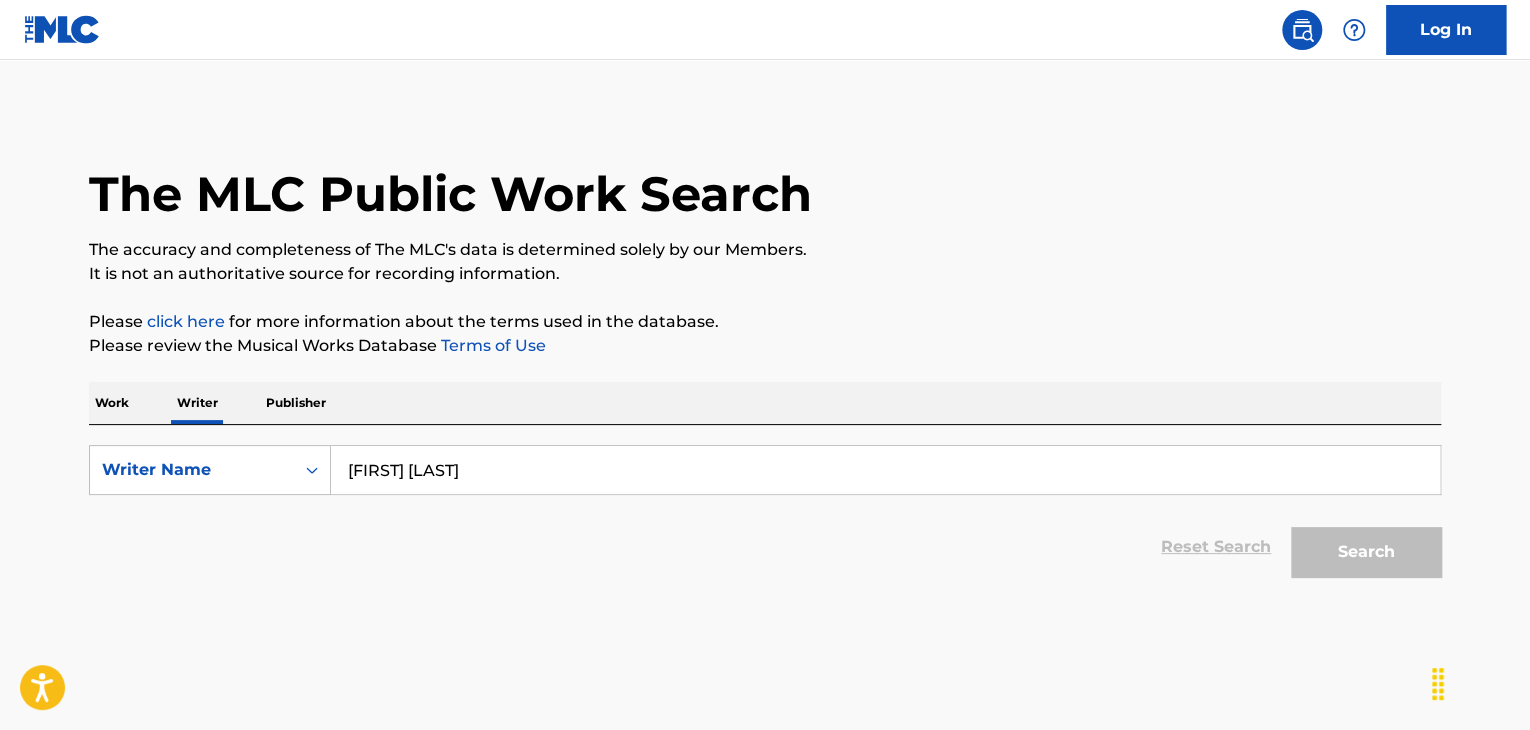 scroll, scrollTop: 24, scrollLeft: 0, axis: vertical 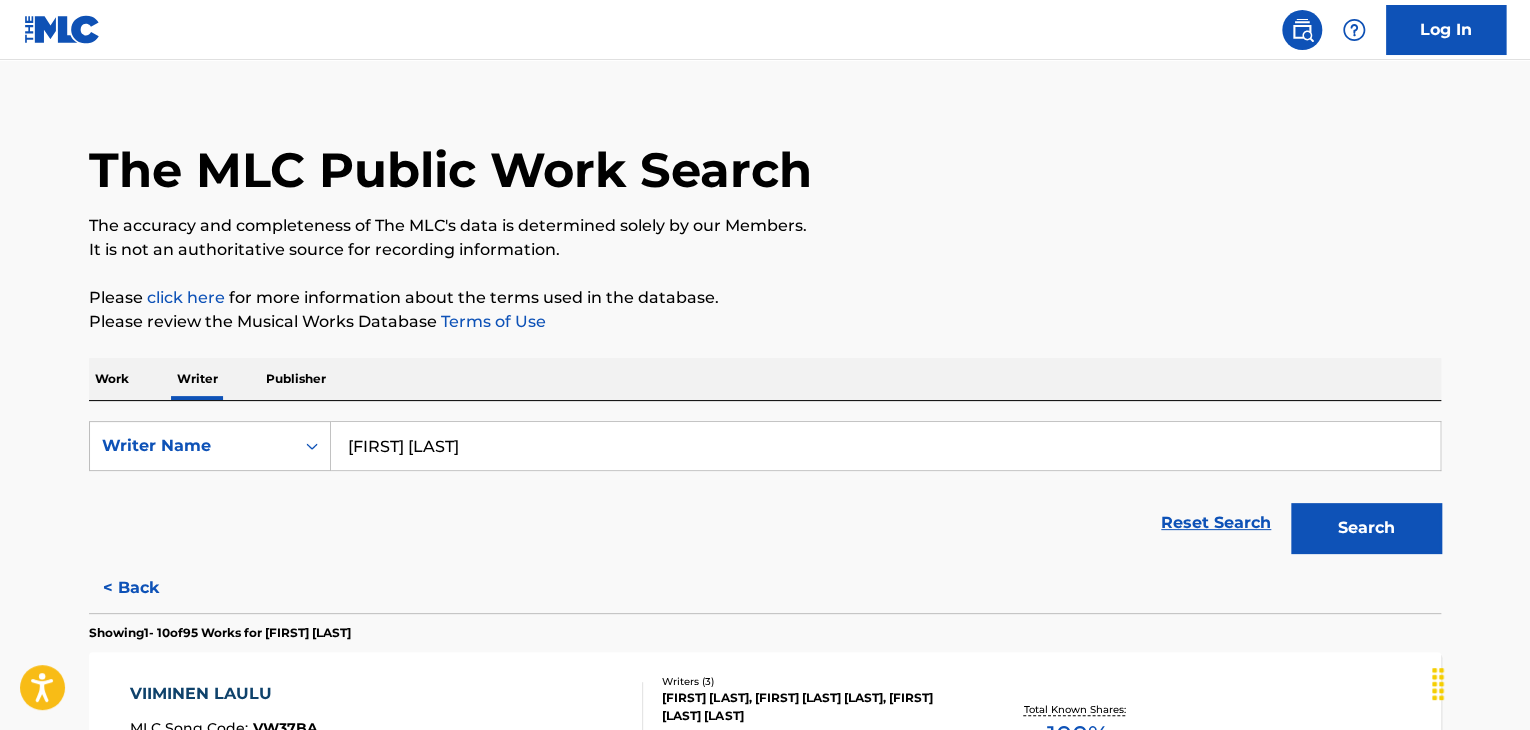 click on "[FIRST] [LAST]" at bounding box center [885, 446] 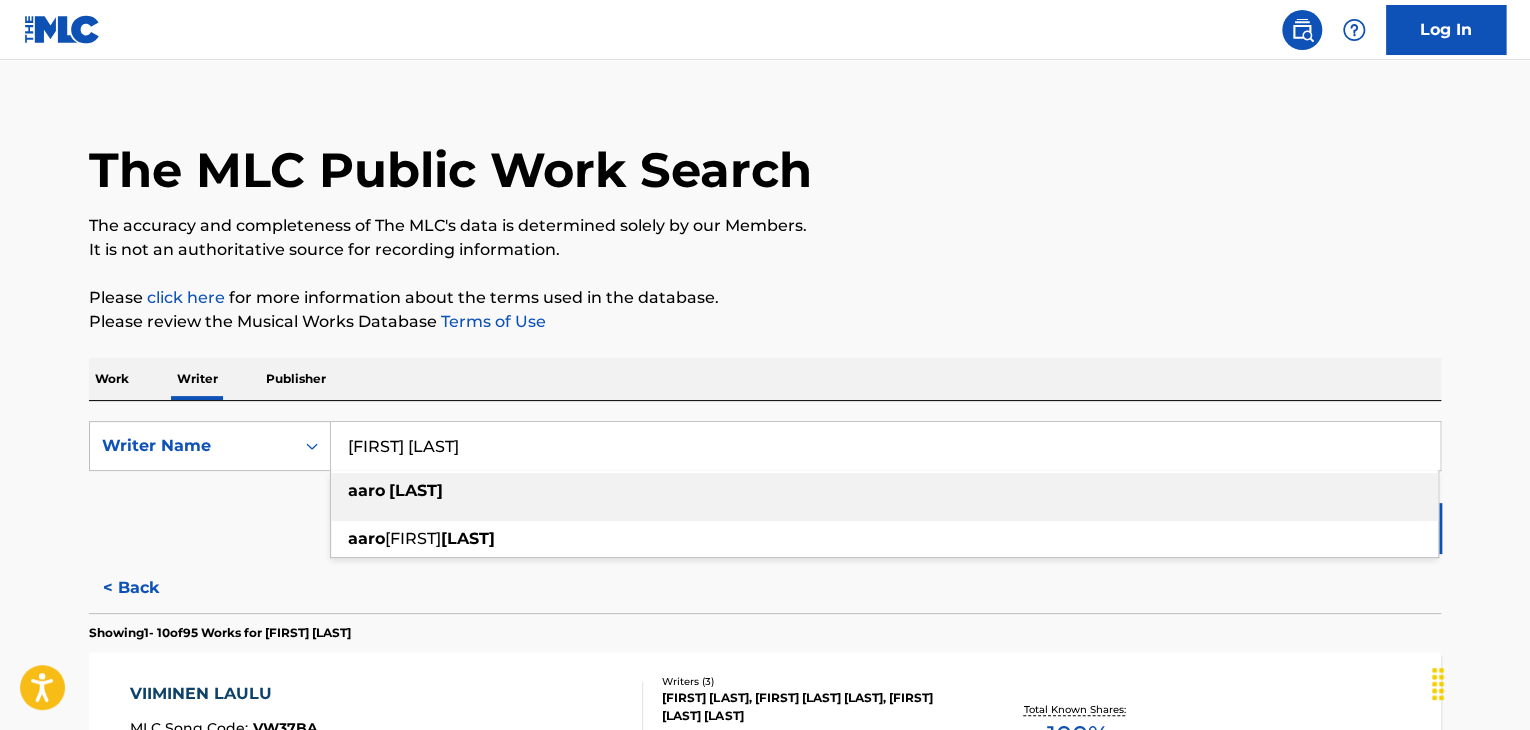 click on "[FIRST] [LAST]" at bounding box center (885, 446) 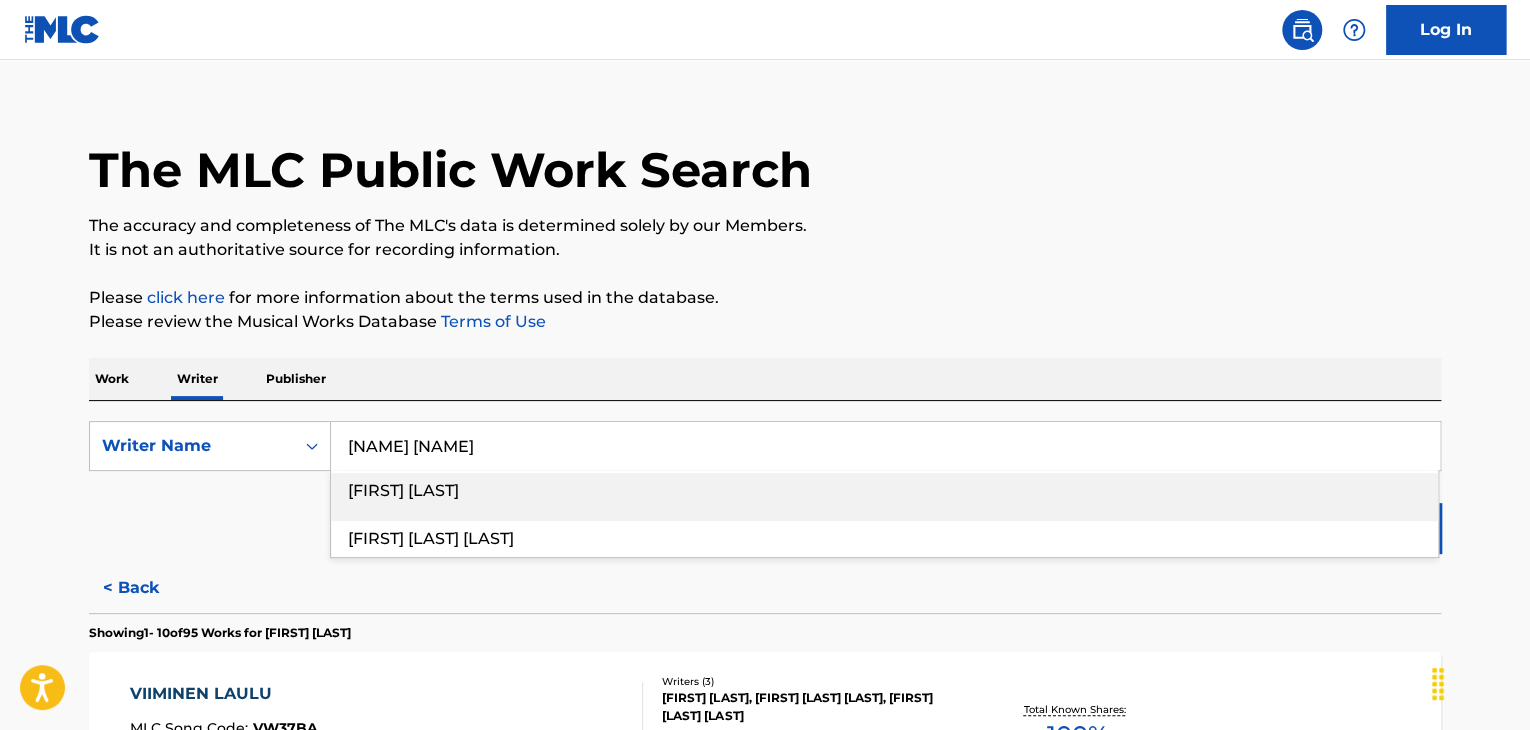 type on "[NAME] [NAME]" 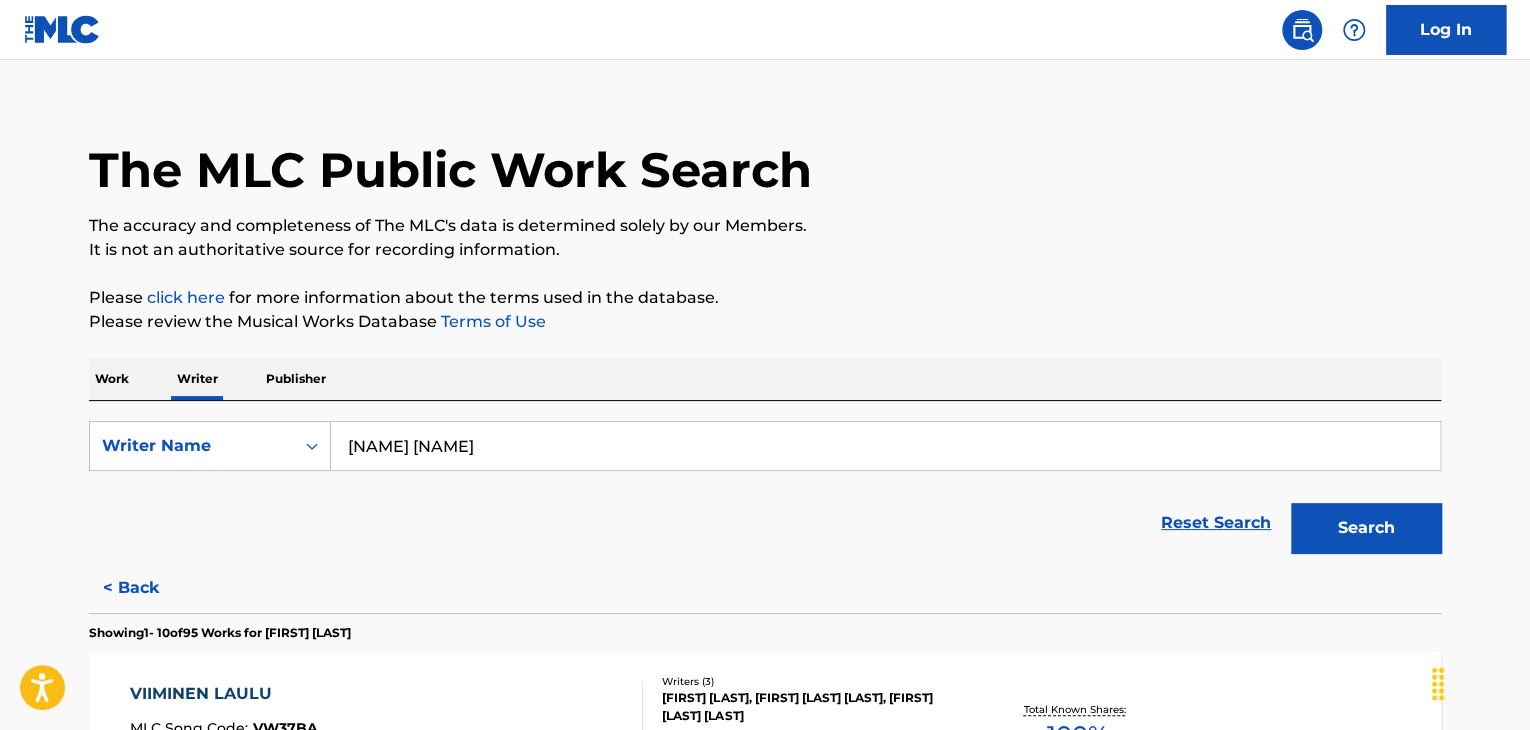 click on "The MLC Public Work Search The accuracy and completeness of The MLC's data is determined solely by our Members. It is not an authoritative source for recording information. Please   click here   for more information about the terms used in the database. Please review the Musical Works Database   Terms of Use Work Writer Publisher SearchWithCriteriacb82bbb3-796c-4965-b629-b805f478cc1f Writer Name [FIRST] [LAST] Reset Search Search < Back Showing  1  -   10  of  95  Works for [FIRST] [LAST]  [FIRST] [LAST] MLC Song Code : VW37BA ISWC : Writers ( 3 ) [FIRST] [LAST], [FIRST] [LAST], [FIRST] [LAST] Recording Artists ( 7 ) [FIRST],[FIRST],[FIRST],[FIRST],[FIRST] Total Known Shares: 100 % EI VAPAAPAEIVII MLC Song Code : EQ069Z ISWC : [ID] Writers ( 5 ) [FIRST] [LAST], [FIRST] [LAST], [FIRST] [LAST], [FIRST] [LAST], [FIRST] [LAST] Recording Artists ( 0 ) Total Known Shares: 100 % ELLI MLC Song Code : EQ0RZ0 ISWC : [ID] Writers ( 4 ) 10 ) 100 % :" at bounding box center (765, 1202) 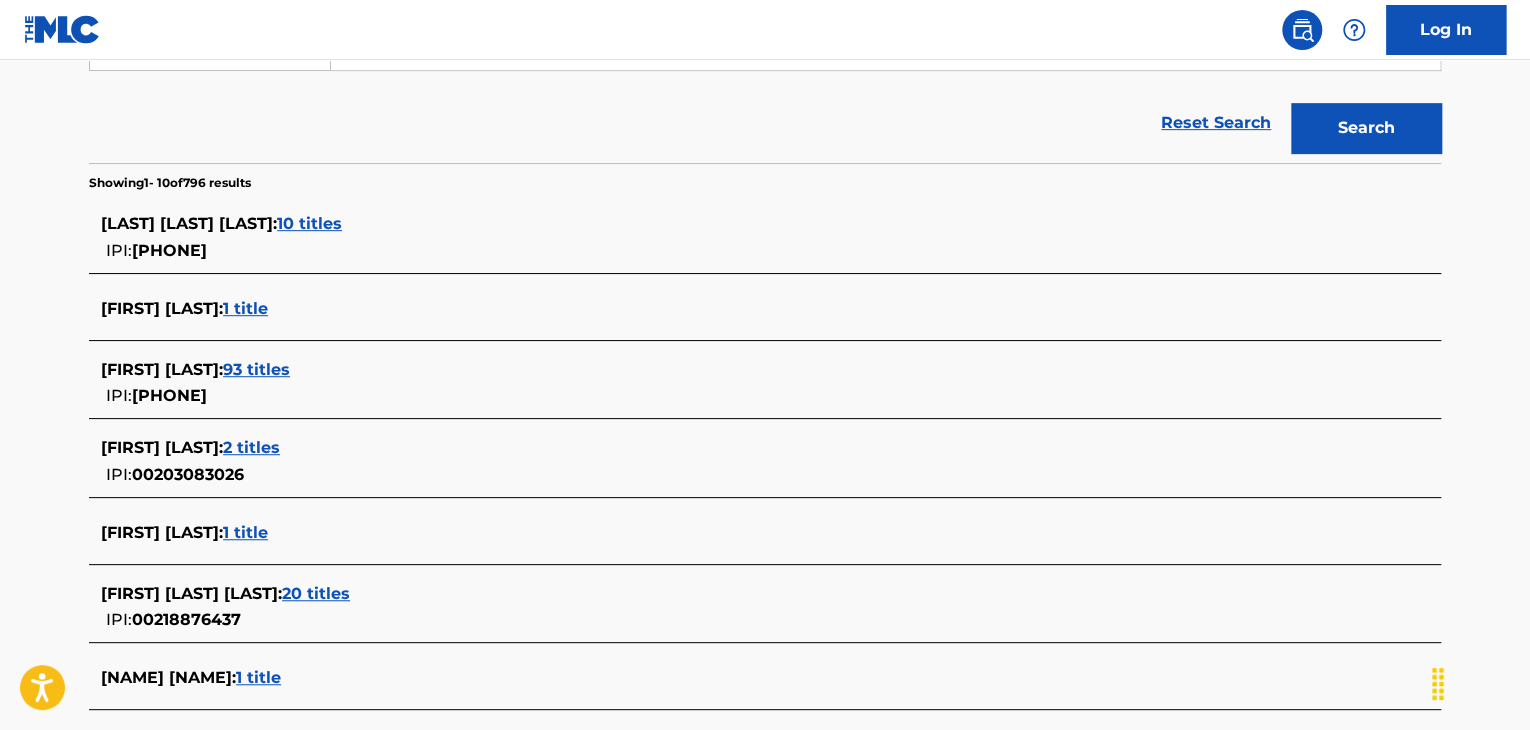 scroll, scrollTop: 324, scrollLeft: 0, axis: vertical 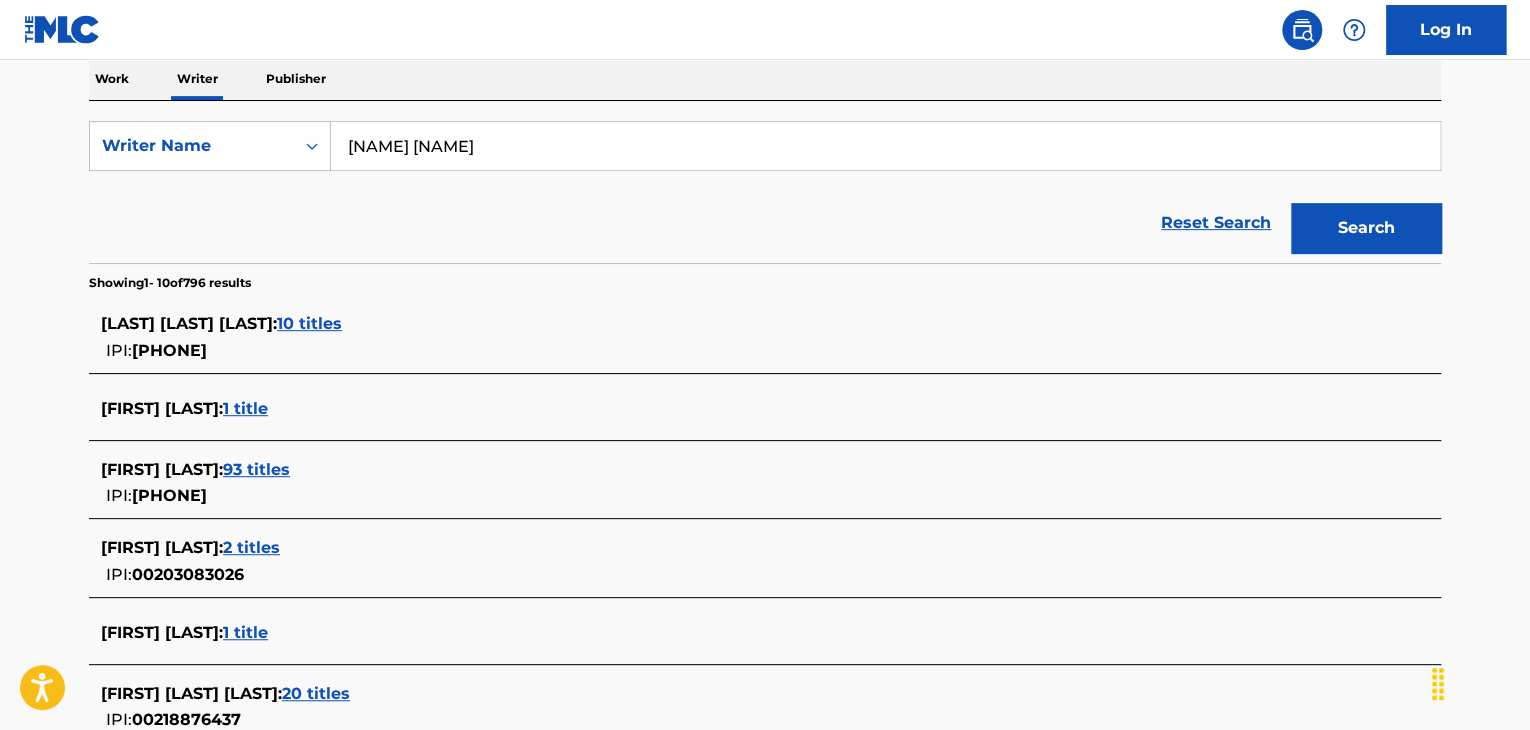 click on "93 titles" at bounding box center [256, 469] 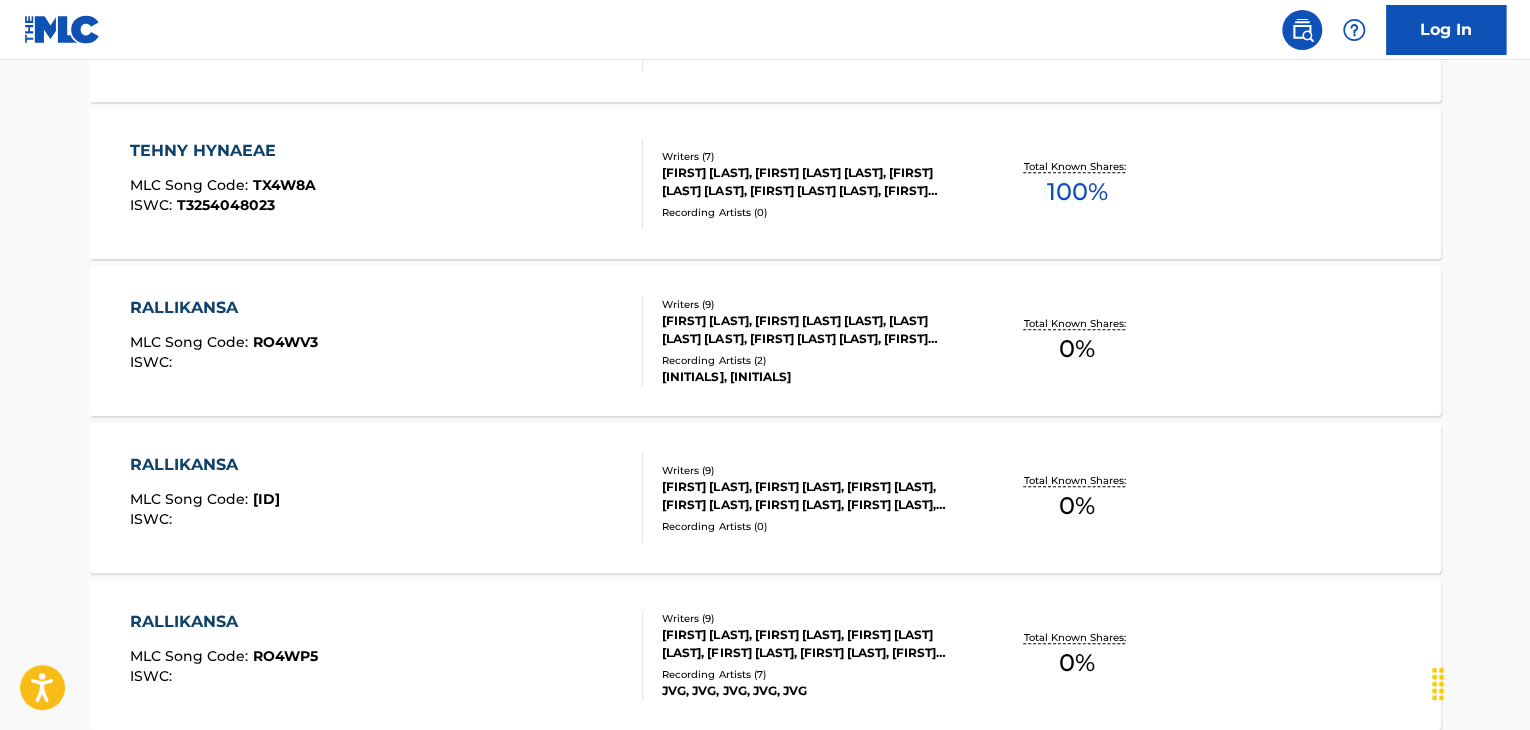 scroll, scrollTop: 1124, scrollLeft: 0, axis: vertical 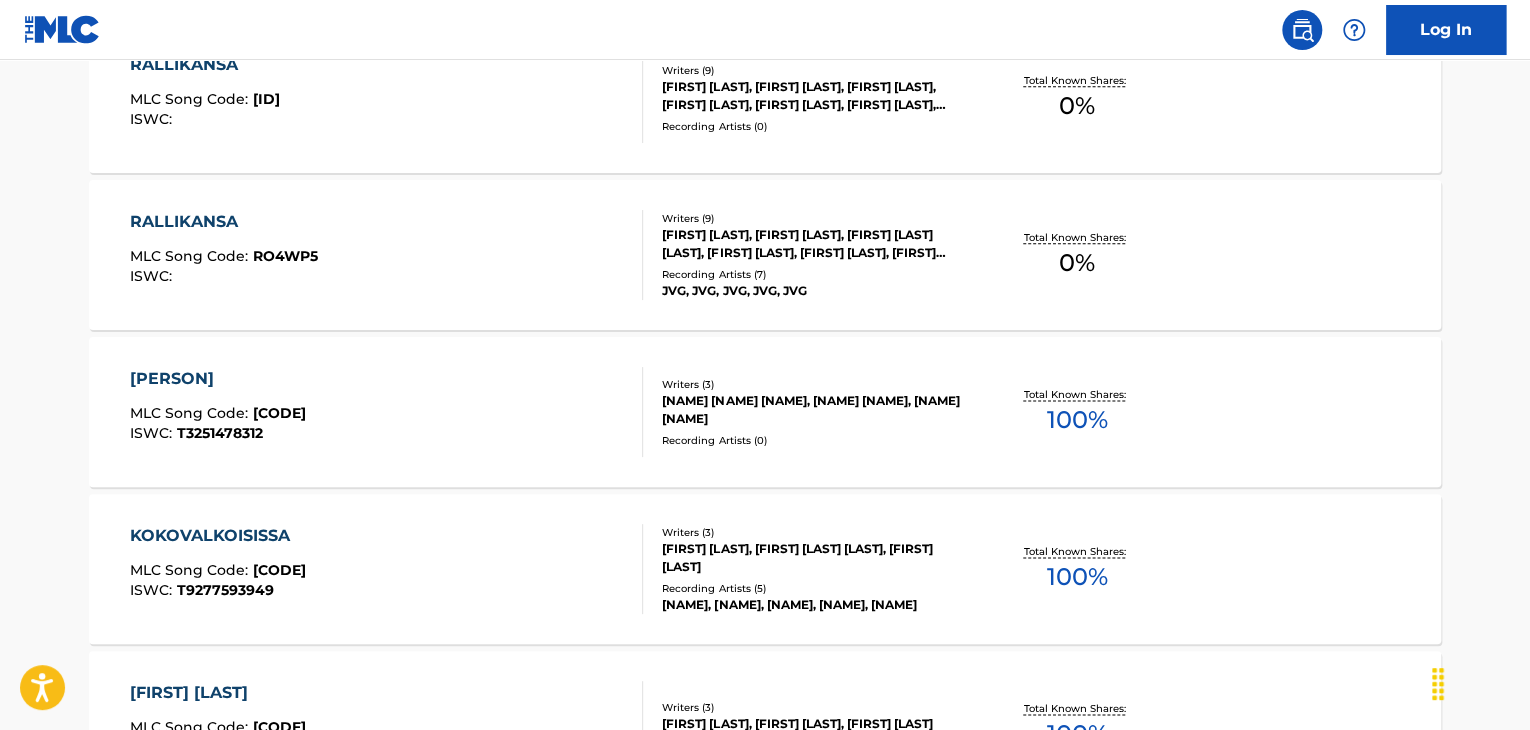 click on "TEKIJAE MLC Song Code : TW3ALS ISWC : T3251478312" at bounding box center [387, 412] 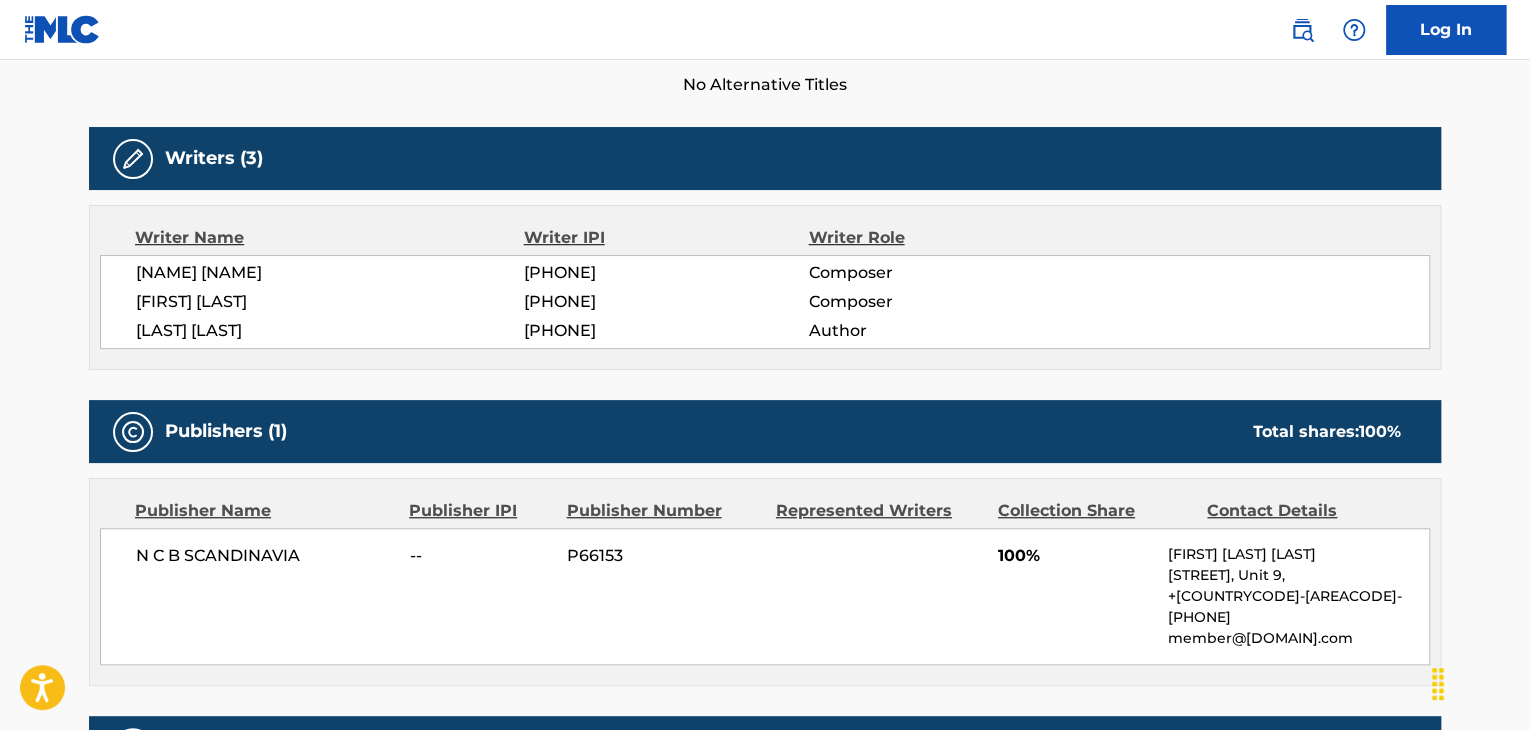 scroll, scrollTop: 500, scrollLeft: 0, axis: vertical 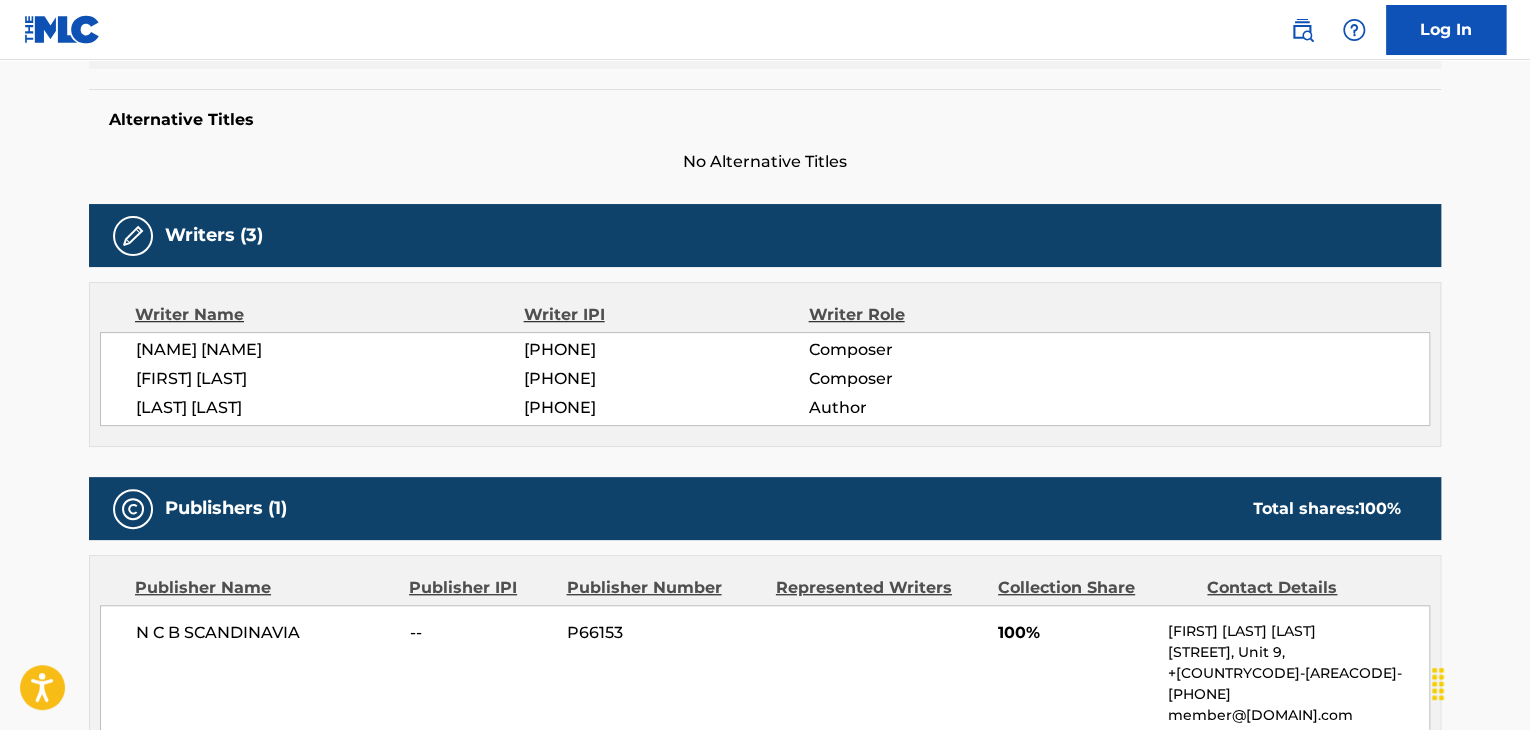 click on "[FIRST] [LAST]" at bounding box center [330, 379] 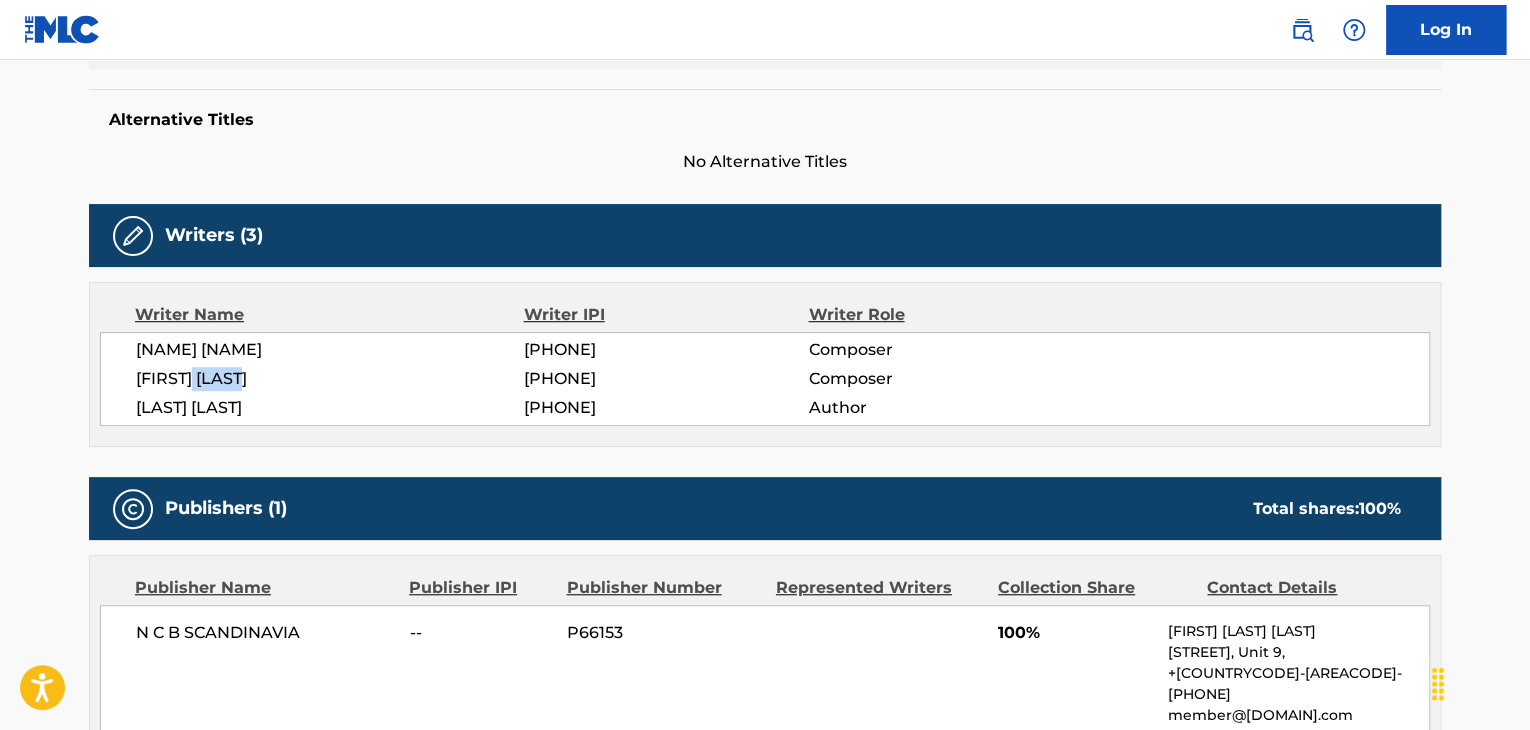 click on "[FIRST] [LAST]" at bounding box center (330, 379) 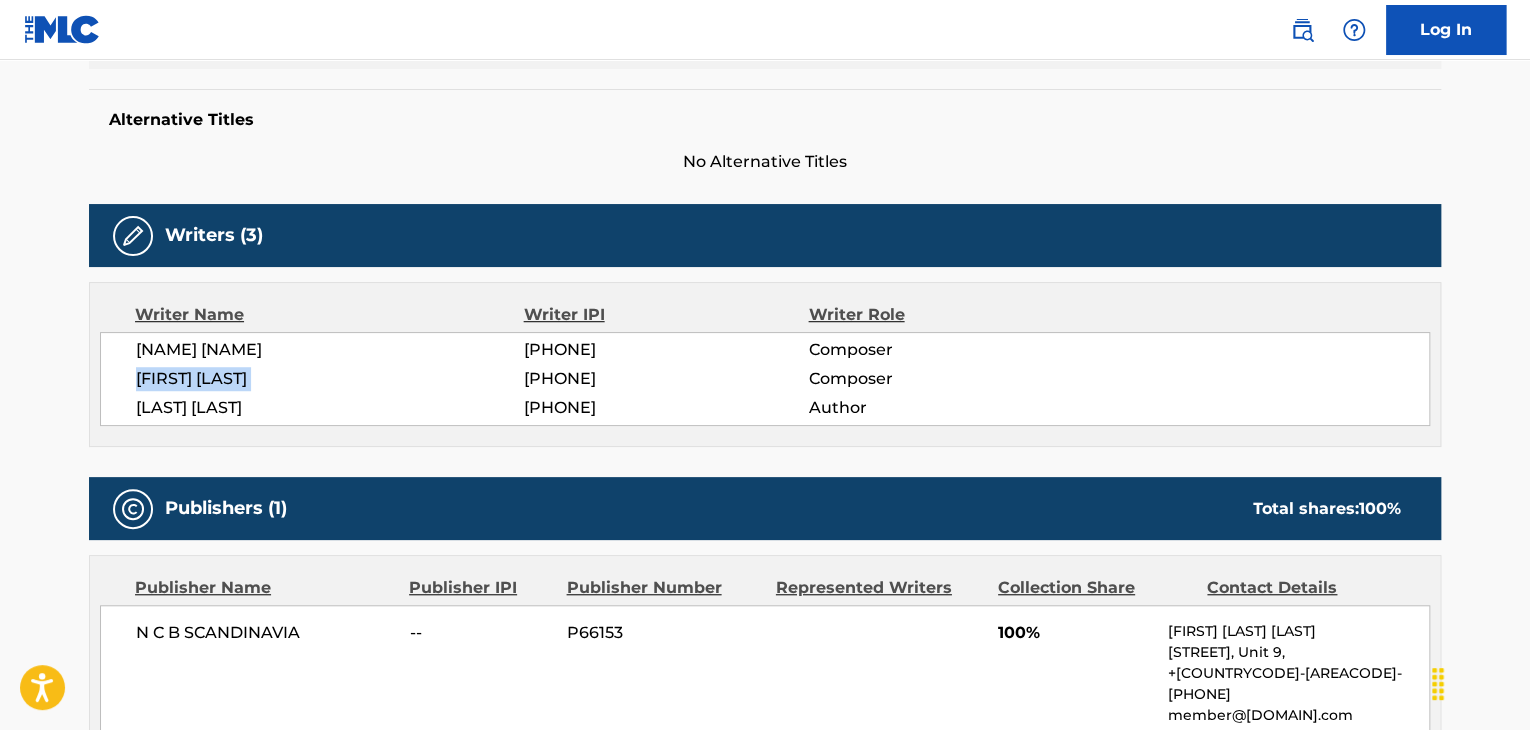 click on "[FIRST] [LAST]" at bounding box center (330, 379) 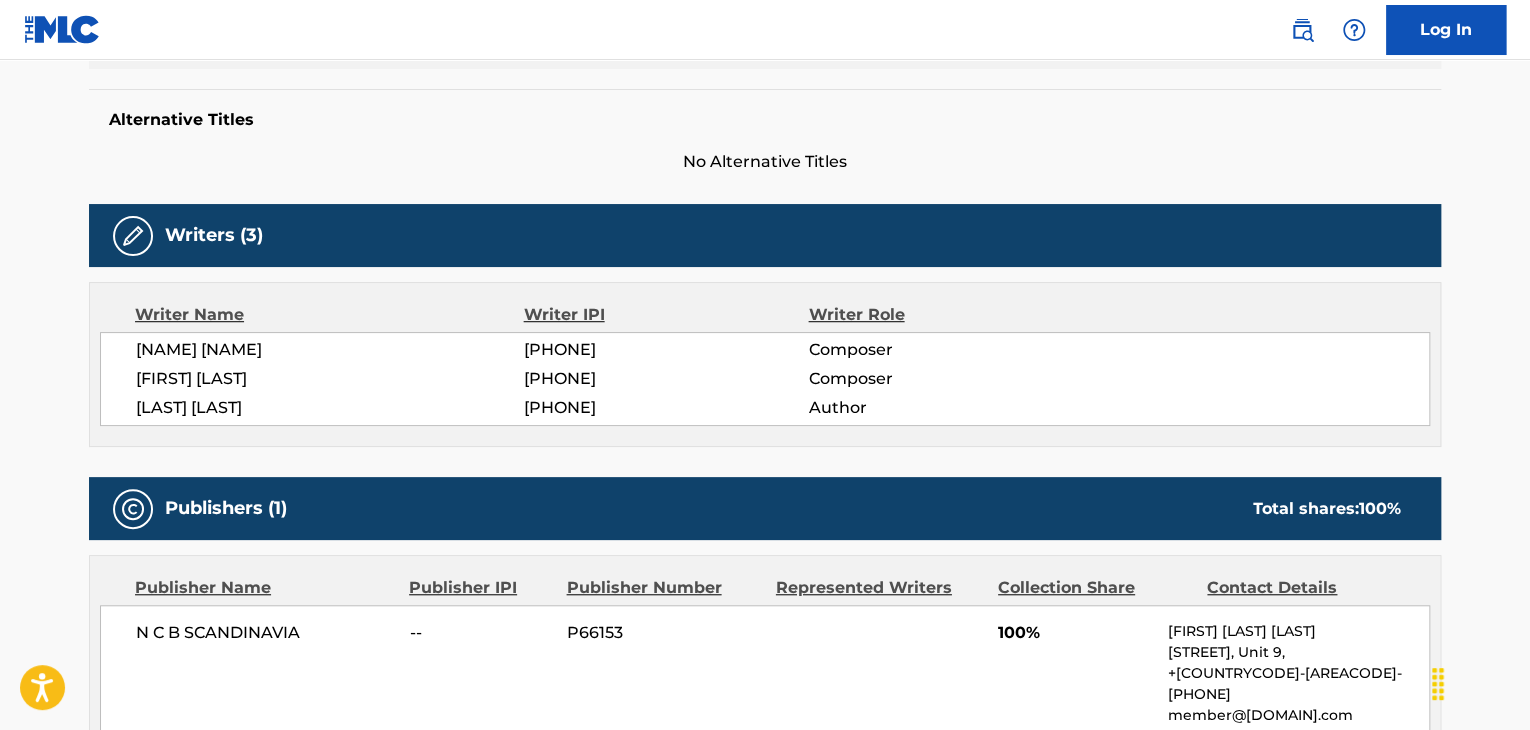click on "[PHONE]" at bounding box center (666, 379) 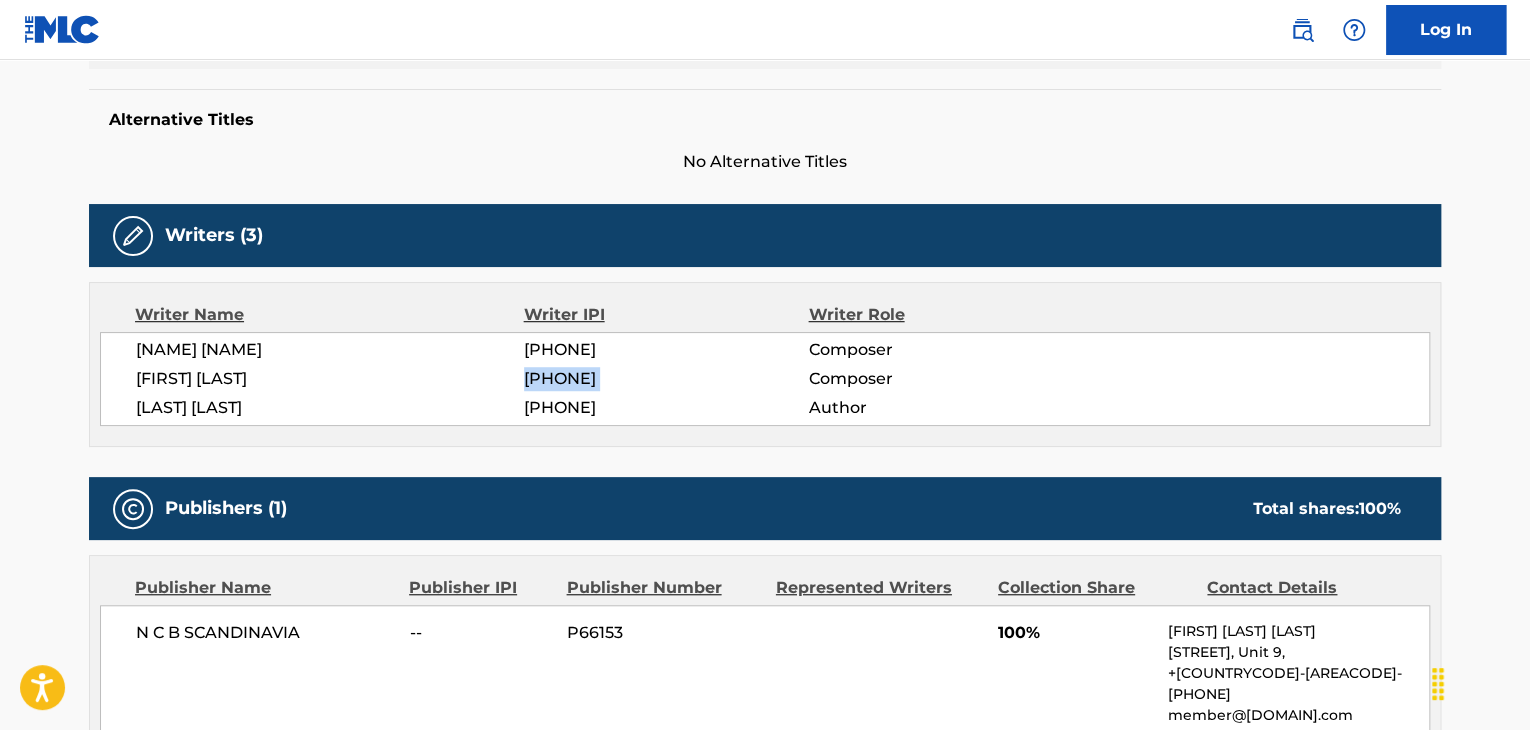 click on "[PHONE]" at bounding box center (666, 379) 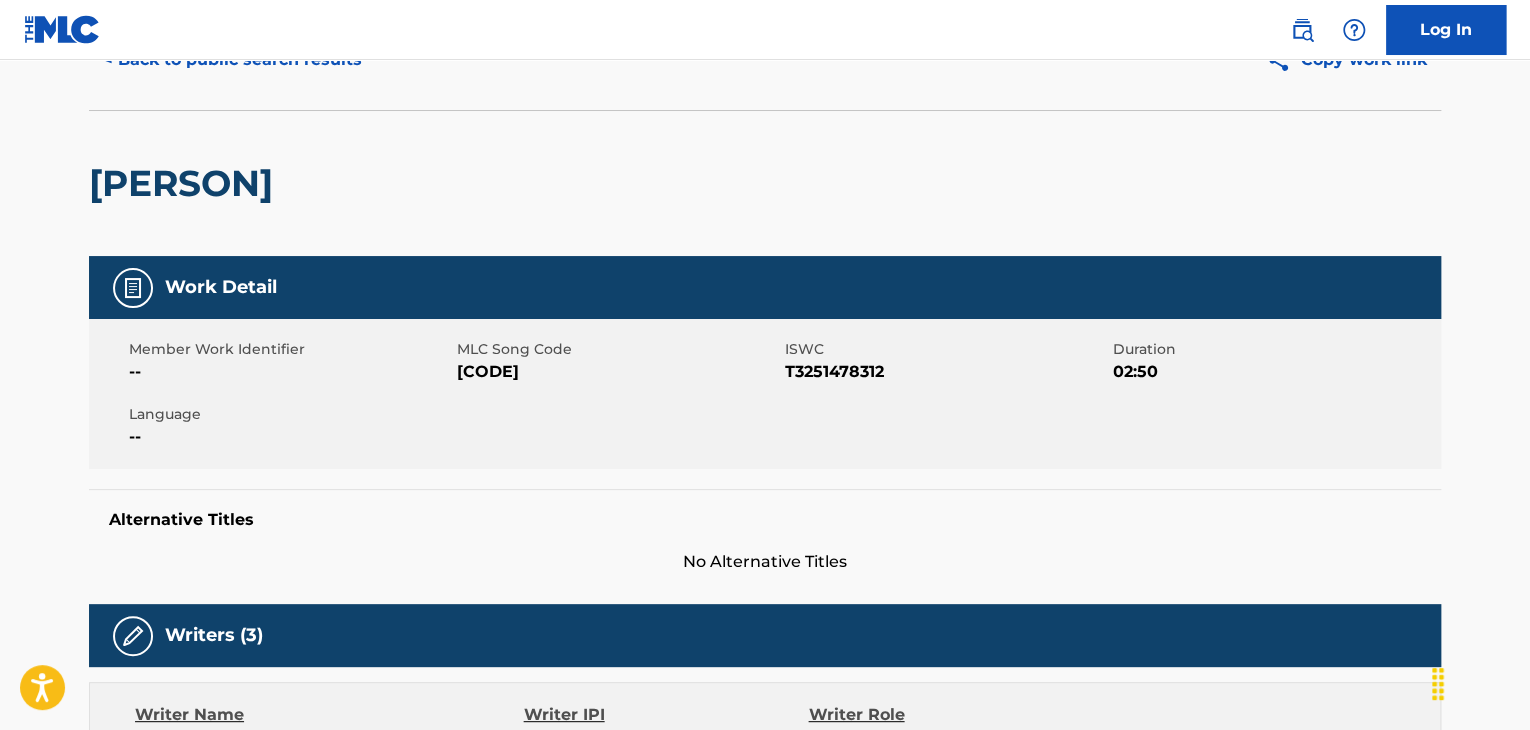 scroll, scrollTop: 0, scrollLeft: 0, axis: both 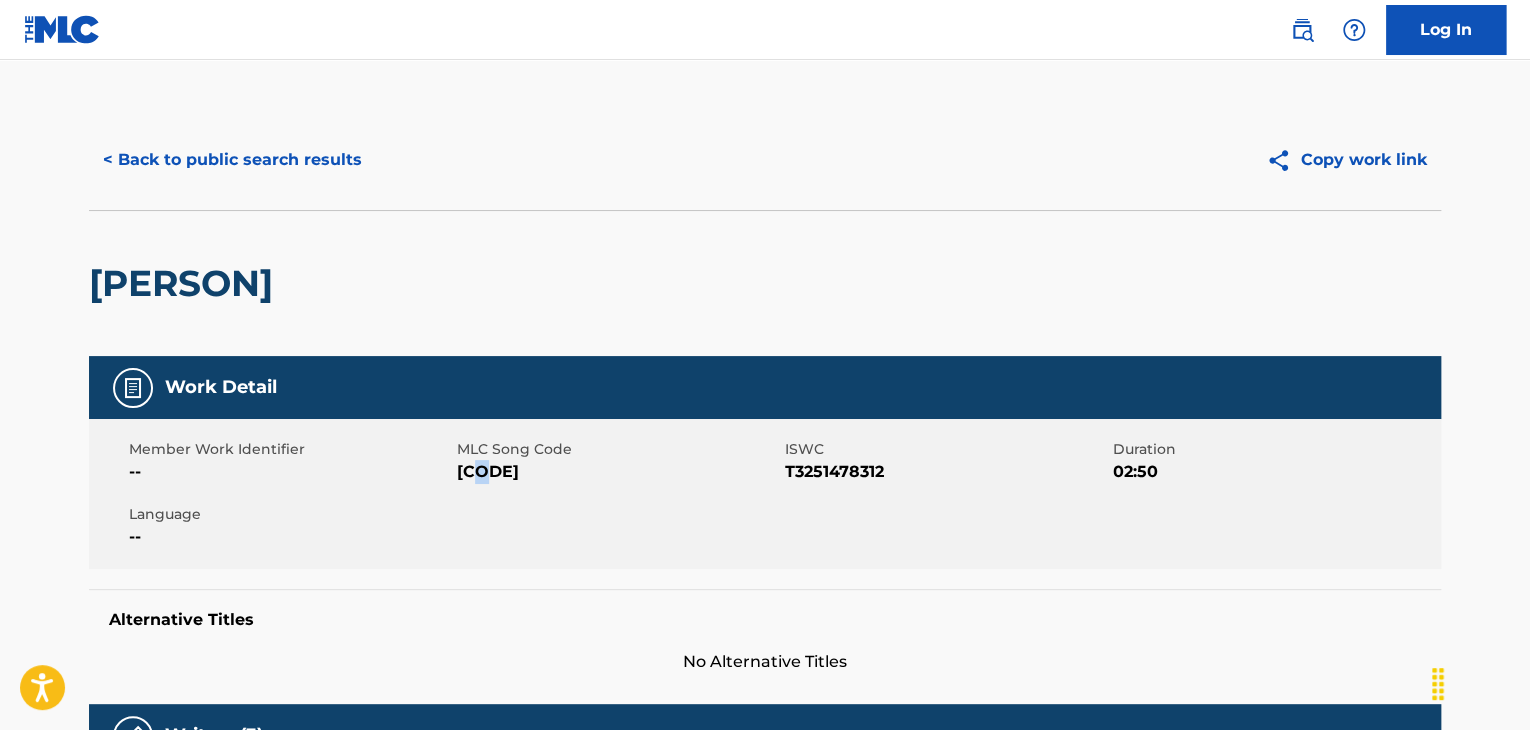 click on "[CODE]" at bounding box center (618, 472) 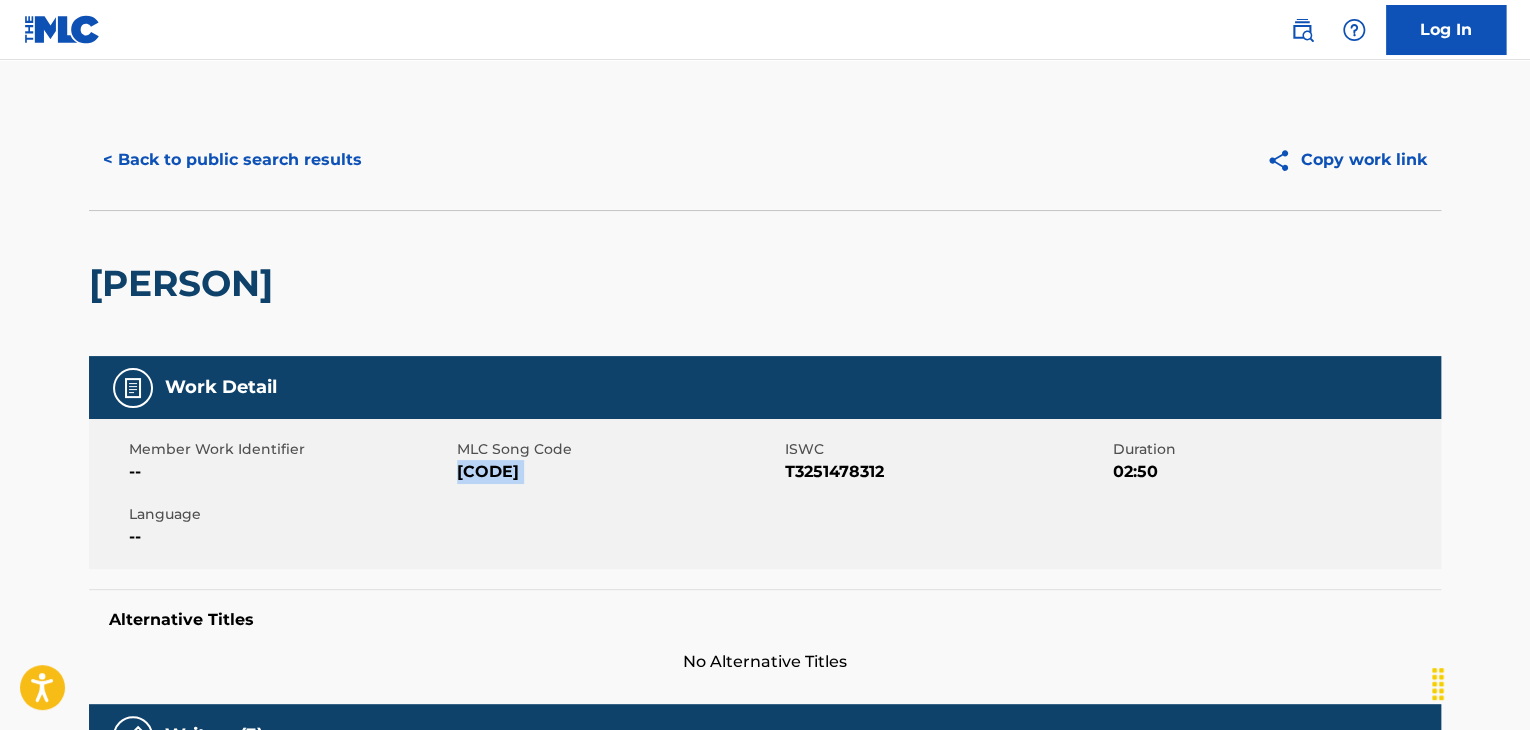 click on "[CODE]" at bounding box center [618, 472] 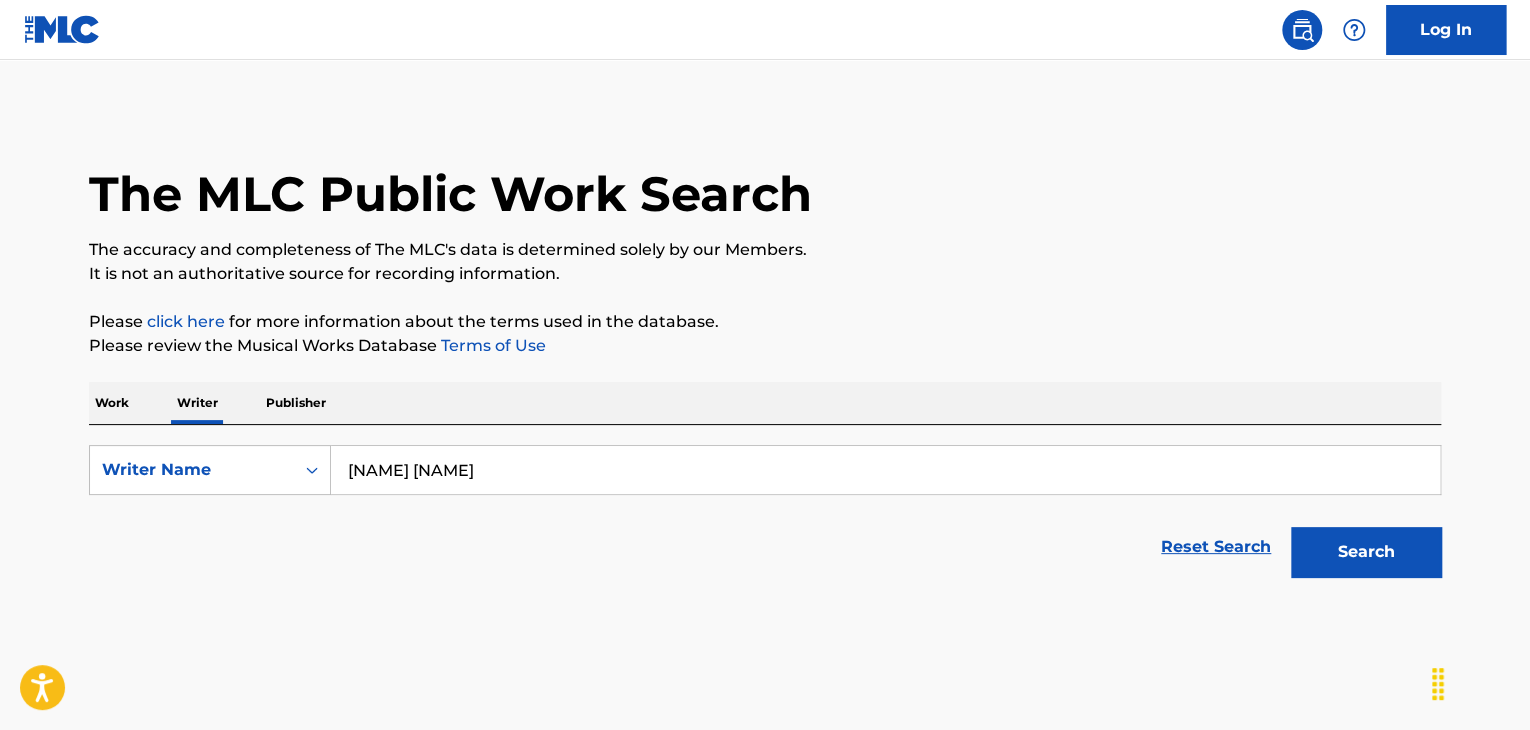 scroll, scrollTop: 24, scrollLeft: 0, axis: vertical 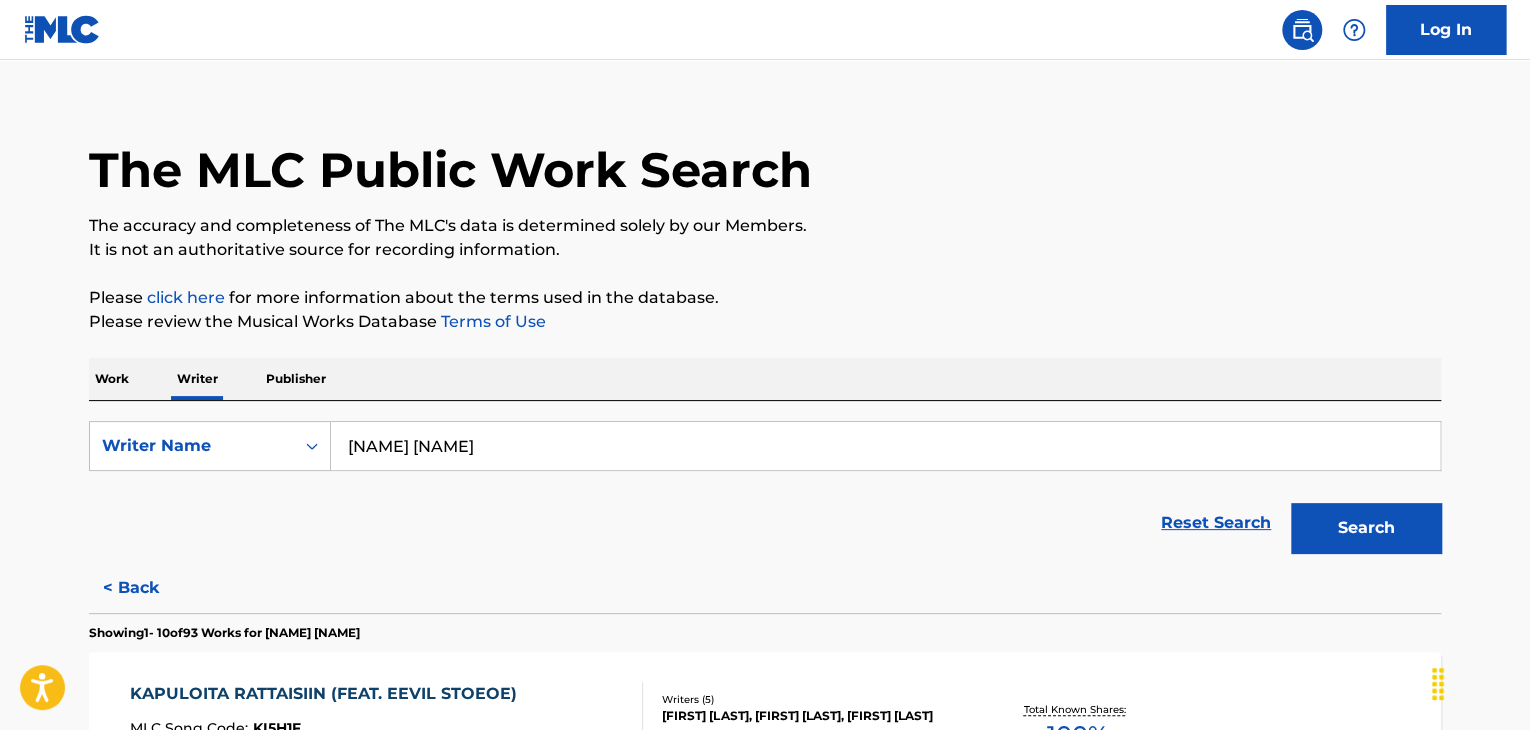 click on "The MLC Public Work Search The accuracy and completeness of The MLC's data is determined solely by our Members. It is not an authoritative source for recording information. Please   click here   for more information about the terms used in the database. Please review the Musical Works Database   Terms of Use Work Writer Publisher SearchWithCriteriacb82bbb3-796c-4965-b629-b805f478cc1f Writer Name [FIRST] [LAST] Reset Search Search < Back Showing  1  -   10  of  93   Works for [FIRST] [LAST]   KAPULOITA RATTAISIIN (FEAT. [LAST] [LAST]) MLC Song Code : KI5H1F ISWC : T3252761910 Writers ( 5 ) [FIRST] [LAST], [LAST] [LAST] [LAST], [LAST] [LAST], [LAST] [LAST], [LAST] [LAST] Recording Artists ( 3 ) [LAST], [LAST] [LAST], [LAST], [LAST] Total Known Shares: 100 % TEHNY HYNAEAE MLC Song Code : TX4W8A ISWC : T3254048023 Writers ( 7 ) [FIRST] [LAST], [LAST] [LAST] [LAST], [FIRST] [LAST], [LAST] [LAST] [LAST], [LAST] [LAST] [LAST], [LAST] [LAST], [LAST] [LAST] [LAST] Recording Artists ( 0 ) 100 % RALLIKANSA" at bounding box center [765, 1202] 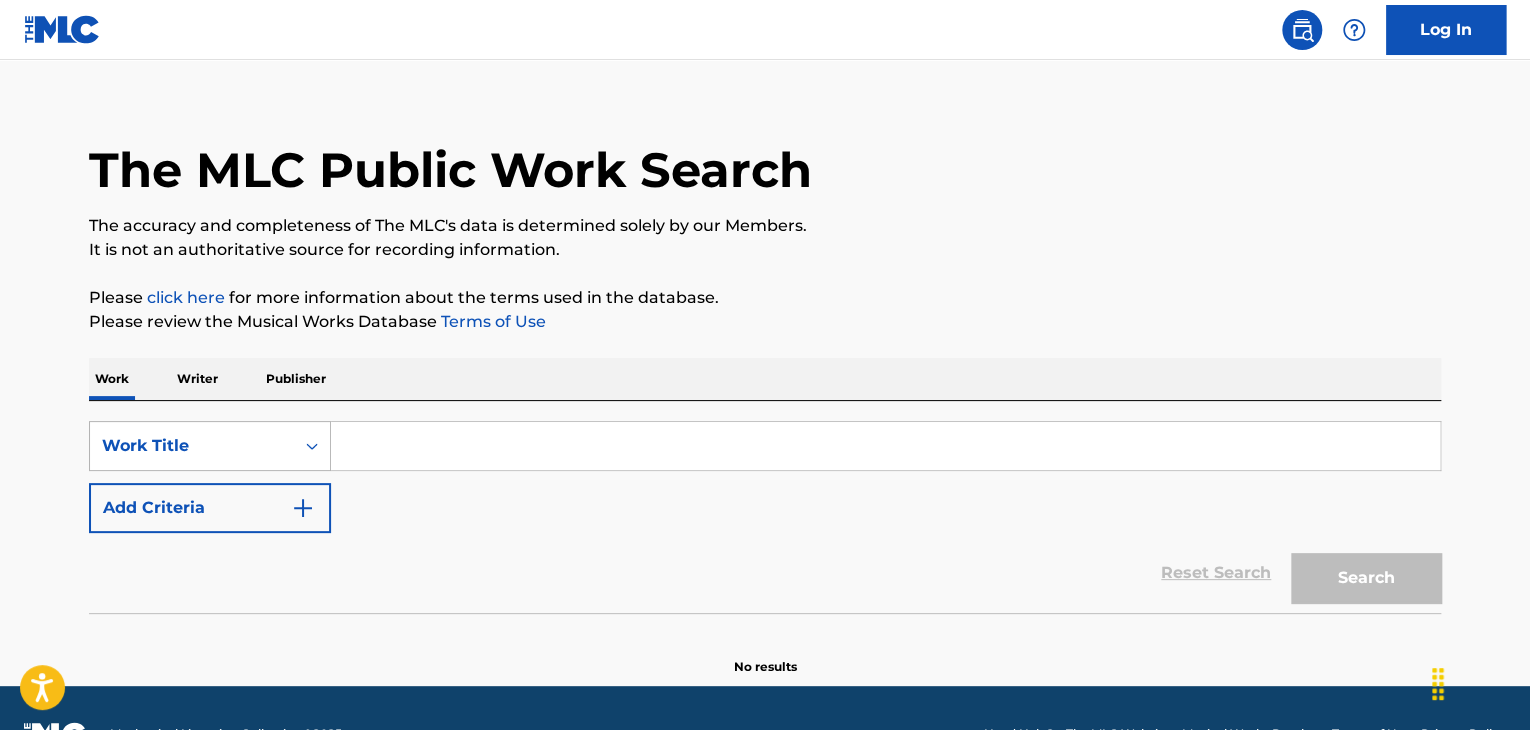 scroll, scrollTop: 0, scrollLeft: 0, axis: both 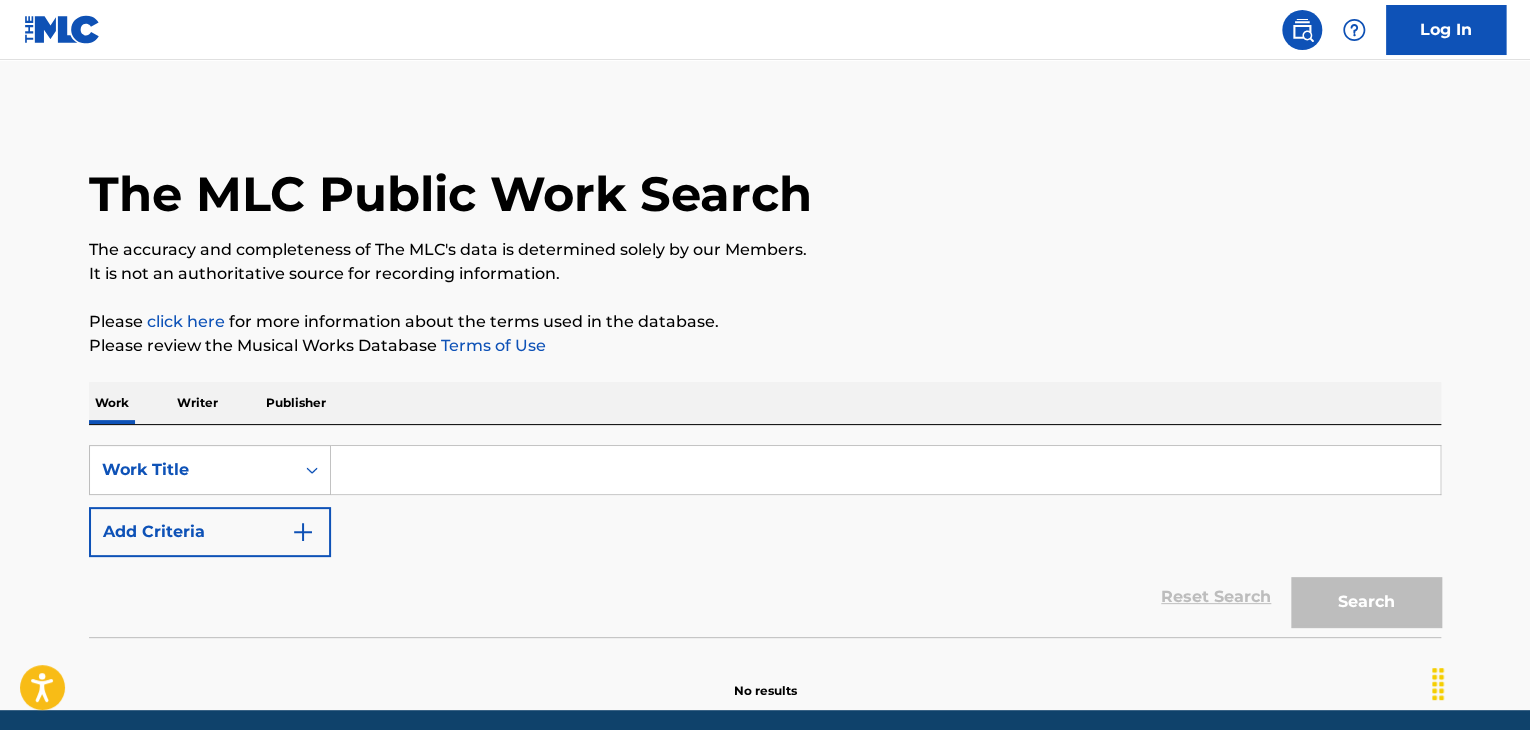 click at bounding box center (885, 470) 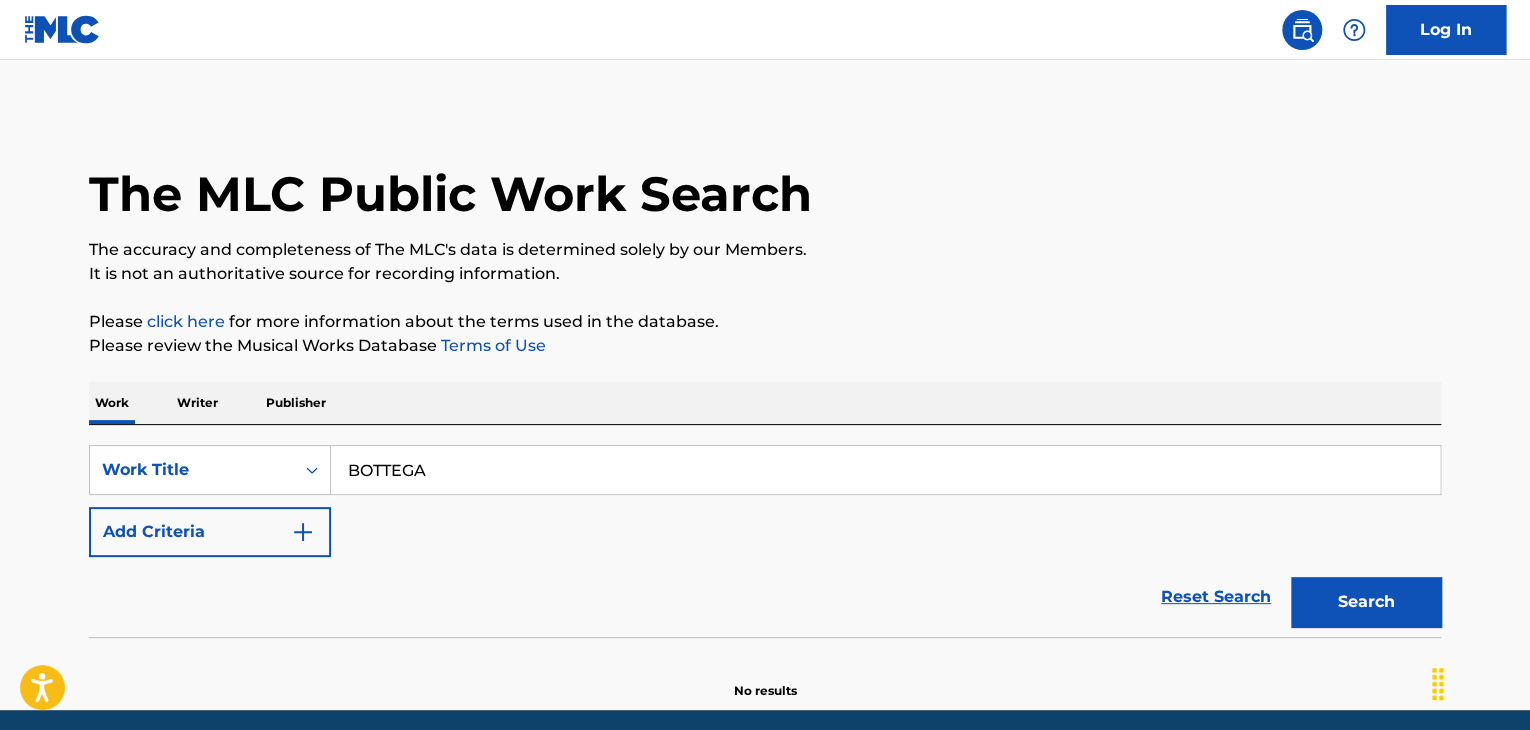 type on "BOTTEGA" 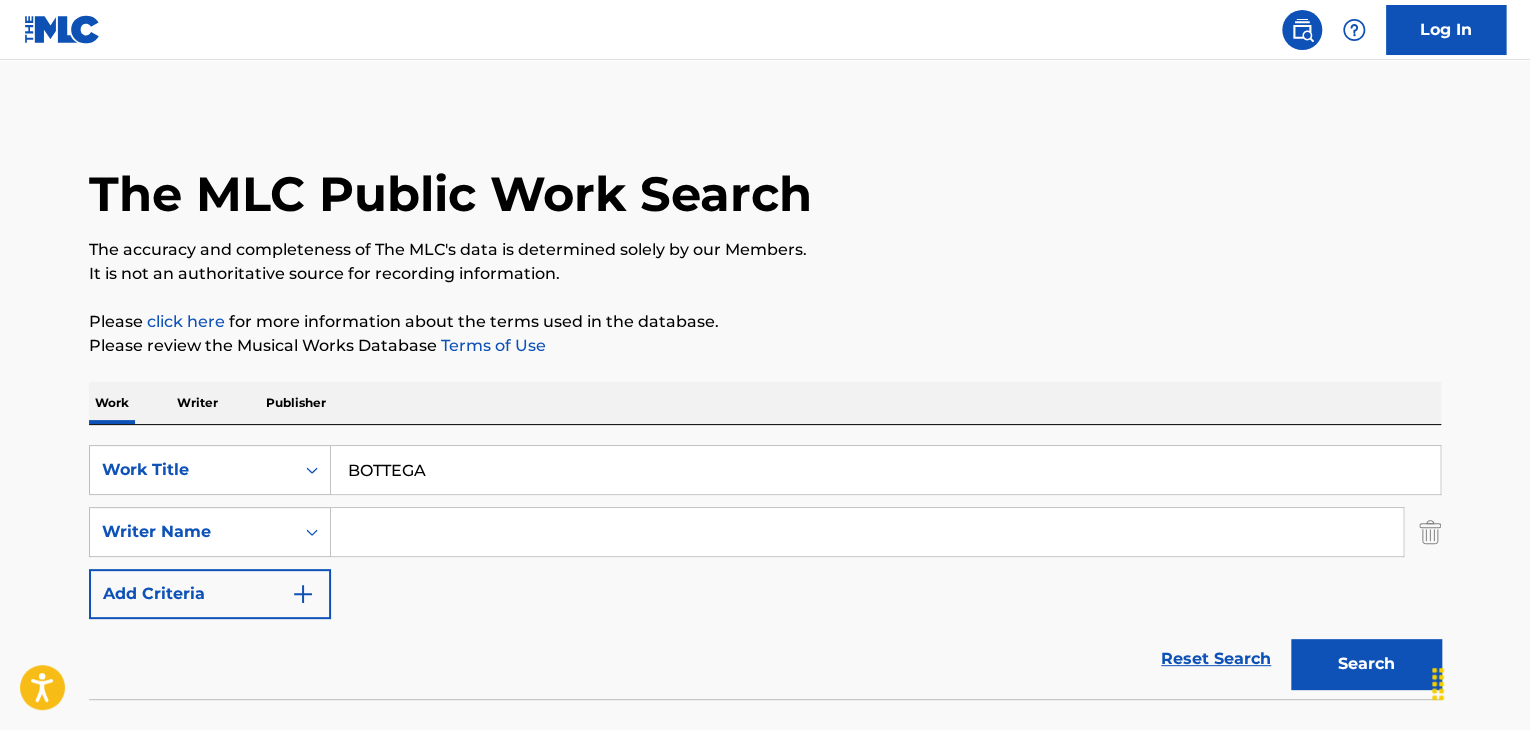 click at bounding box center [867, 532] 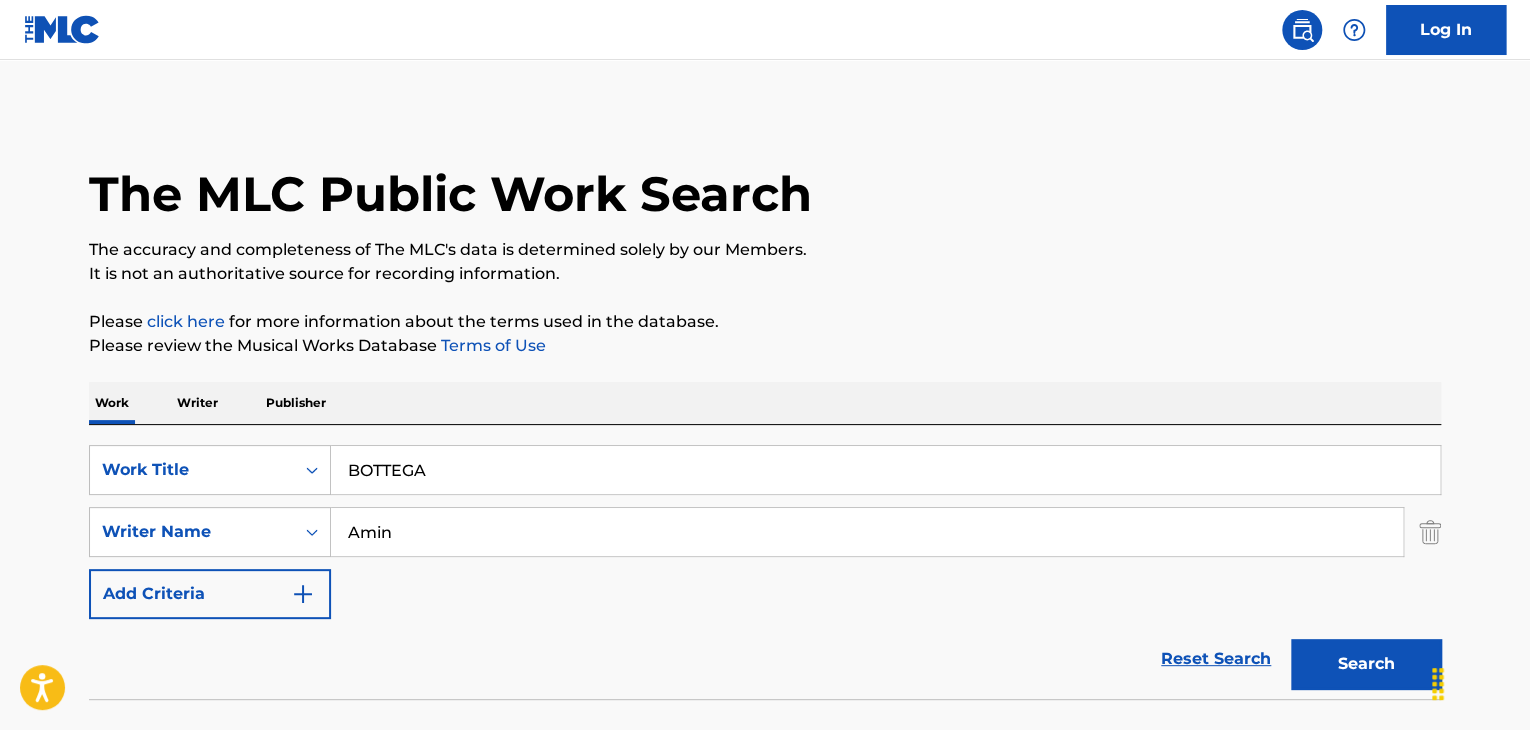 type on "Amin" 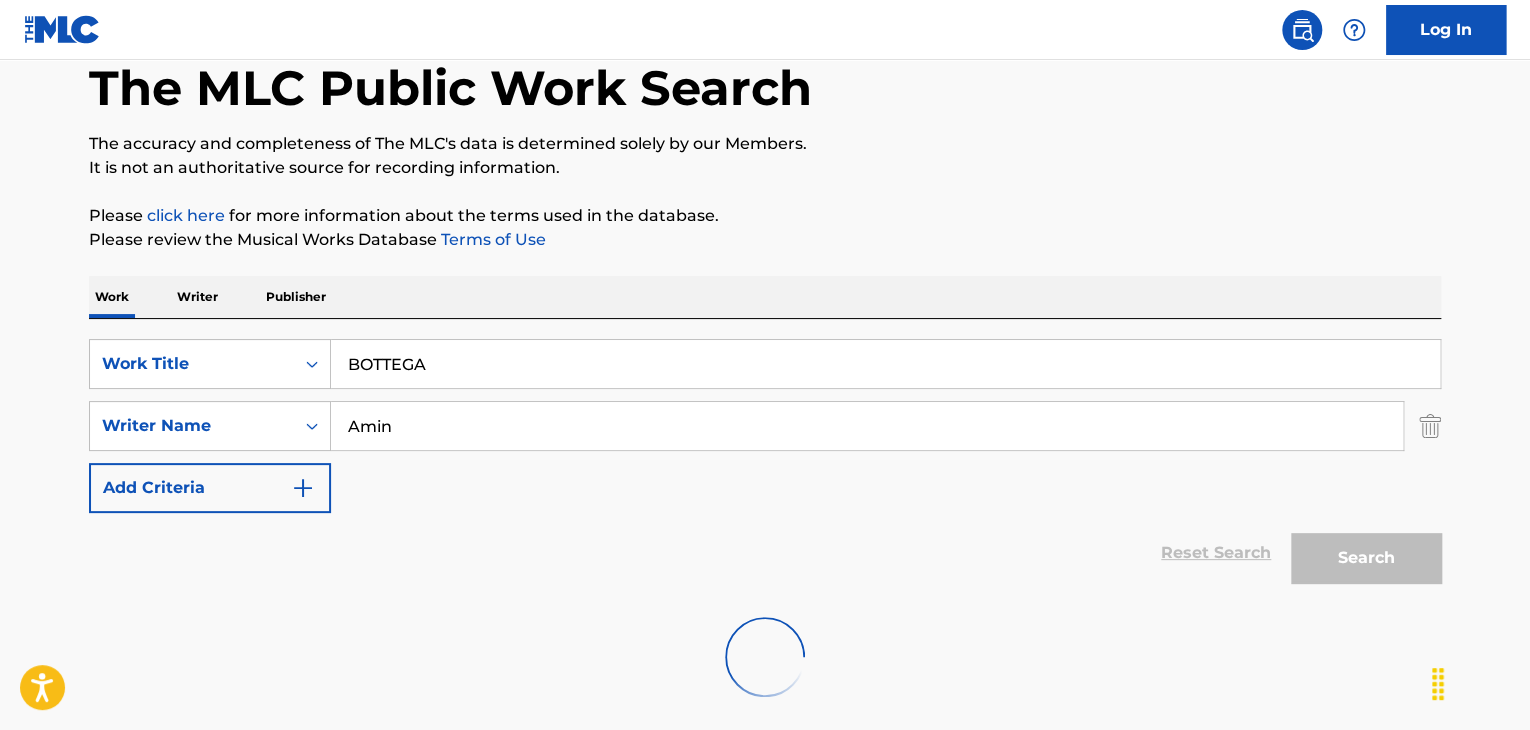 scroll, scrollTop: 138, scrollLeft: 0, axis: vertical 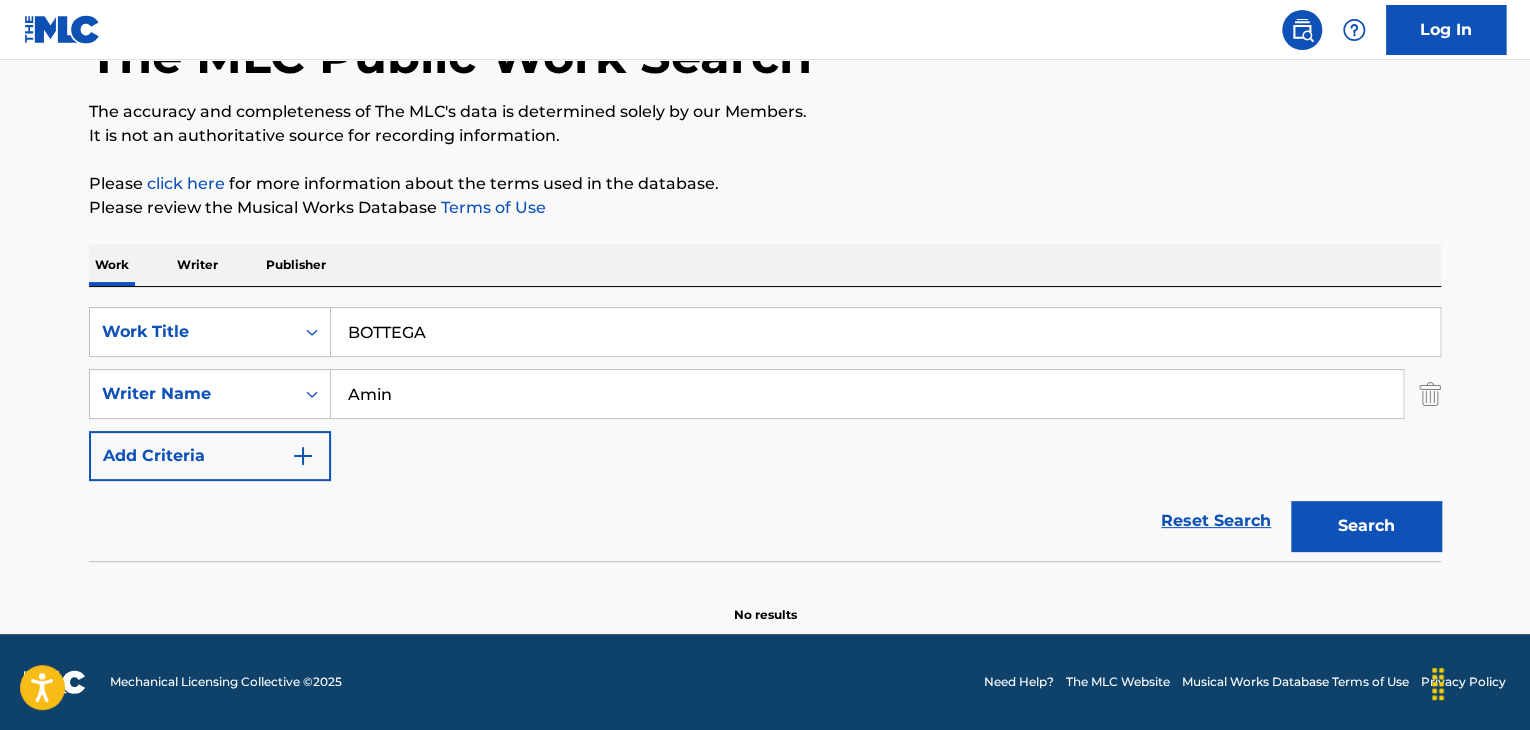click on "Writer" at bounding box center [197, 265] 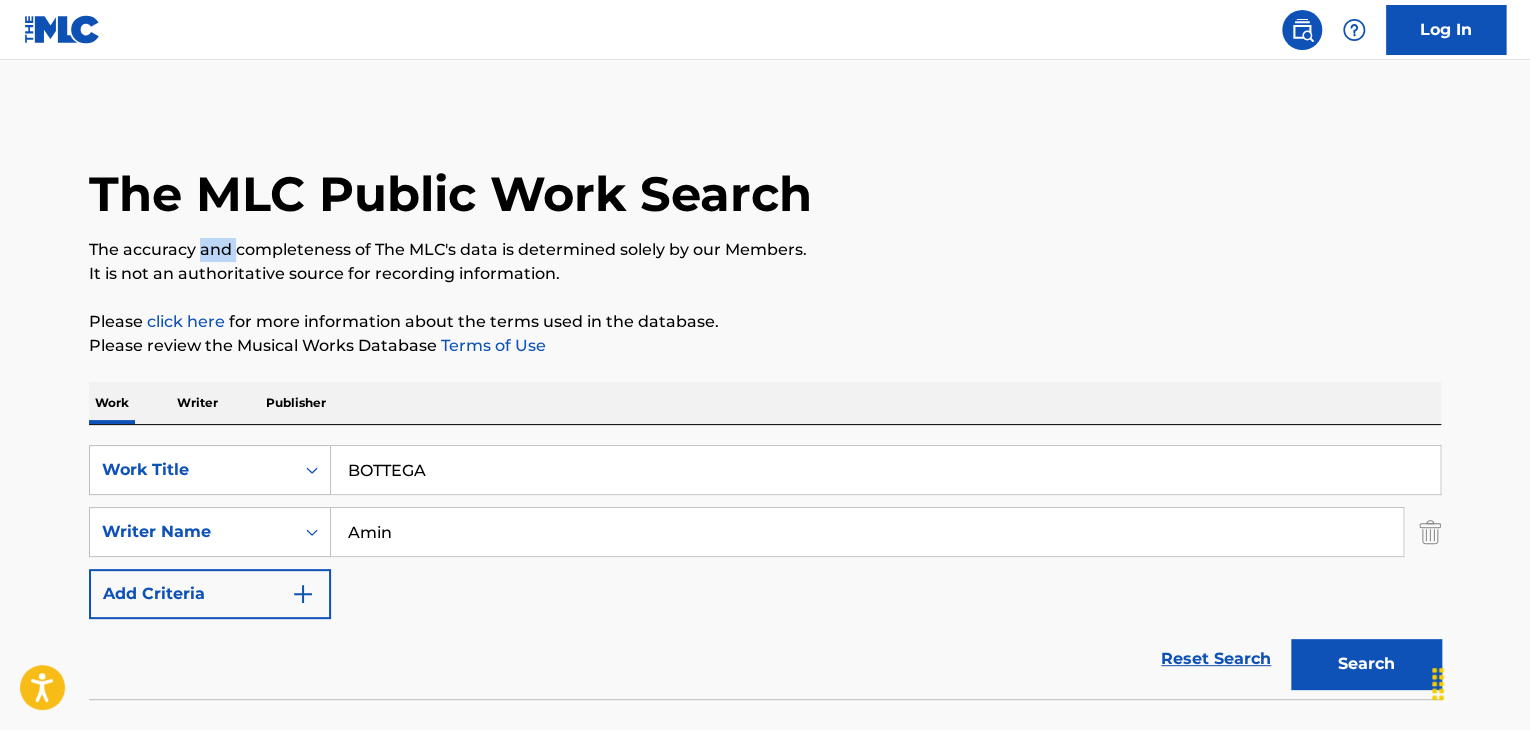 click on "The accuracy and completeness of The MLC's data is determined solely by our Members." at bounding box center [765, 250] 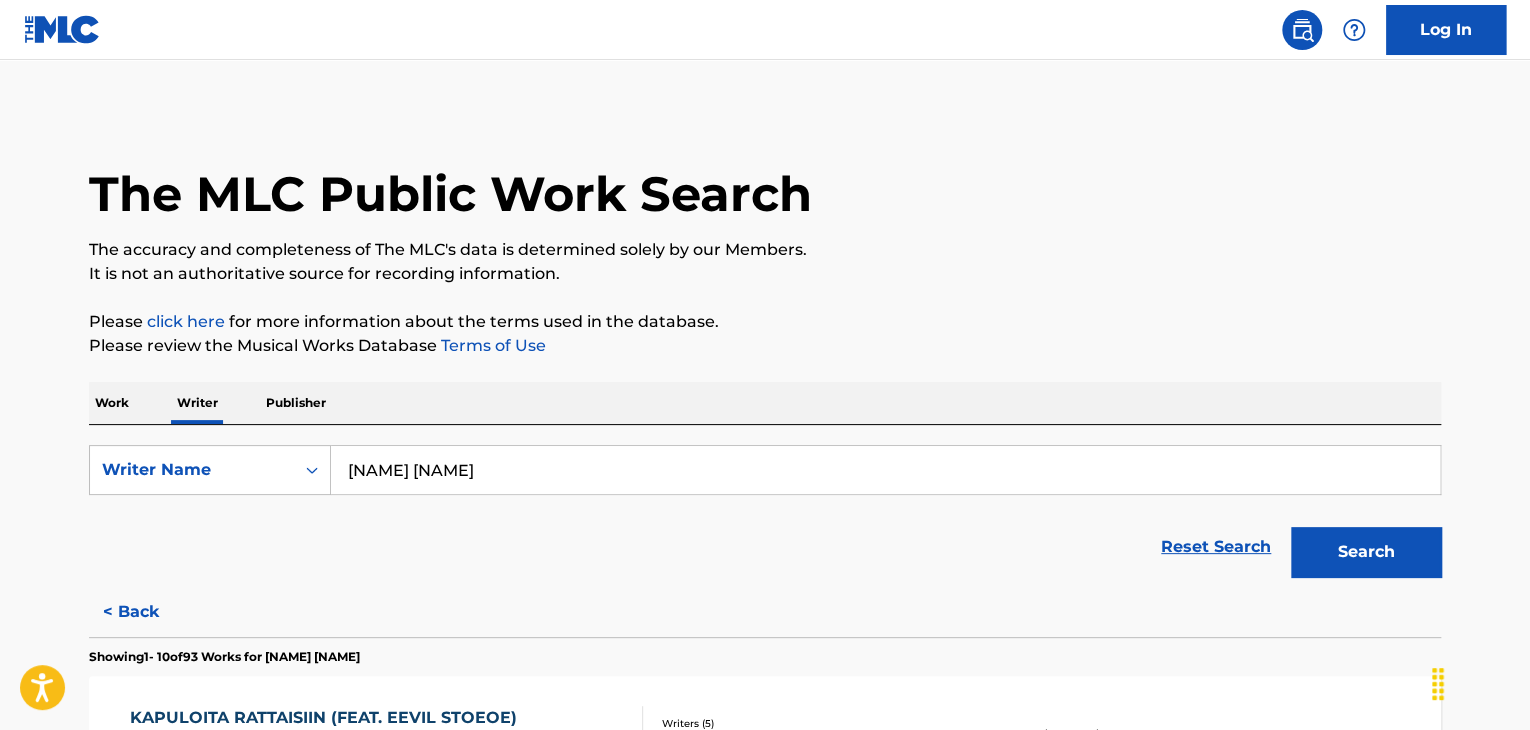 click on "[NAME] [NAME]" at bounding box center (885, 470) 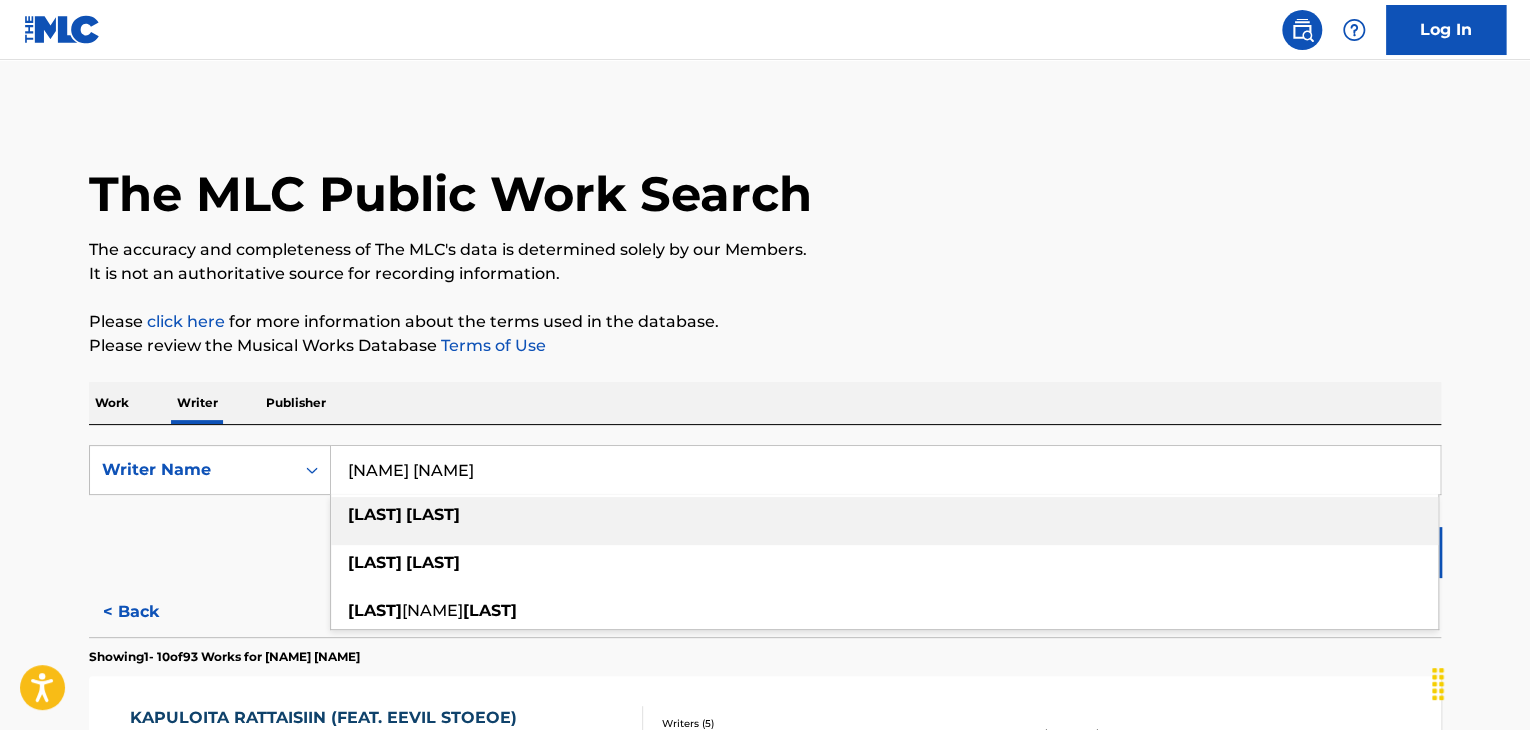 paste on "[NAME]" 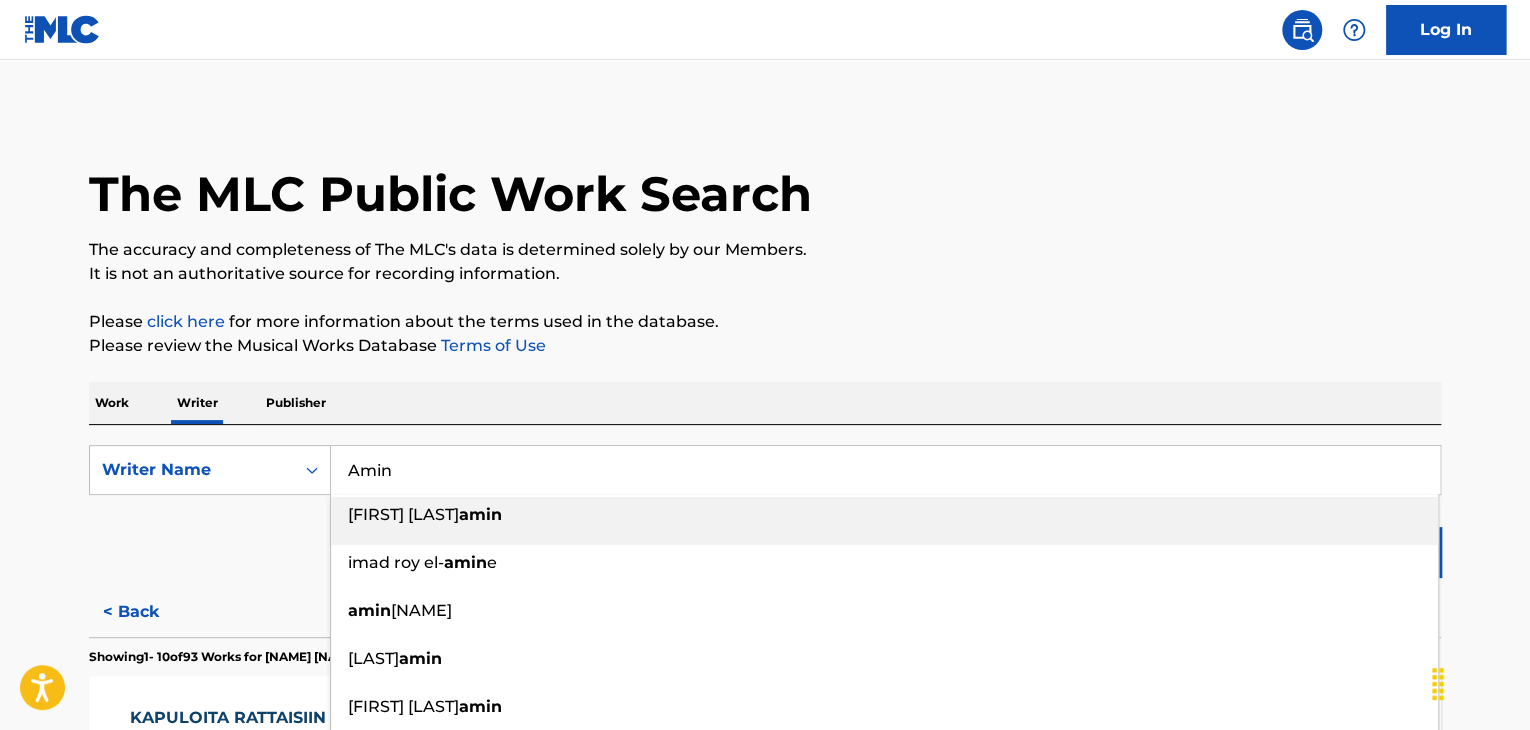 type on "Amin" 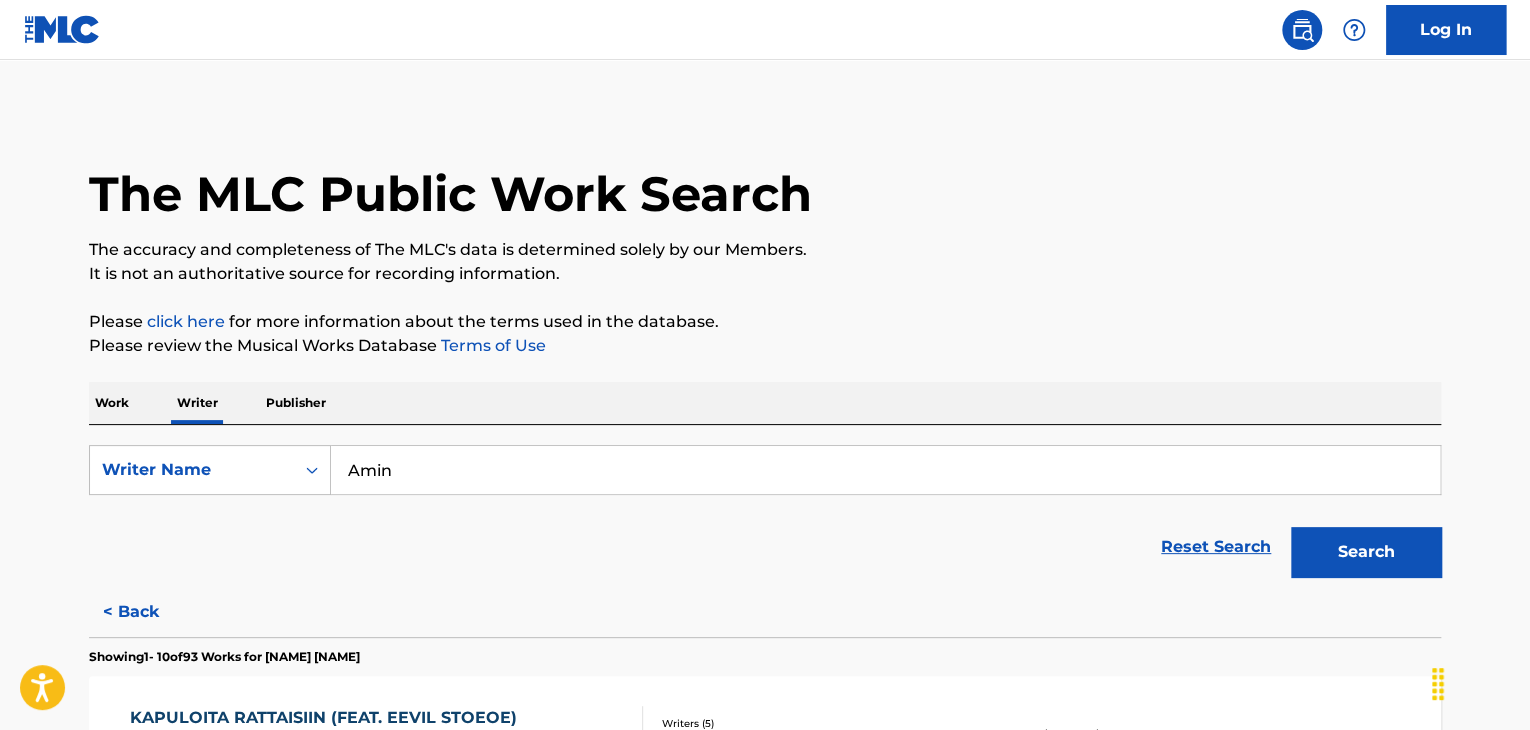 click on "Search" at bounding box center [1366, 552] 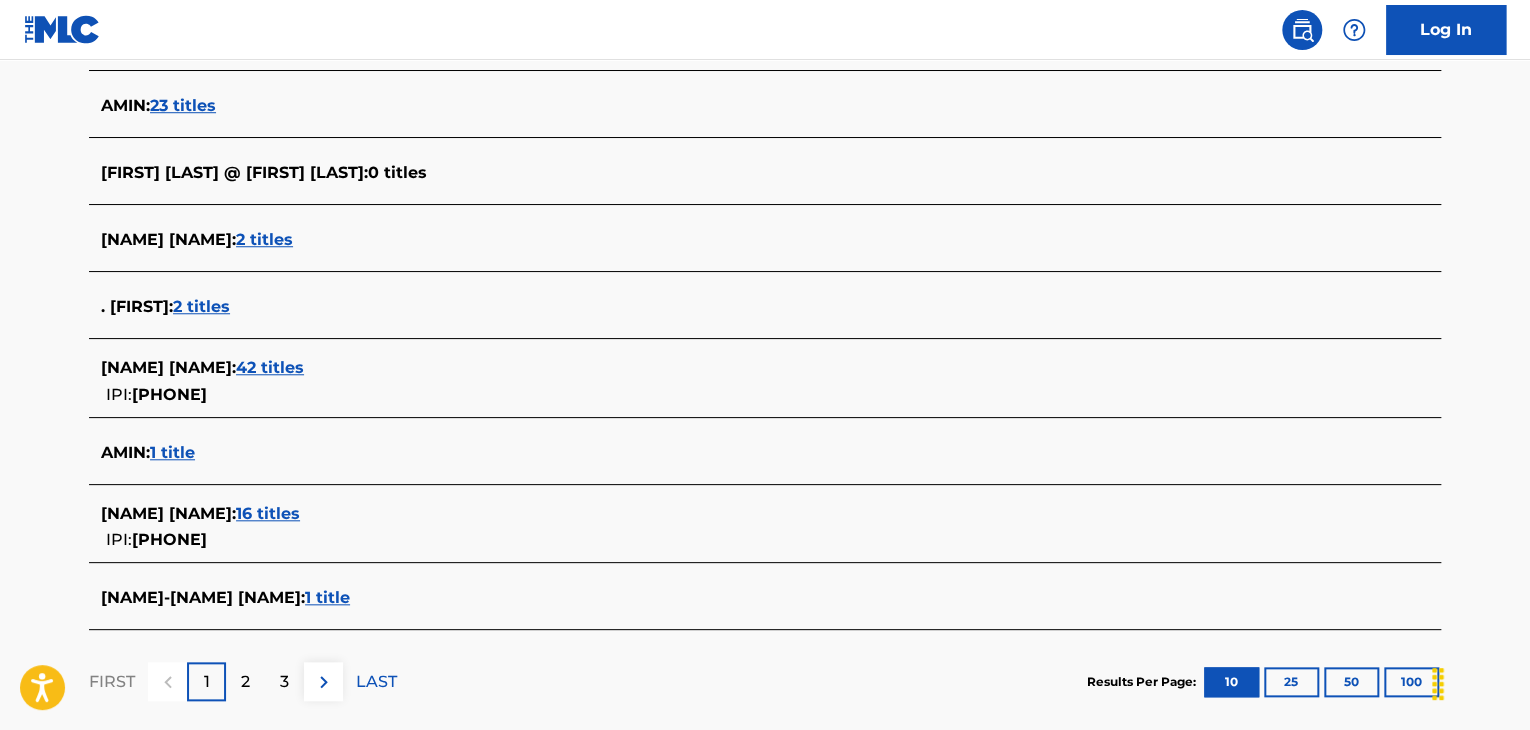 scroll, scrollTop: 790, scrollLeft: 0, axis: vertical 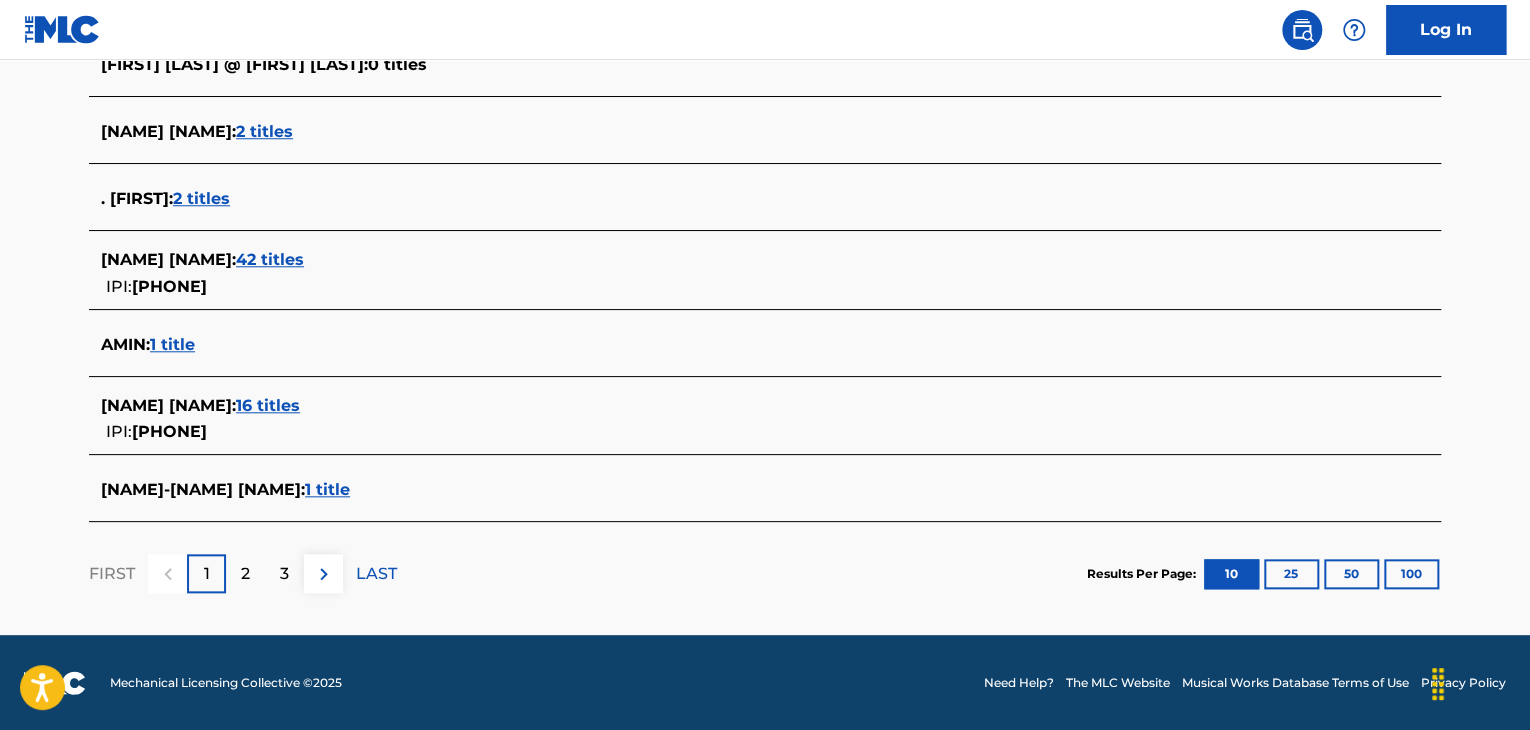 click on "42 titles" at bounding box center (270, 259) 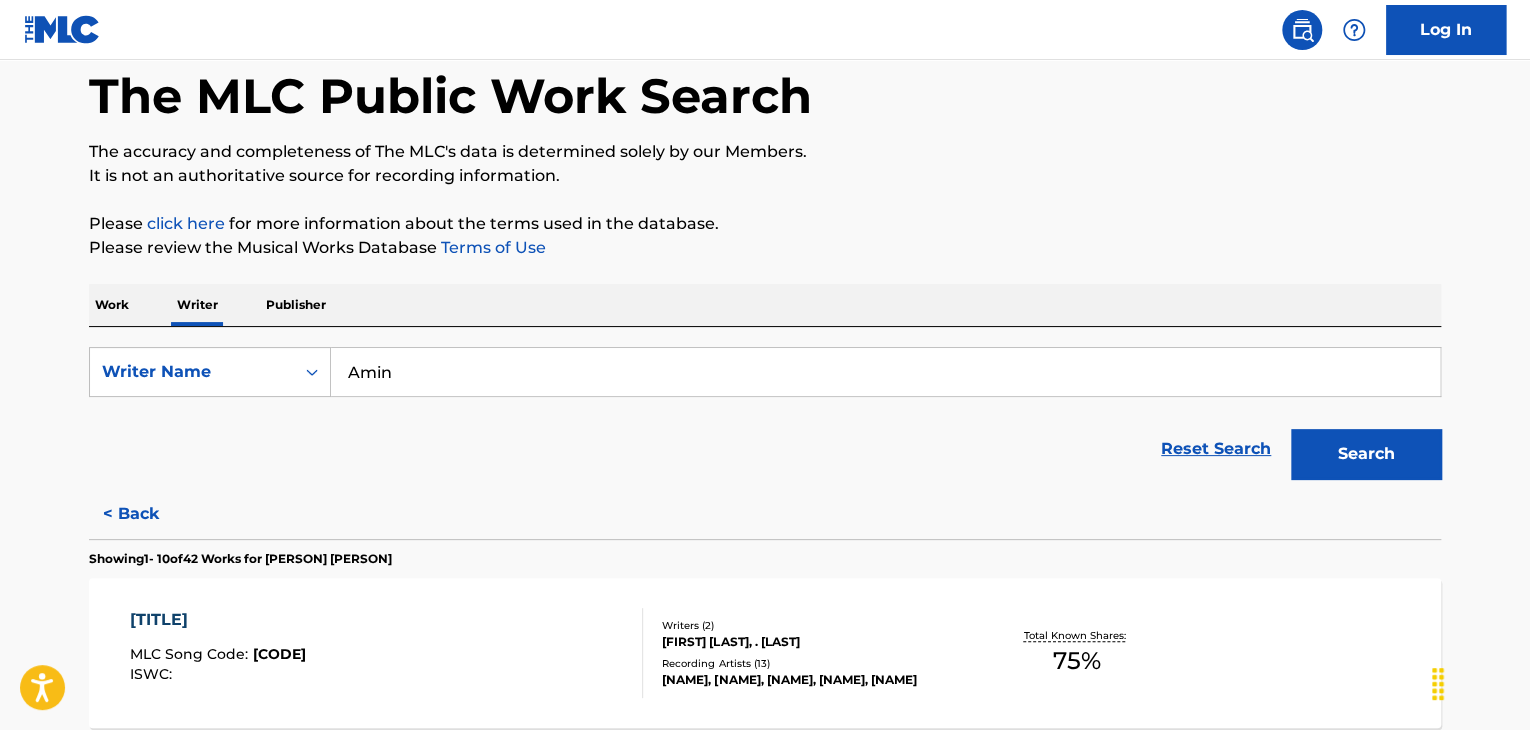 scroll, scrollTop: 0, scrollLeft: 0, axis: both 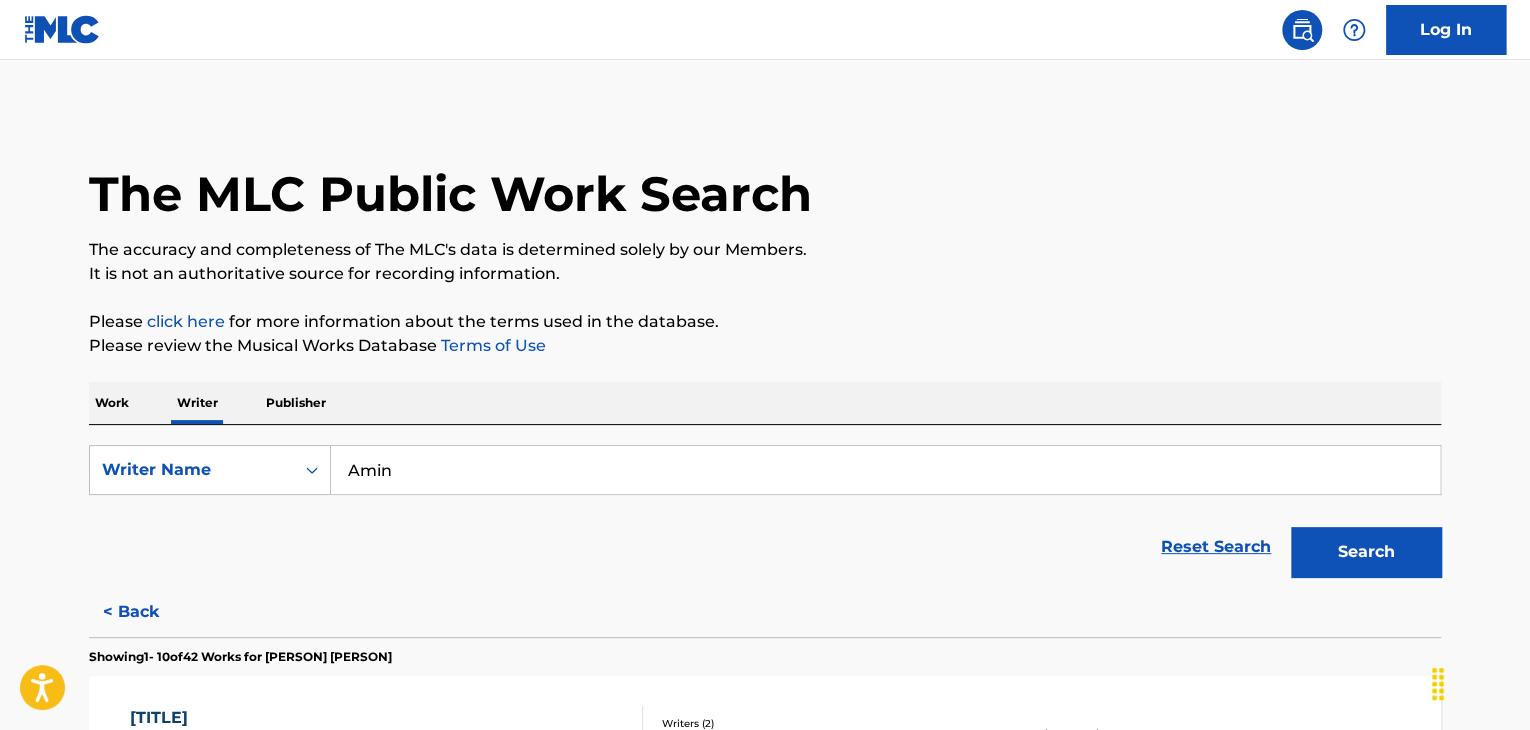 click on "Work" at bounding box center (112, 403) 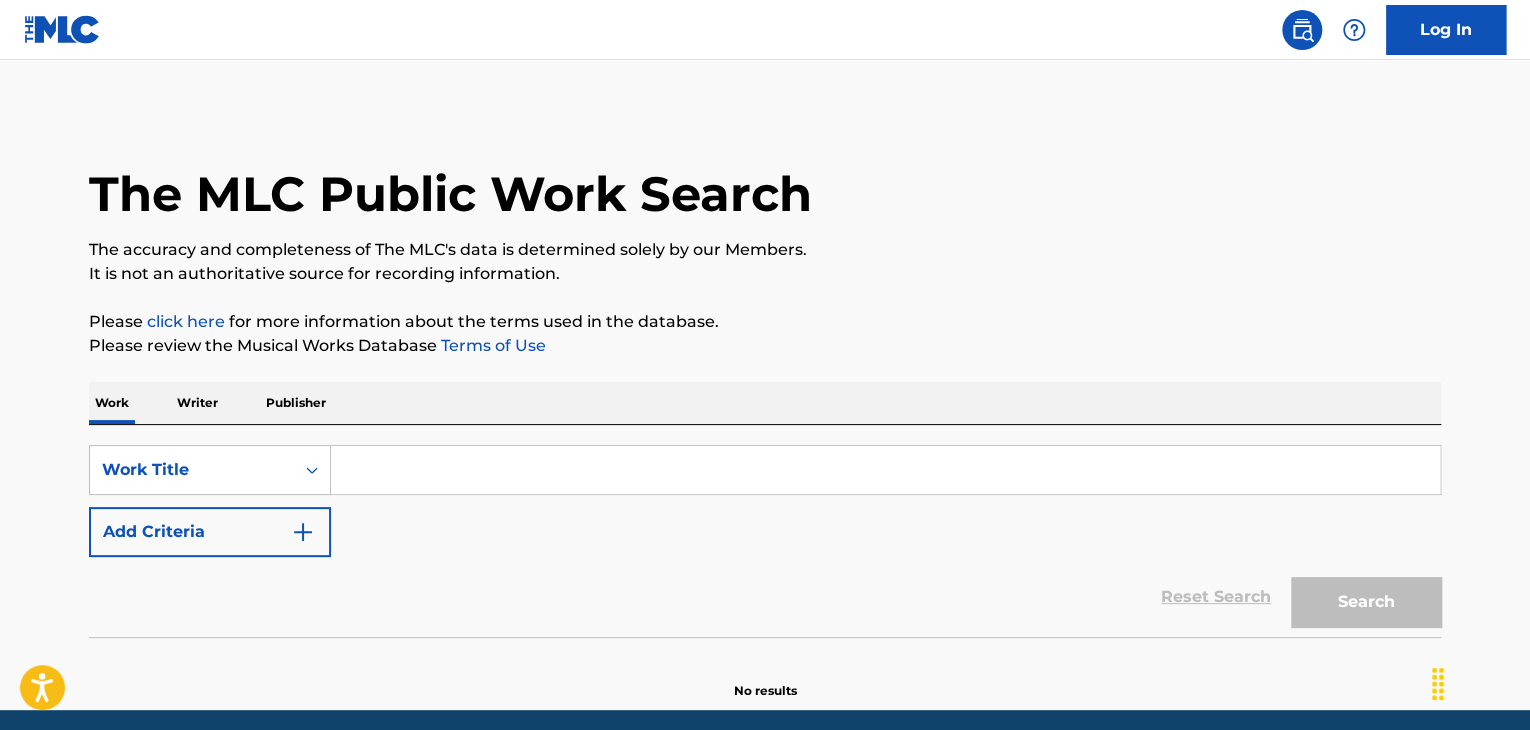 click at bounding box center [885, 470] 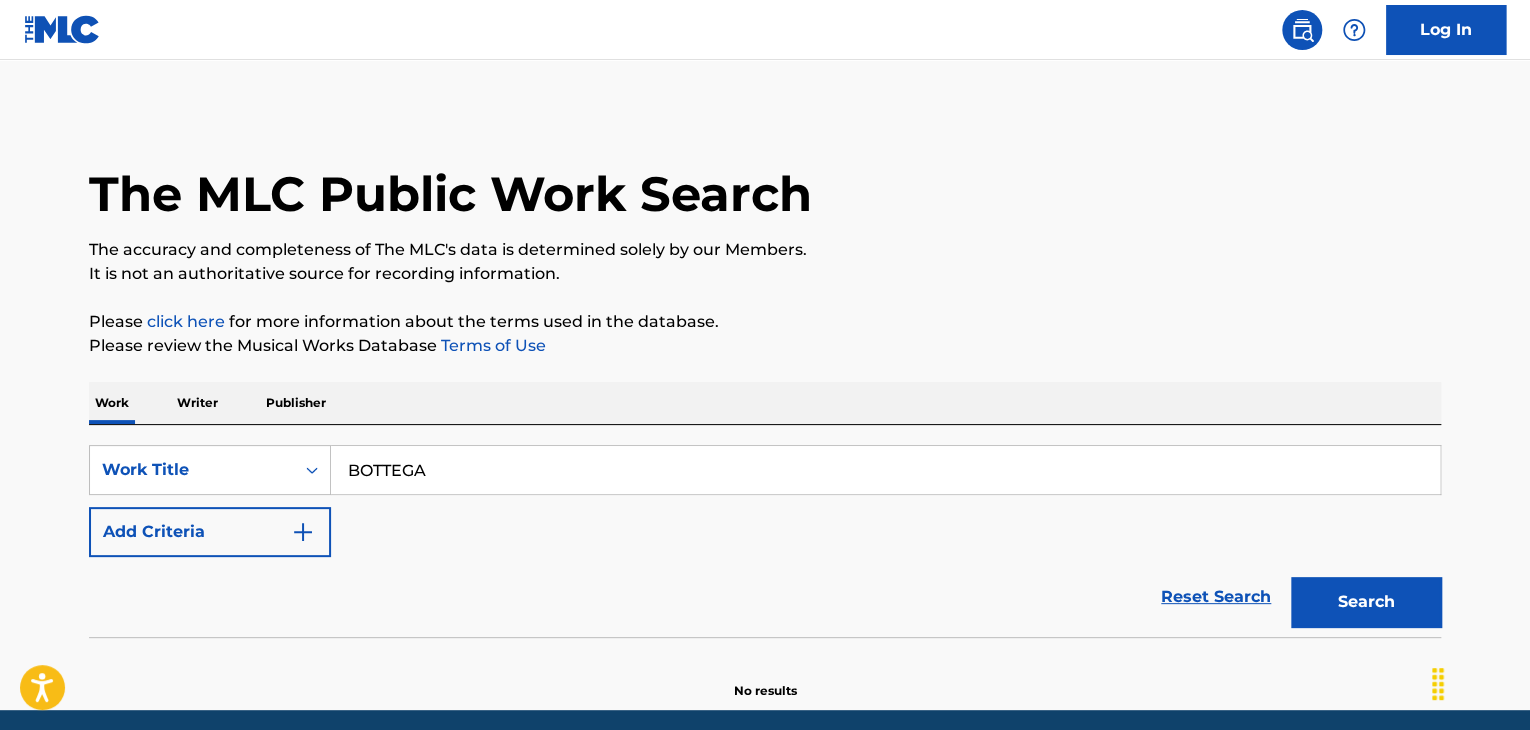 type on "BOTTEGA" 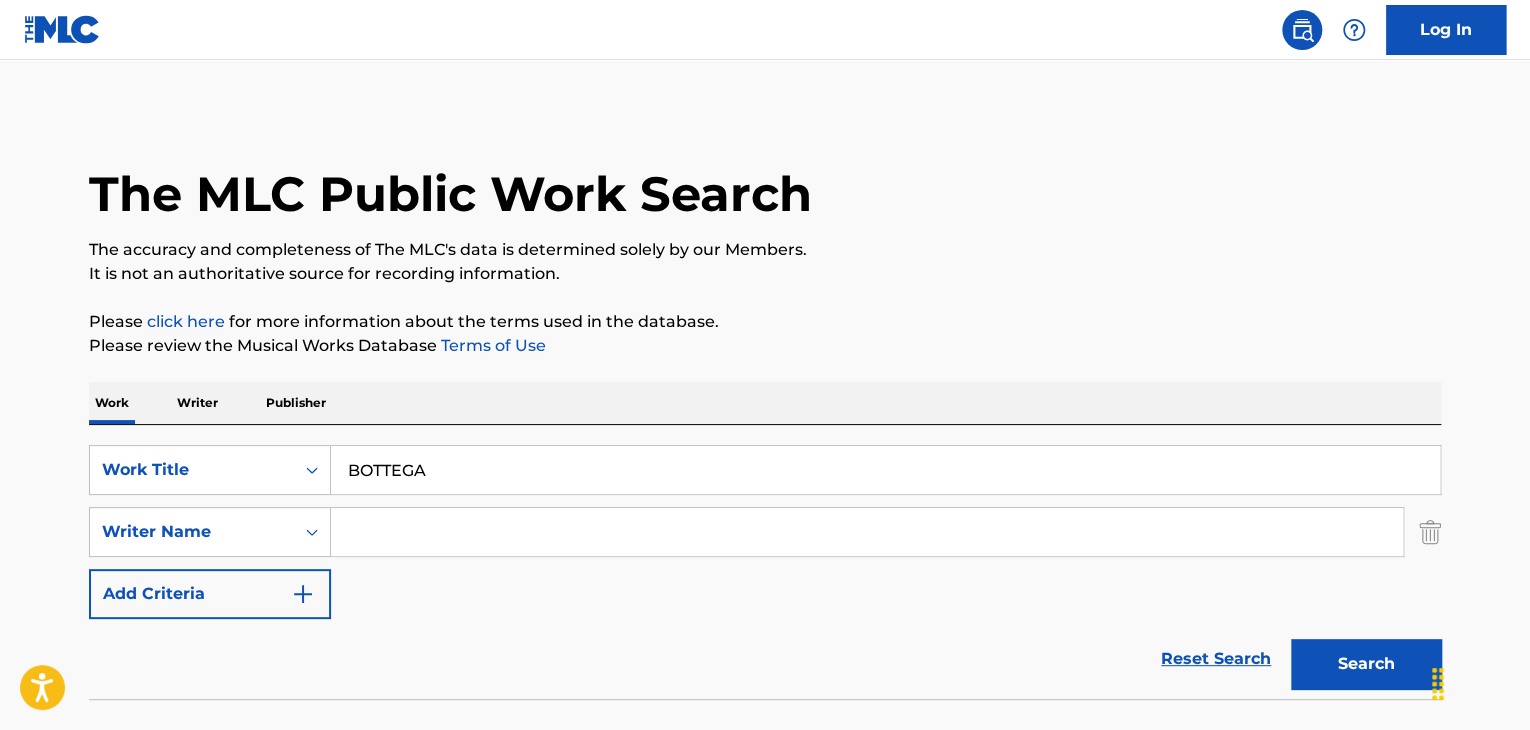 click at bounding box center [867, 532] 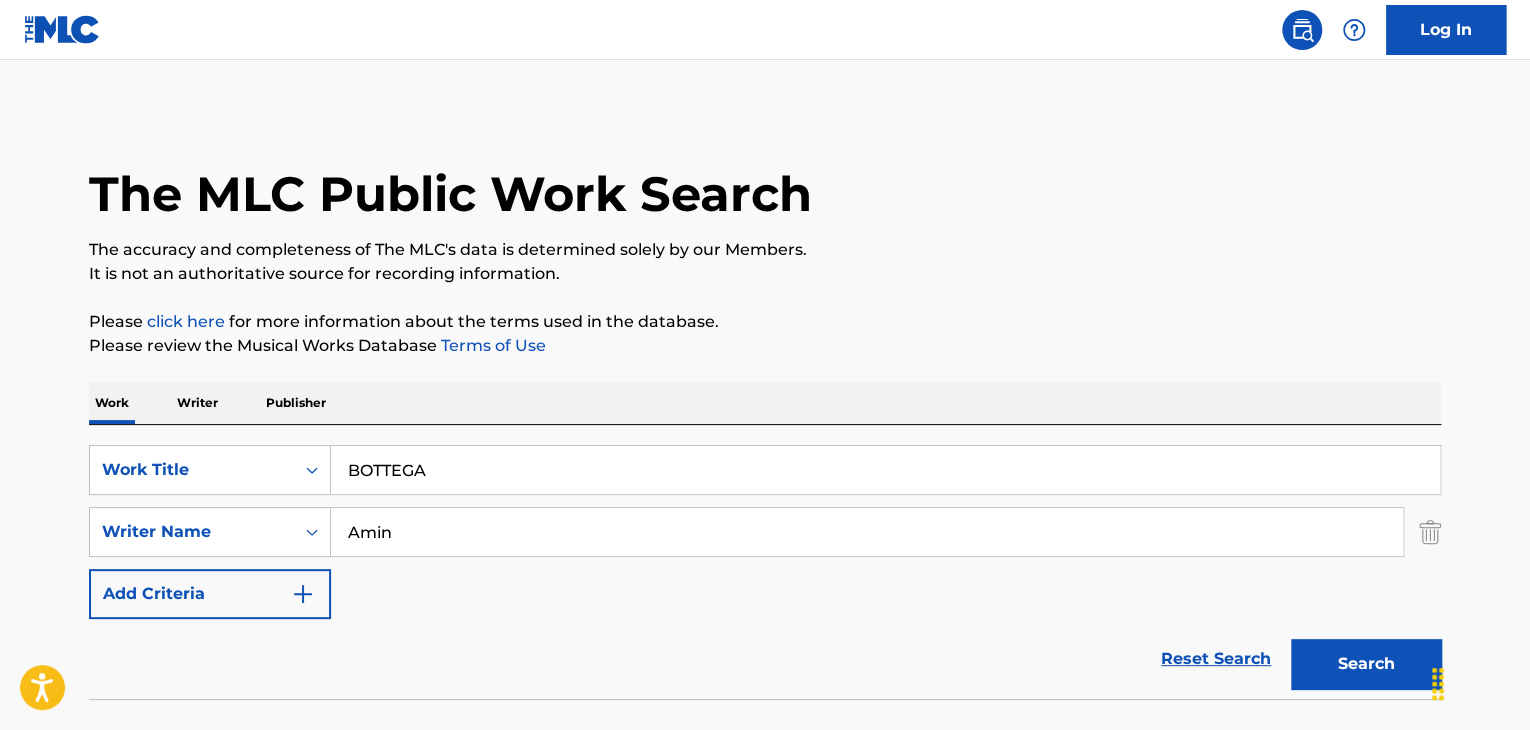 type on "Amin" 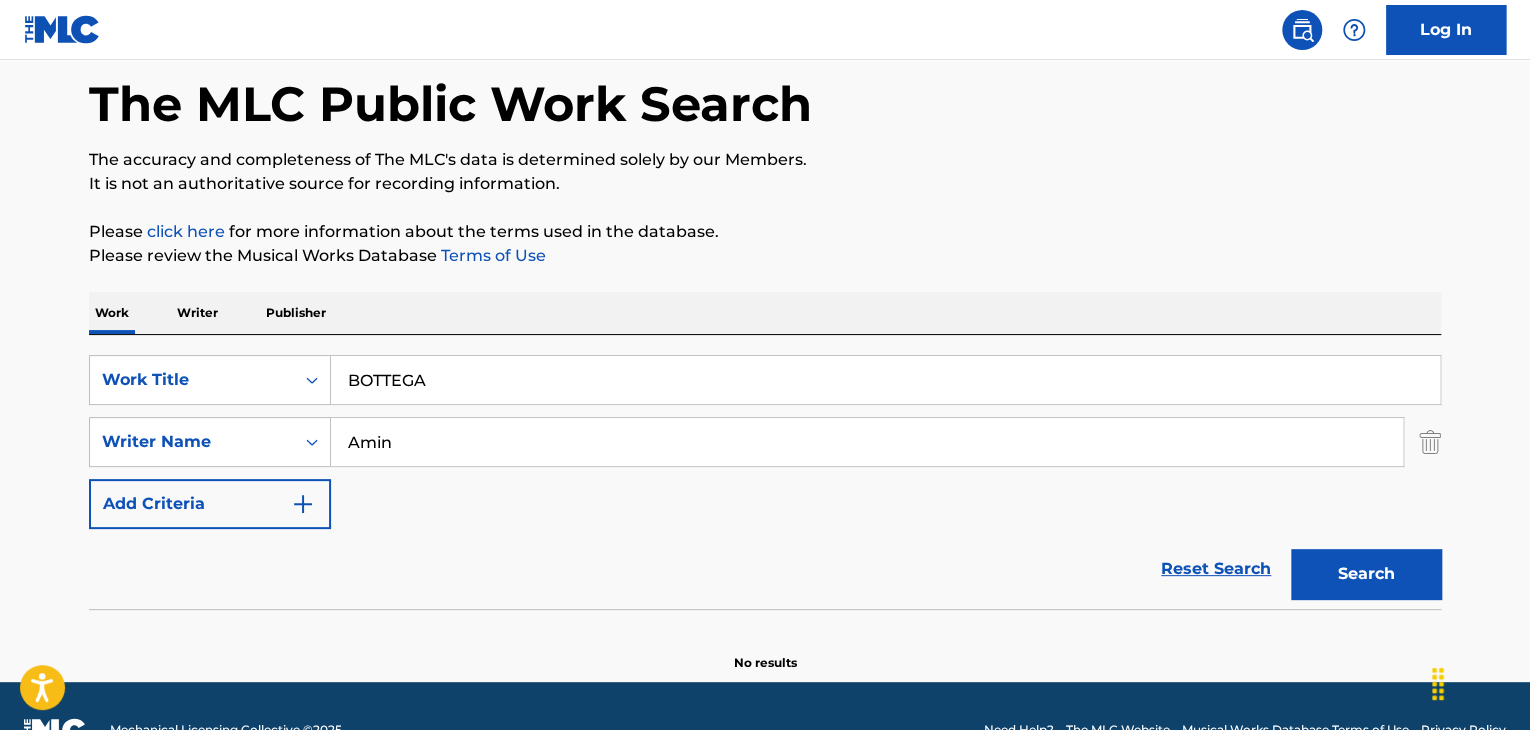 scroll, scrollTop: 138, scrollLeft: 0, axis: vertical 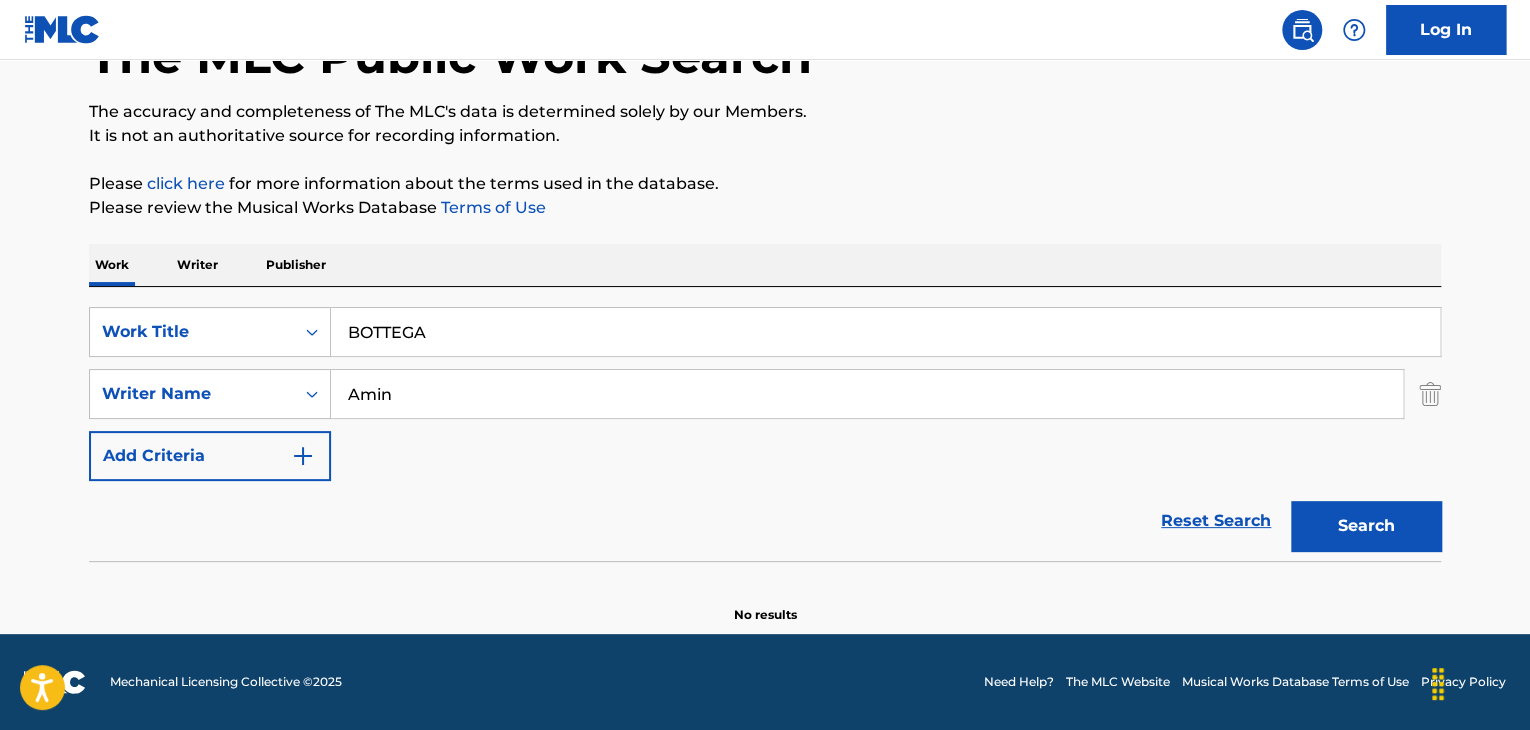 click on "Writer" at bounding box center [197, 265] 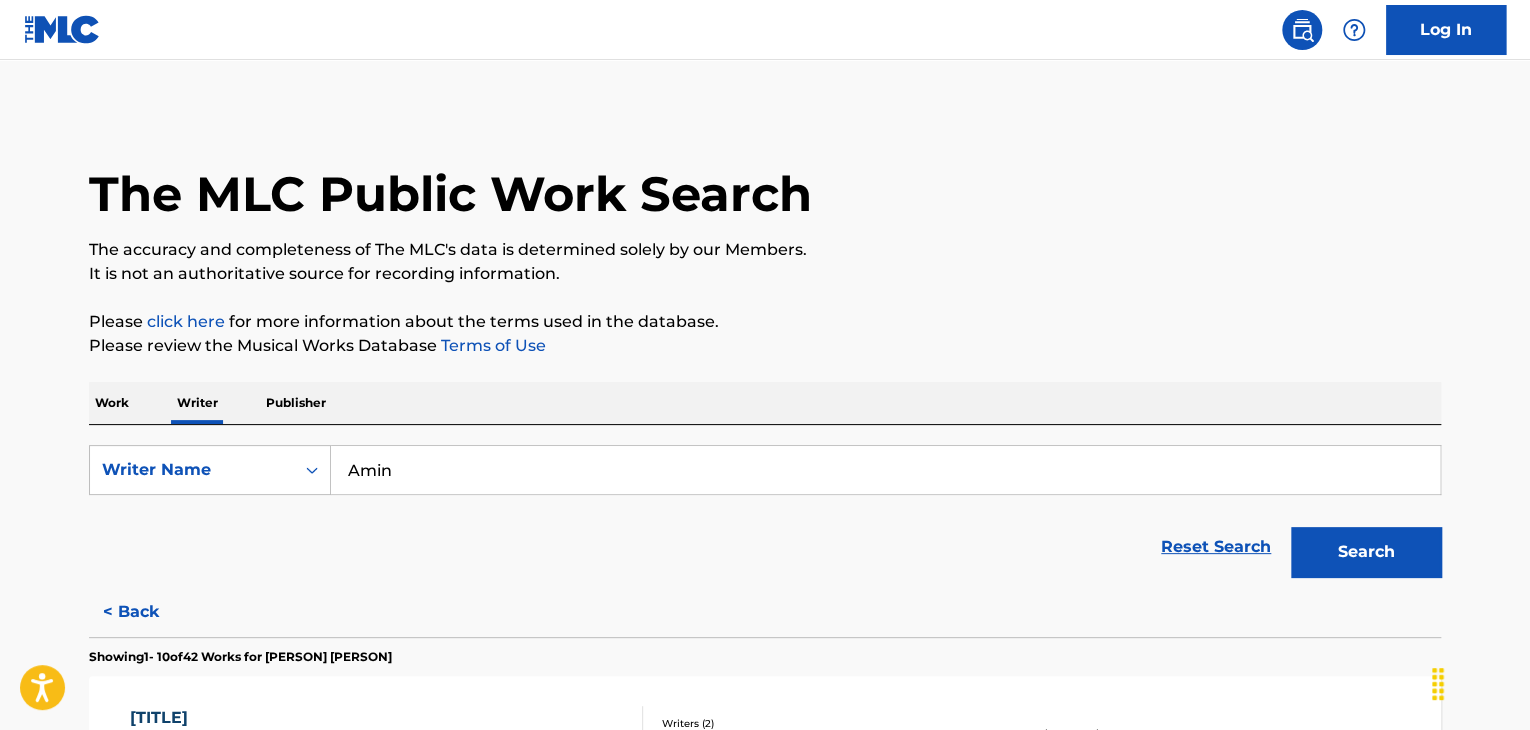 click on "Amin" at bounding box center (885, 470) 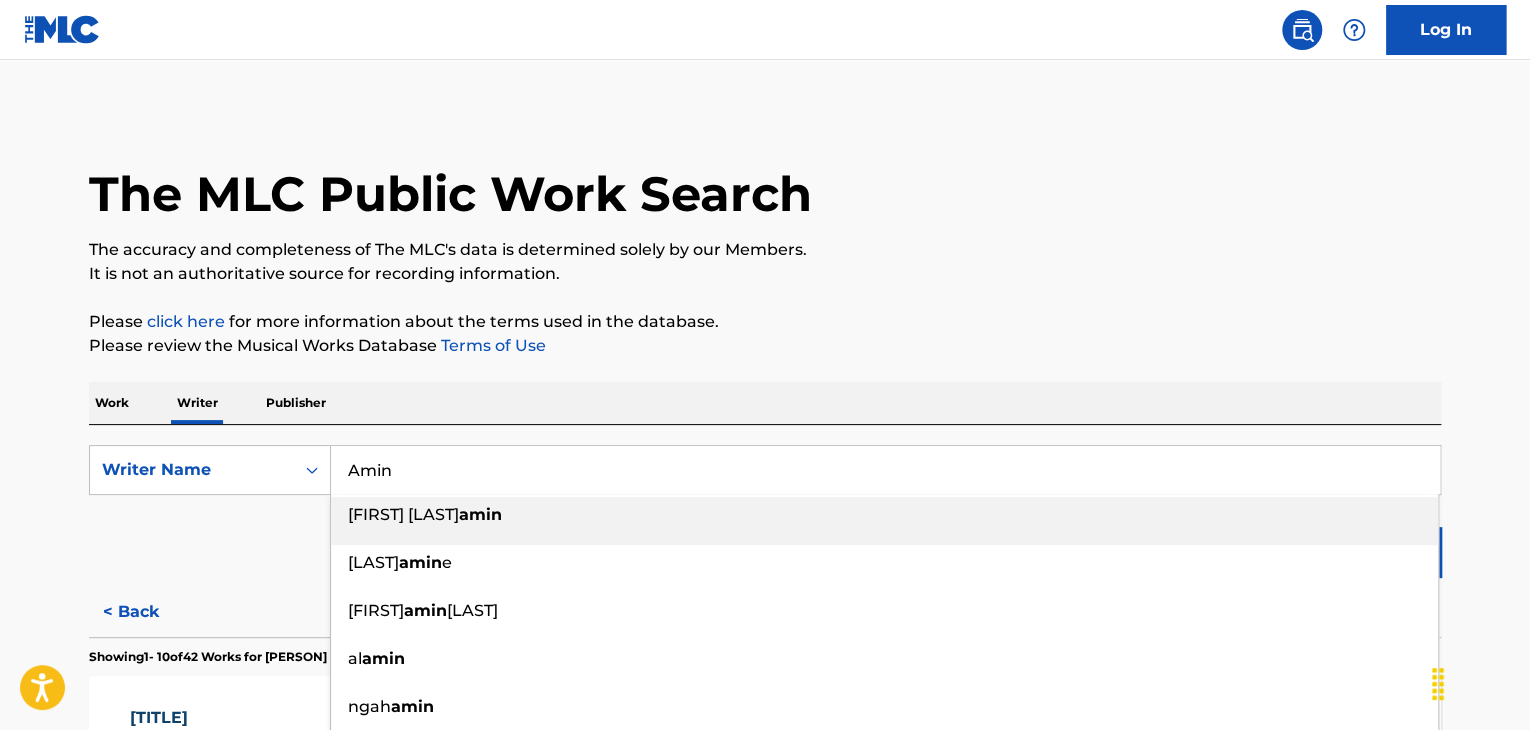 paste on "[LAST]&[LAST]" 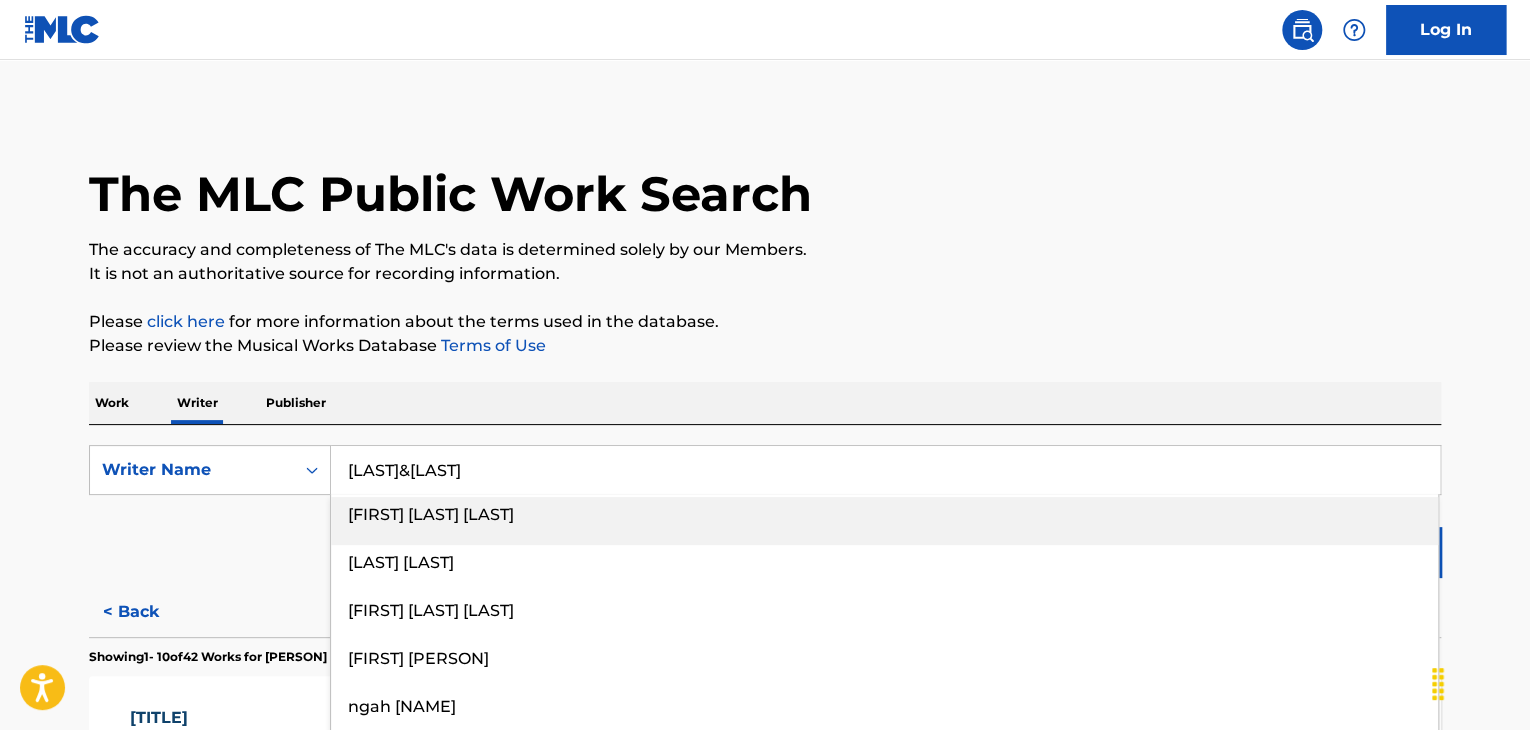 click on "Please review the Musical Works Database Terms of Use" at bounding box center [765, 346] 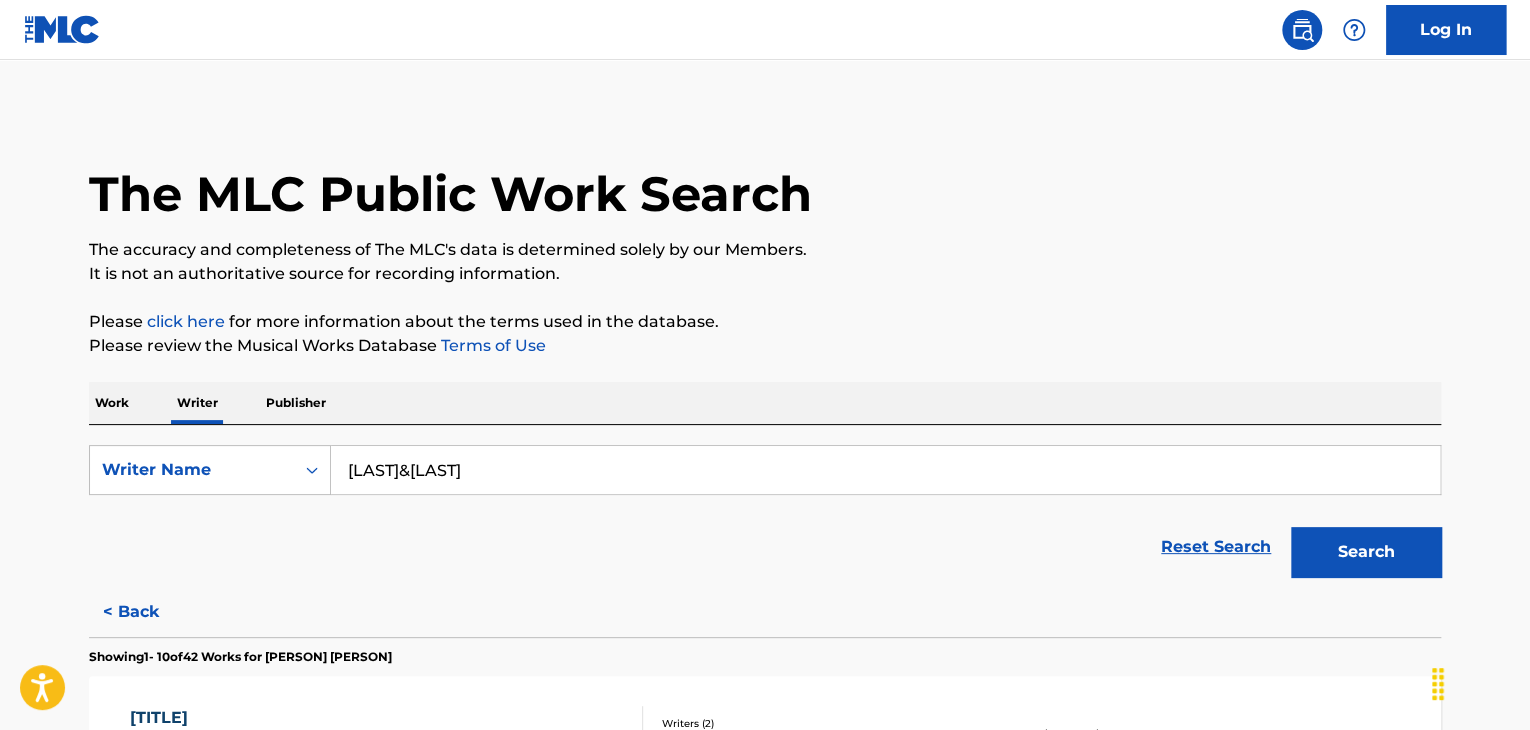 click on "The MLC Public Work Search The accuracy and completeness of The MLC's data is determined solely by our Members. It is not an authoritative source for recording information. Please   click here   for more information about the terms used in the database. Please review the Musical Works Database   Terms of Use Work Writer Publisher SearchWithCriteria2ec04419-ff8c-4aab-b373-b161c3f58bfe Writer Name [LAST] [LAST] Reset Search Search < Back Showing  1  -   10  of  42   Works for [LAST] [LAST]   HIDE AND SEEK MLC Song Code : HG9UWS ISWC : Writers ( 2 ) [LAST] [LAST], . [LAST] Recording Artists ( 13 ) [LAST], [LAST], [LAST], [LAST], [LAST] Total Known Shares: 75 % FROM YOU (FEAT.[LAST]) MLC Song Code : FI70U6 ISWC : [ISWC] Writers ( 3 ) [LAST] [LAST], . [LAST], [LAST] [LAST] [LAST] Recording Artists ( 1 ) [LAST], [LAST], [LAST] Total Known Shares: 41.67 % NOBODY ELSE MLC Song Code : NH0CWS ISWC : [ISWC] Writers ( 2 ) [LAST] [LAST], . [LAST] Recording Artists ( 2 ) [LAST] [LAST], [LAST] Total Known Shares: 50 % COLORS (FEAT.[LAST] [LAST]) MLC Song Code : CC1YFW ISWC : [ISWC] Writers ( 3 ) [LAST] [LAST], . [LAST] [LAST], [LAST] [LAST] Recording Artists ( 5 ) [LAST] [LAST], [LAST], [LAST], [LAST], [LAST] (FEAT. [LAST] AND [LAST]) Total Known Shares: 41.67 % STAY MLC Song Code : SI3AUU ISWC : Writers ( 3 ) [LAST] [LAST], [LAST] [LAST] [LAST], [LAST] [LAST] Recording Artists ( 8 ) [LAST], [LAST], [LAST], [LAST], [LAST] FEAT. [LAST], [LAST] [LAST] Total Known Shares: 100 % : SI3AUO" at bounding box center (765, 1464) 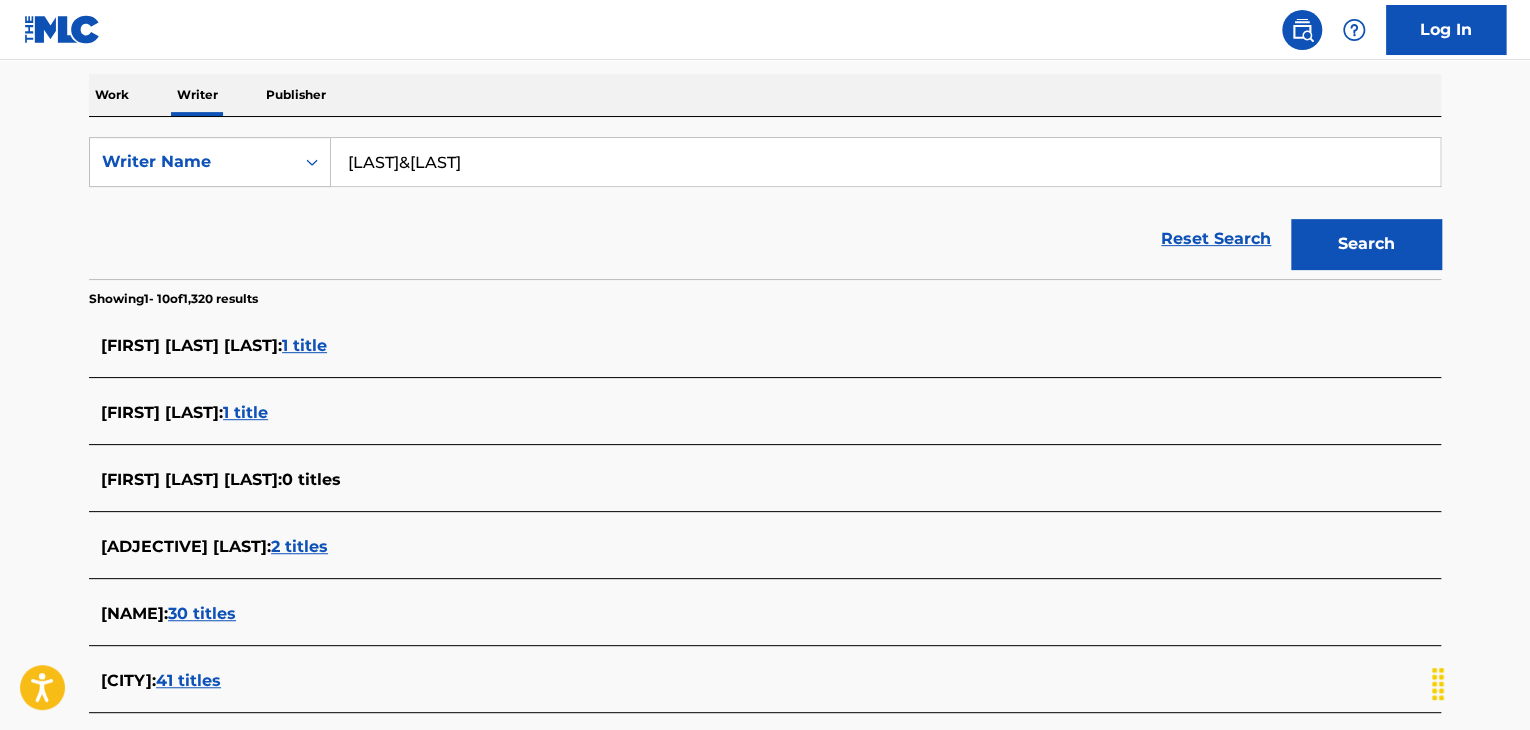 scroll, scrollTop: 191, scrollLeft: 0, axis: vertical 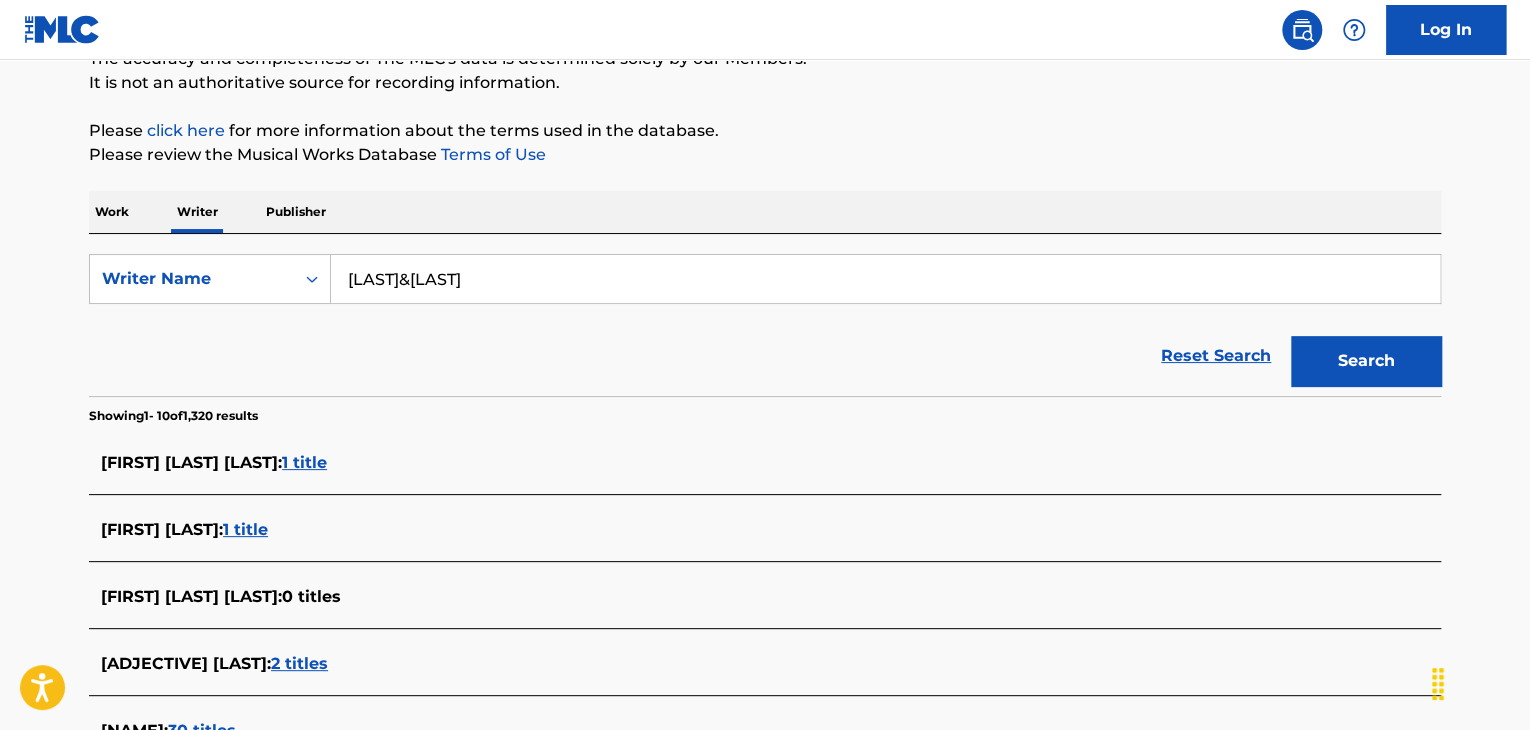 click on "[LAST]&[LAST]" at bounding box center [885, 279] 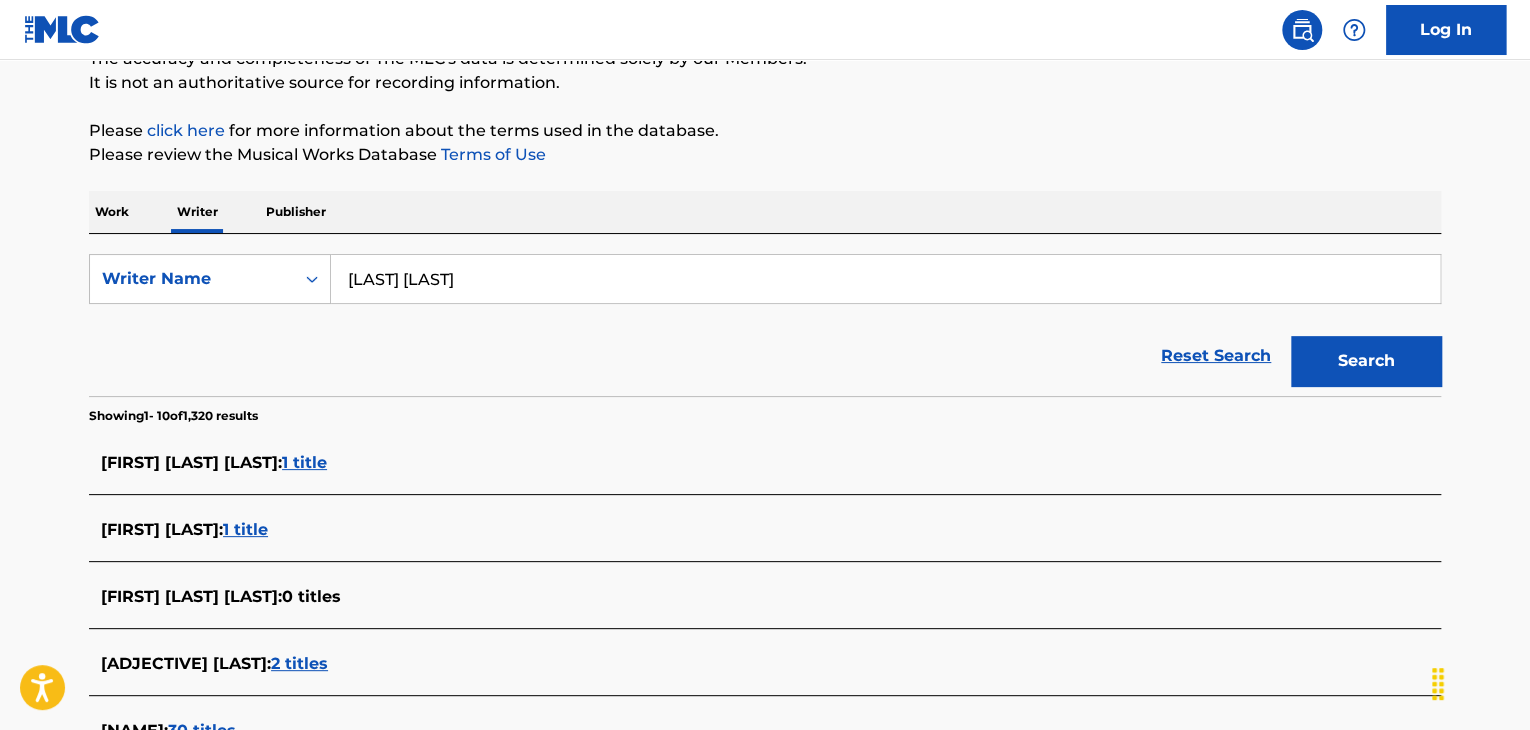 click on "Search" at bounding box center [1366, 361] 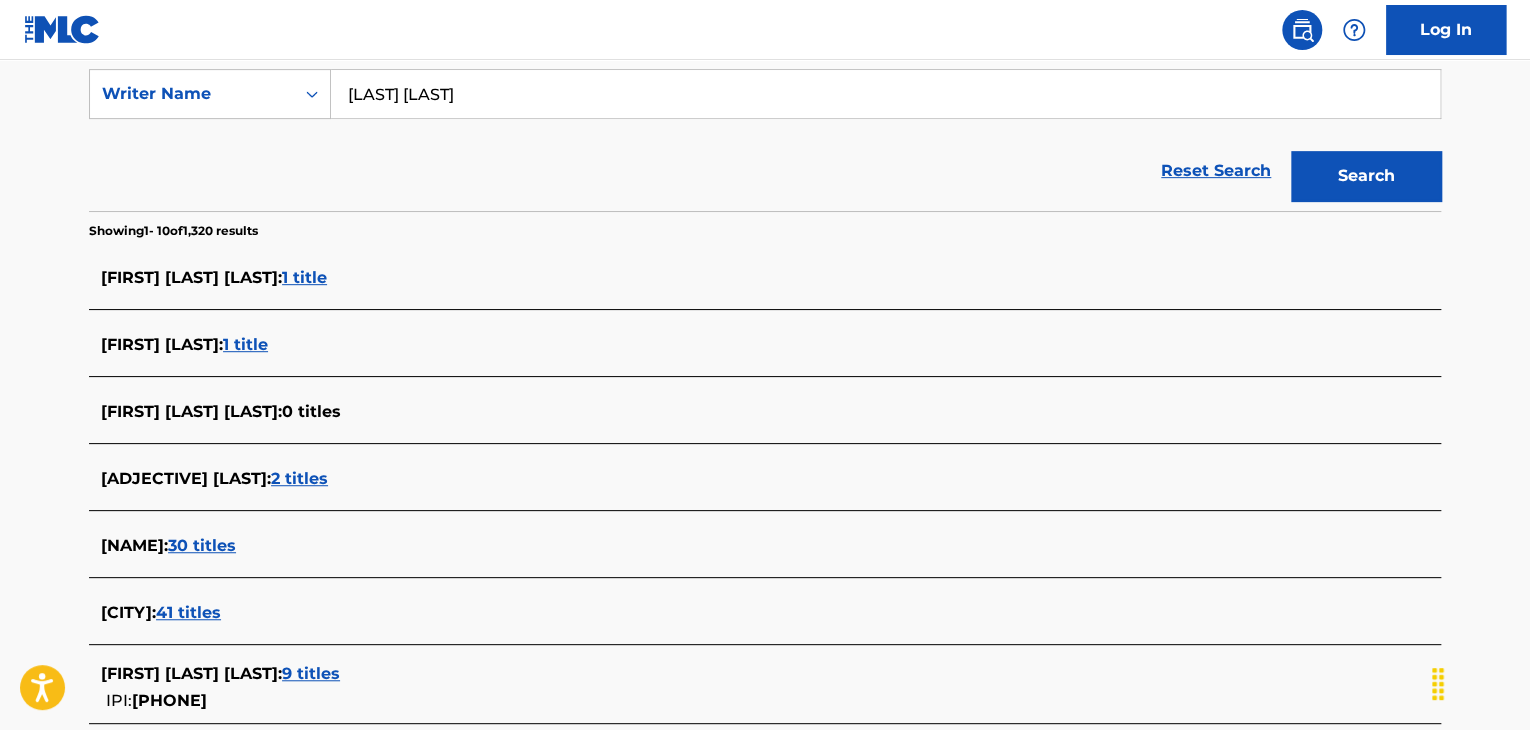 scroll, scrollTop: 91, scrollLeft: 0, axis: vertical 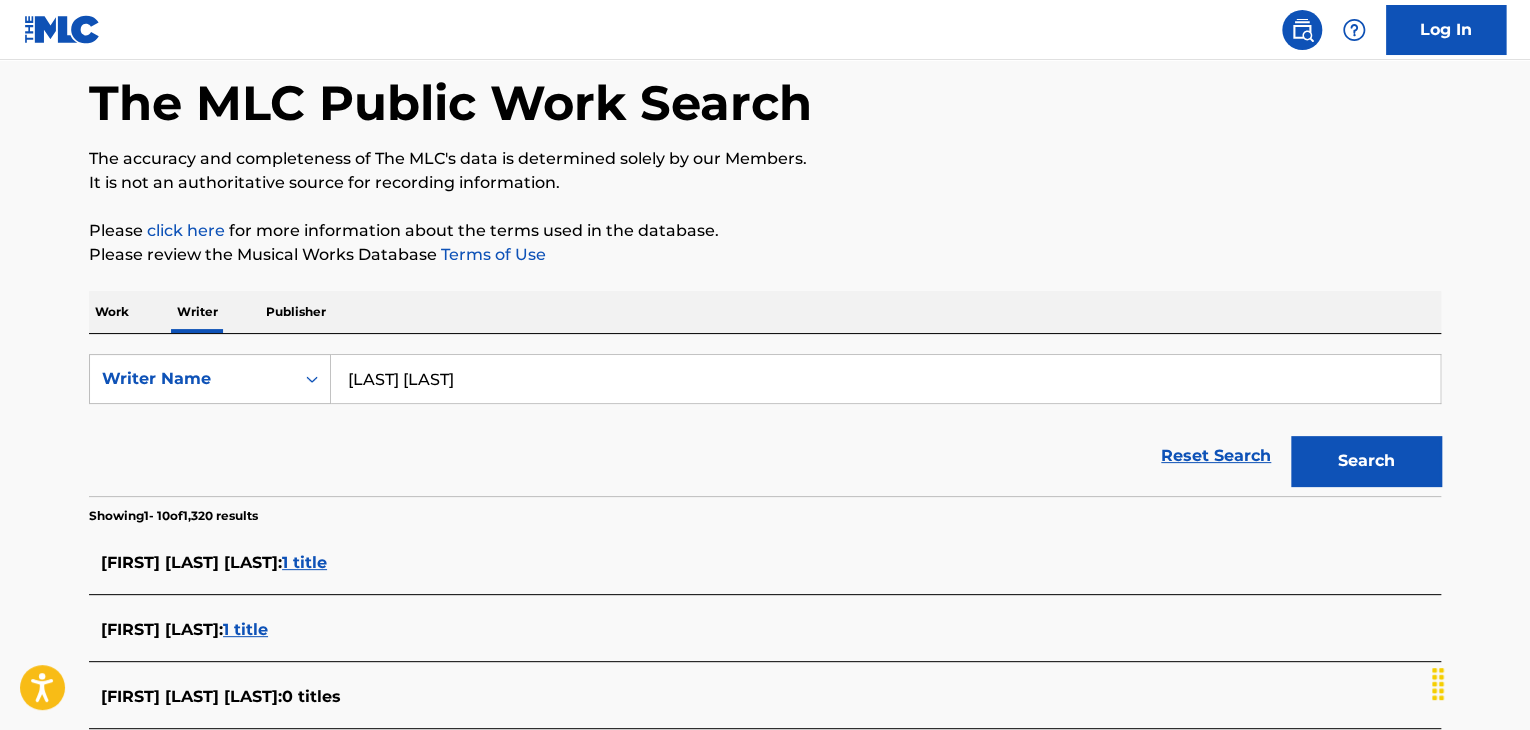 click on "[LAST] [LAST]" at bounding box center [885, 379] 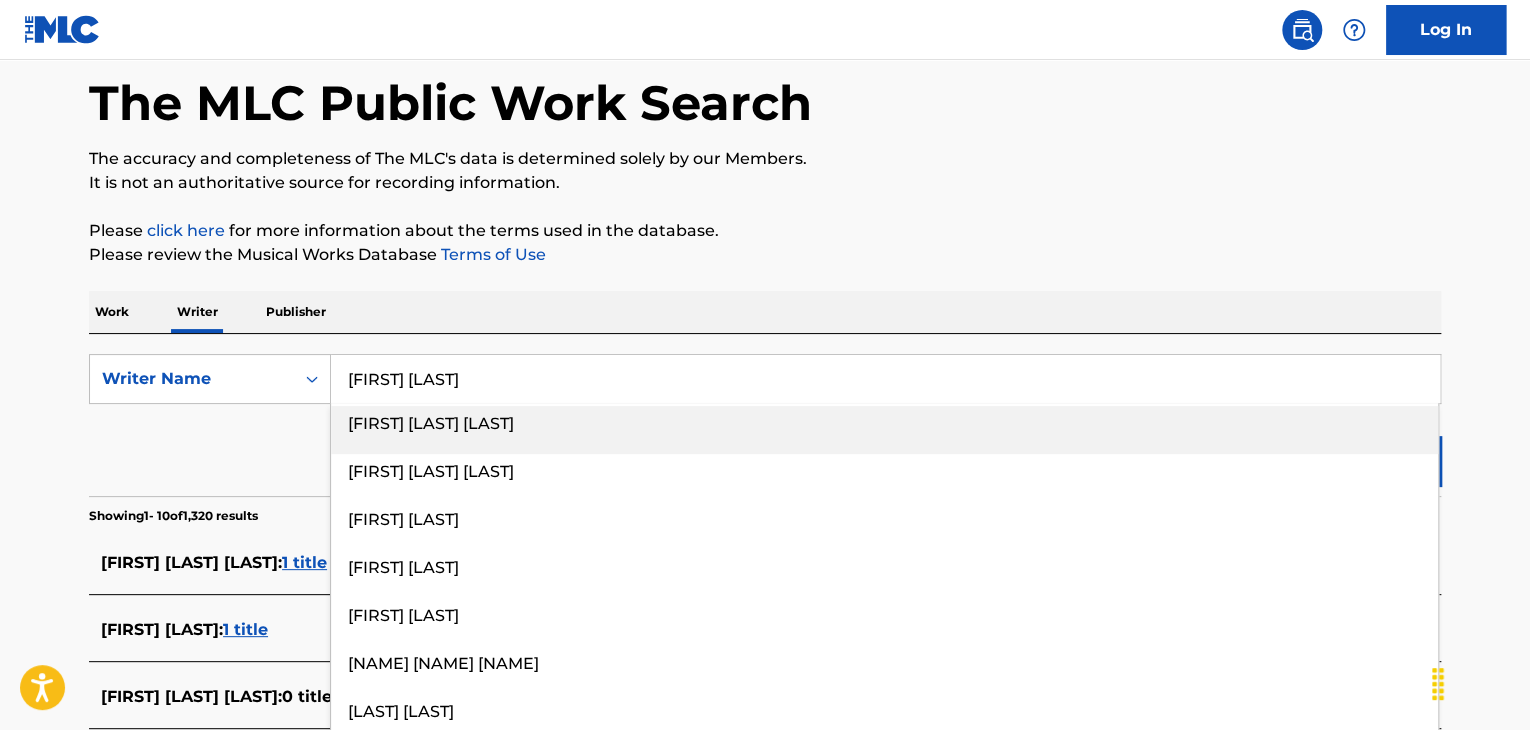 click on "The MLC Public Work Search The accuracy and completeness of The MLC's data is determined solely by our Members. It is not an authoritative source for recording information. Please click here for more information about the terms used in the database. Please review the Musical Works Database Terms of Use Work Writer Publisher SearchWithCriteriacb82bbb3-796c-4965-b629-b805f478cc1f Writer Name [NAME] [NAME] [NAME] [NAME] [NAME] [NAME] [NAME] [NAME] [NAME] [NAME] [NAME] [NAME] [NAME] [NAME] [NAME] Reset Search Search Showing 1 - 10 of 1,320 results [NAME] [NAME] [NAME] : 1 title [NAME] [NAME] : 1 title [NAME] [NAME] : 0 titles [NAME] [NAME] : 2 titles [NAME] : 30 titles [NAME] : 41 titles [NAME] [NAME] : 9 titles IPI: 00579376687 [NAME], [NAME] : 0 titles [NAME]-[NAME] [NAME]-[NAME] : 15 titles [NAME]| [NAME]| : 2 titles FIRST 1 2 3 LAST Results Per Page: 10 25 50 100" at bounding box center (765, 666) 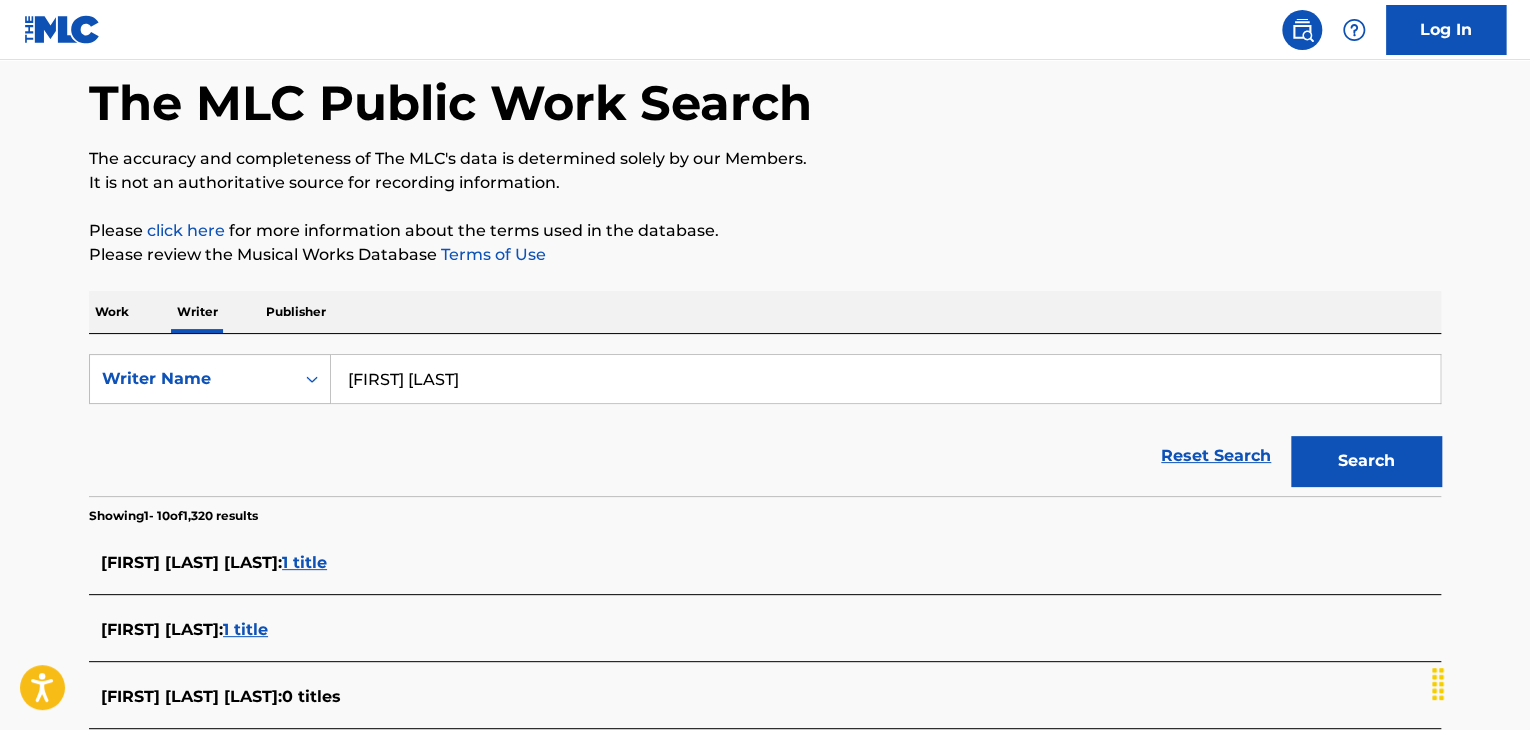 drag, startPoint x: 380, startPoint y: 382, endPoint x: 504, endPoint y: 371, distance: 124.486946 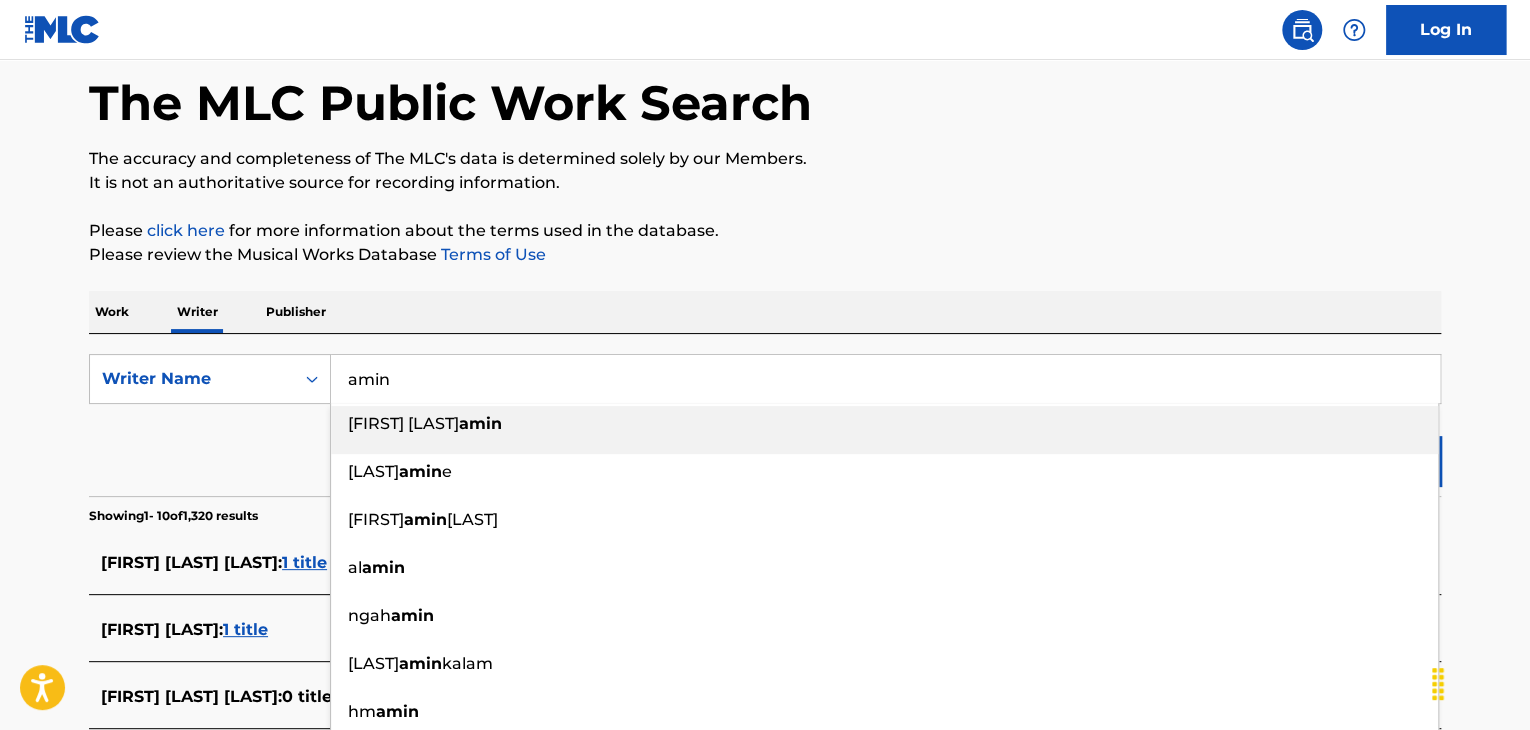 type on "amin" 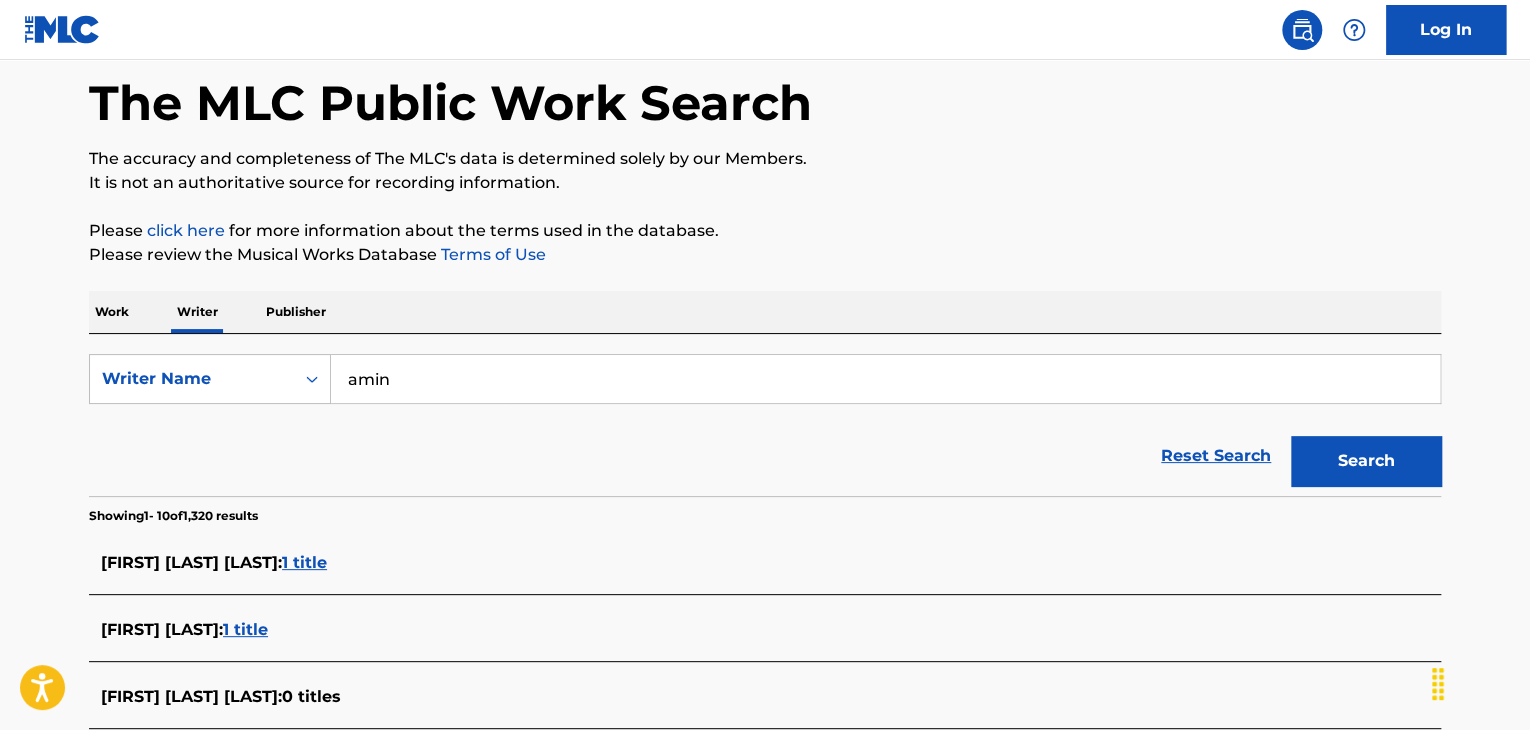 click on "Search" at bounding box center (1366, 461) 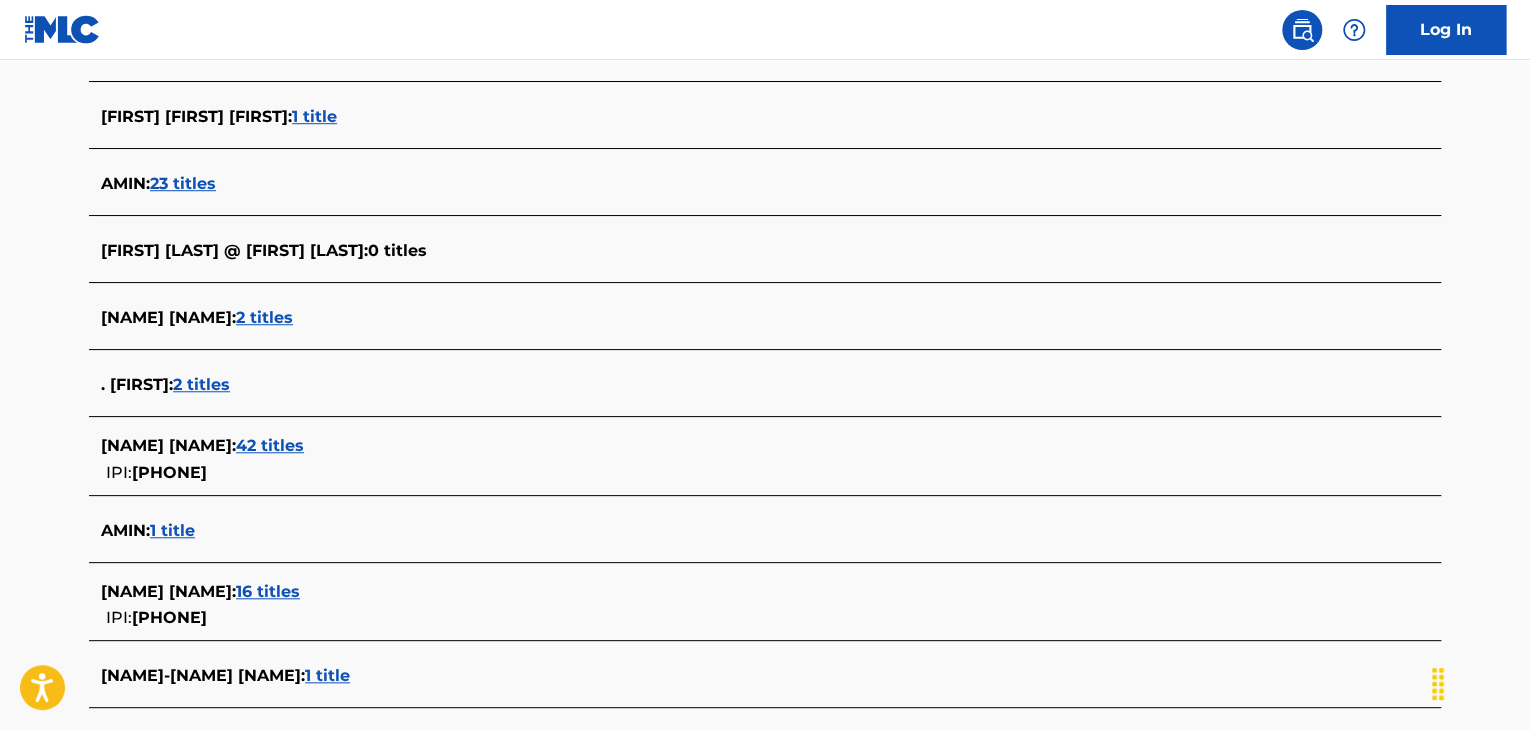 scroll, scrollTop: 790, scrollLeft: 0, axis: vertical 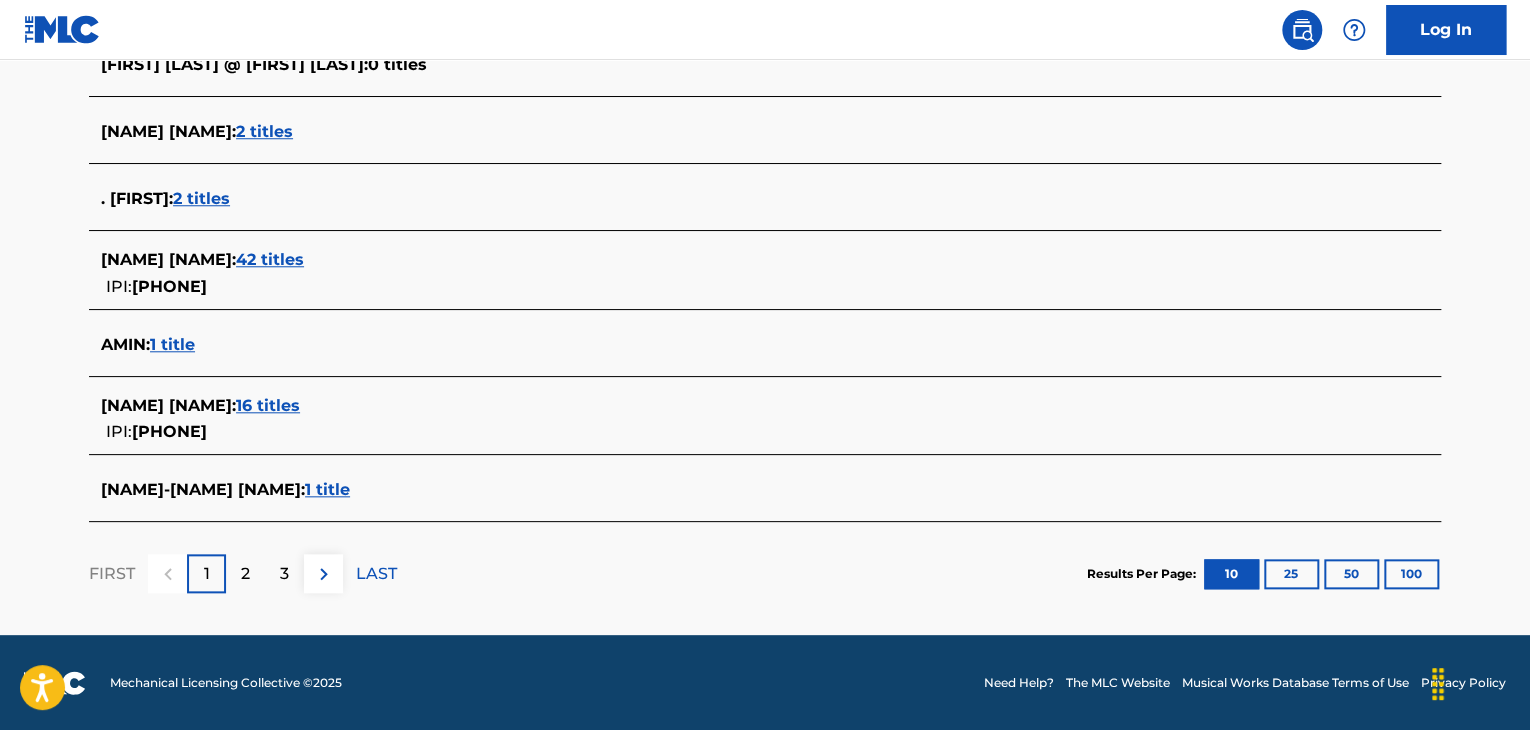 click on "16 titles" at bounding box center (268, 405) 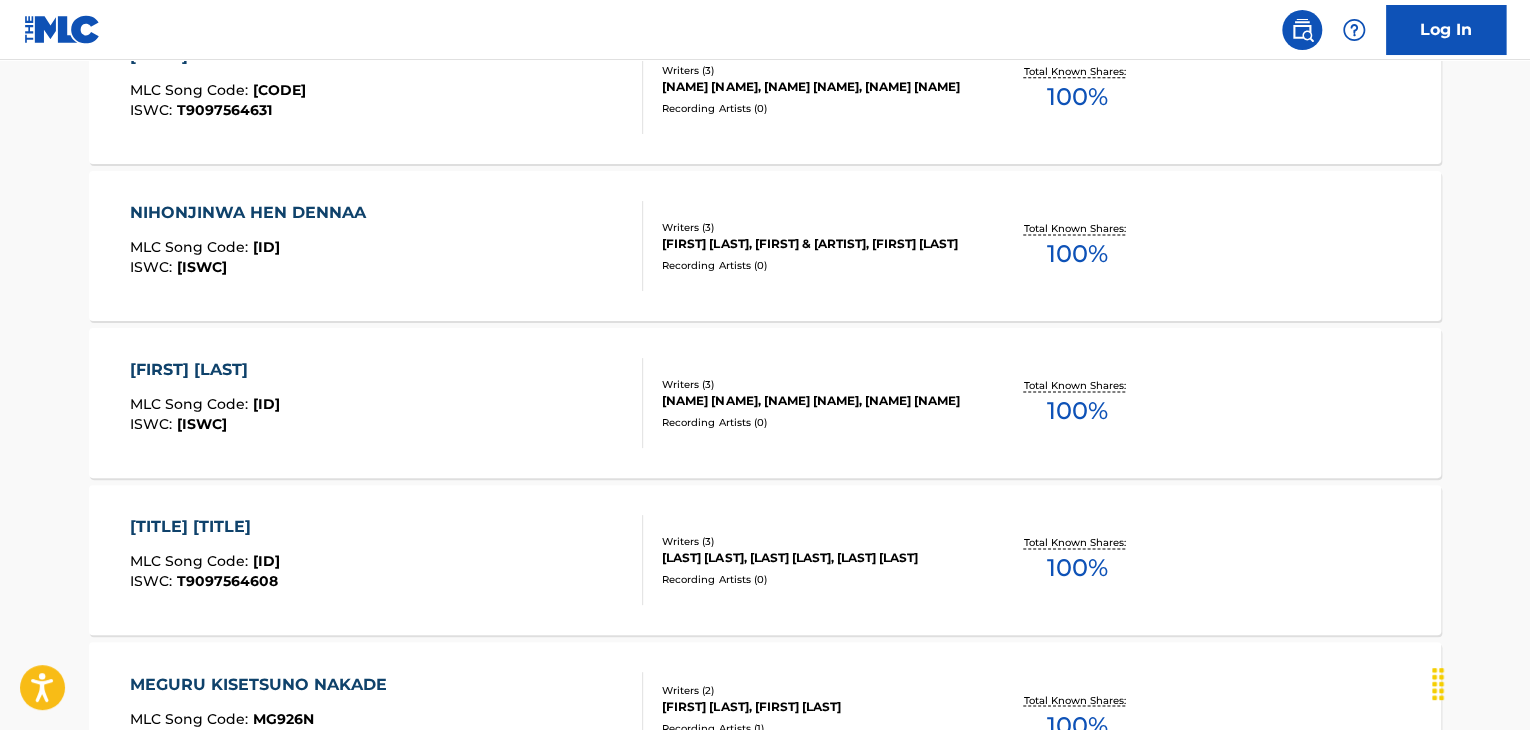 scroll, scrollTop: 1718, scrollLeft: 0, axis: vertical 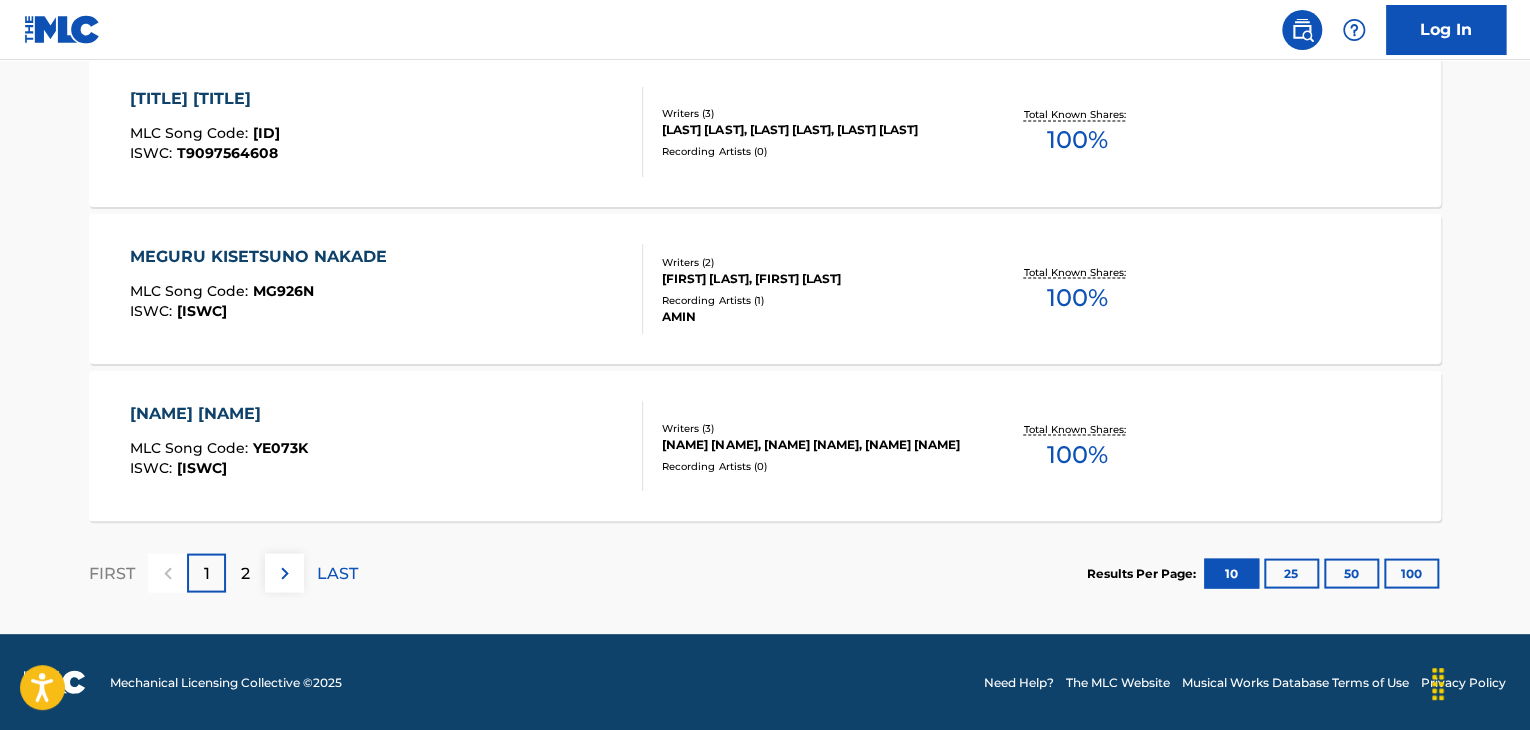 click on "LAST" at bounding box center [337, 573] 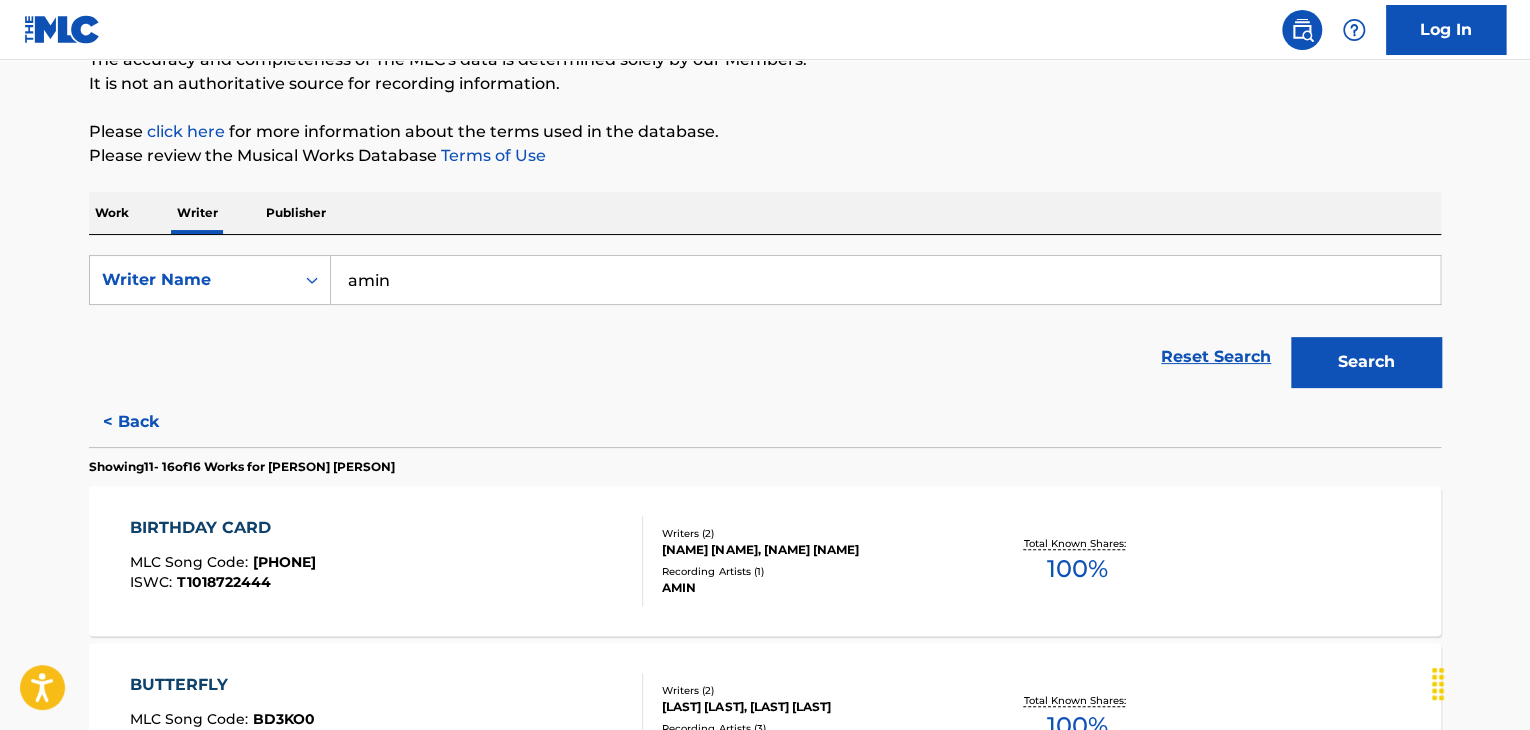 scroll, scrollTop: 290, scrollLeft: 0, axis: vertical 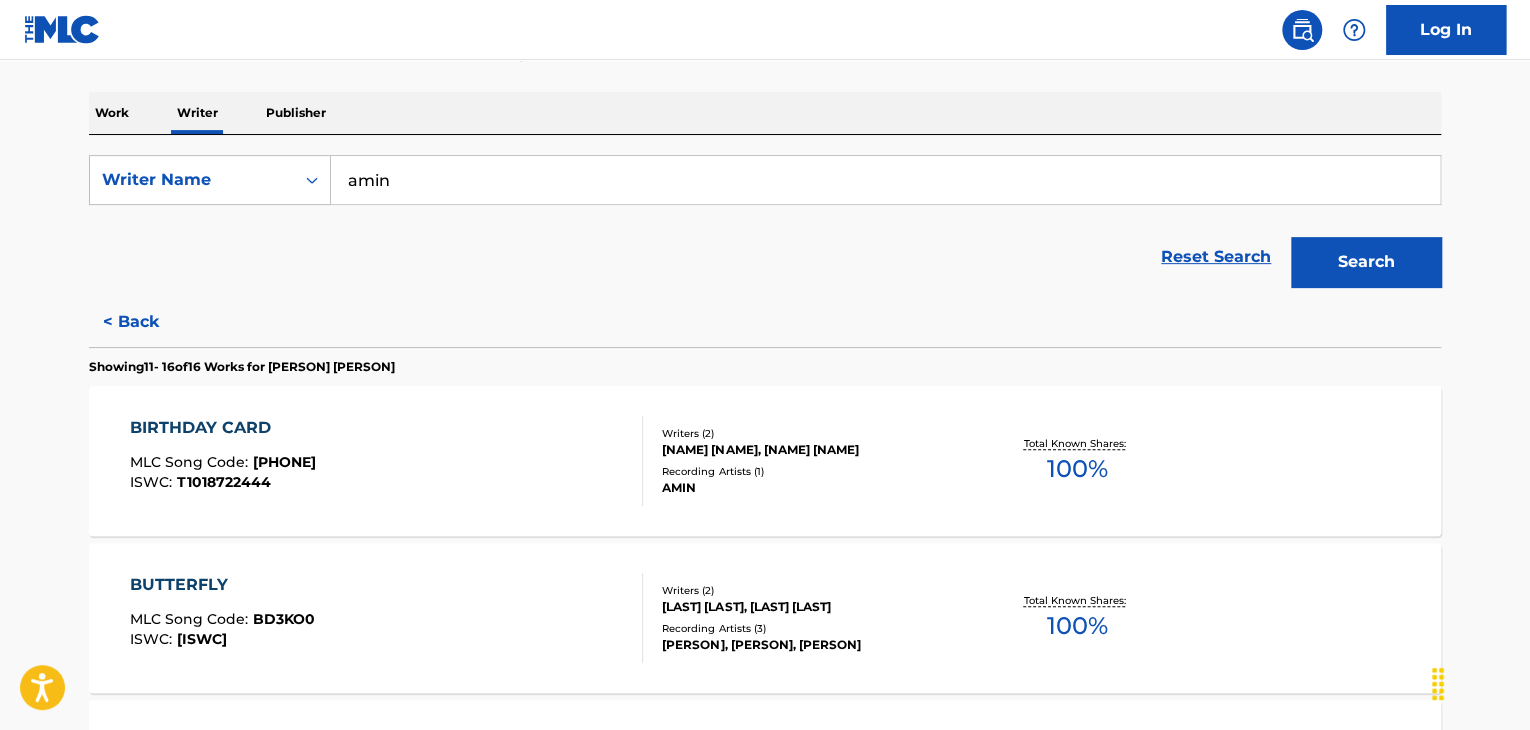 click on "< Back" at bounding box center [149, 322] 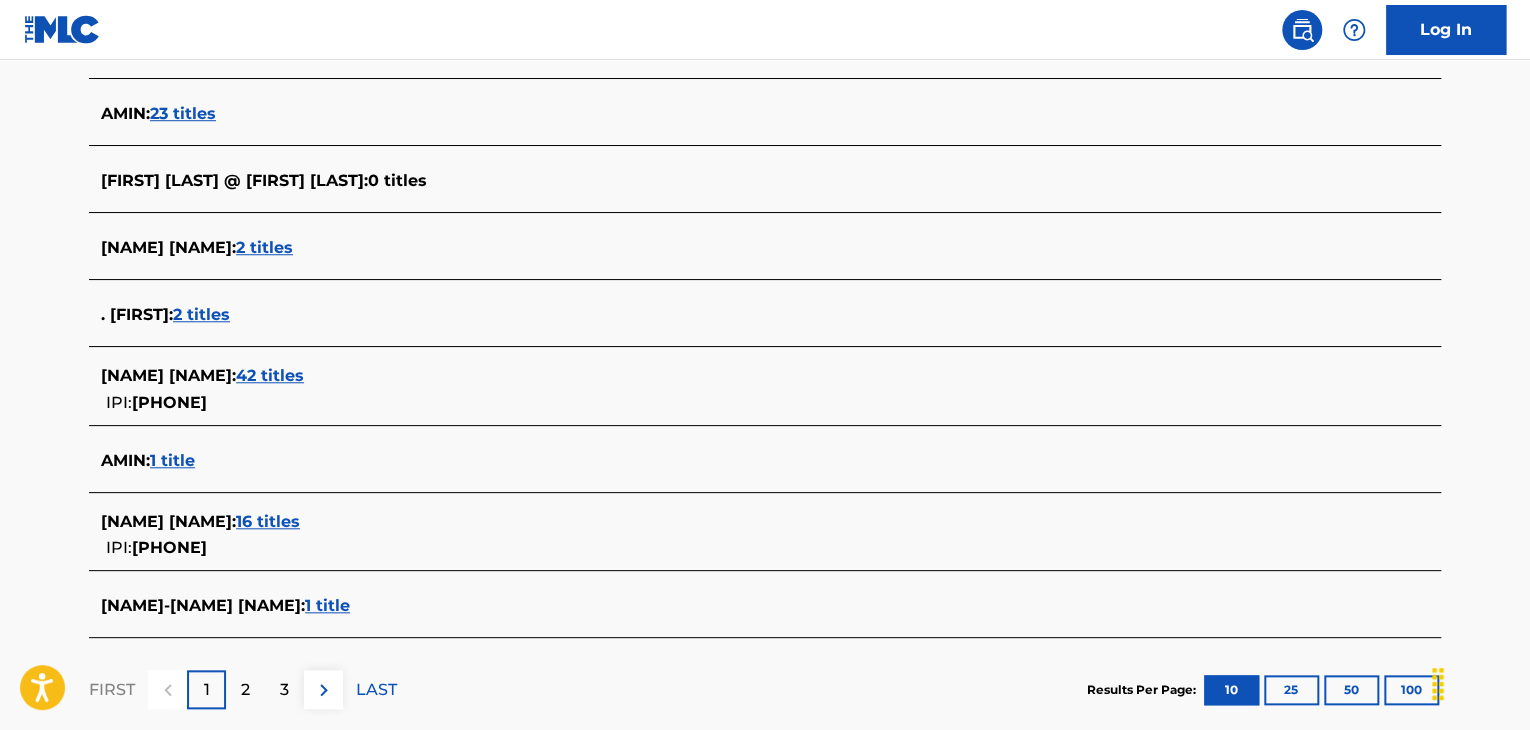 scroll, scrollTop: 790, scrollLeft: 0, axis: vertical 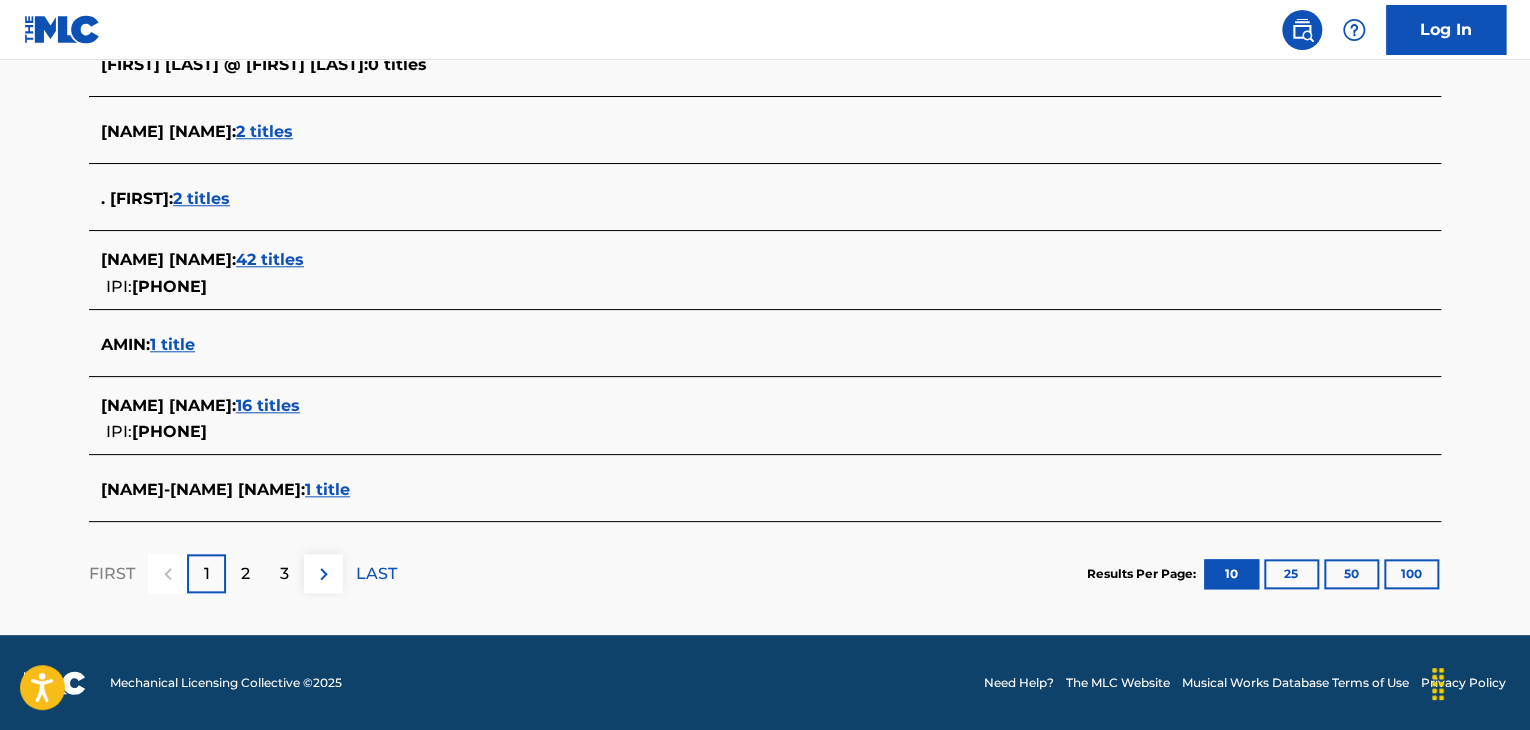 click on "42 titles" at bounding box center [270, 259] 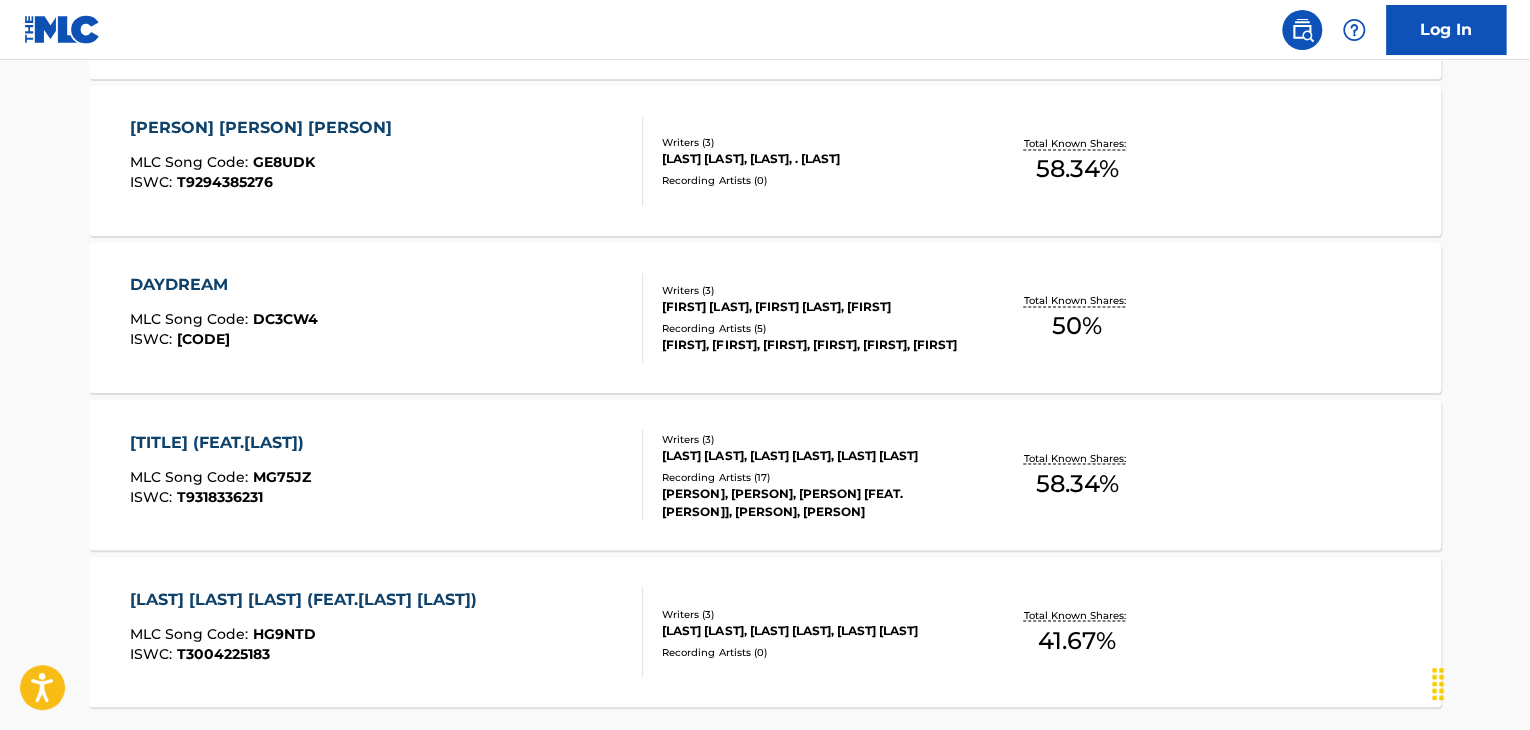 scroll, scrollTop: 1690, scrollLeft: 0, axis: vertical 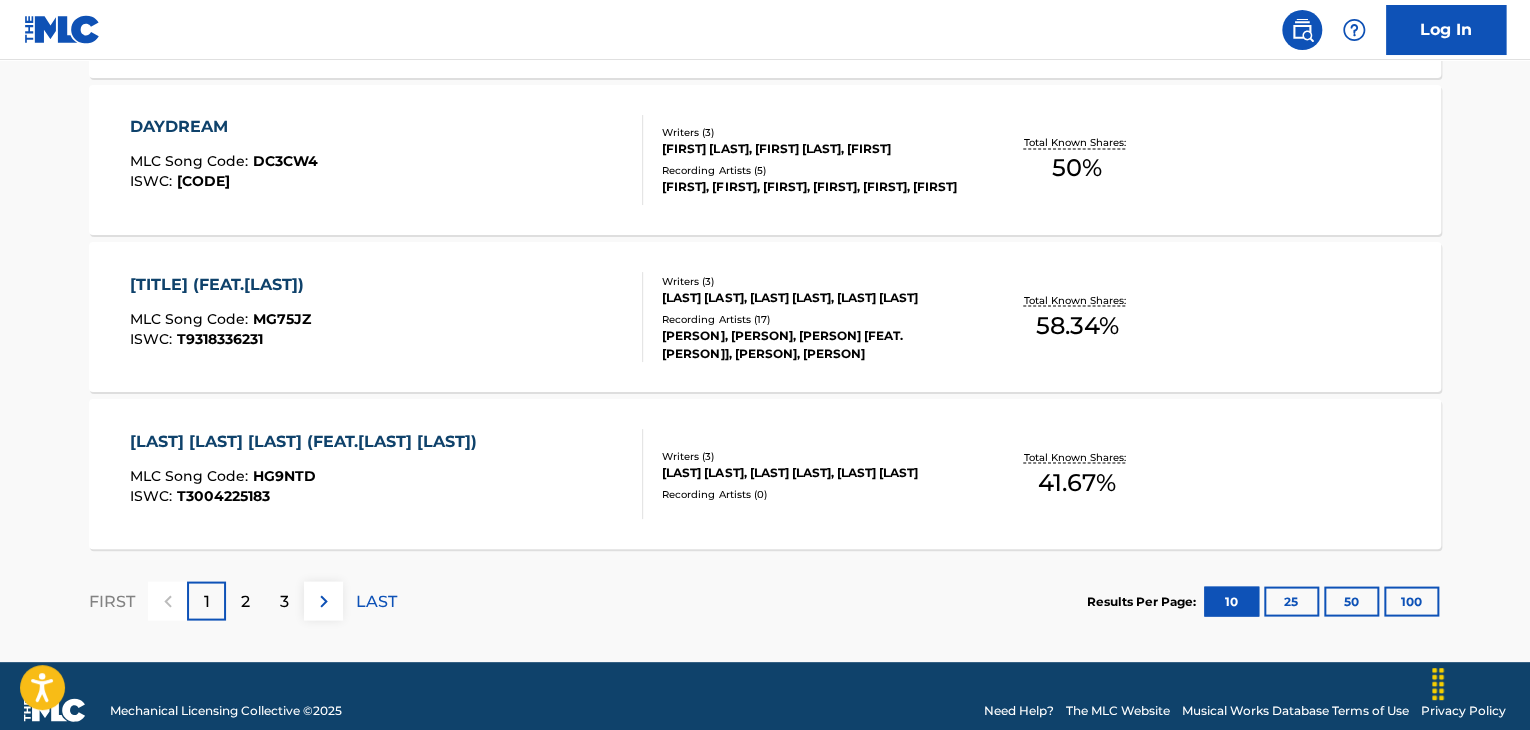 click on "2" at bounding box center [245, 600] 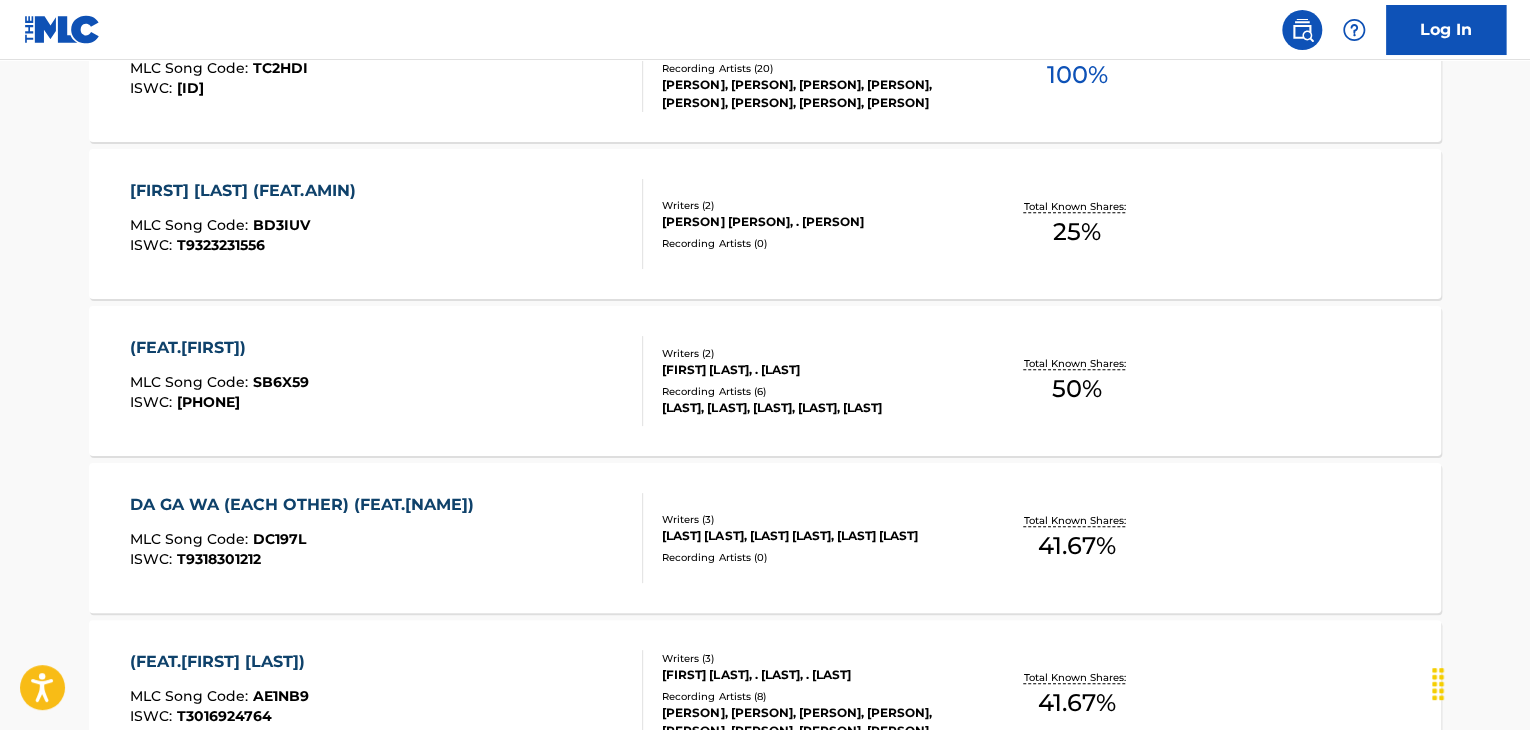 scroll, scrollTop: 490, scrollLeft: 0, axis: vertical 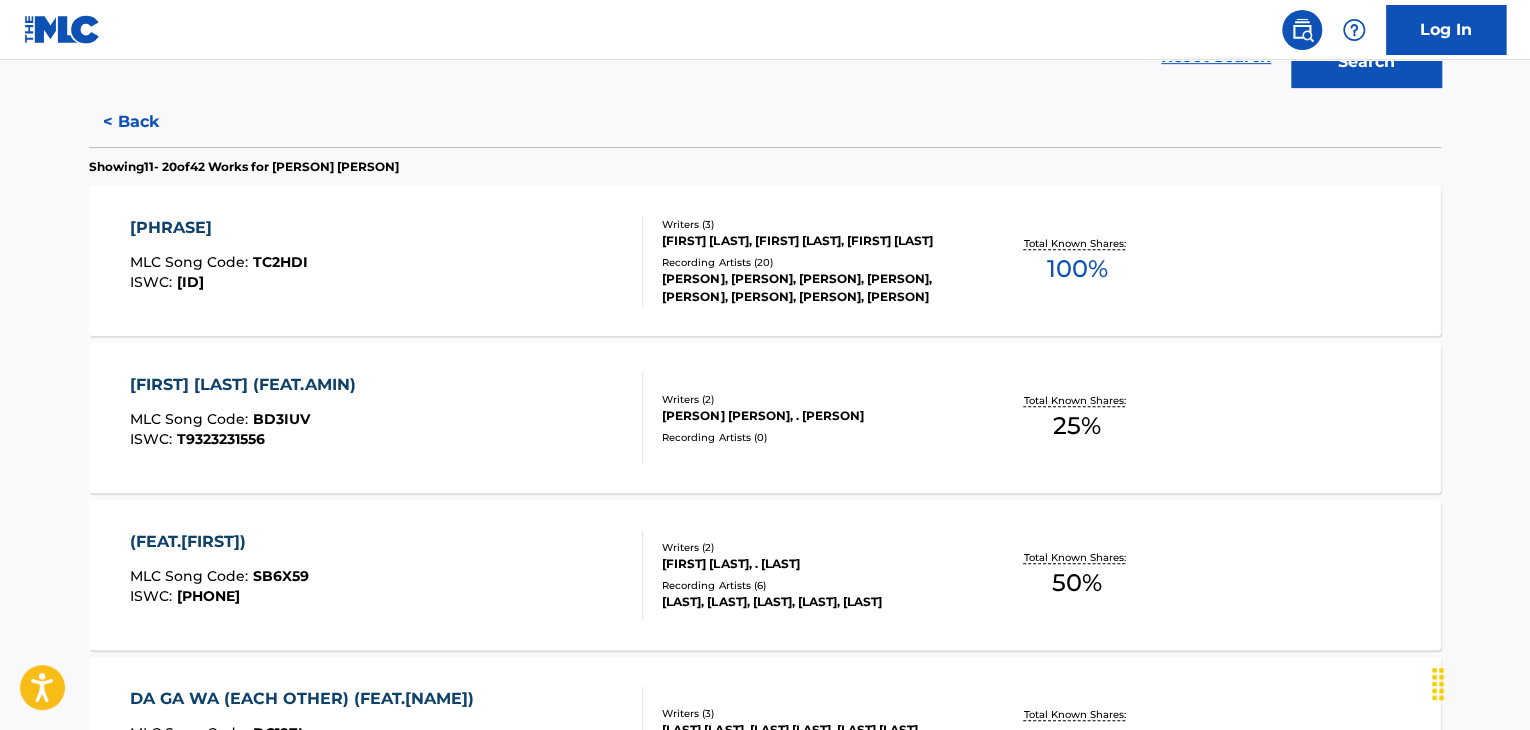 click on "TWINKLE MLC Song Code : TC2HDI ISWC : [ISWC]" at bounding box center [387, 261] 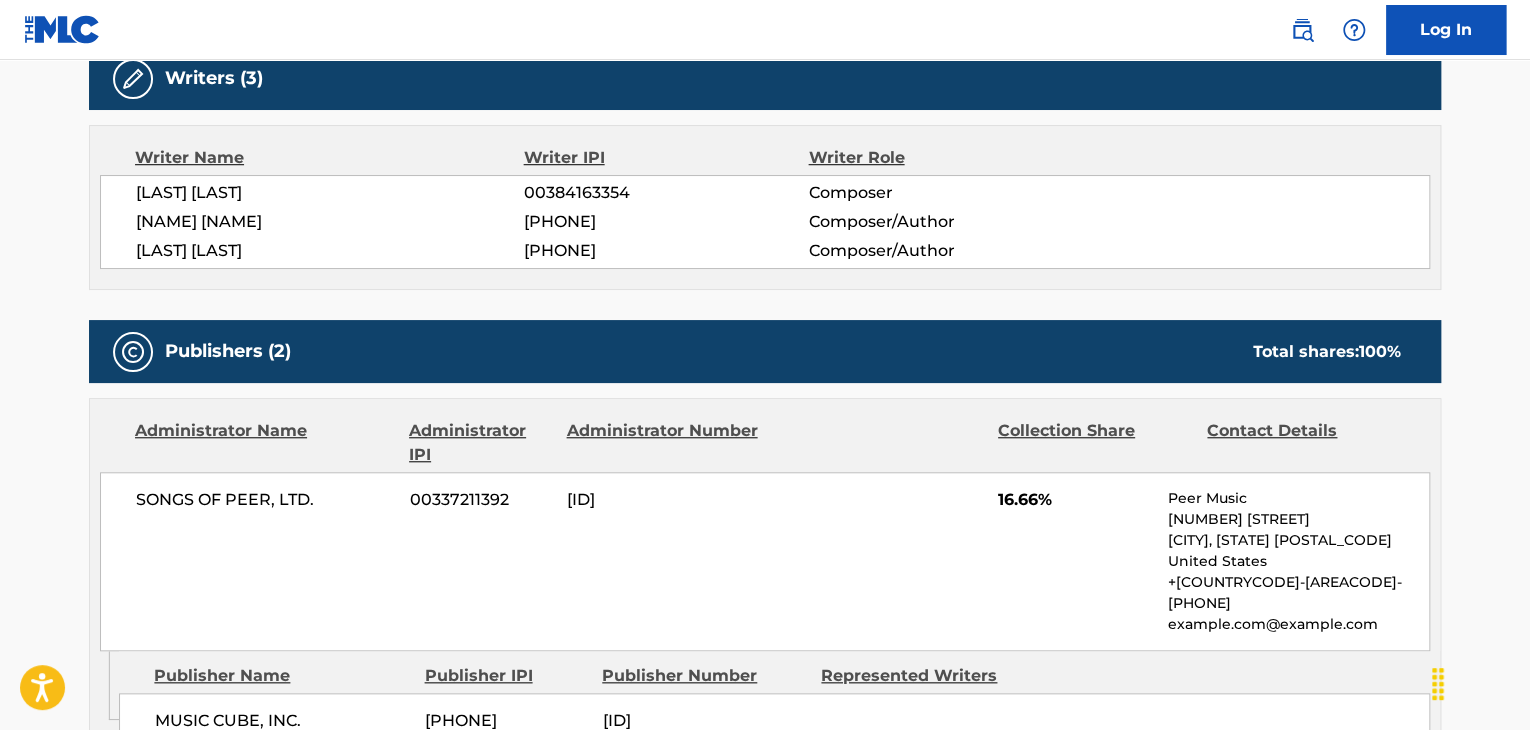 scroll, scrollTop: 500, scrollLeft: 0, axis: vertical 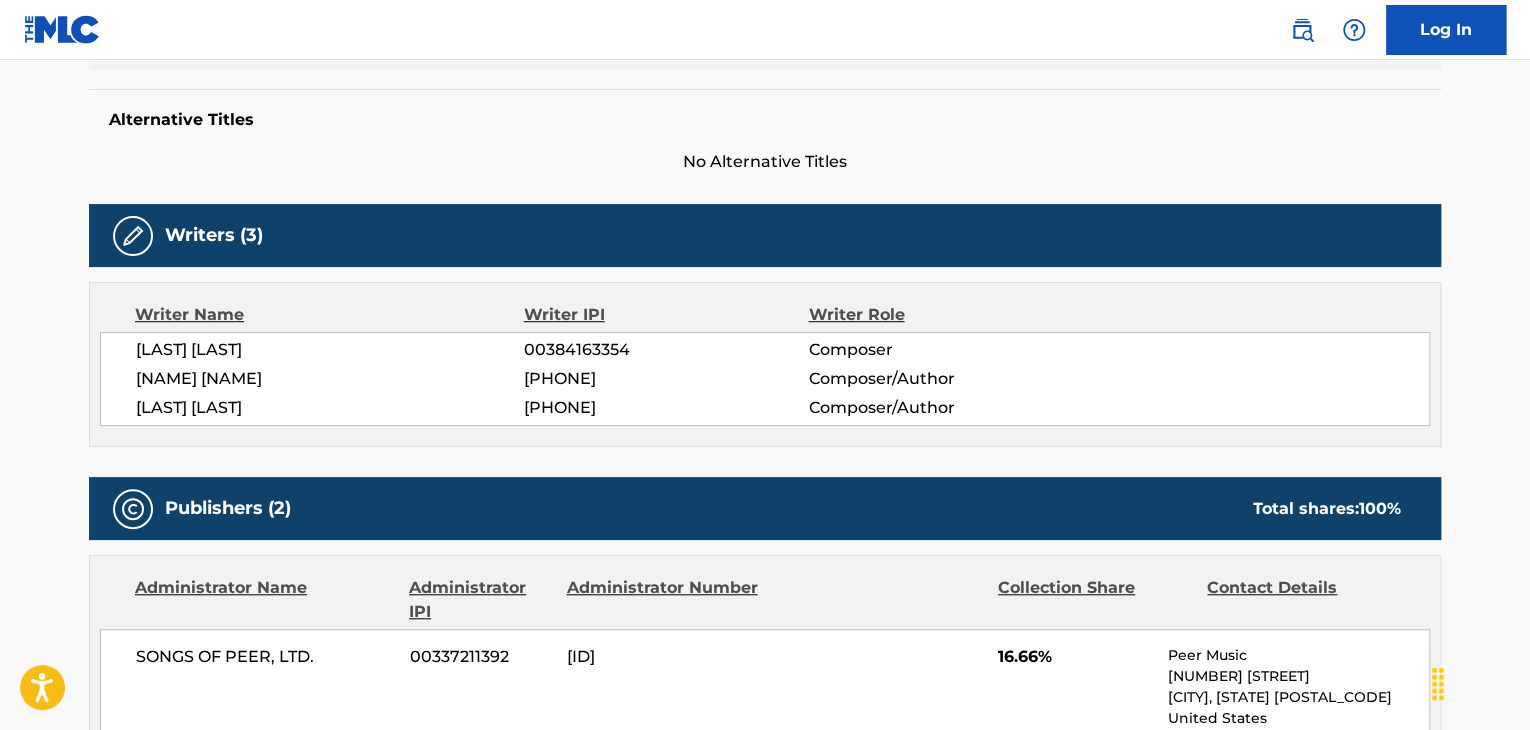 click on "[PHONE]" at bounding box center (666, 379) 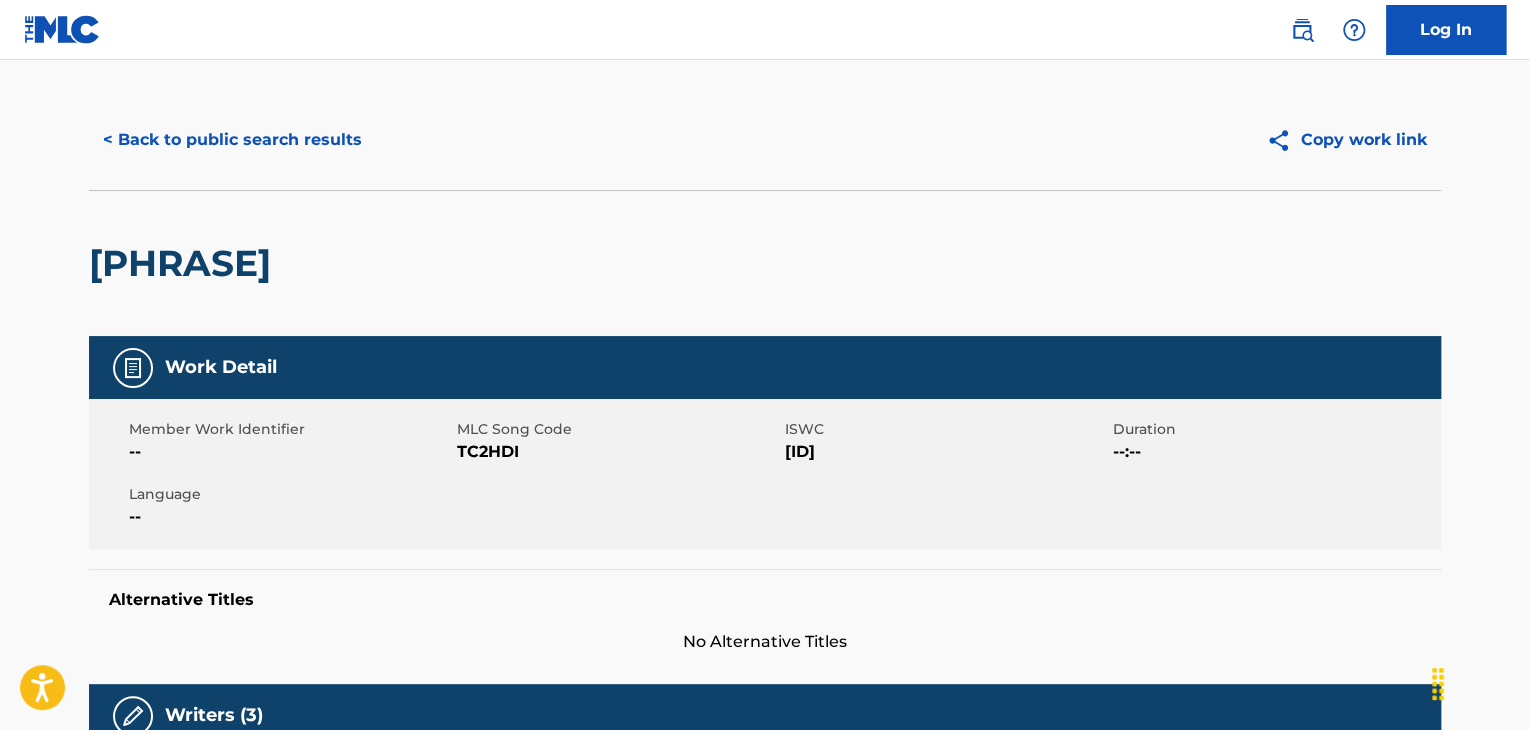 scroll, scrollTop: 0, scrollLeft: 0, axis: both 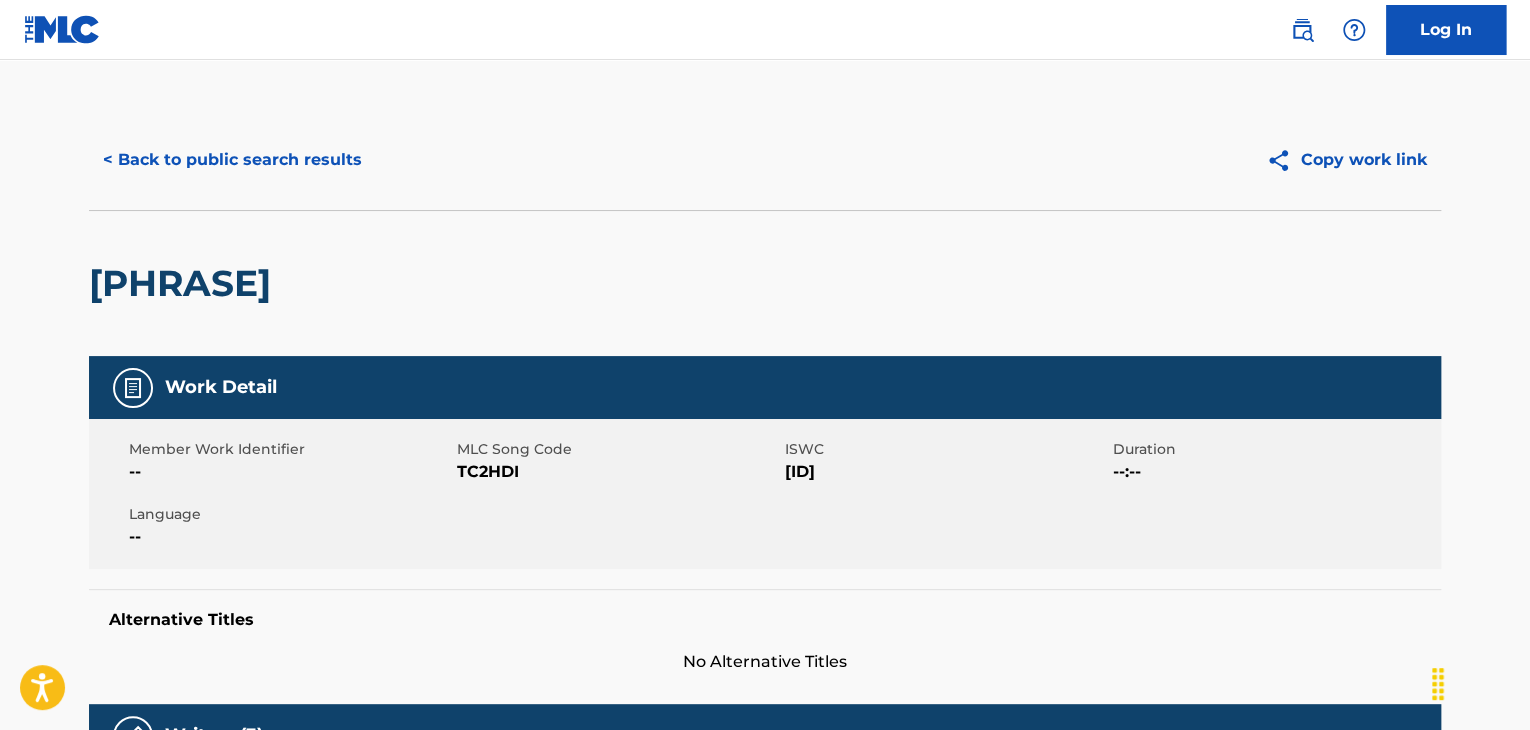 click on "TC2HDI" at bounding box center [618, 472] 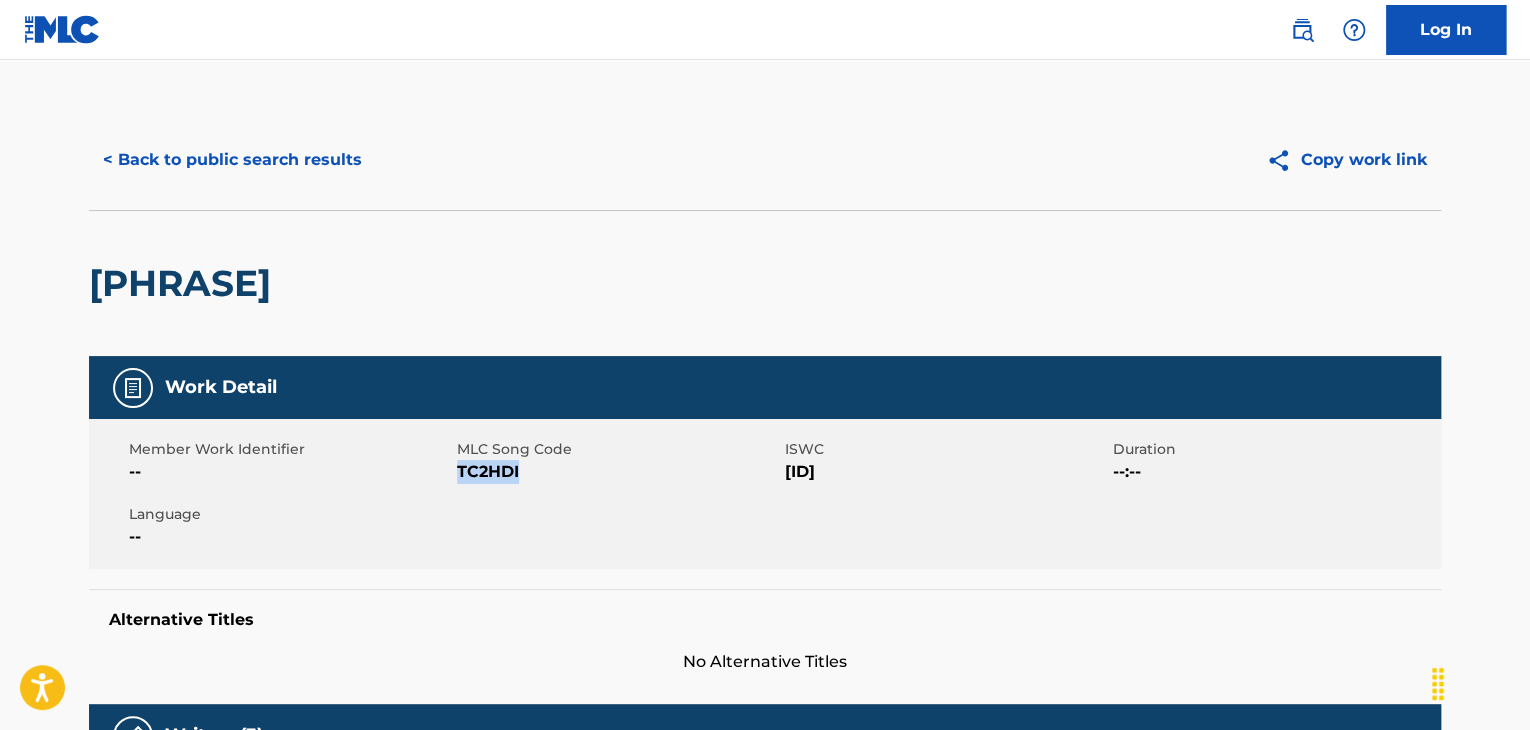 click on "TC2HDI" at bounding box center (618, 472) 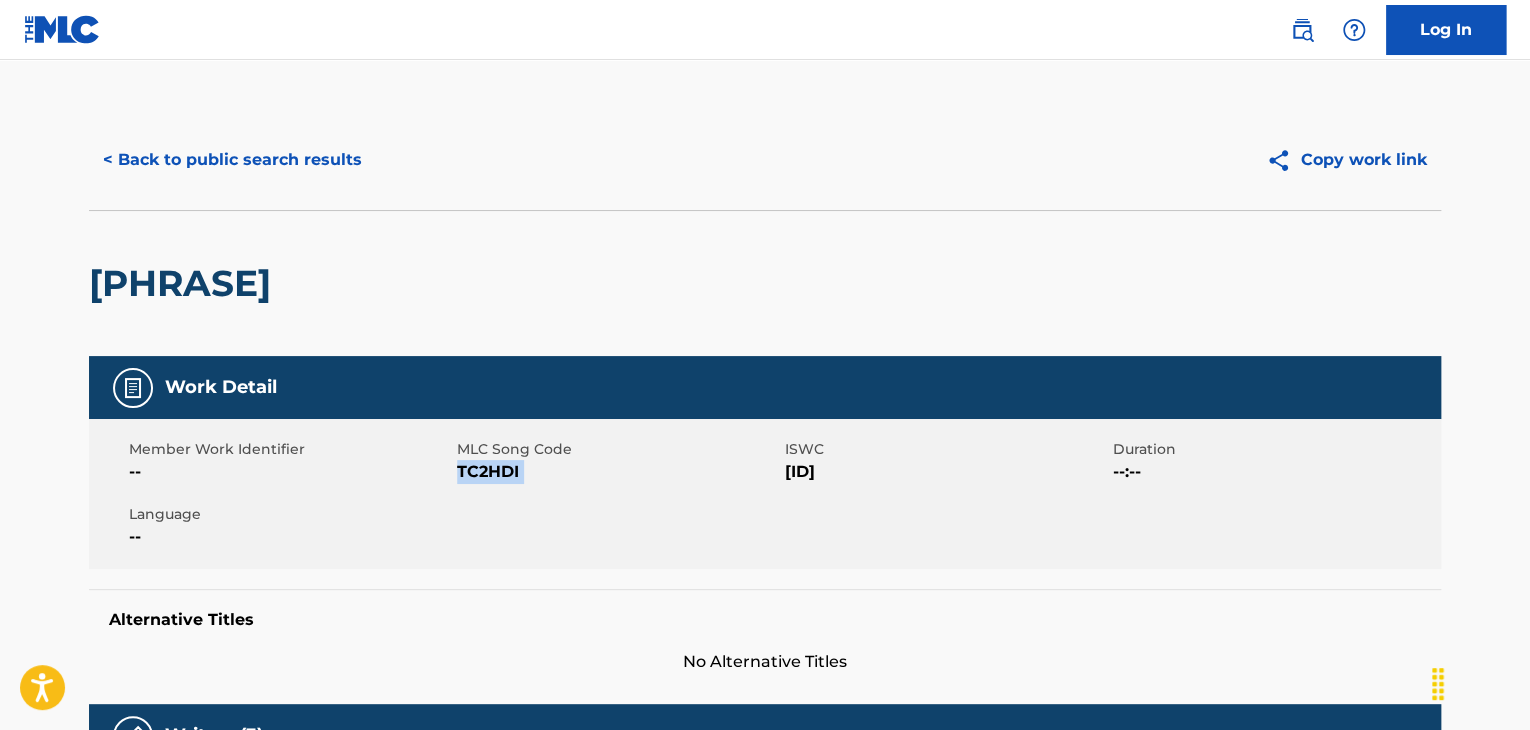 click on "< Back to public search results" at bounding box center [232, 160] 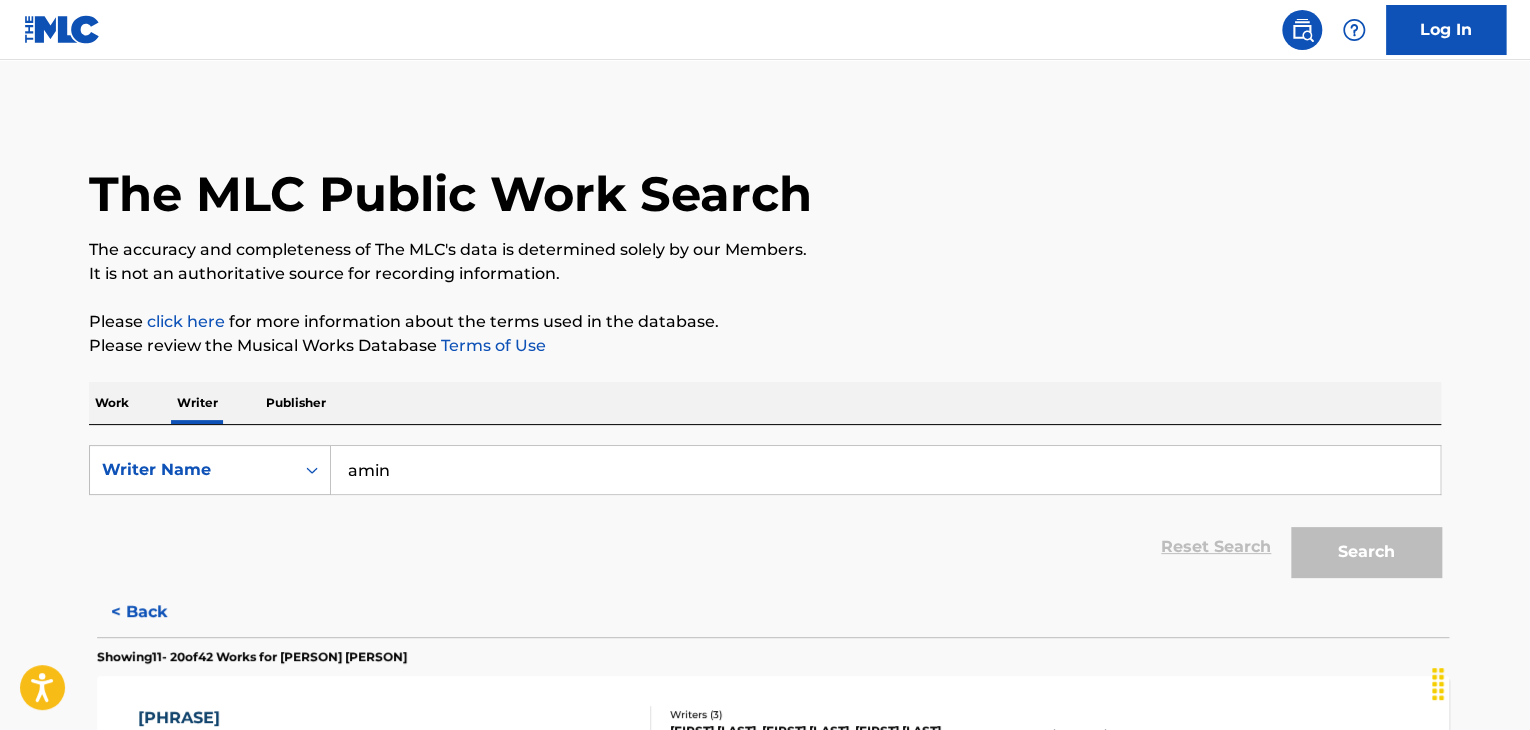 scroll, scrollTop: 24, scrollLeft: 0, axis: vertical 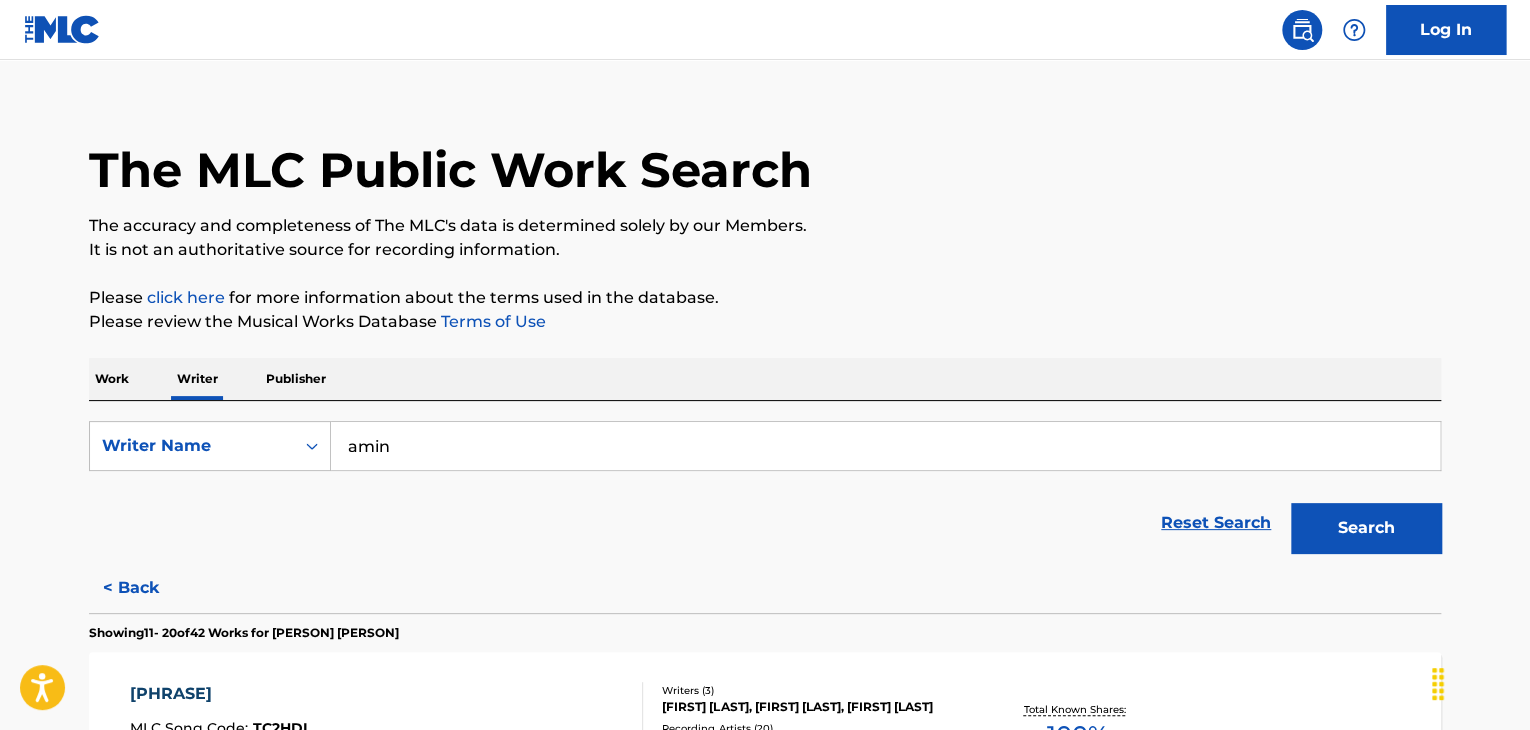 click on "Work" at bounding box center (112, 379) 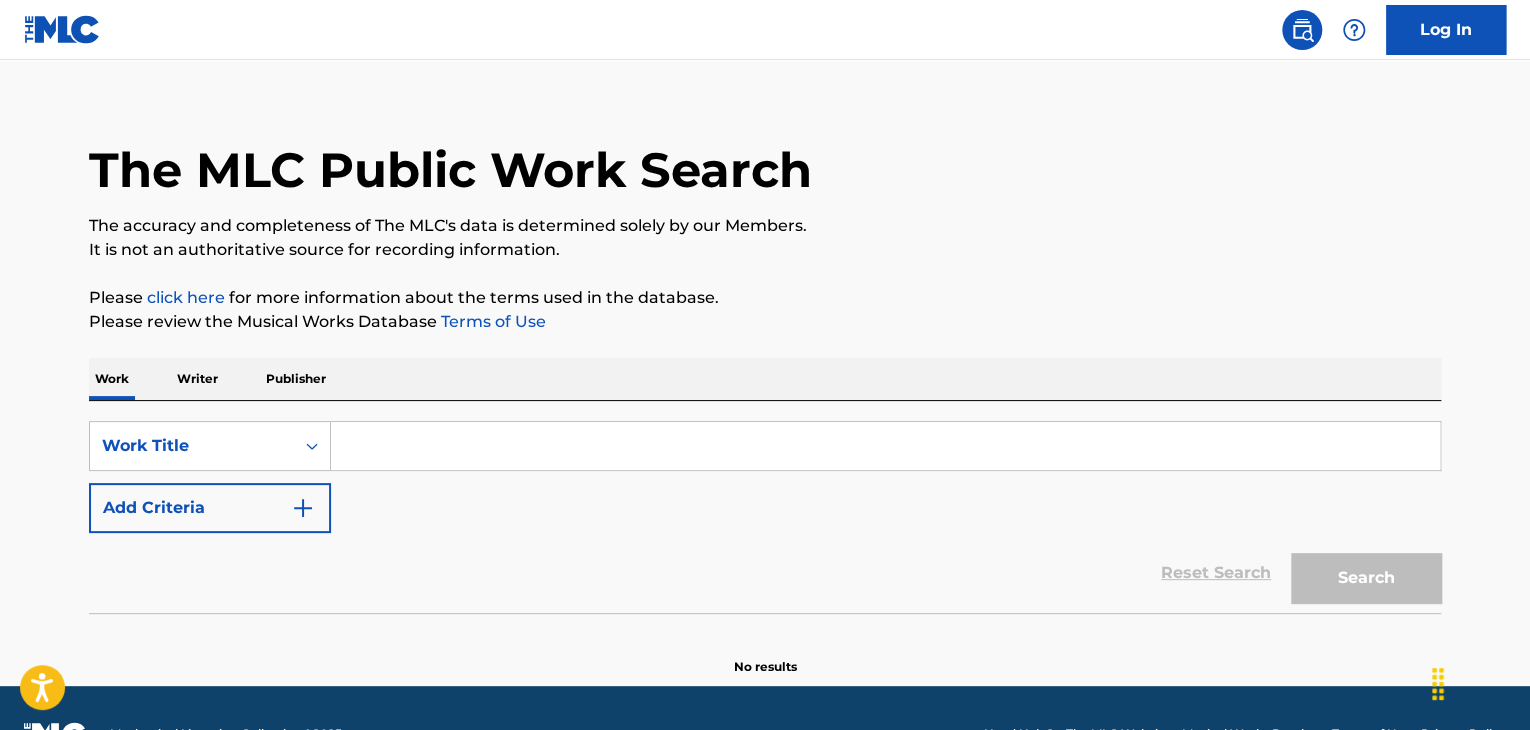 scroll, scrollTop: 0, scrollLeft: 0, axis: both 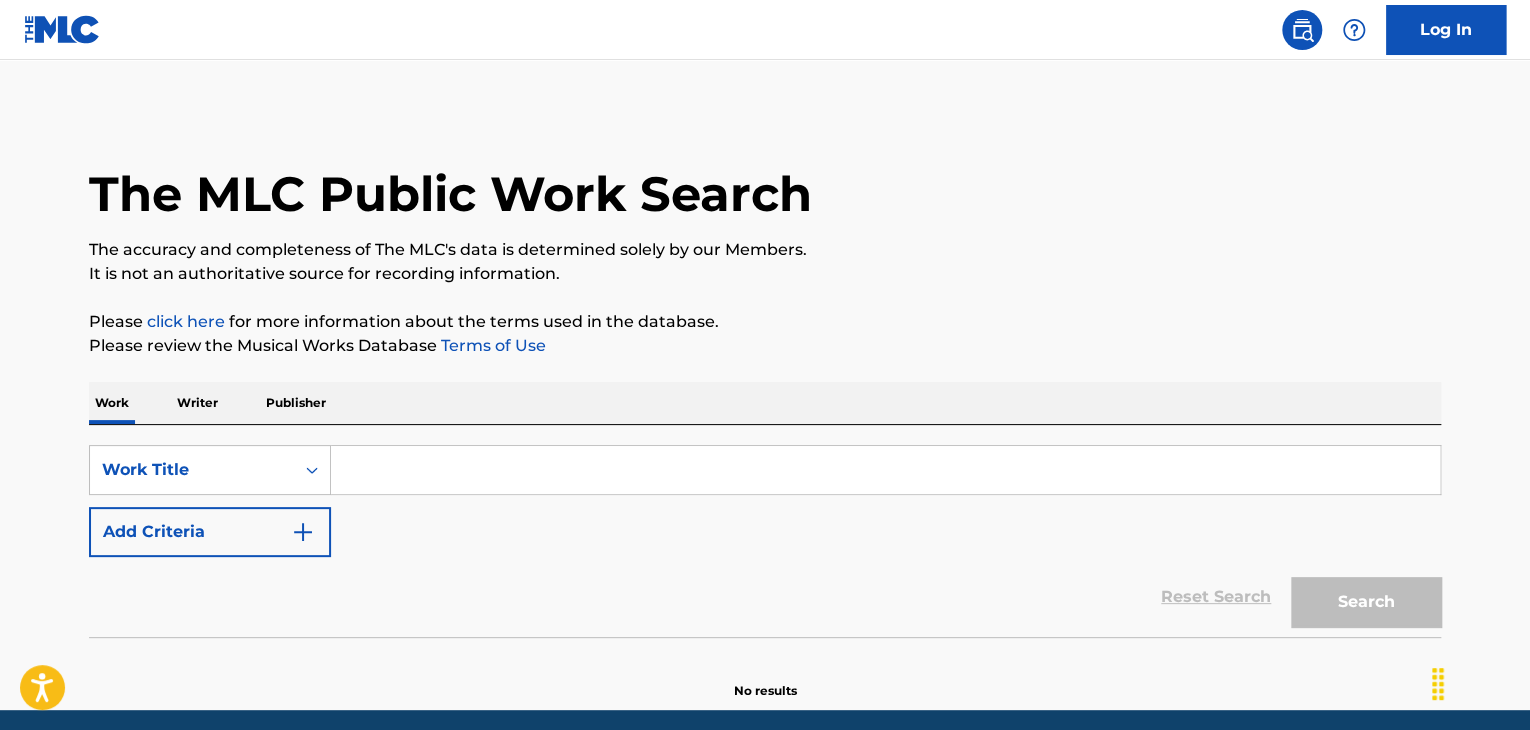 click at bounding box center [885, 470] 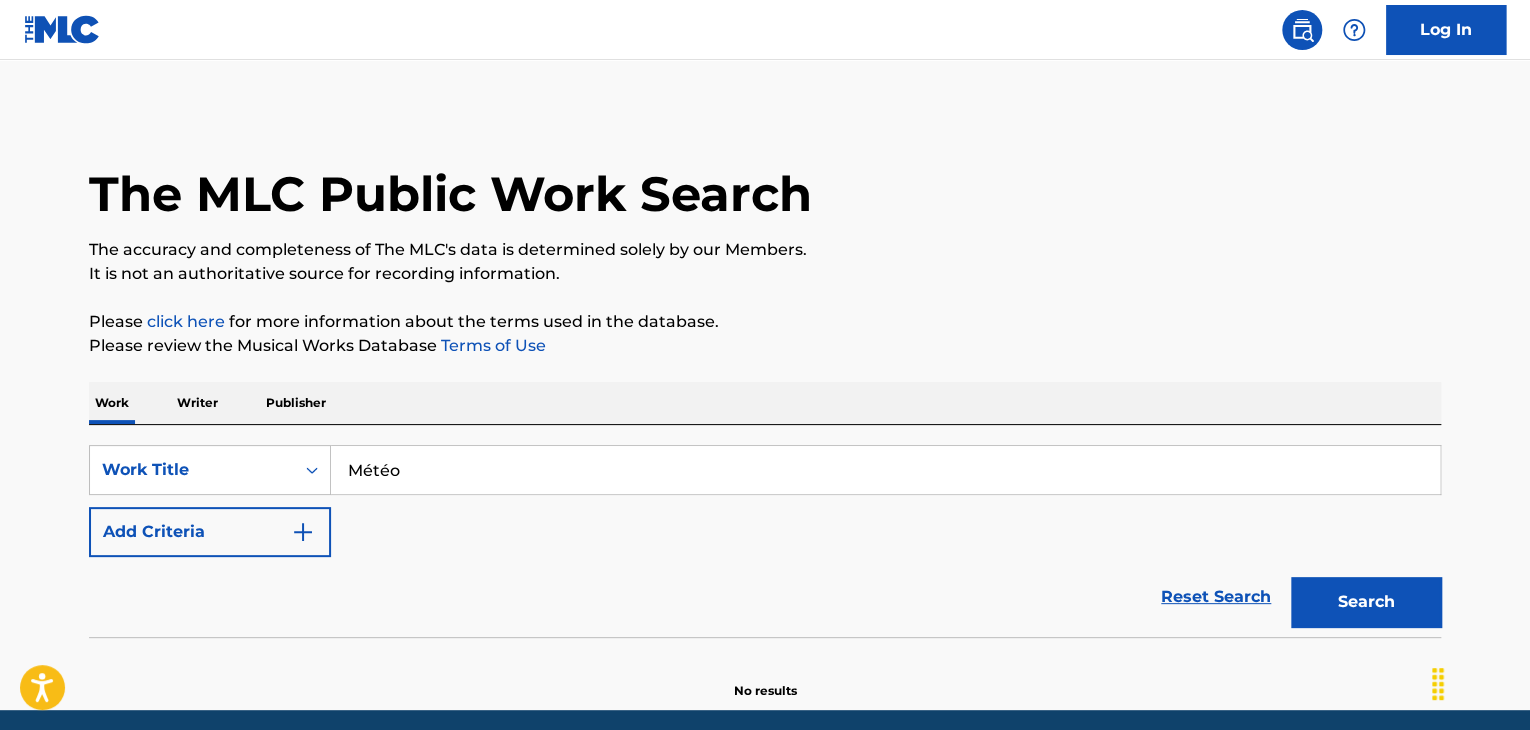 type on "Météo" 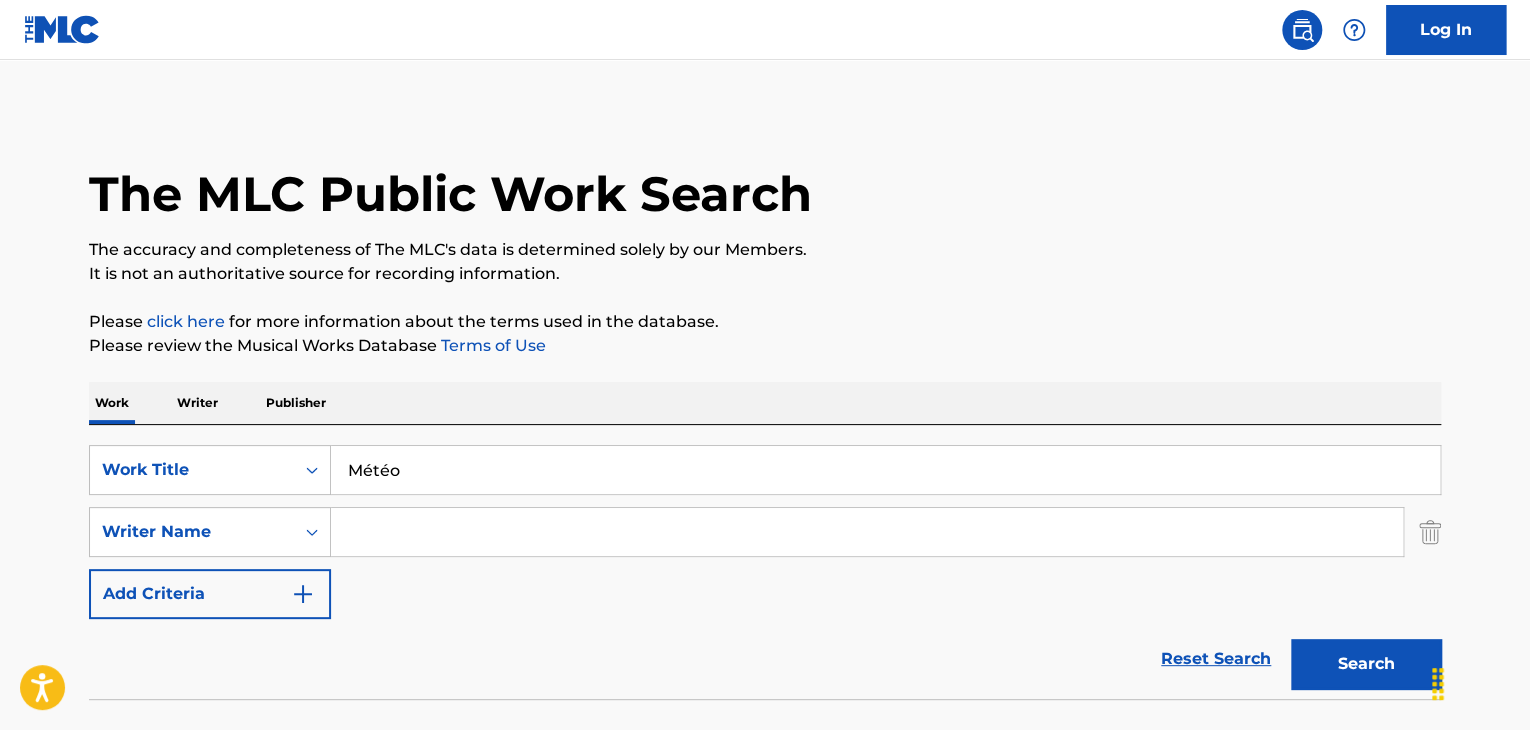 click at bounding box center [867, 532] 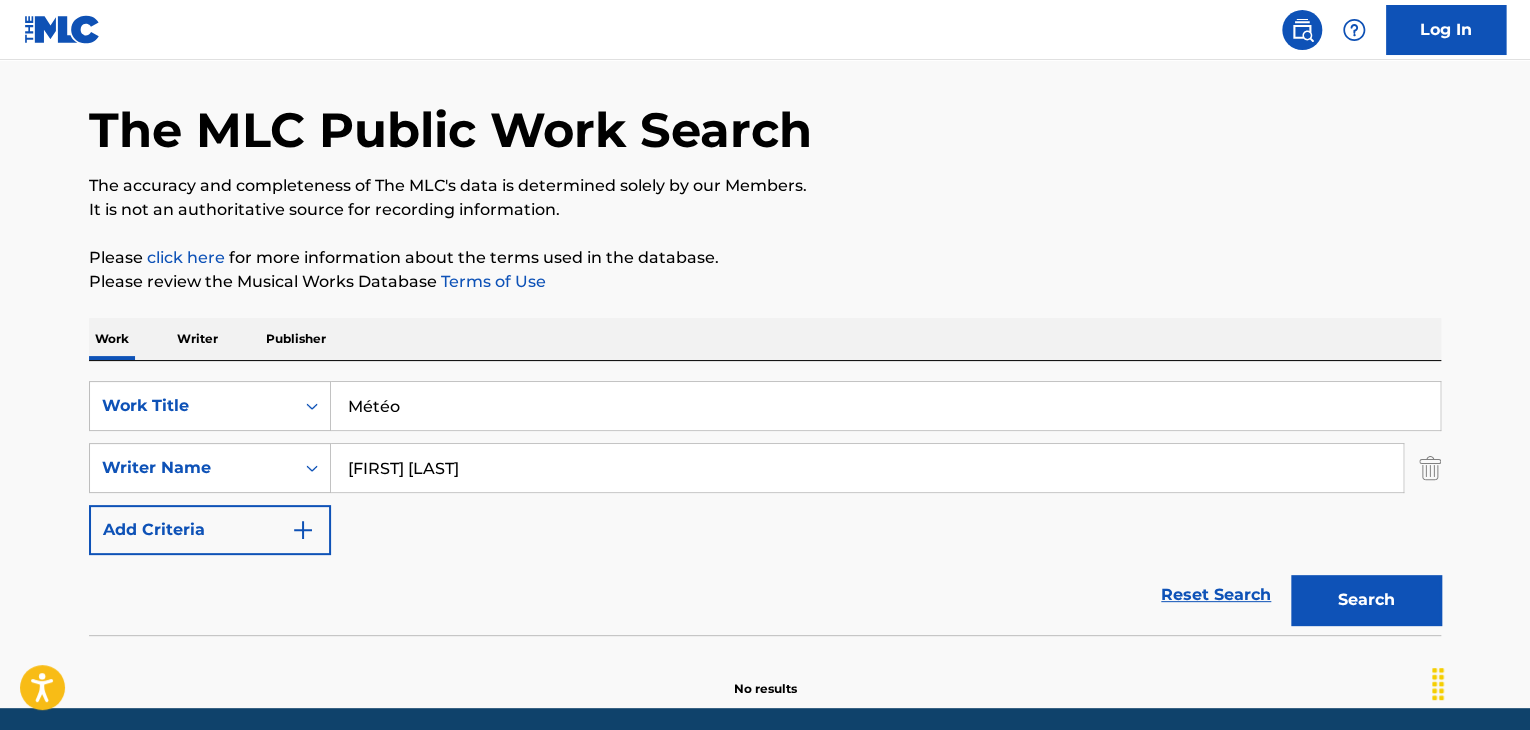 scroll, scrollTop: 100, scrollLeft: 0, axis: vertical 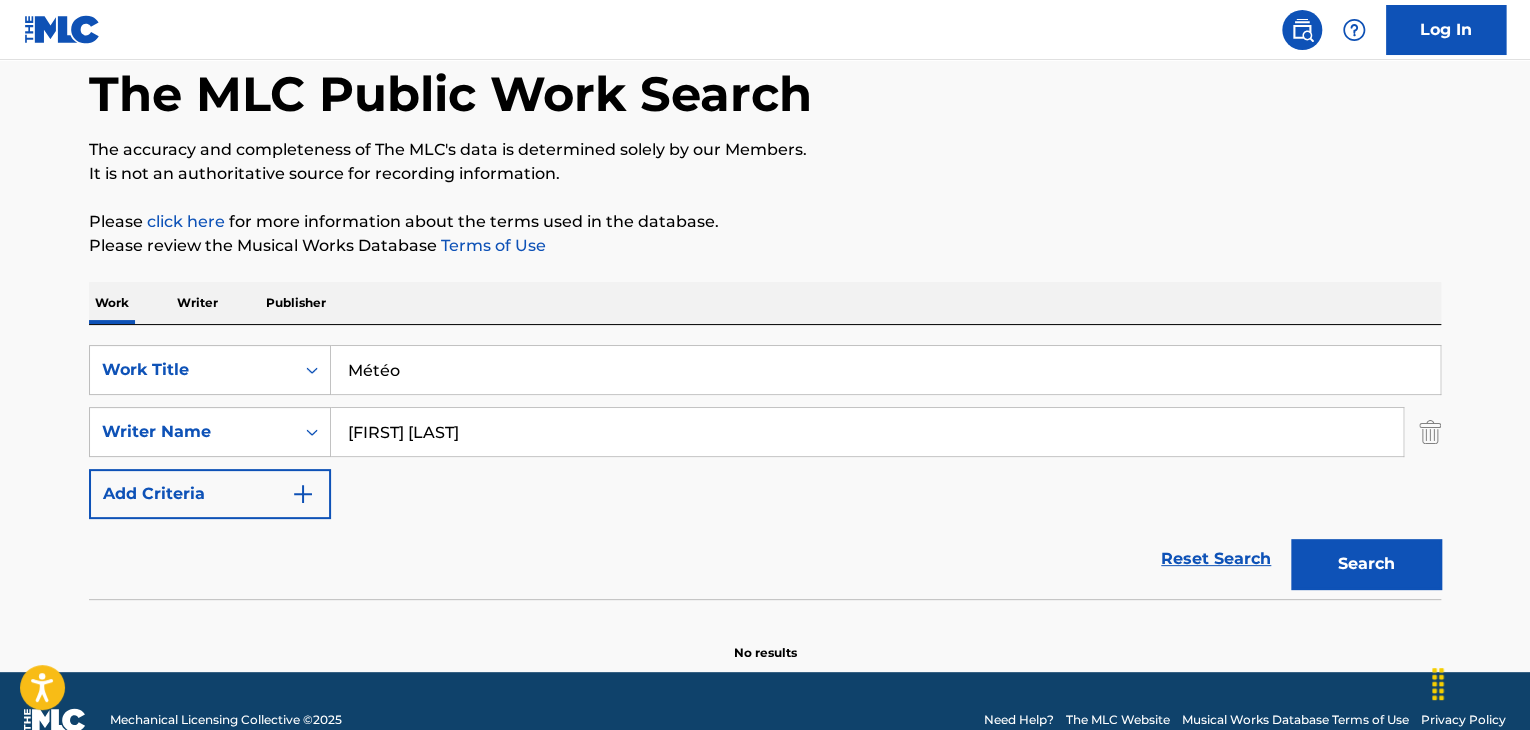 click on "Search" at bounding box center [1366, 564] 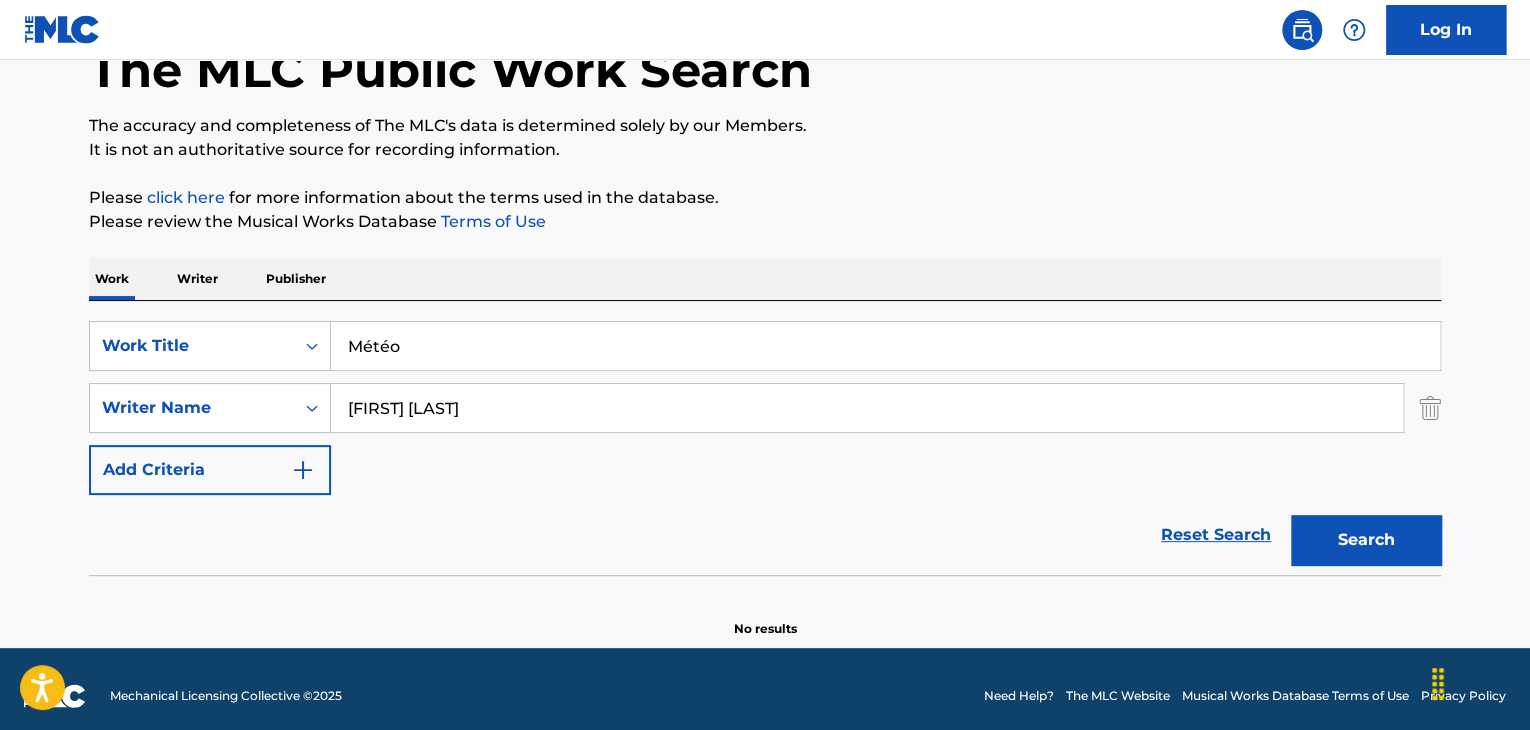 scroll, scrollTop: 138, scrollLeft: 0, axis: vertical 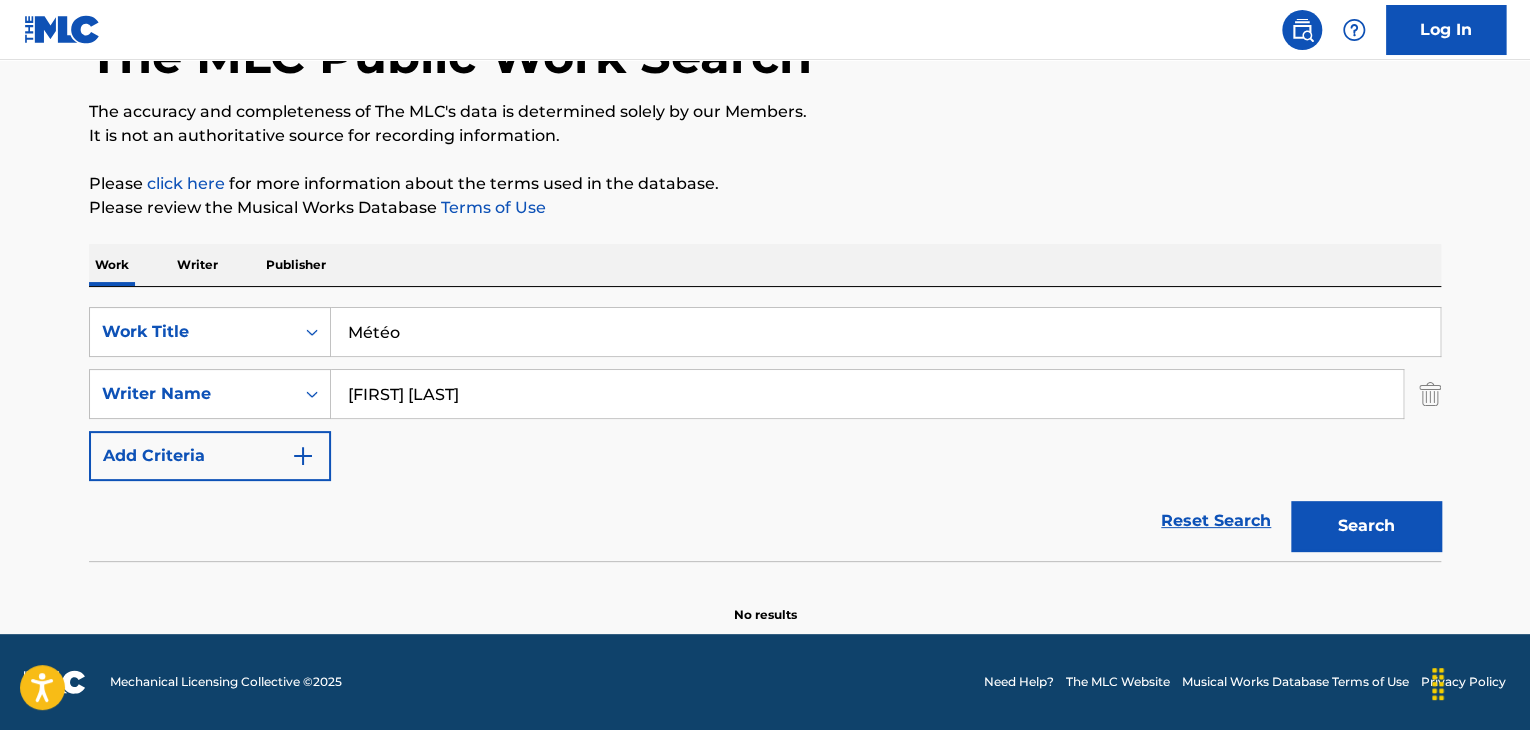 click on "[FIRST] [LAST]" at bounding box center (867, 394) 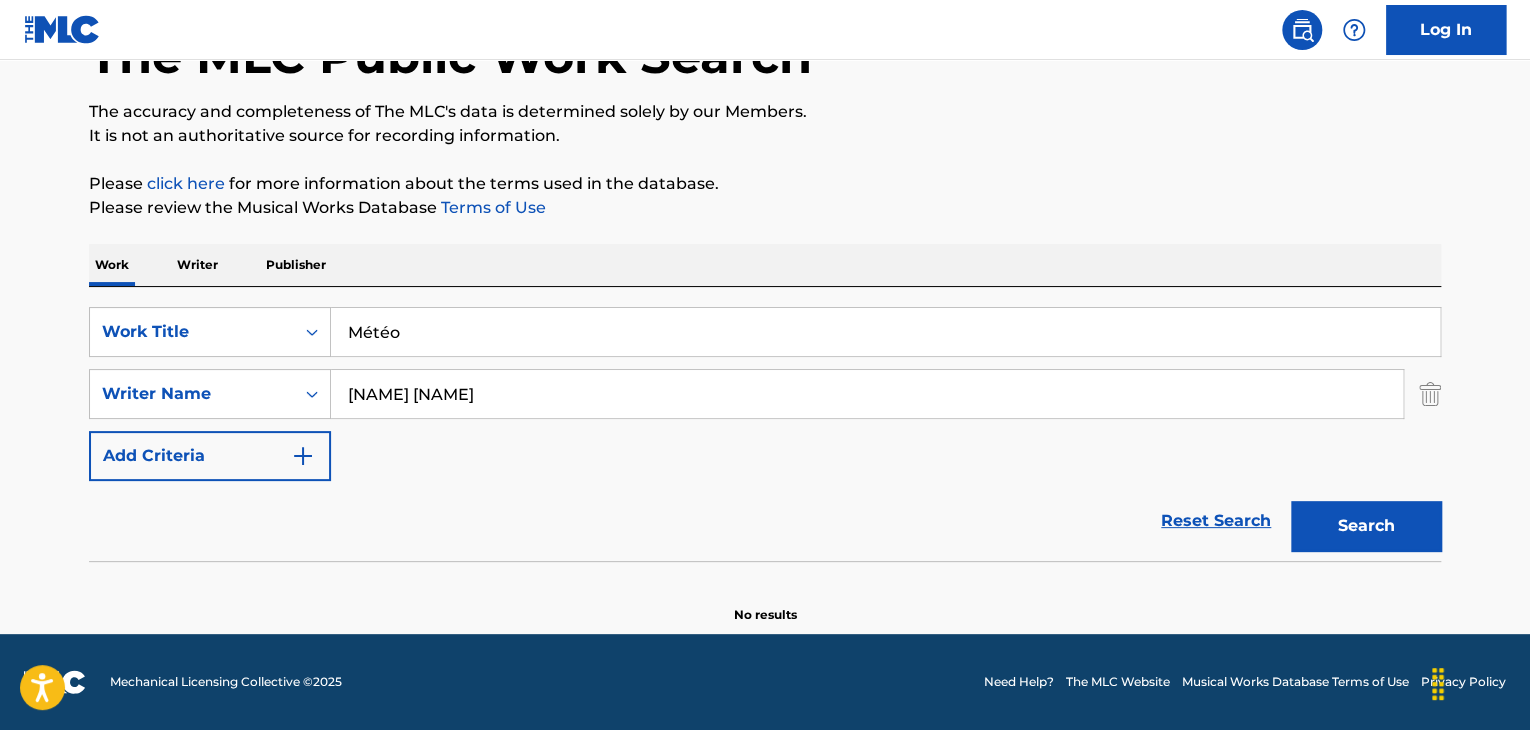 type on "[NAME] [NAME]" 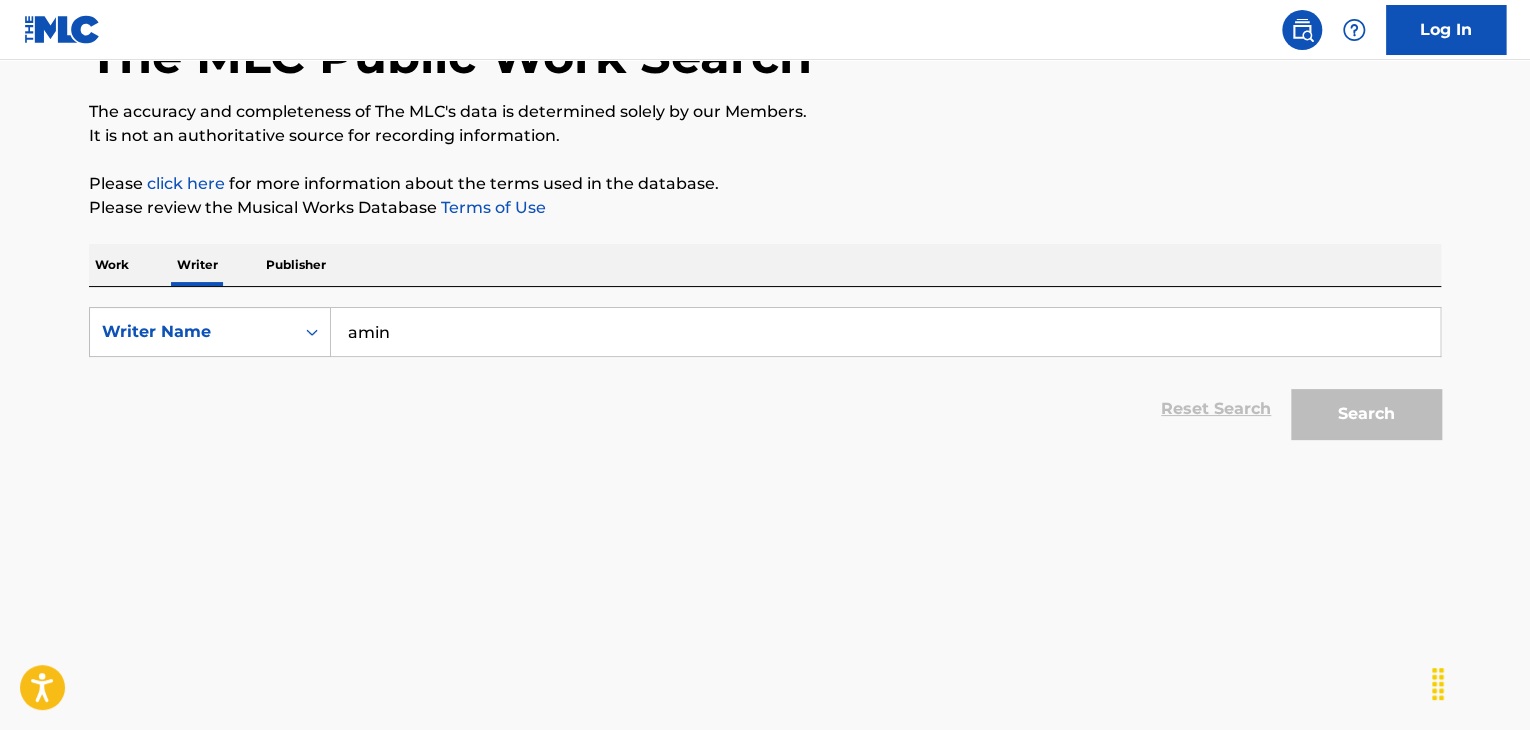 scroll, scrollTop: 0, scrollLeft: 0, axis: both 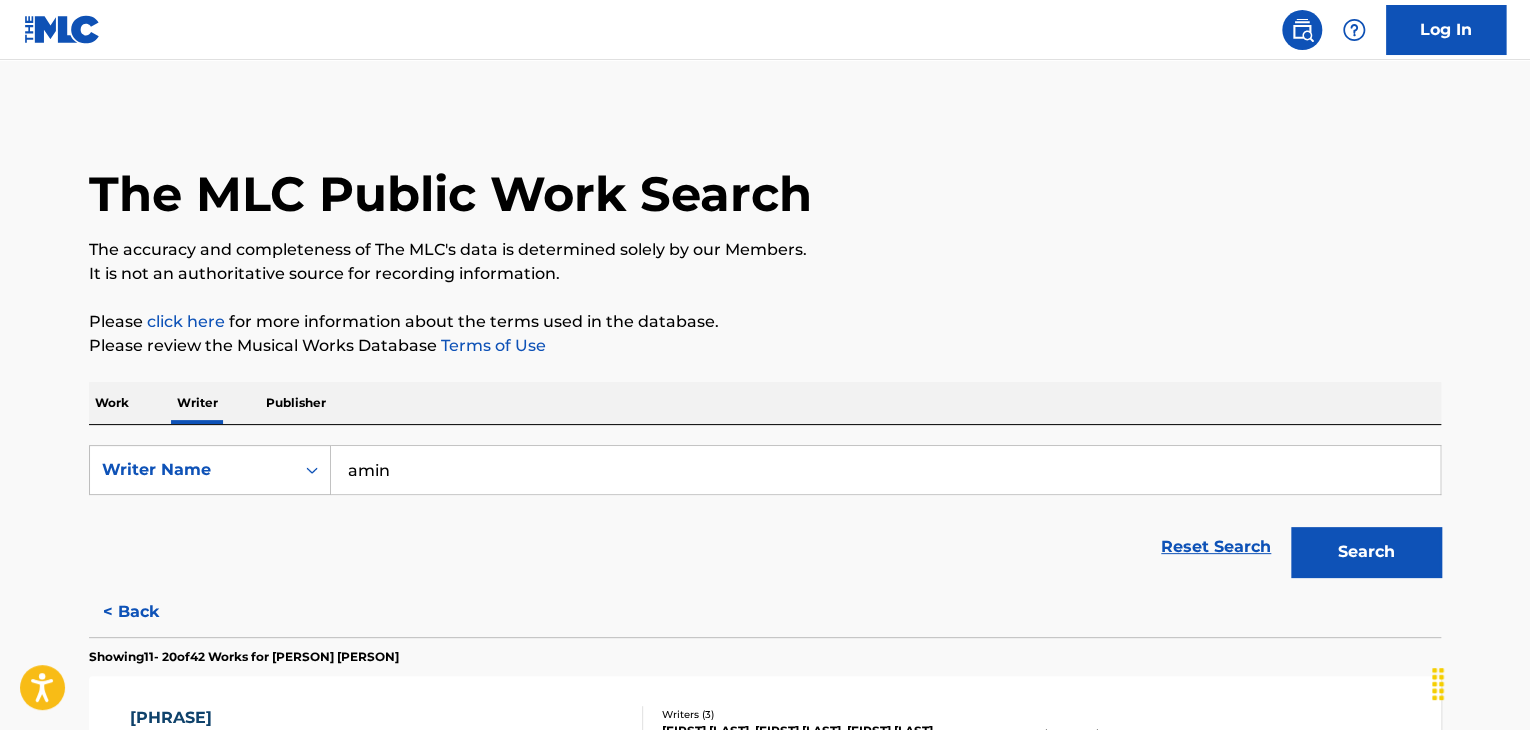 click on "amin" at bounding box center [885, 470] 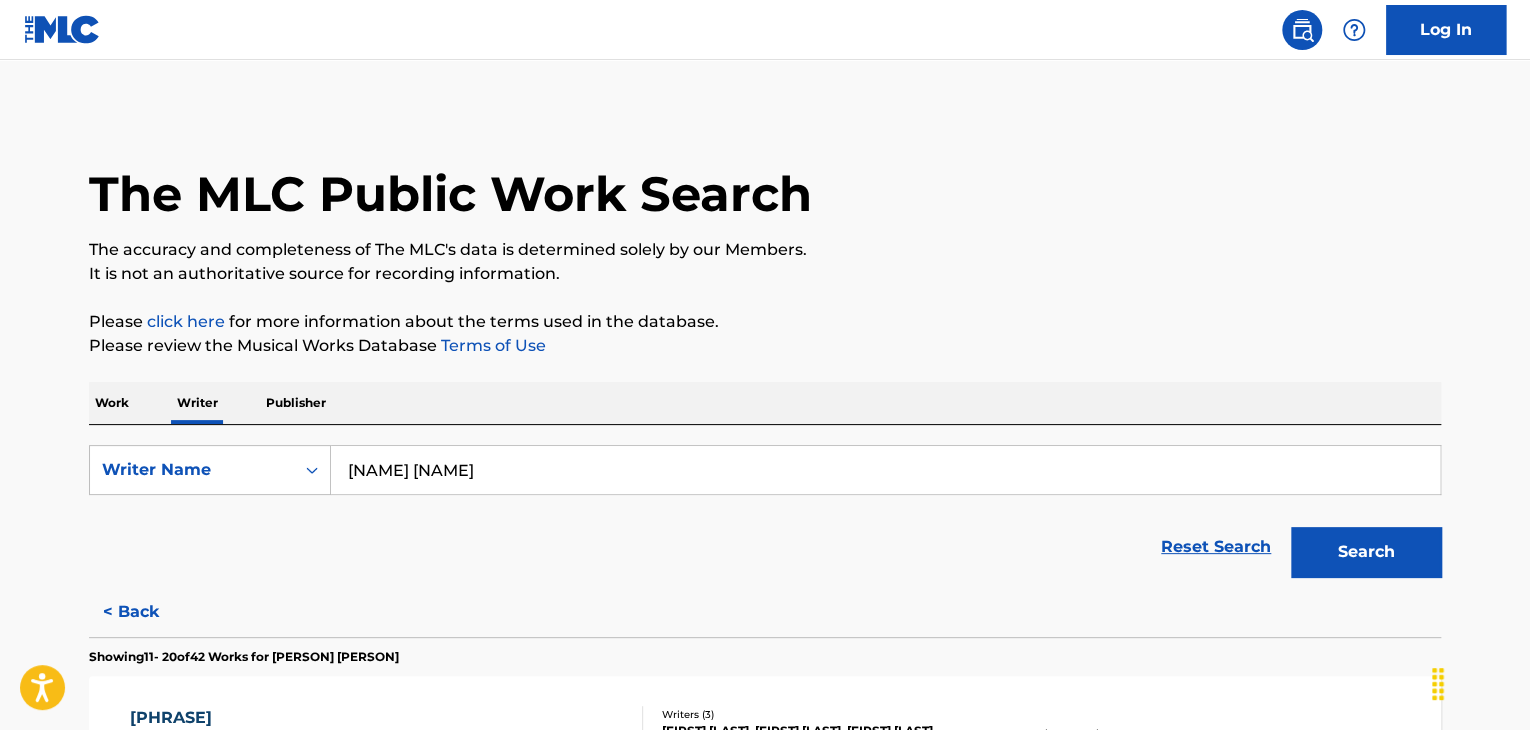 type on "[NAME] [NAME]" 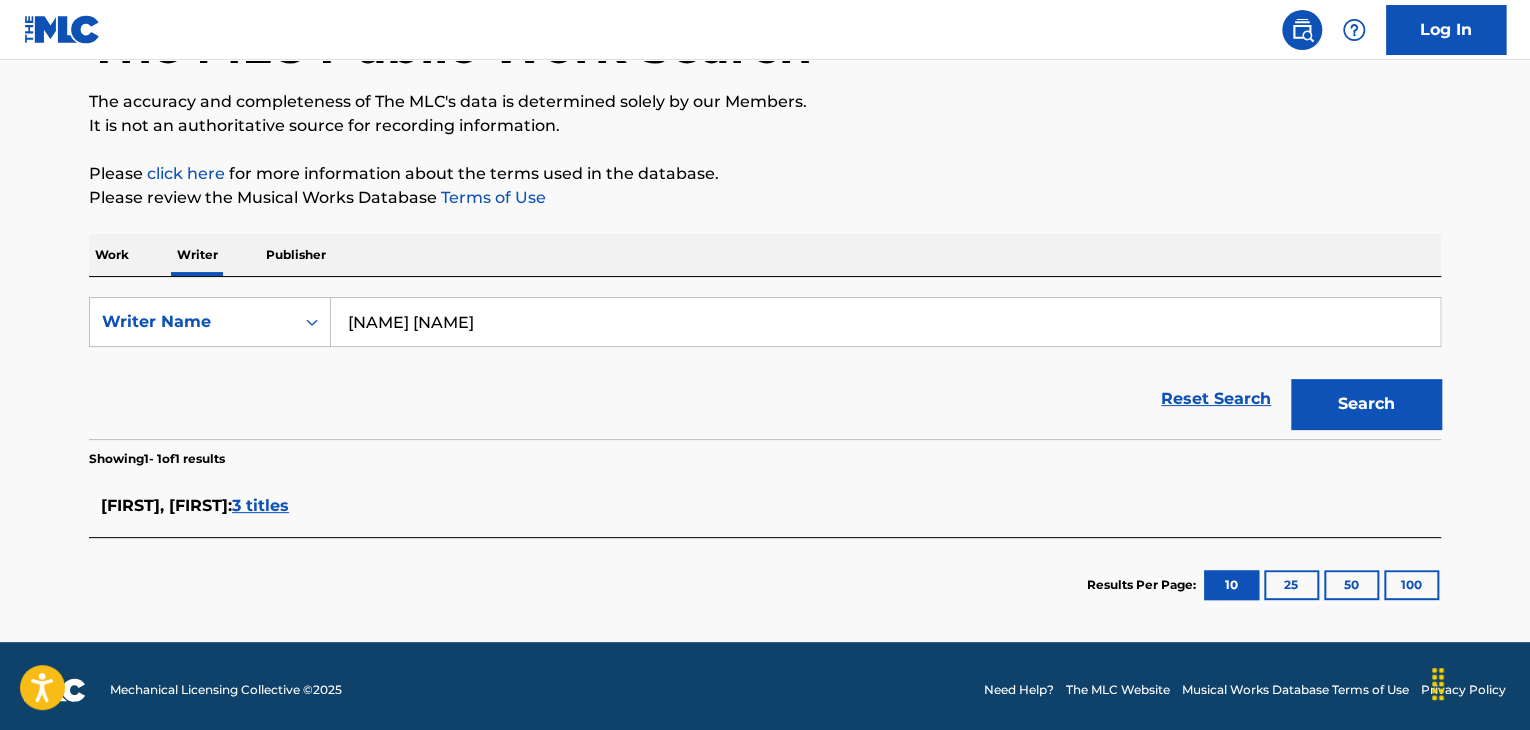 scroll, scrollTop: 156, scrollLeft: 0, axis: vertical 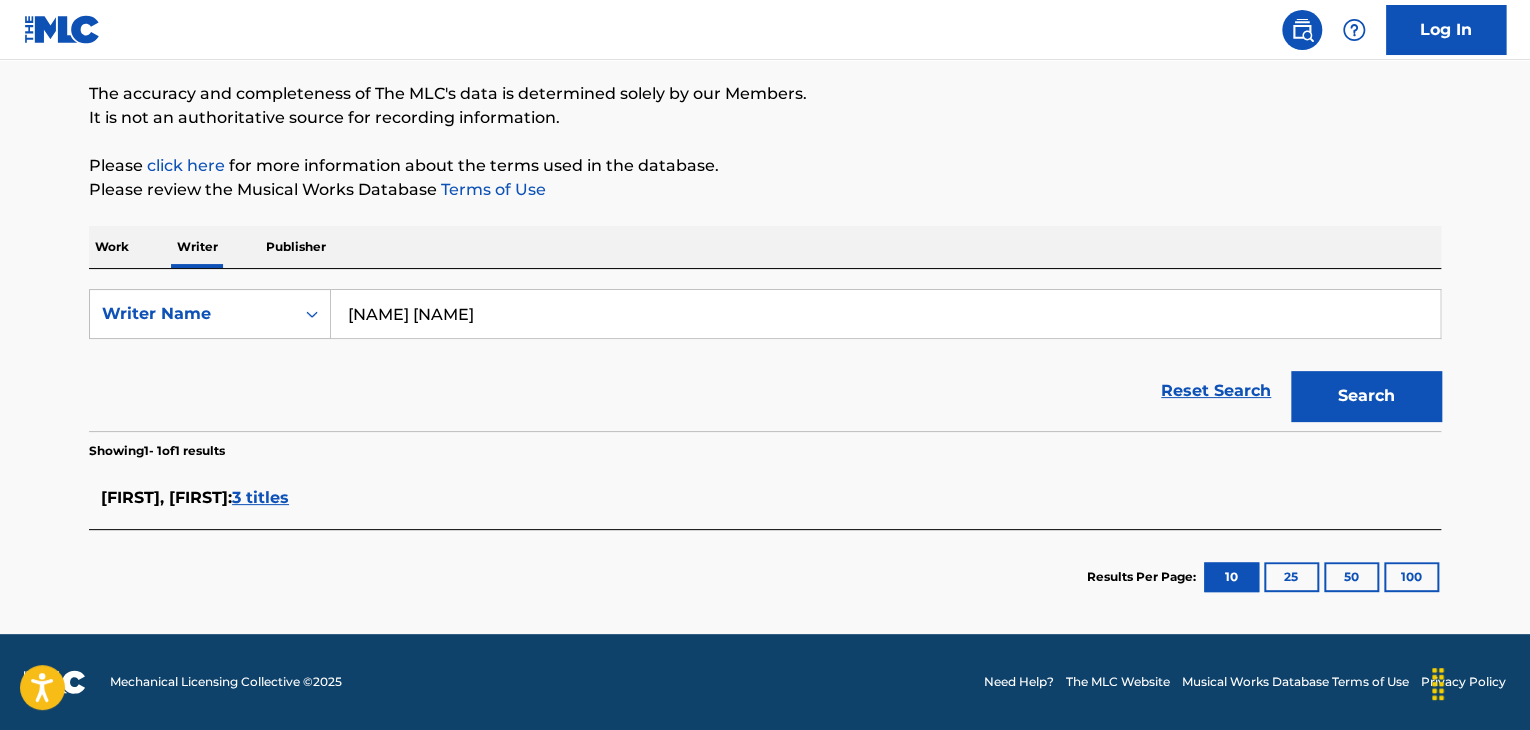click on "3 titles" at bounding box center (260, 497) 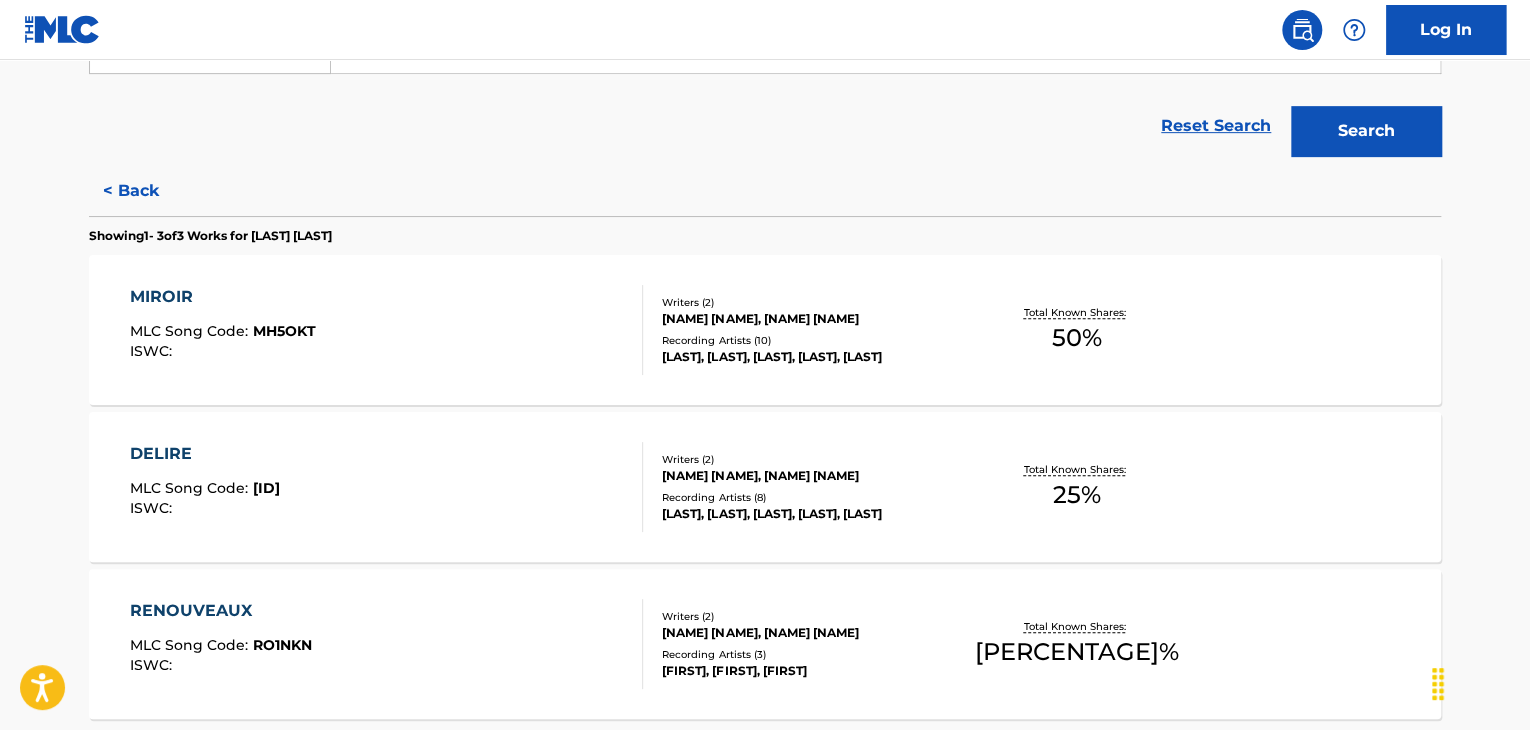 scroll, scrollTop: 456, scrollLeft: 0, axis: vertical 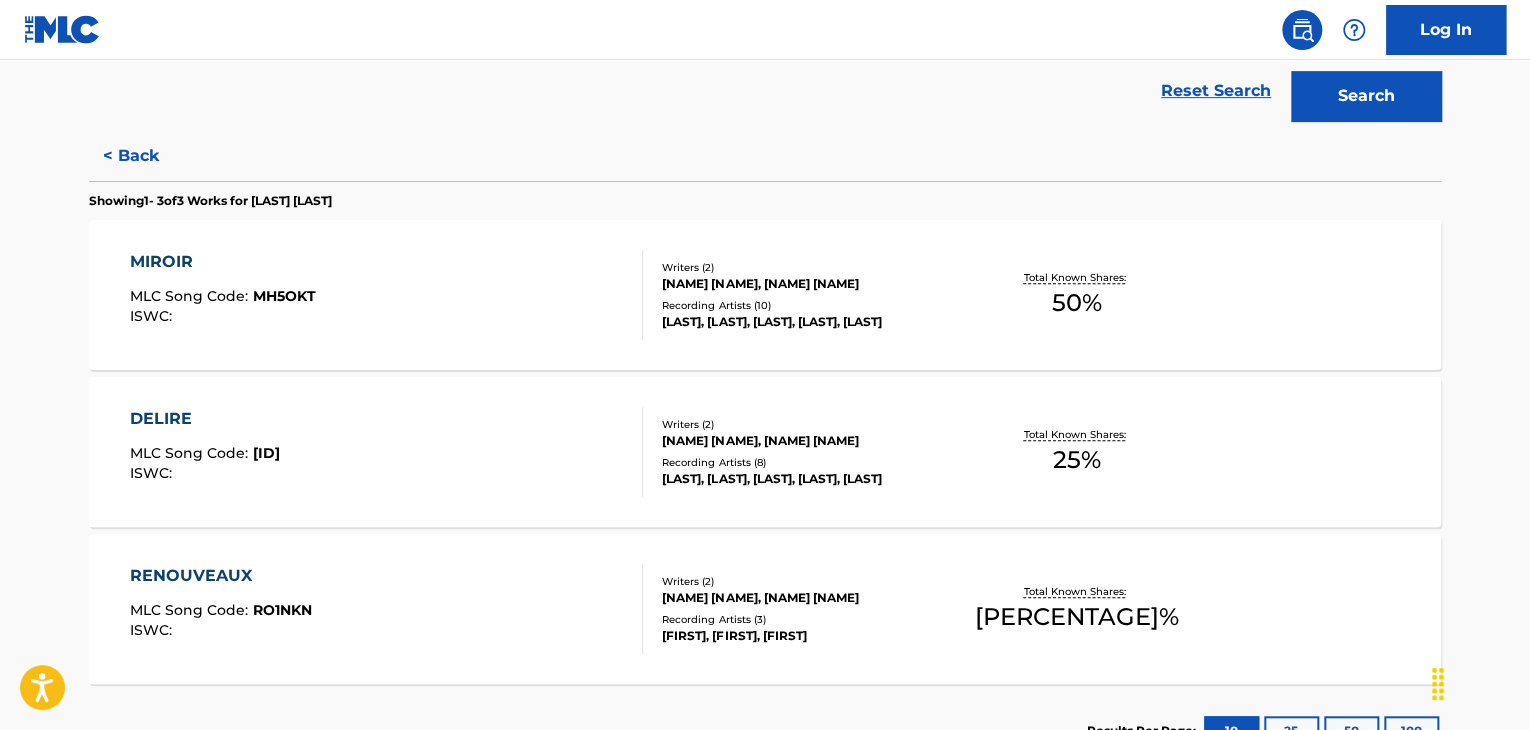 click on "[LAST] MLC Song Code : RO1NKN ISWC :" at bounding box center [387, 609] 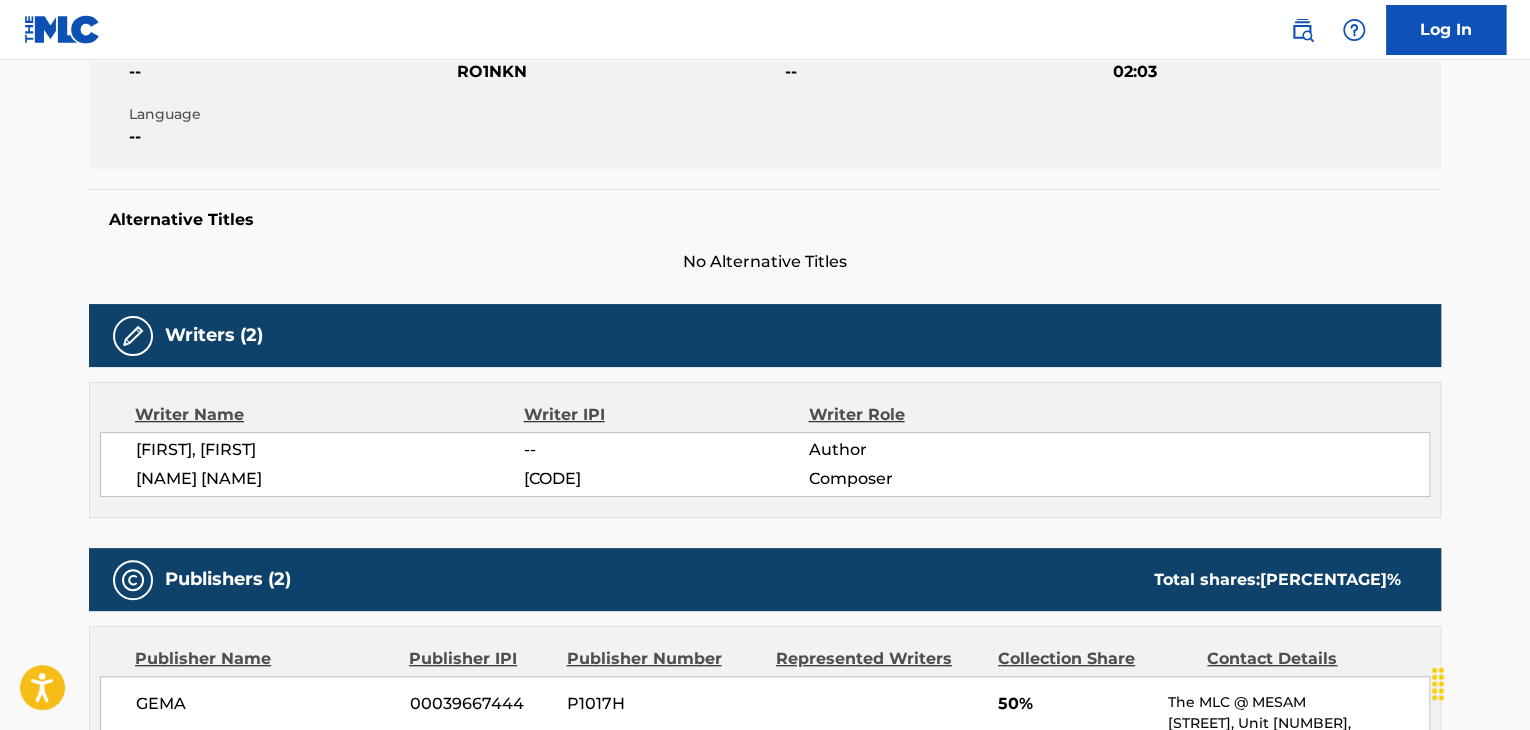 scroll, scrollTop: 0, scrollLeft: 0, axis: both 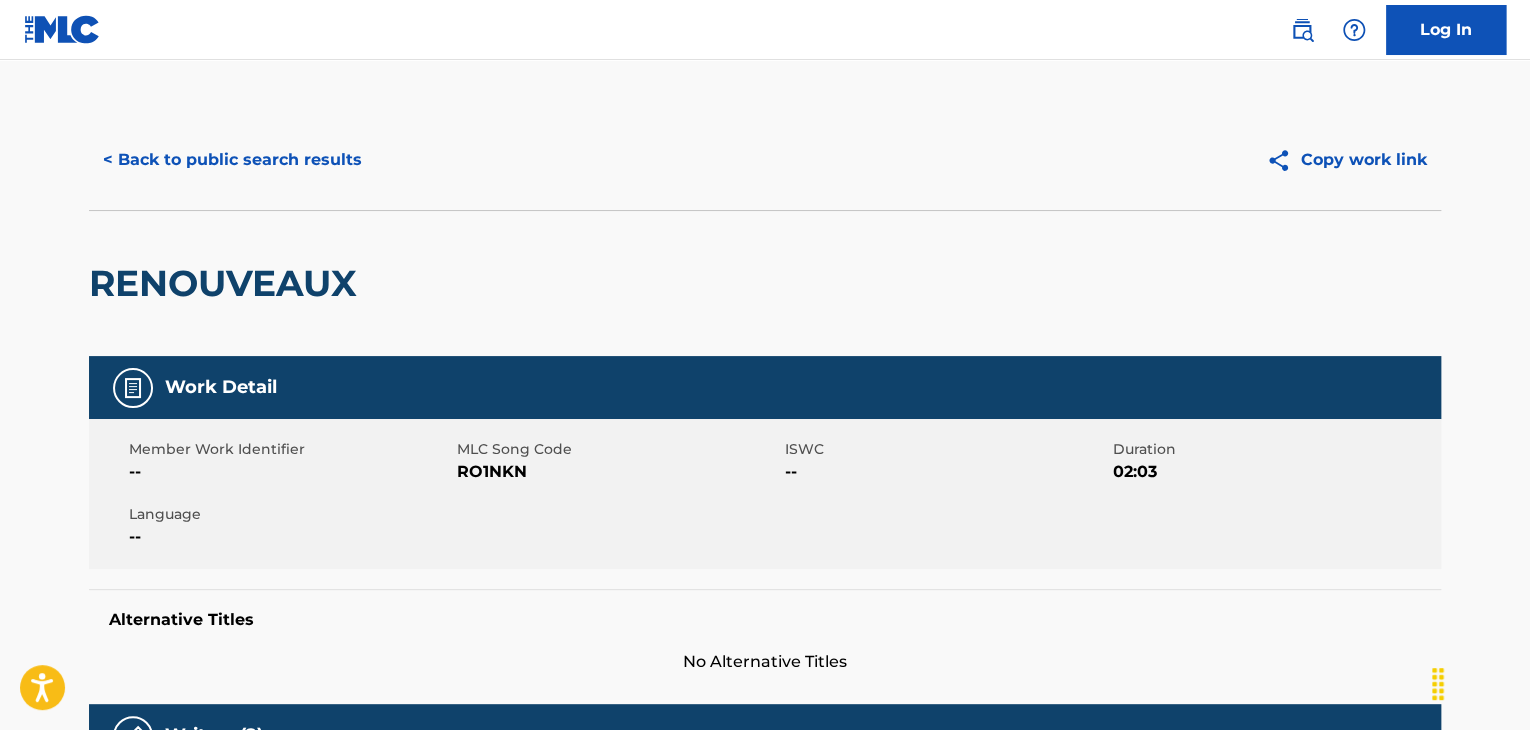 click on "< Back to public search results" at bounding box center [232, 160] 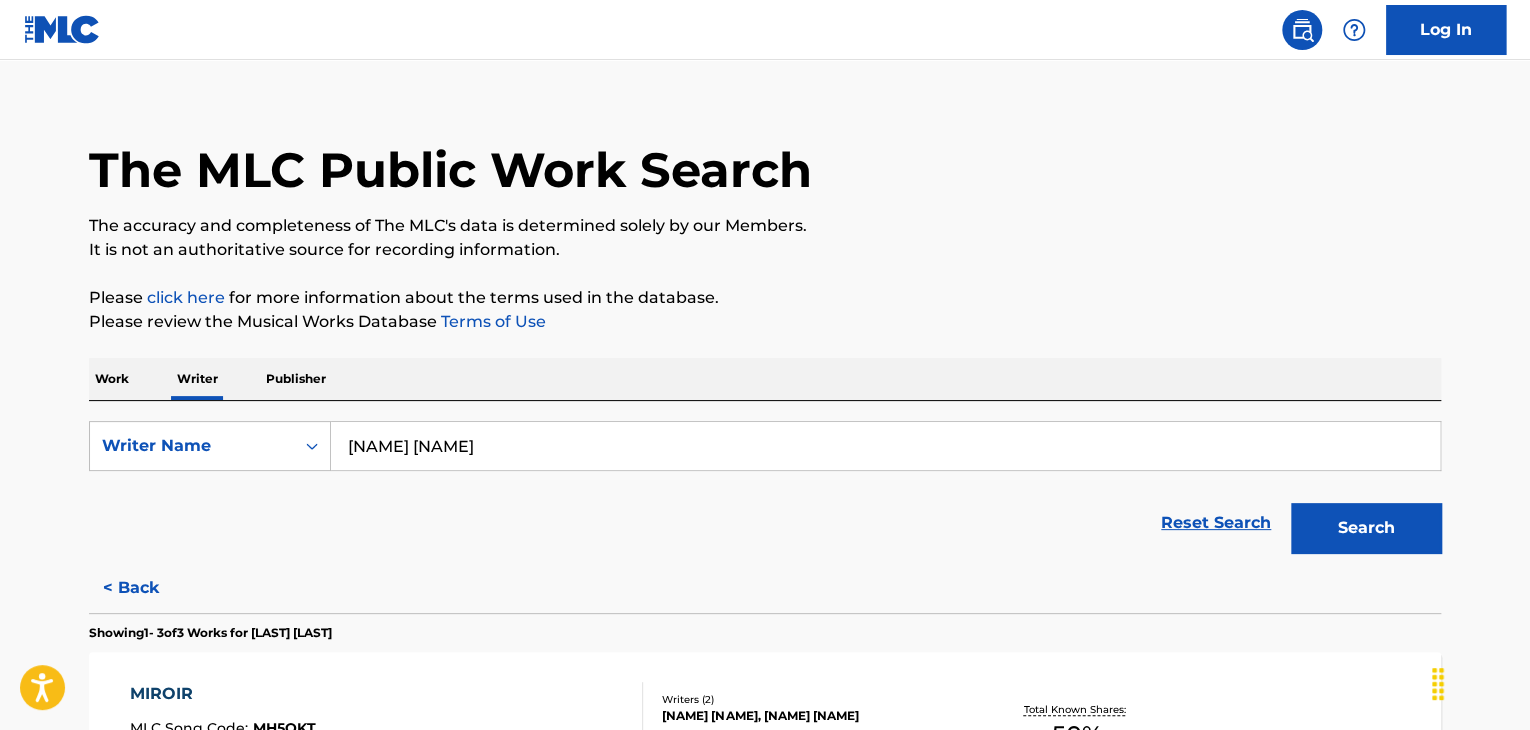 scroll, scrollTop: 224, scrollLeft: 0, axis: vertical 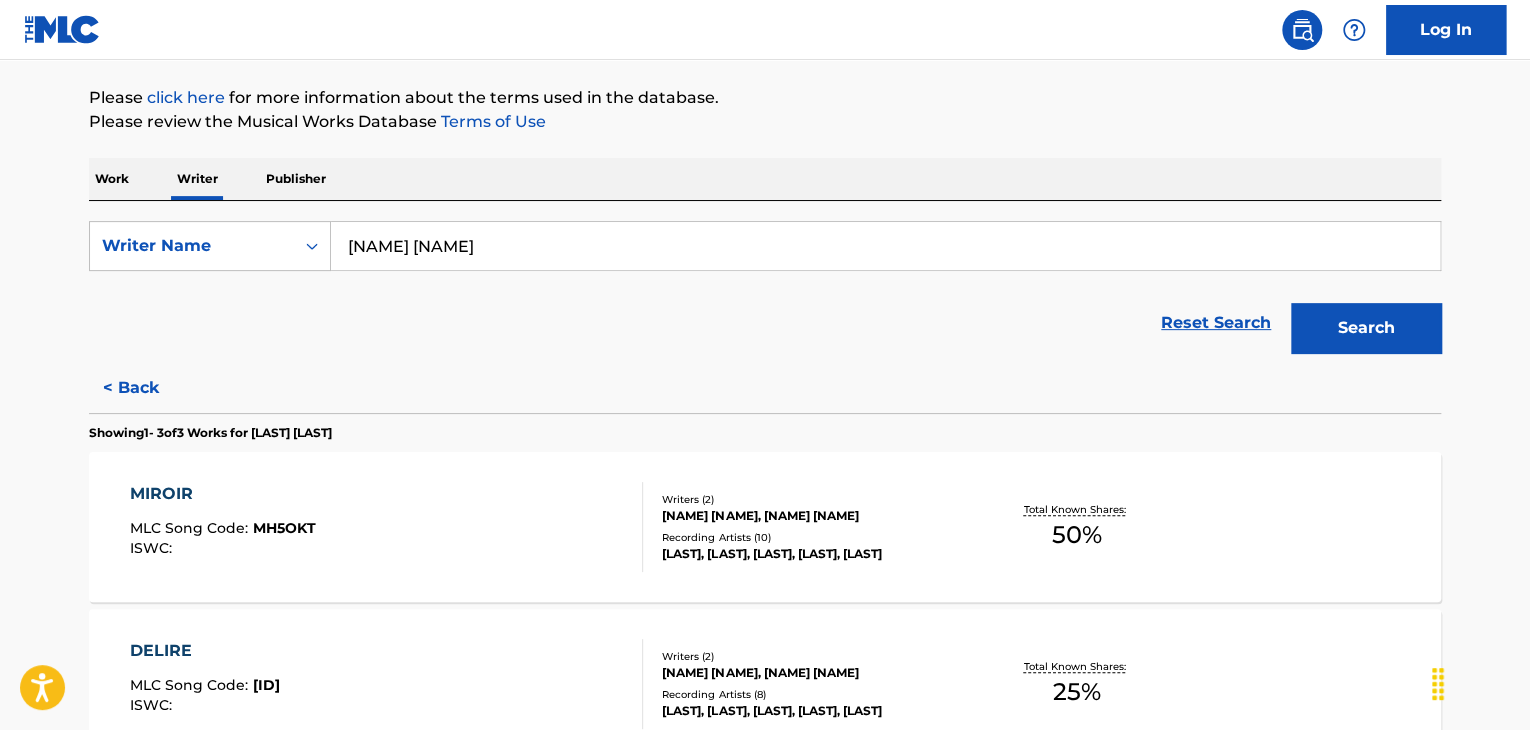 click on "MIROIR MLC Song Code : MH5OKT ISWC :" at bounding box center (387, 527) 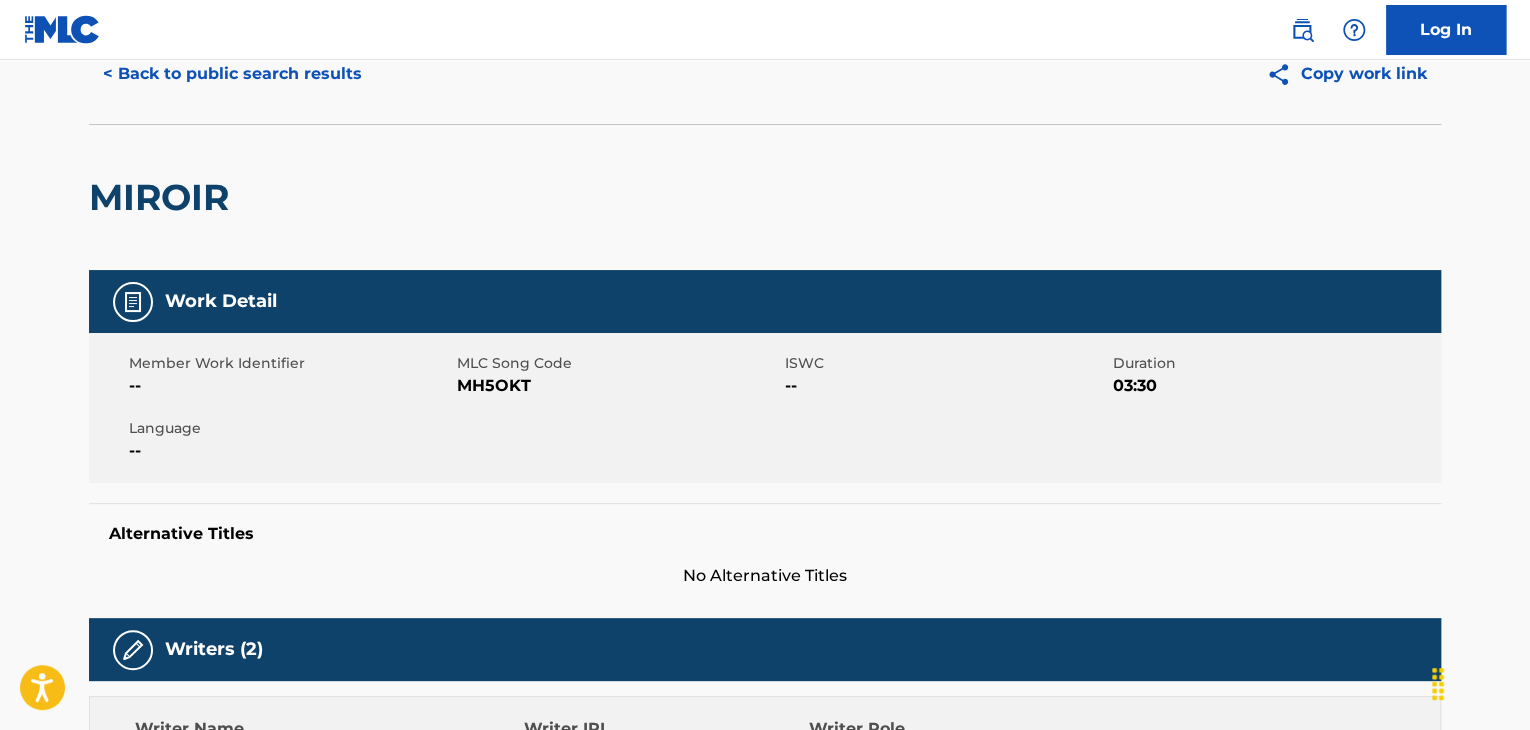 scroll, scrollTop: 0, scrollLeft: 0, axis: both 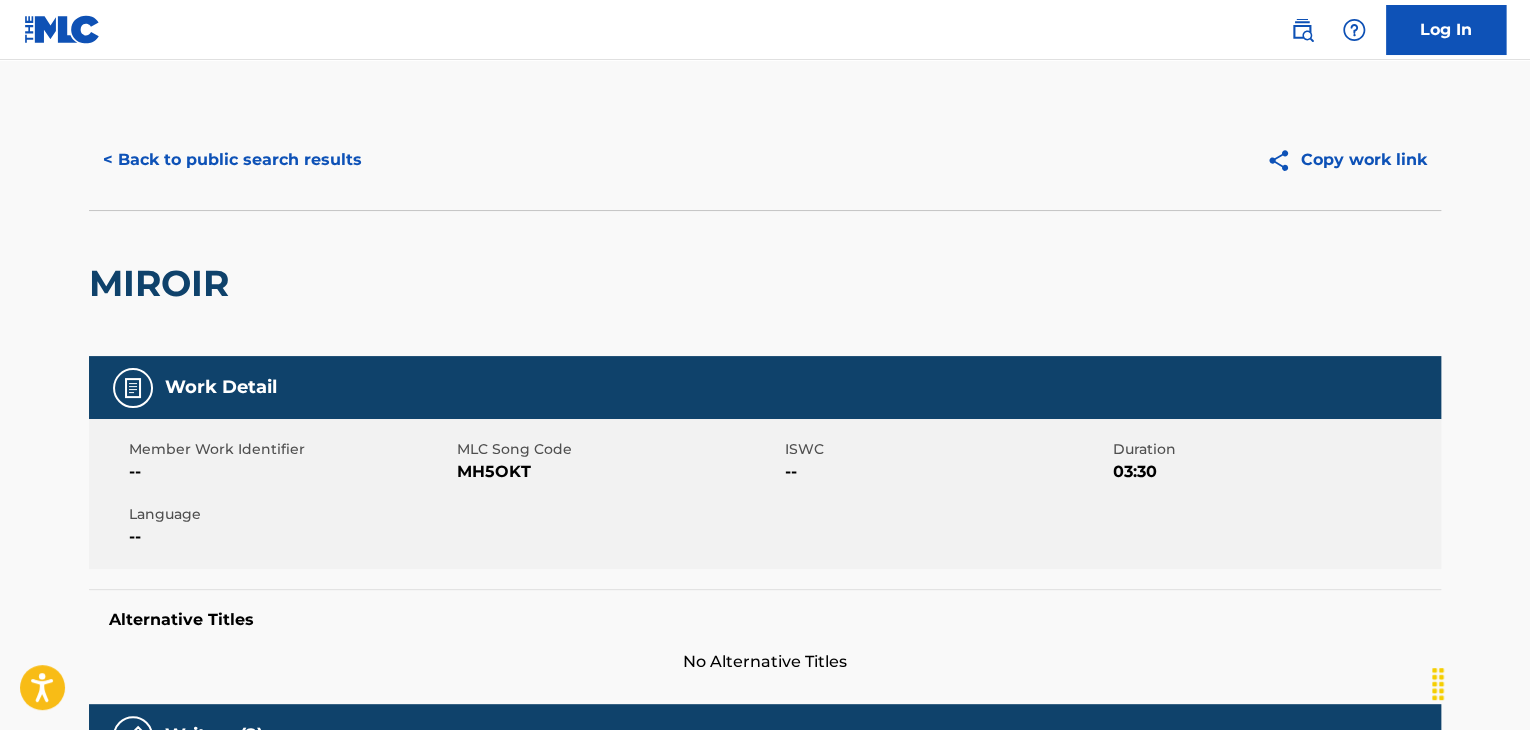 click on "< Back to public search results" at bounding box center (232, 160) 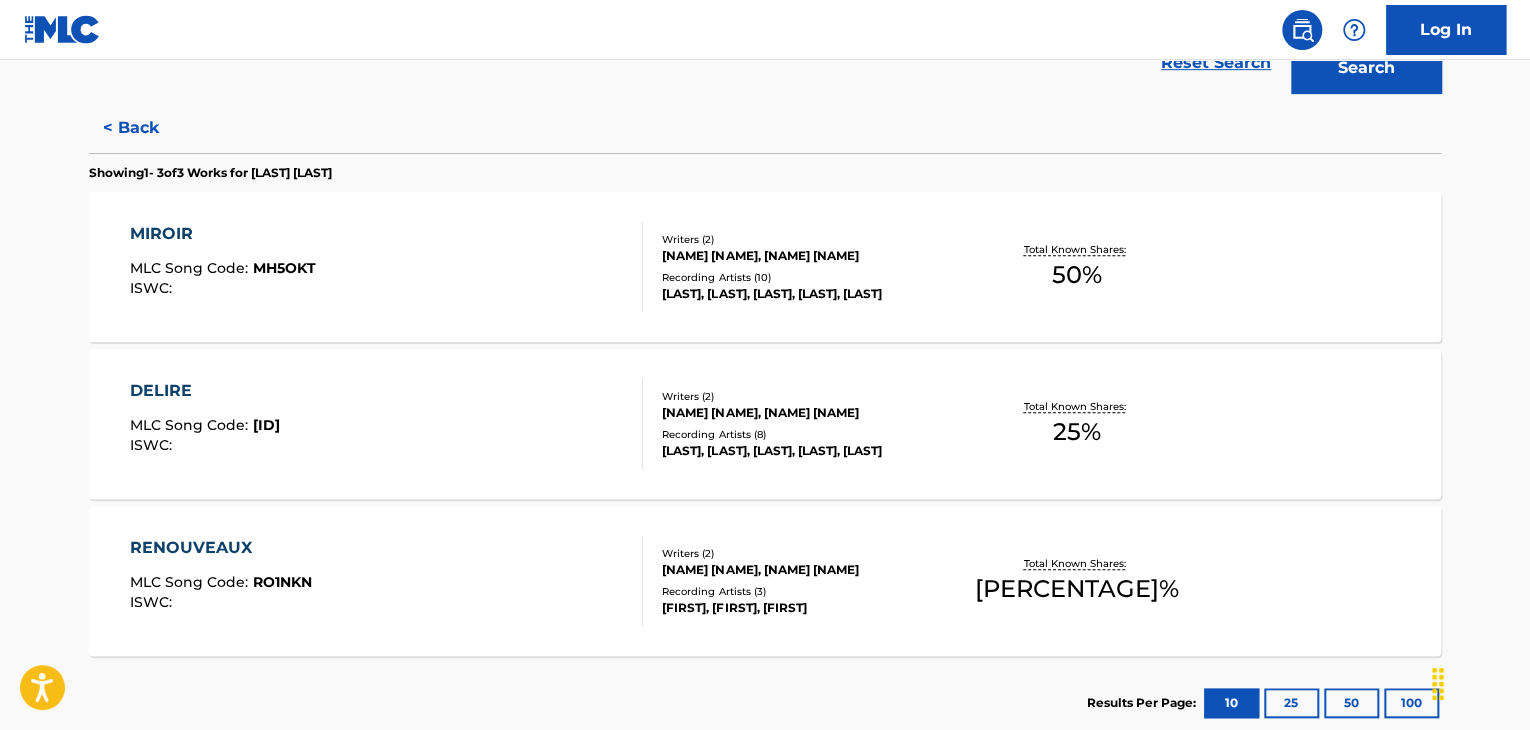 scroll, scrollTop: 610, scrollLeft: 0, axis: vertical 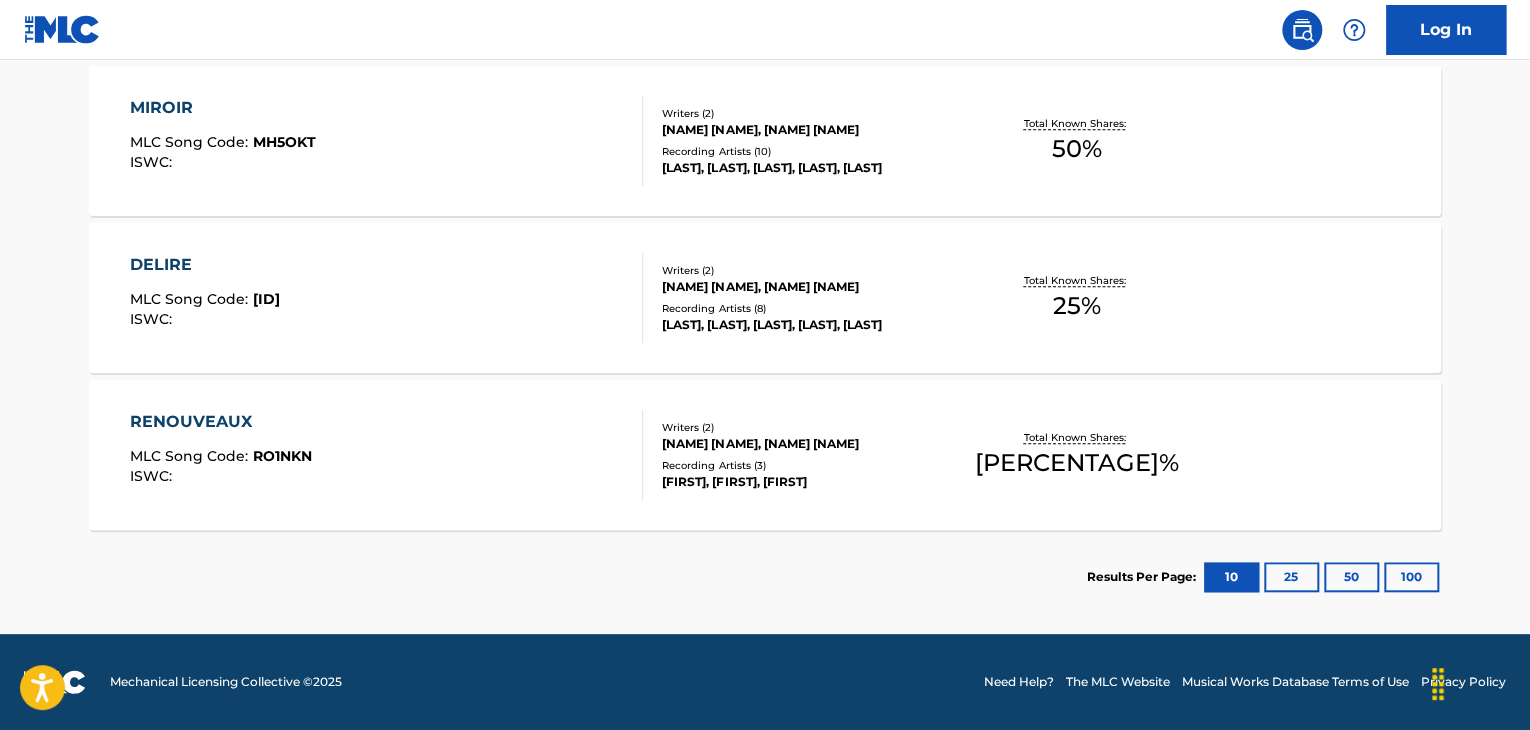 click on "[FIRST] MLC Song Code : DC9RQQ ISWC :" at bounding box center (387, 298) 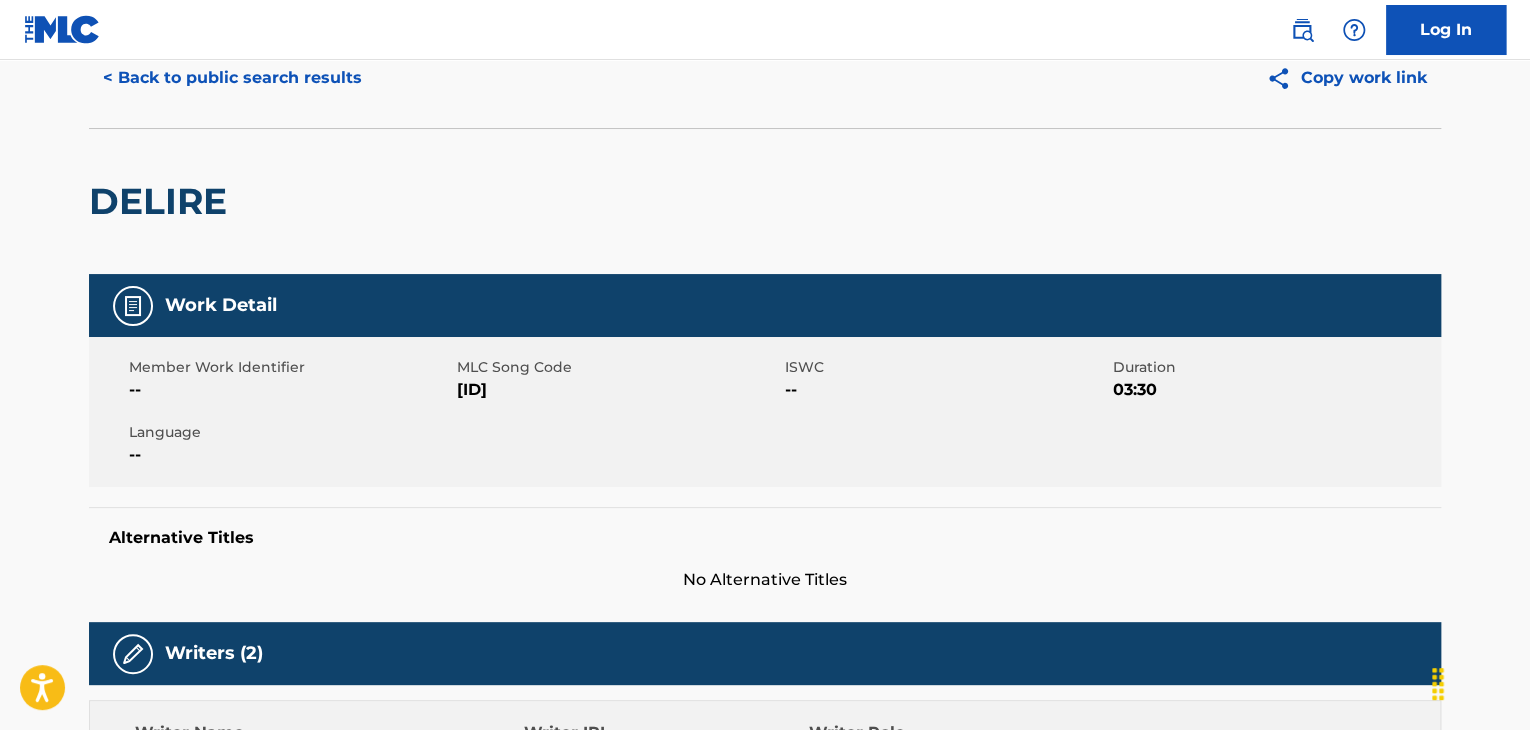 scroll, scrollTop: 0, scrollLeft: 0, axis: both 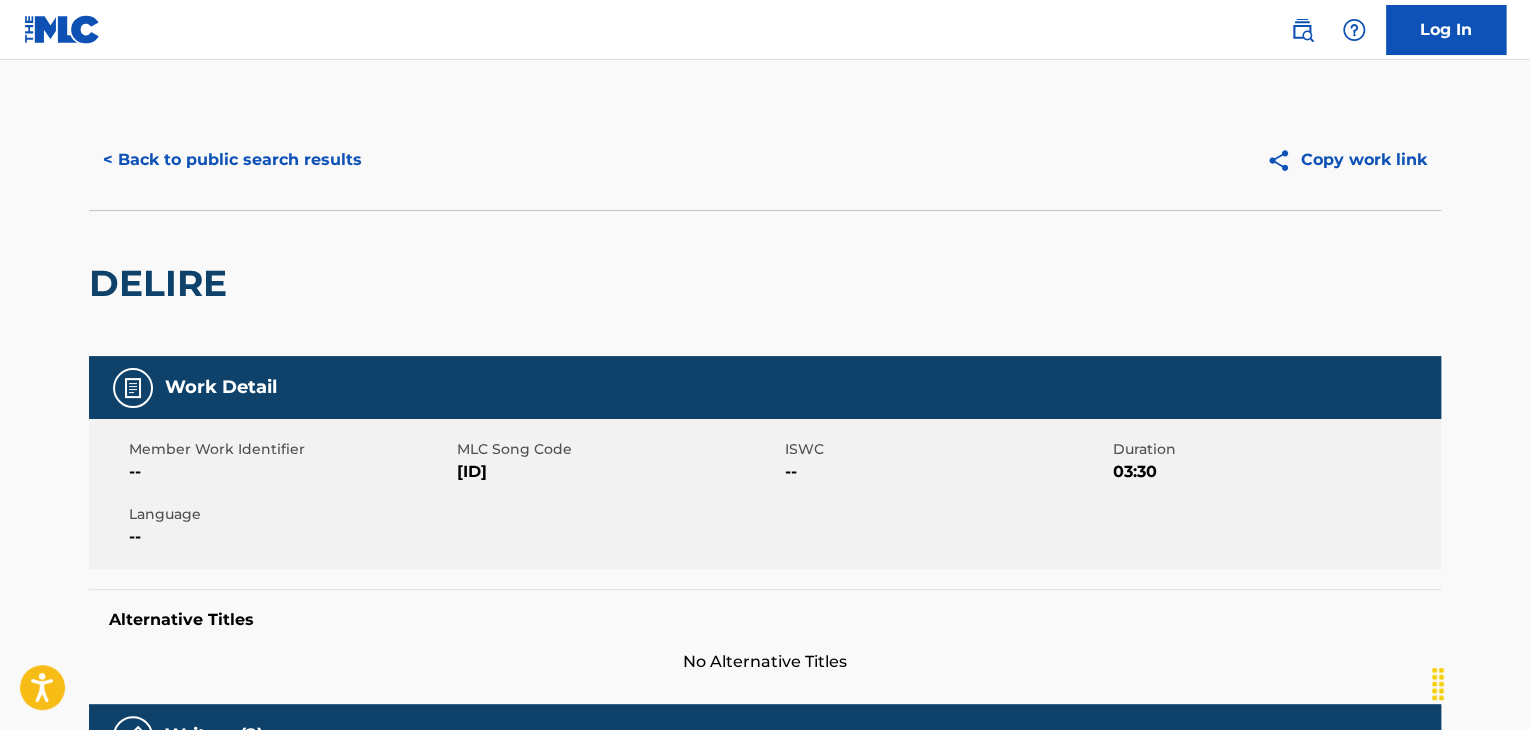 click on "[COMPANY] [IPI] [CODE] 25% MLC Inquiries at [COMPANY] [ADDRESS], [CITY] [STATE] [ZIP] [COUNTRY] [PHONE] [EMAIL] Admin Original Publisher Connecting Line Publisher Name Publisher IPI Publisher Number Represented Writers [COMPANY] [IPI] [CODE] [ROLE] [FIRST] [LAST] Total shares:  25 % Matched Recordings   (8) Showing  1  -   8  of  8   results   Recording Artist Recording Title ISRC DSP Label Duration [LAST] [TITLE] [CODE] [PLATFORM] [COMPANY] 02:45 [LAST] [TITLE] 02:45 --" at bounding box center (765, 1046) 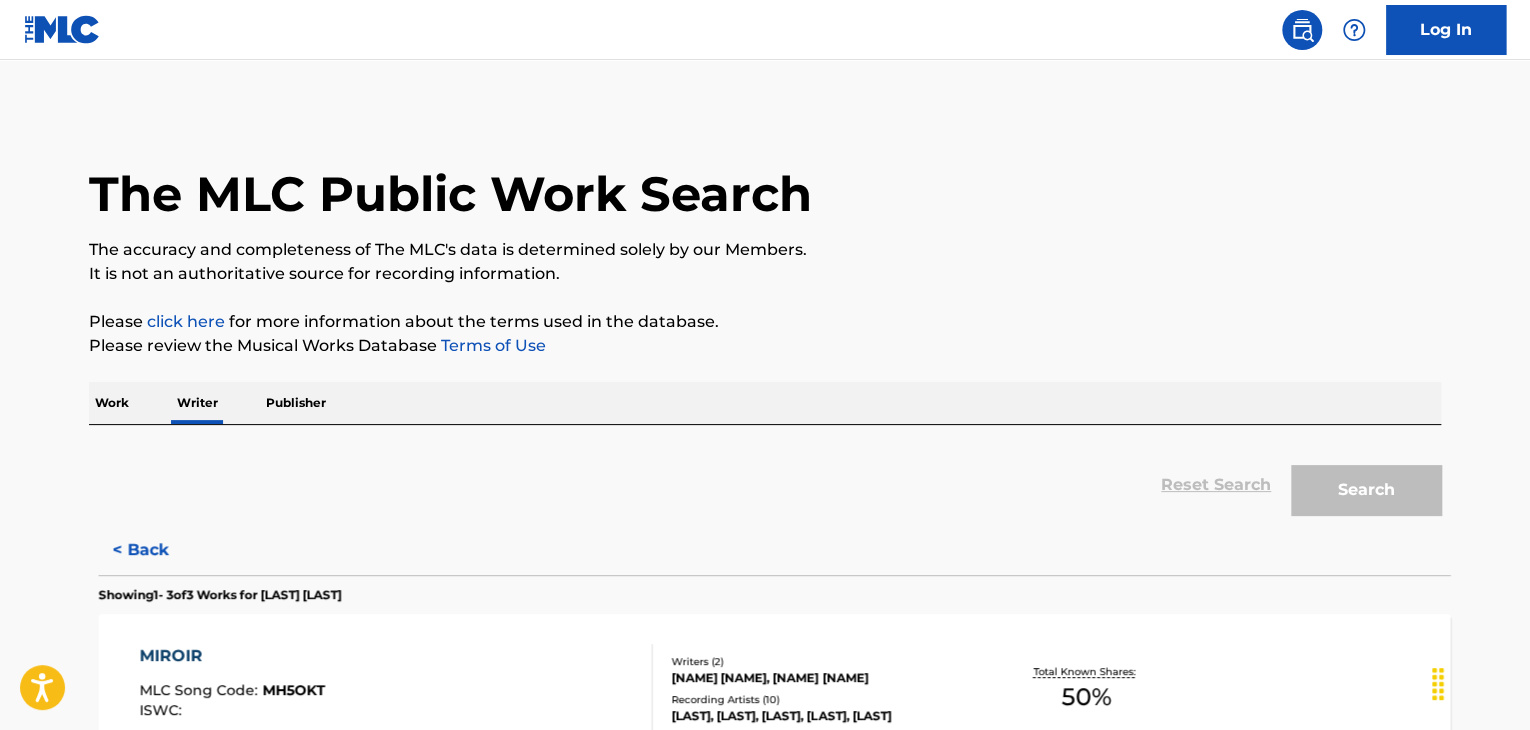 scroll, scrollTop: 24, scrollLeft: 0, axis: vertical 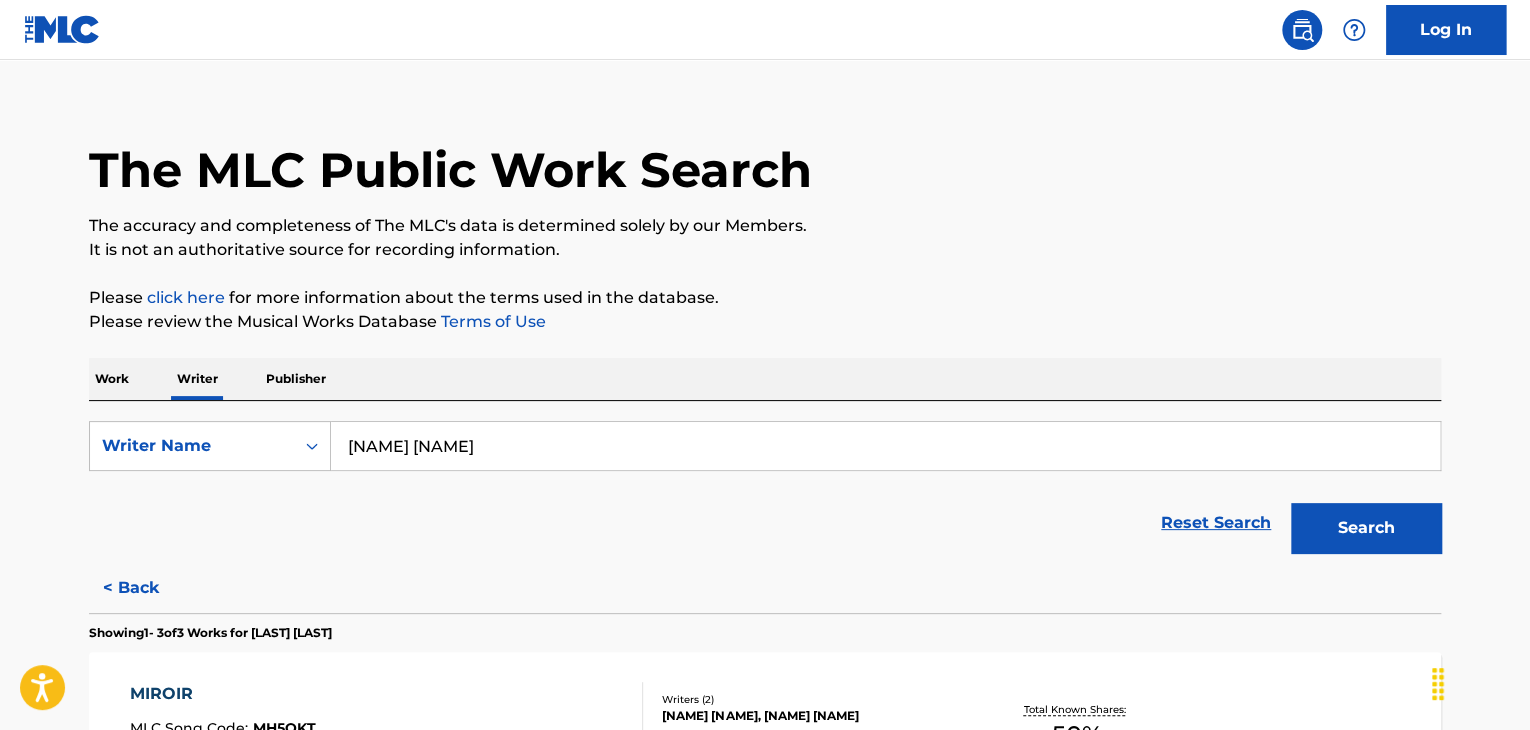 click on "[NAME] [NAME]" at bounding box center (885, 446) 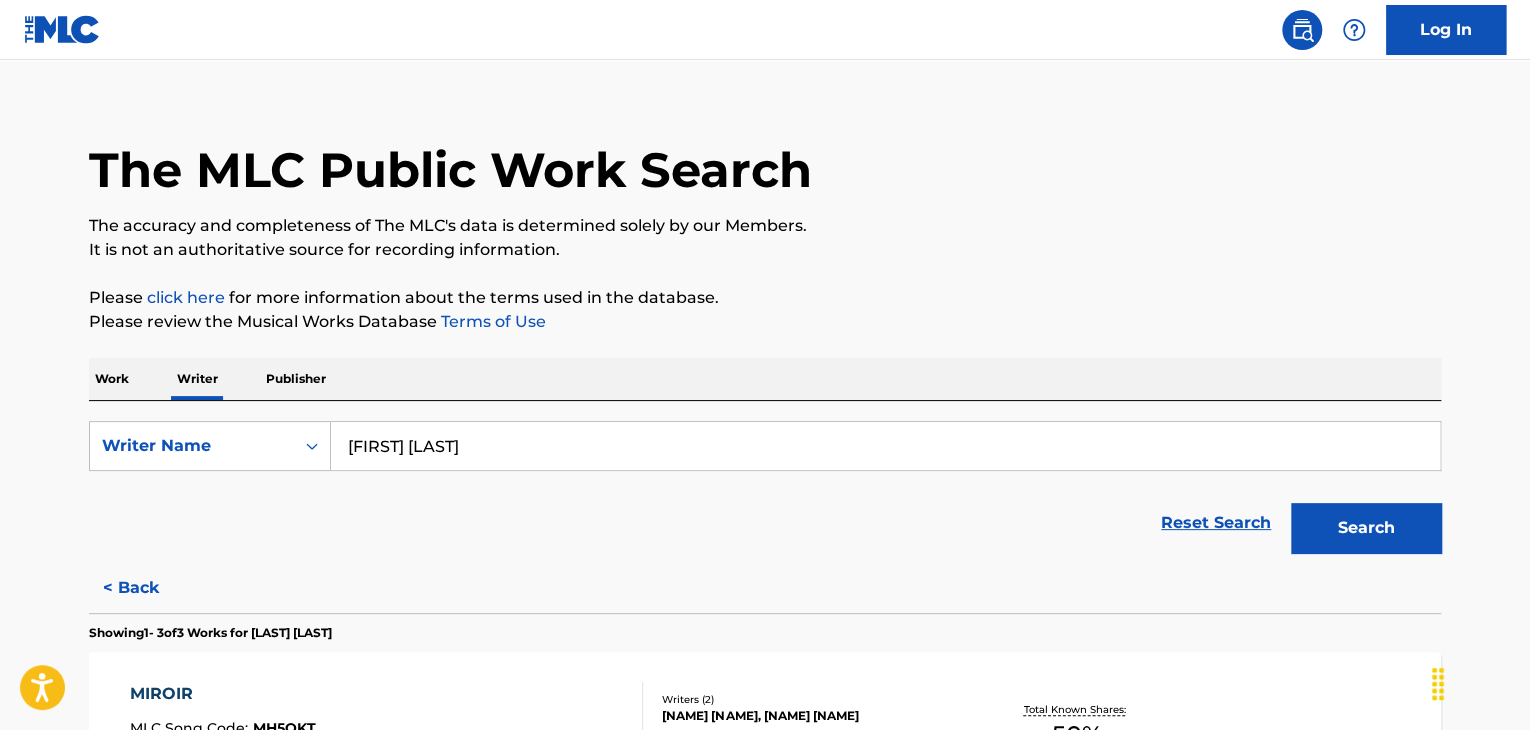 type on "[FIRST] [LAST]" 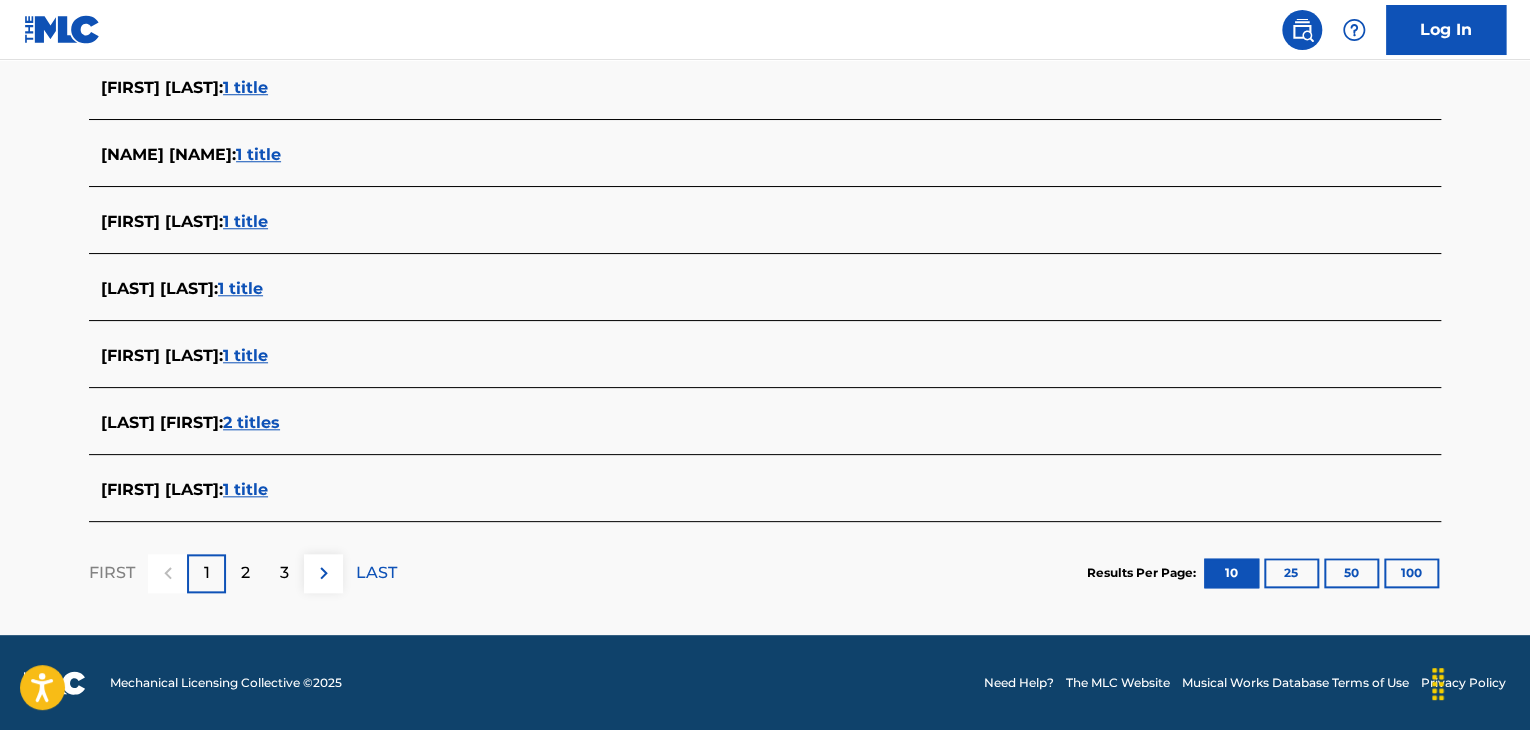 scroll, scrollTop: 579, scrollLeft: 0, axis: vertical 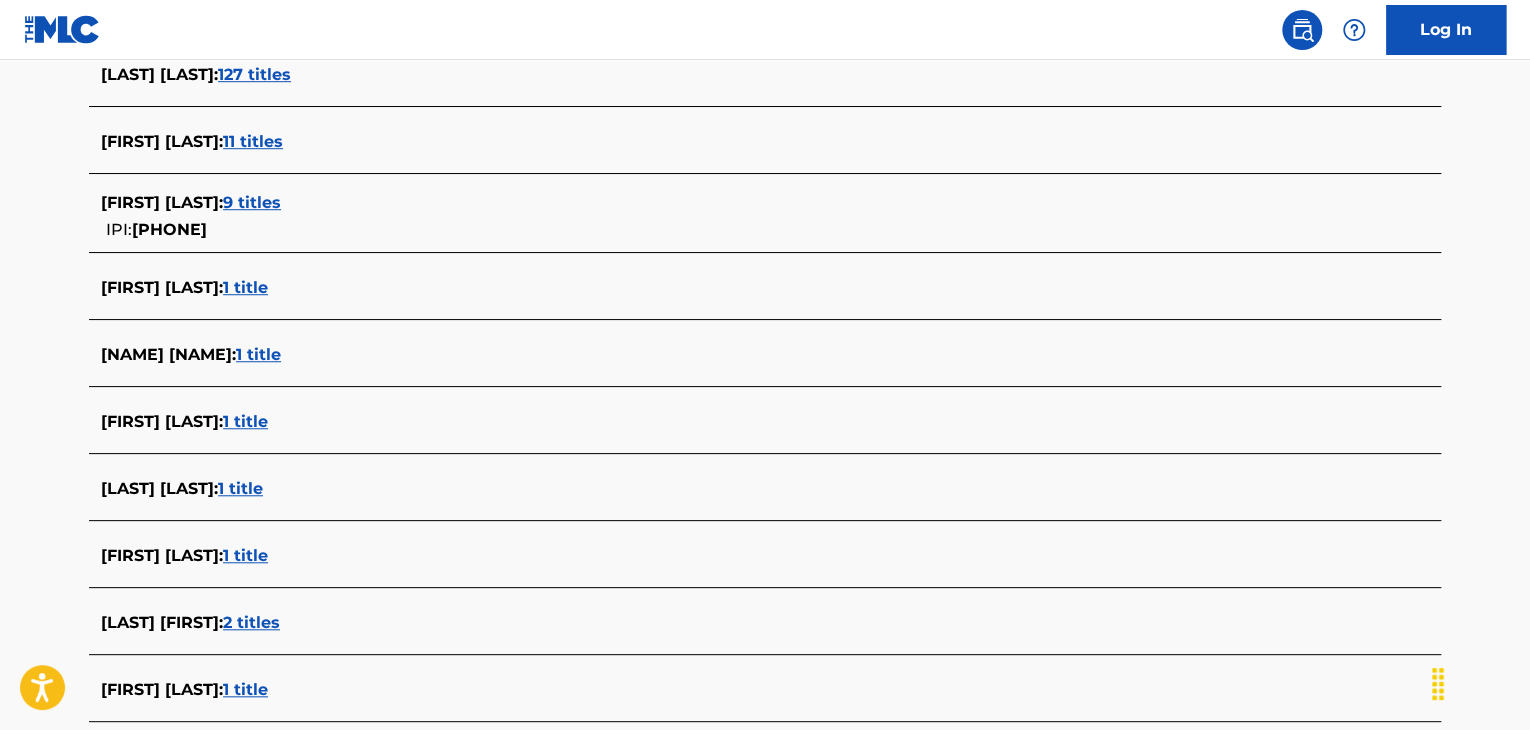 click on "9 titles" at bounding box center [252, 202] 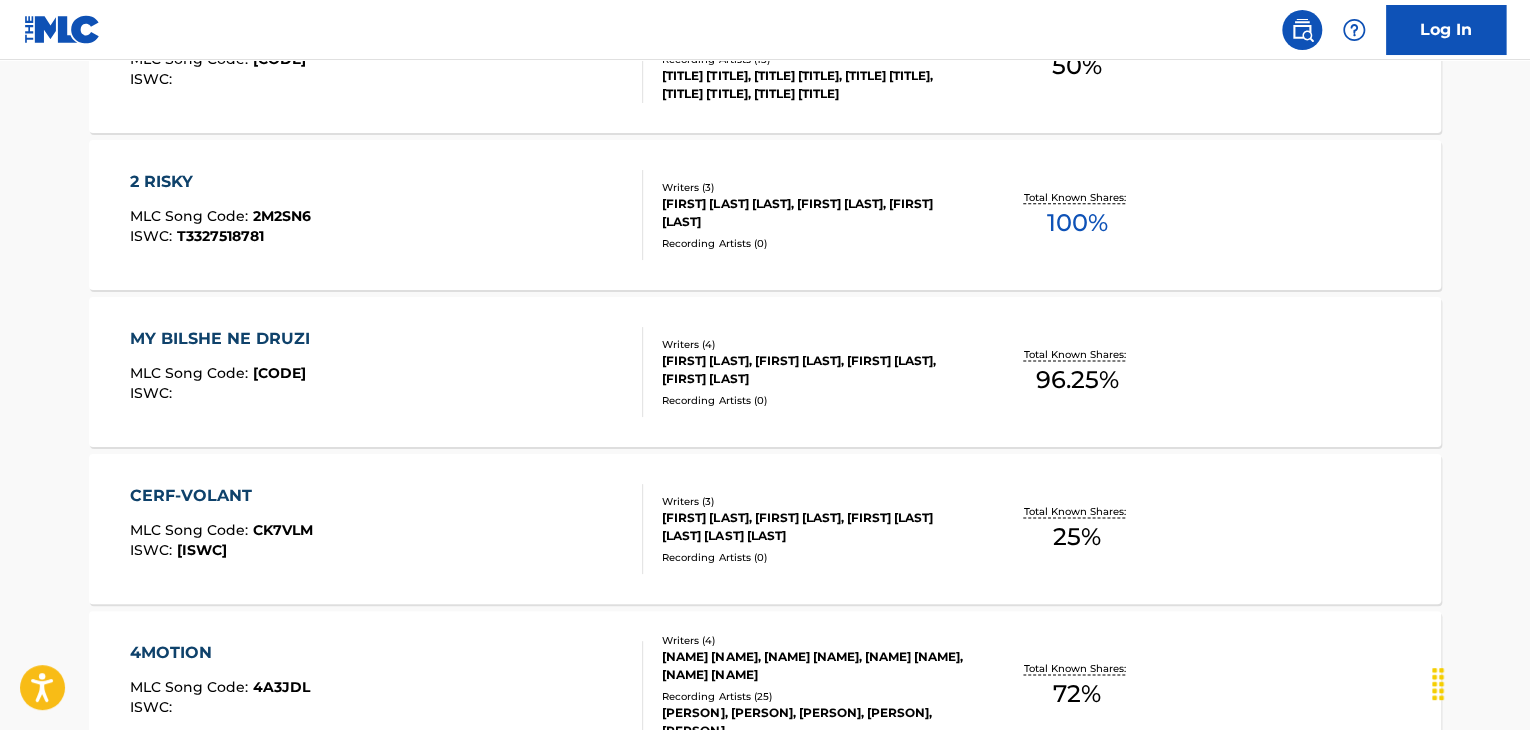 scroll, scrollTop: 979, scrollLeft: 0, axis: vertical 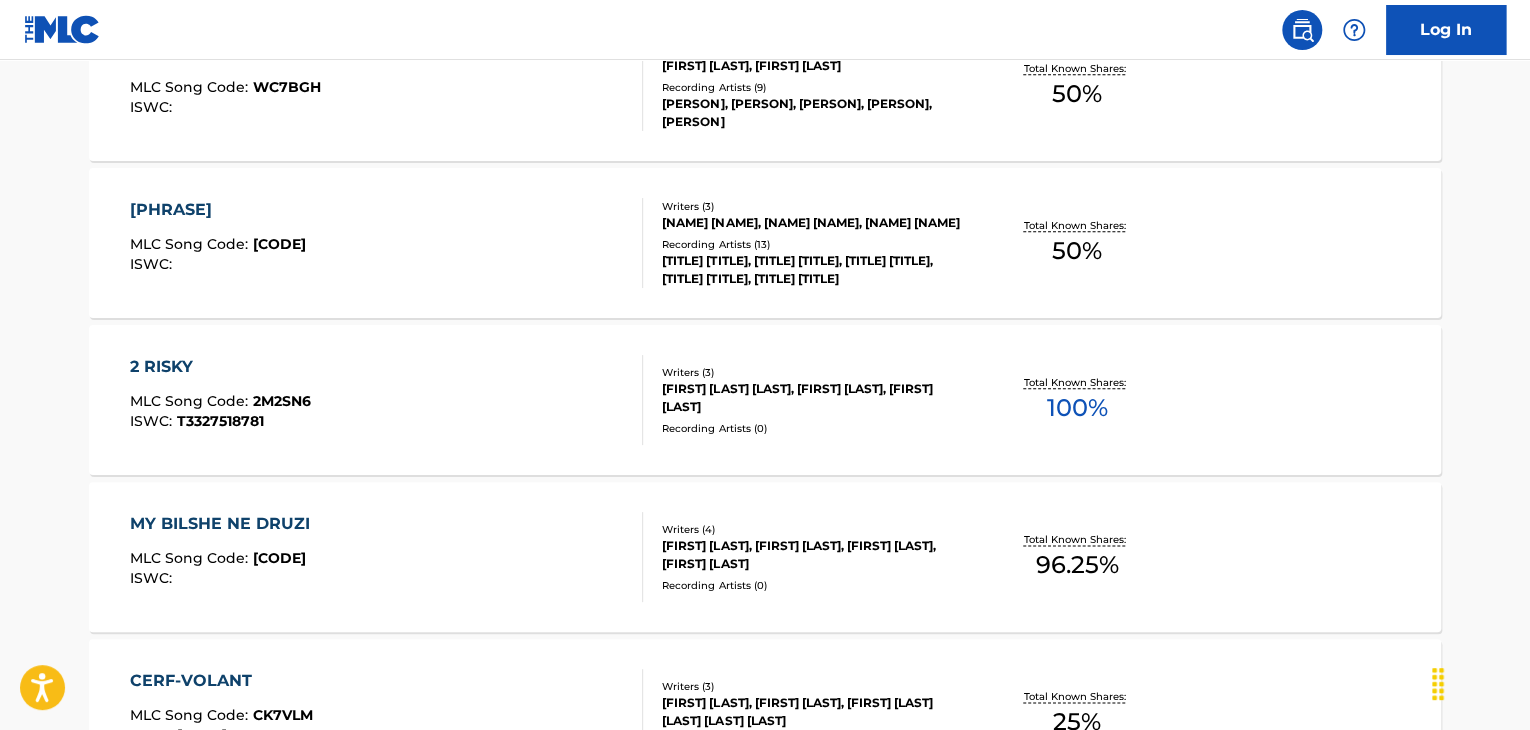 click on "[PERSON] MLC Song Code : [CODE] ISWC :" at bounding box center (387, 243) 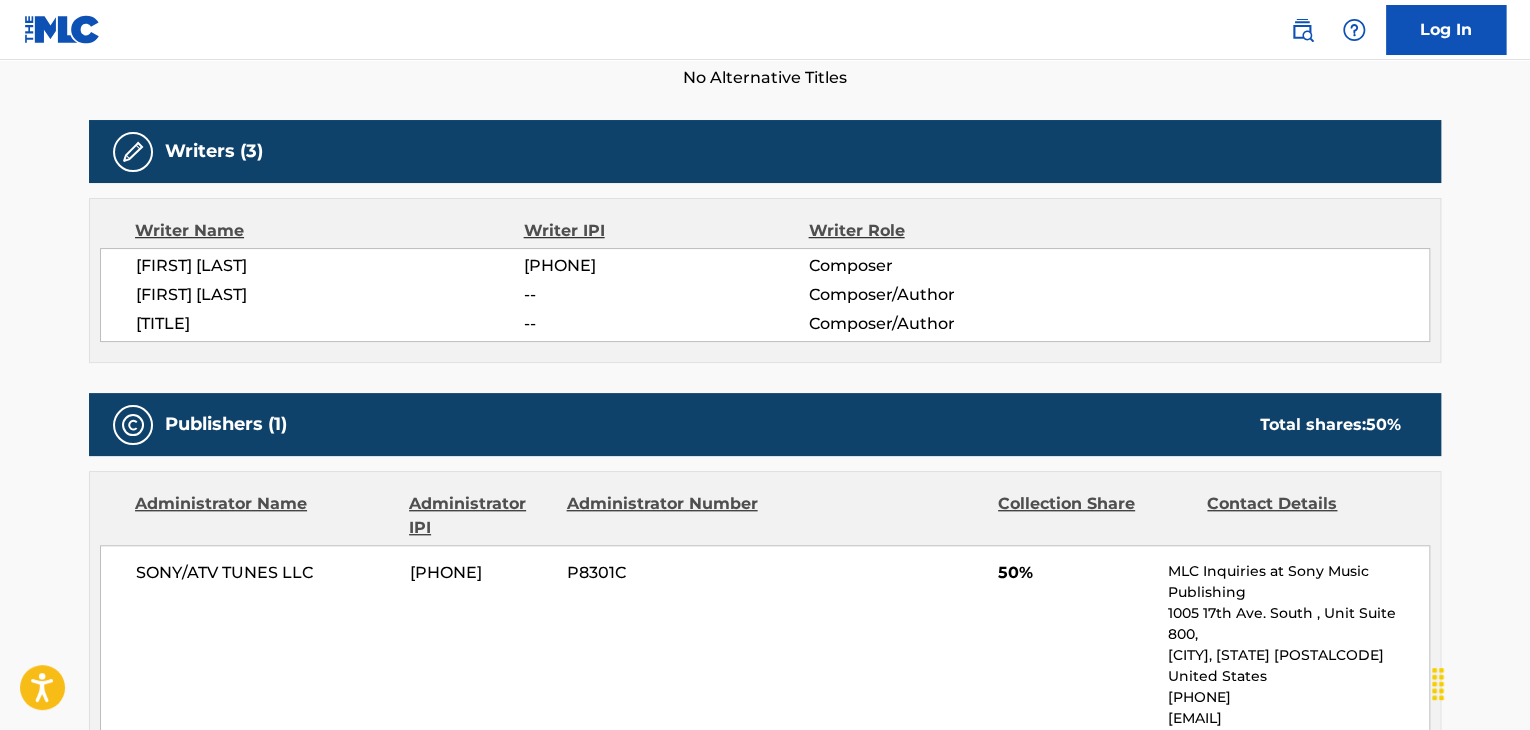 scroll, scrollTop: 500, scrollLeft: 0, axis: vertical 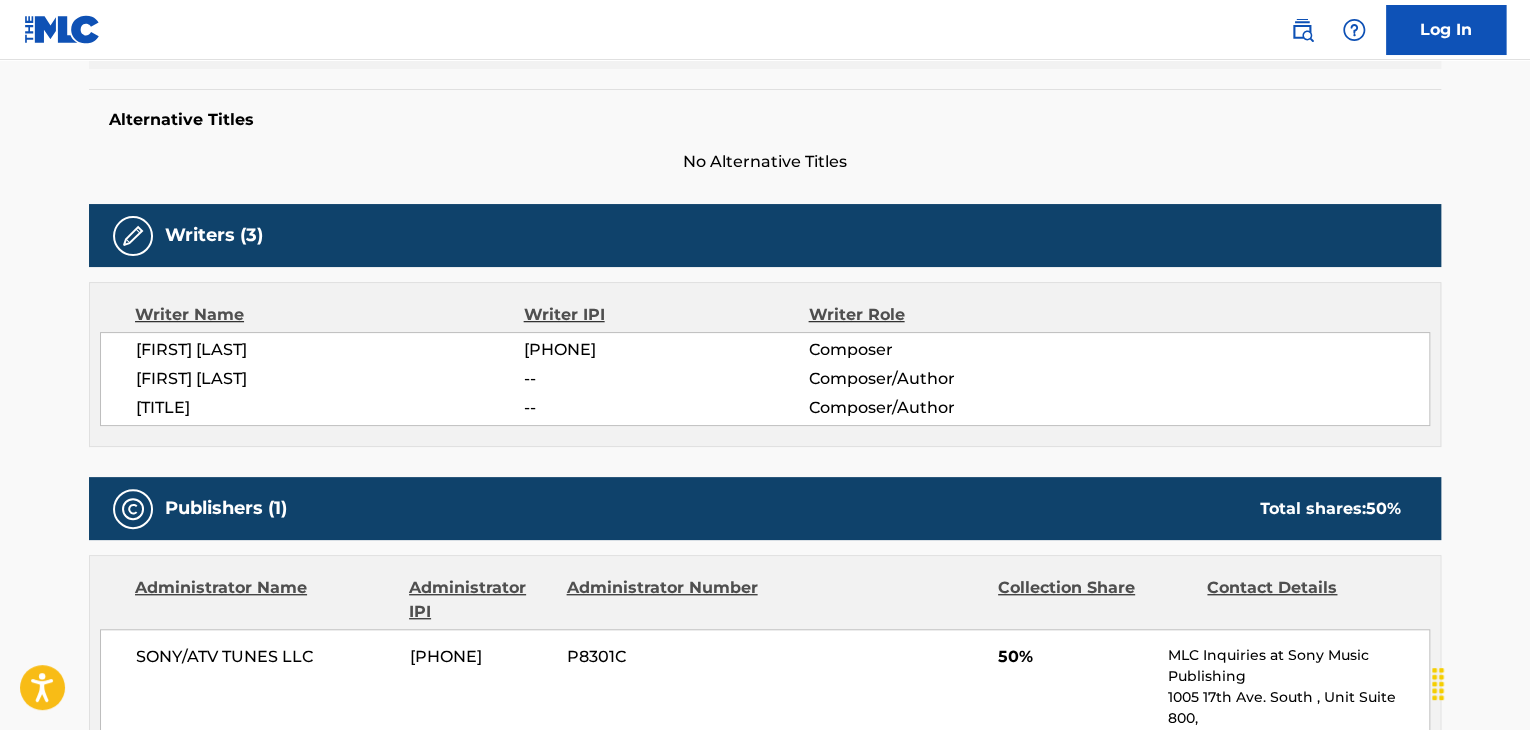 click on "[FIRST] [LAST]" at bounding box center [330, 350] 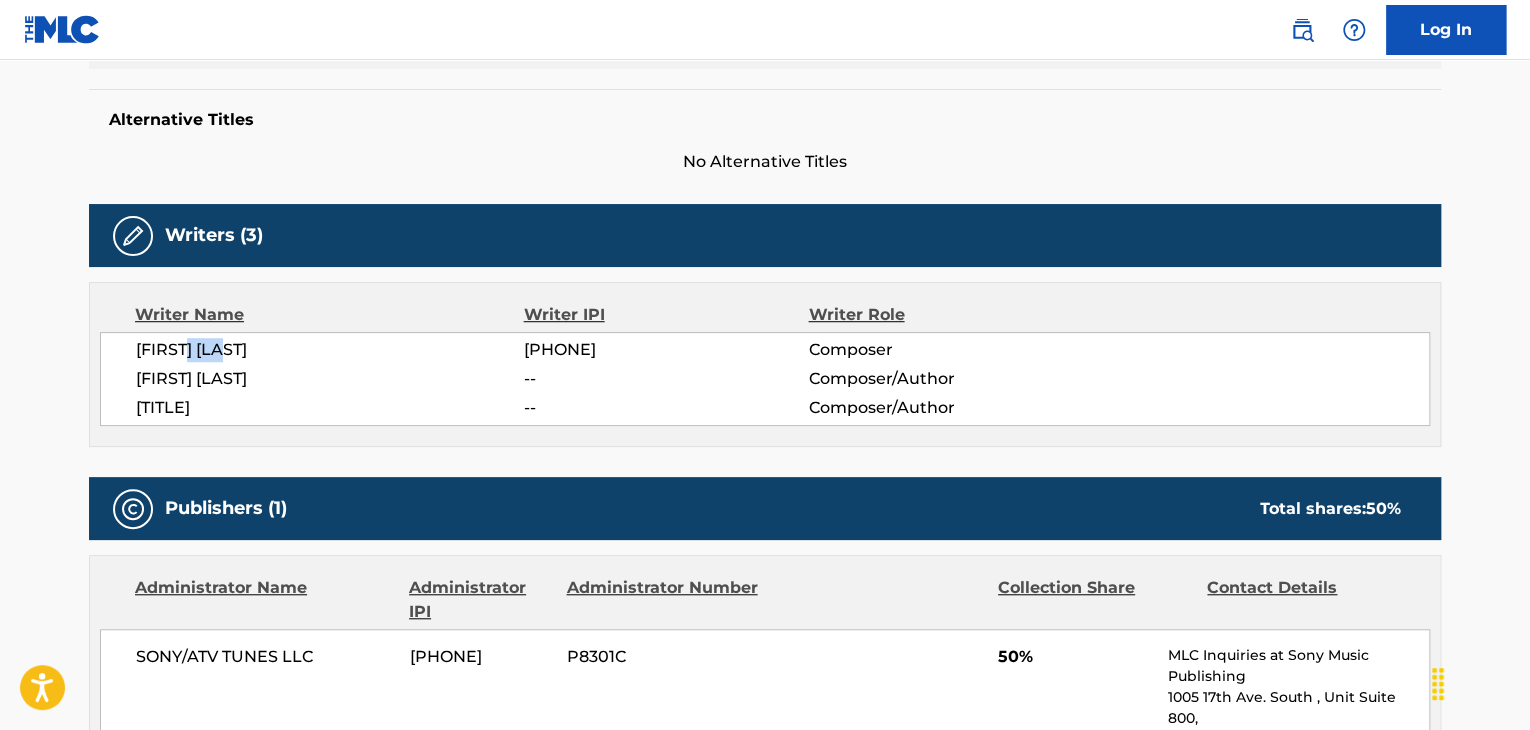 click on "[FIRST] [LAST]" at bounding box center [330, 350] 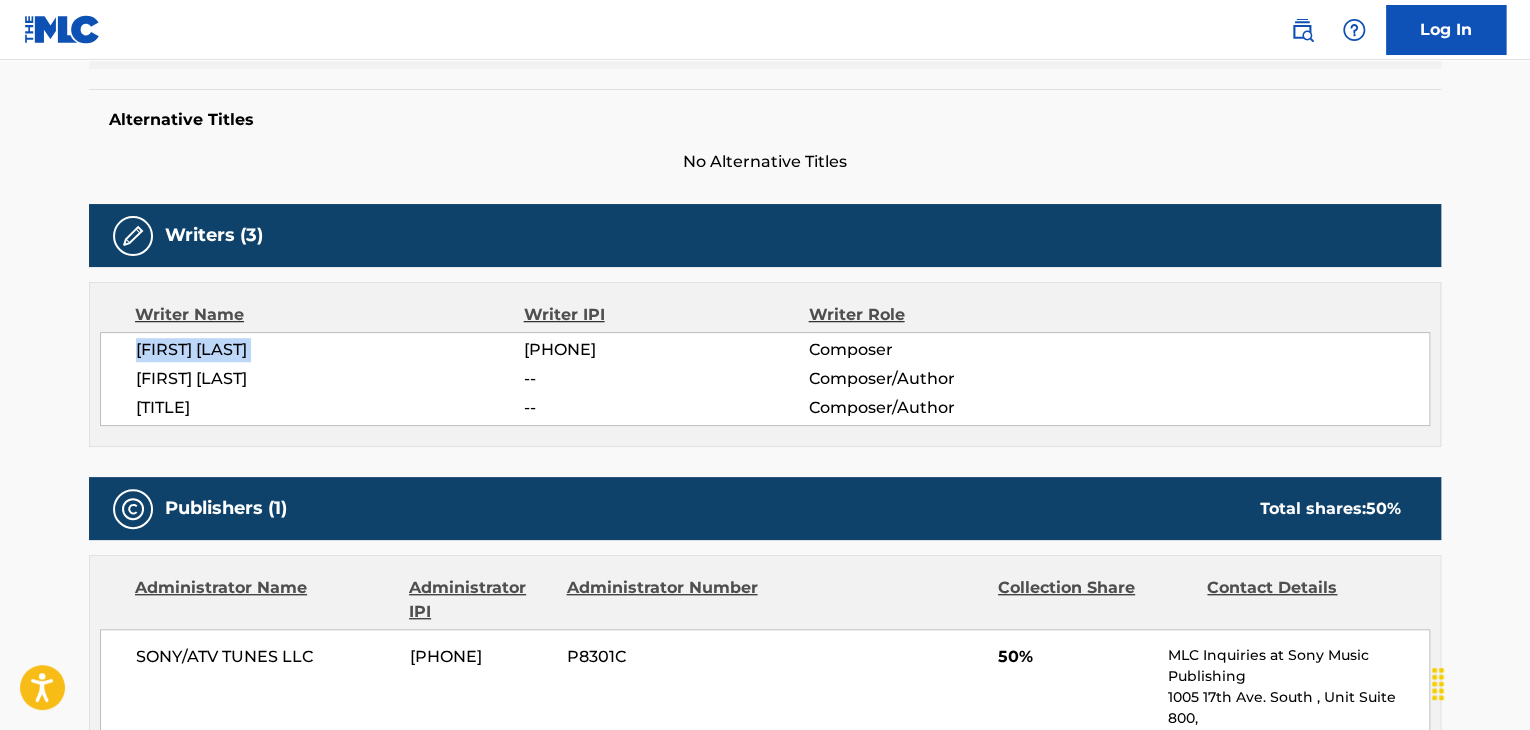 click on "[FIRST] [LAST]" at bounding box center (330, 350) 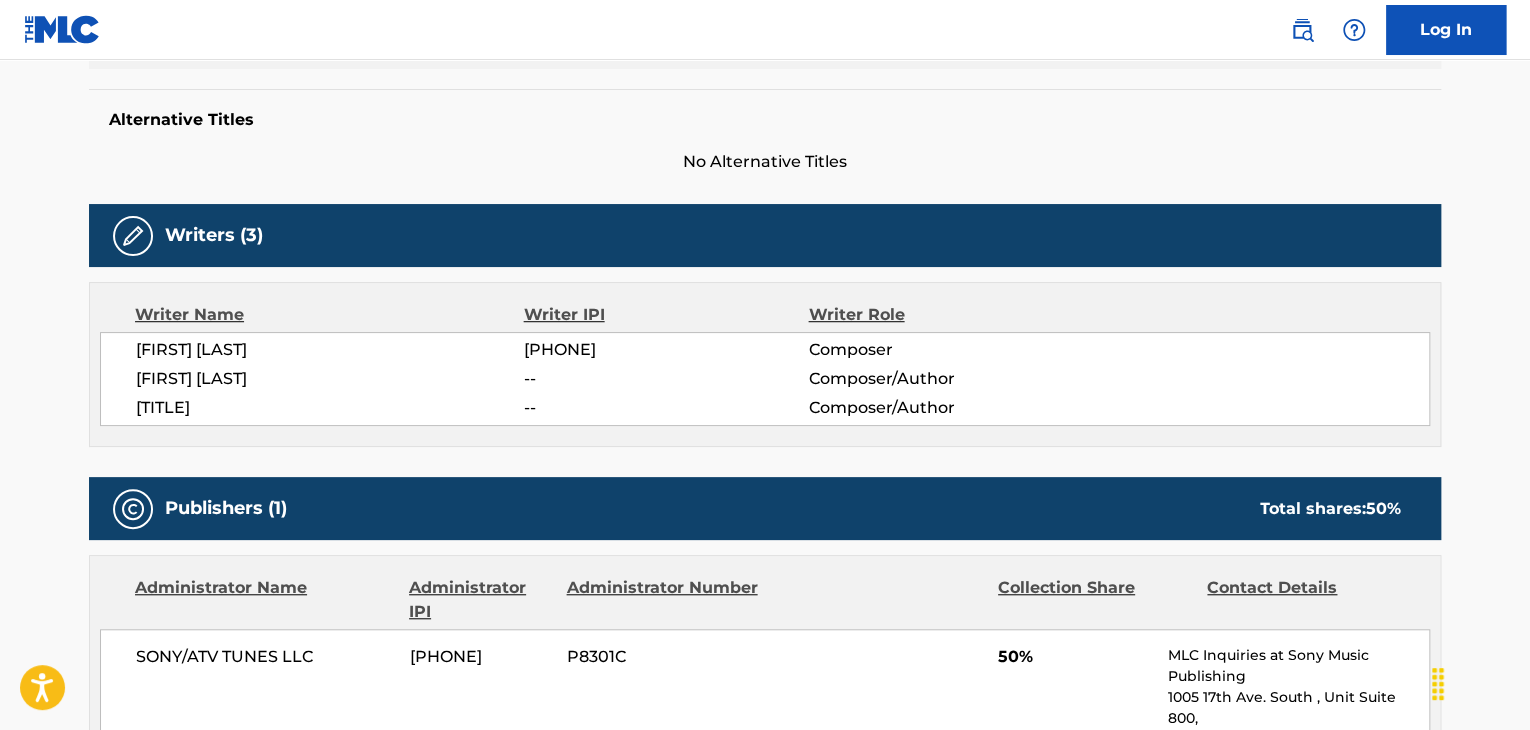 click on "[NAME] [NAME] [PHONE] Composer [NAME] -- Composer/Author [NAME] -- Composer/Author [NAME]" at bounding box center (765, 379) 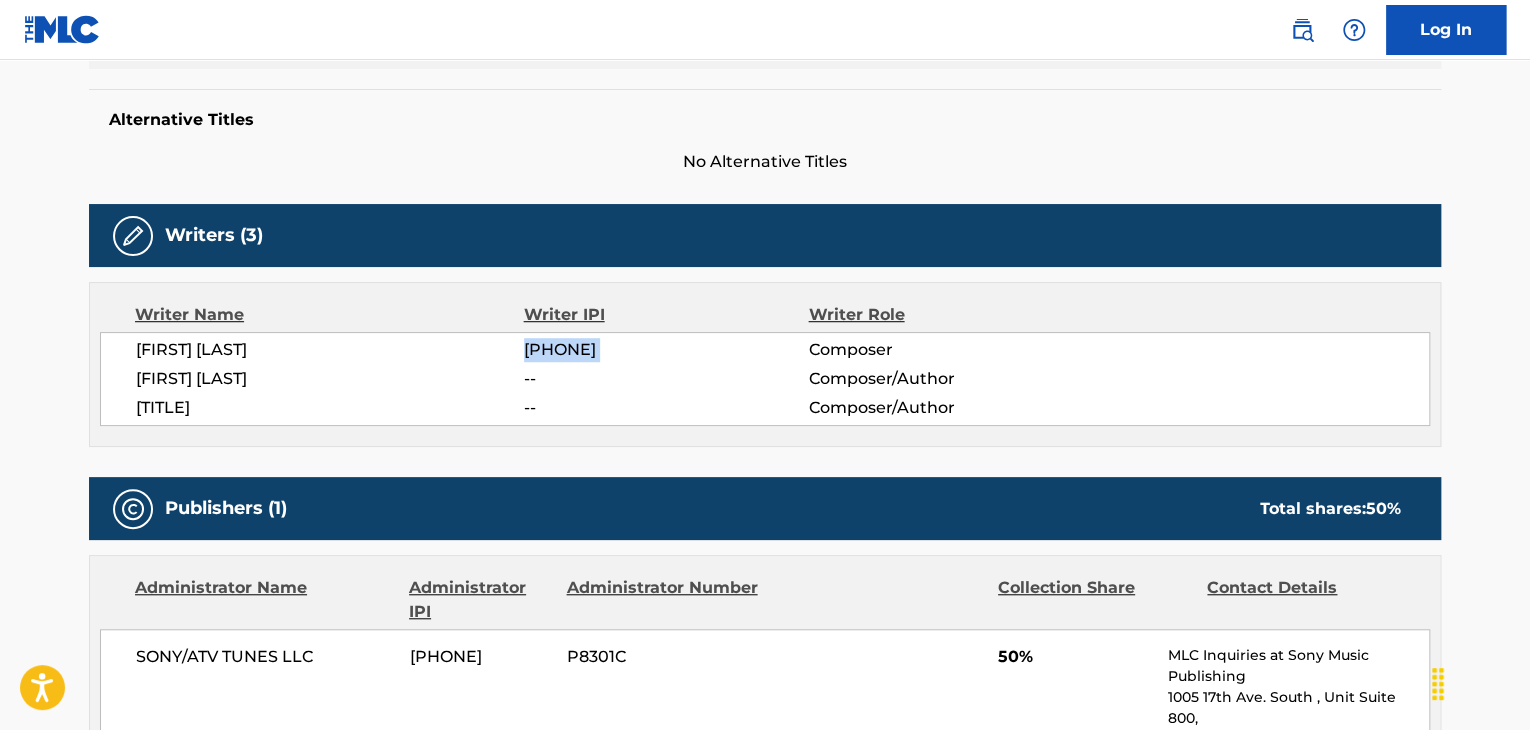 click on "[NAME] [NAME] [PHONE] Composer [NAME] -- Composer/Author [NAME] -- Composer/Author [NAME]" at bounding box center (765, 379) 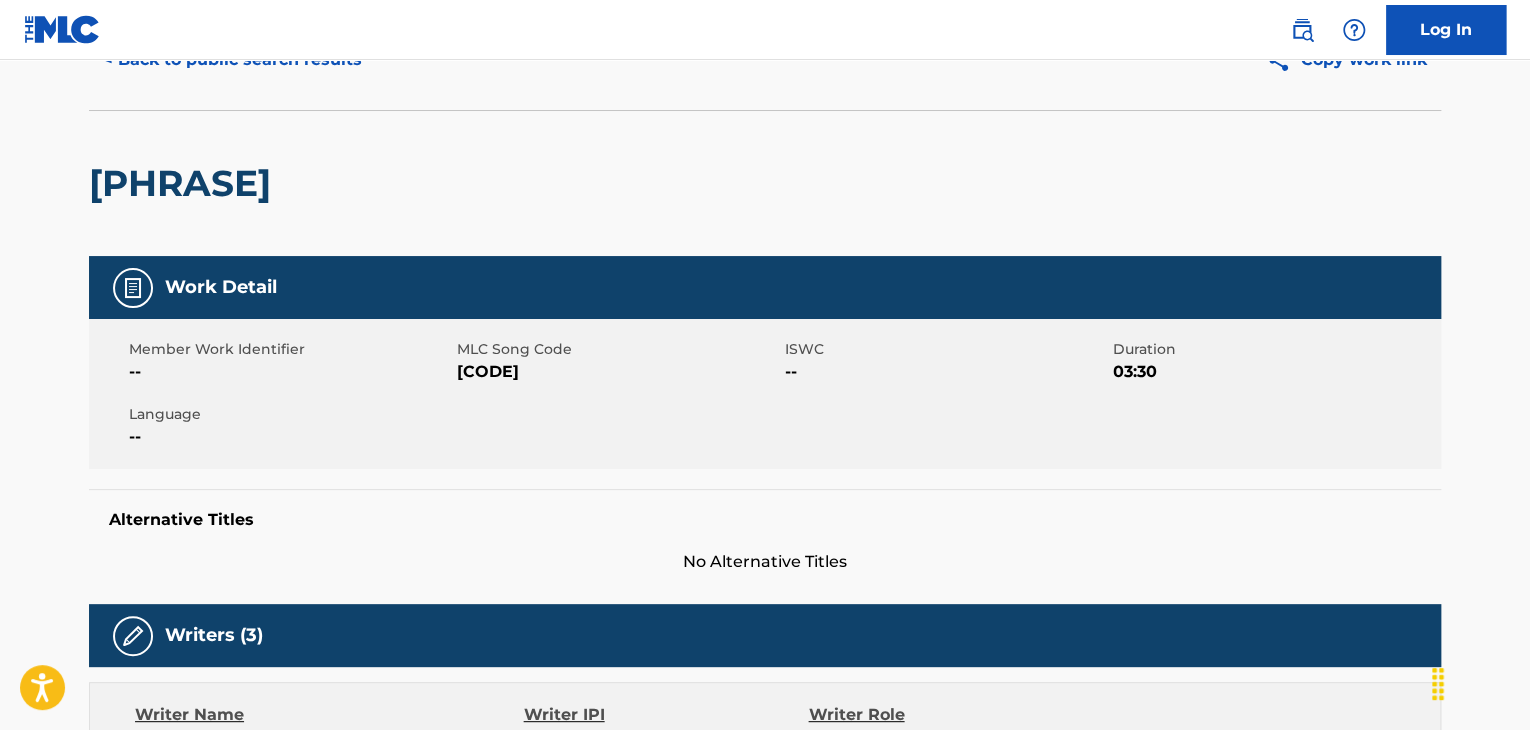 click on "[CODE]" at bounding box center (618, 372) 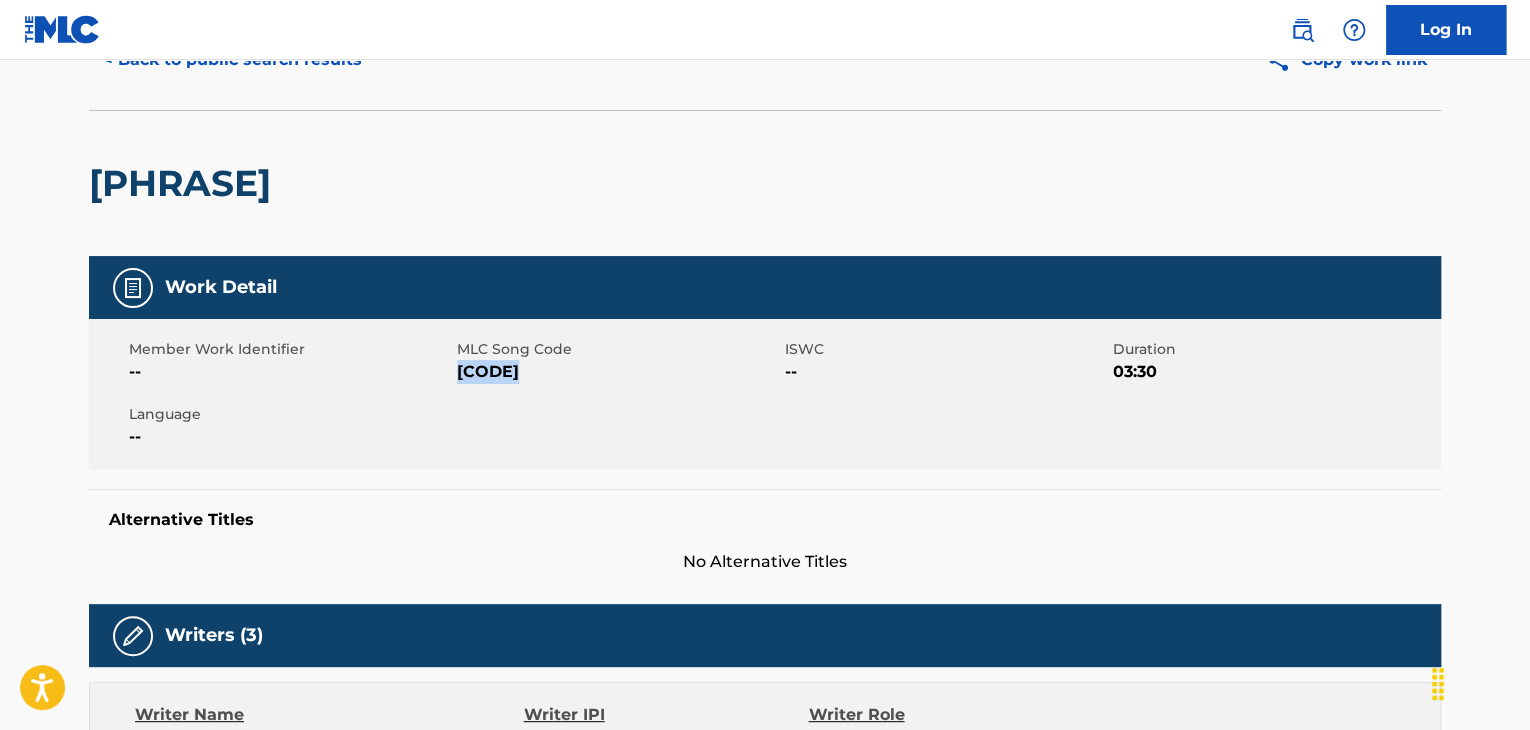 click on "[CODE]" at bounding box center (618, 372) 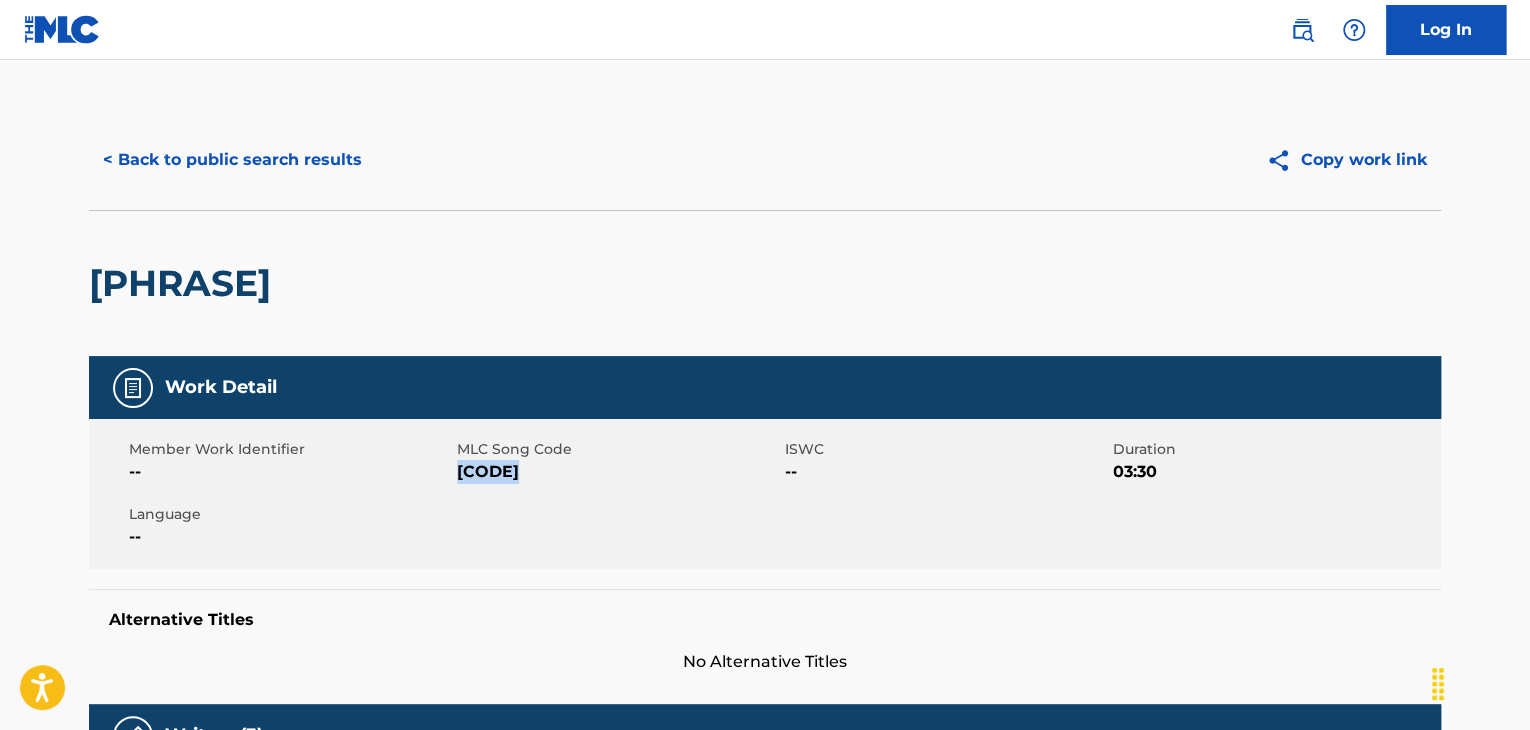 click on "< Back to public search results" at bounding box center (232, 160) 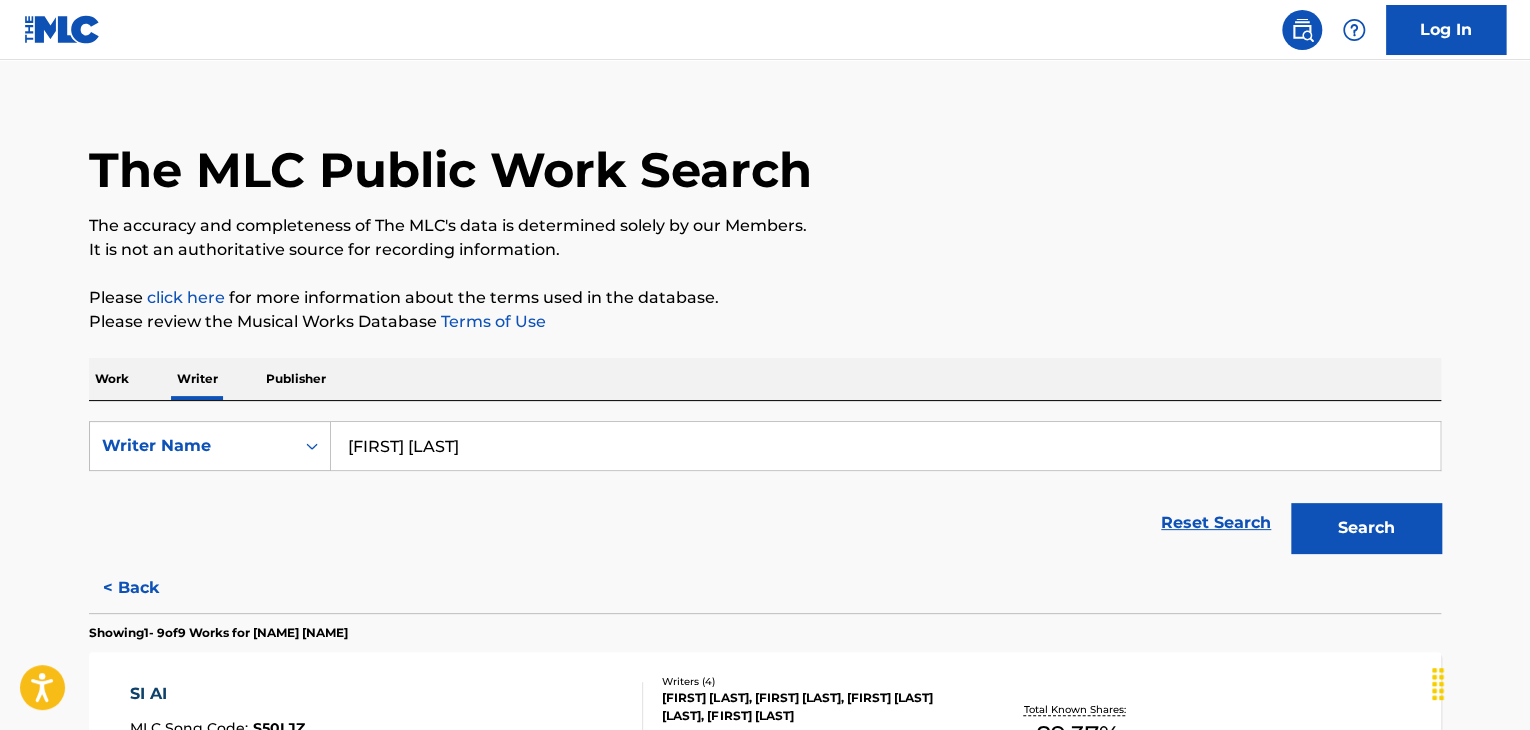 click on "[FIRST] [LAST]" at bounding box center [885, 446] 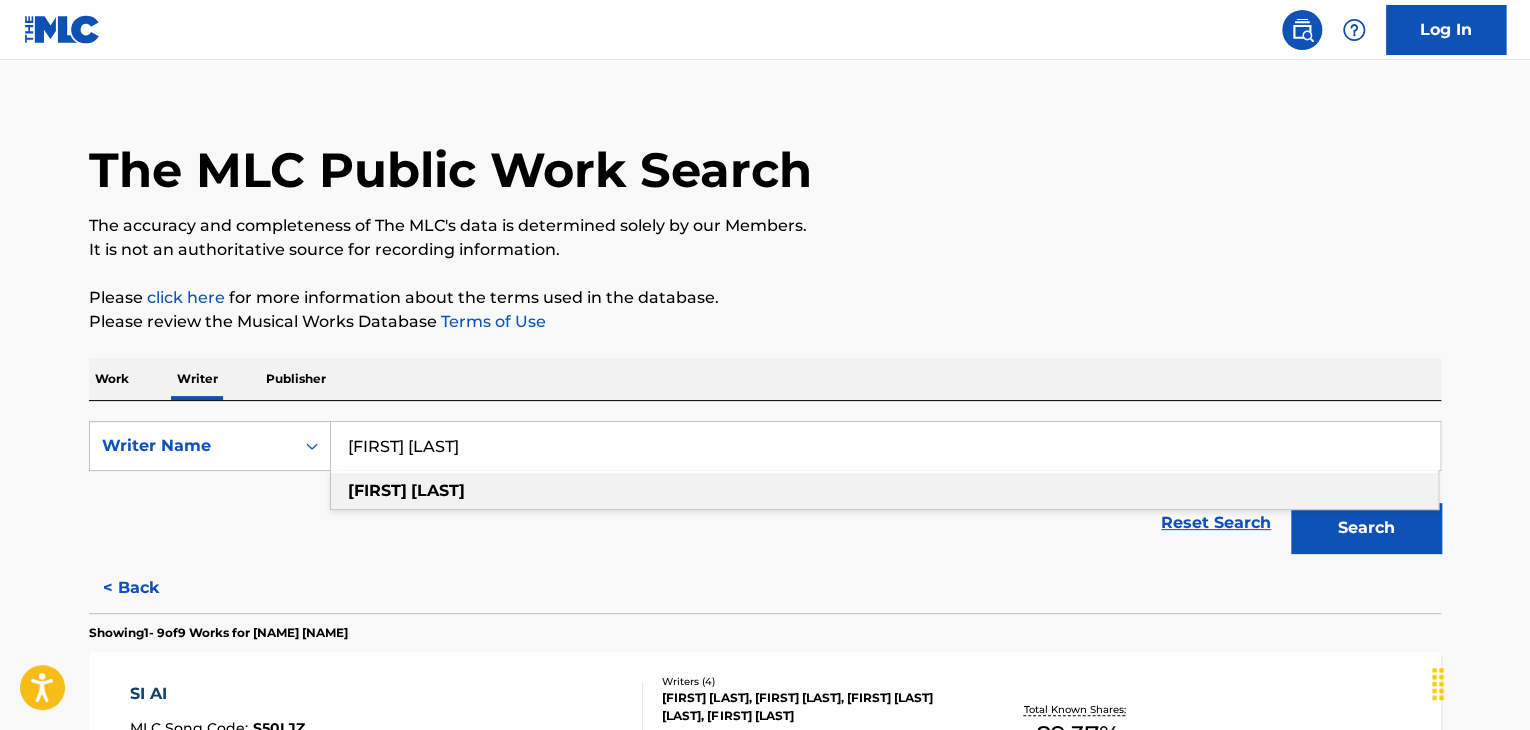 click on "[FIRST] [LAST]" at bounding box center [885, 446] 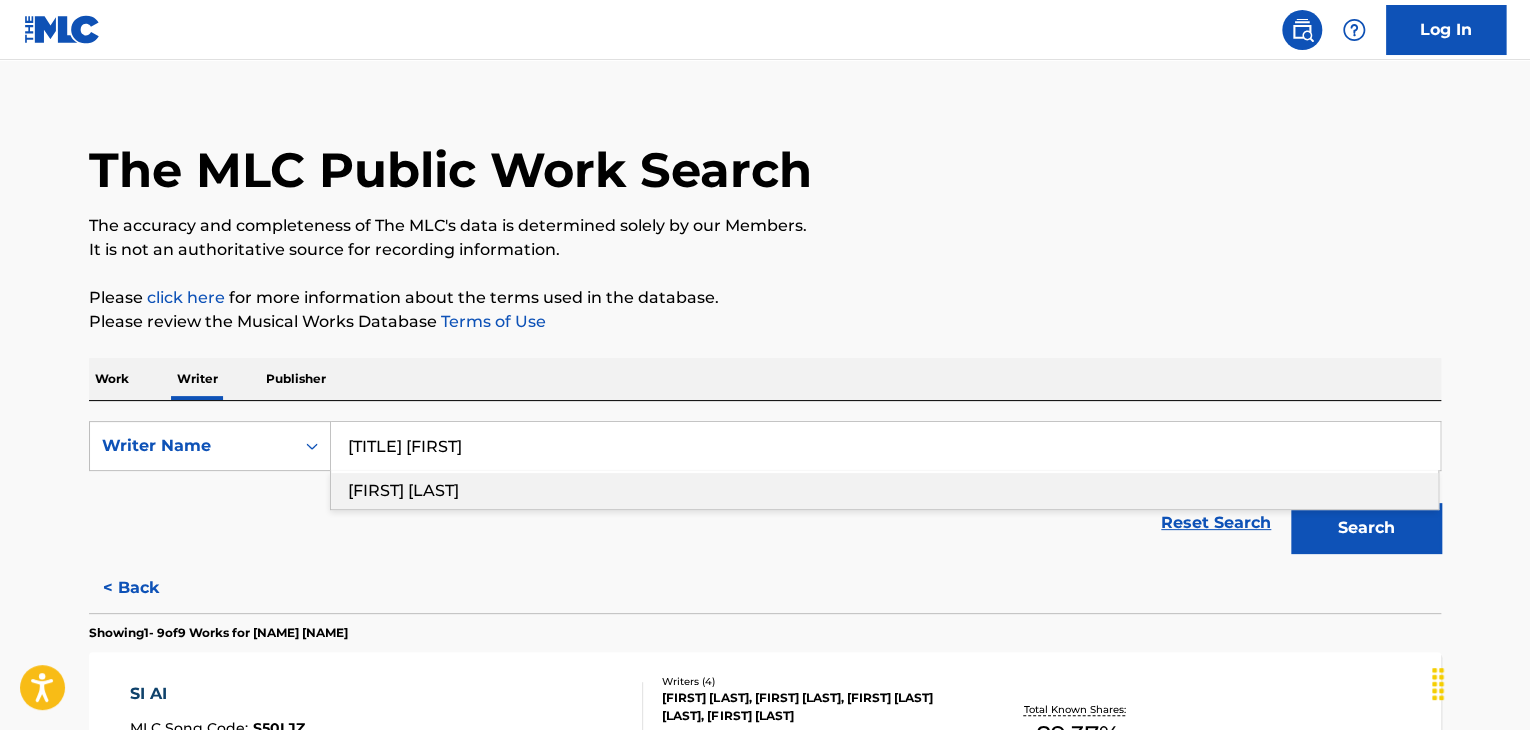 type on "[TITLE] [FIRST]" 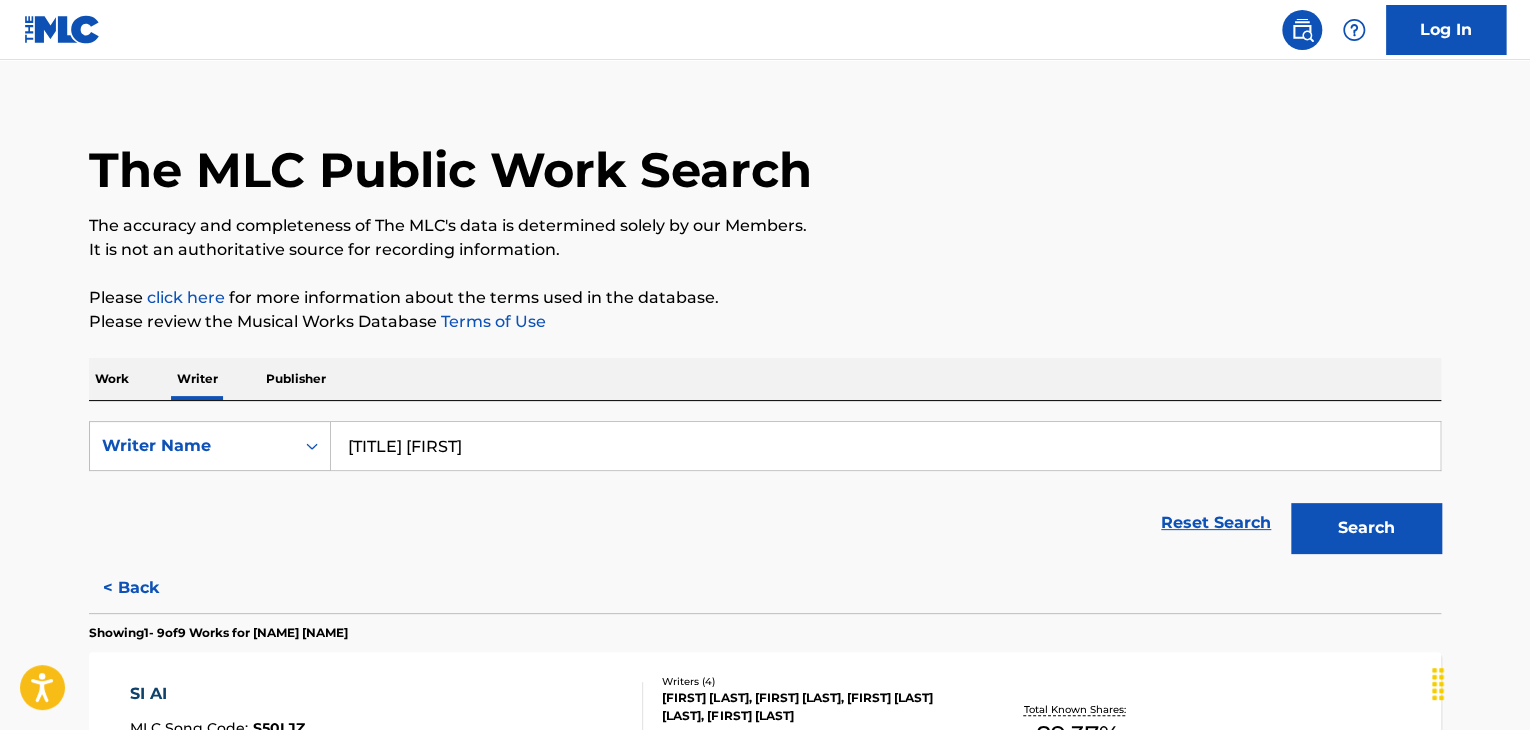 click on "Search" at bounding box center [1366, 528] 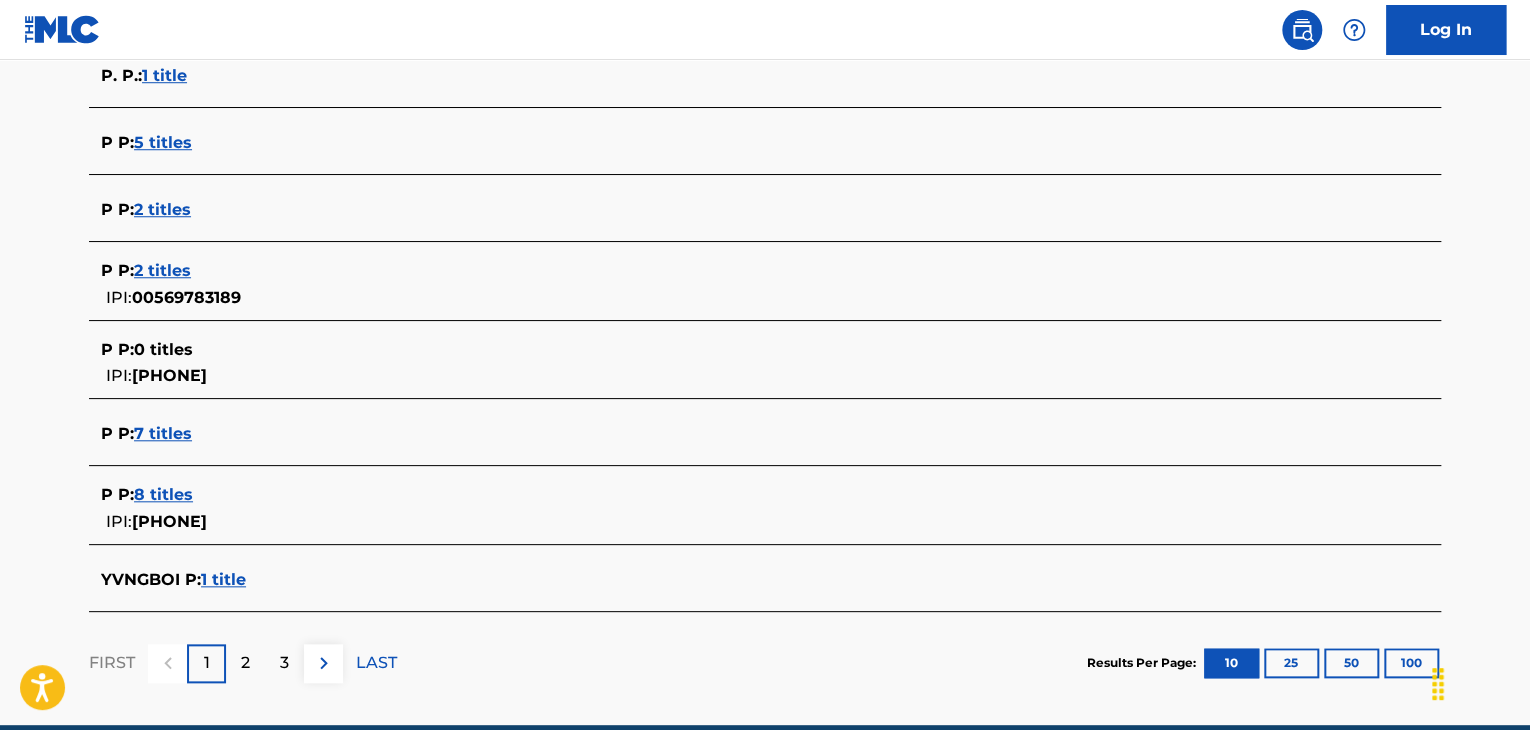 scroll, scrollTop: 791, scrollLeft: 0, axis: vertical 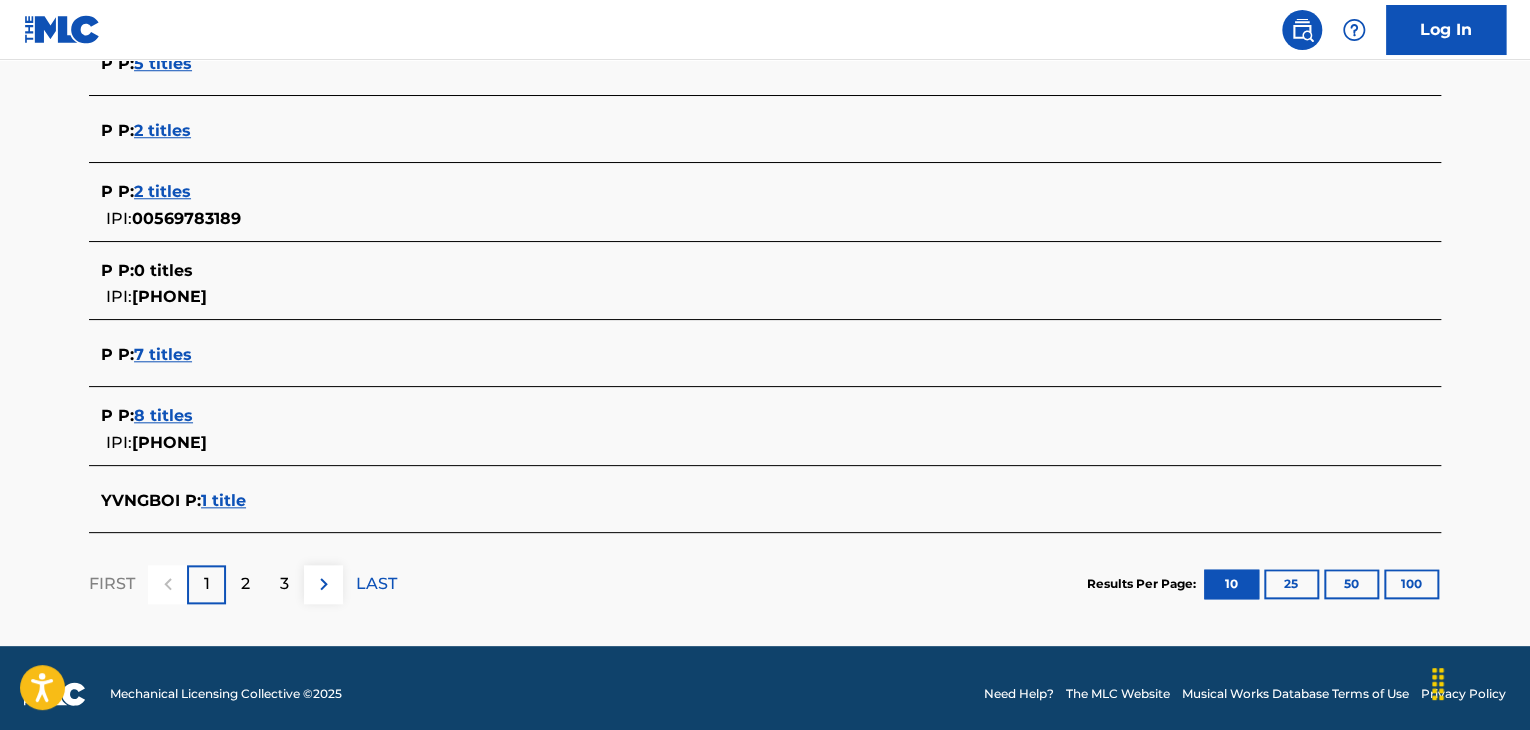 click on "YVNGBOI P :  1 title" at bounding box center (739, 502) 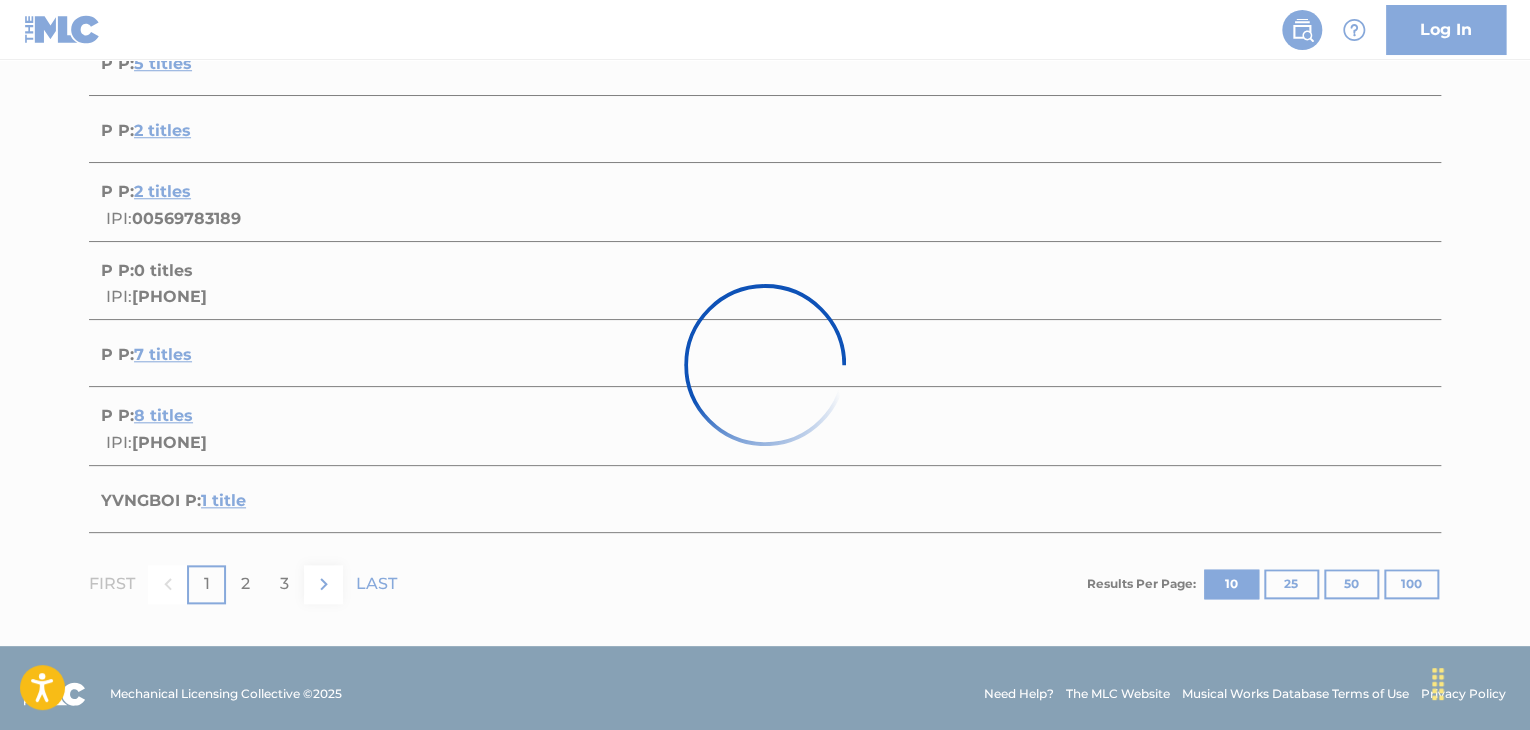 scroll, scrollTop: 296, scrollLeft: 0, axis: vertical 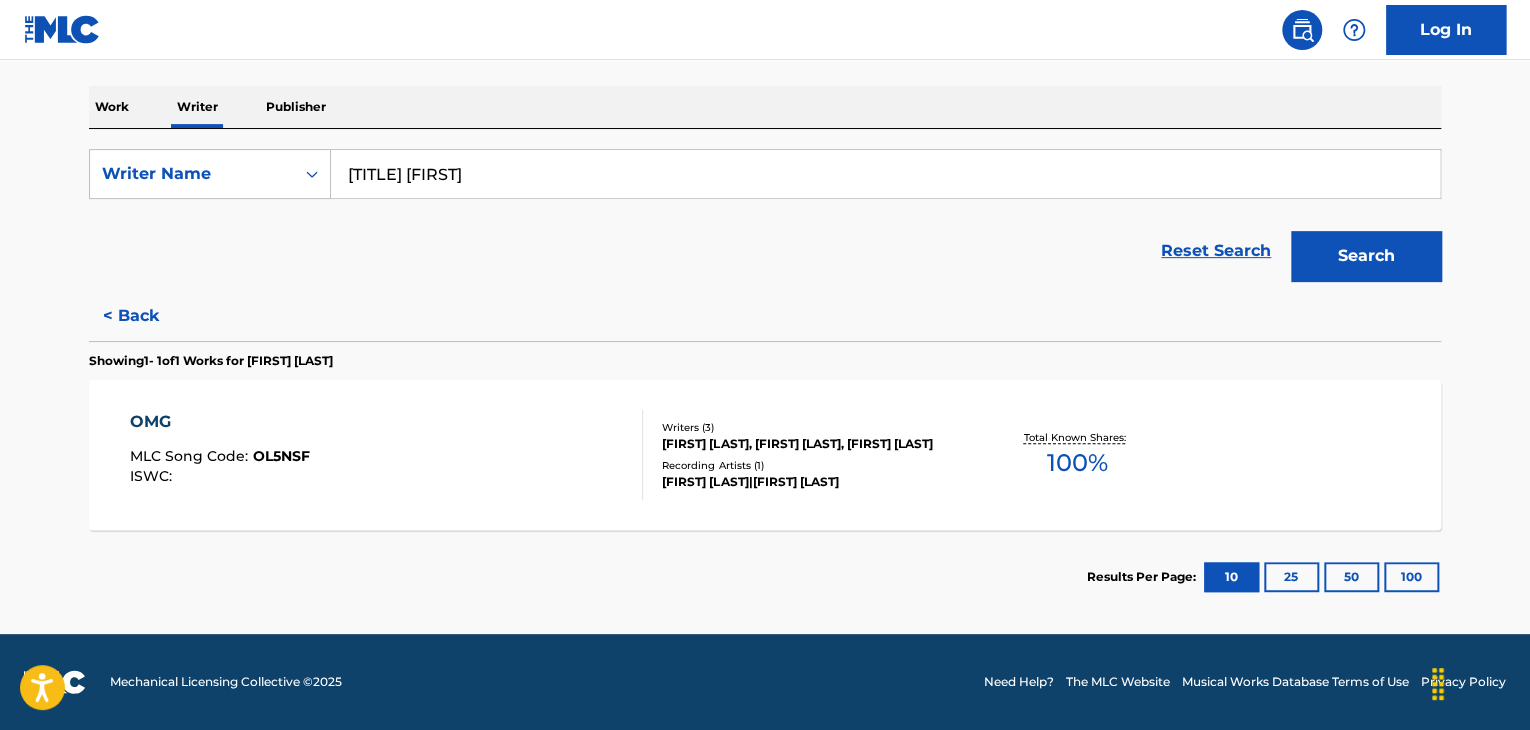 click on "OMG MLC Song Code : OL5NSF ISWC :" at bounding box center (387, 455) 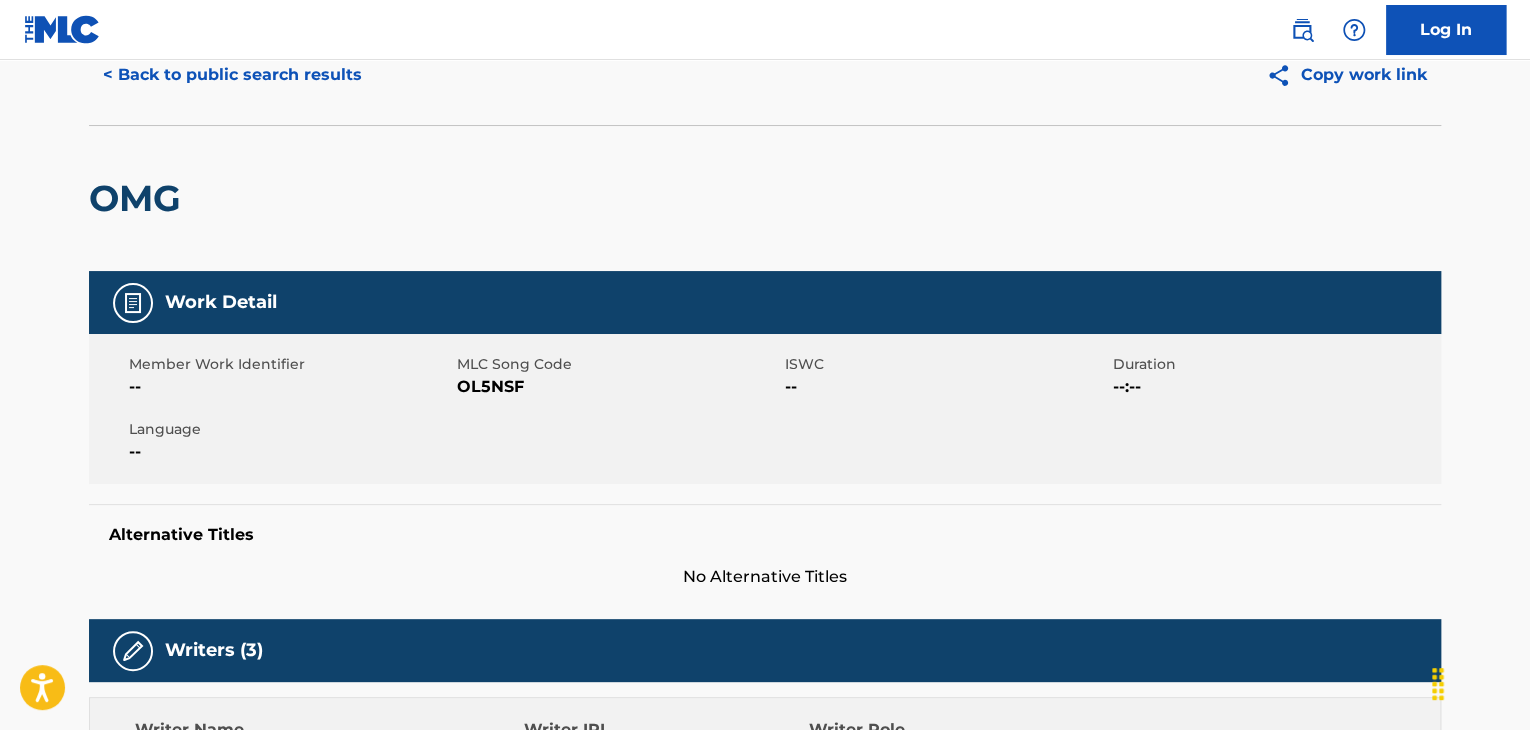 scroll, scrollTop: 0, scrollLeft: 0, axis: both 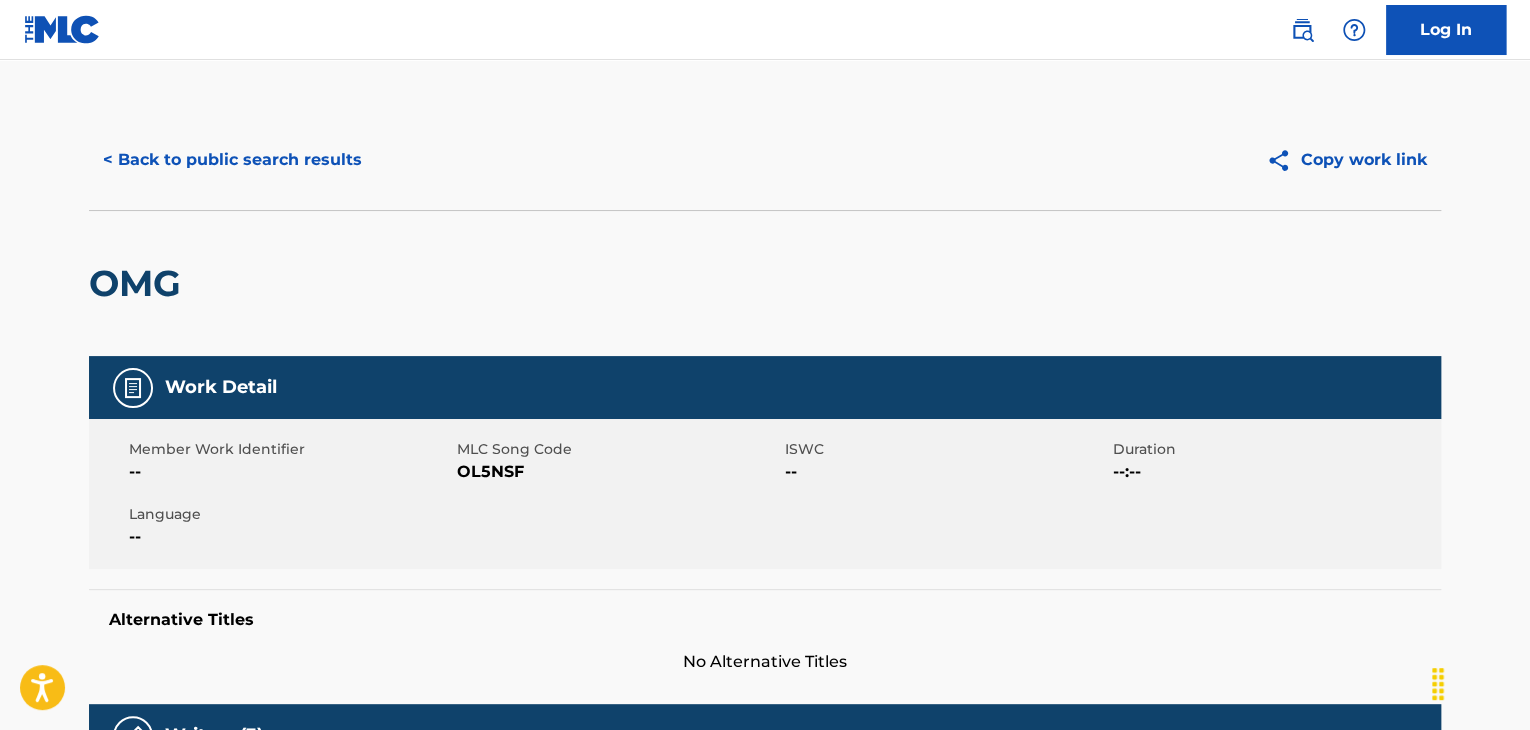 click on "OL5NSF" at bounding box center (618, 472) 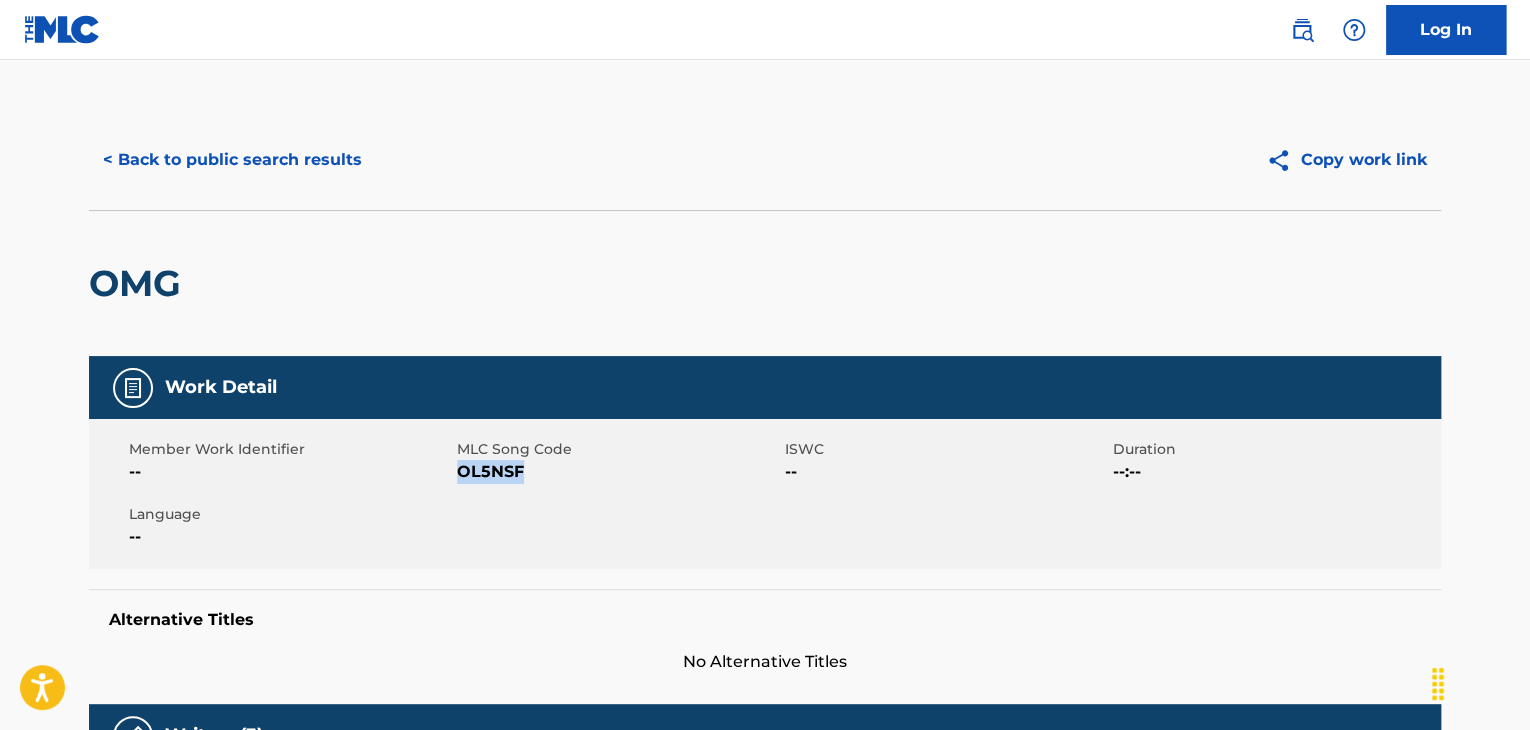 click on "OL5NSF" at bounding box center (618, 472) 